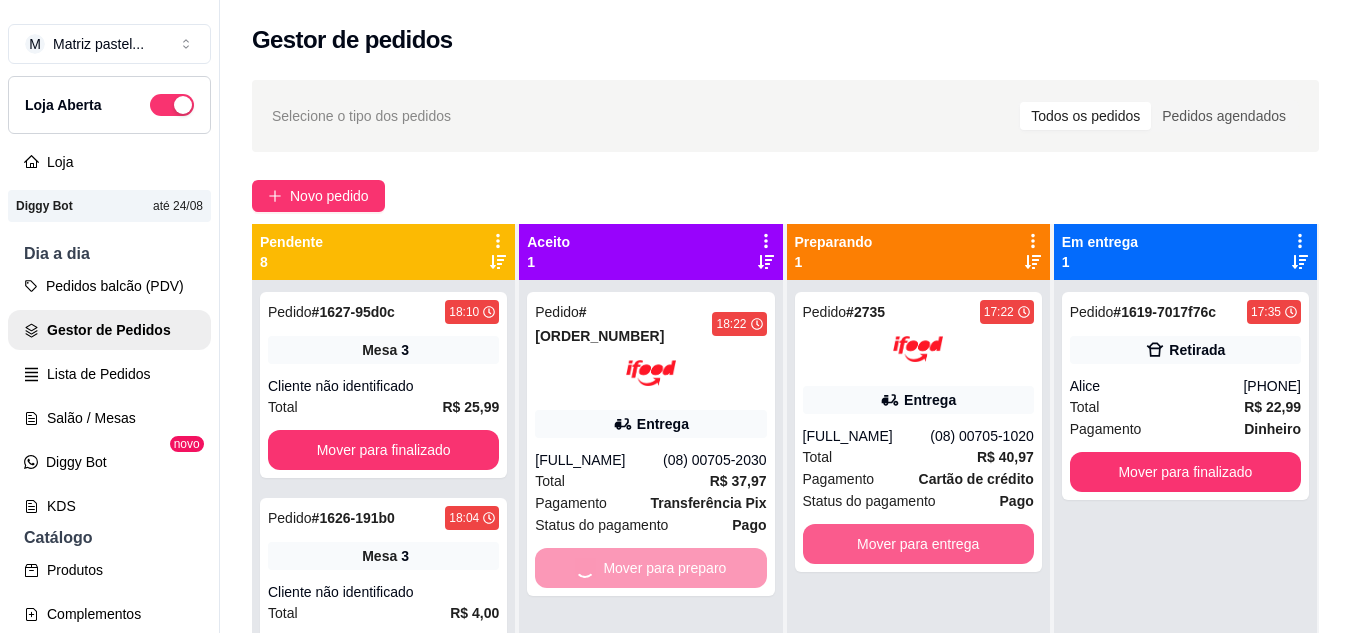 scroll, scrollTop: 0, scrollLeft: 0, axis: both 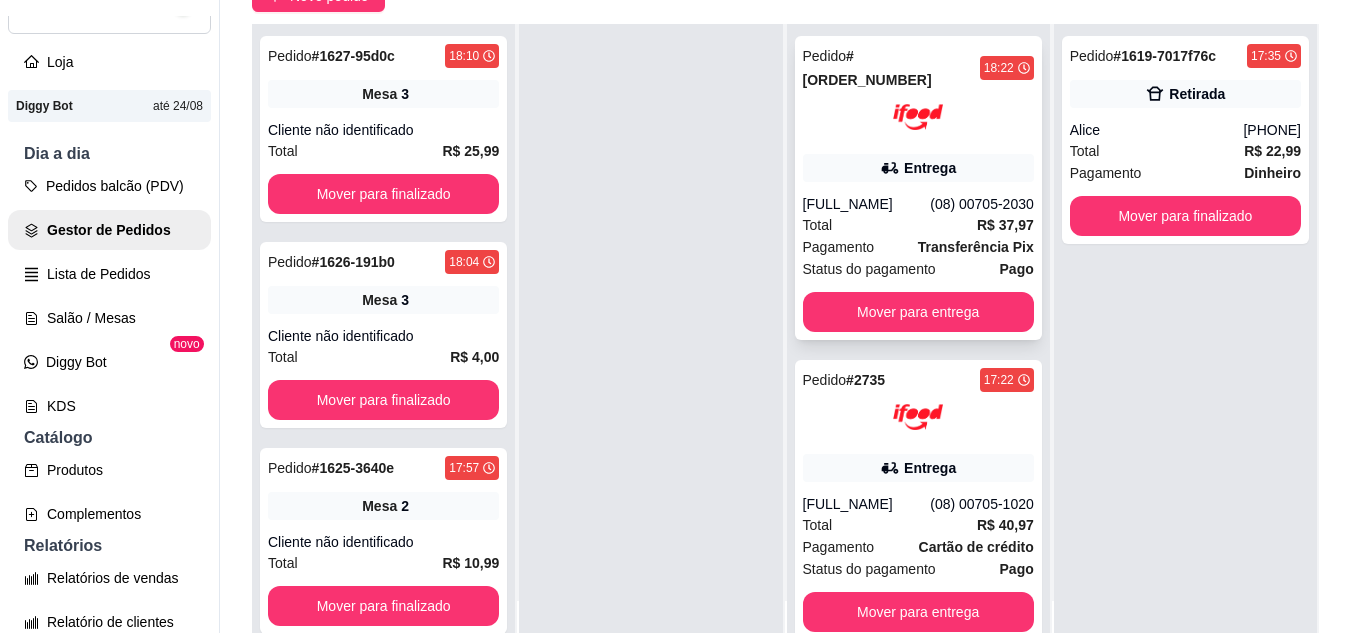 click on "Pagamento Transferência Pix" at bounding box center (918, 247) 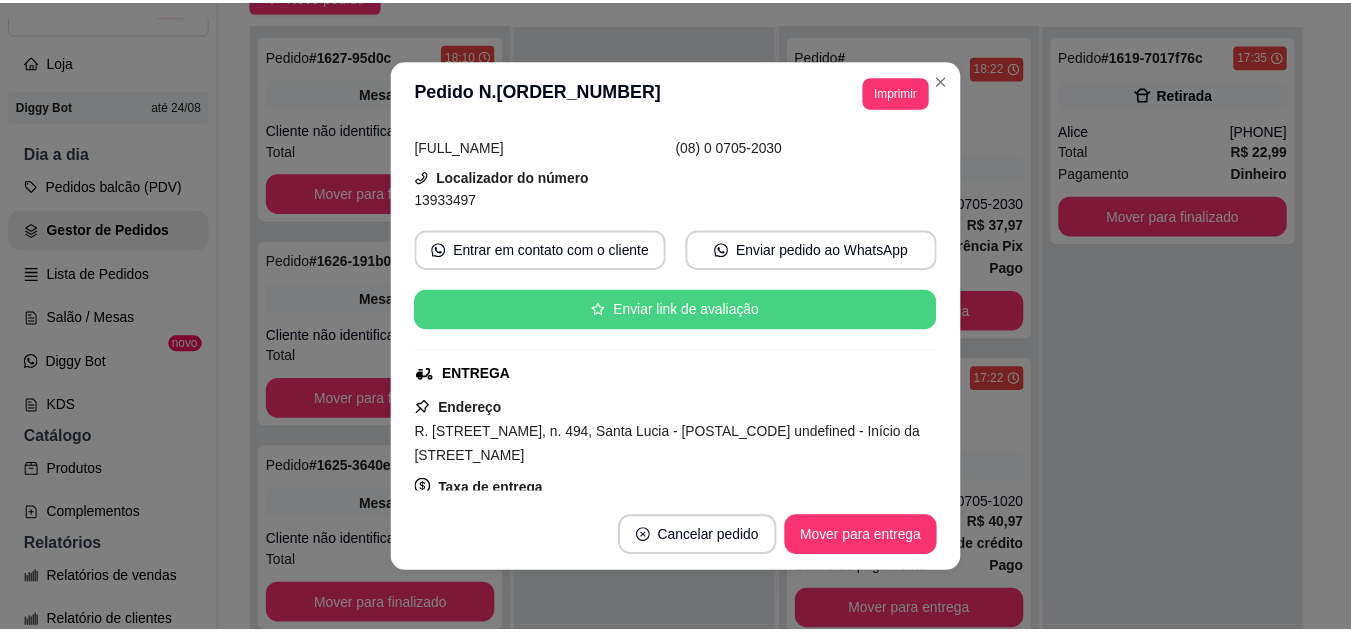 scroll, scrollTop: 400, scrollLeft: 0, axis: vertical 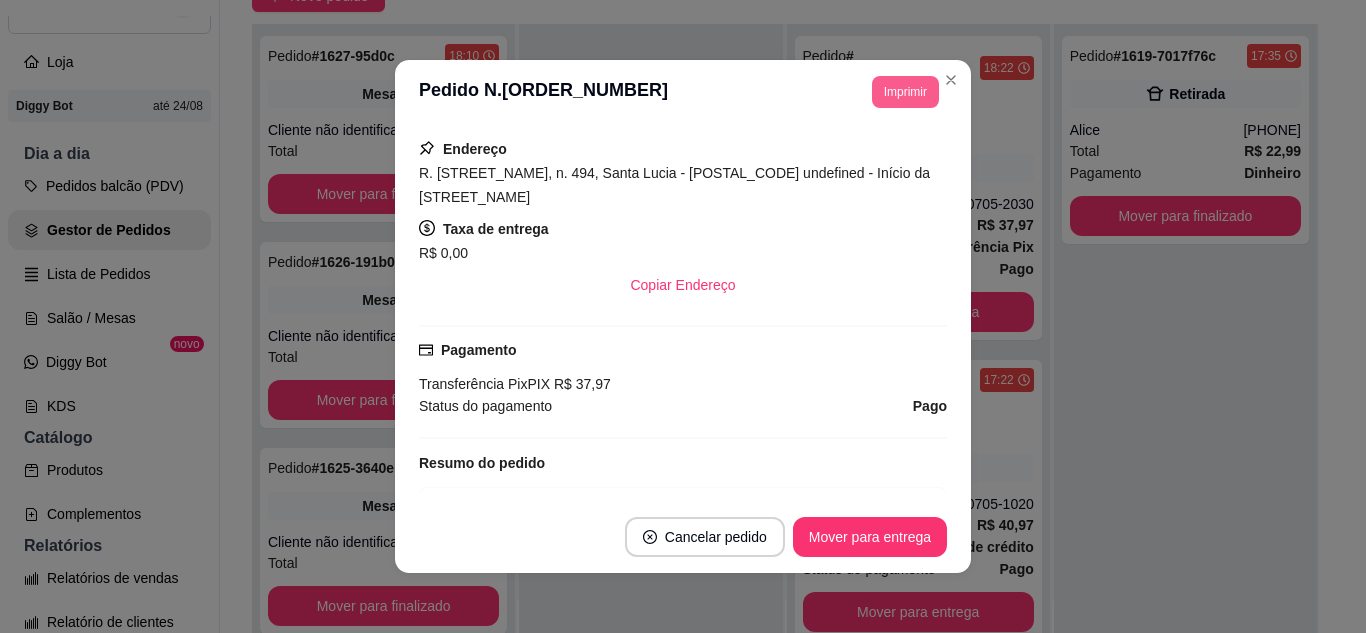 click on "Imprimir" at bounding box center [905, 92] 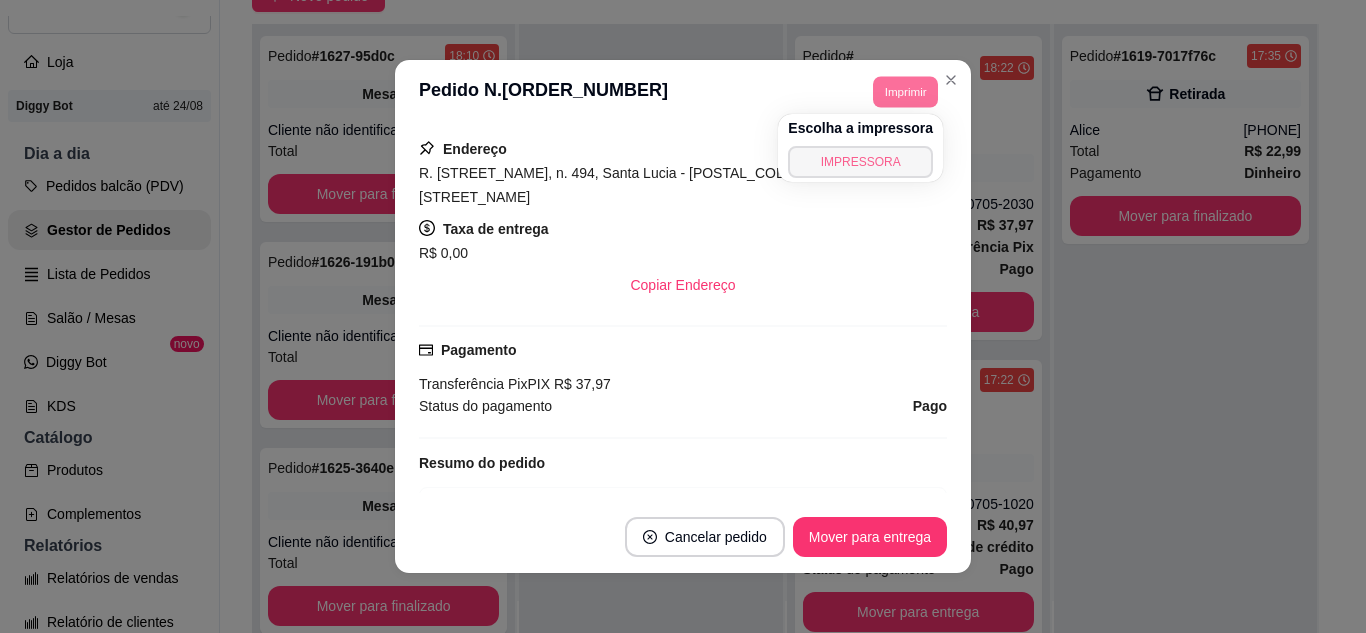 click on "IMPRESSORA" at bounding box center (860, 162) 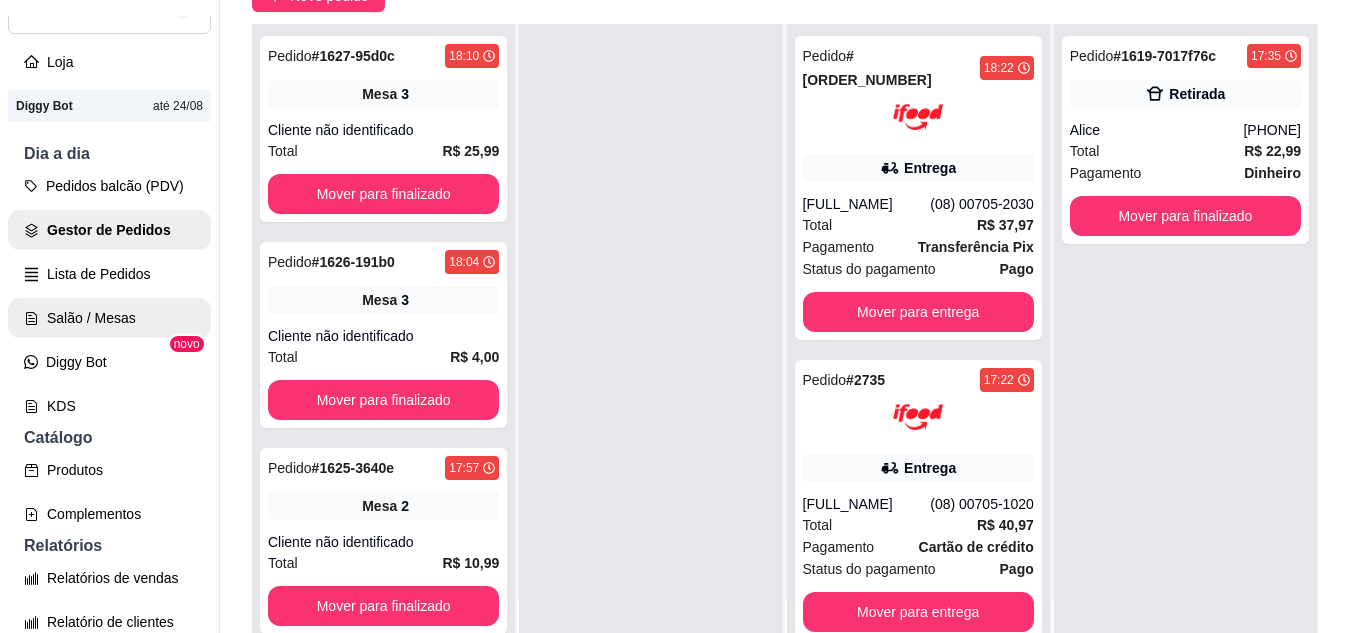 click on "Salão / Mesas" at bounding box center [109, 318] 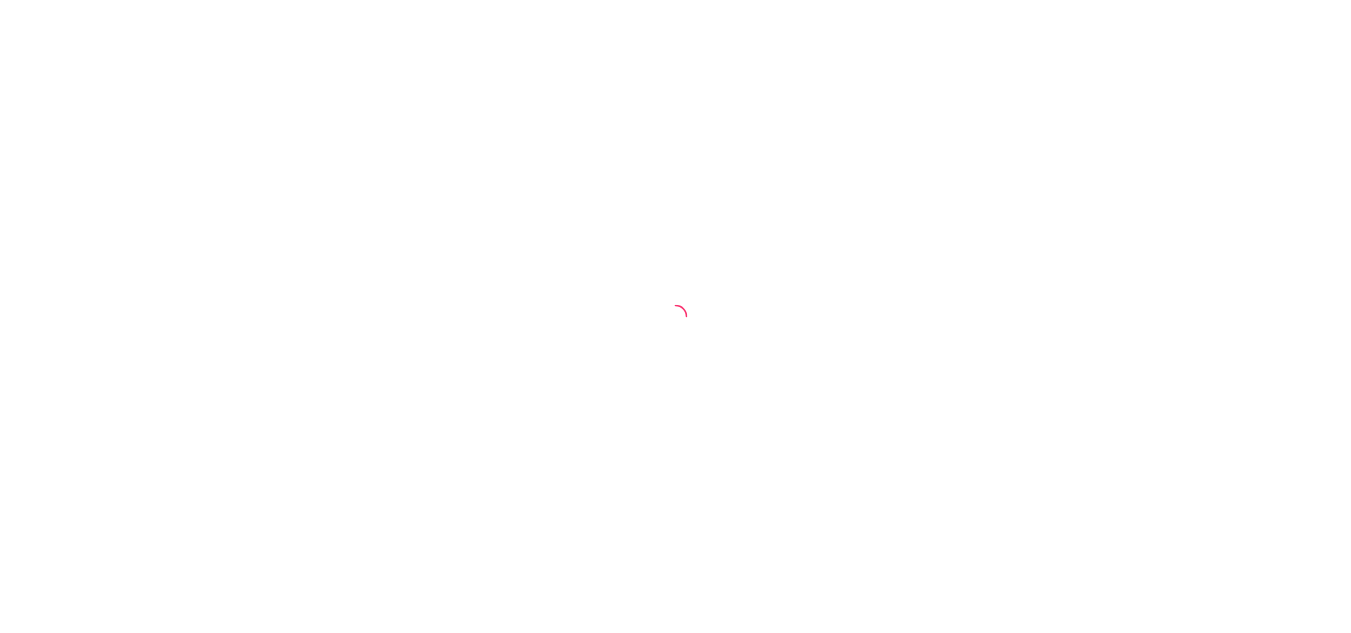 scroll, scrollTop: 0, scrollLeft: 0, axis: both 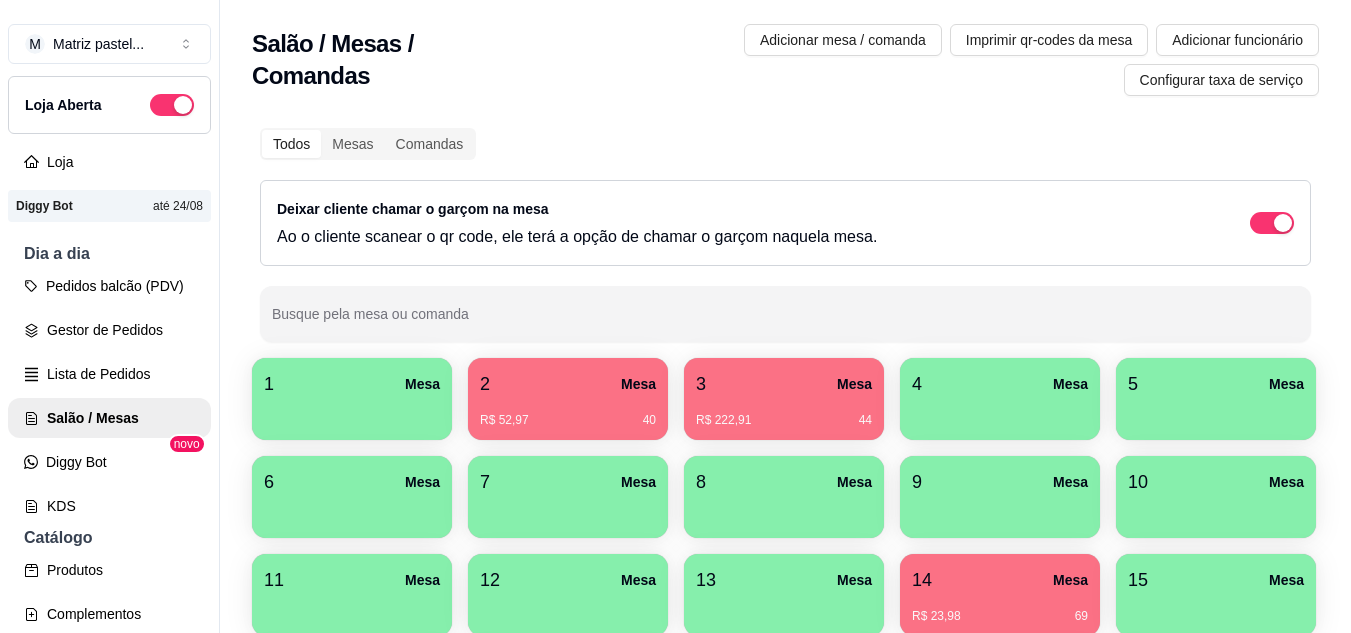 click on "Deixar cliente chamar o garçom na mesa Ao o cliente scanear o qr code, ele terá a opção de chamar o garçom naquela mesa." at bounding box center [785, 223] 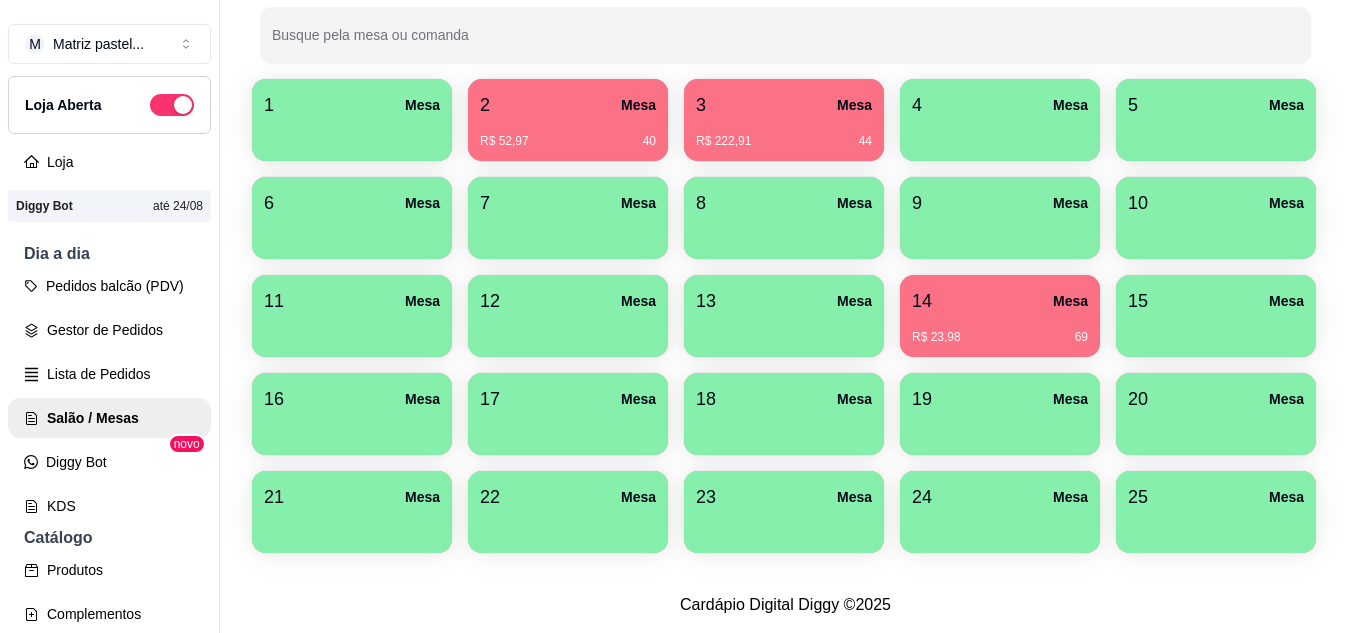 scroll, scrollTop: 400, scrollLeft: 0, axis: vertical 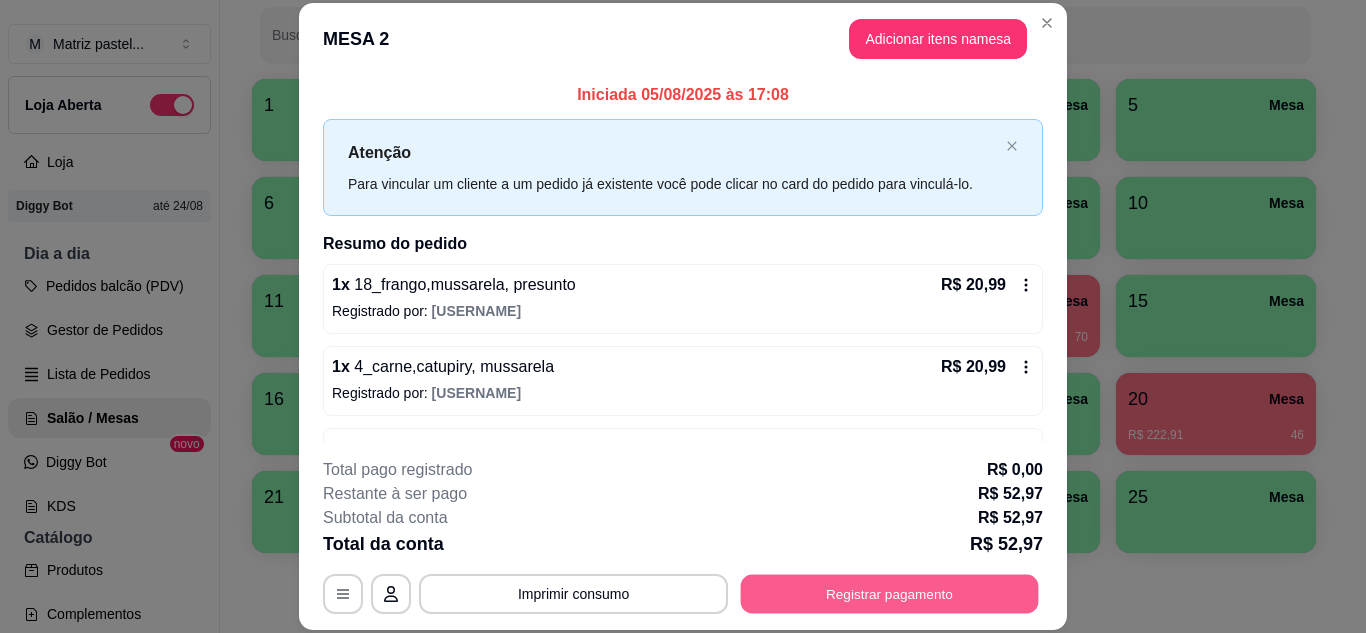 click on "Registrar pagamento" at bounding box center [890, 593] 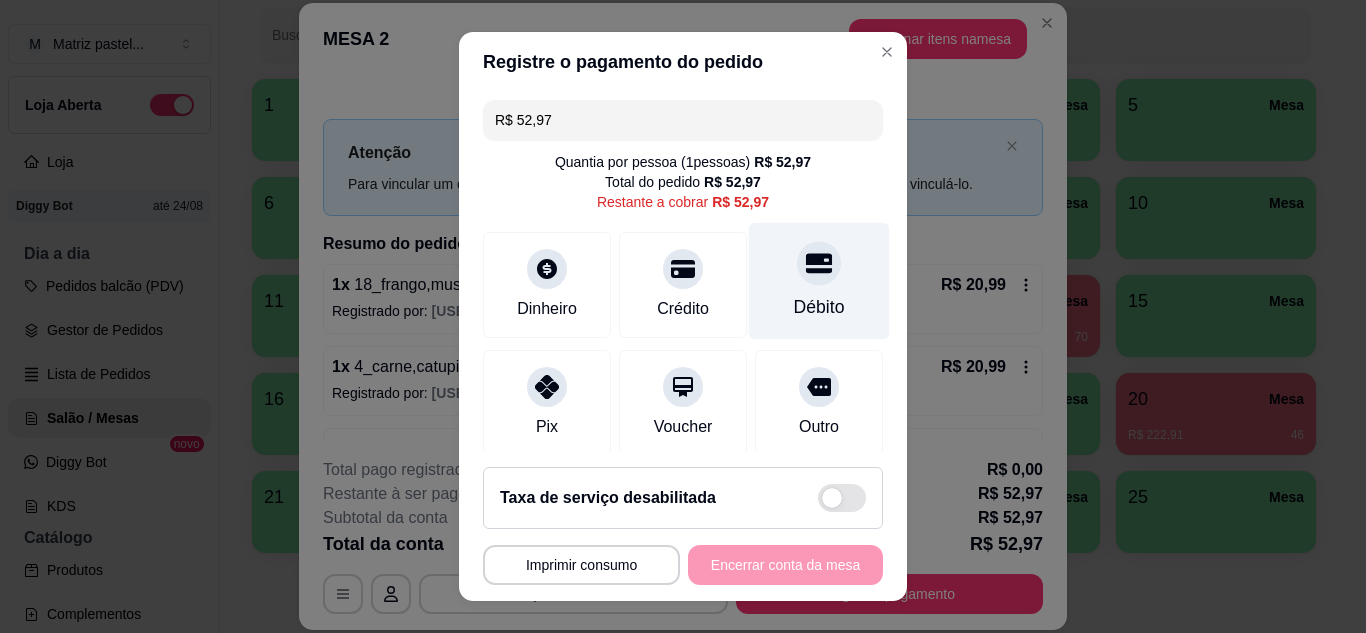click on "Débito" at bounding box center [819, 307] 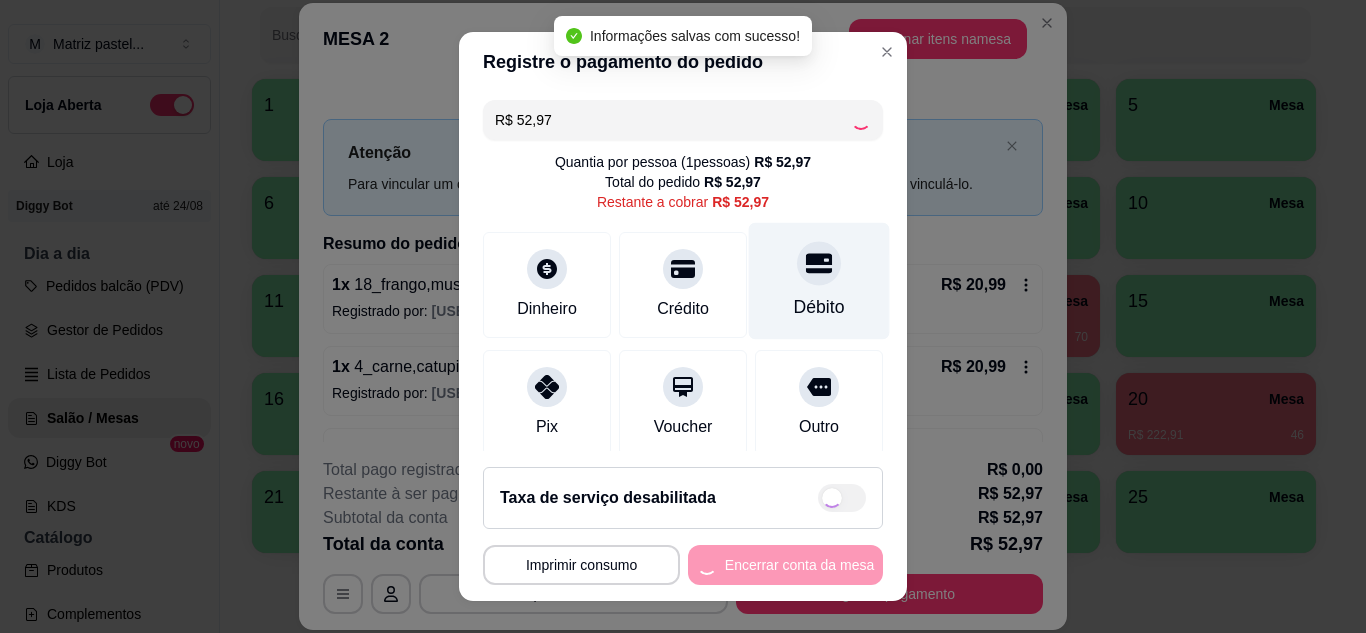 type on "R$ 0,00" 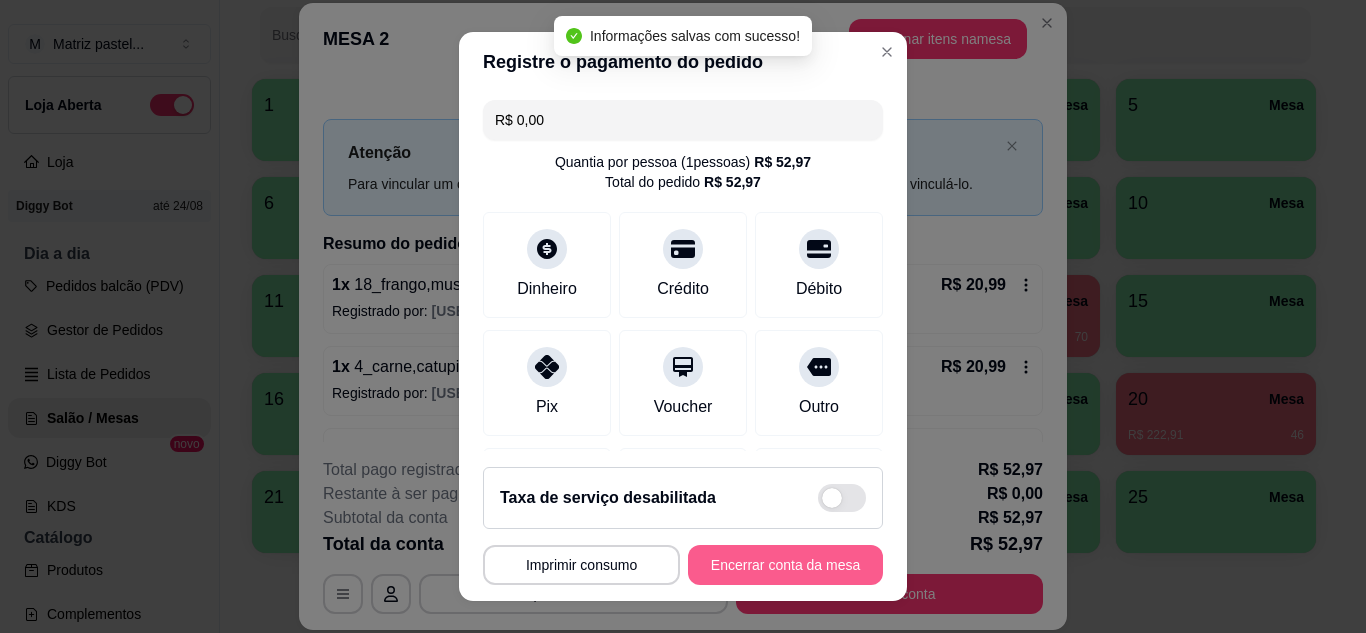 click on "Encerrar conta da mesa" at bounding box center [785, 565] 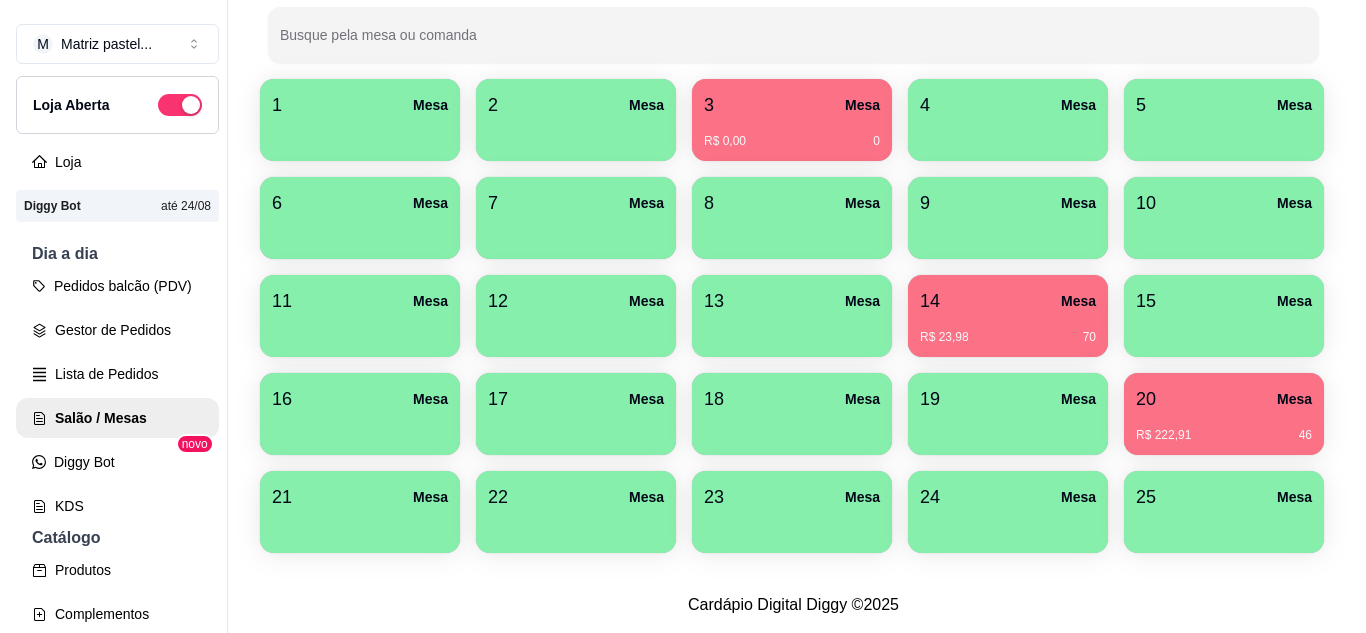 scroll, scrollTop: 490, scrollLeft: 0, axis: vertical 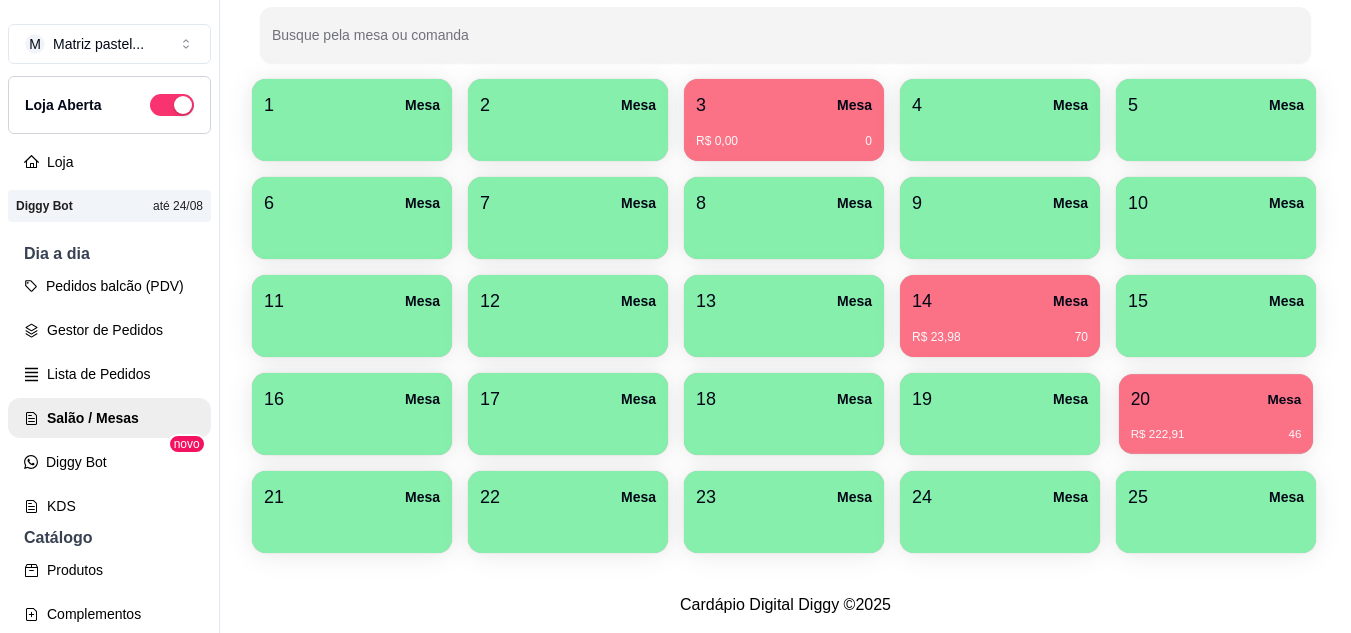 click on "R$ 222,91 46" at bounding box center (1216, 427) 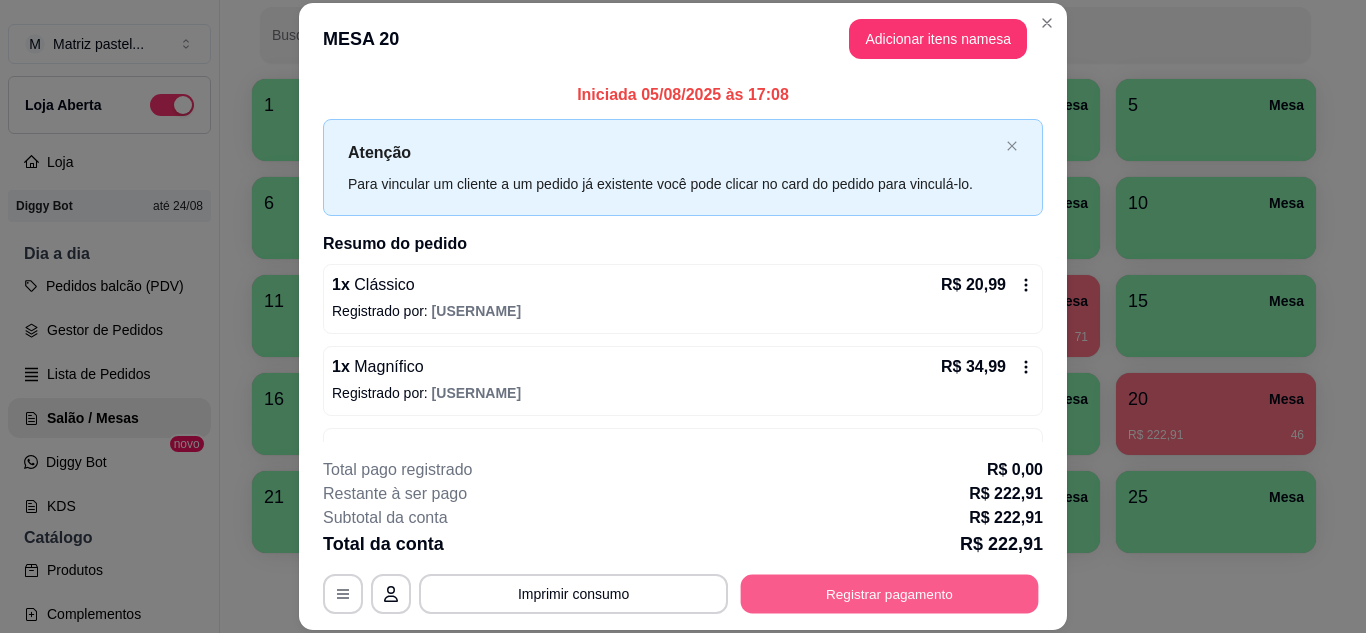 click on "Registrar pagamento" at bounding box center [890, 593] 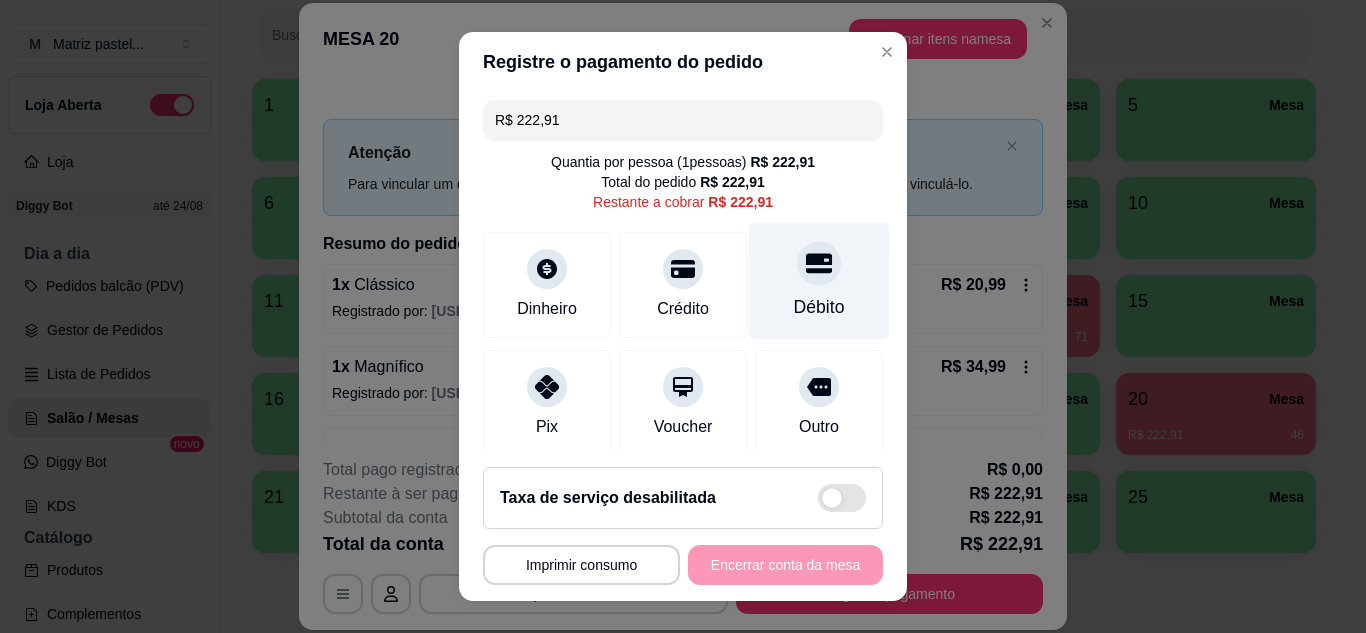 click on "Débito" at bounding box center (819, 280) 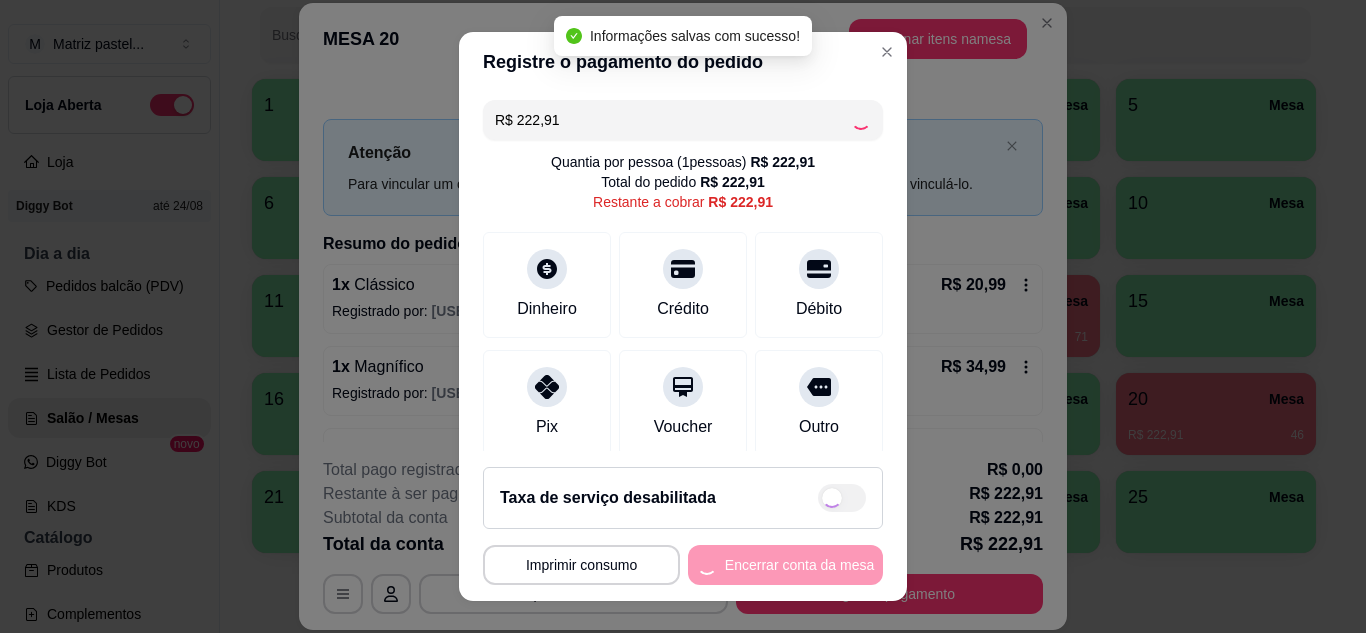 type on "R$ 0,00" 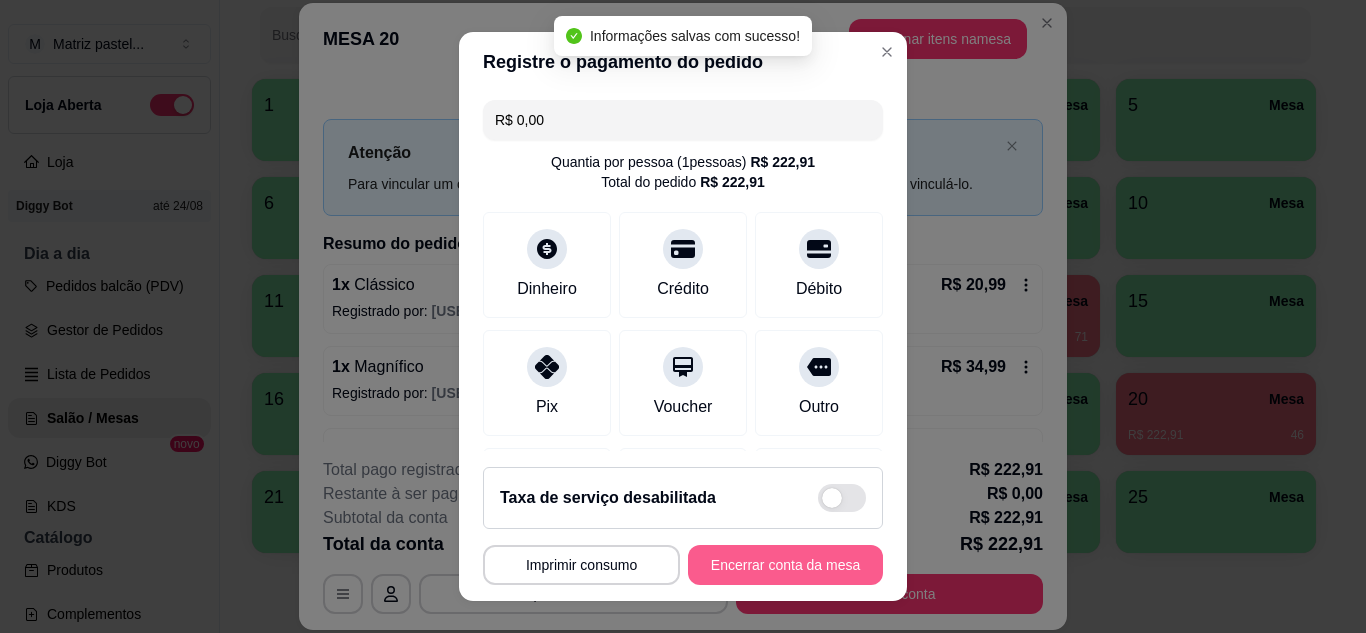 click on "Encerrar conta da mesa" at bounding box center [785, 565] 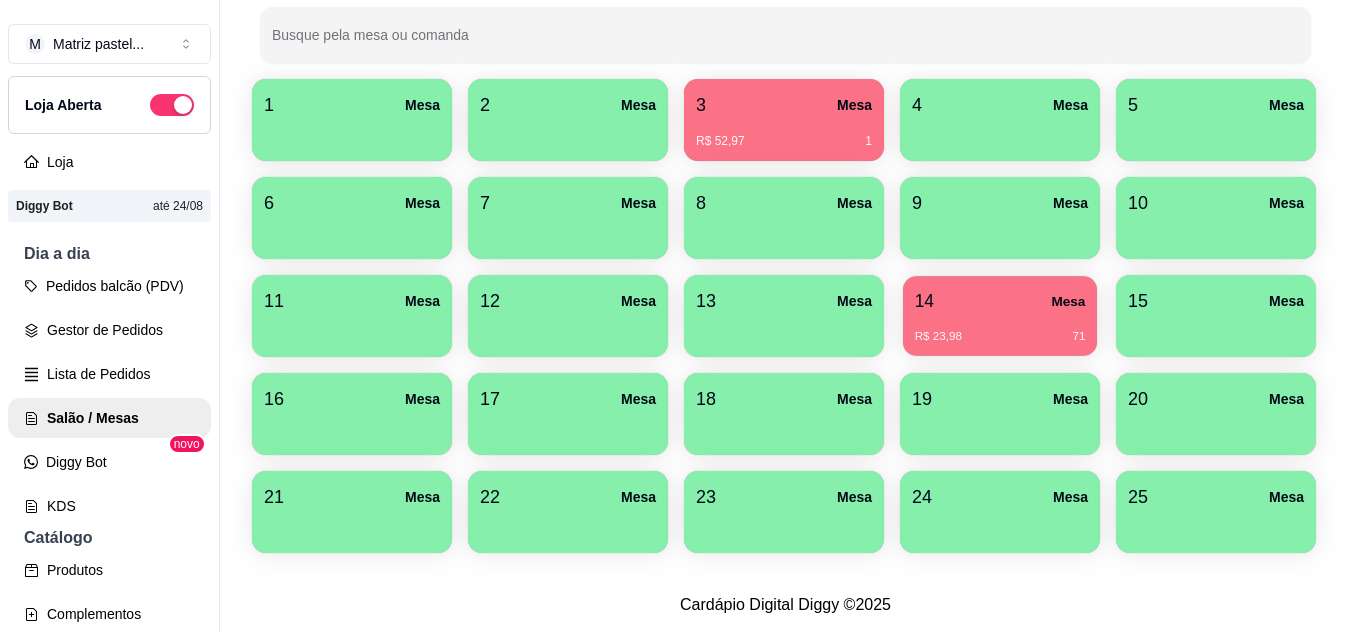click on "R$ 23,98 71" at bounding box center [1000, 329] 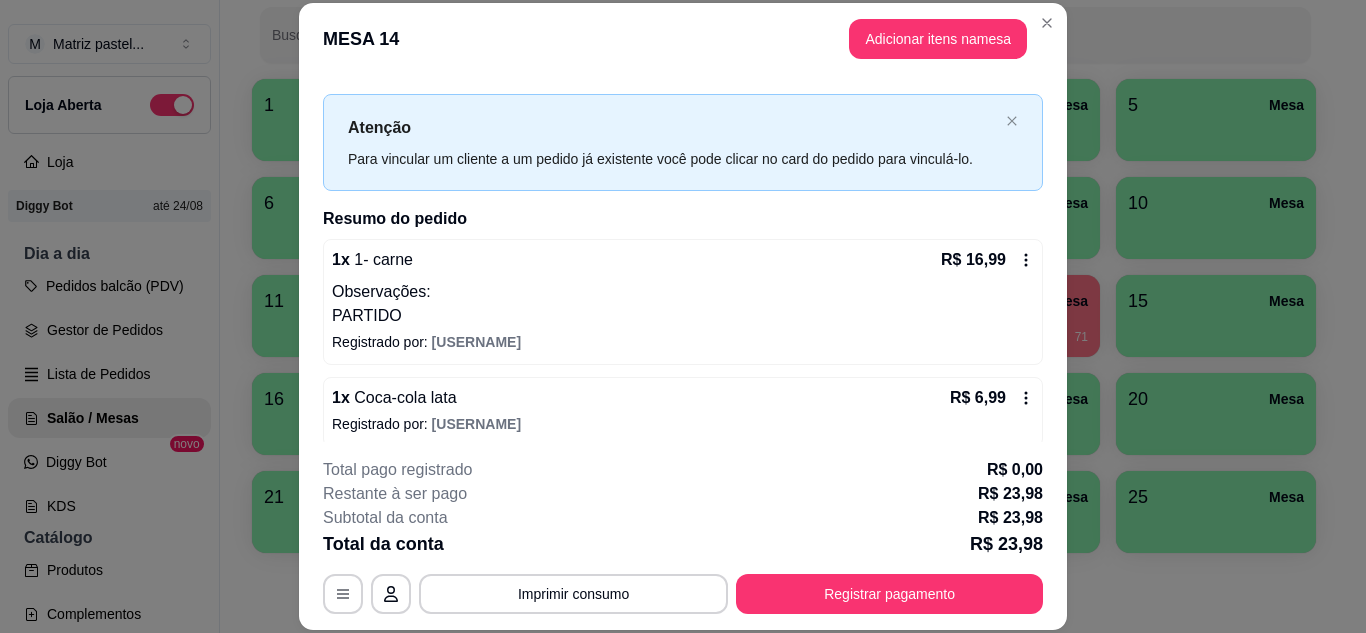 scroll, scrollTop: 38, scrollLeft: 0, axis: vertical 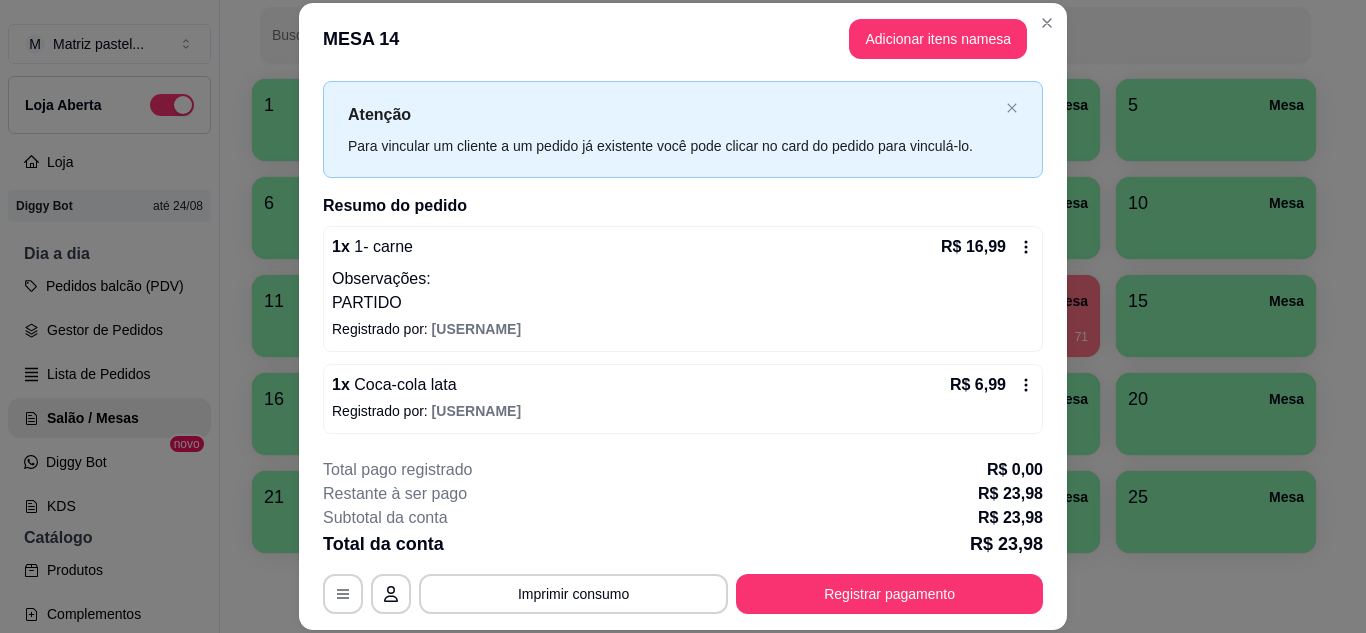 click on "**********" at bounding box center [683, 536] 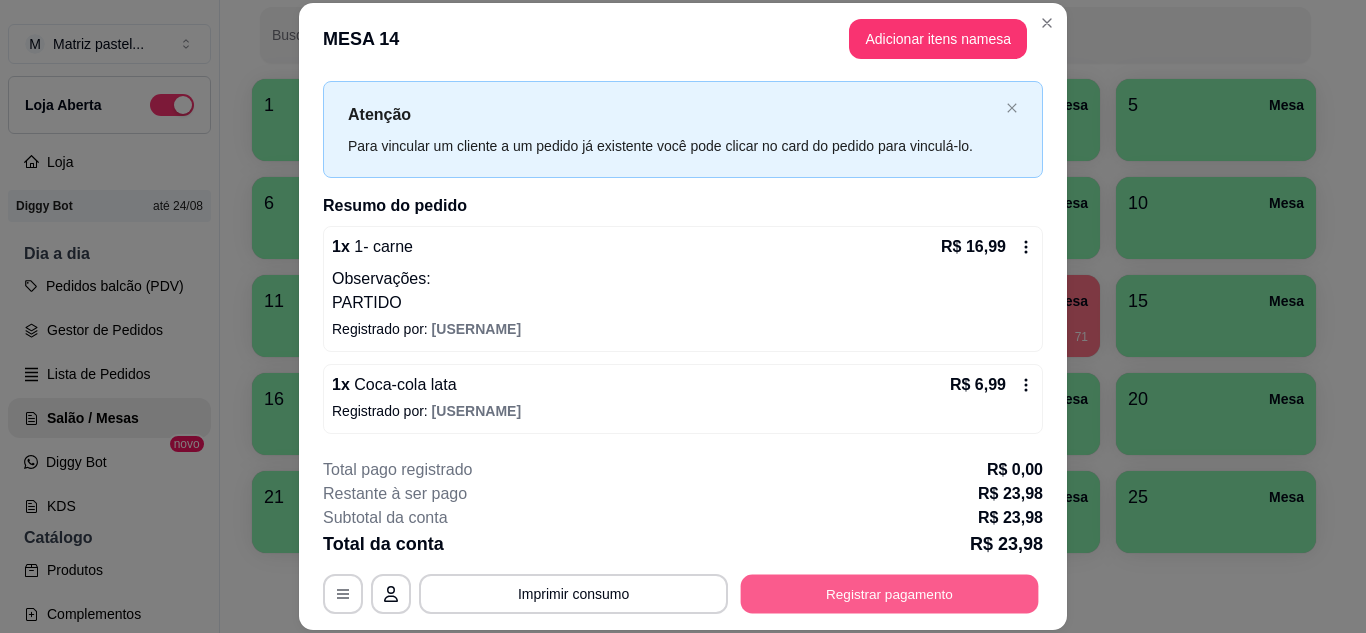 click on "Registrar pagamento" at bounding box center (890, 593) 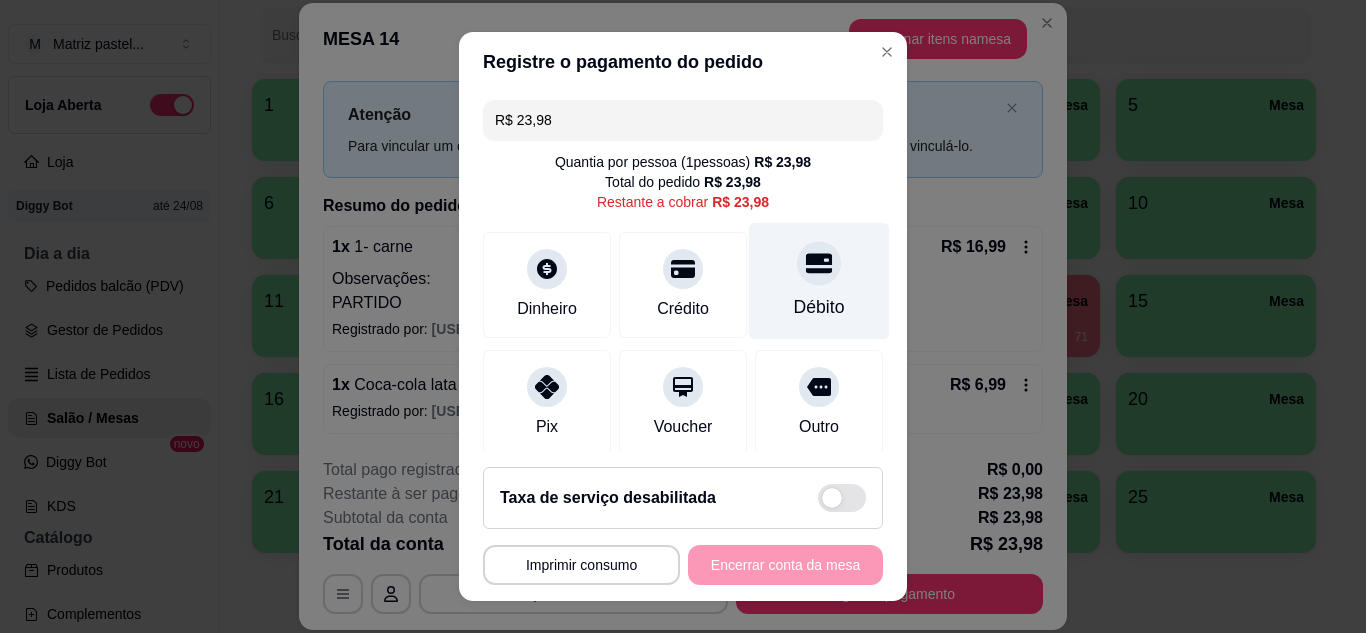 click on "Débito" at bounding box center [819, 280] 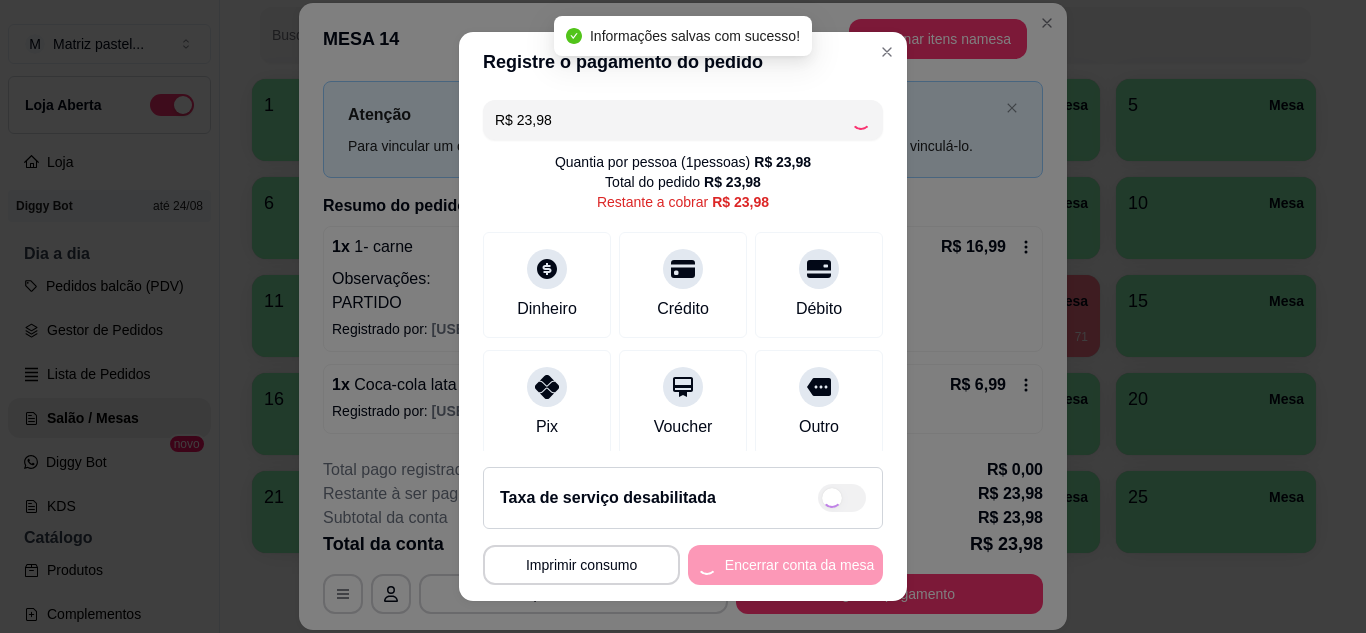 type on "R$ 0,00" 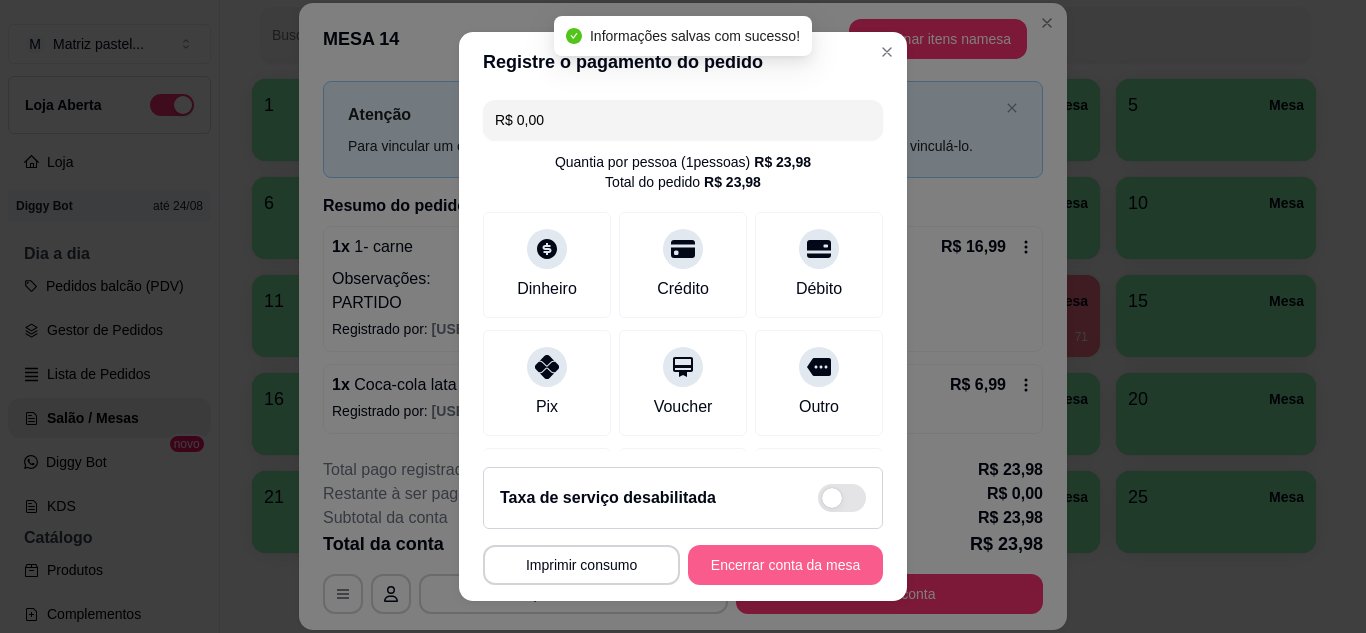 click on "Encerrar conta da mesa" at bounding box center (785, 565) 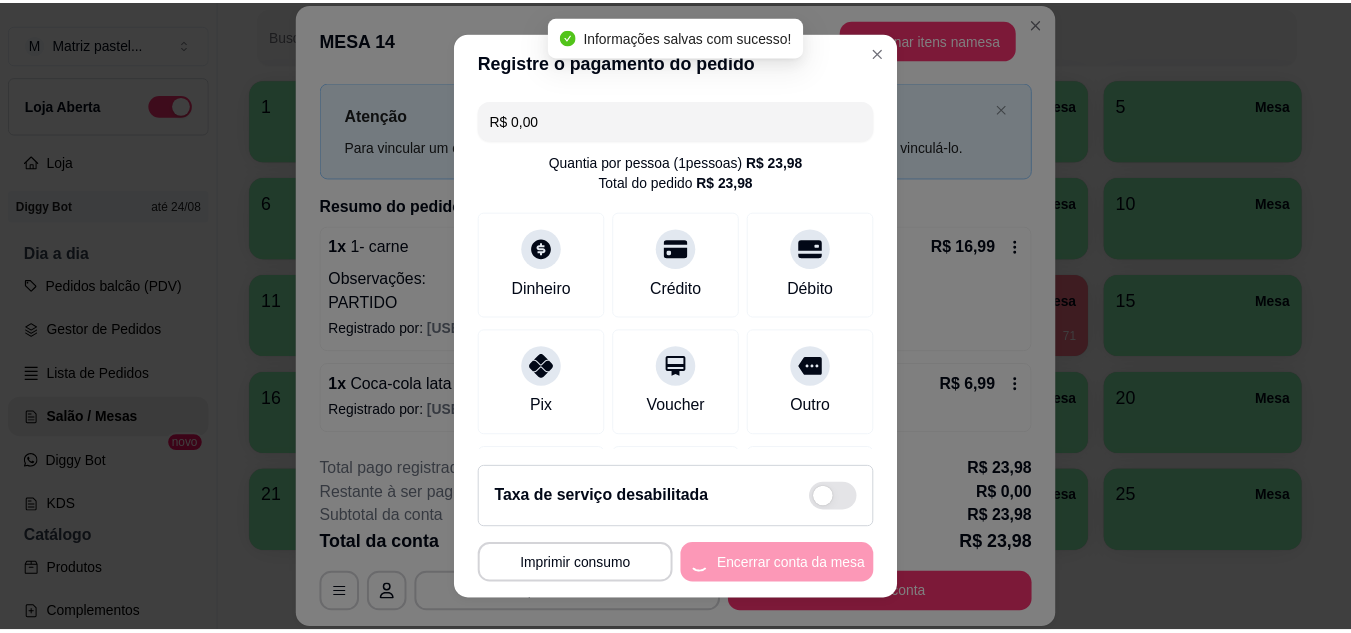 scroll, scrollTop: 0, scrollLeft: 0, axis: both 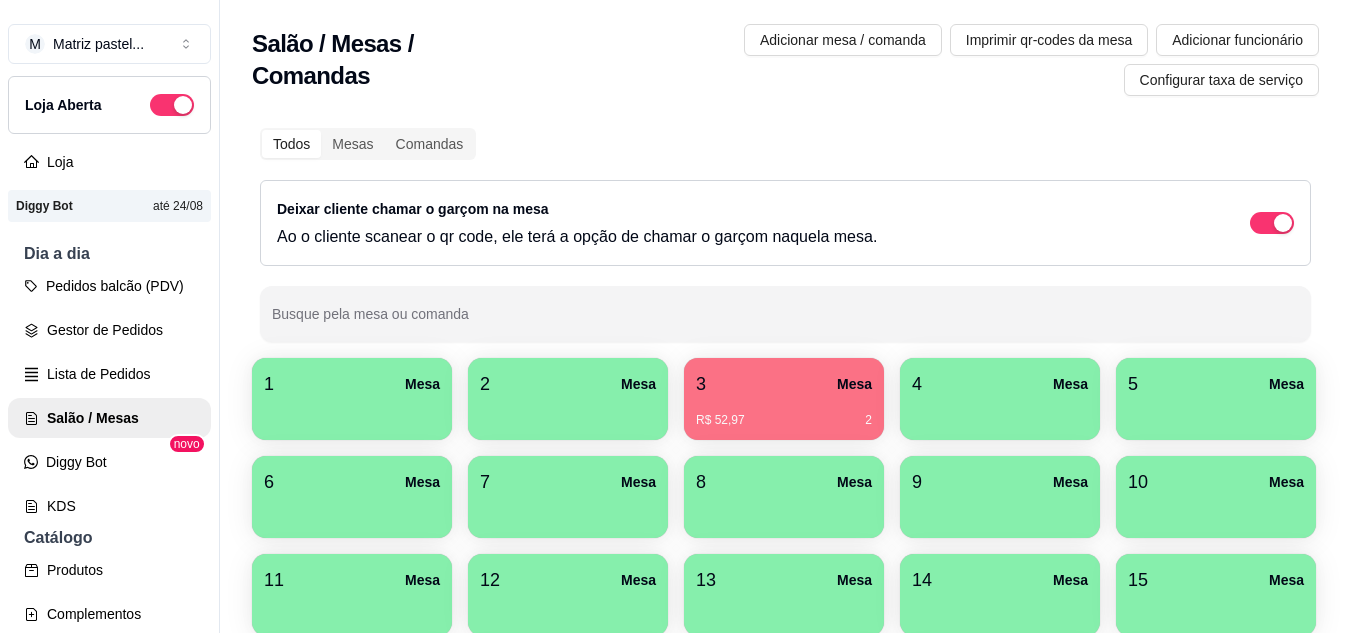click on "3 Mesa" at bounding box center (784, 384) 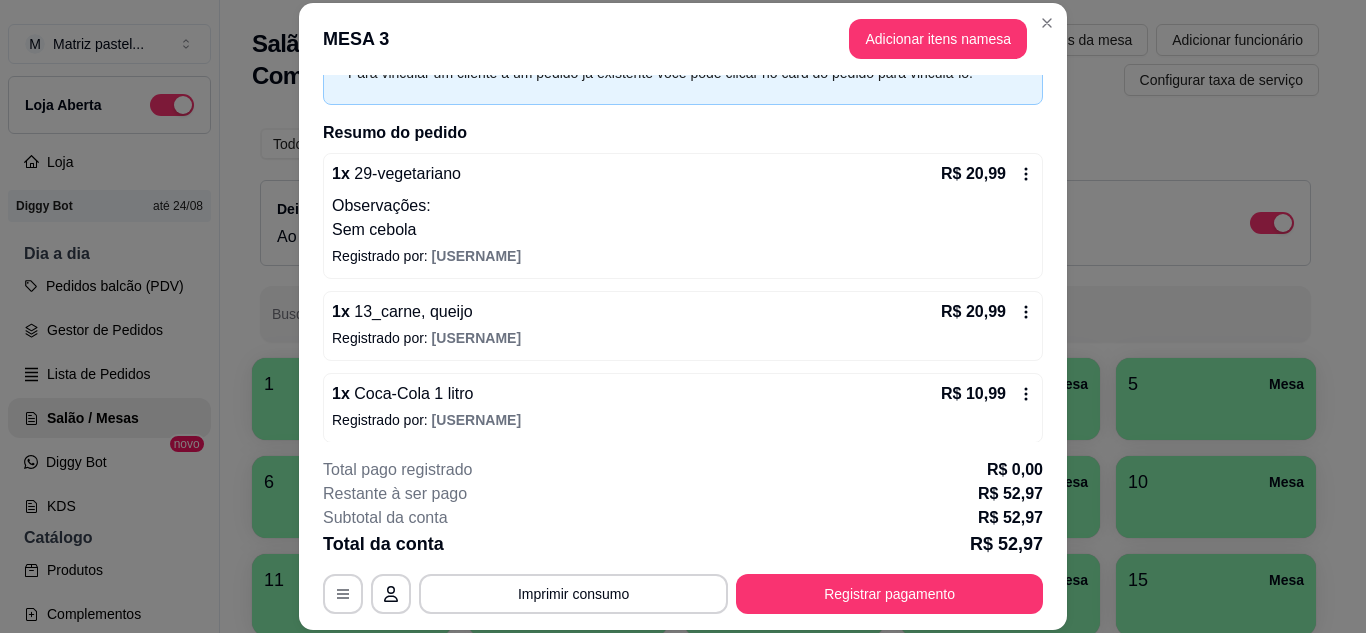 scroll, scrollTop: 120, scrollLeft: 0, axis: vertical 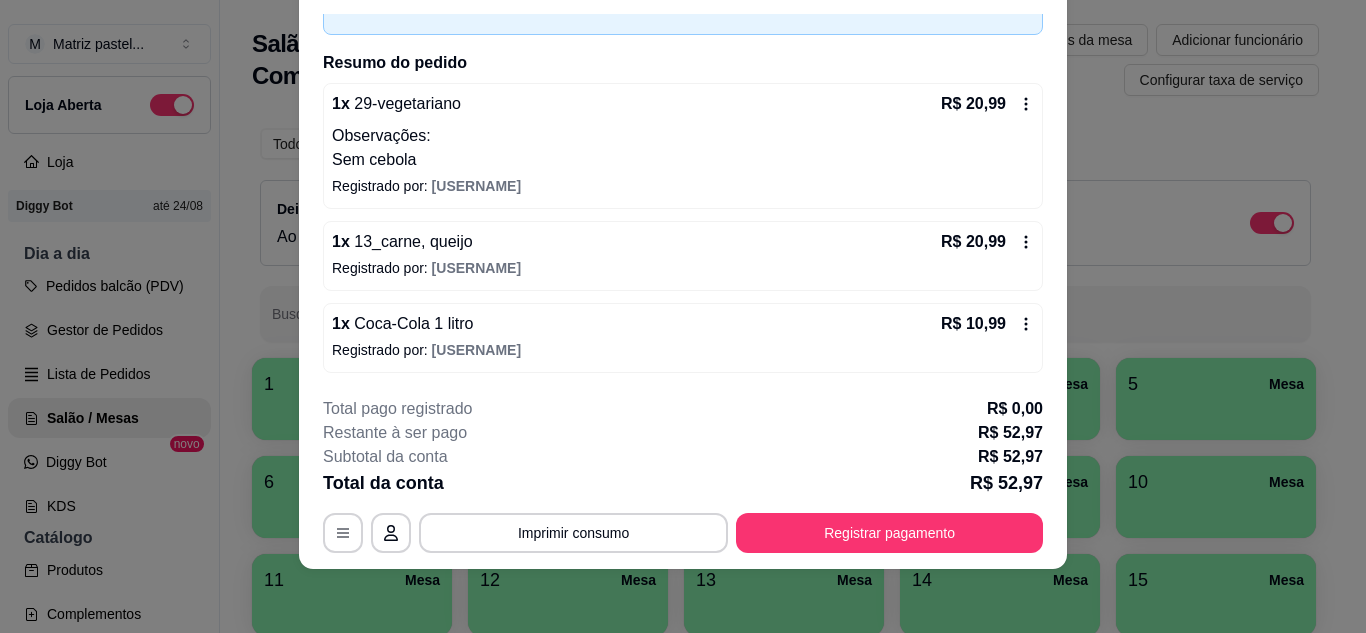 click 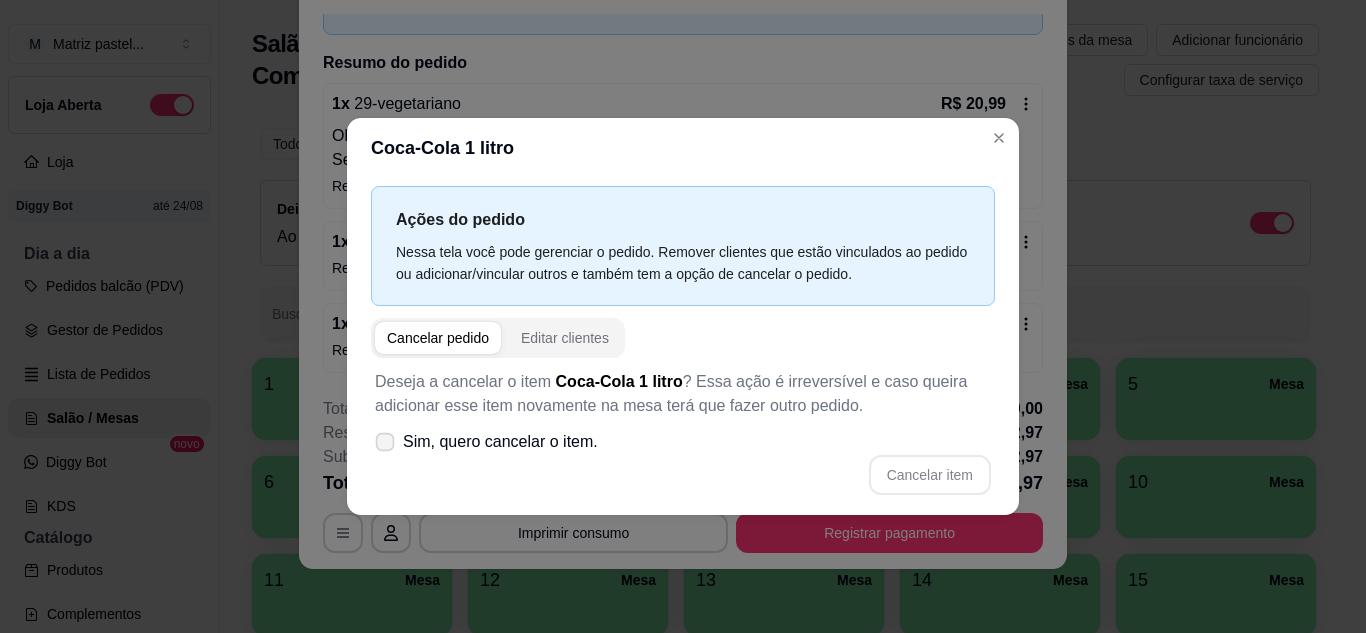 click at bounding box center (385, 441) 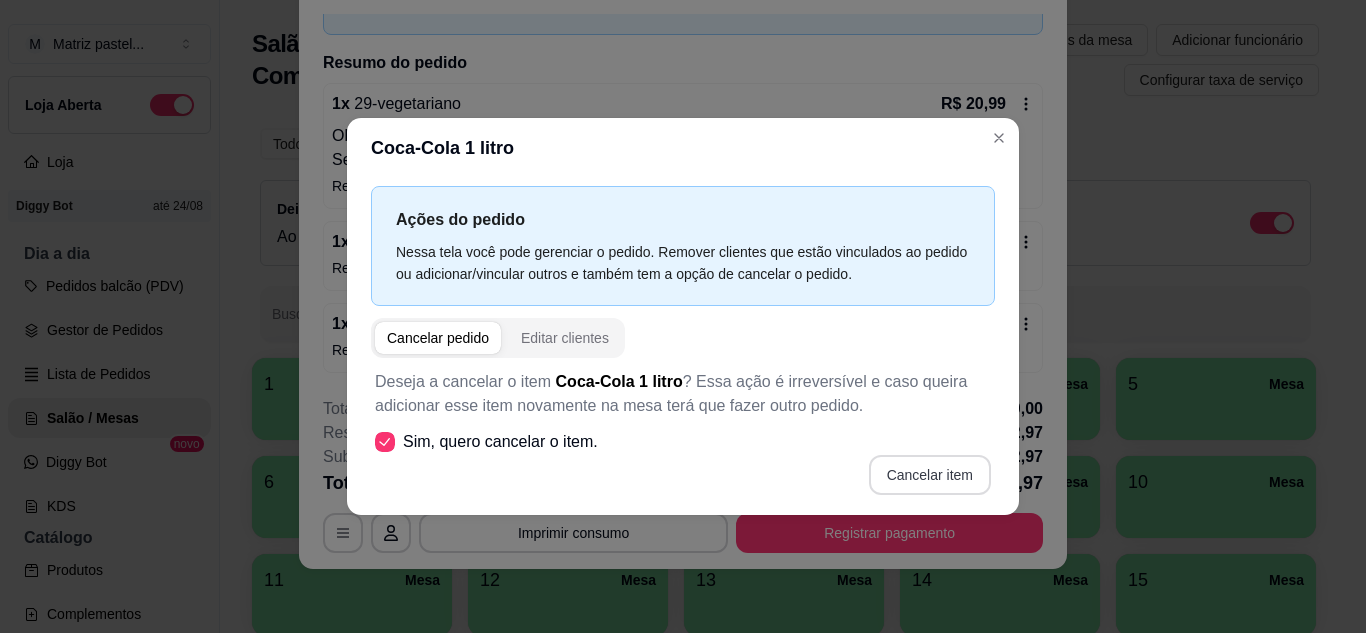 click on "Cancelar item" at bounding box center (930, 475) 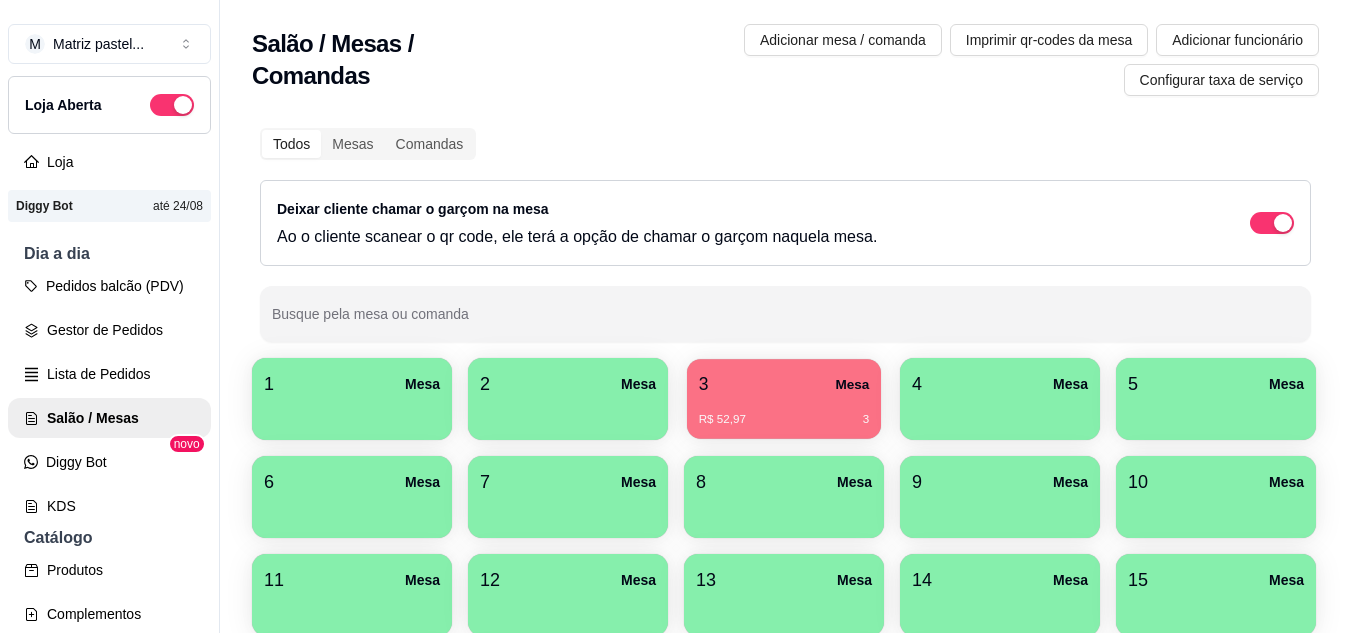 click on "R$ 52,97 3" at bounding box center (784, 412) 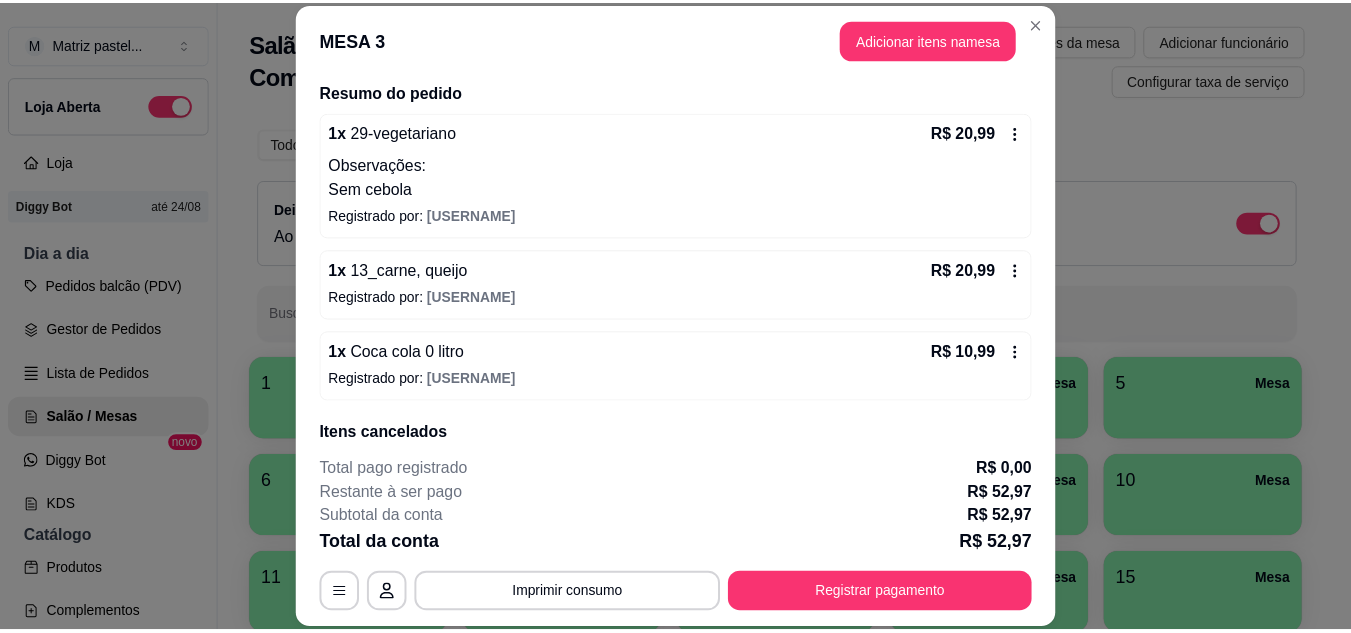 scroll, scrollTop: 234, scrollLeft: 0, axis: vertical 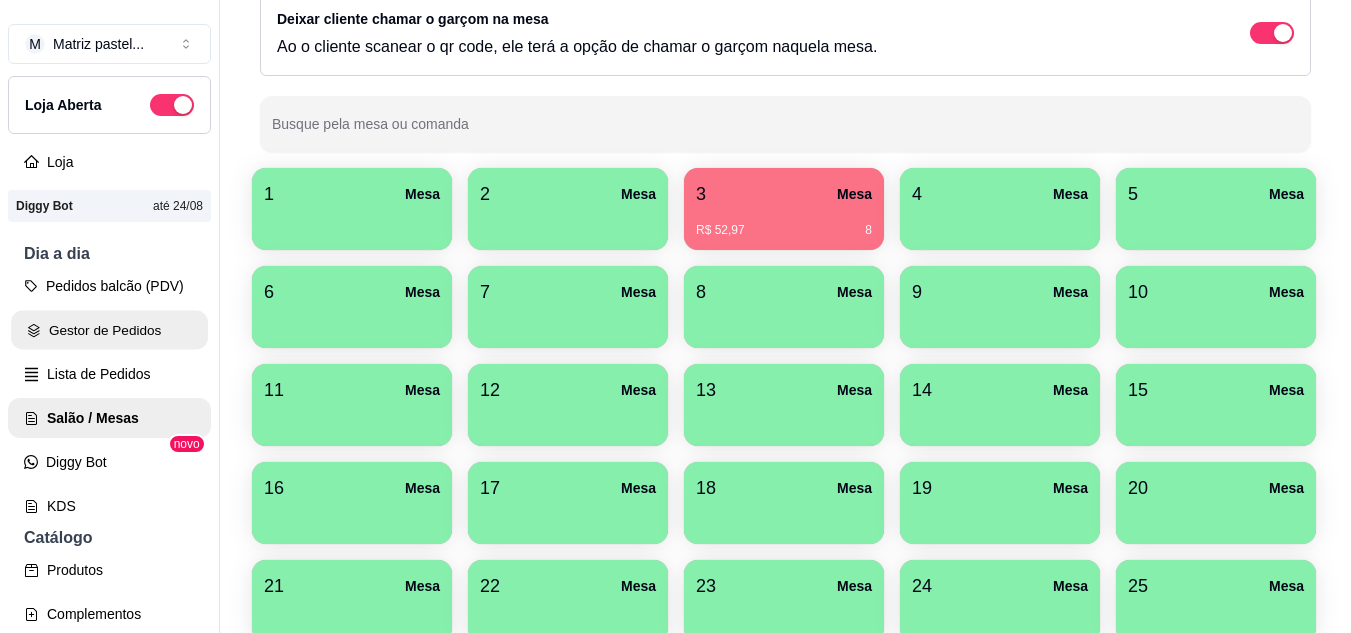 click on "Gestor de Pedidos" at bounding box center [109, 330] 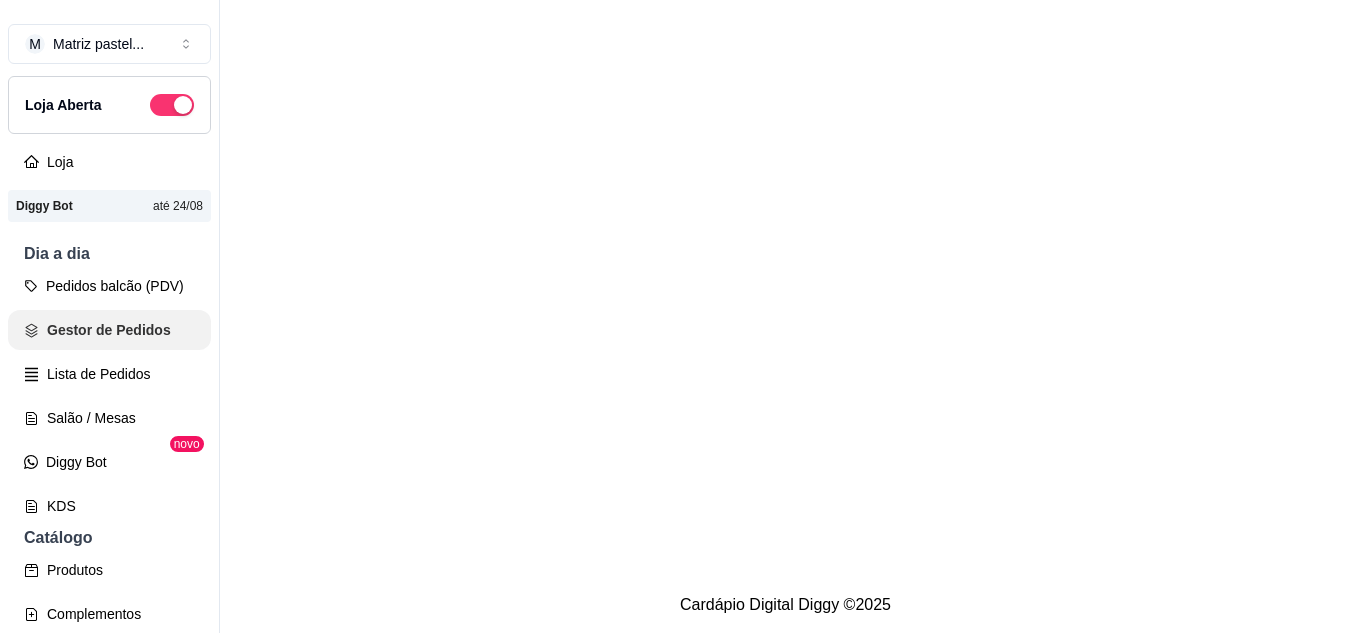 scroll, scrollTop: 0, scrollLeft: 0, axis: both 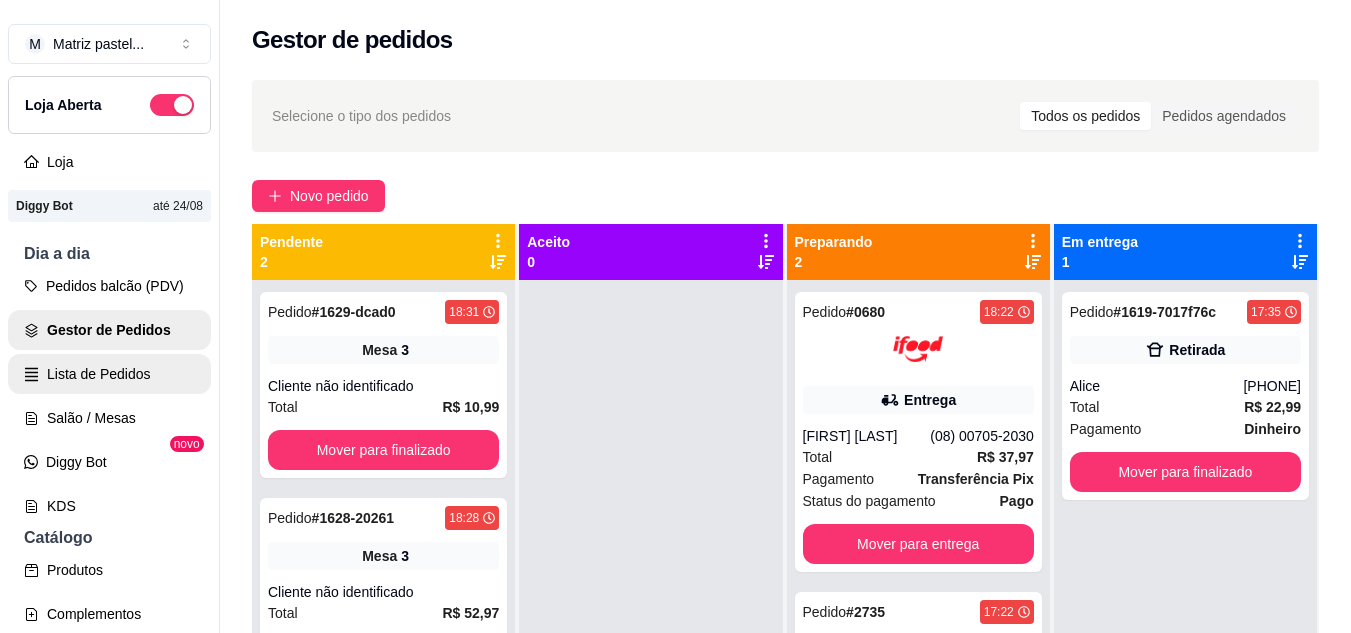 click on "Lista de Pedidos" at bounding box center [109, 374] 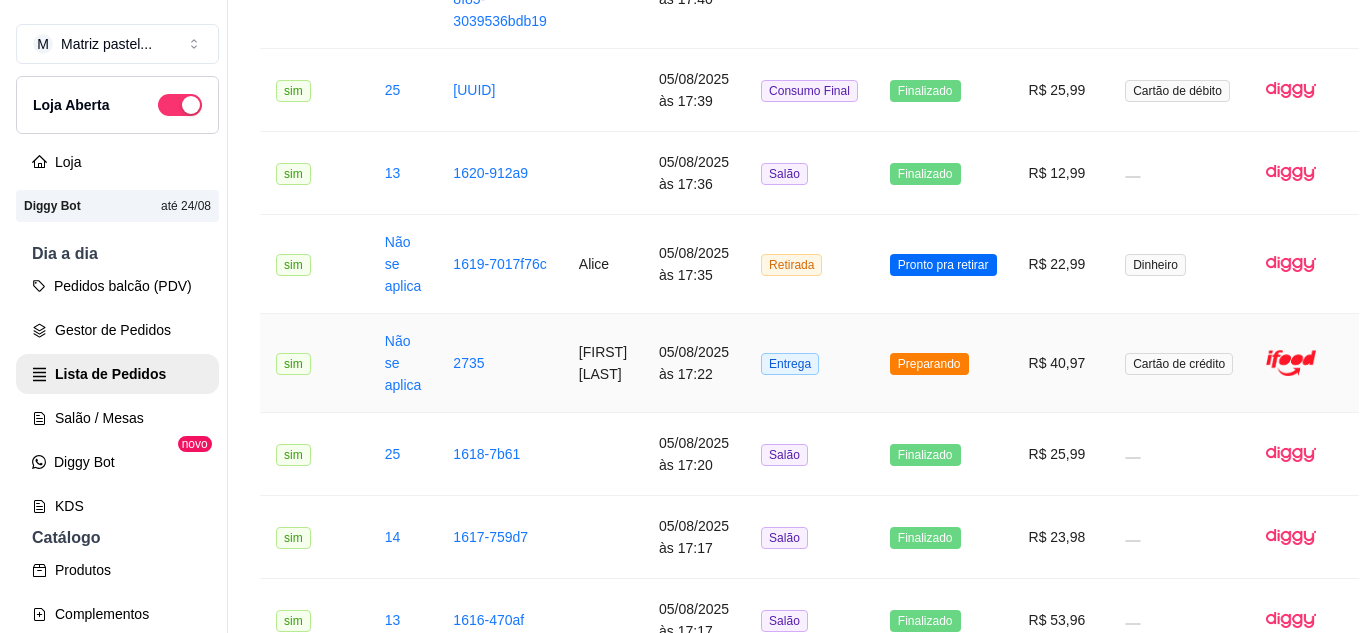 scroll, scrollTop: 1600, scrollLeft: 0, axis: vertical 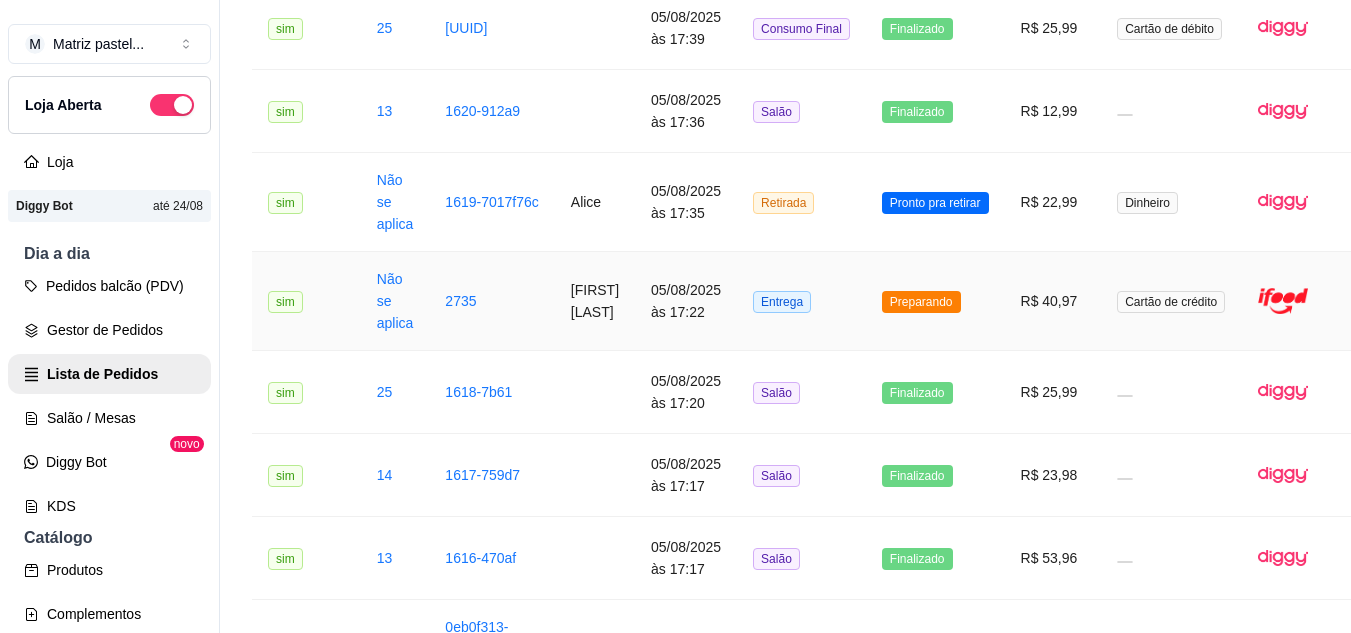 click on "[FIRST] [LAST]" at bounding box center [595, 301] 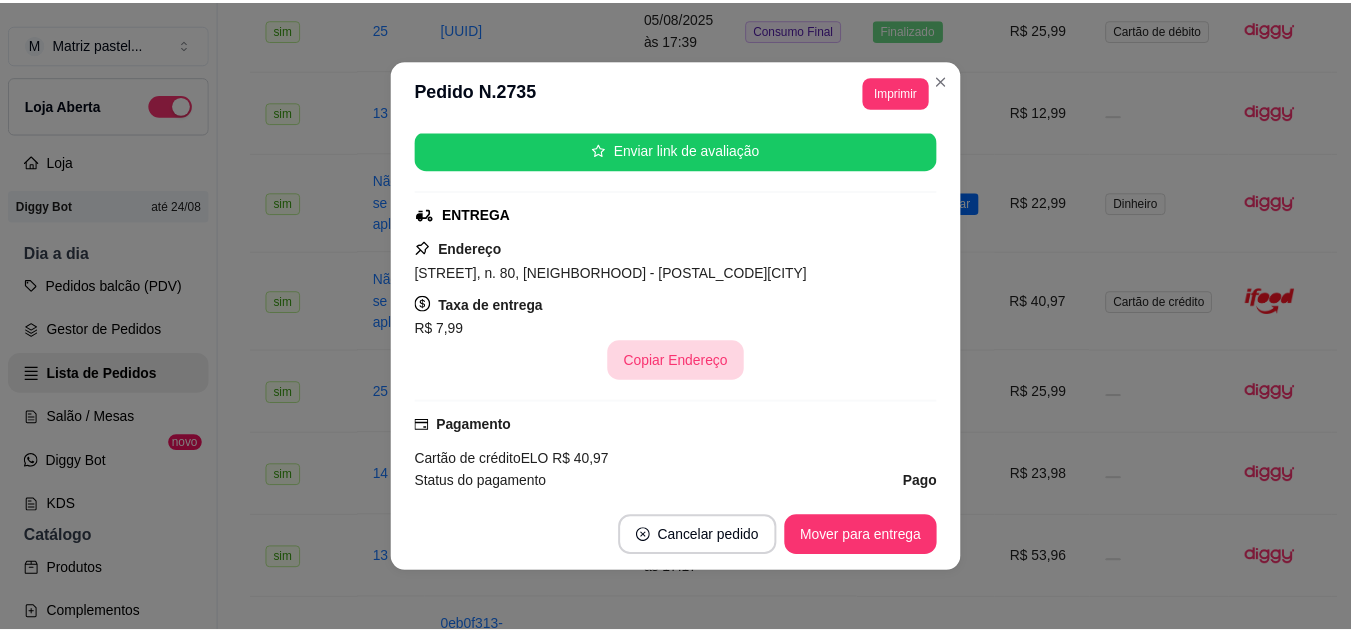 scroll, scrollTop: 400, scrollLeft: 0, axis: vertical 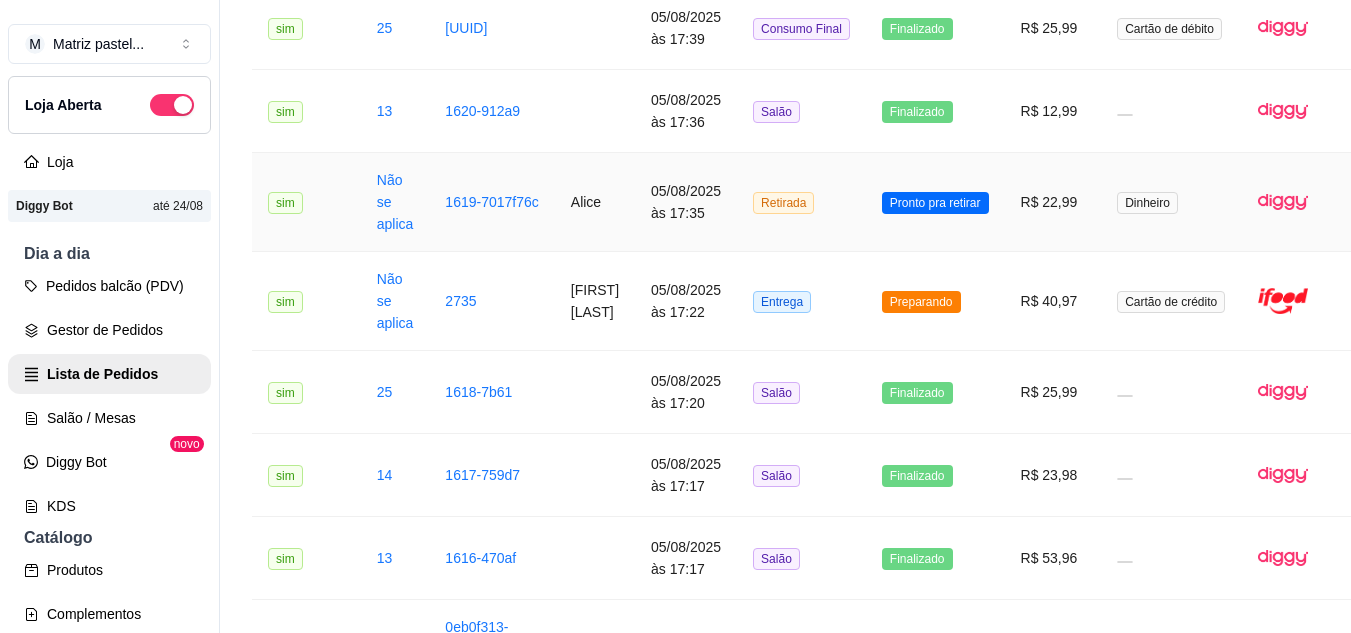 drag, startPoint x: 821, startPoint y: 265, endPoint x: 786, endPoint y: 272, distance: 35.69314 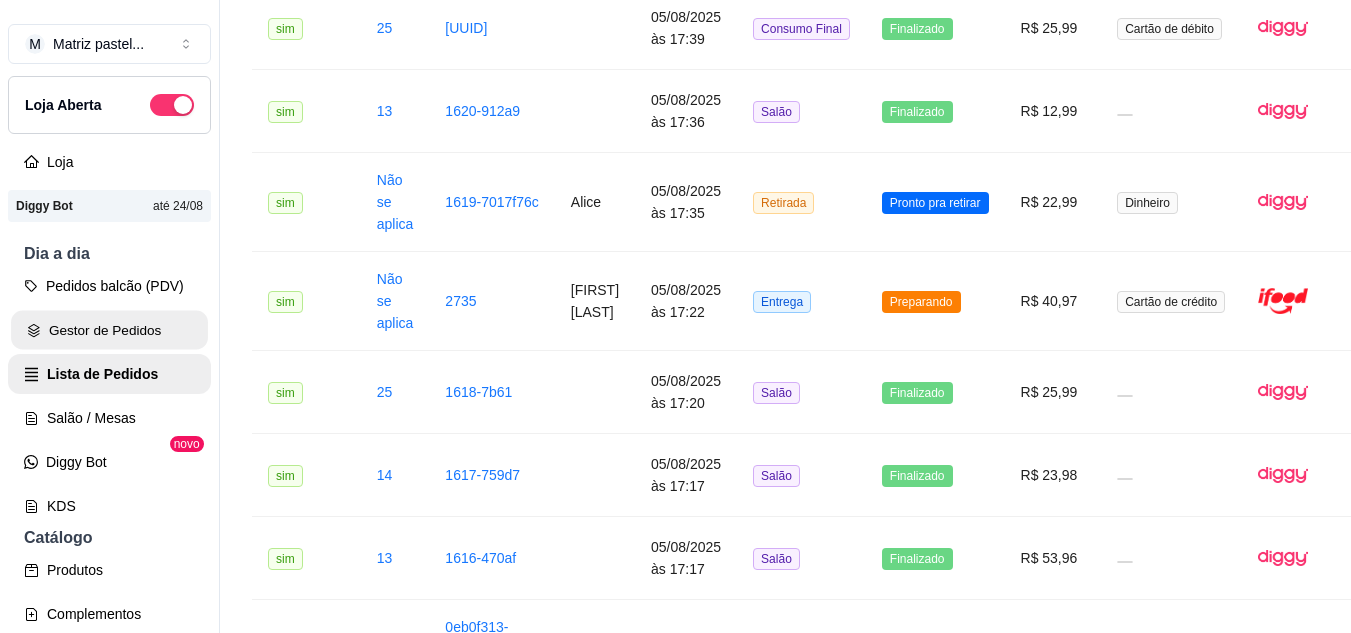click on "Gestor de Pedidos" at bounding box center [109, 330] 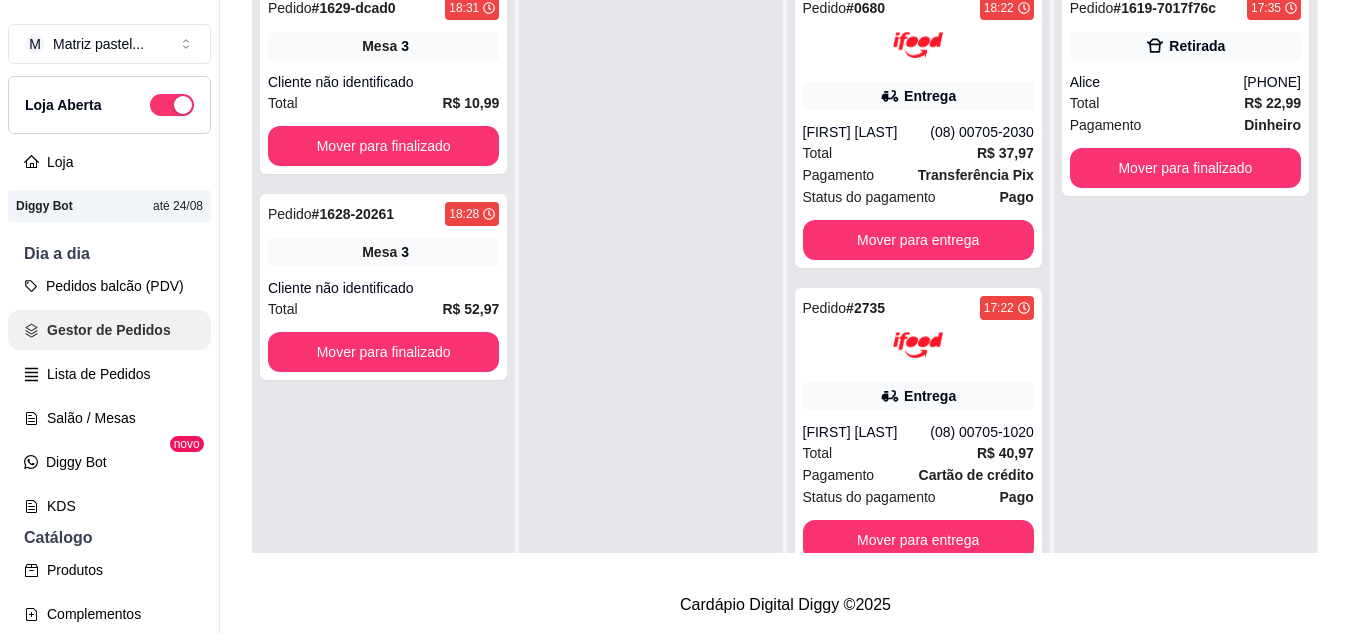scroll, scrollTop: 0, scrollLeft: 0, axis: both 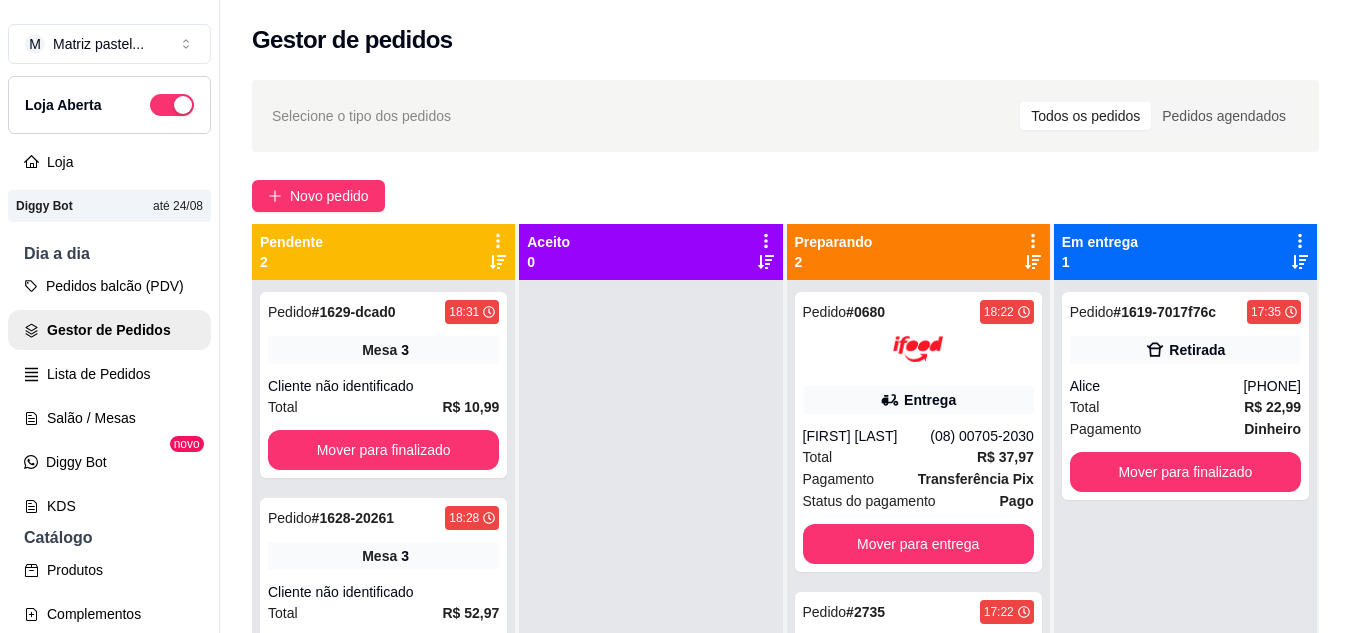 click at bounding box center (650, 596) 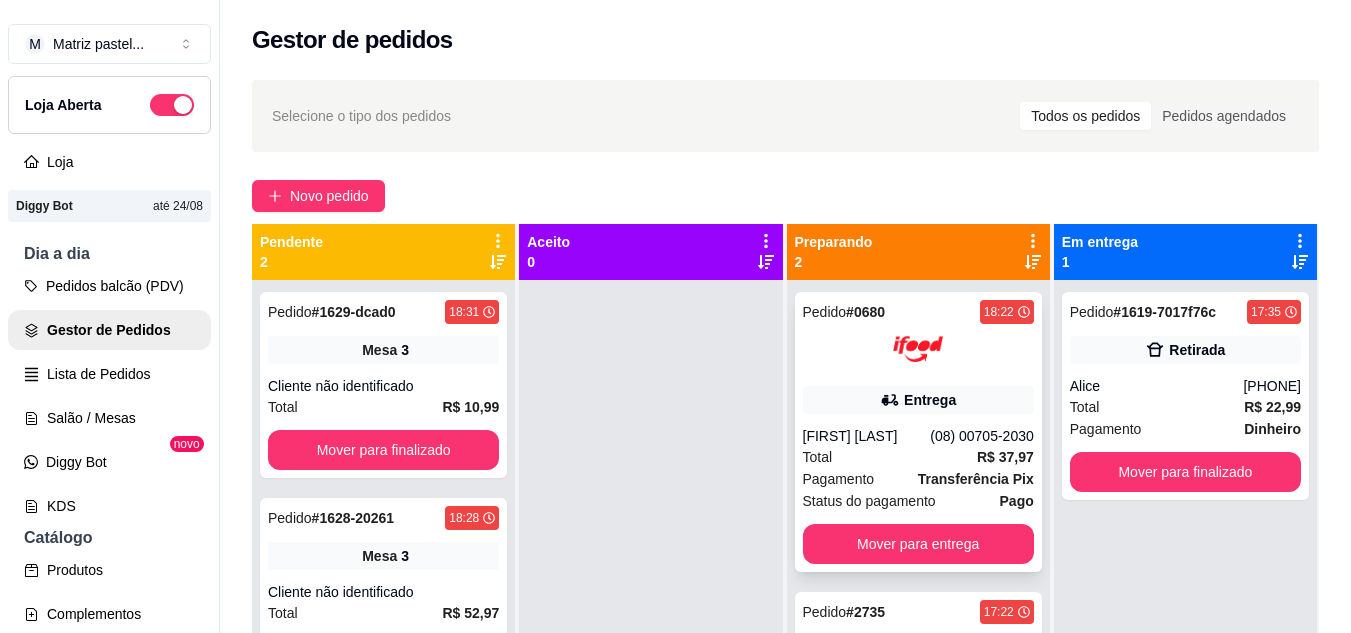 scroll, scrollTop: 56, scrollLeft: 0, axis: vertical 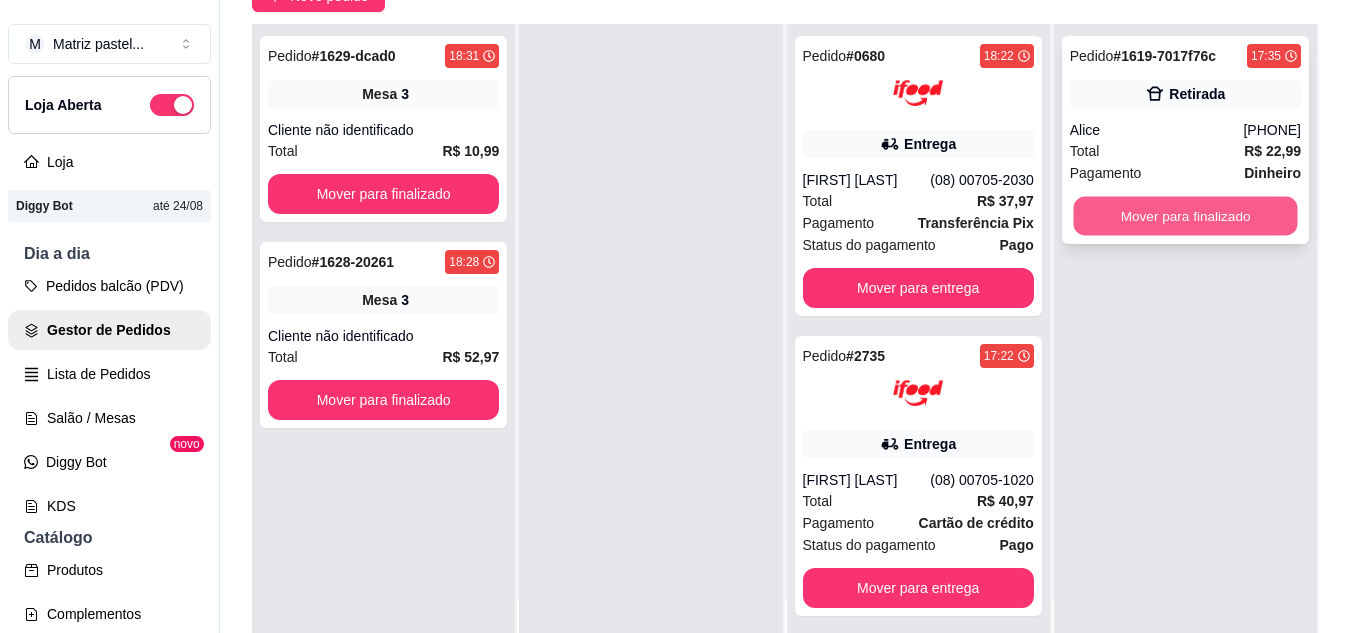 click on "Mover para finalizado" at bounding box center (1185, 216) 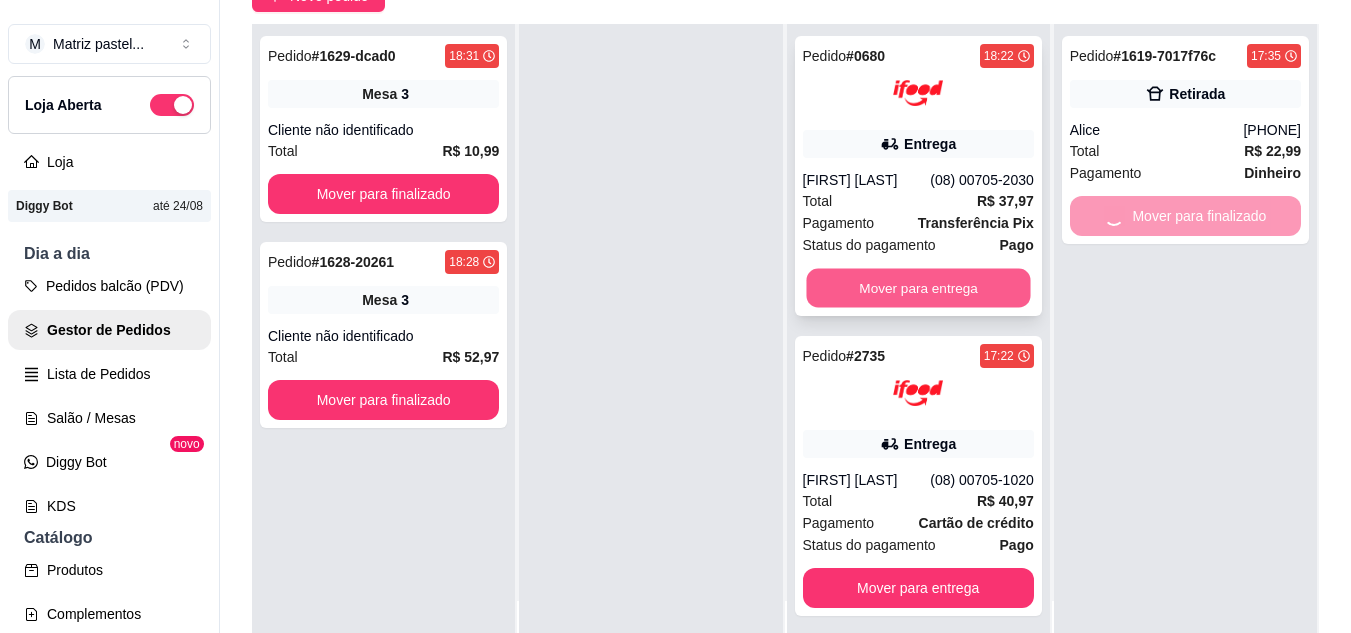 click on "Mover para entrega" at bounding box center (918, 288) 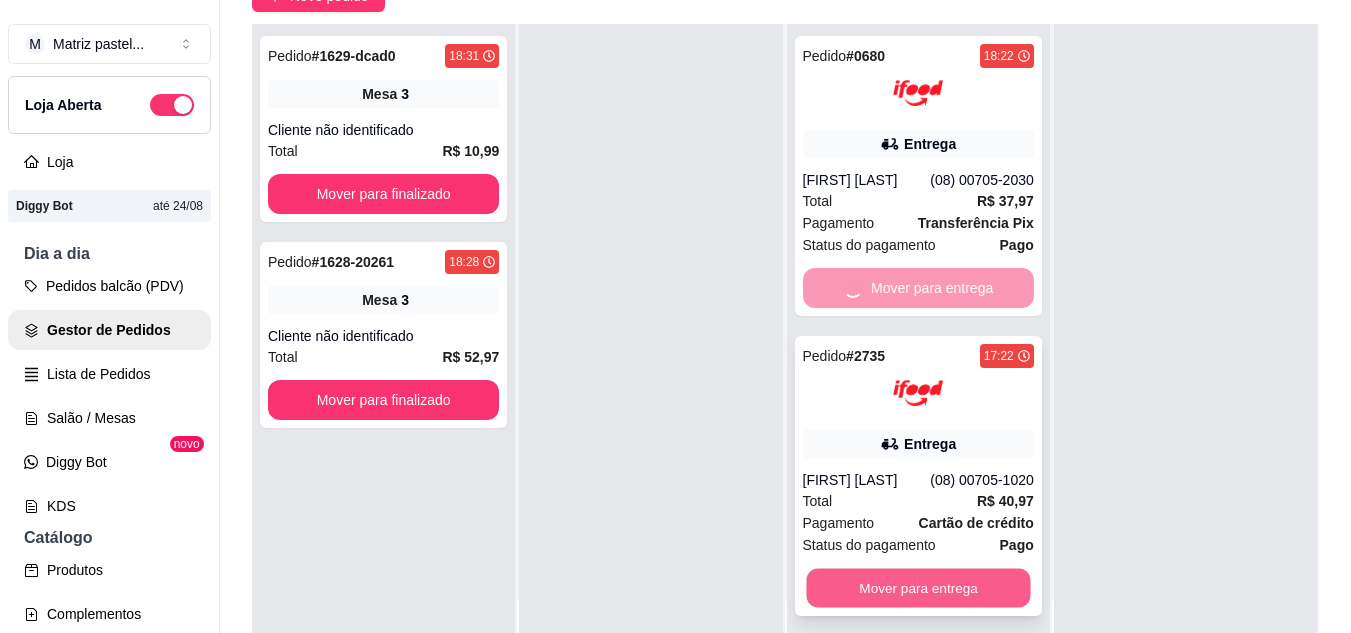 click on "Mover para entrega" at bounding box center [918, 588] 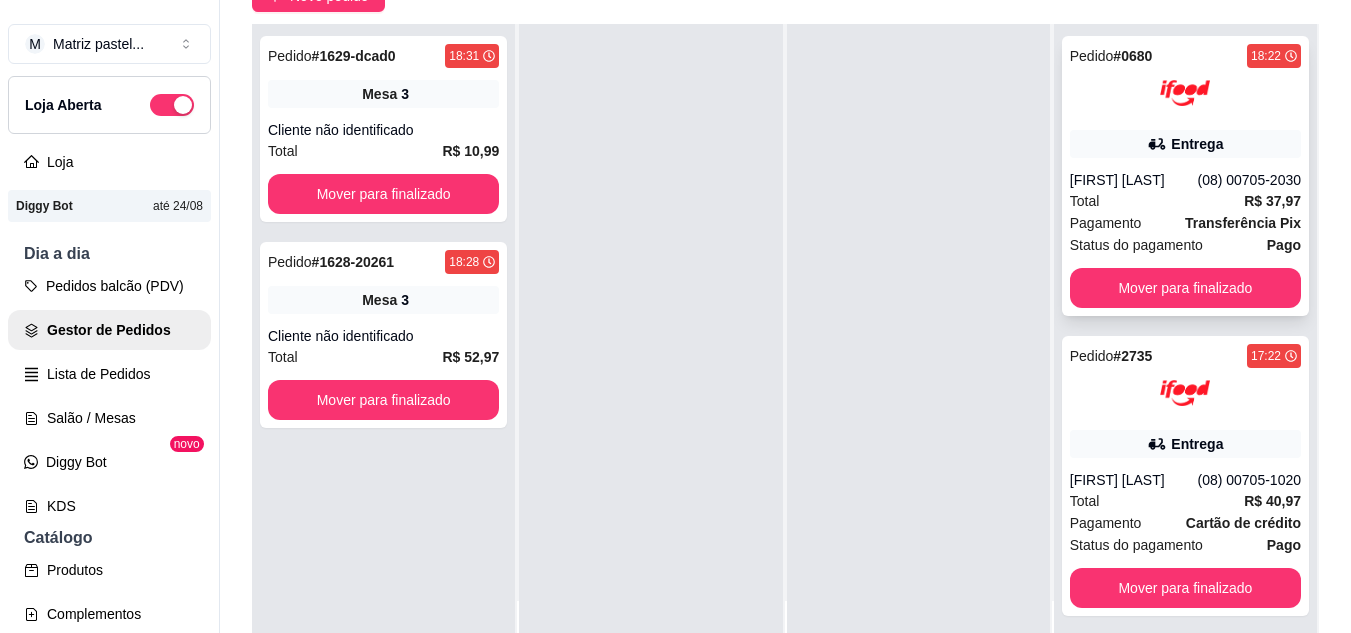 click on "[FIRST] [LAST]" at bounding box center (1134, 180) 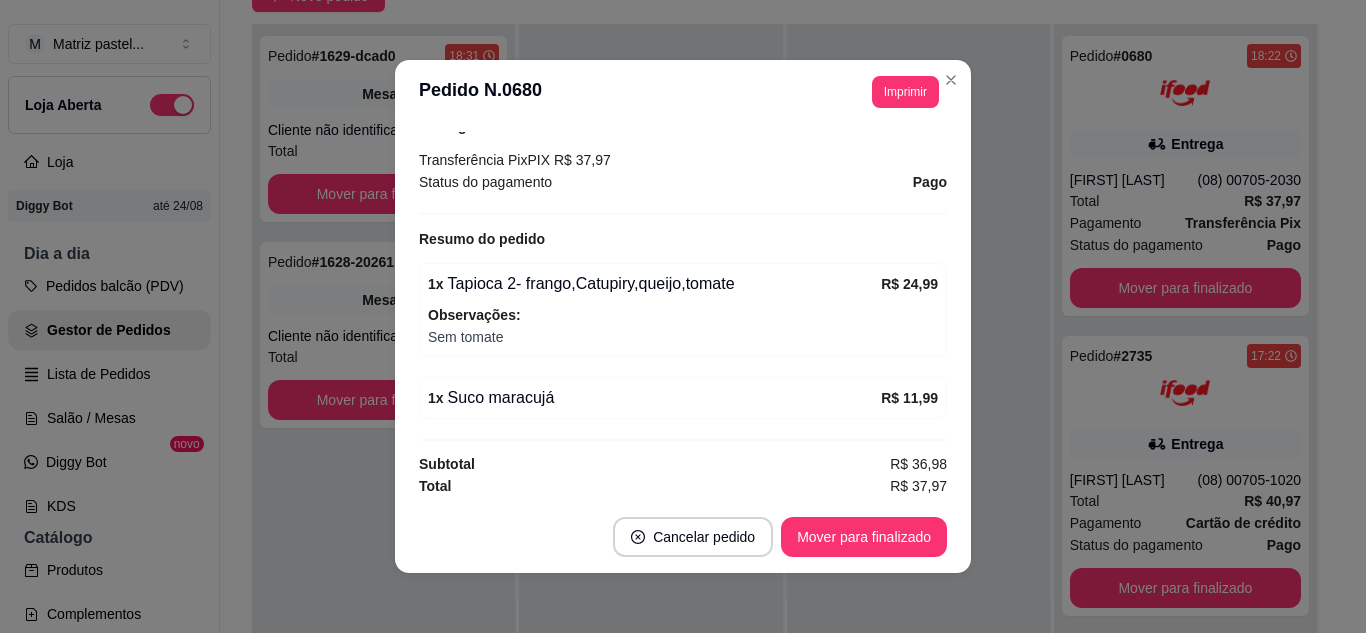 scroll, scrollTop: 604, scrollLeft: 0, axis: vertical 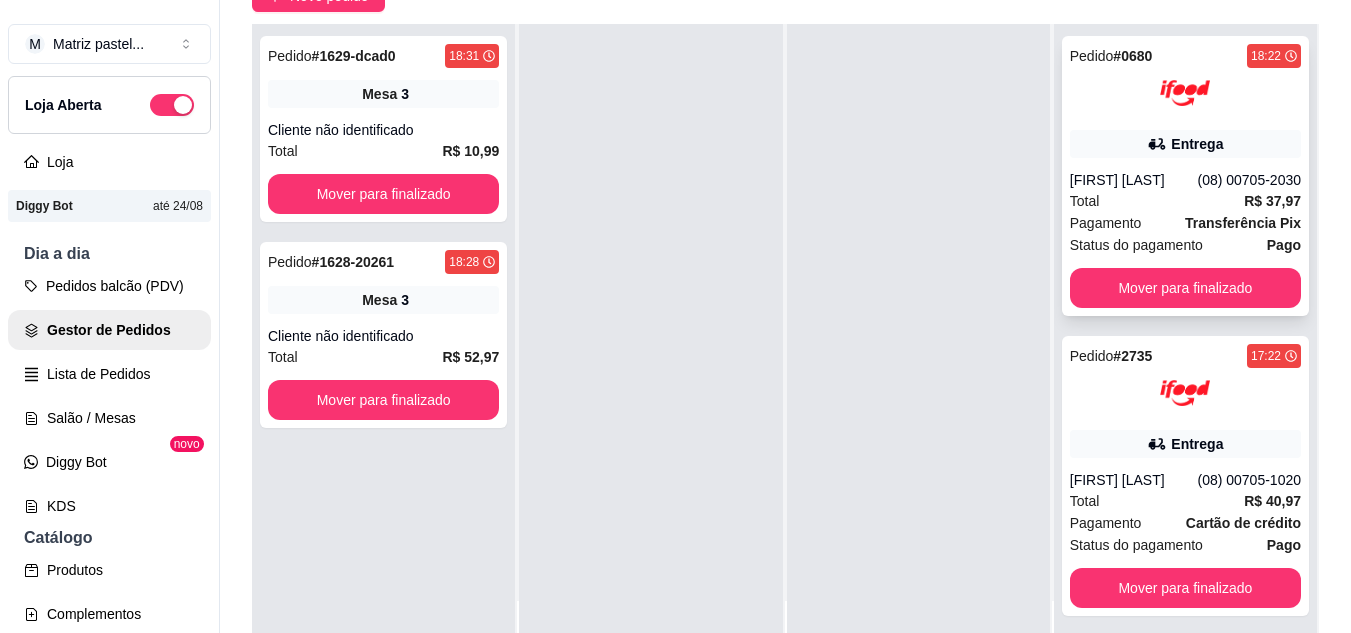 click on "R$ 37,97" at bounding box center (1272, 201) 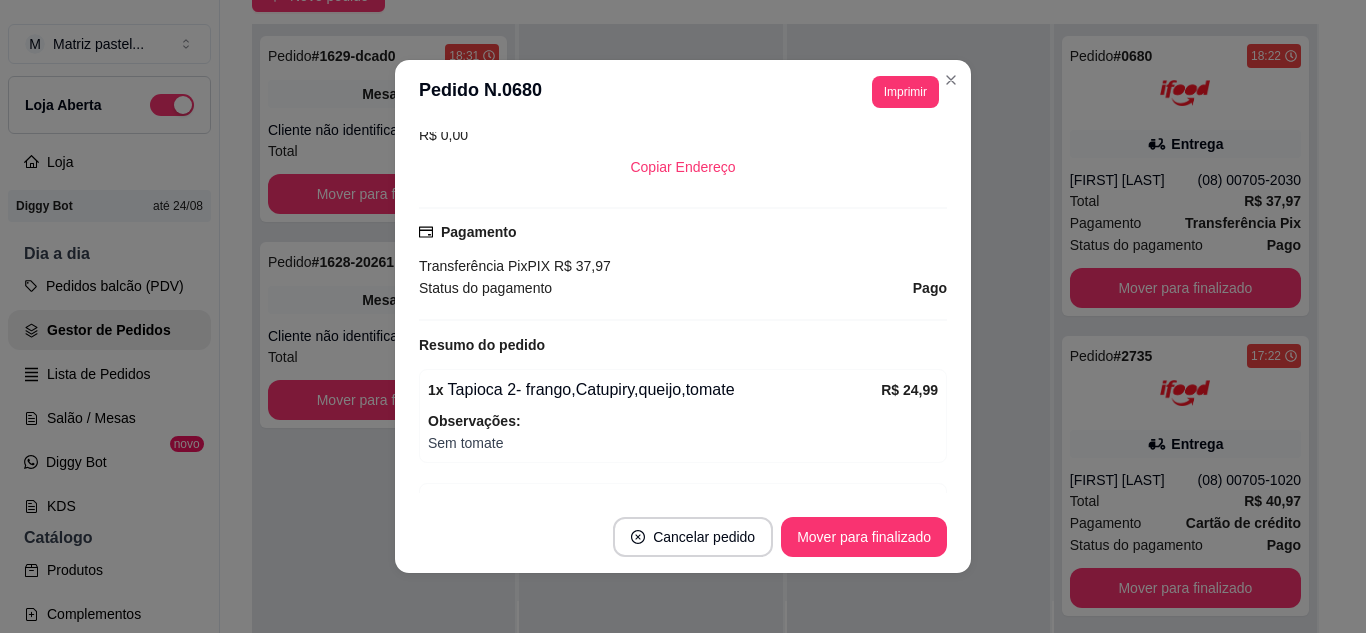 scroll, scrollTop: 604, scrollLeft: 0, axis: vertical 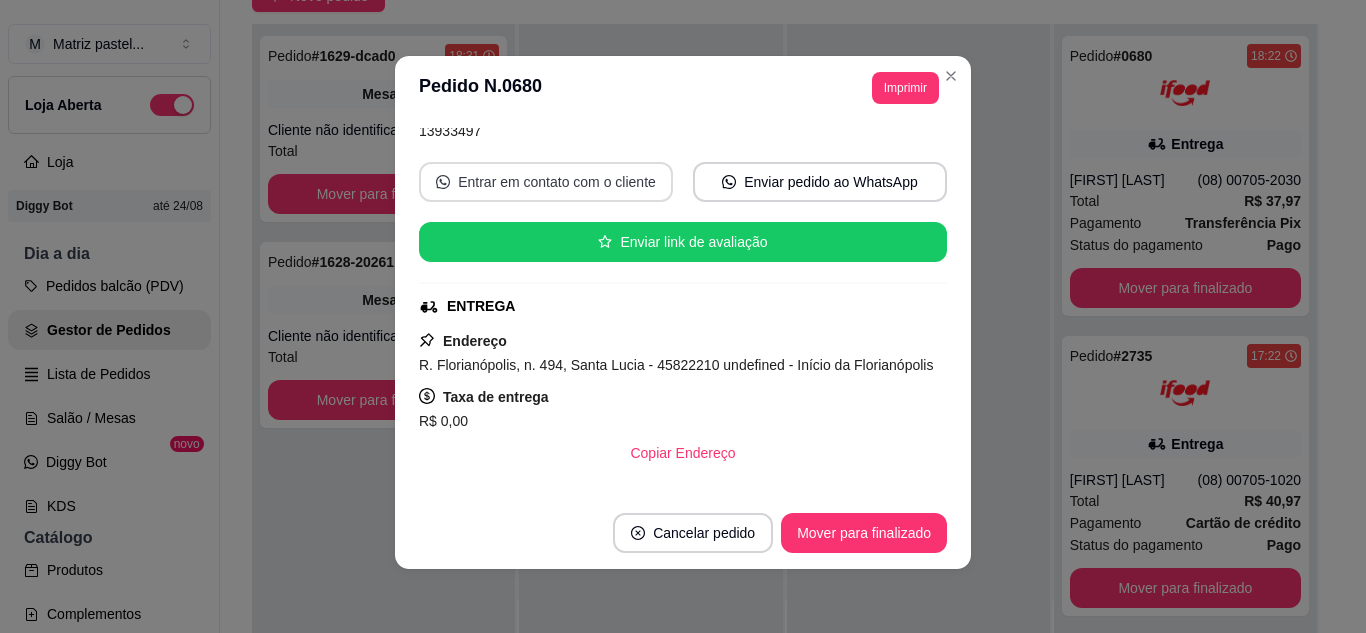 click on "Entrar em contato com o cliente" at bounding box center (546, 182) 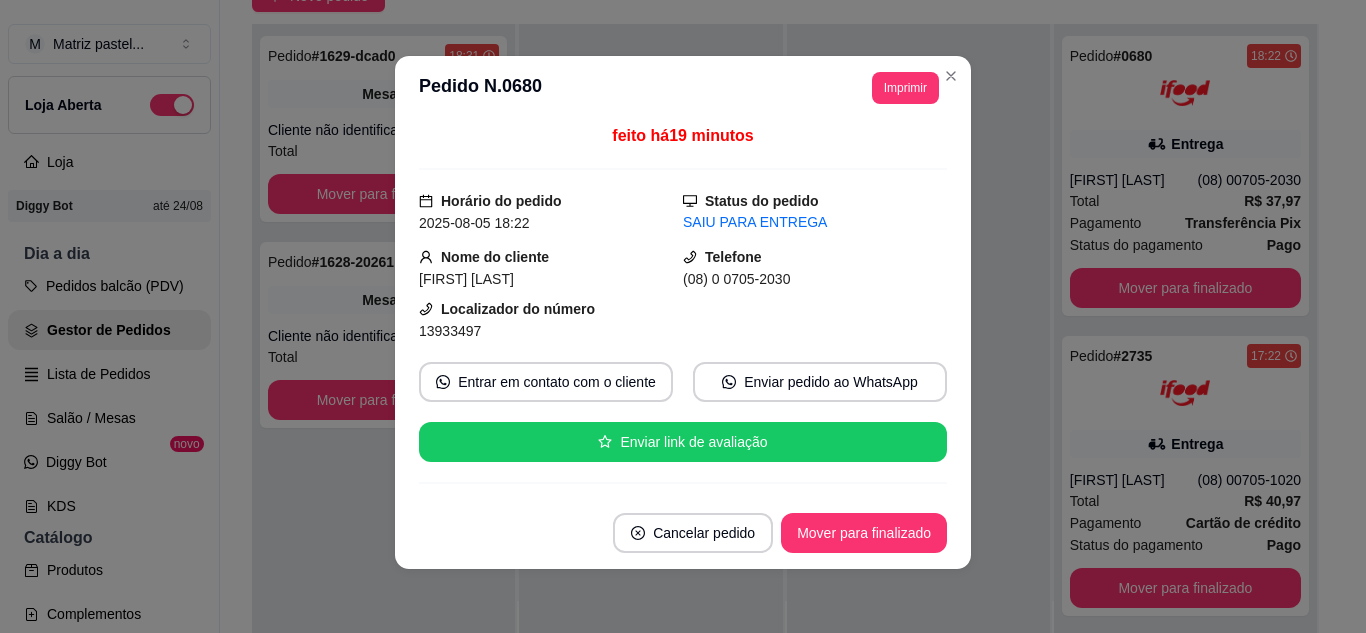 scroll, scrollTop: 0, scrollLeft: 0, axis: both 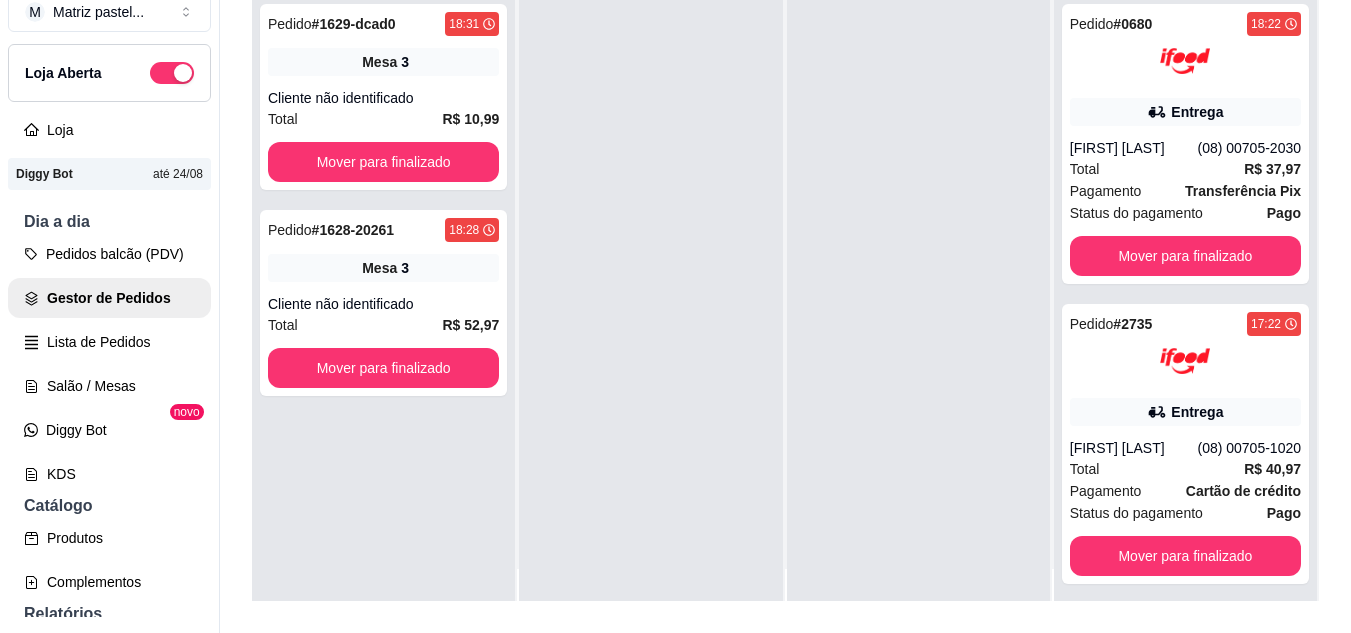 click at bounding box center [918, 308] 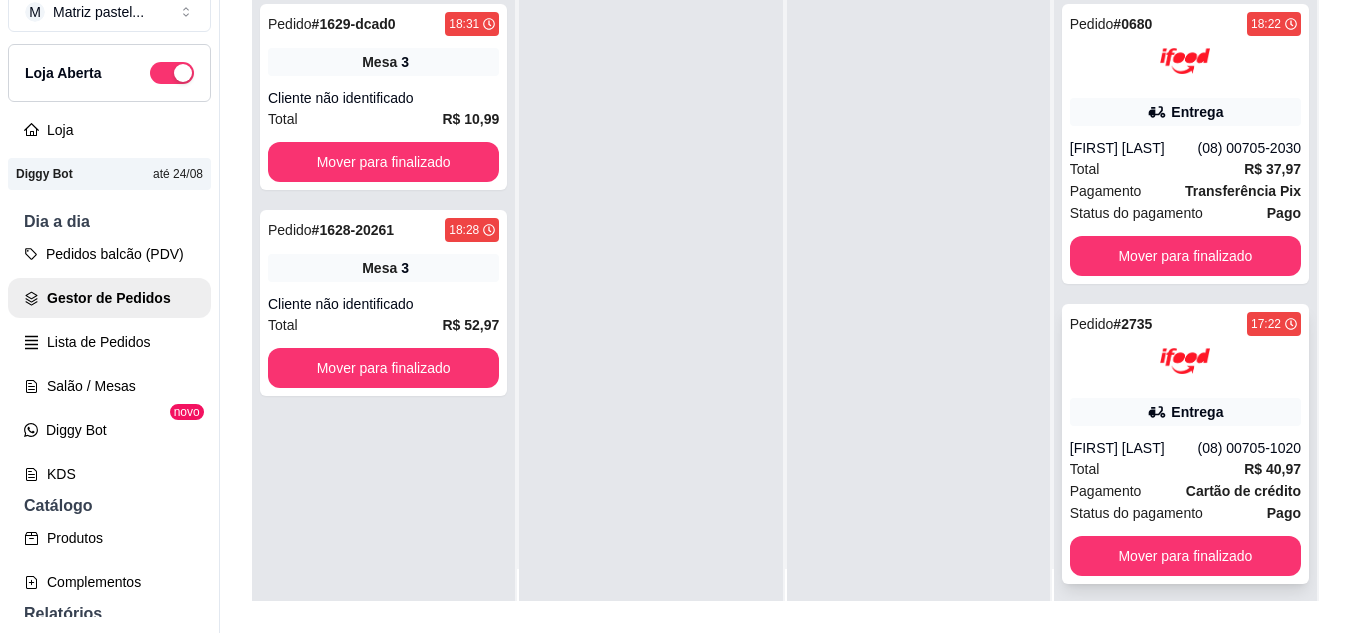 click on "[FIRST] [LAST]" at bounding box center (1134, 448) 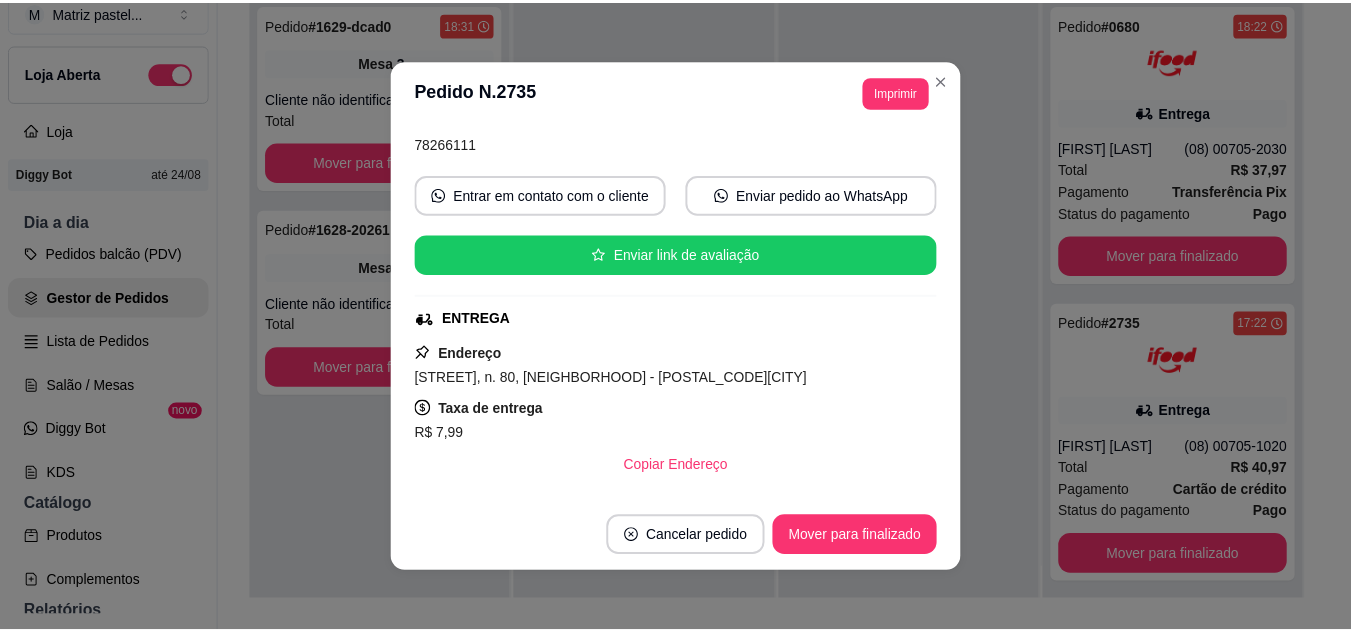 scroll, scrollTop: 200, scrollLeft: 0, axis: vertical 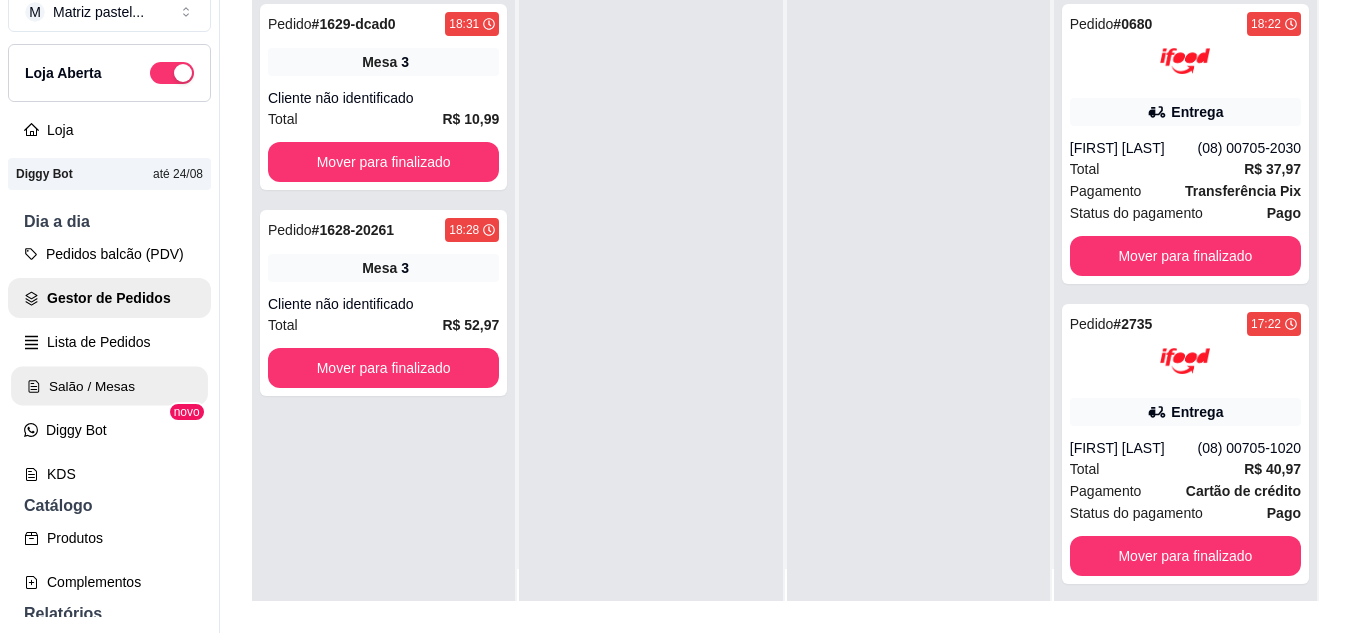 click on "Salão / Mesas" at bounding box center (109, 386) 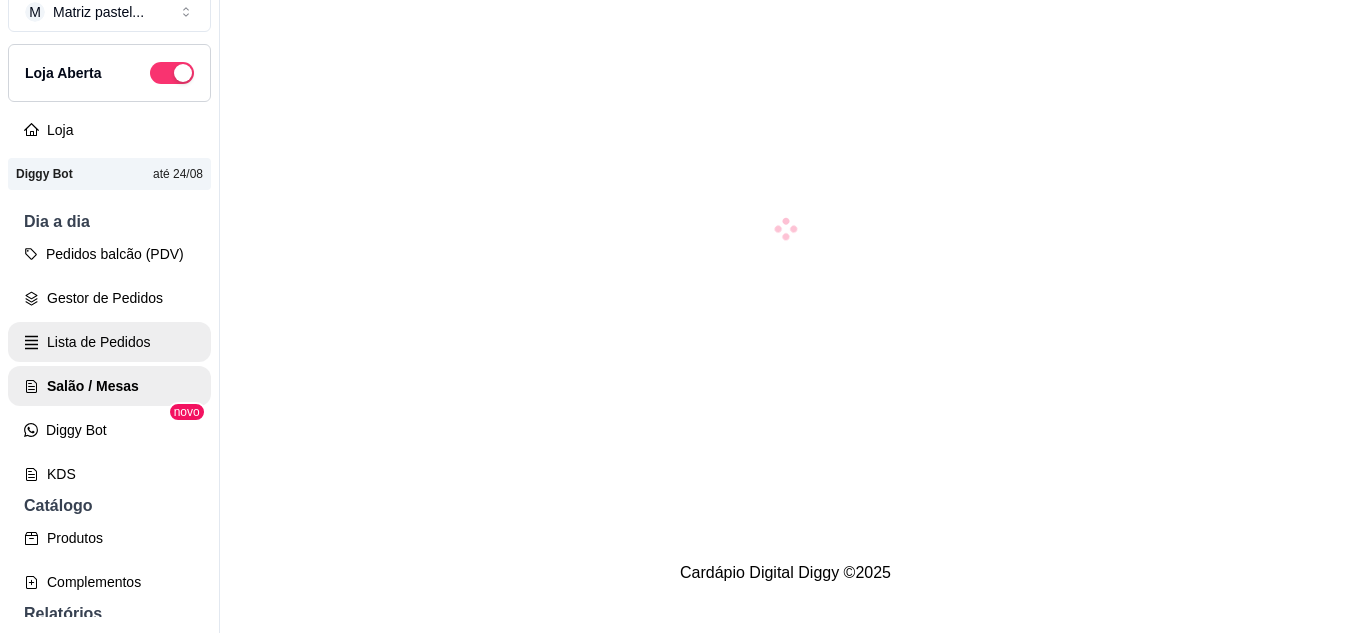 scroll, scrollTop: 0, scrollLeft: 0, axis: both 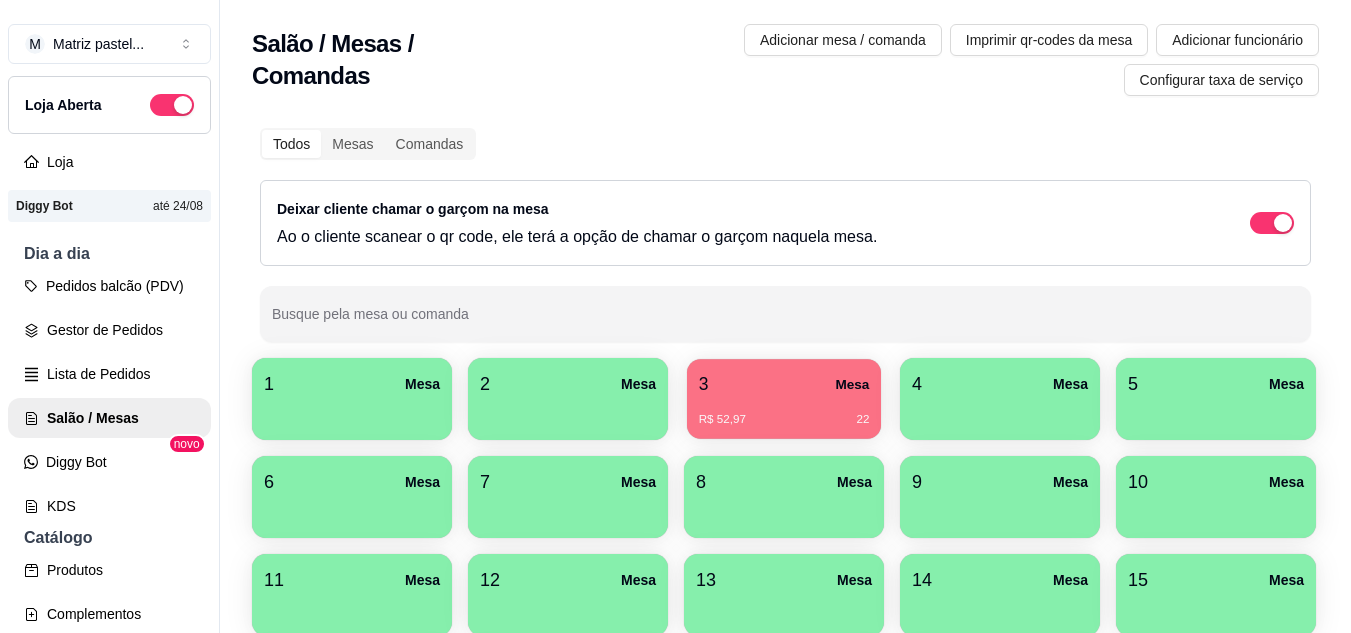click on "3 Mesa" at bounding box center [784, 384] 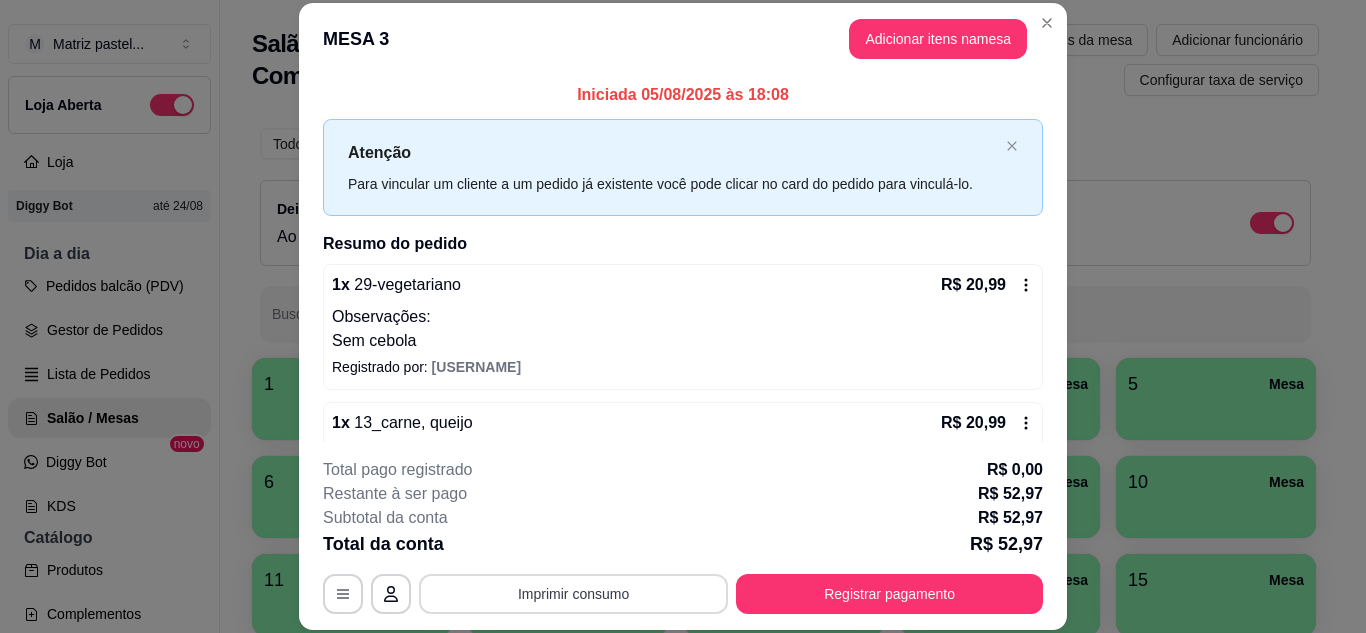click on "Imprimir consumo" at bounding box center [573, 594] 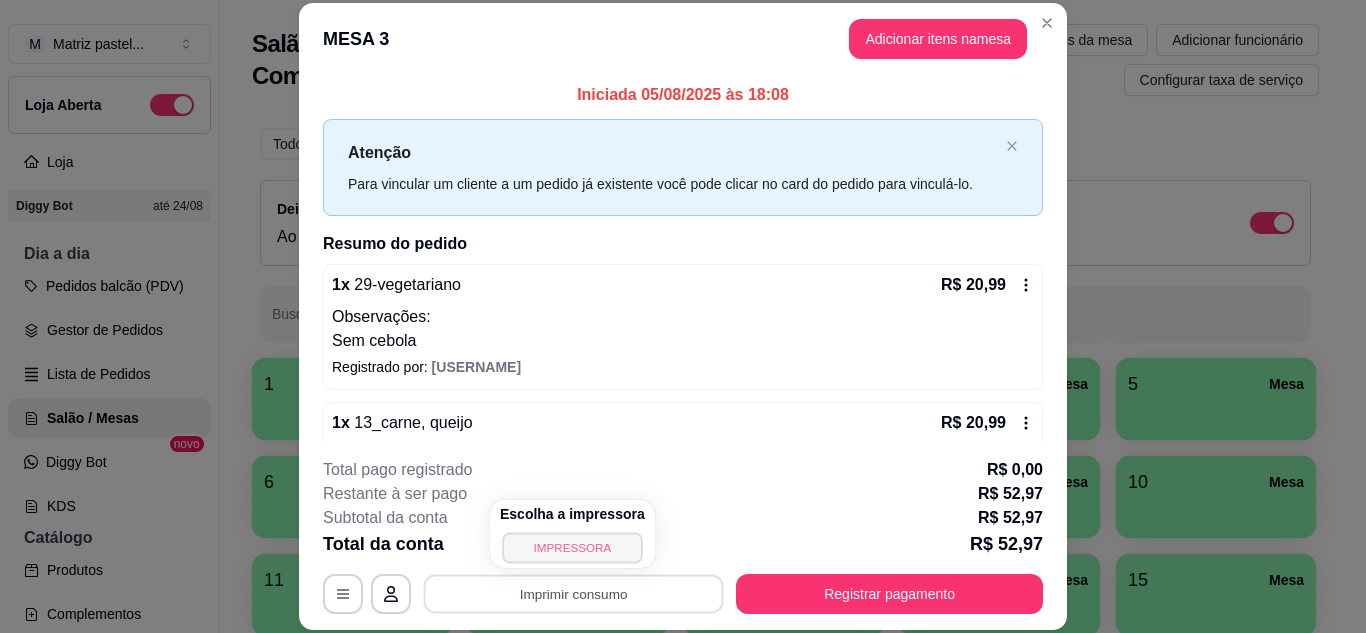 click on "IMPRESSORA" at bounding box center [572, 547] 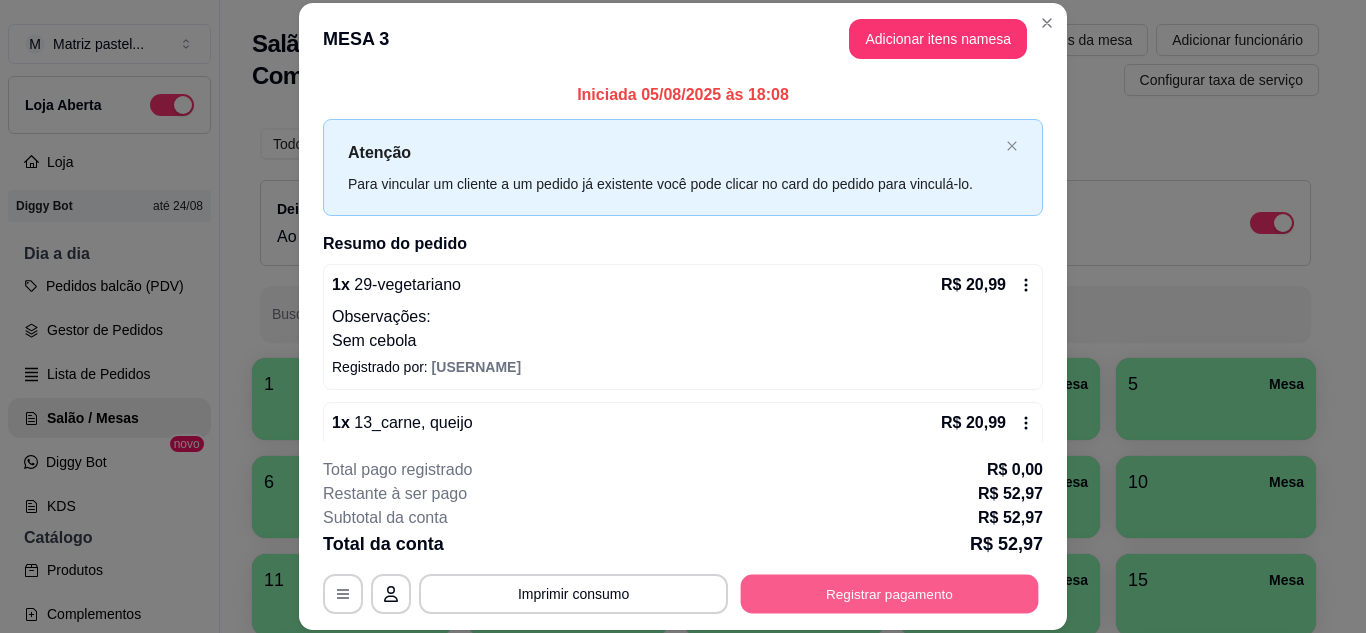 click on "Registrar pagamento" at bounding box center (890, 593) 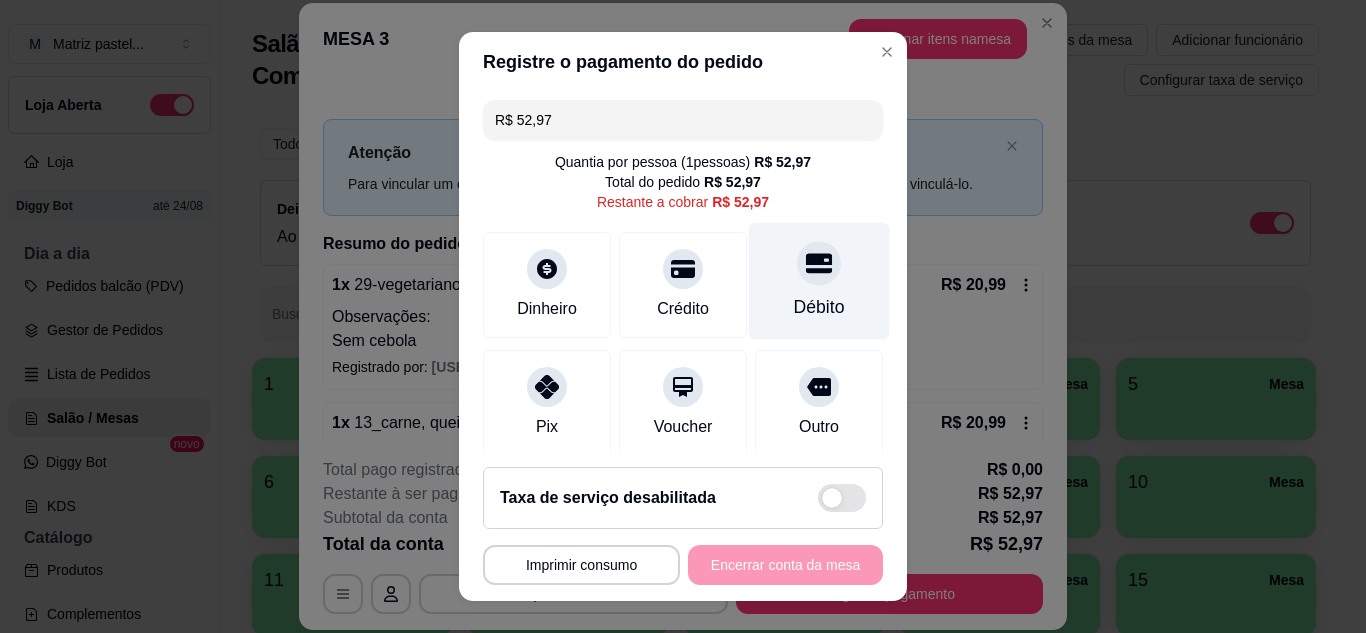 click 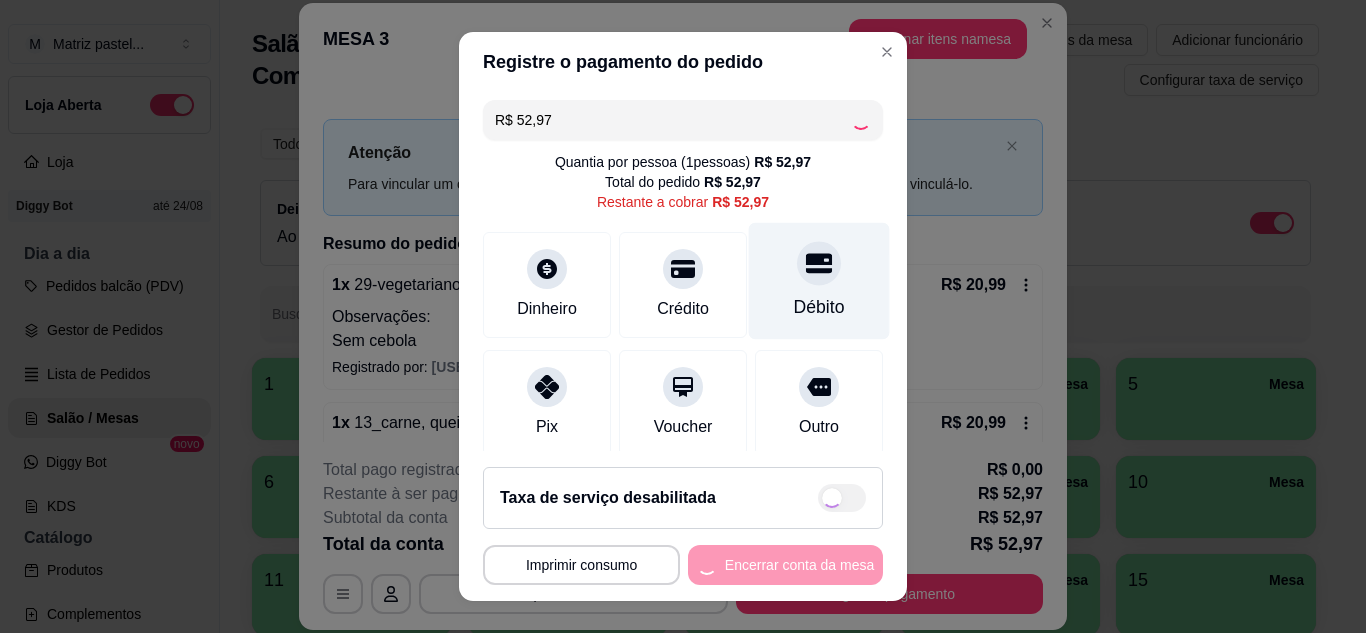 type on "R$ 0,00" 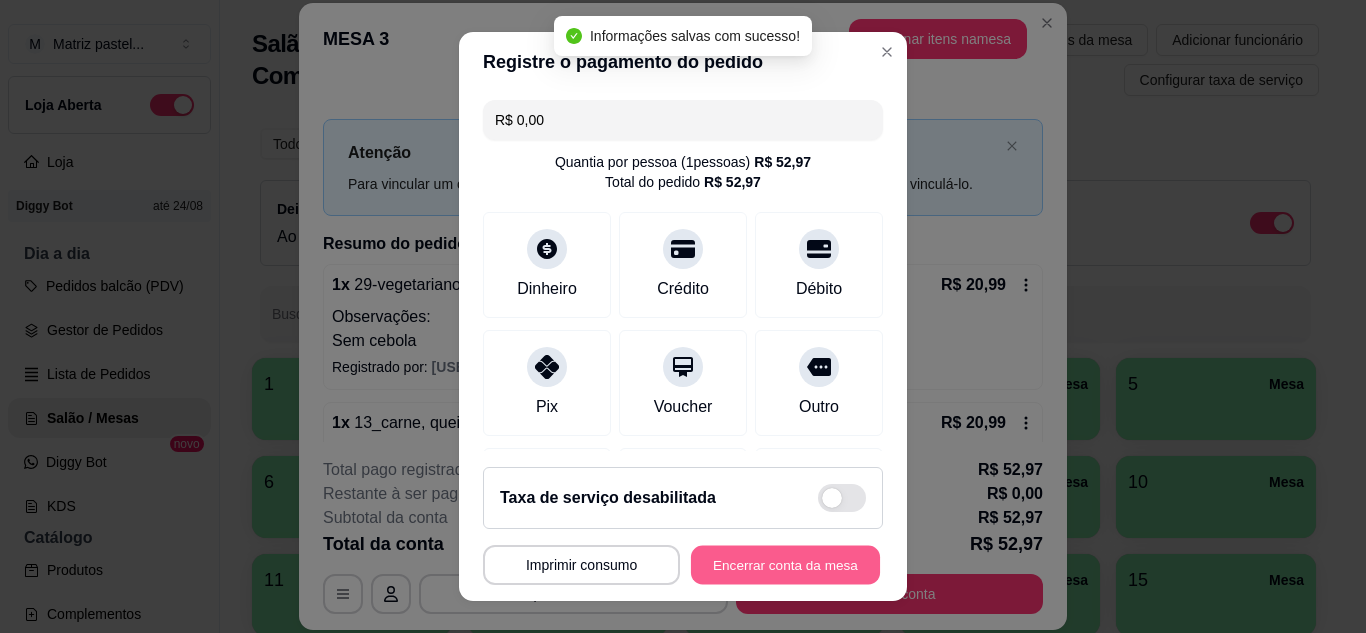 click on "Encerrar conta da mesa" at bounding box center (785, 565) 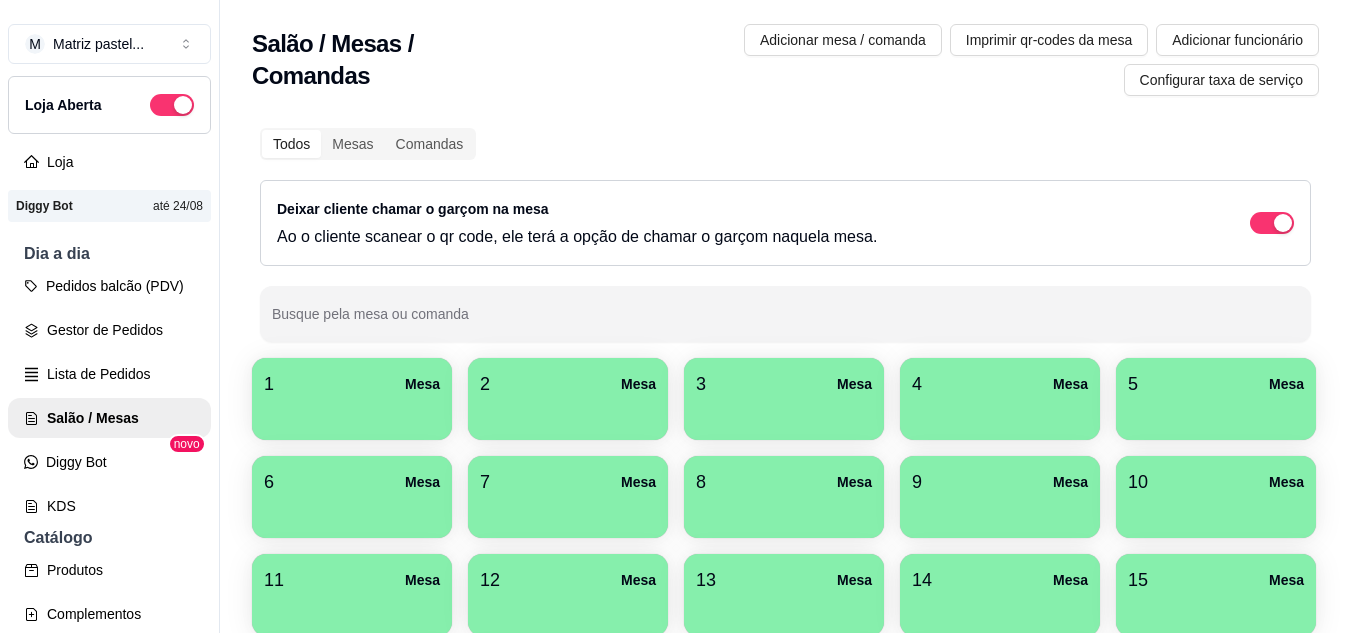 click on "Todos Mesas Comandas Deixar cliente chamar o garçom na mesa Ao o cliente scanear o qr code, ele terá a opção de chamar o garçom naquela mesa. Busque pela mesa ou comanda" at bounding box center [785, 235] 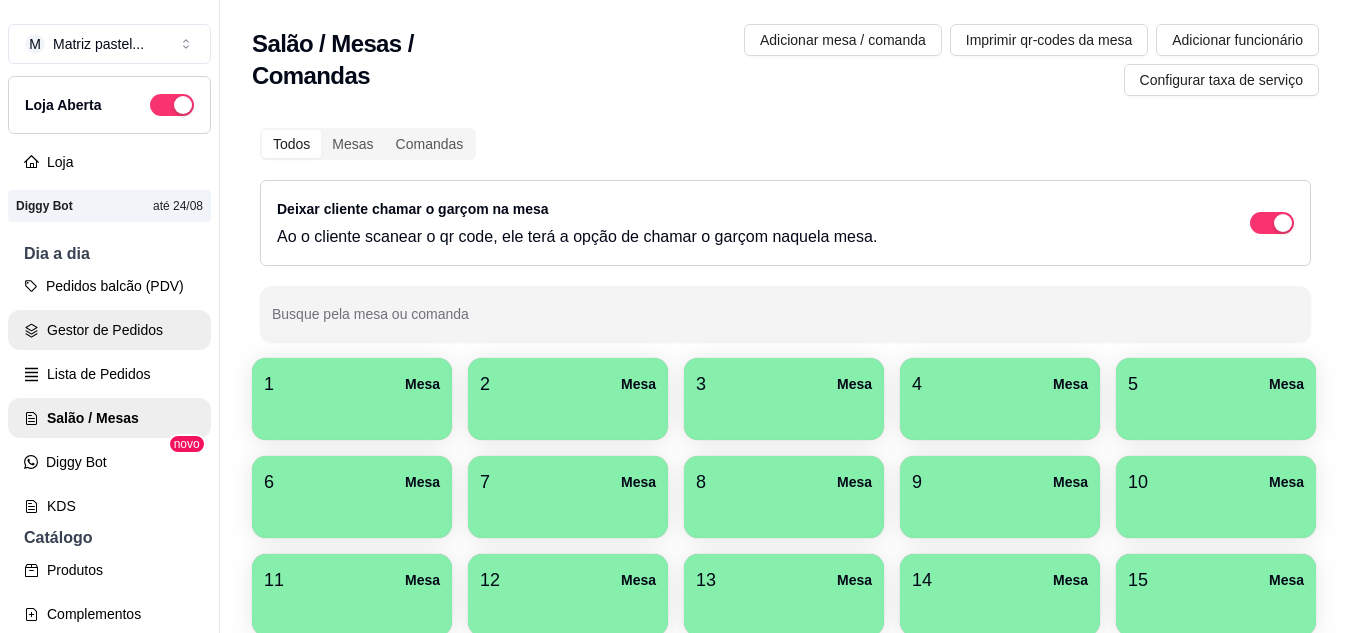 click on "Gestor de Pedidos" at bounding box center [109, 330] 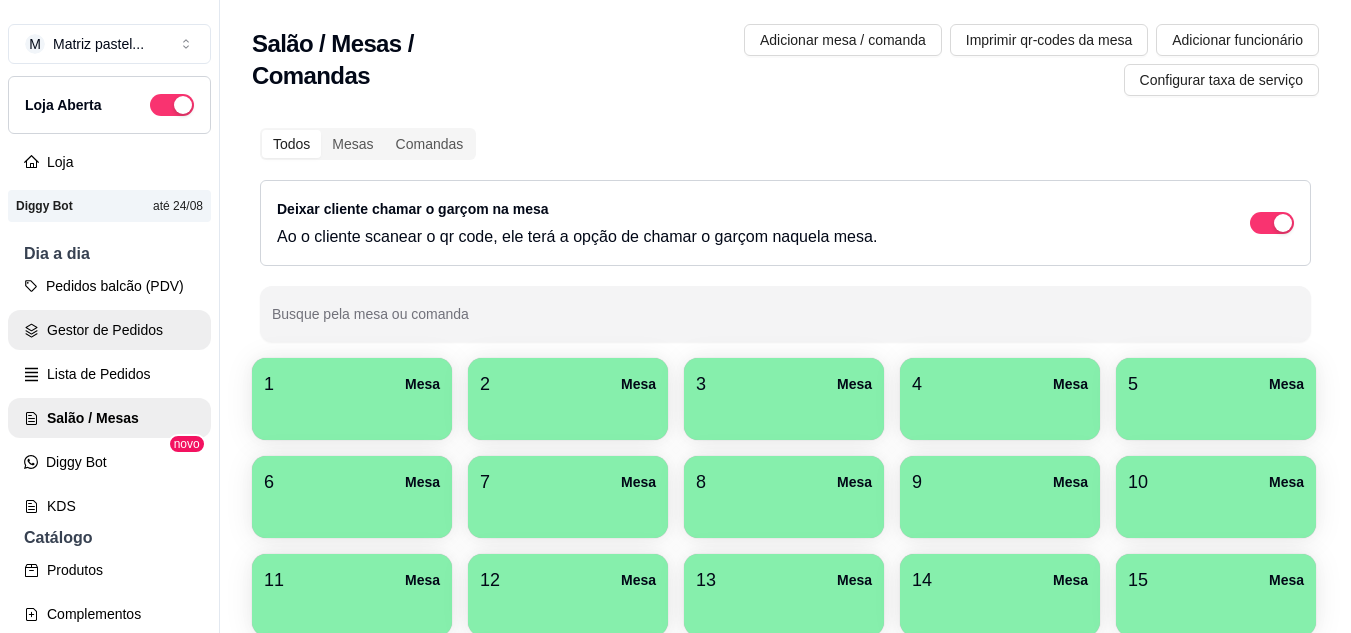 click on "Gestor de Pedidos" at bounding box center (109, 330) 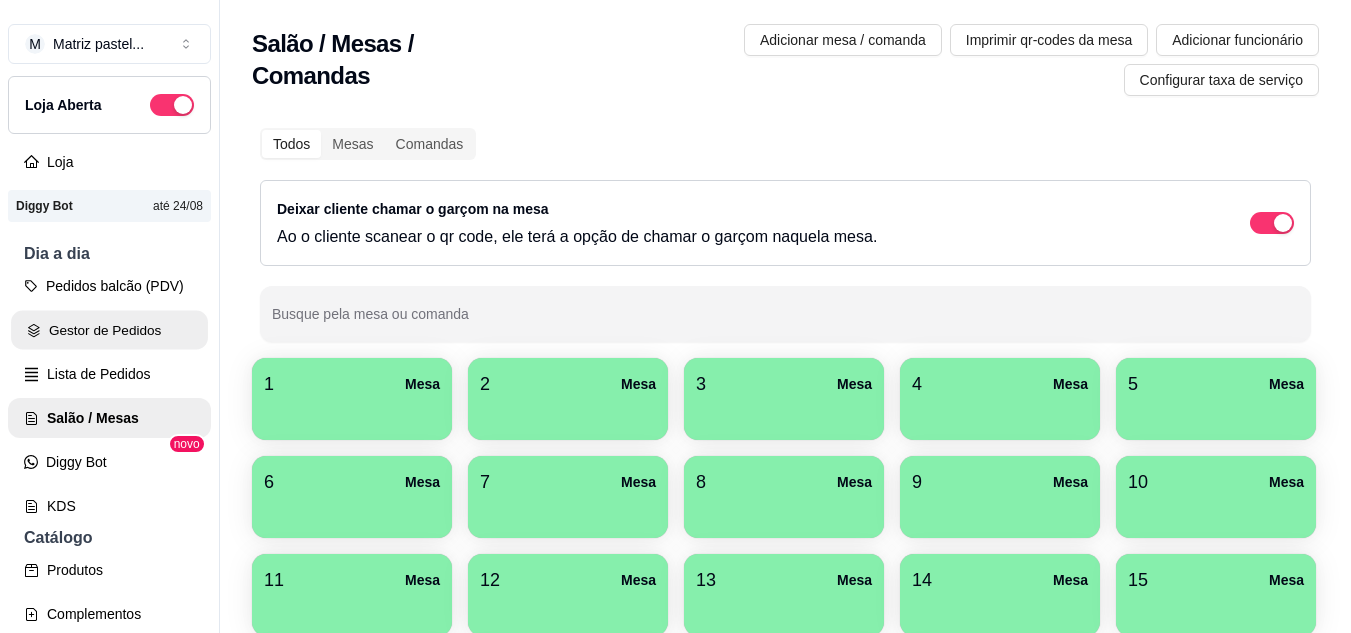 click on "Gestor de Pedidos" at bounding box center [109, 330] 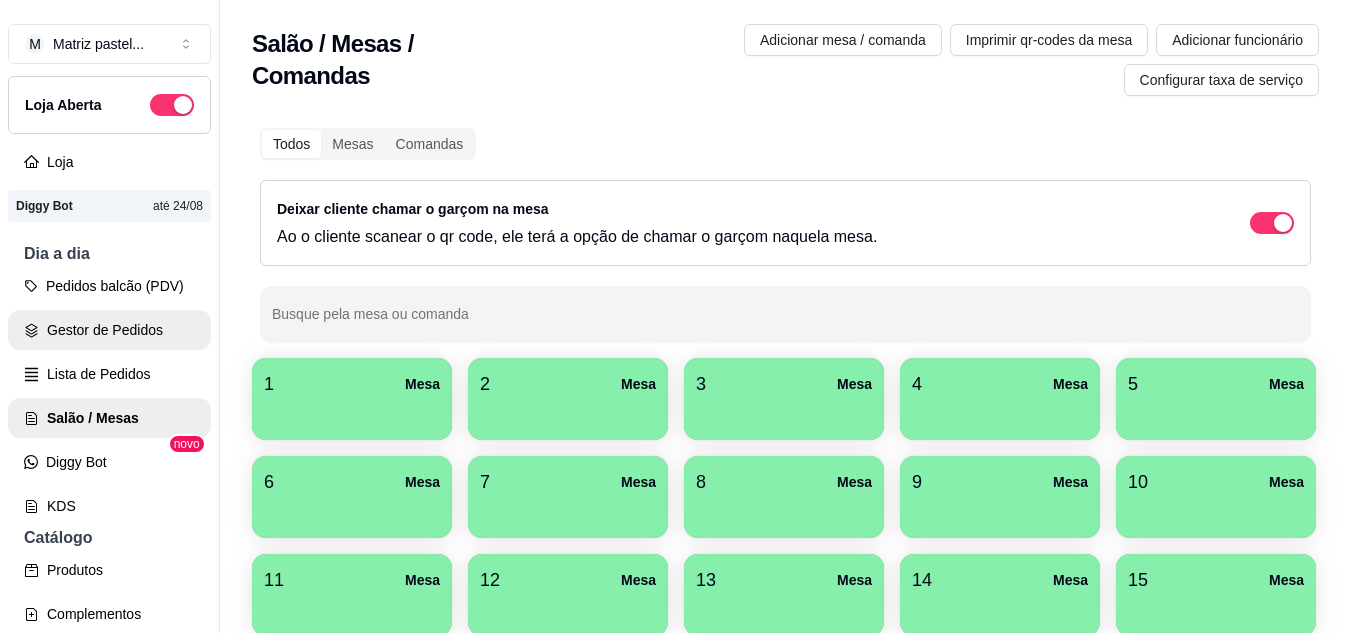 click on "Gestor de Pedidos" at bounding box center [109, 330] 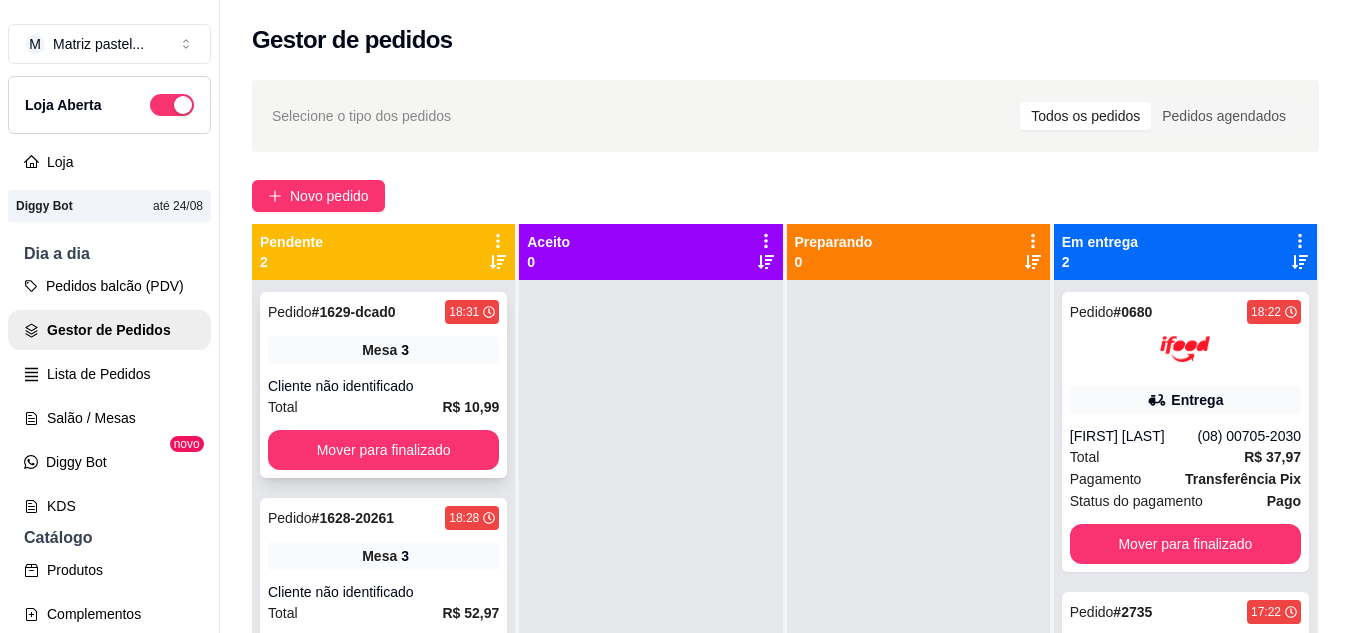 scroll, scrollTop: 100, scrollLeft: 0, axis: vertical 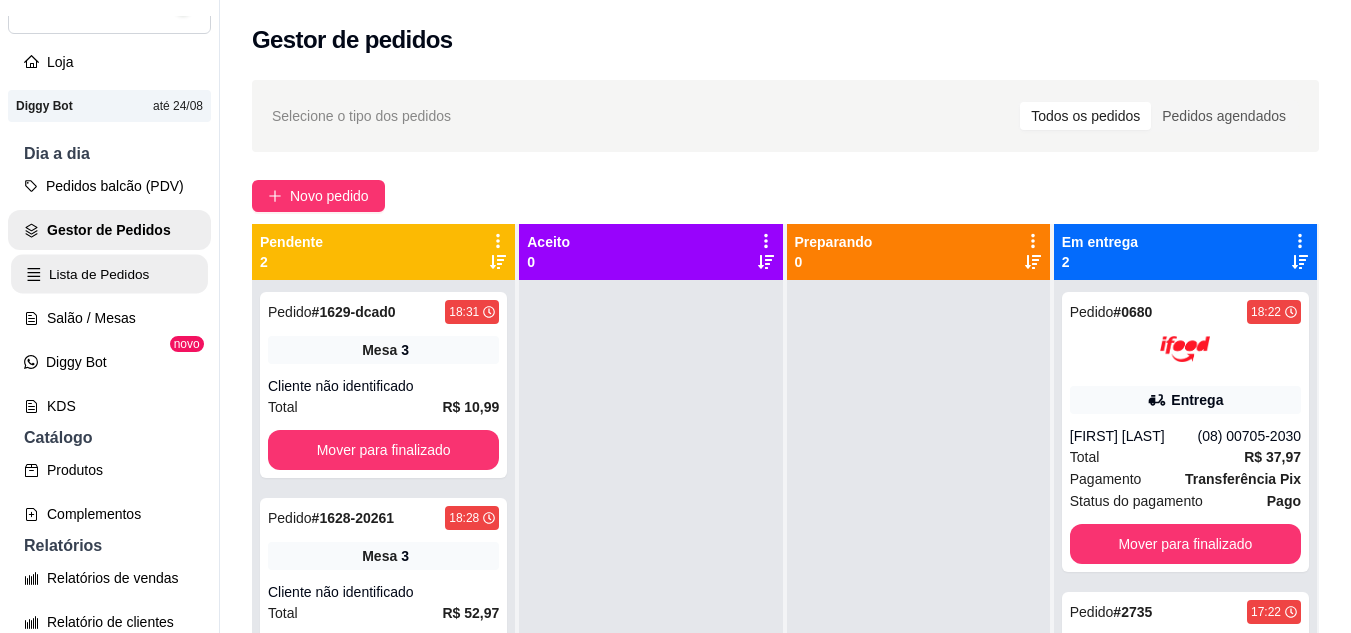 click on "Lista de Pedidos" at bounding box center (109, 274) 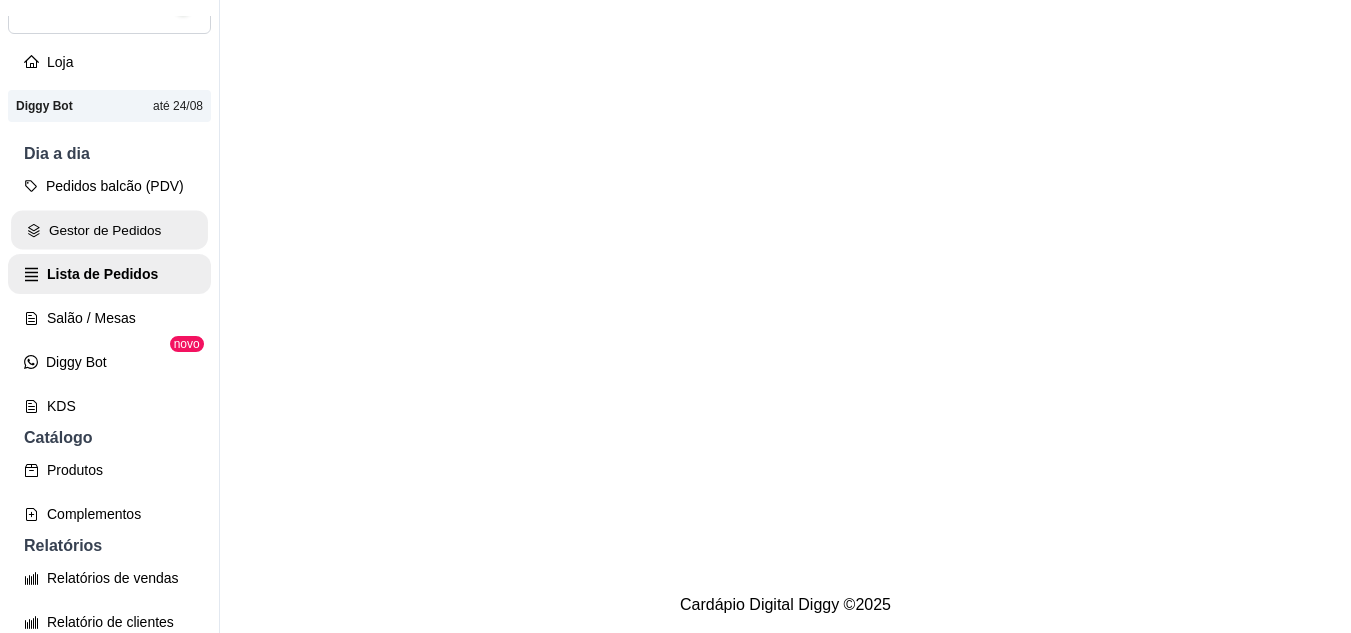 click on "Gestor de Pedidos" at bounding box center [109, 230] 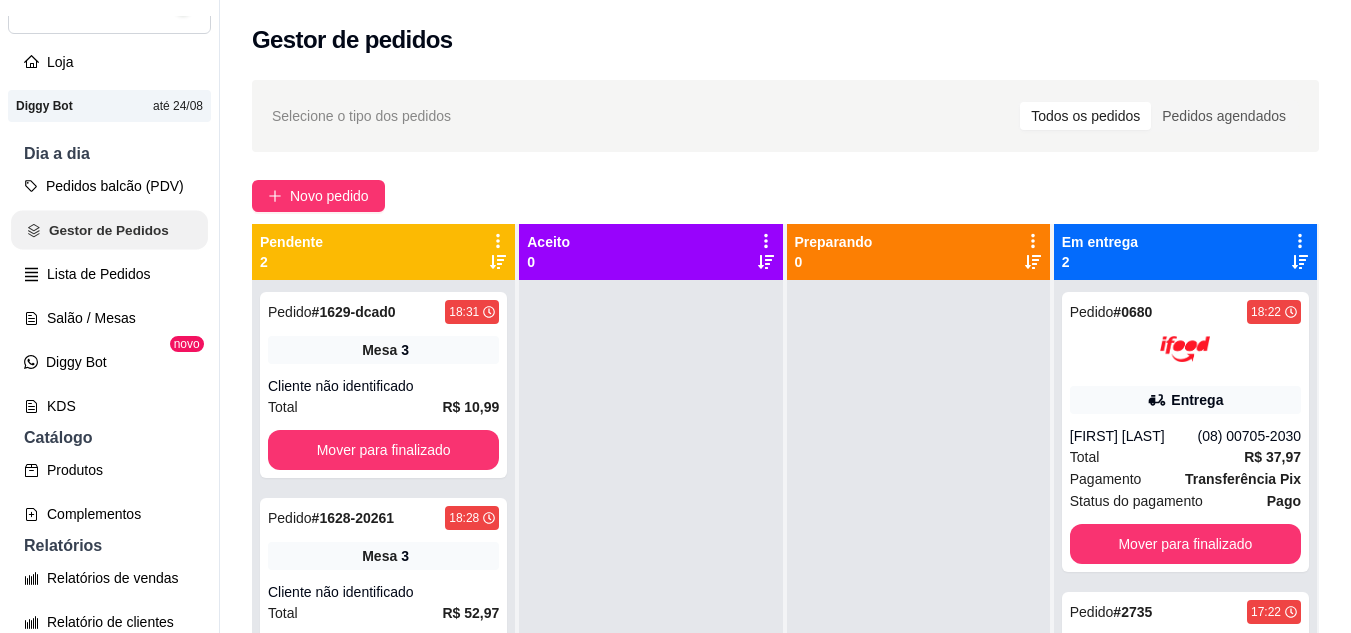 click on "Gestor de Pedidos" at bounding box center (109, 230) 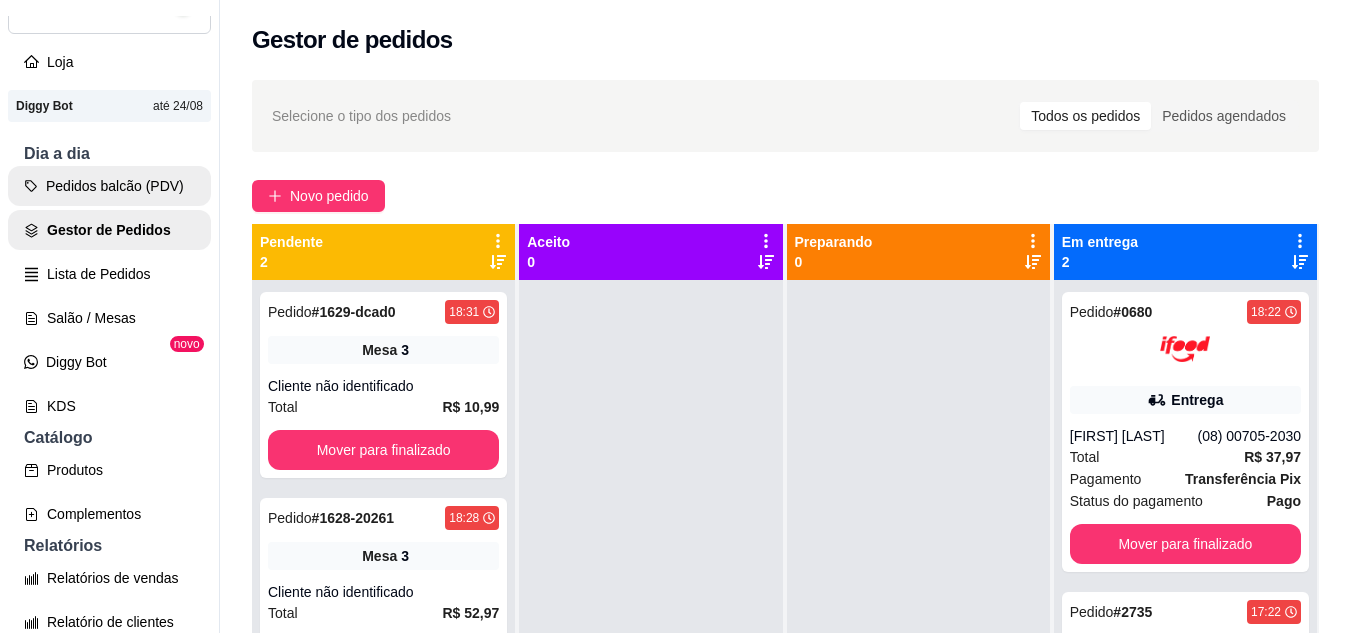 click on "Pedidos balcão (PDV)" at bounding box center [109, 186] 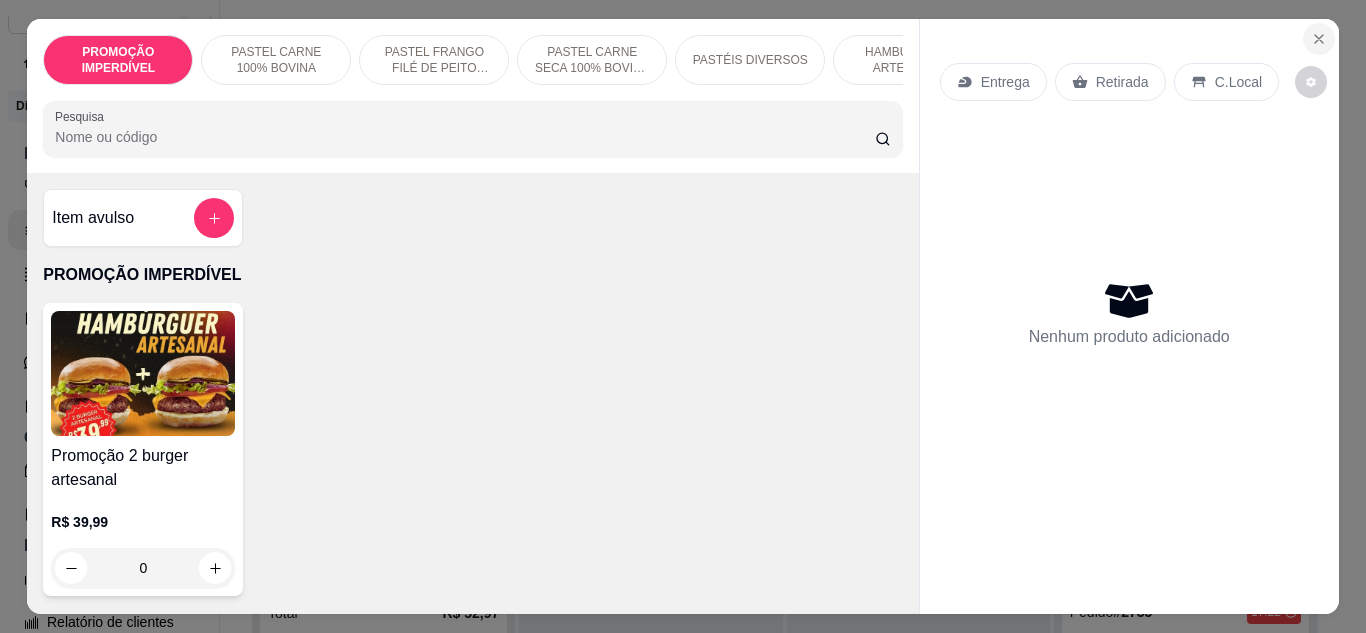 click 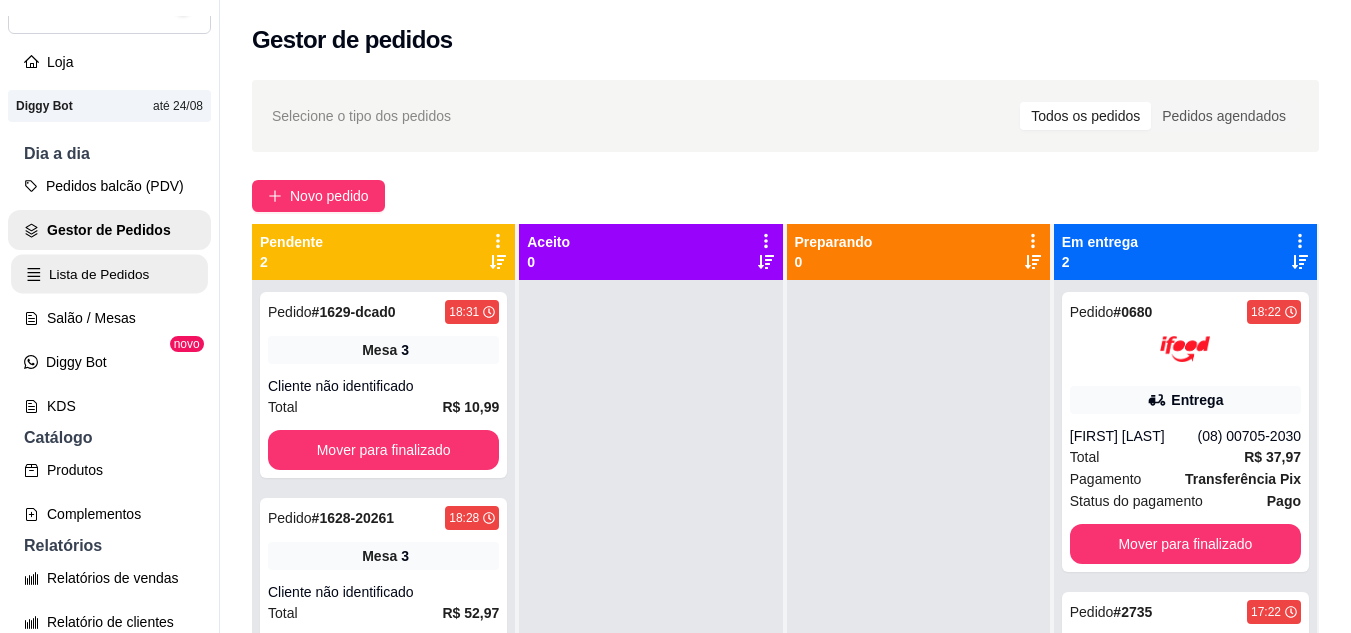 click on "Lista de Pedidos" at bounding box center (109, 274) 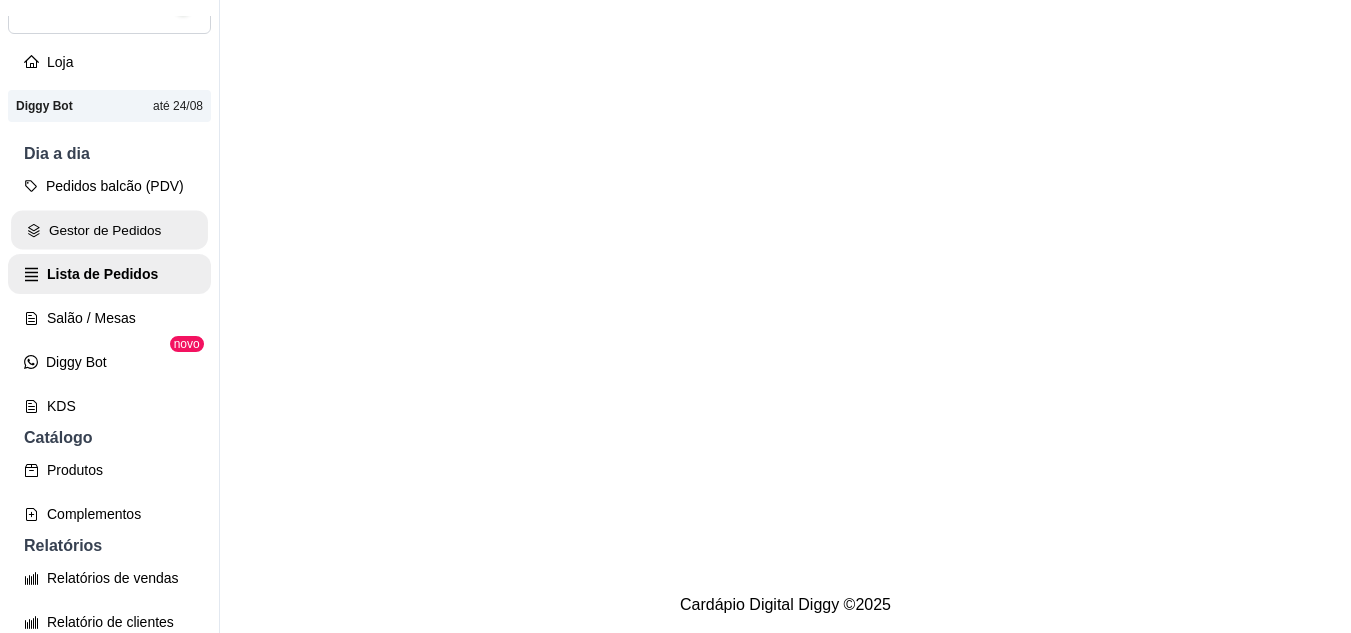 click on "Gestor de Pedidos" at bounding box center [109, 230] 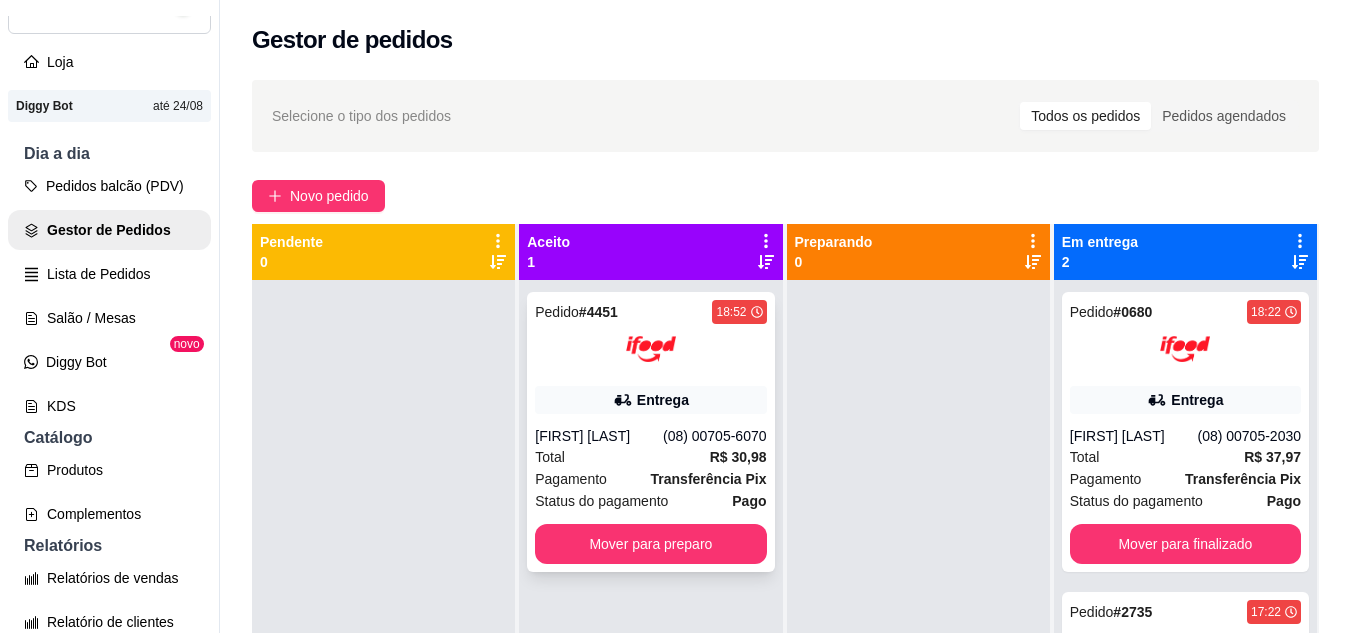 click on "(08) 00705-6070" at bounding box center [715, 436] 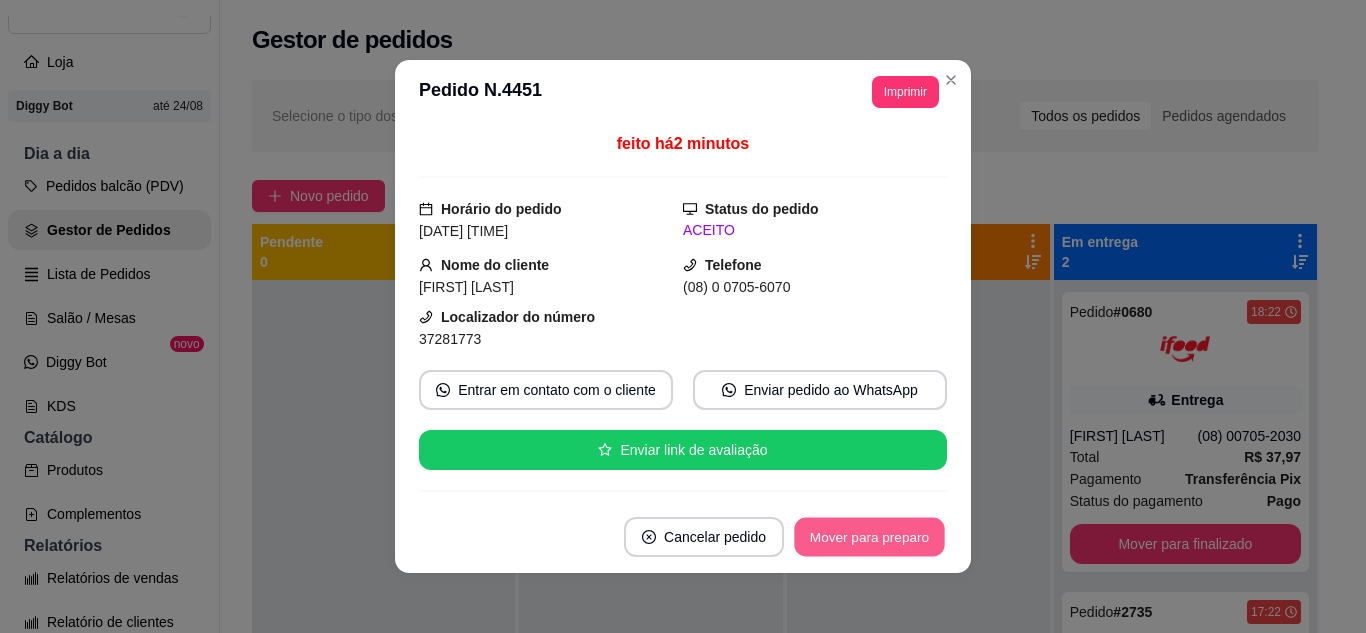 click on "Mover para preparo" at bounding box center [869, 537] 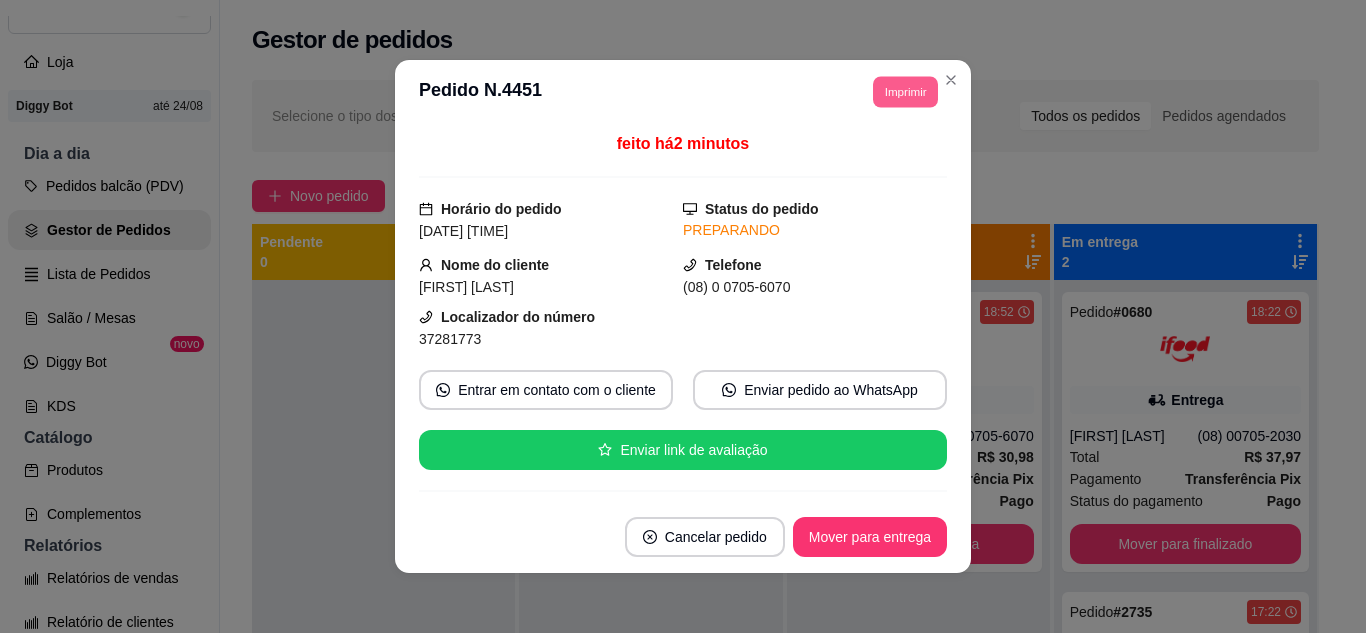 click on "Imprimir" at bounding box center [905, 91] 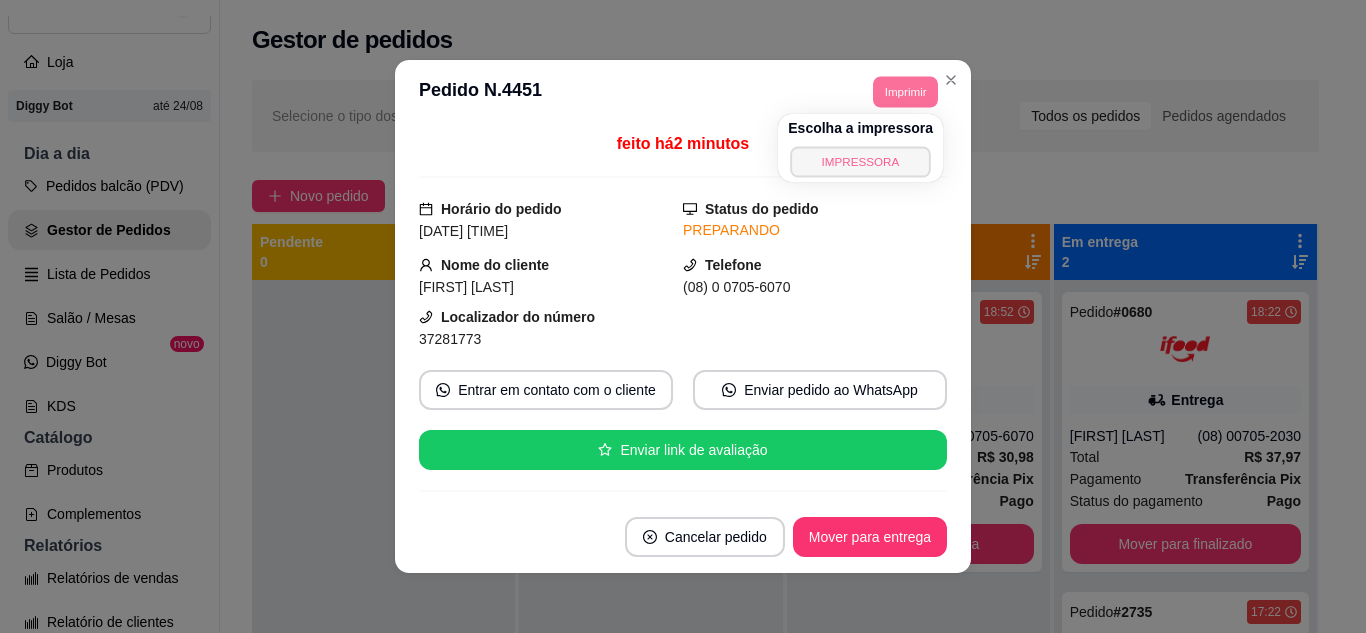 click on "IMPRESSORA" at bounding box center [860, 161] 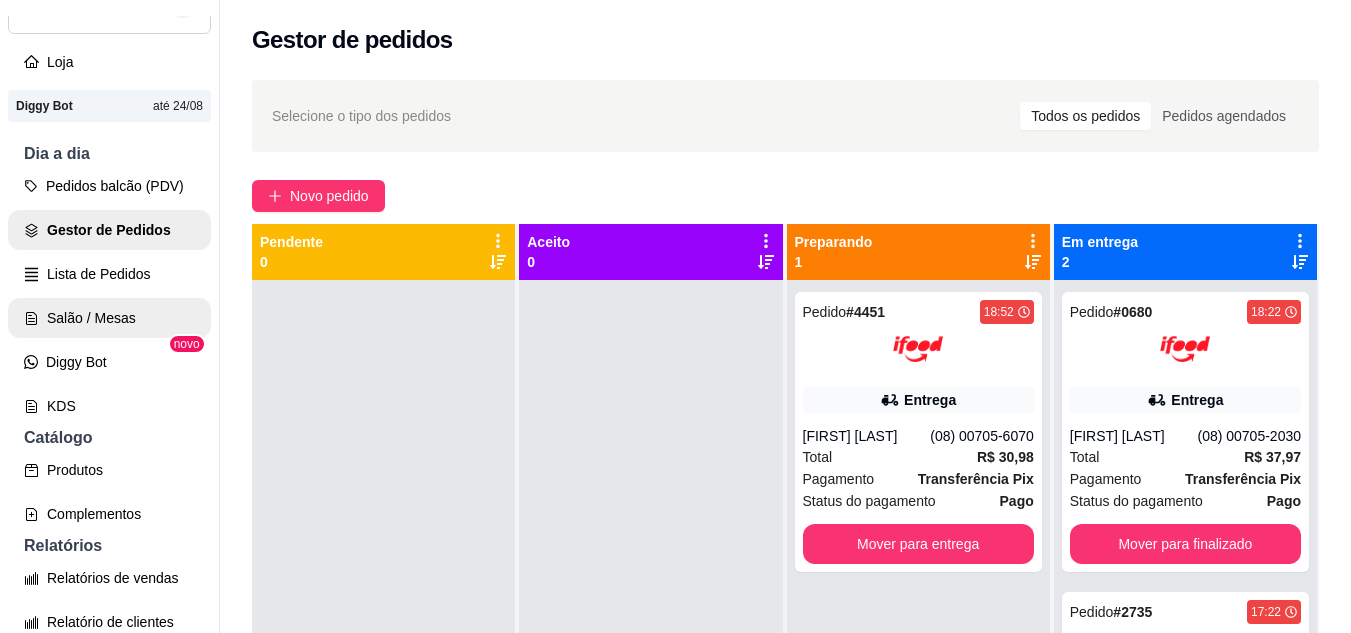 click on "Salão / Mesas" at bounding box center [109, 318] 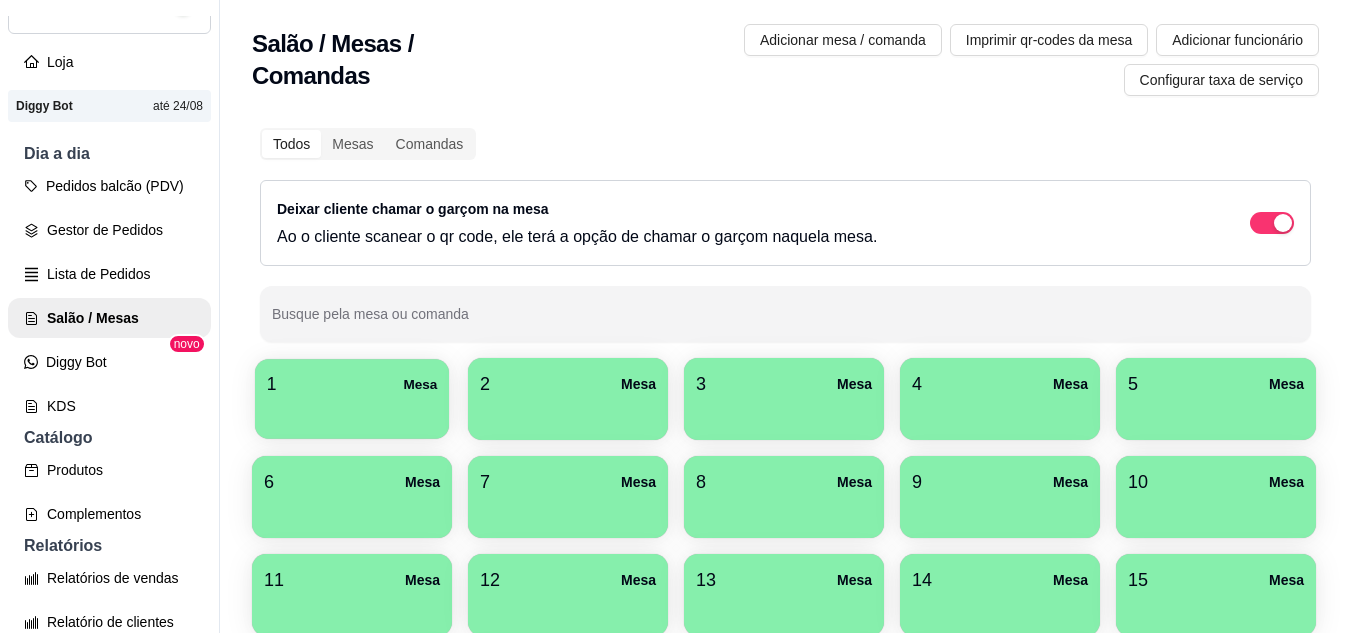 click on "1 Mesa" at bounding box center (352, 384) 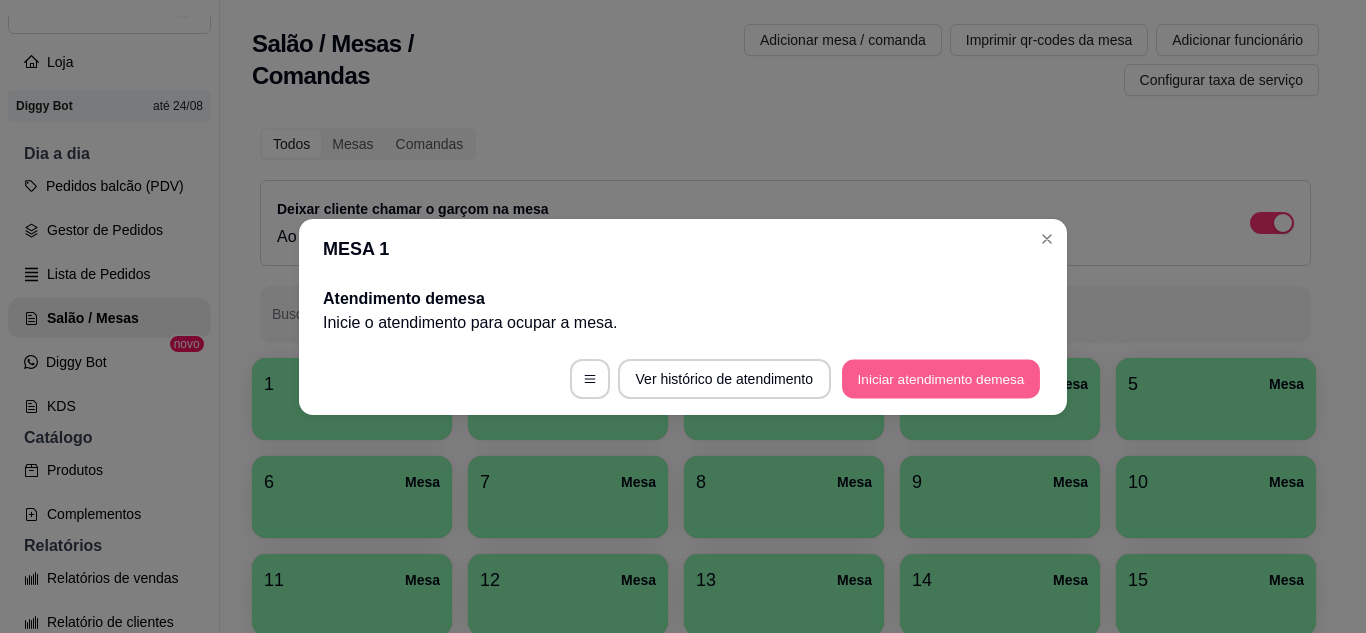 click on "Iniciar atendimento de  mesa" at bounding box center (941, 378) 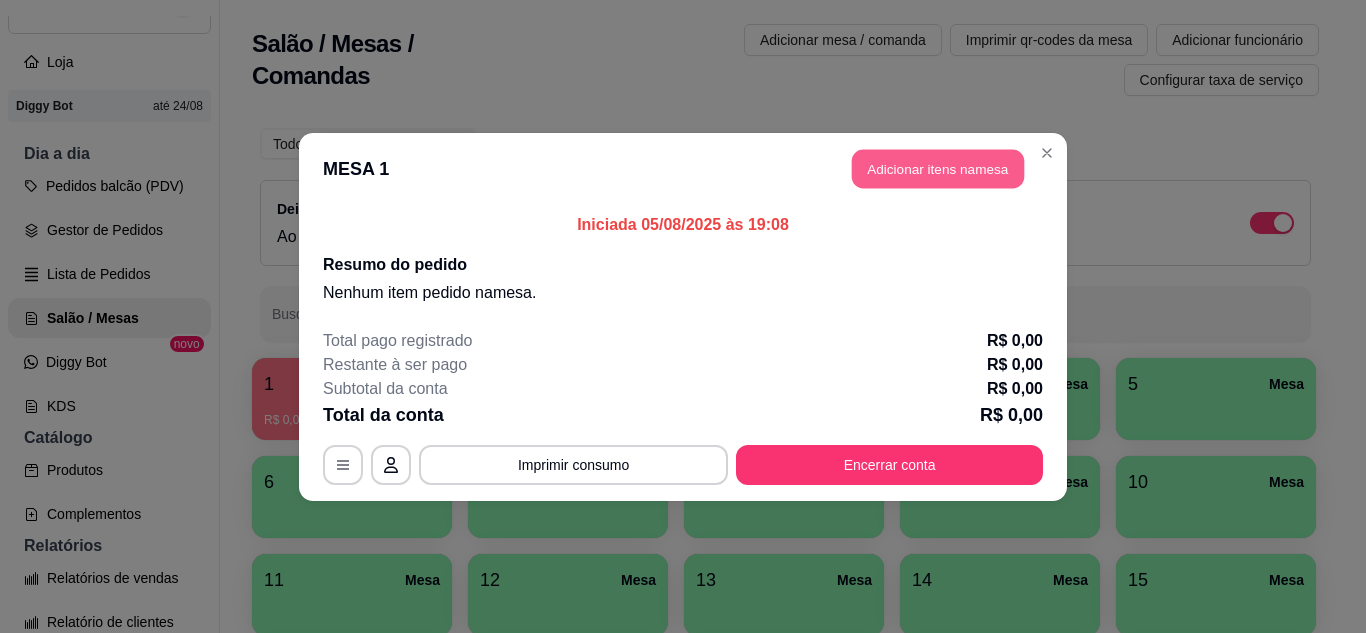 click on "Adicionar itens na  mesa" at bounding box center (938, 168) 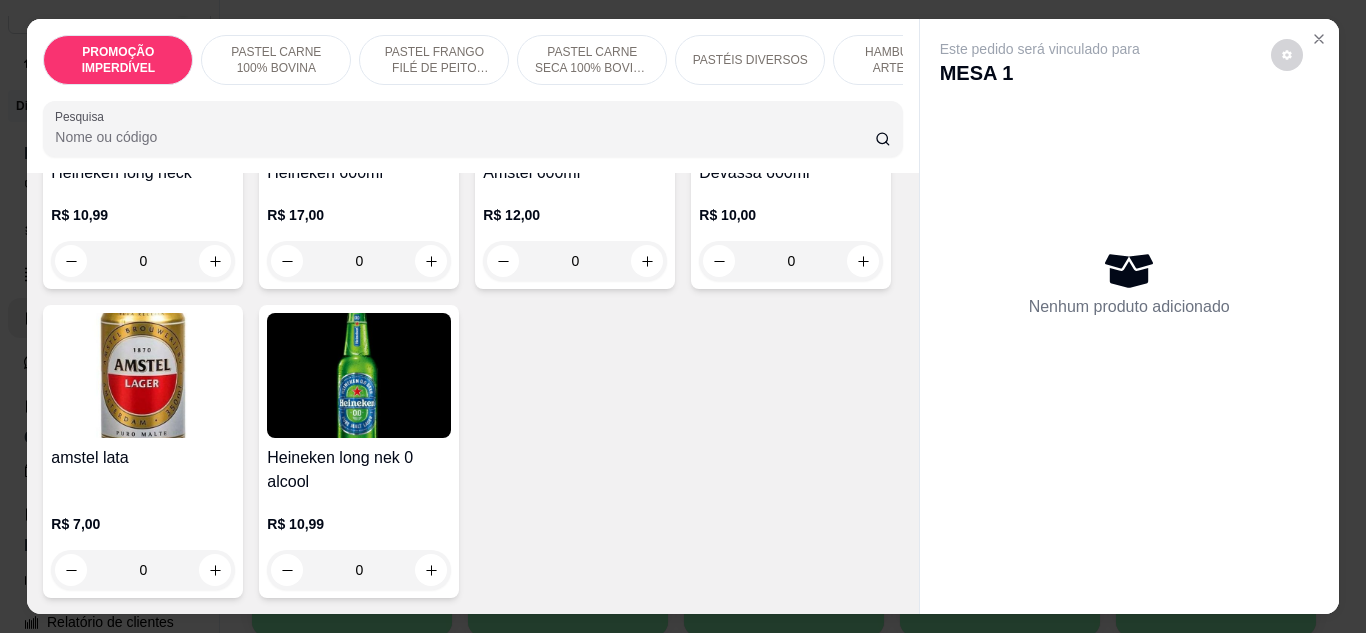 scroll, scrollTop: 9411, scrollLeft: 0, axis: vertical 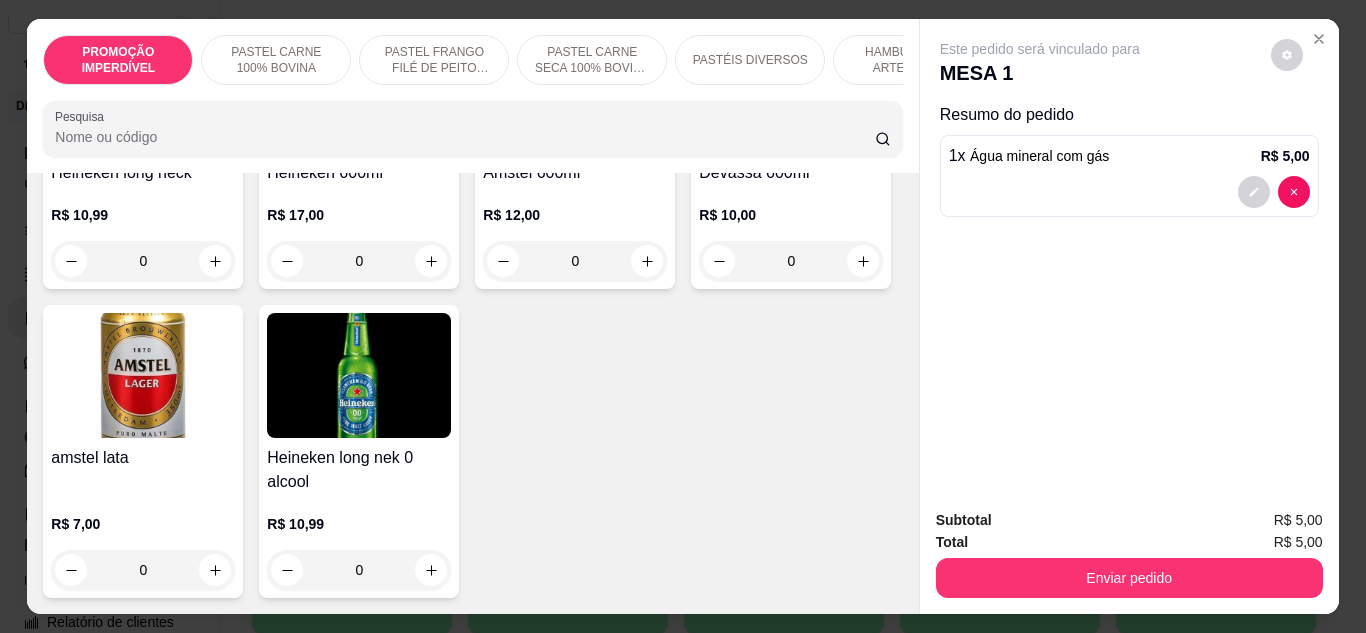 click at bounding box center [646, -310] 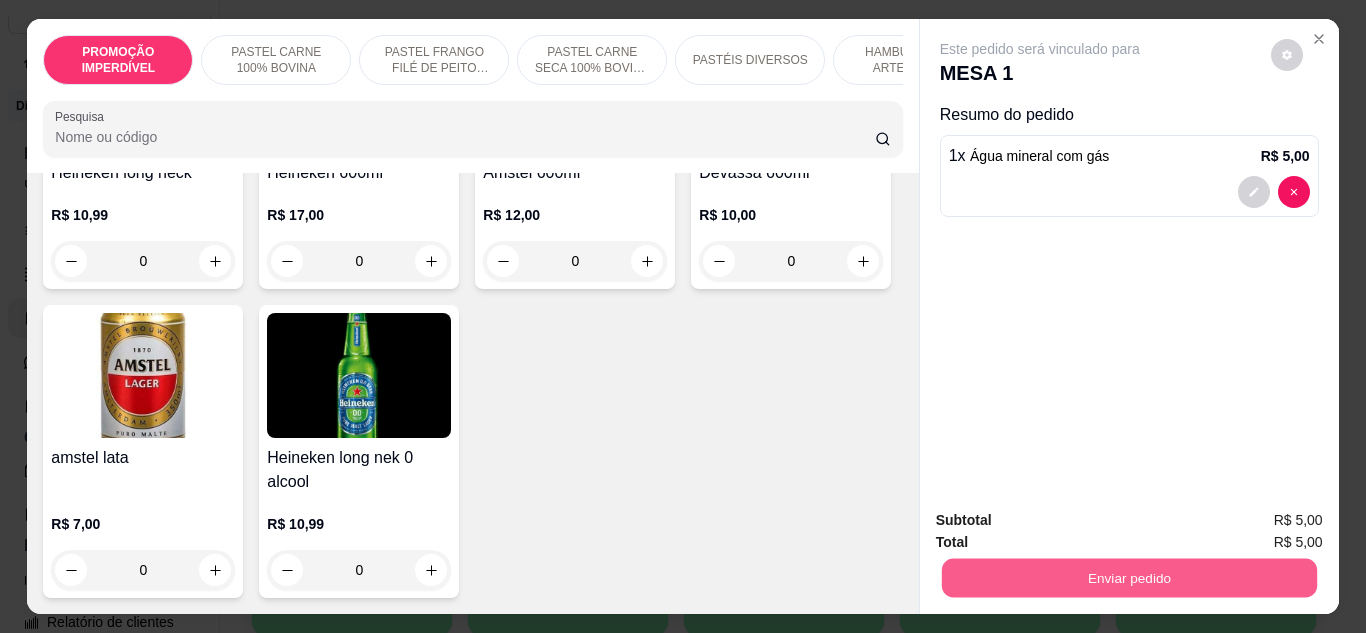 click on "Enviar pedido" at bounding box center [1128, 578] 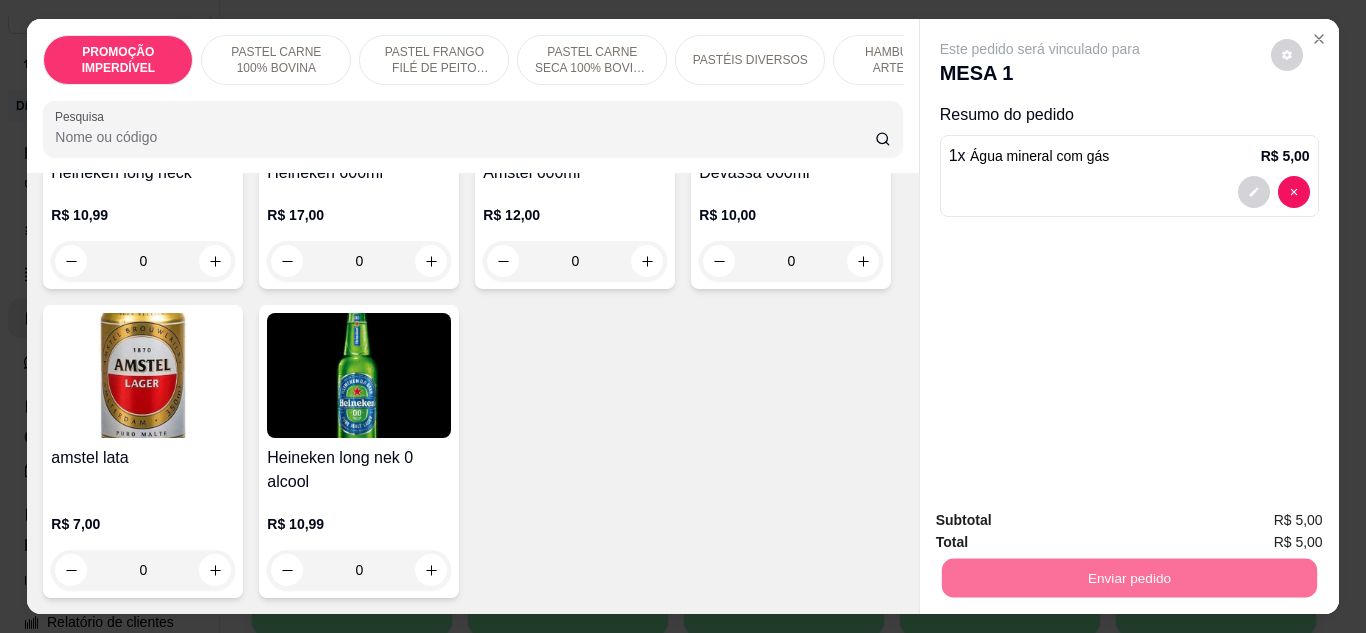click on "Não registrar e enviar pedido" at bounding box center [1063, 521] 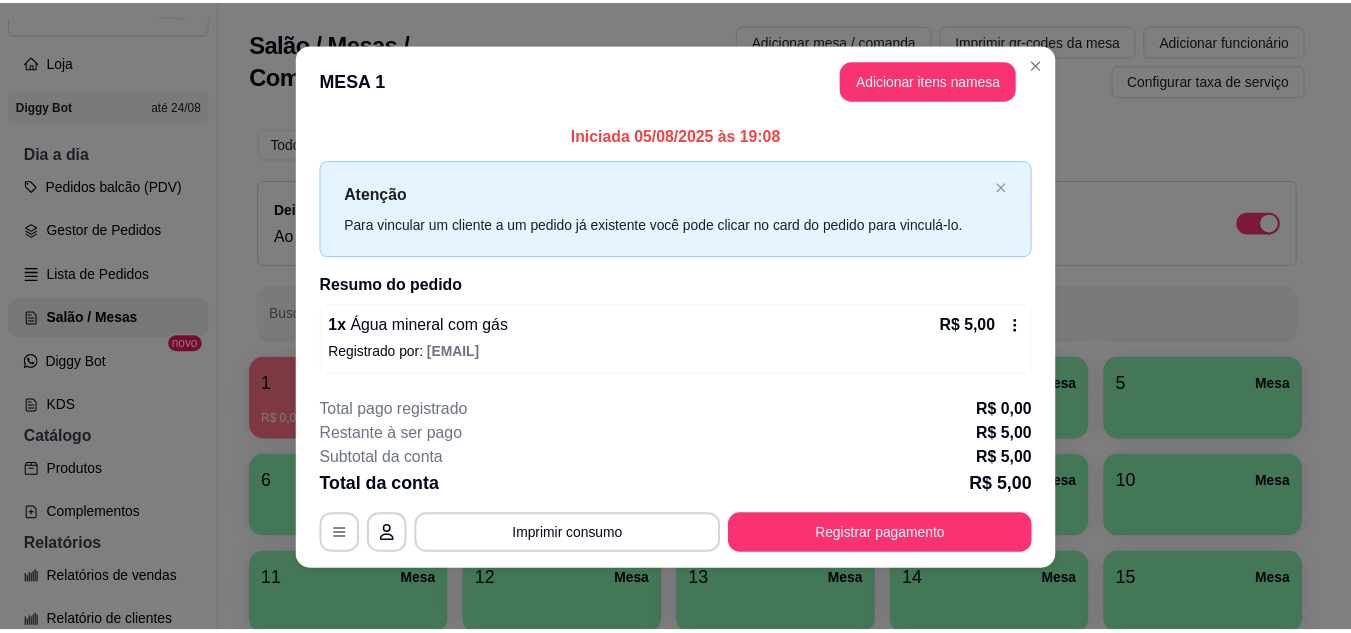 scroll, scrollTop: 11, scrollLeft: 0, axis: vertical 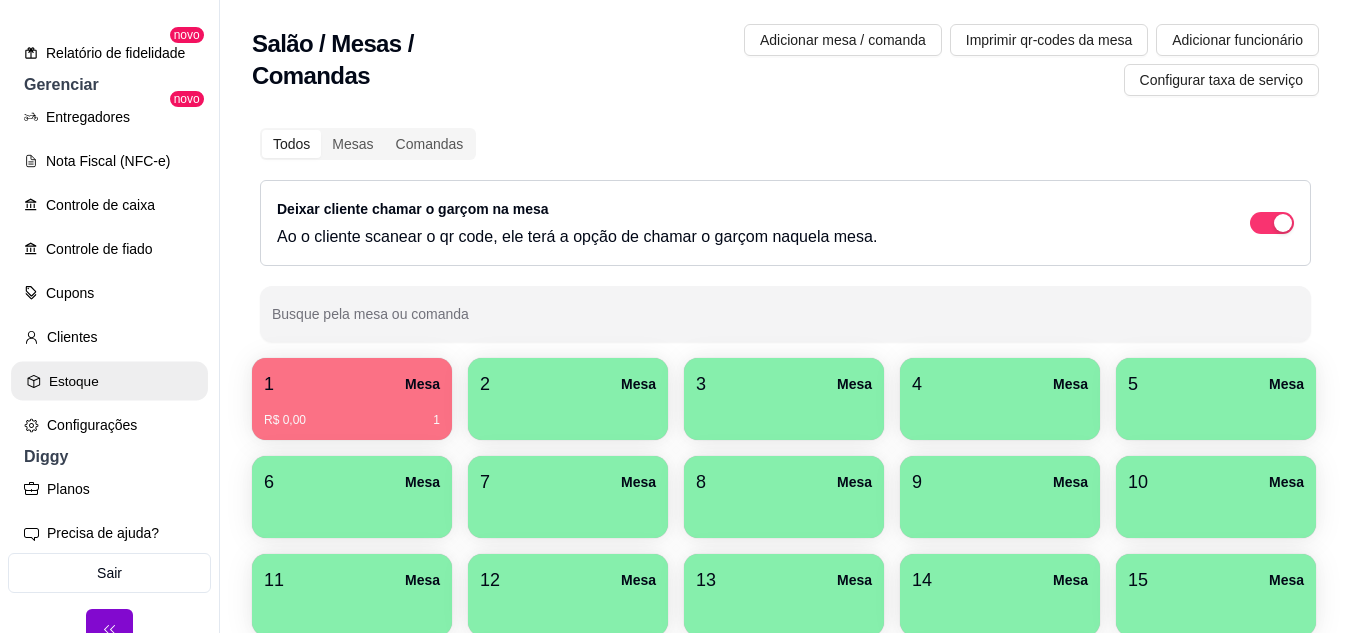 click on "Estoque" at bounding box center (109, 381) 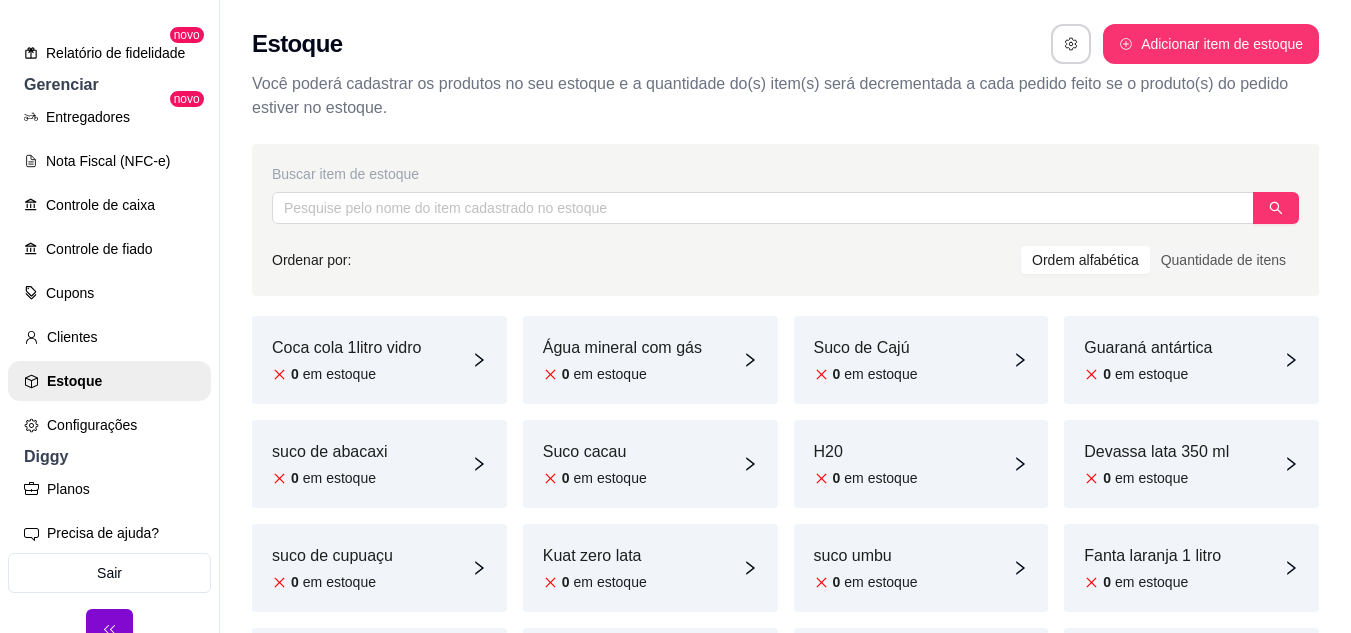 click on "Água  mineral com gás  0 em estoque" at bounding box center [650, 360] 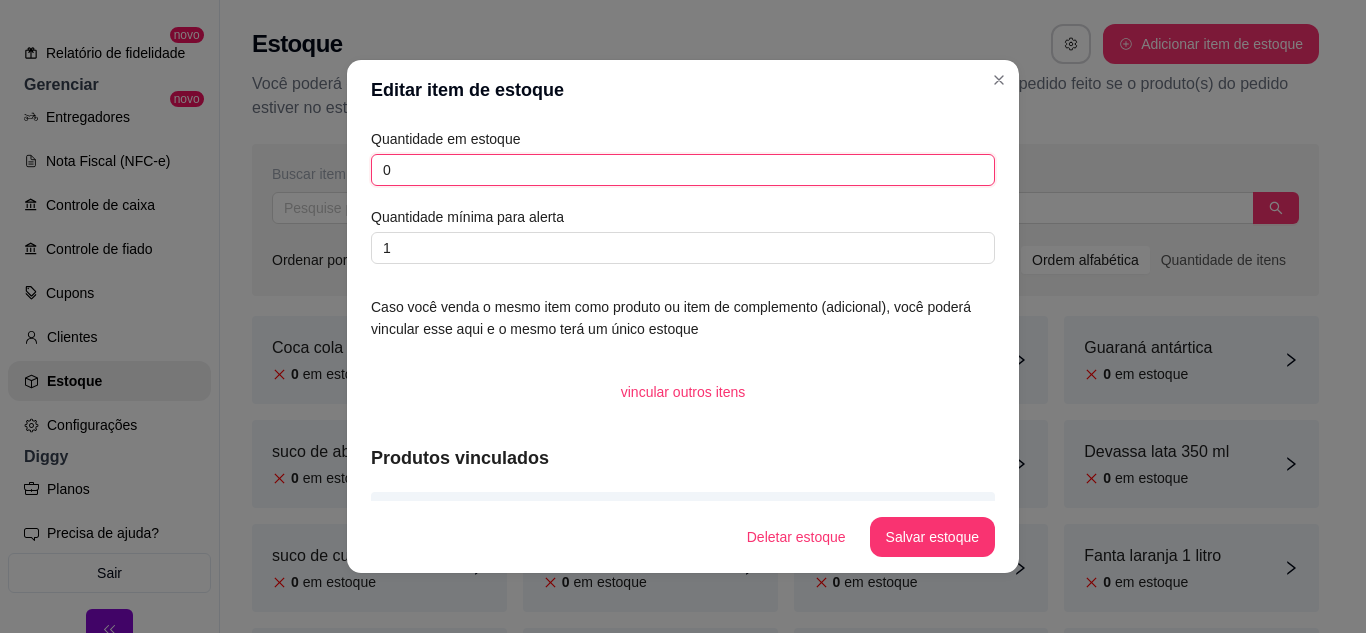 click on "0" at bounding box center [683, 170] 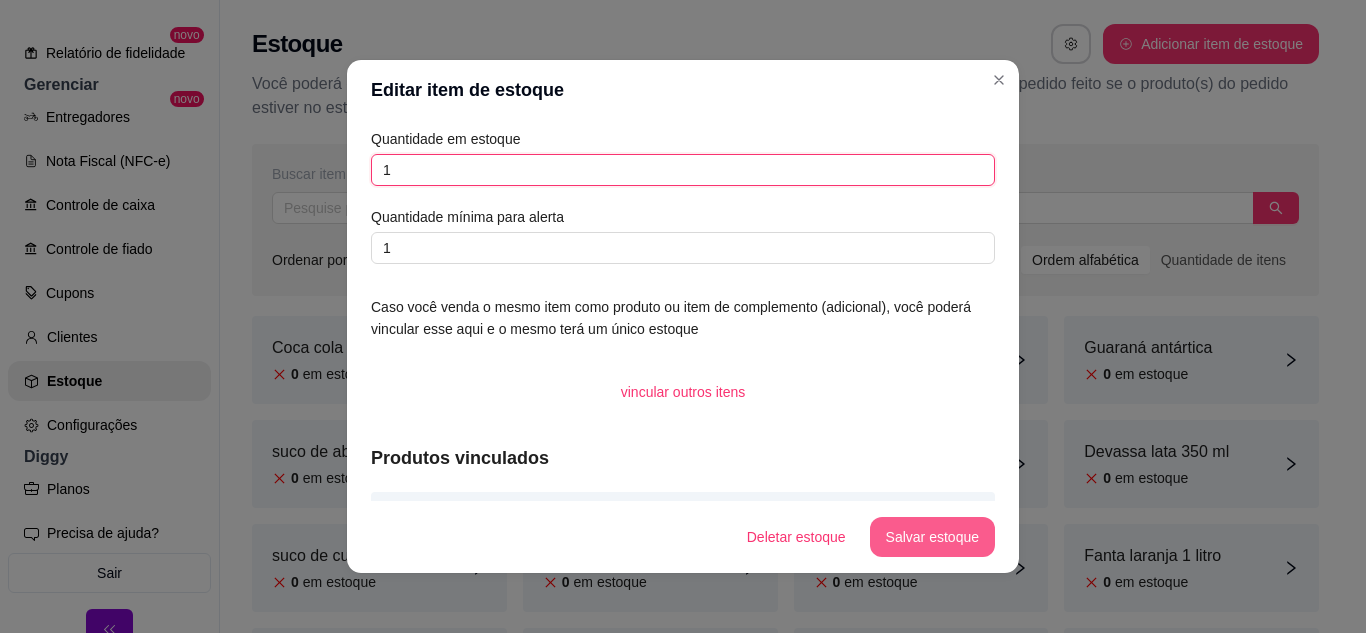 type on "1" 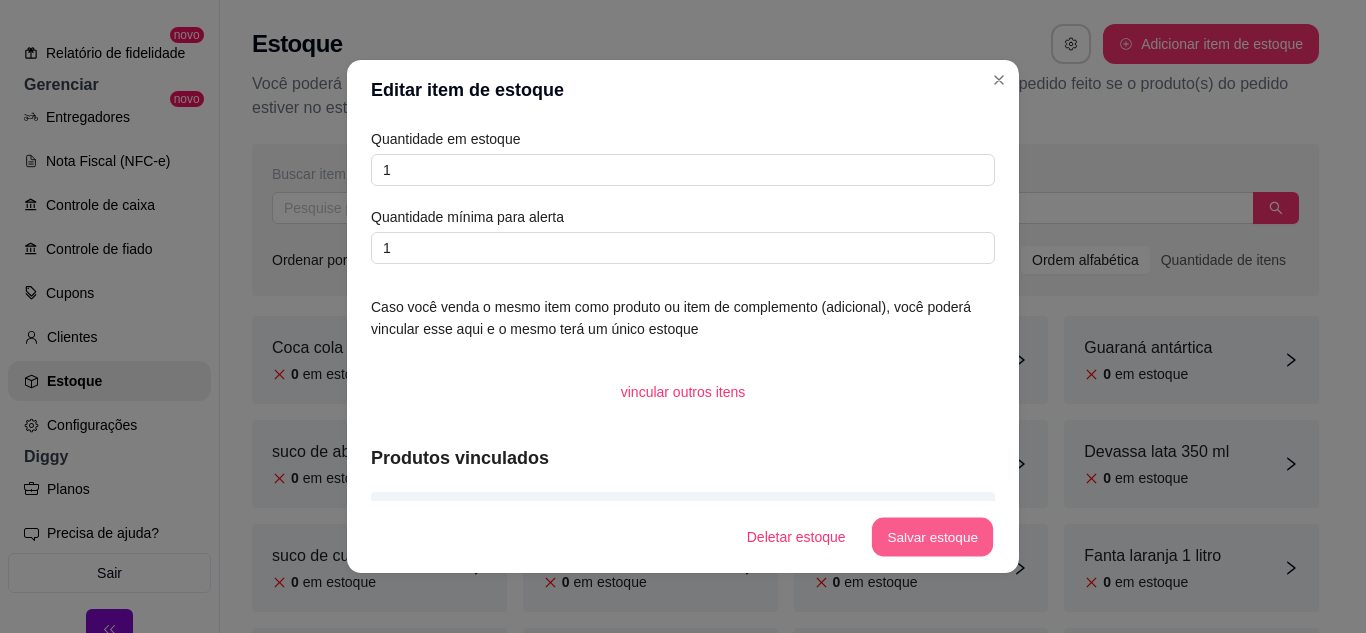 click on "Salvar estoque" at bounding box center (932, 537) 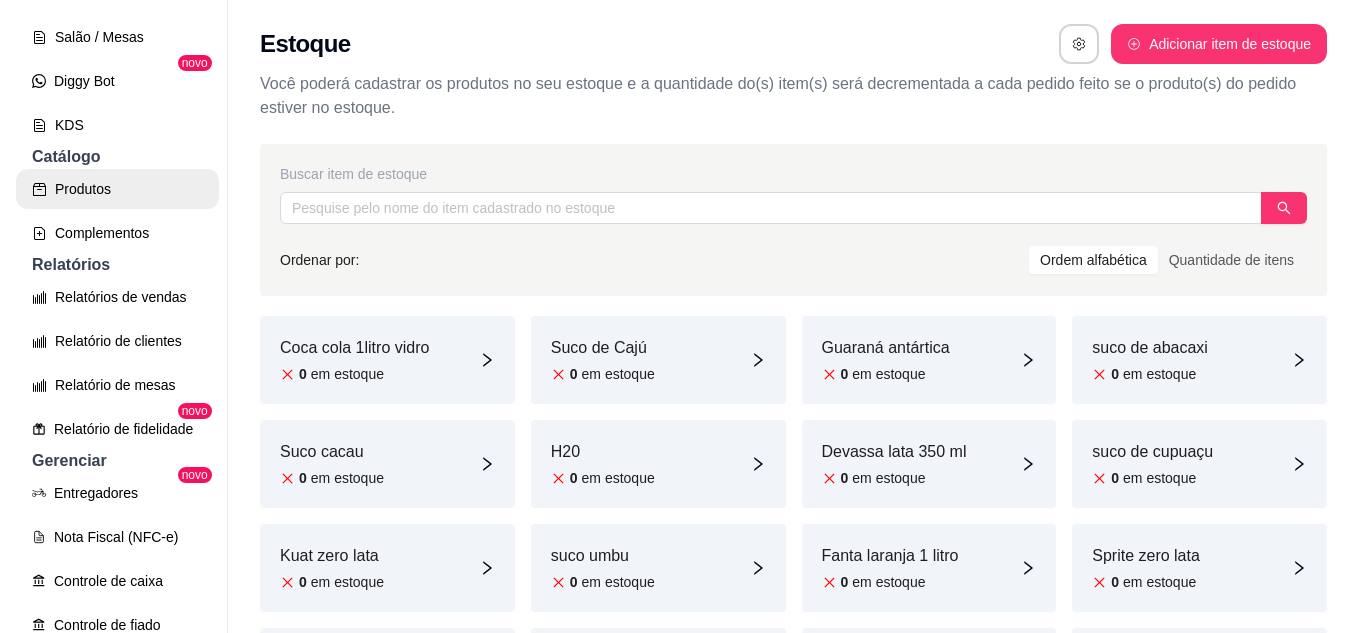 scroll, scrollTop: 181, scrollLeft: 0, axis: vertical 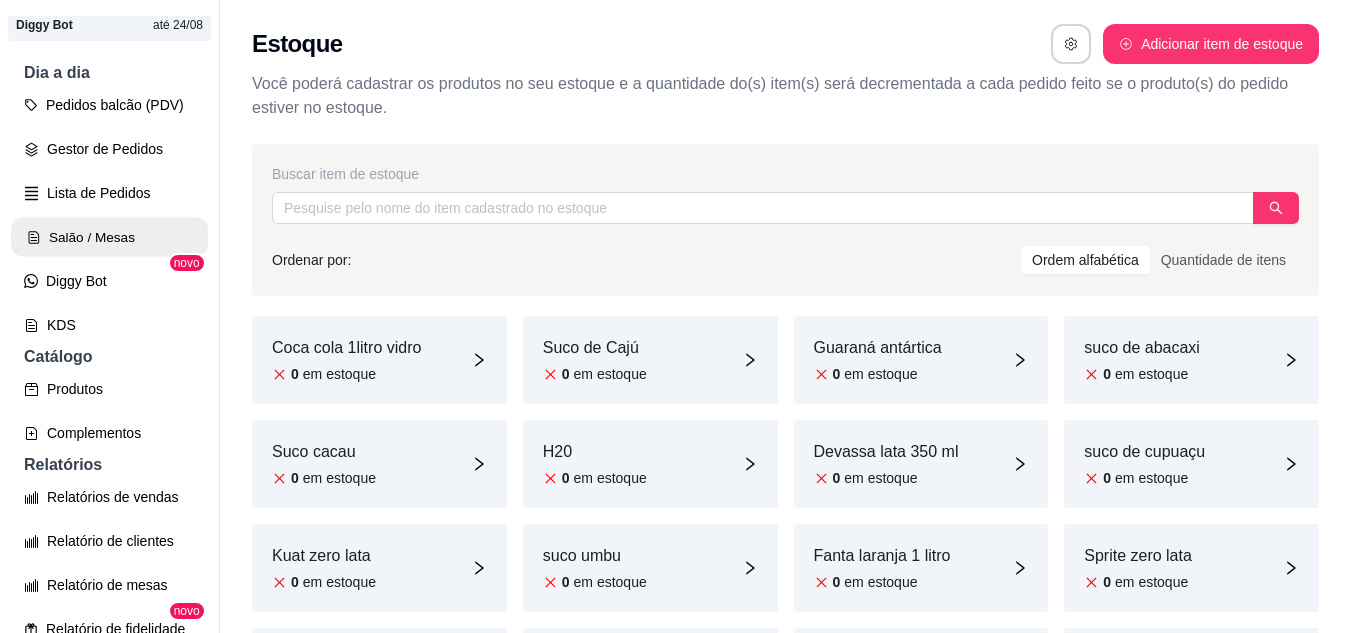 click on "Salão / Mesas" at bounding box center (109, 237) 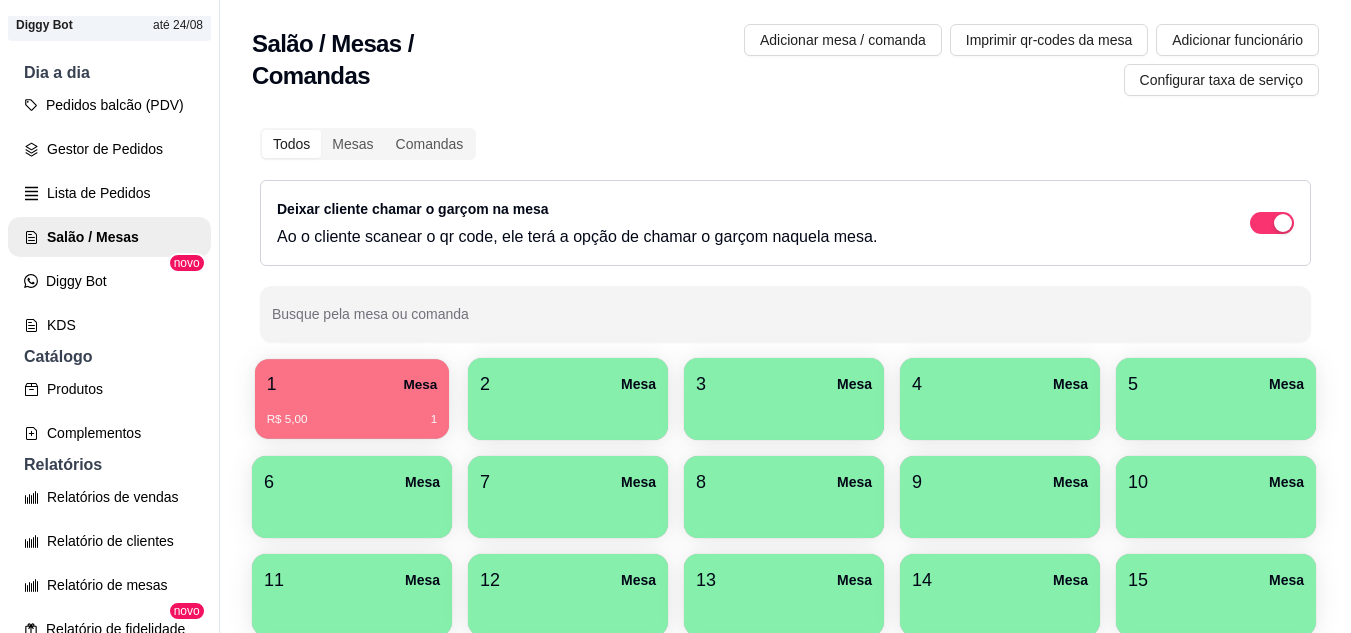 click on "R$ 5,00 1" at bounding box center [352, 420] 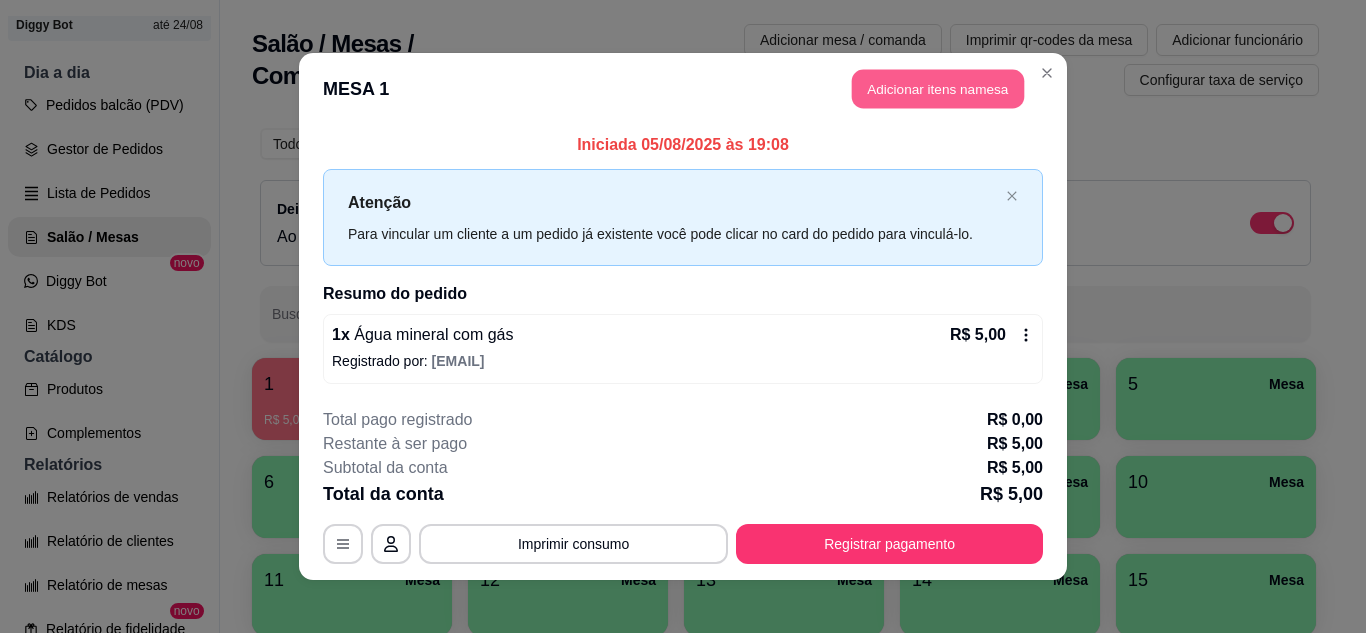 click on "Adicionar itens na  mesa" at bounding box center (938, 89) 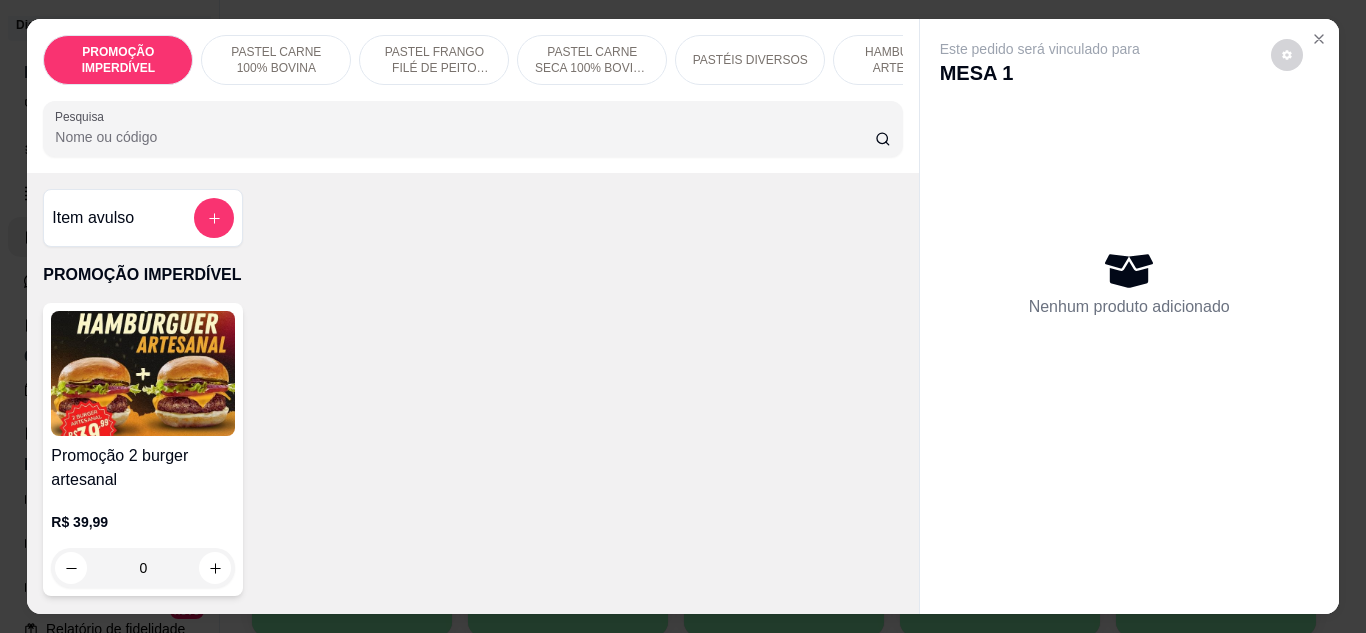click on "HAMBÚRGUER  ARTESANAL" at bounding box center (908, 60) 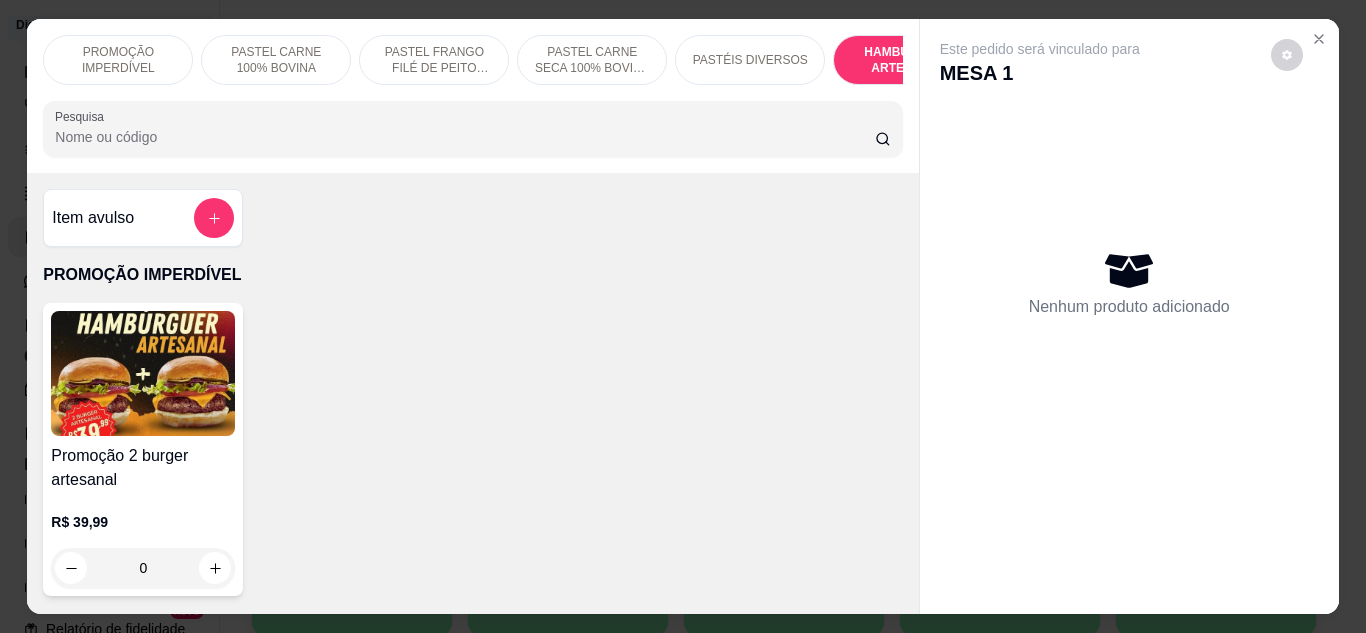 scroll, scrollTop: 5828, scrollLeft: 0, axis: vertical 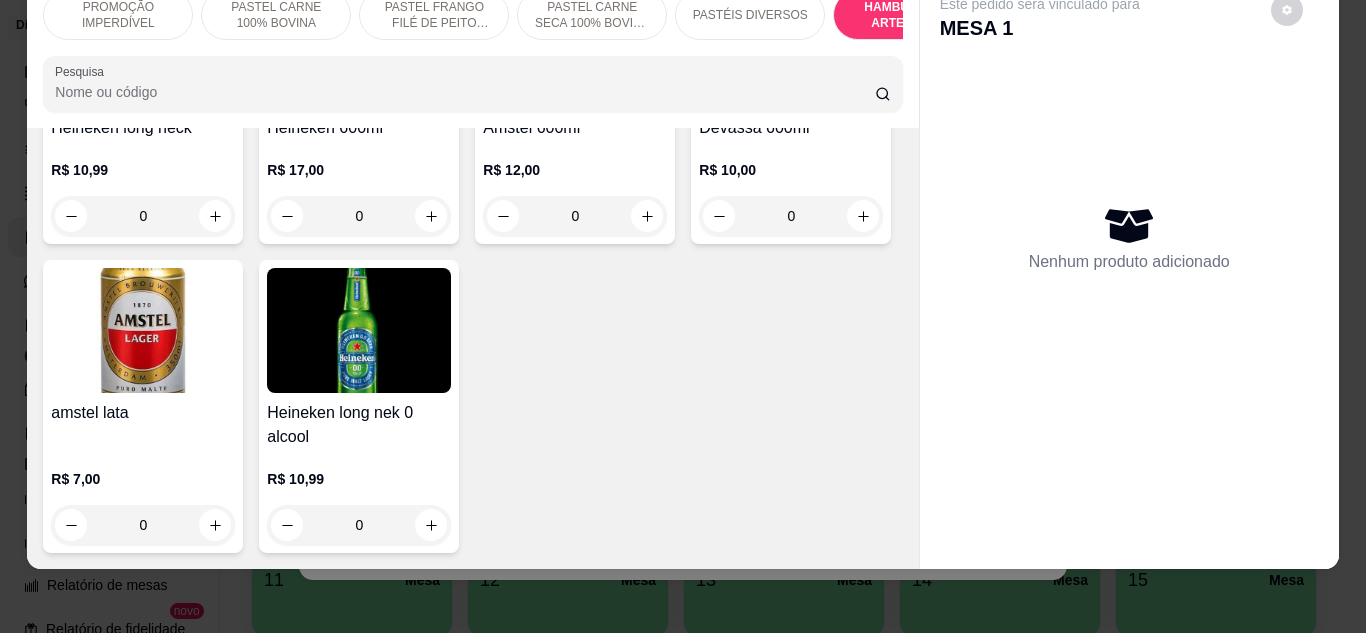 click at bounding box center (647, -355) 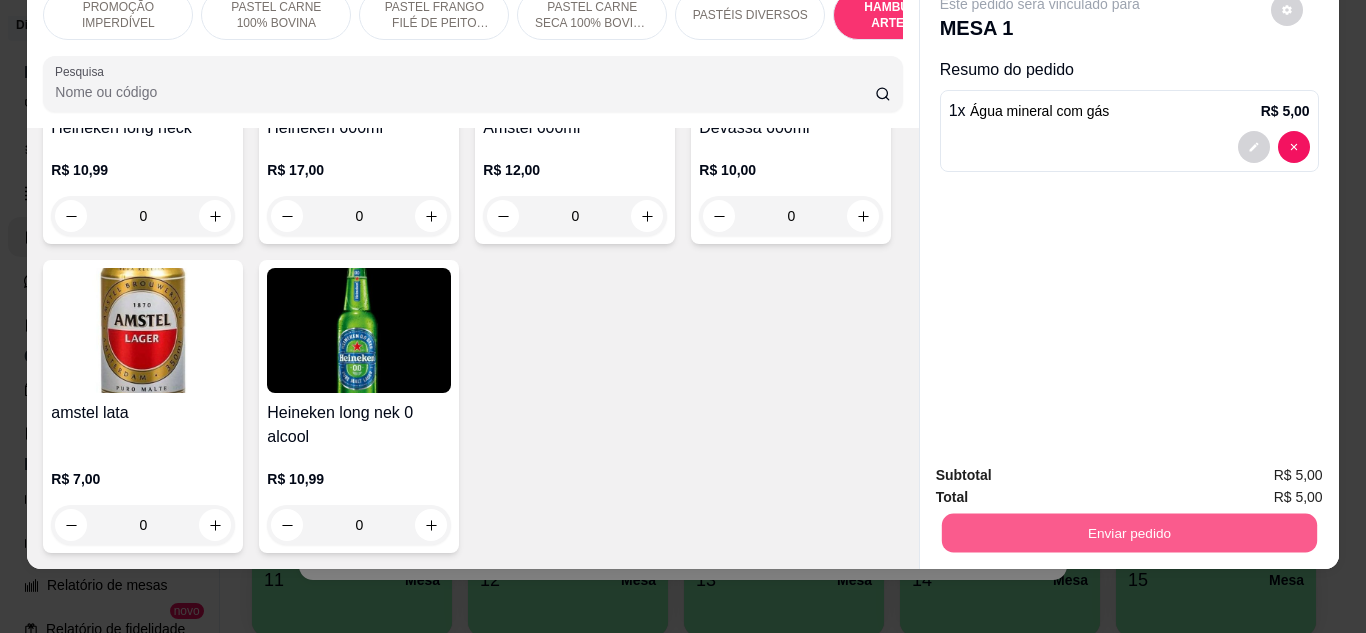 click on "Enviar pedido" at bounding box center [1128, 533] 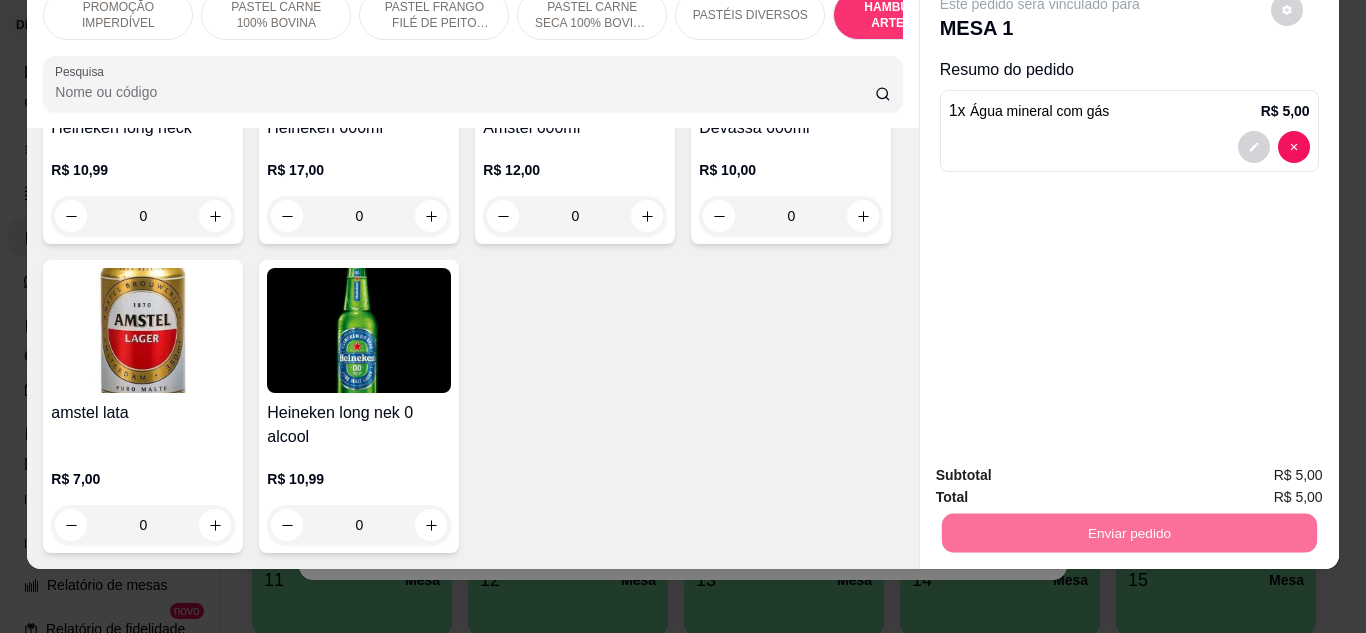 click on "Não registrar e enviar pedido" at bounding box center [1063, 468] 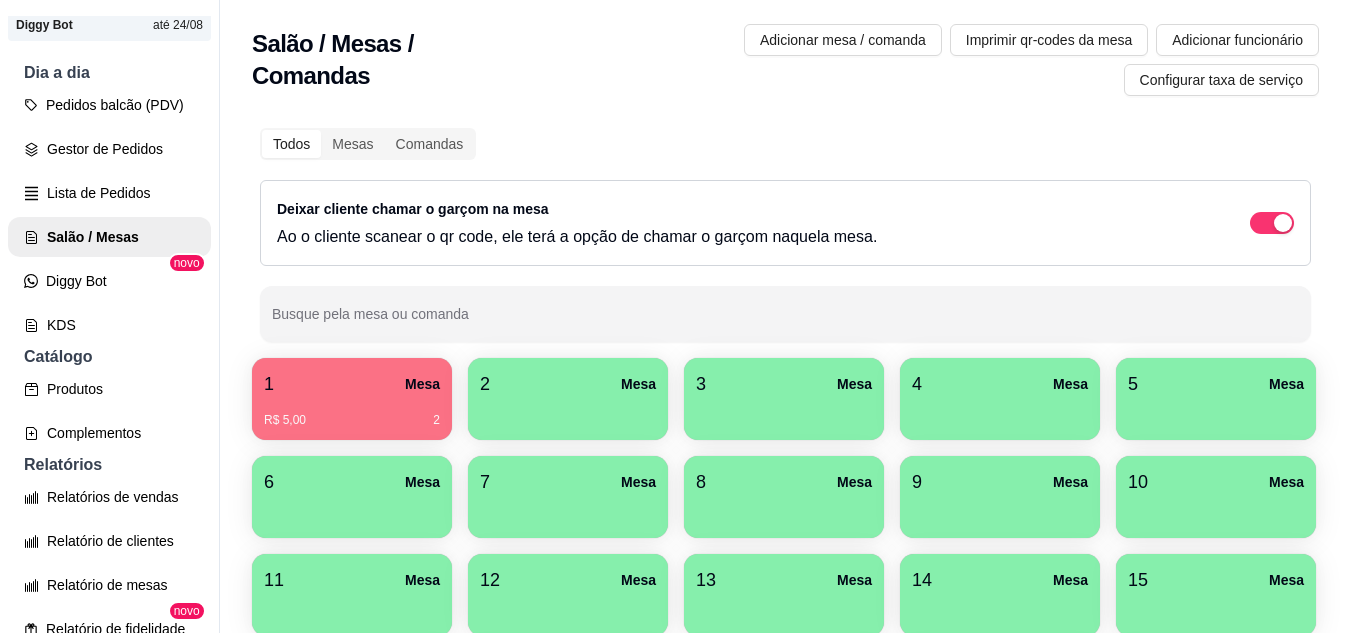 click on "R$ 5,00 2" at bounding box center (352, 420) 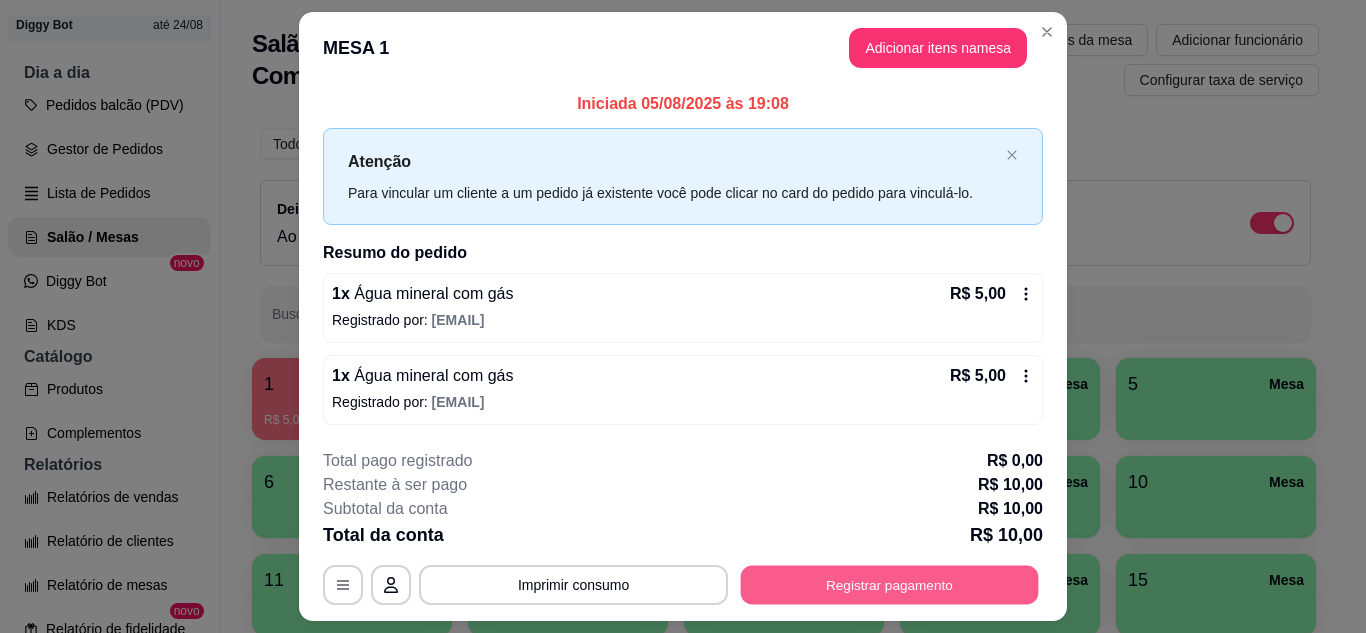 click on "Registrar pagamento" at bounding box center [890, 585] 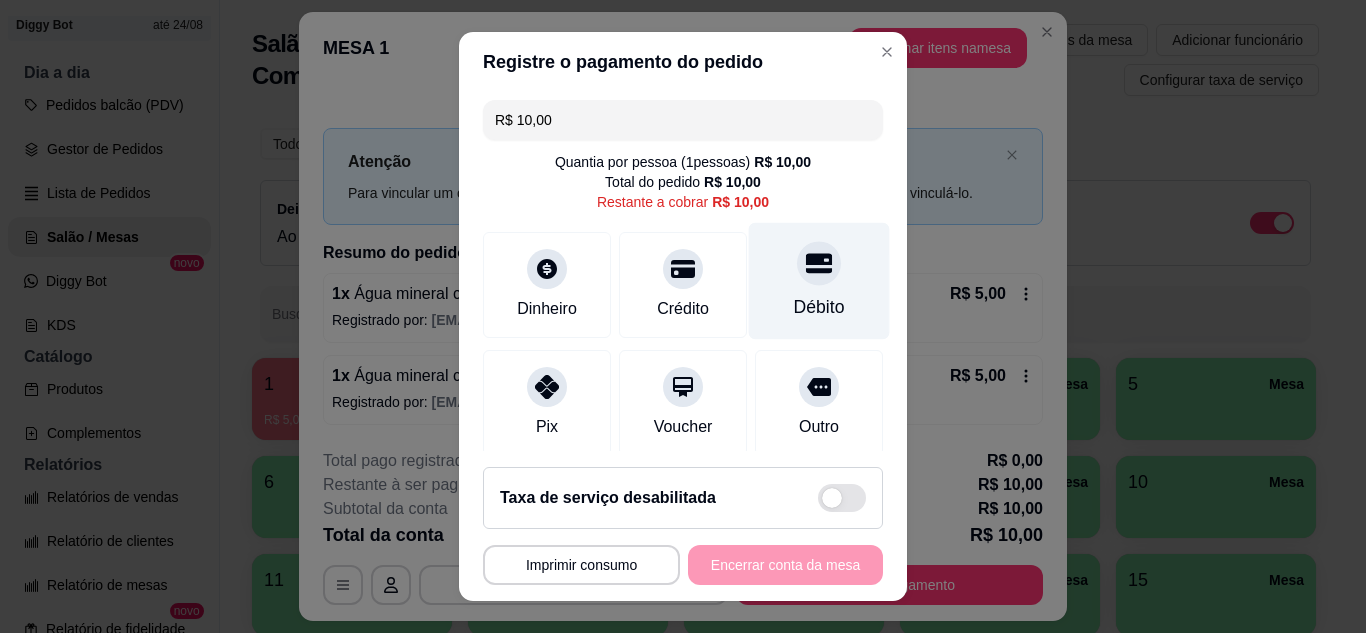 click on "Débito" at bounding box center [819, 307] 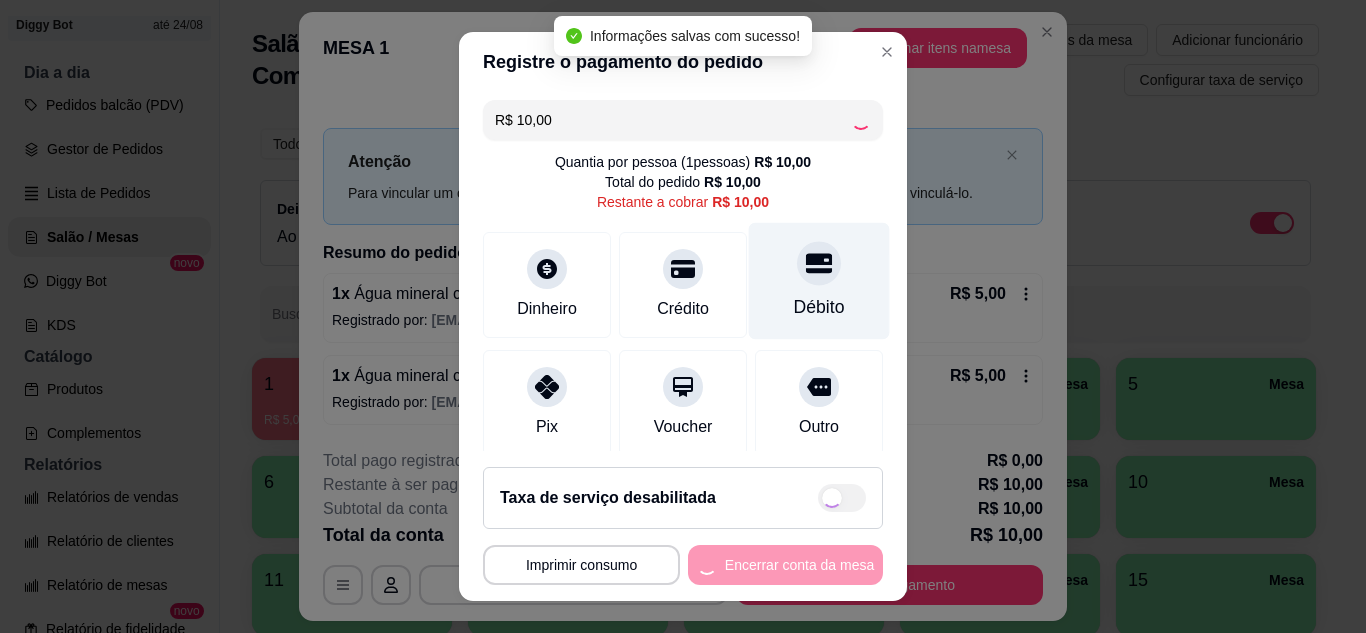 type on "R$ 0,00" 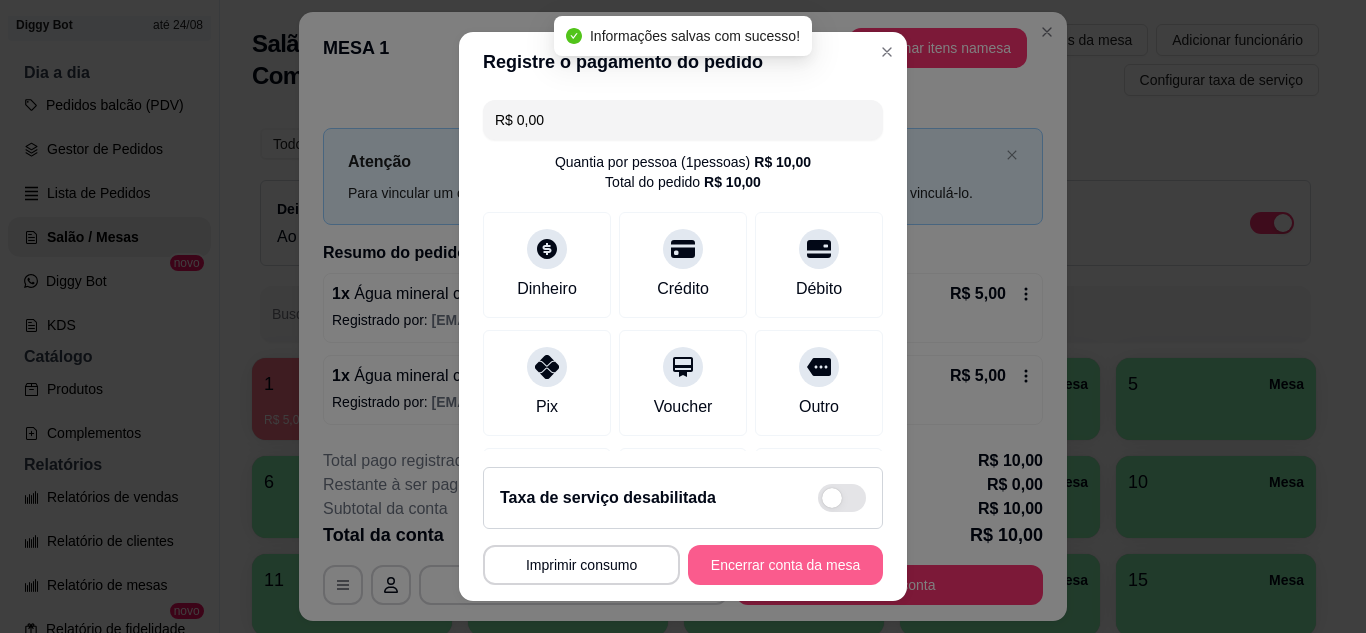 click on "Encerrar conta da mesa" at bounding box center (785, 565) 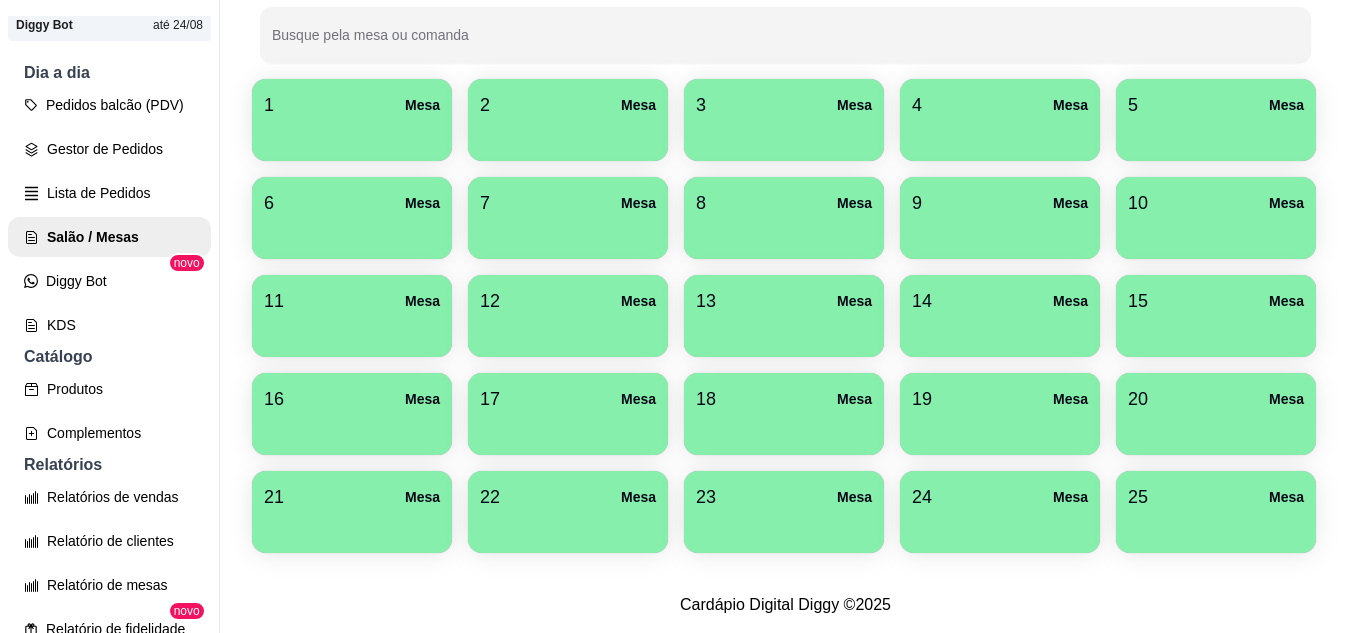 scroll, scrollTop: 490, scrollLeft: 0, axis: vertical 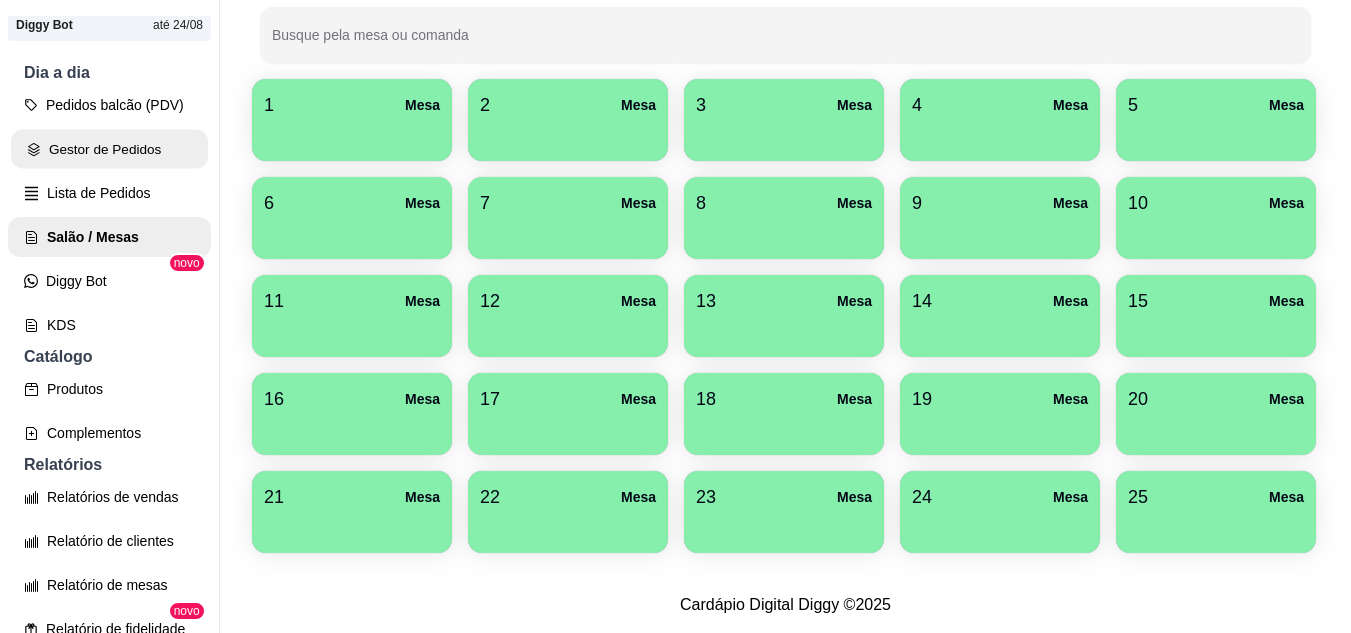 click on "Gestor de Pedidos" at bounding box center [109, 149] 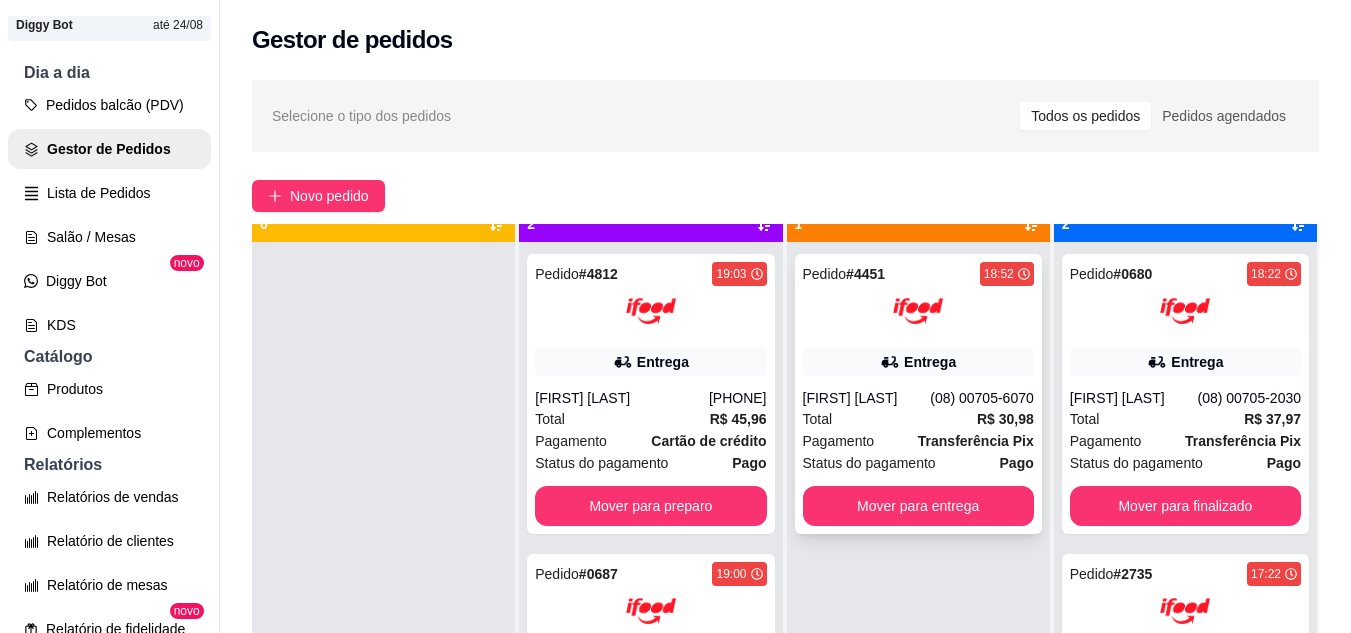 scroll, scrollTop: 56, scrollLeft: 0, axis: vertical 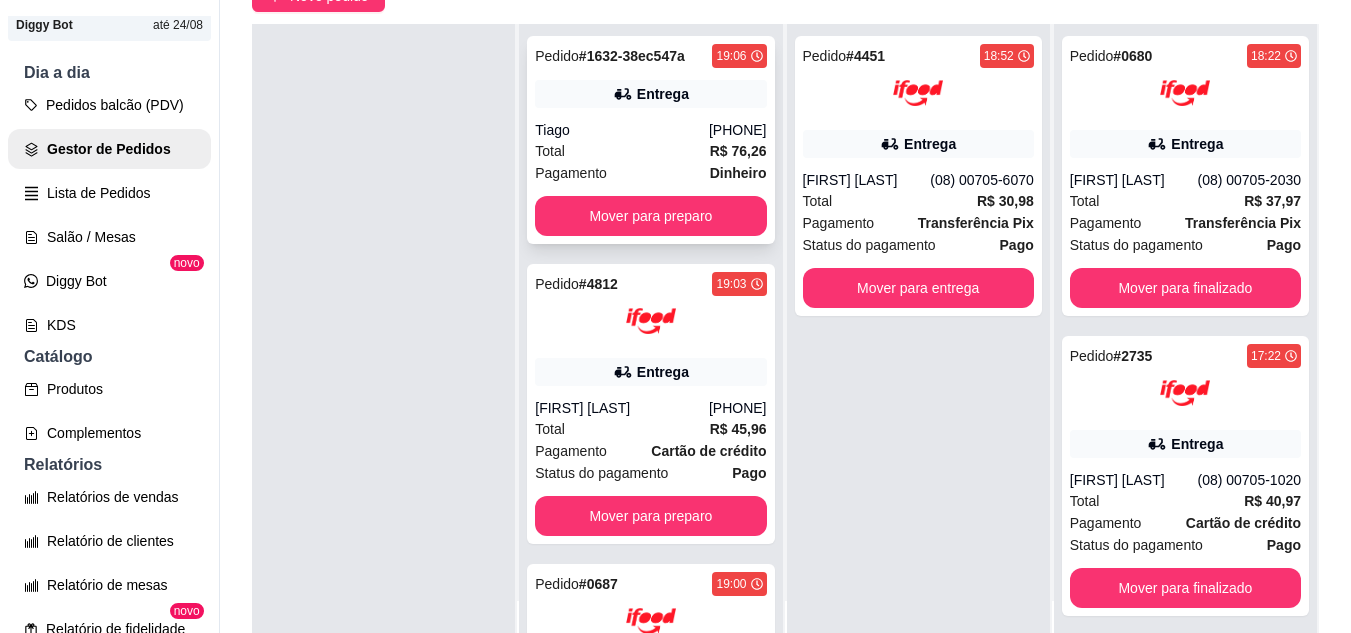click on "Total R$ 76,26" at bounding box center (650, 151) 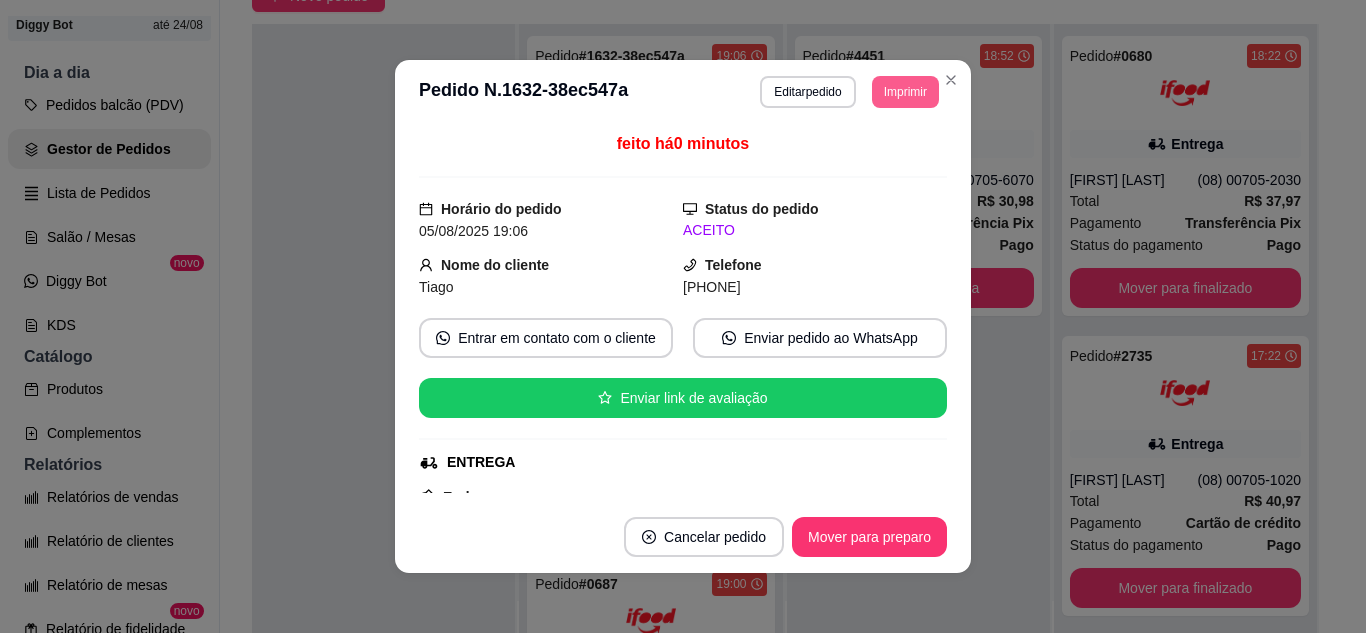 click on "Imprimir" at bounding box center (905, 92) 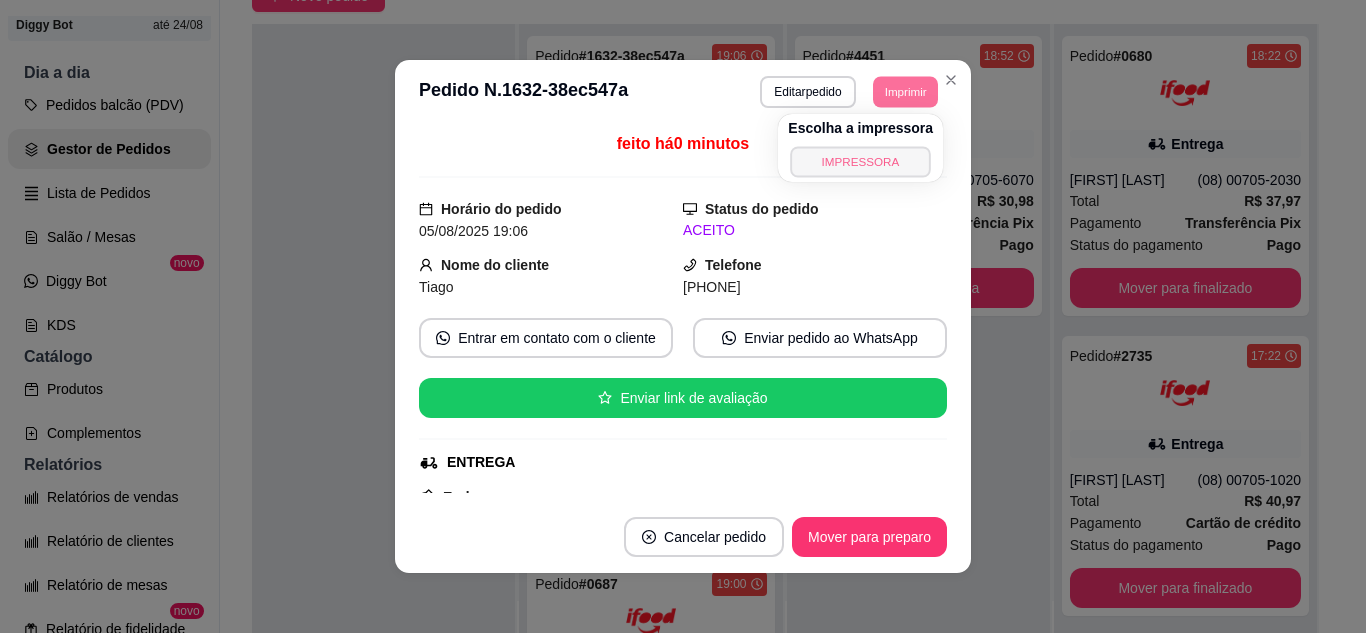 click on "IMPRESSORA" at bounding box center [860, 161] 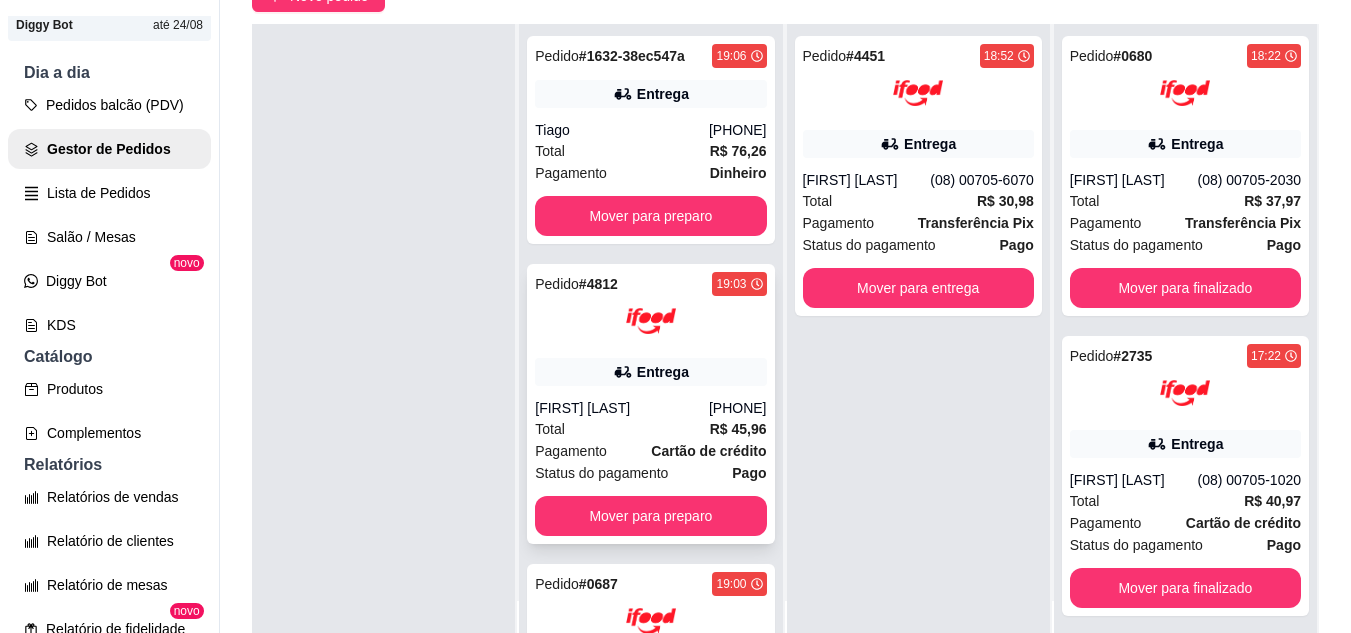click on "Pedido  # 4812 19:03 Entrega [FIRST] [LAST] ([PHONE]) Total R$ 45,96 Pagamento Cartão de crédito Status do pagamento Pago Mover para preparo" at bounding box center (650, 404) 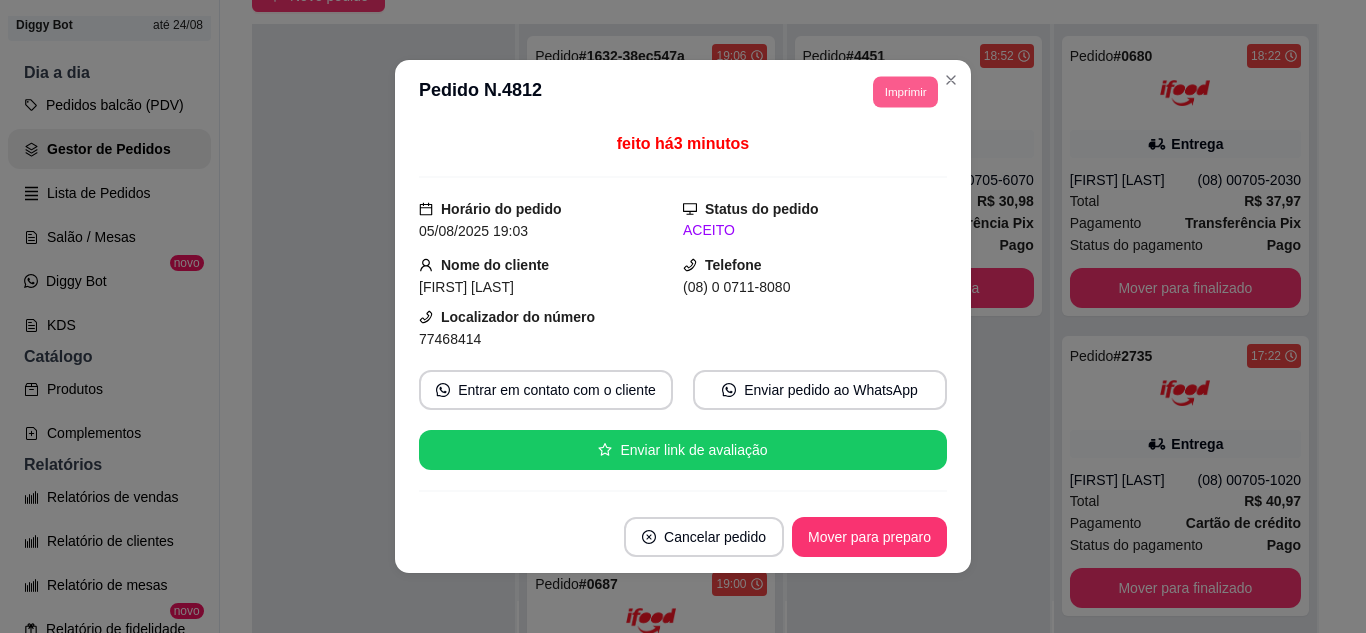 click on "Imprimir" at bounding box center [905, 91] 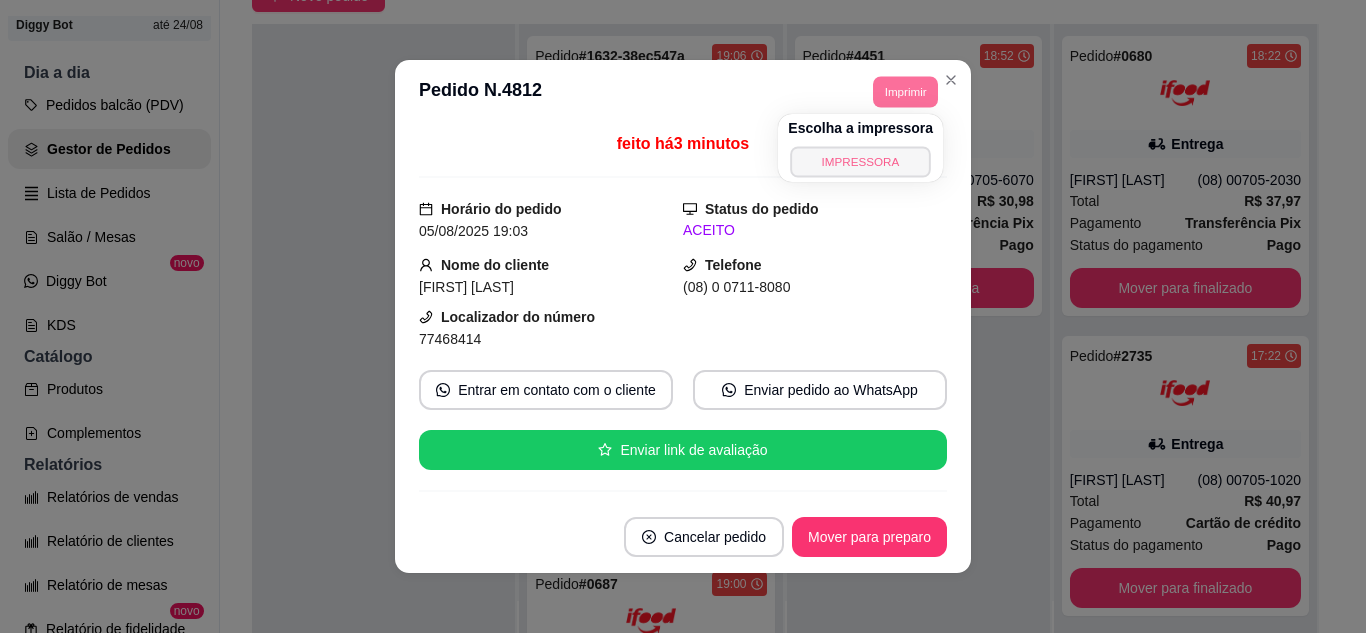 click on "IMPRESSORA" at bounding box center [860, 161] 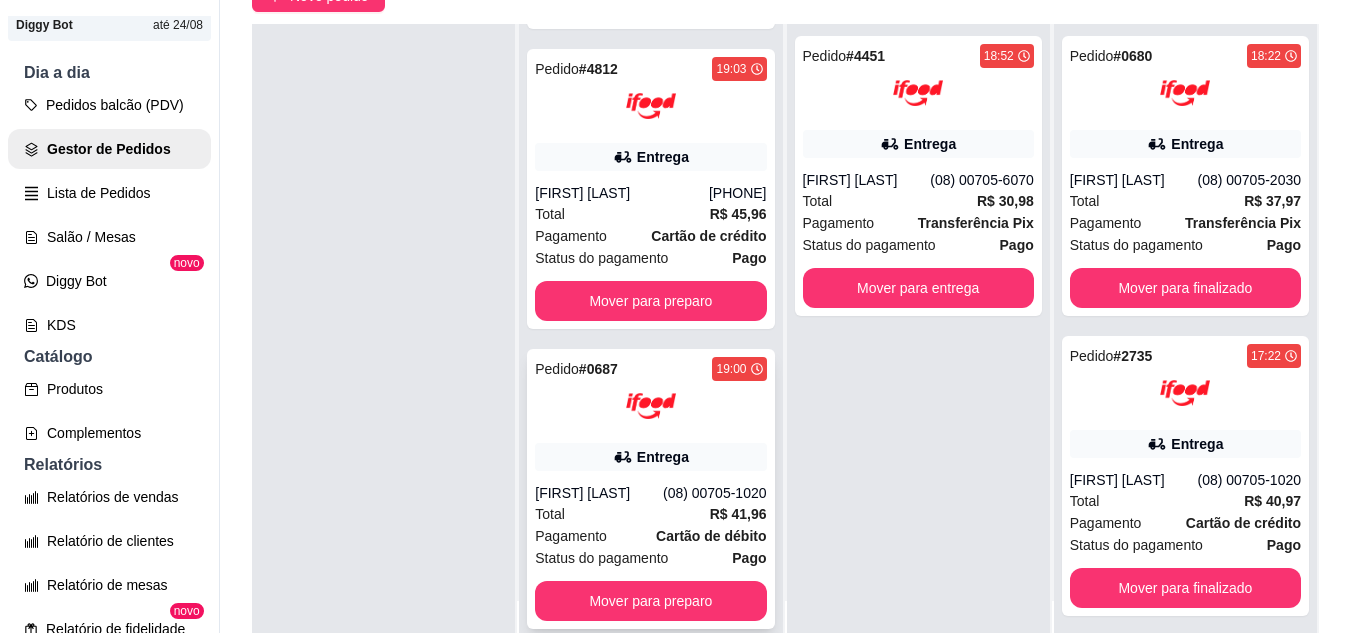 scroll, scrollTop: 235, scrollLeft: 0, axis: vertical 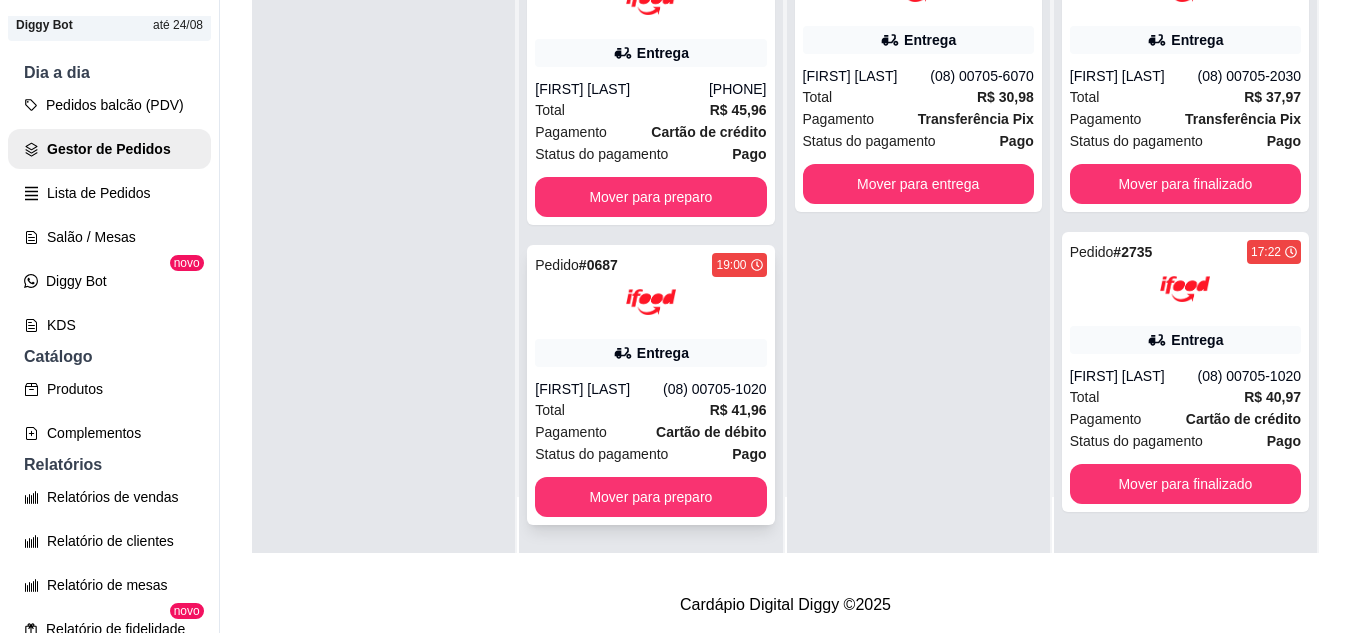 click on "Total R$ 41,96" at bounding box center [650, 410] 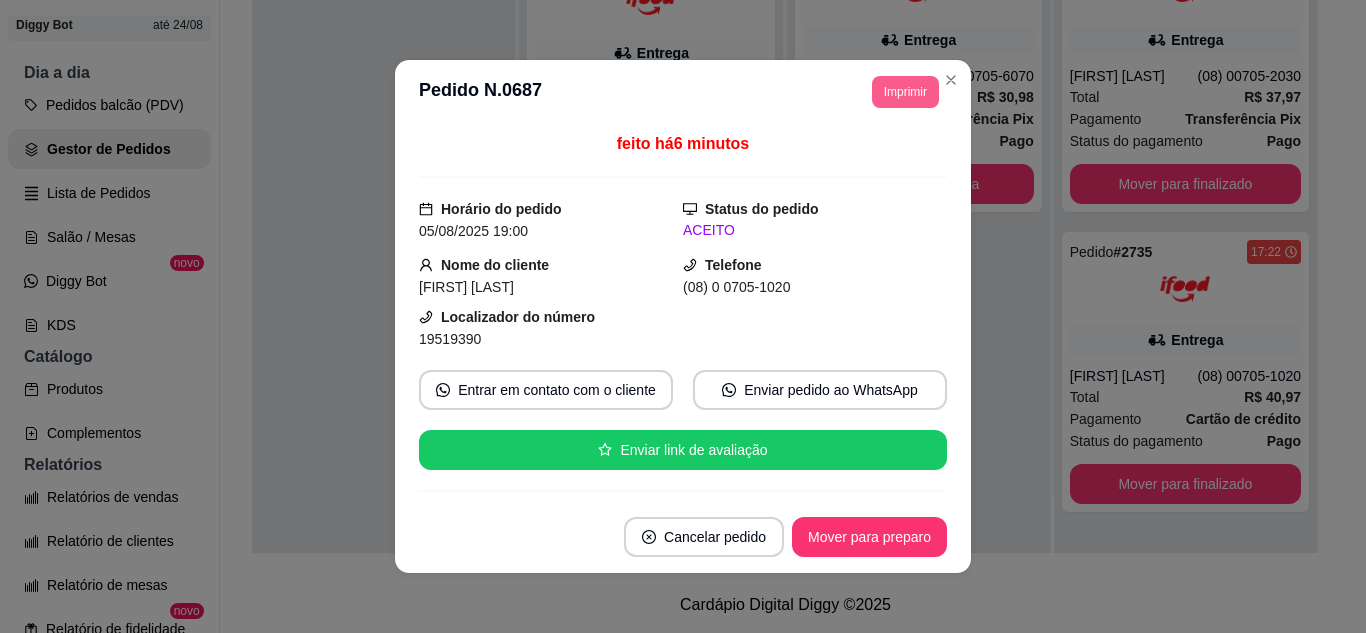 click on "Imprimir" at bounding box center [905, 92] 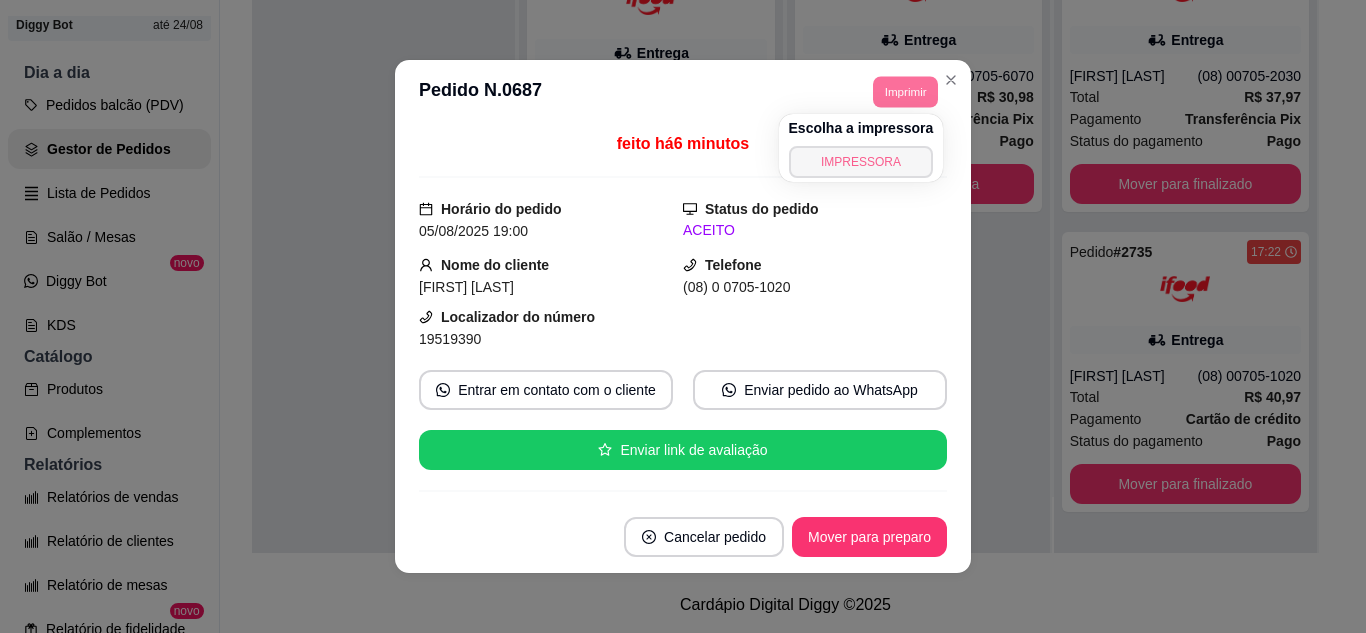 click on "IMPRESSORA" at bounding box center [861, 162] 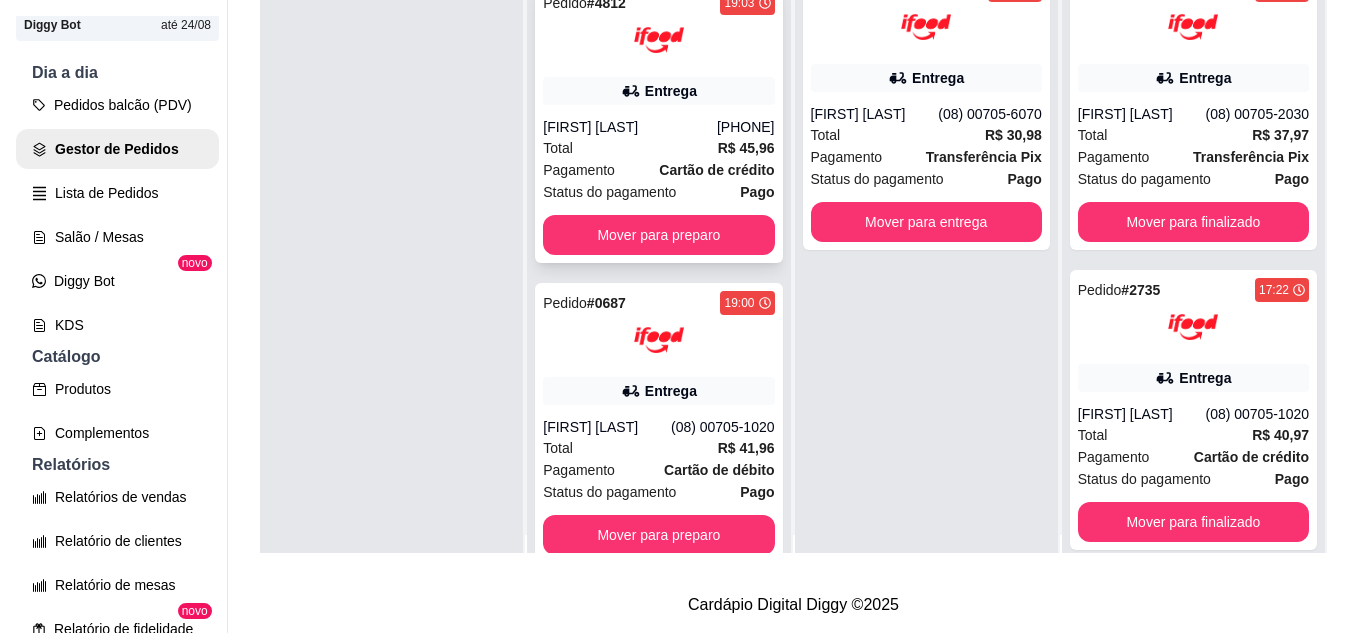 scroll, scrollTop: 0, scrollLeft: 0, axis: both 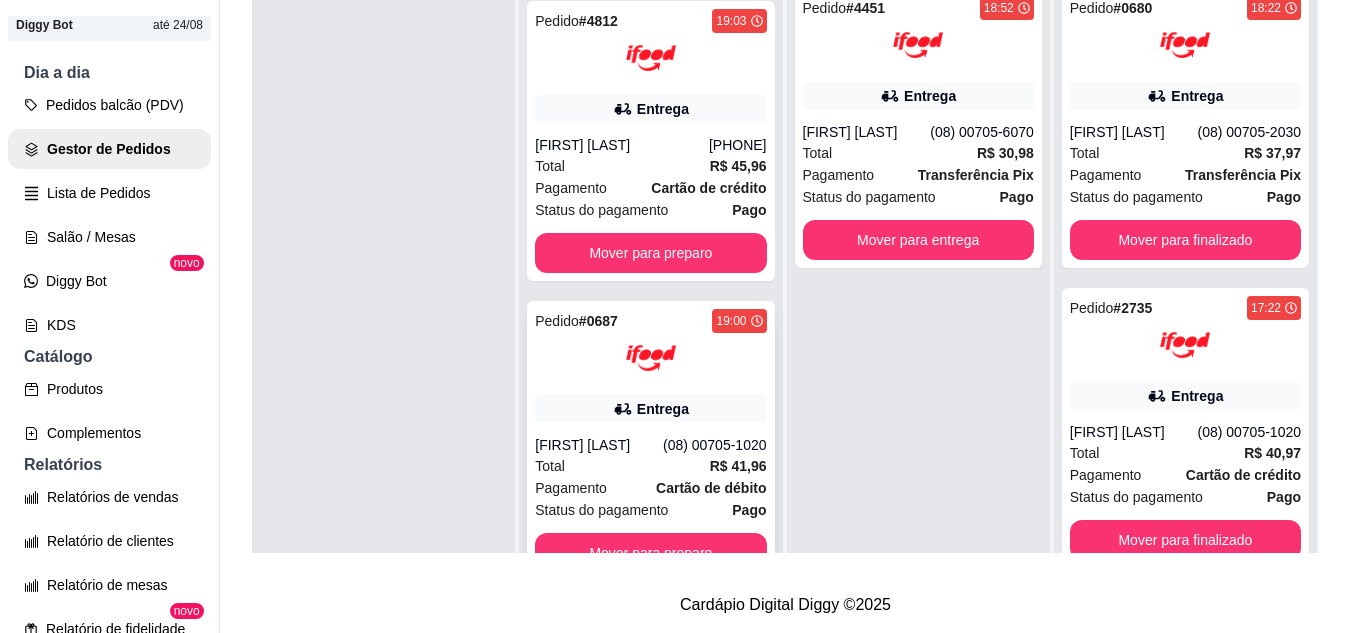 click at bounding box center (650, 358) 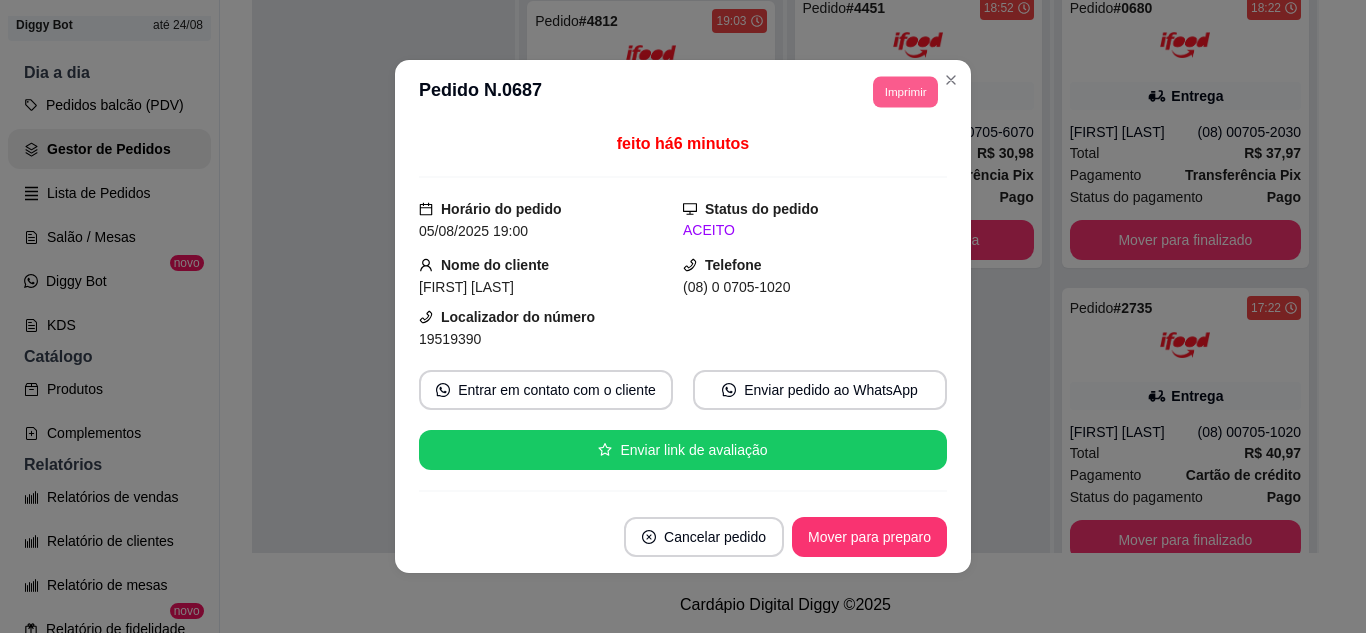 click on "Imprimir" at bounding box center (905, 91) 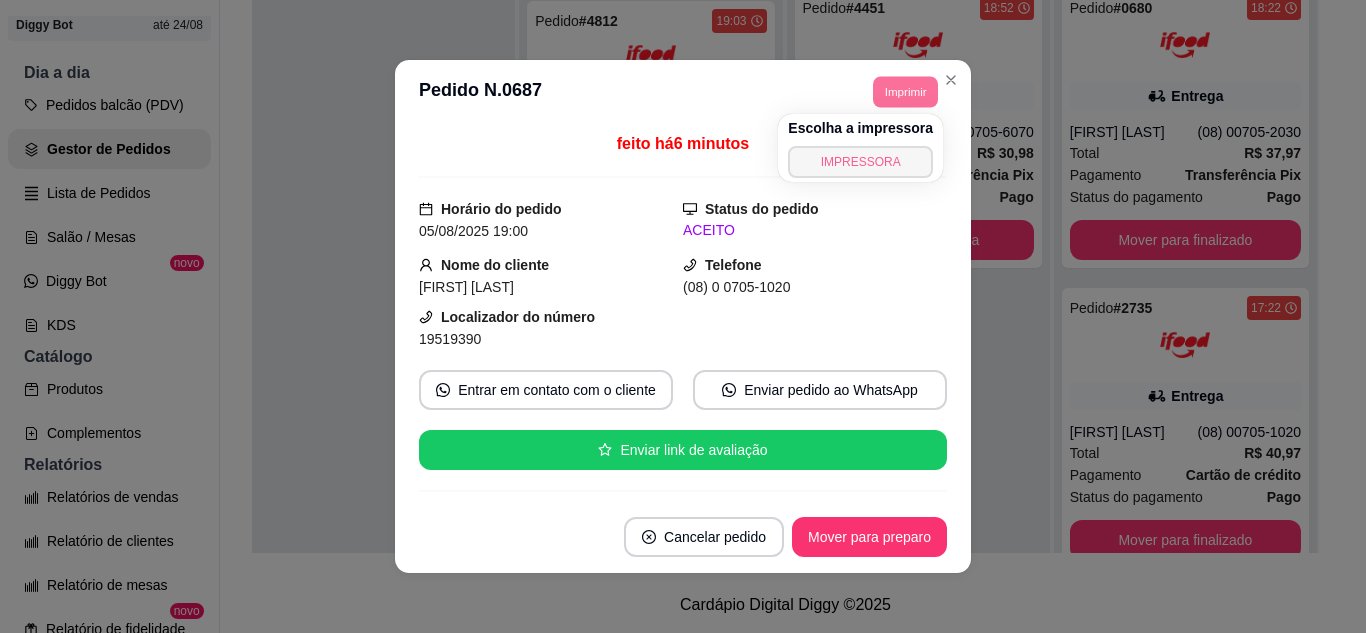 click on "IMPRESSORA" at bounding box center (860, 162) 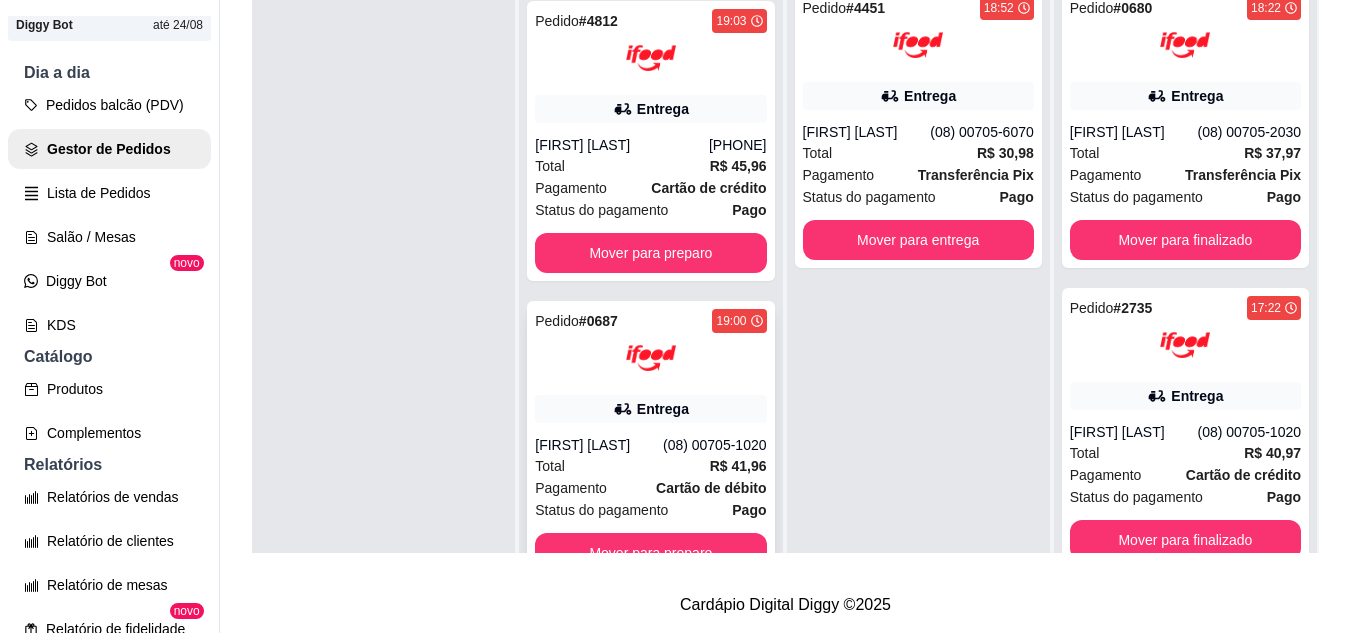 click at bounding box center [651, 358] 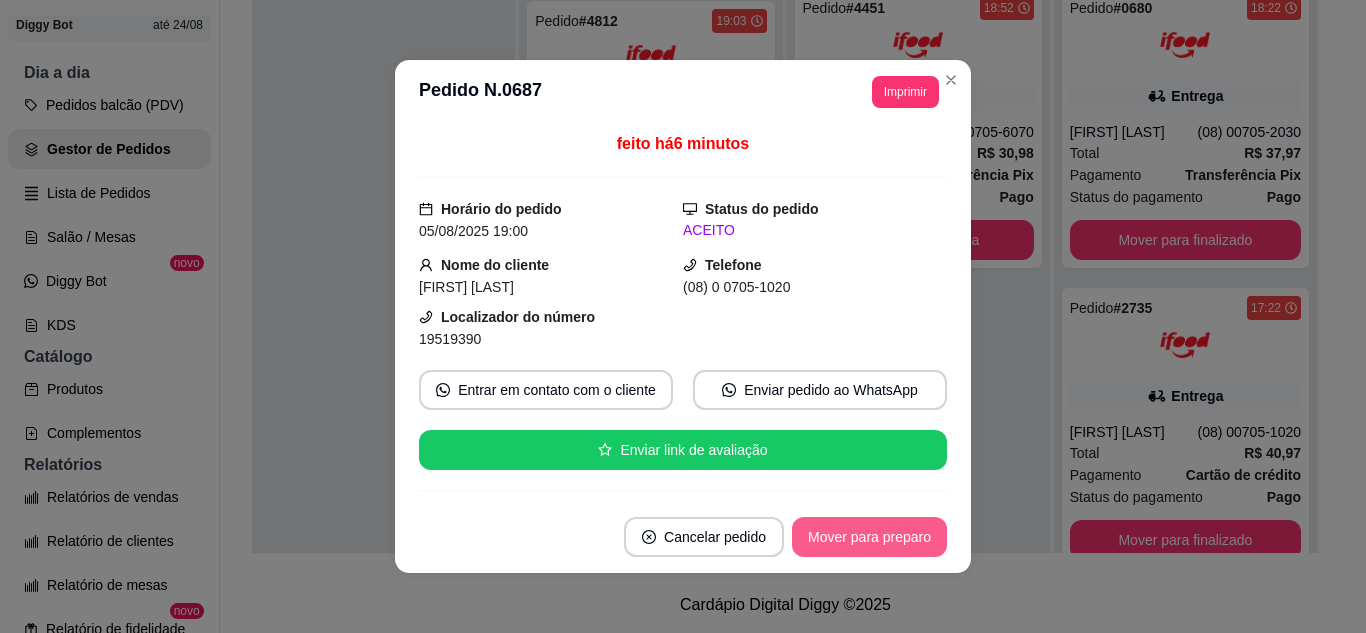 click on "Mover para preparo" at bounding box center (869, 537) 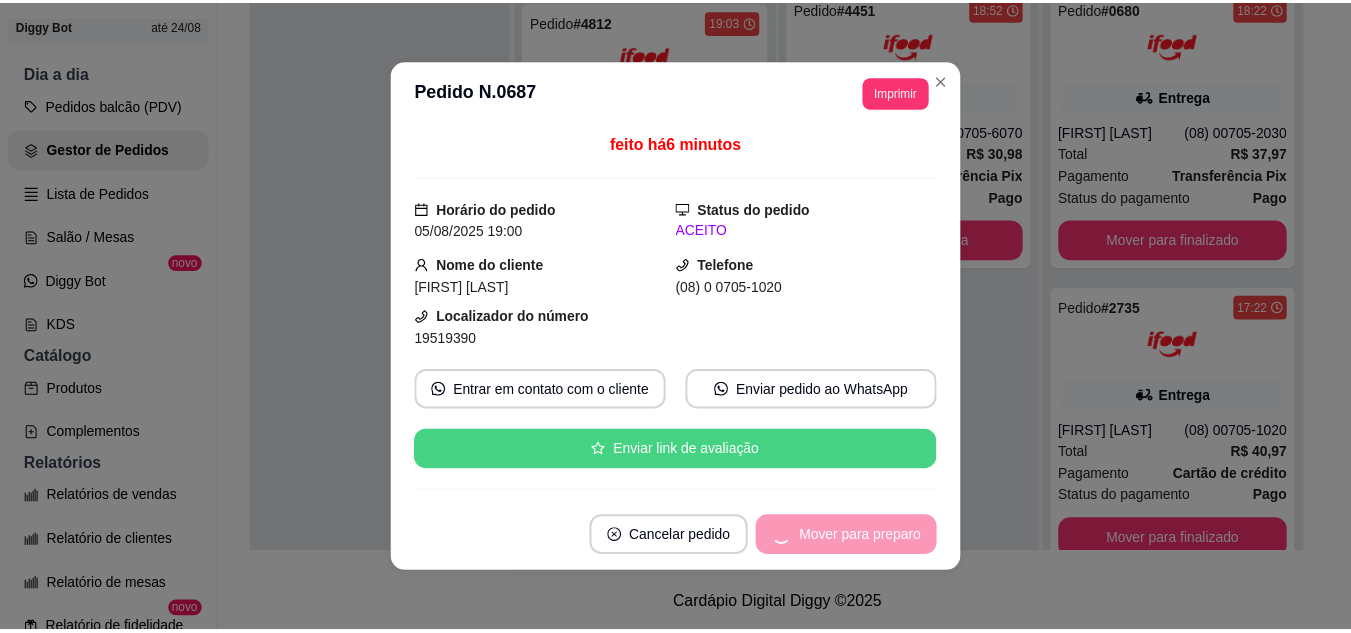 scroll, scrollTop: 0, scrollLeft: 0, axis: both 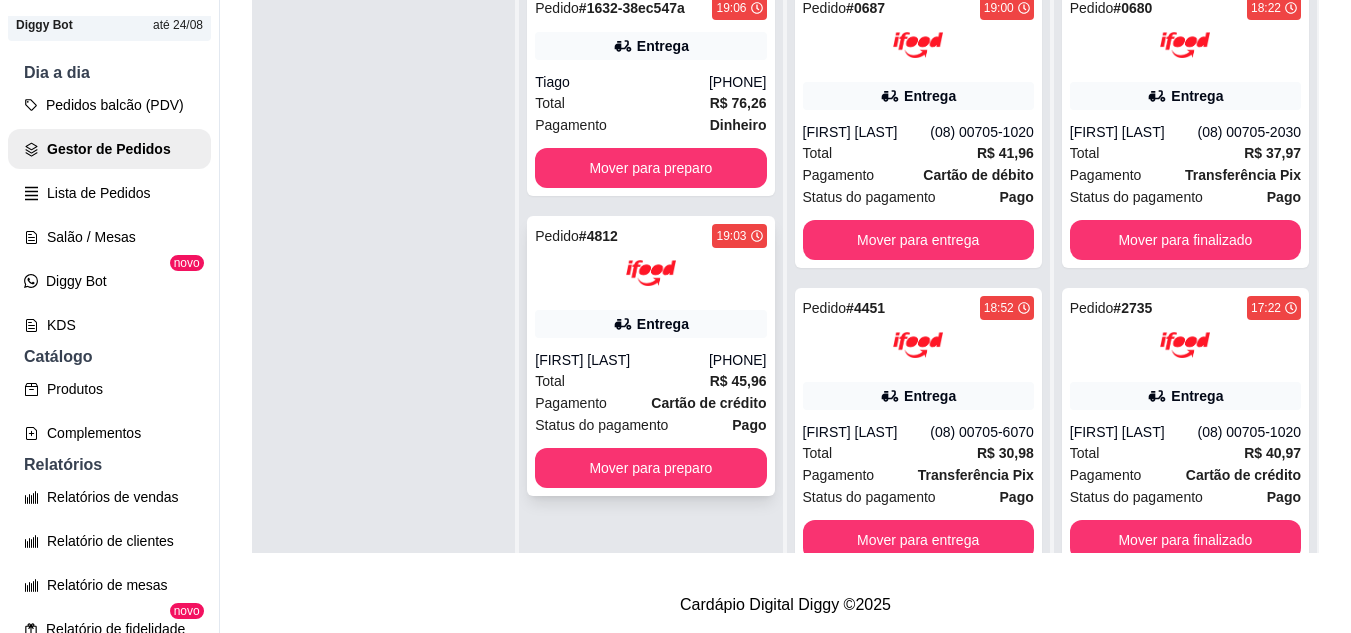 click on "Total R$ 45,96" at bounding box center (650, 381) 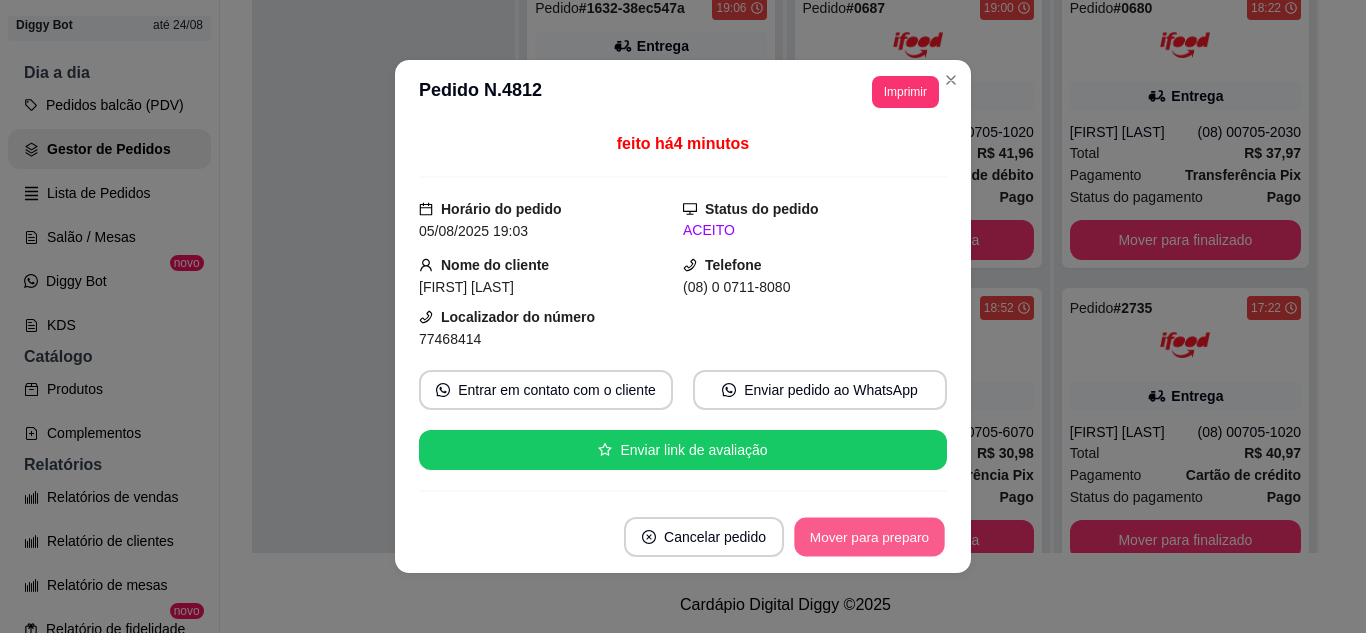 click on "Mover para preparo" at bounding box center (869, 537) 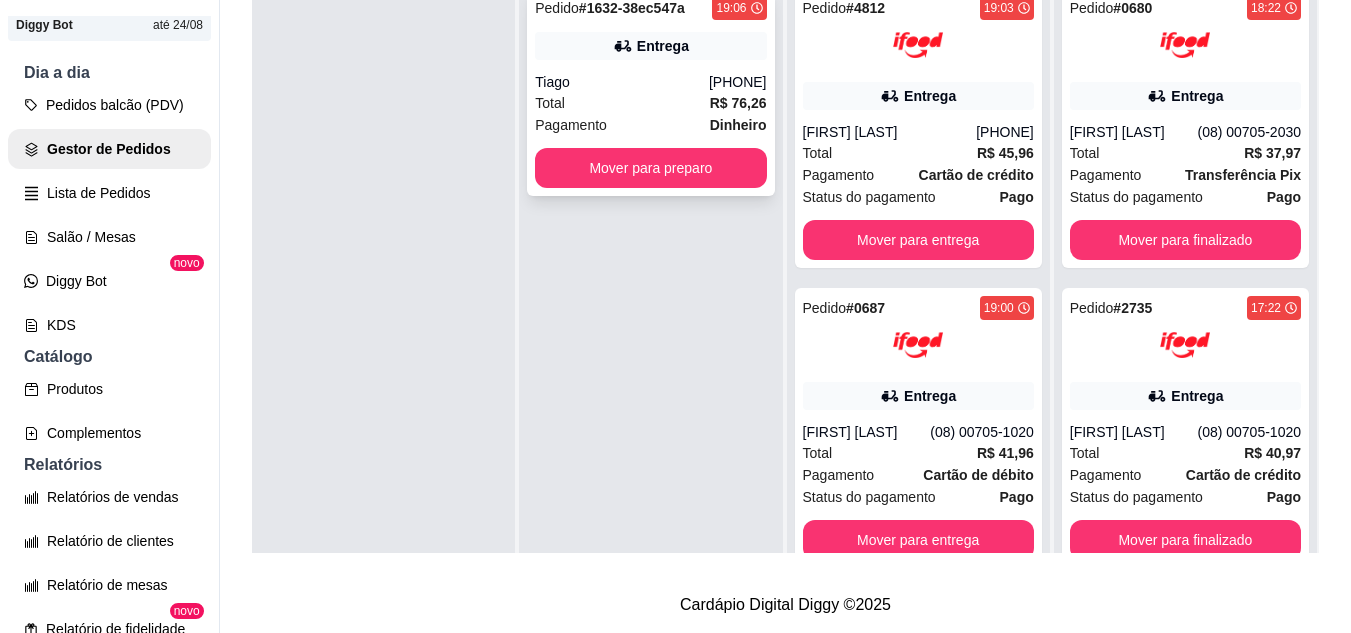 click on "Dinheiro" at bounding box center (738, 125) 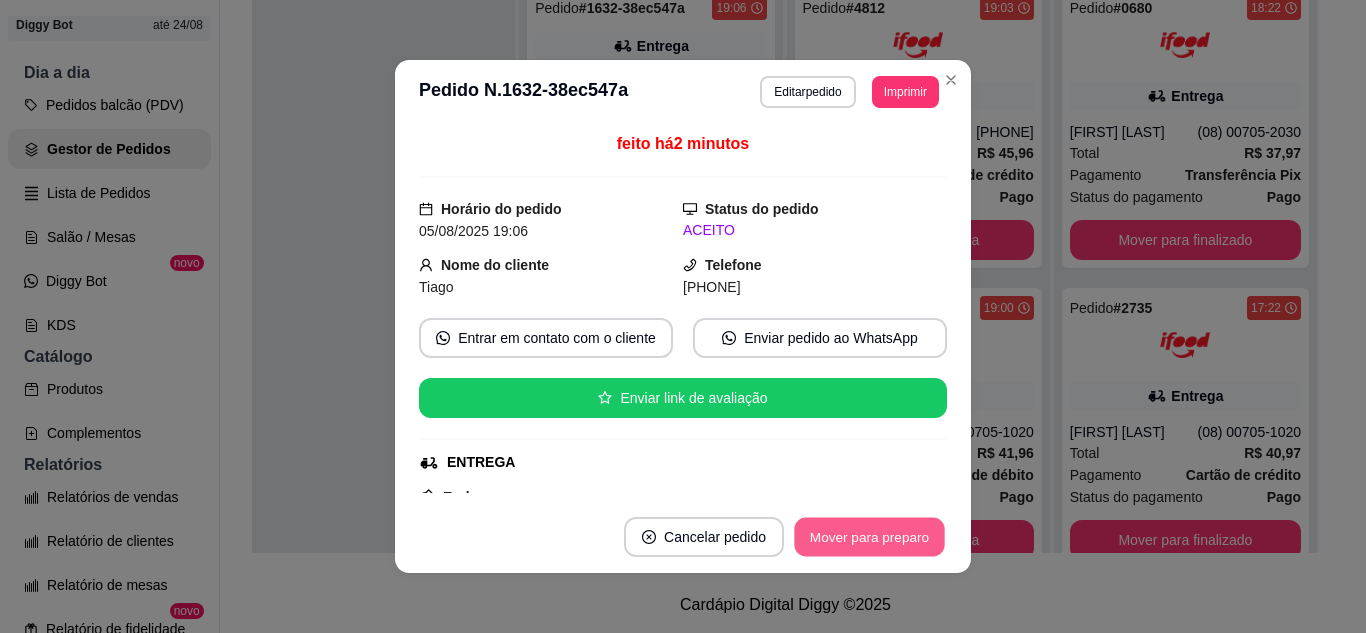 click on "Mover para preparo" at bounding box center (869, 537) 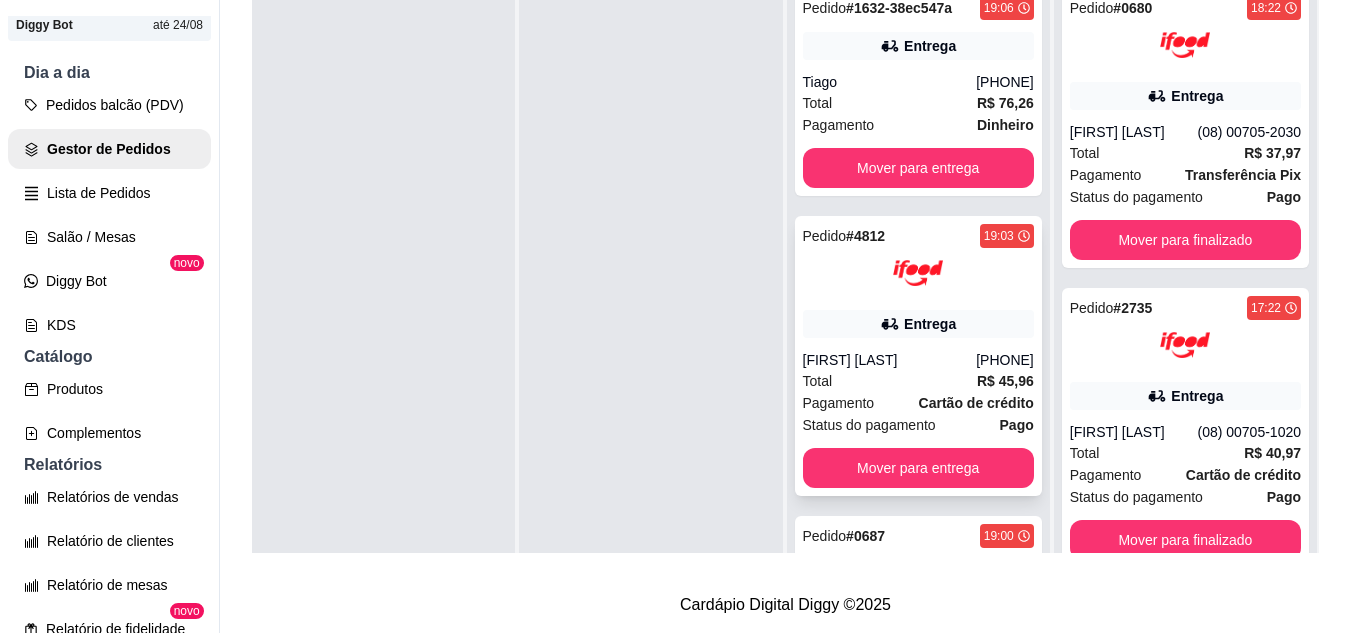 scroll, scrollTop: 219, scrollLeft: 0, axis: vertical 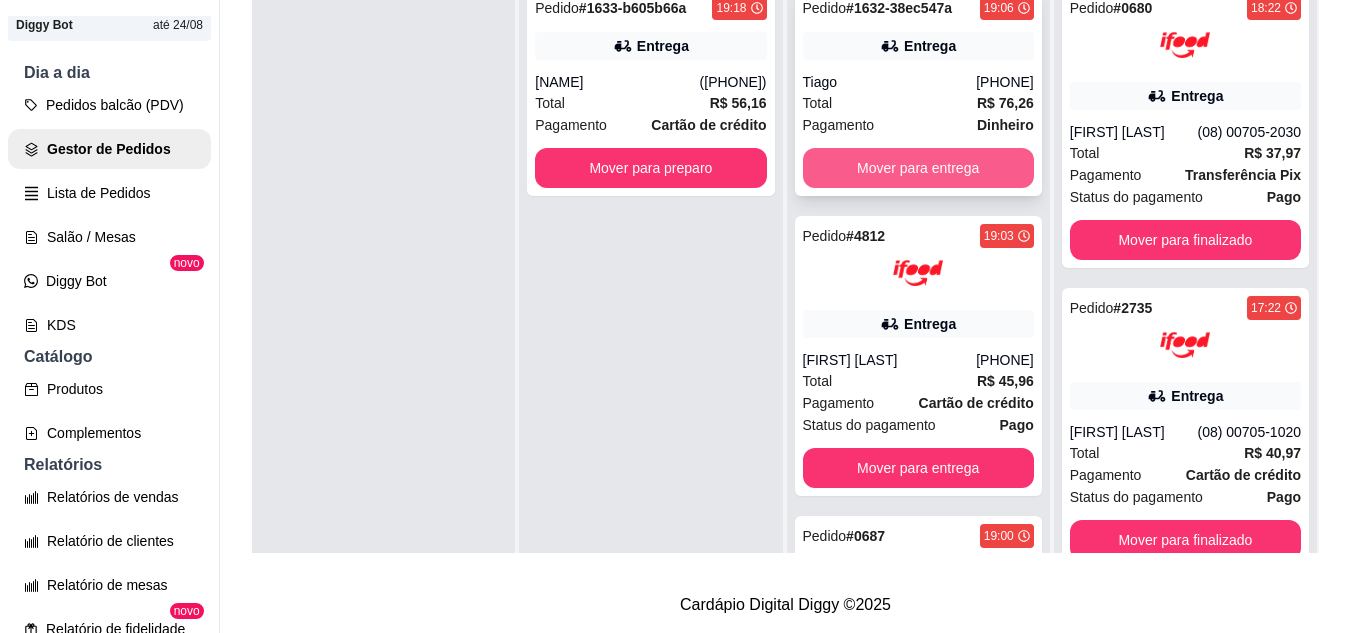 click on "Mover para entrega" at bounding box center (918, 168) 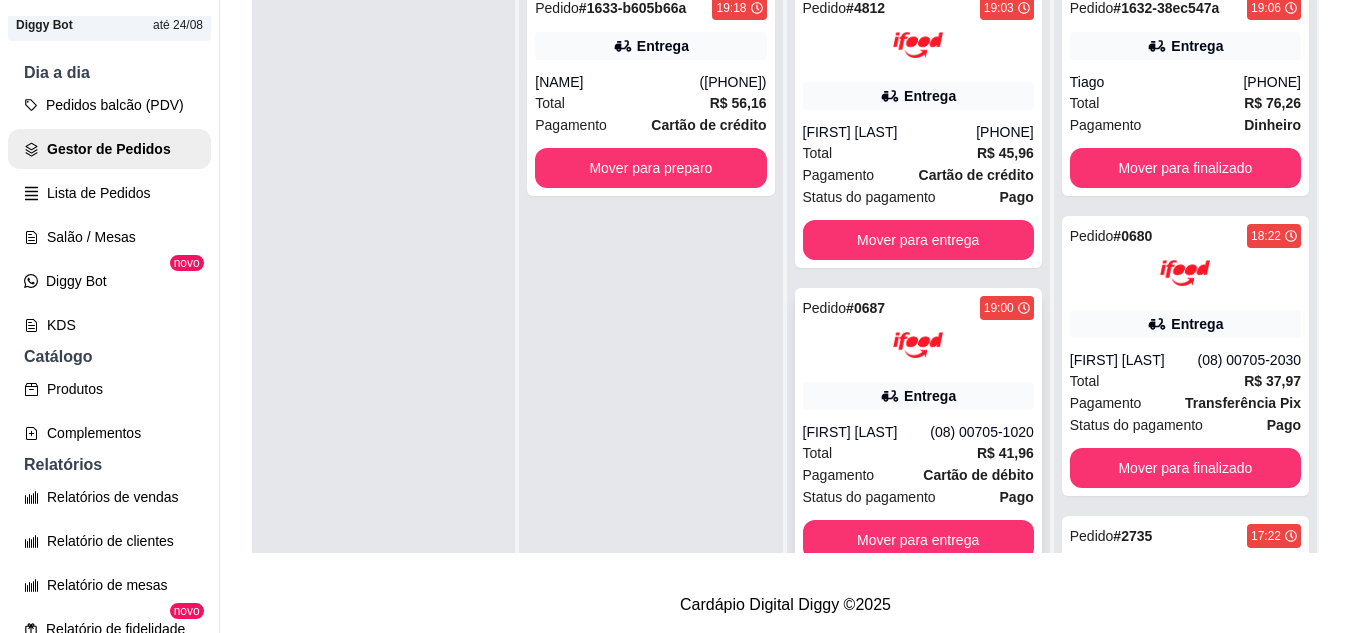 scroll, scrollTop: 327, scrollLeft: 0, axis: vertical 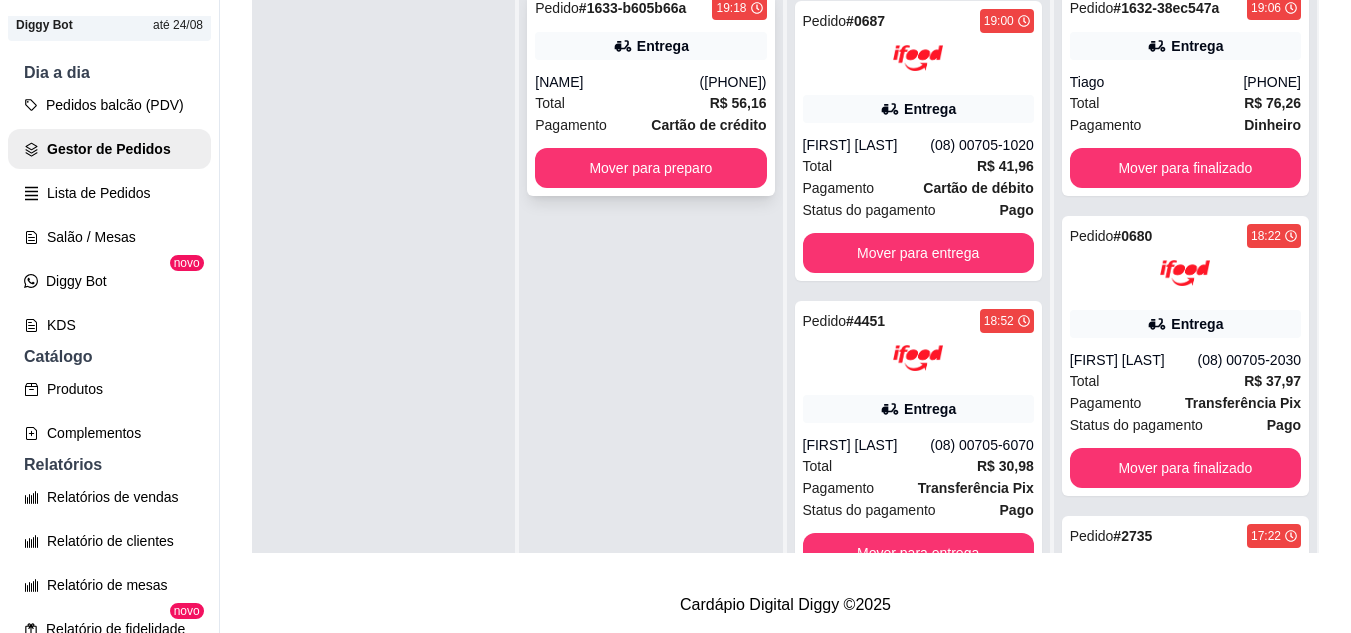click on "[NAME]" at bounding box center [617, 82] 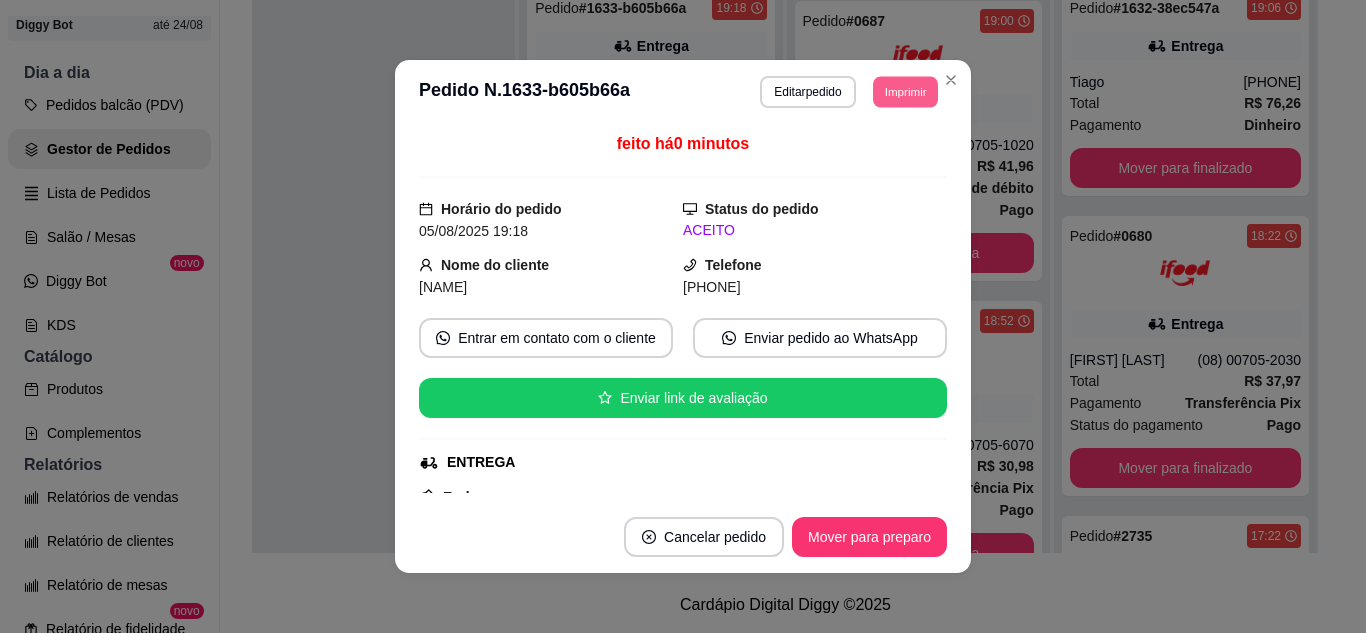 click on "Imprimir" at bounding box center [905, 91] 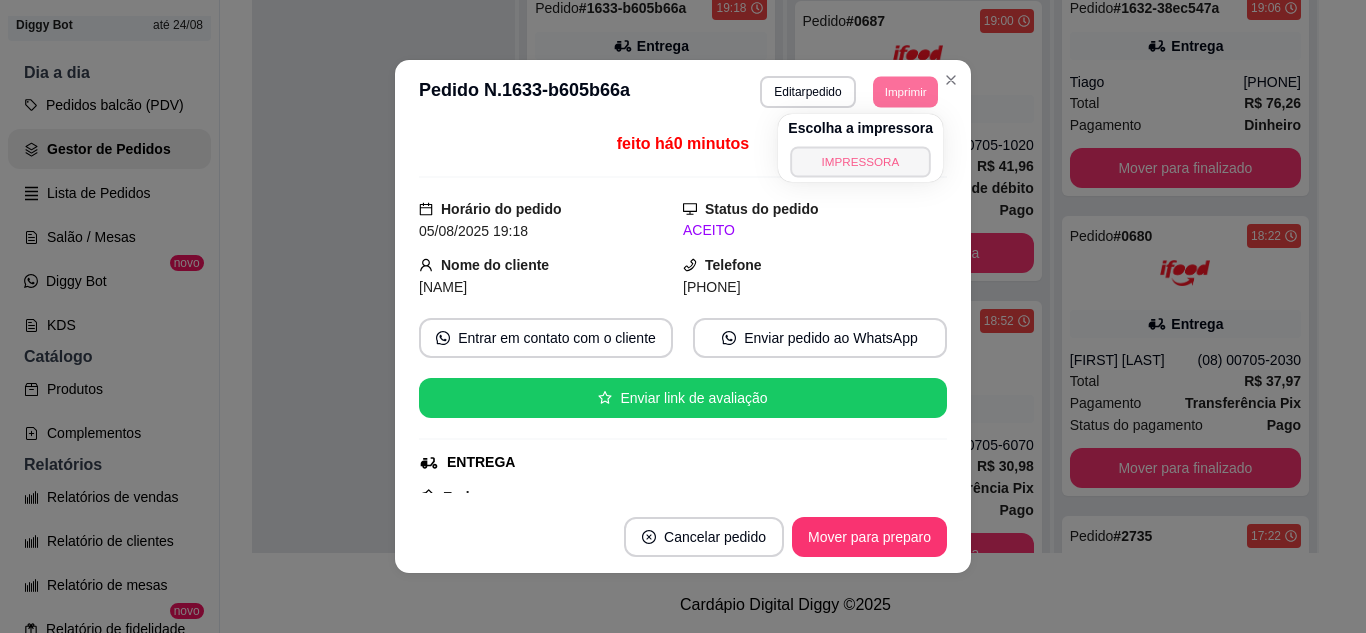 click on "IMPRESSORA" at bounding box center (860, 161) 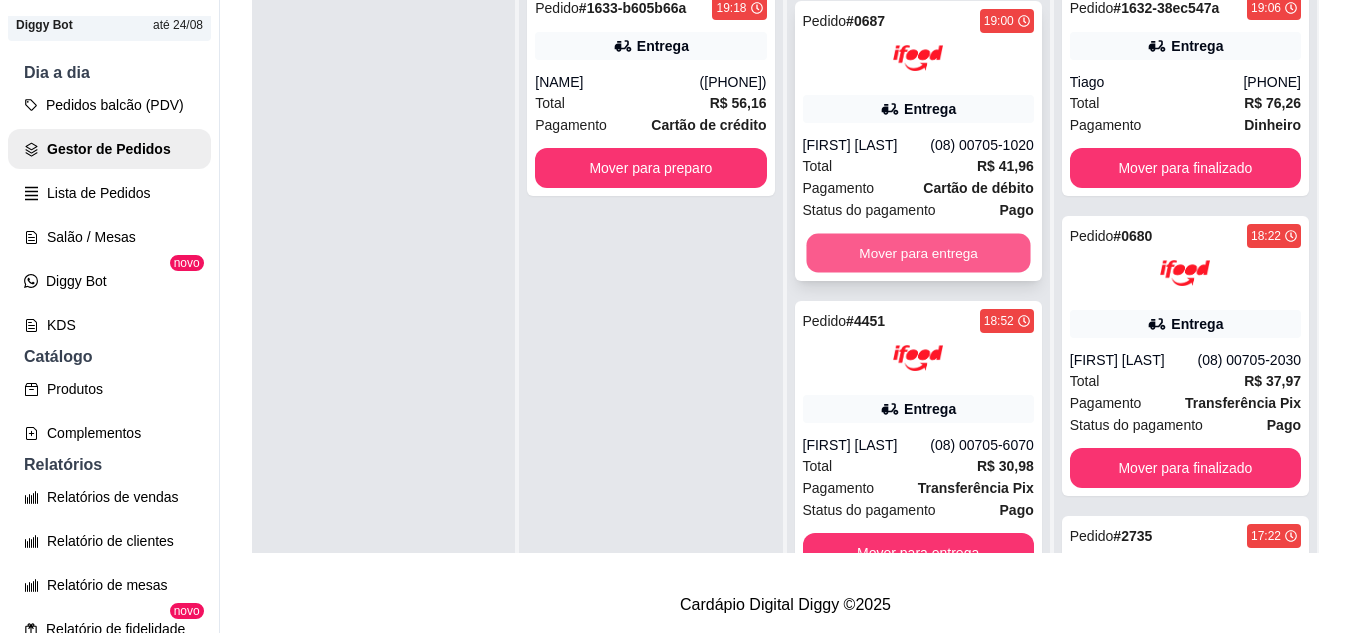click on "Mover para entrega" at bounding box center [918, 253] 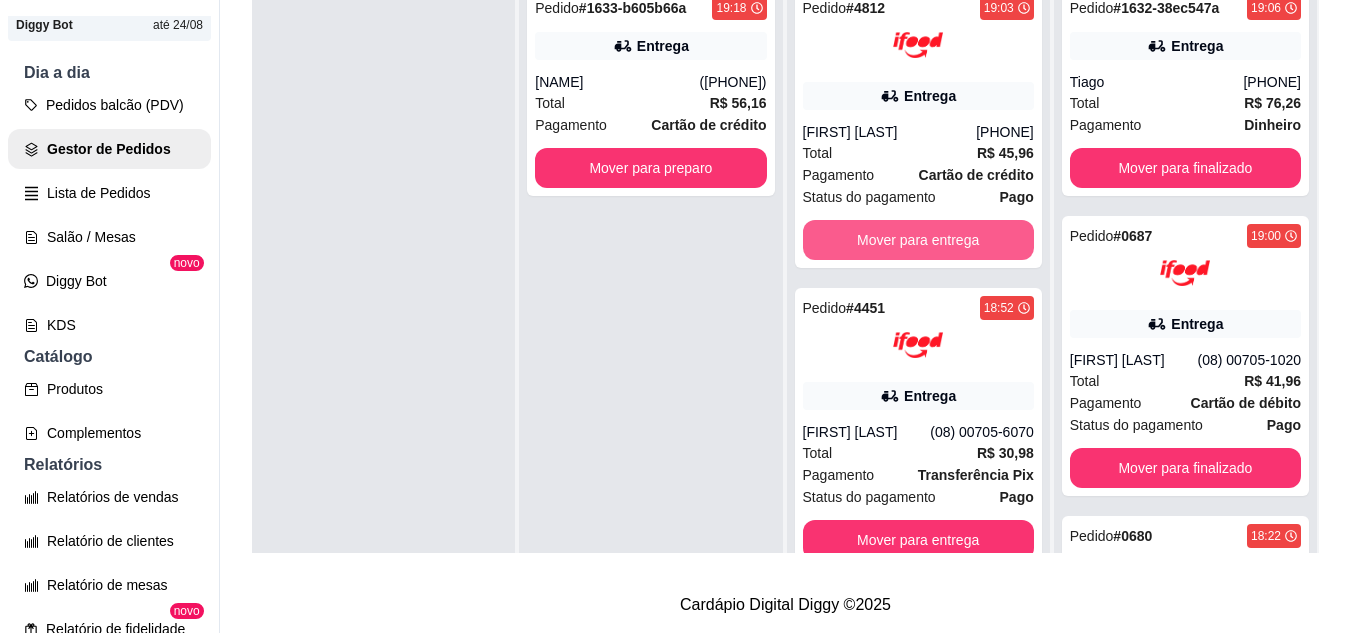 scroll, scrollTop: 7, scrollLeft: 0, axis: vertical 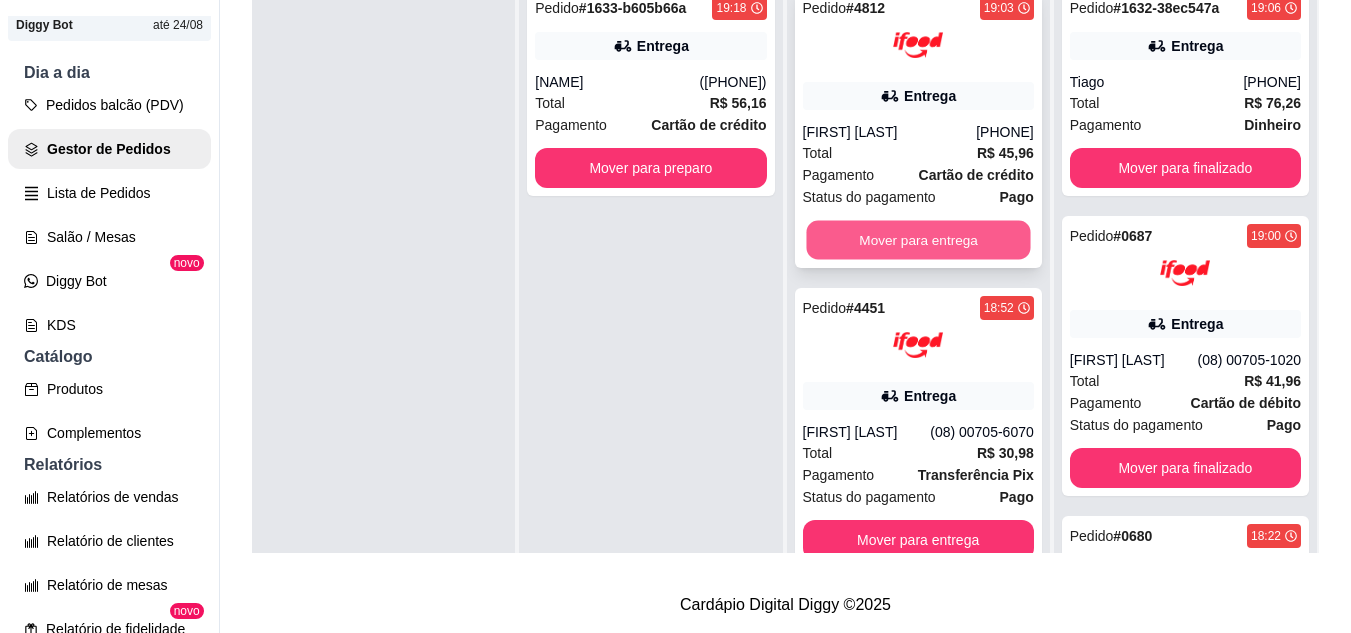 click on "Mover para entrega" at bounding box center [918, 240] 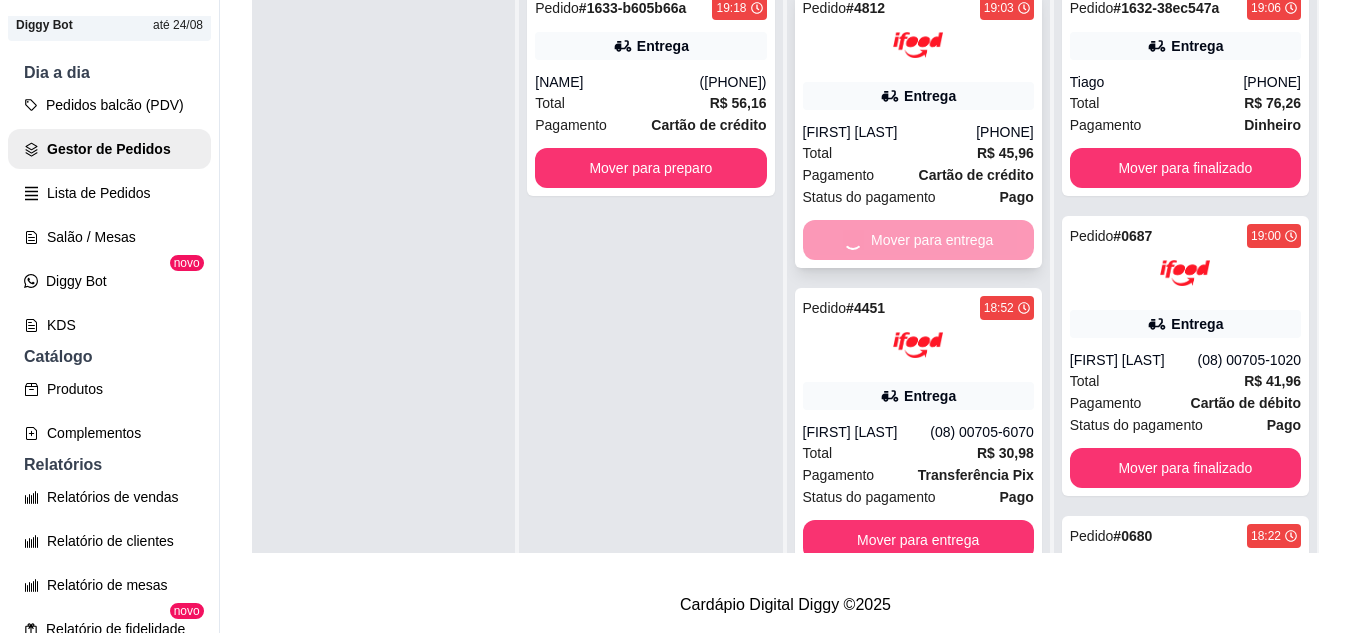scroll, scrollTop: 0, scrollLeft: 0, axis: both 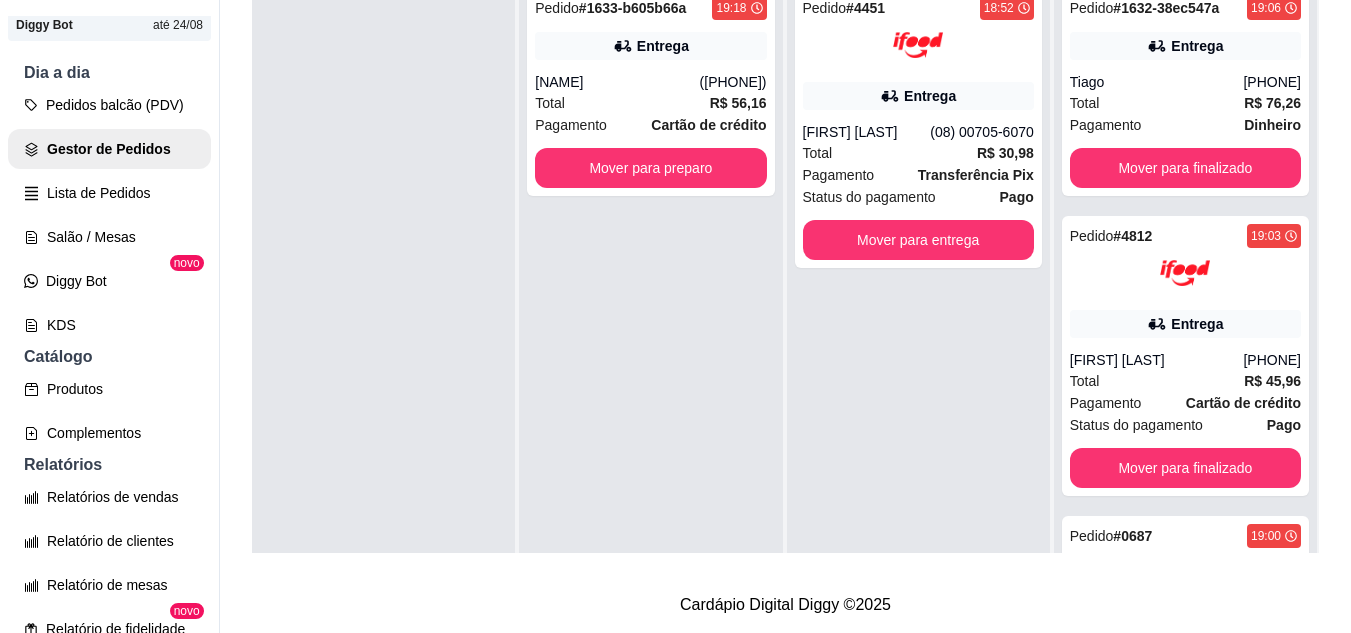 click on "Pedido  # 4451 18:52 Entrega [FIRST] [LAST] ([PHONE]) Total R$ 30,98 Pagamento Transferência Pix Status do pagamento Pago Mover para entrega" at bounding box center (918, 128) 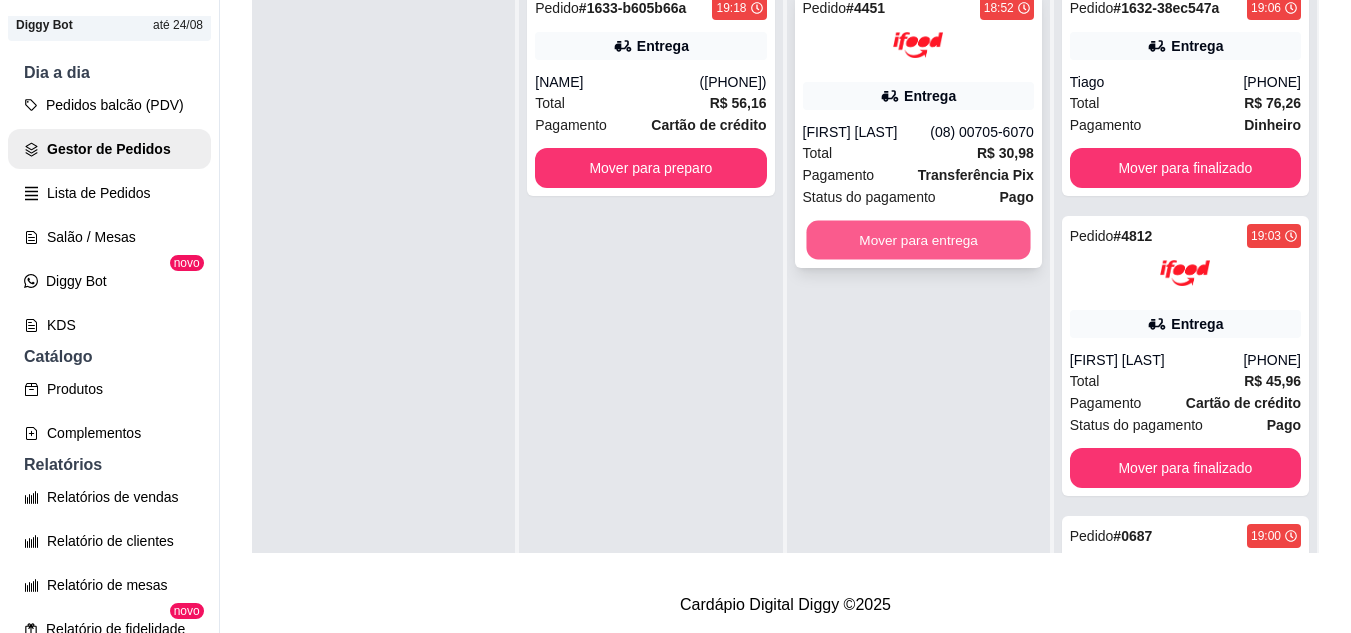 click on "Mover para entrega" at bounding box center (918, 240) 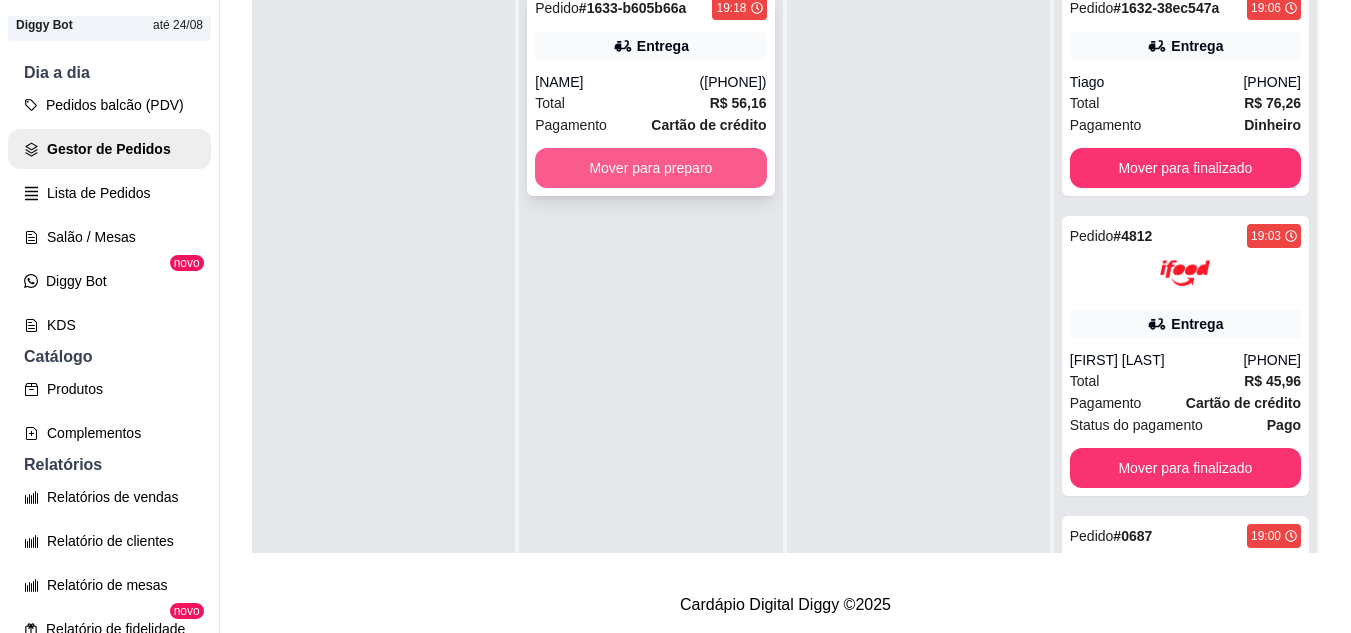click on "Mover para preparo" at bounding box center (650, 168) 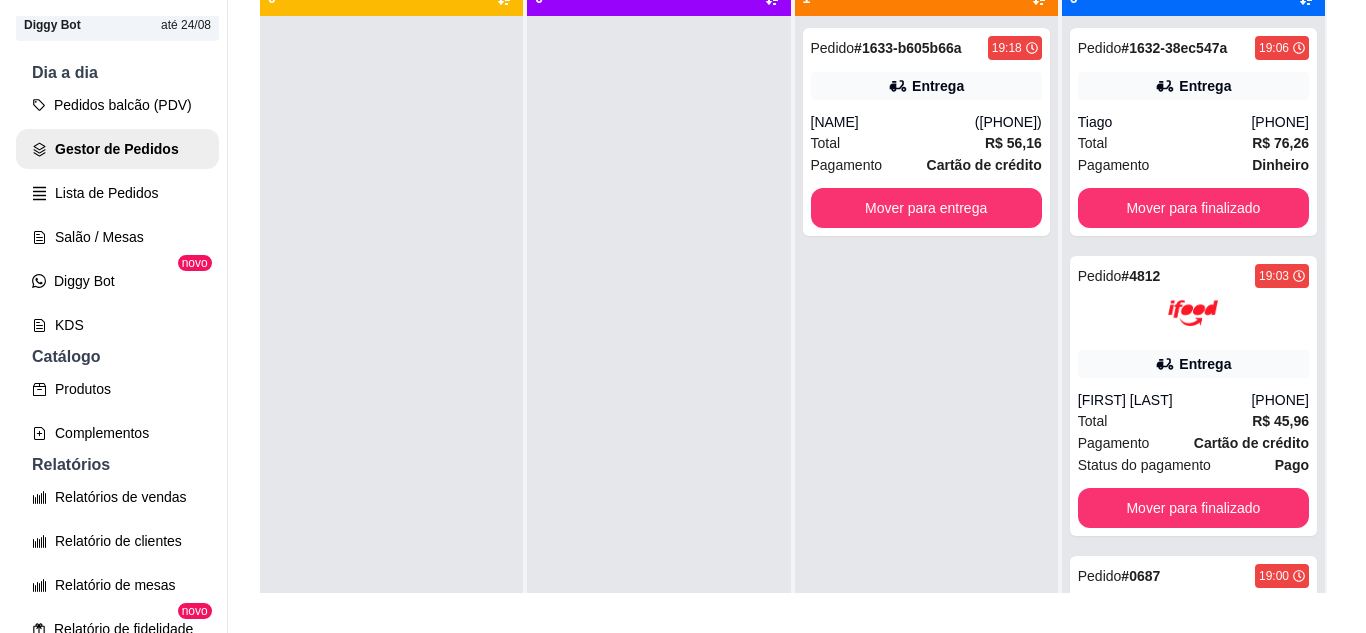 scroll, scrollTop: 219, scrollLeft: 0, axis: vertical 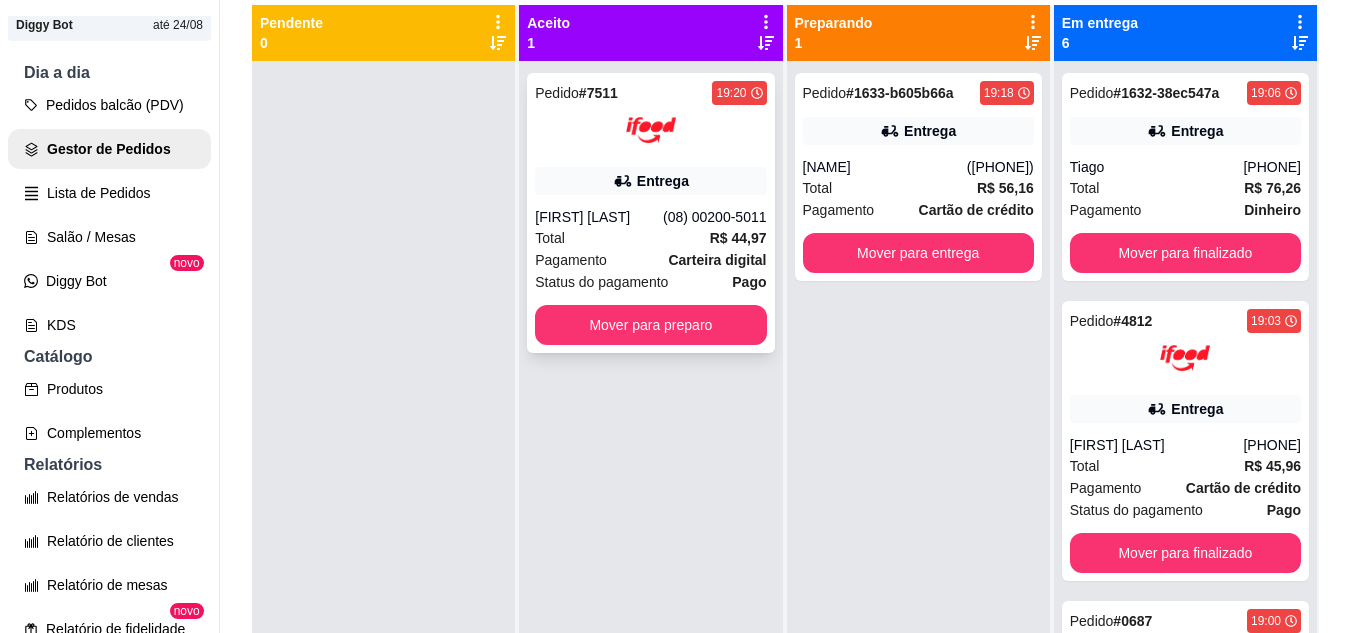click on "(08) 00200-5011" at bounding box center [715, 217] 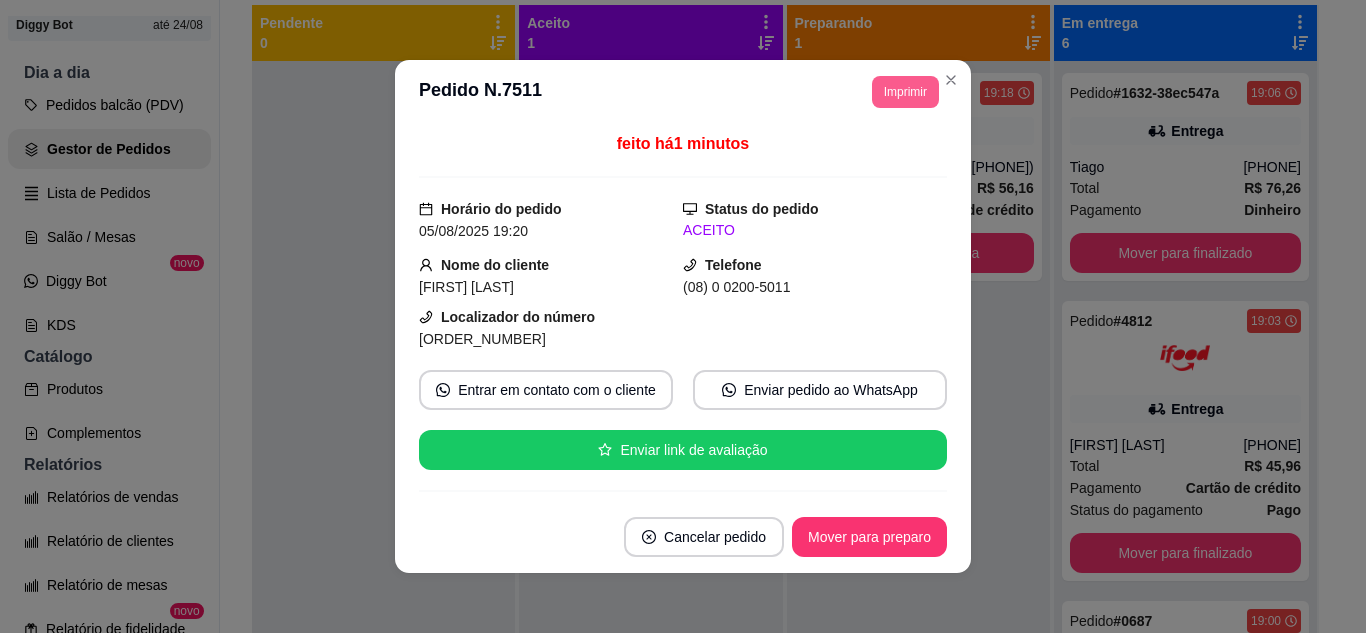 click on "Imprimir" at bounding box center (905, 92) 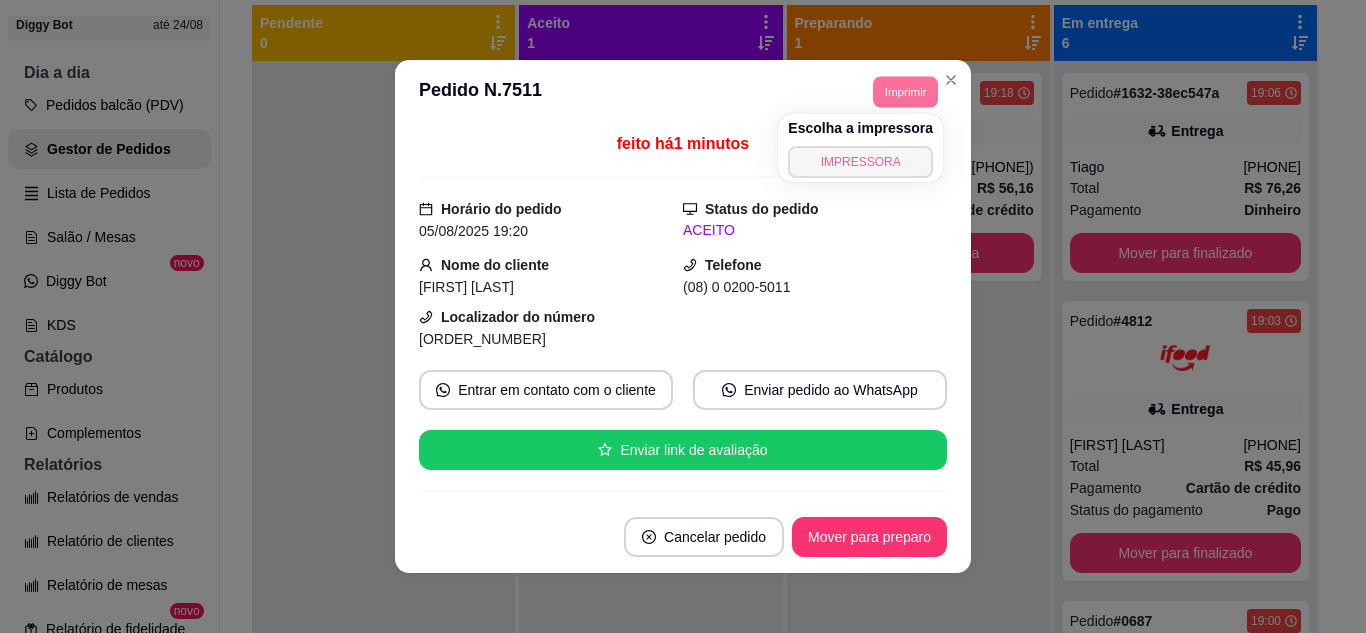 click on "IMPRESSORA" at bounding box center (860, 162) 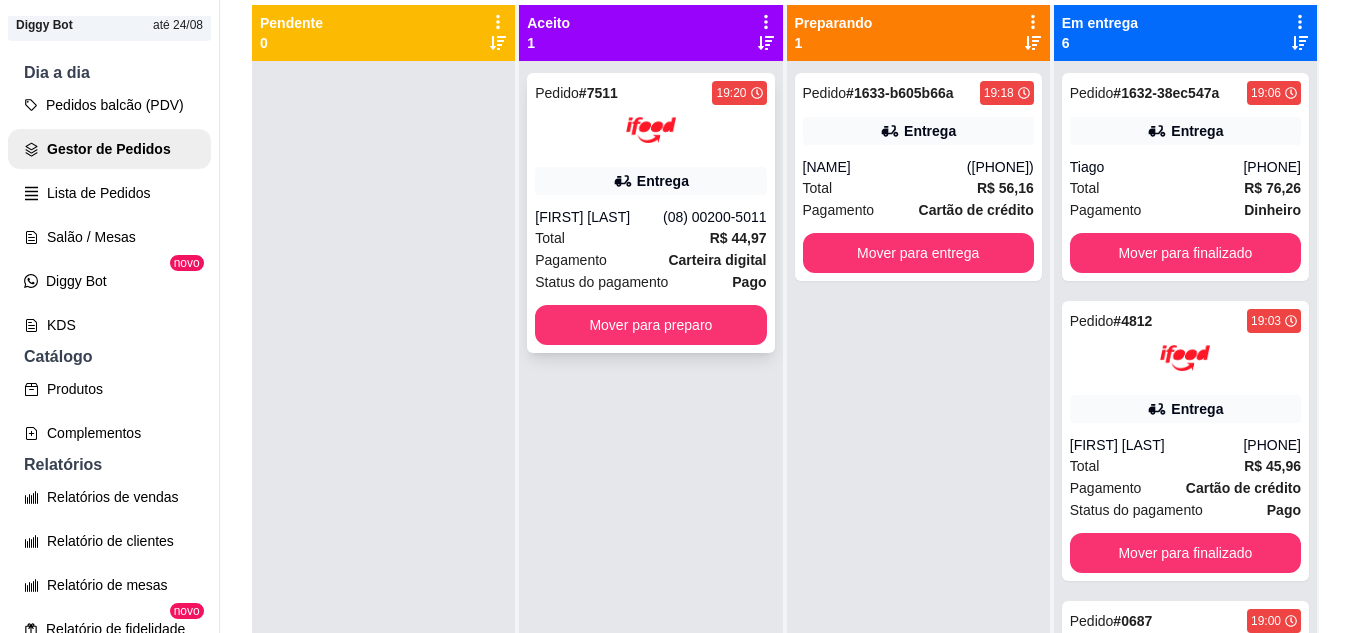 click on "Total R$ 44,97" at bounding box center [650, 238] 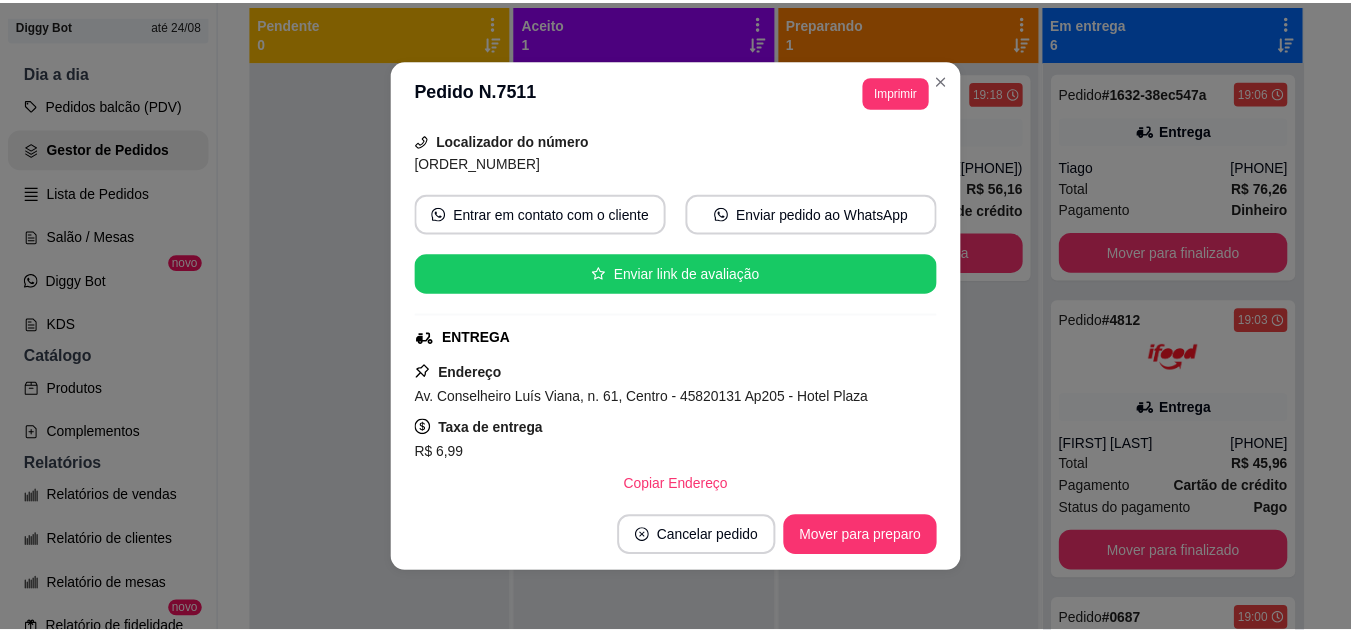 scroll, scrollTop: 0, scrollLeft: 0, axis: both 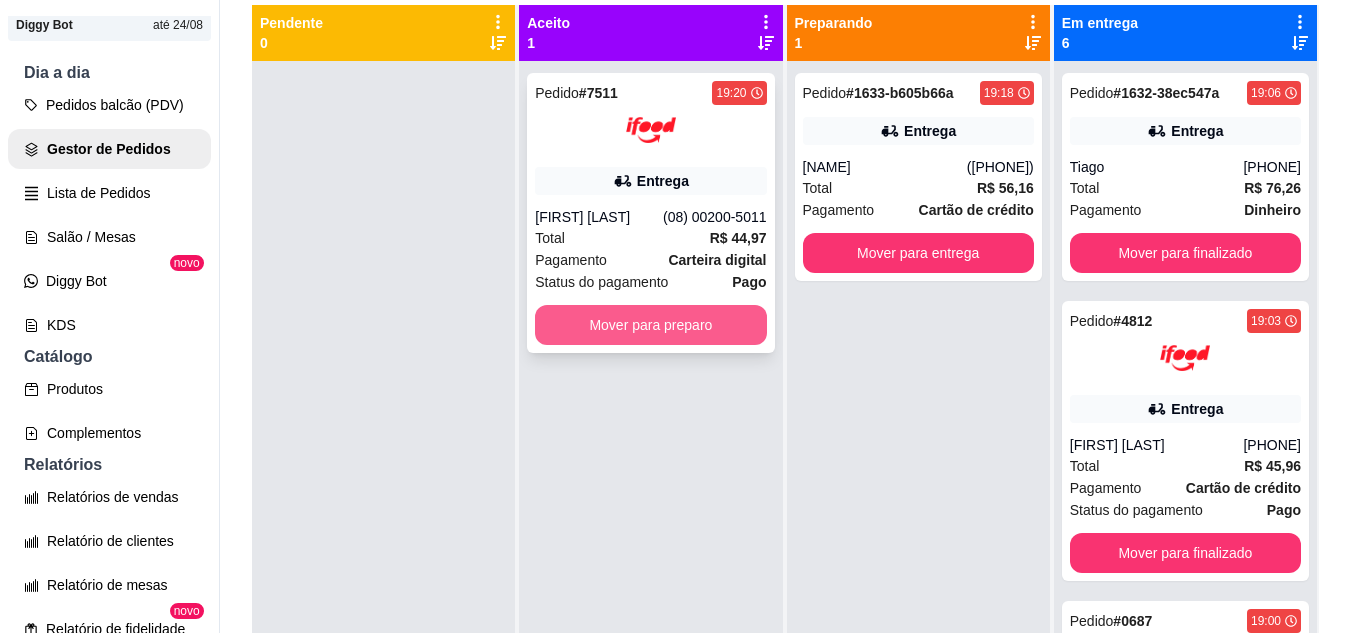 click on "Mover para preparo" at bounding box center (650, 325) 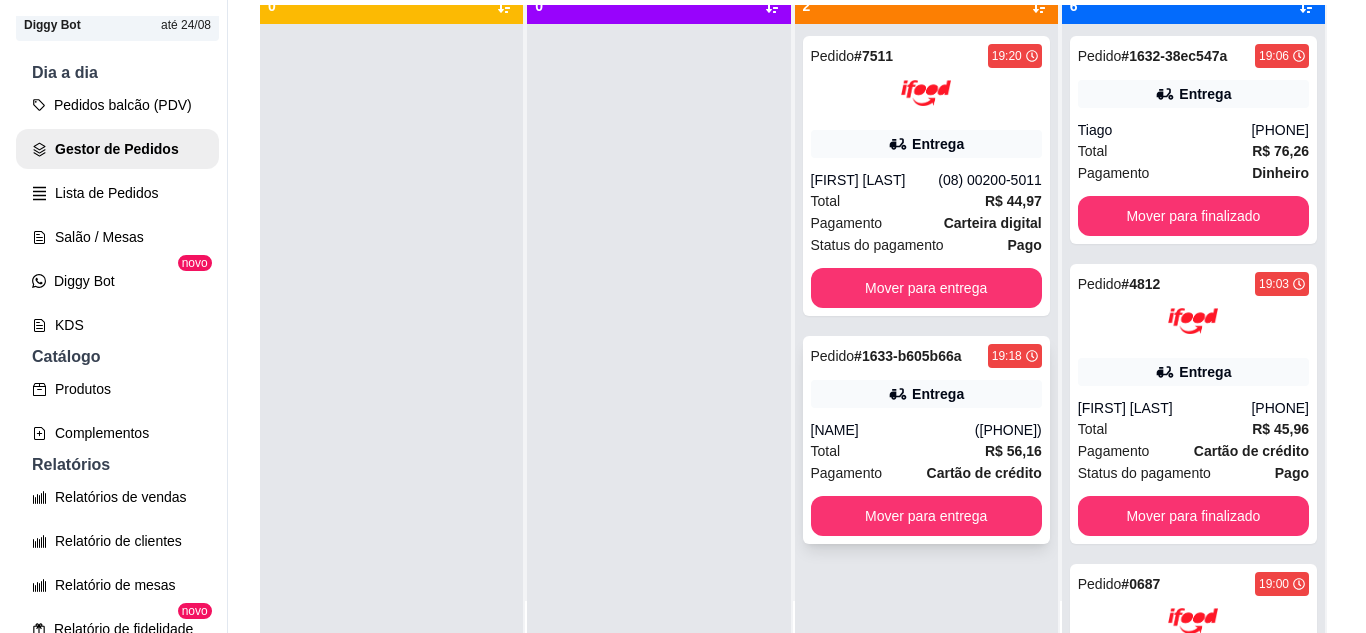 scroll, scrollTop: 56, scrollLeft: 0, axis: vertical 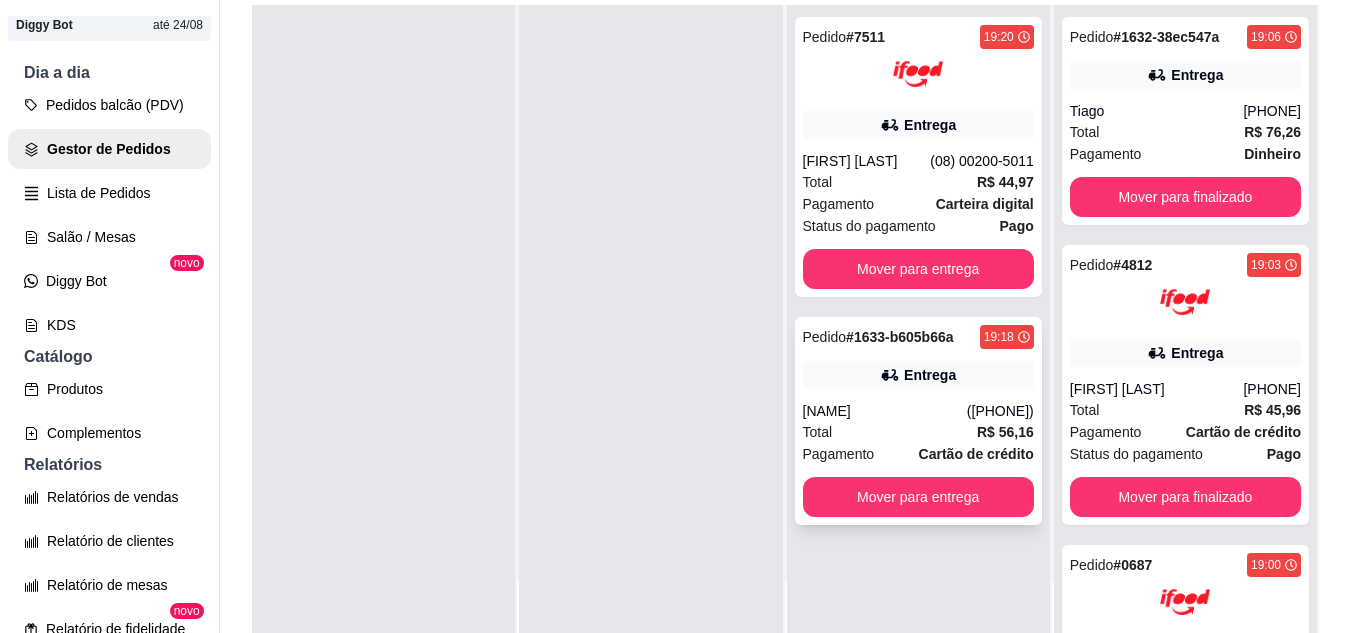 click on "([PHONE])" at bounding box center (1000, 411) 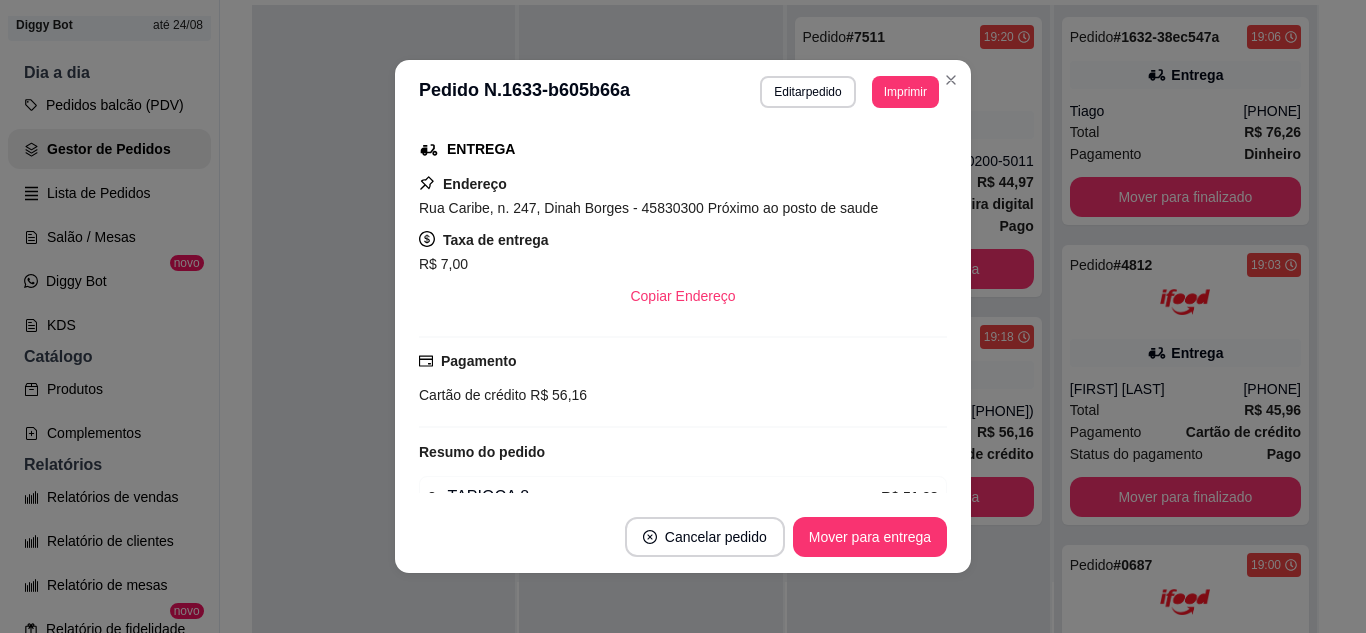 scroll, scrollTop: 318, scrollLeft: 0, axis: vertical 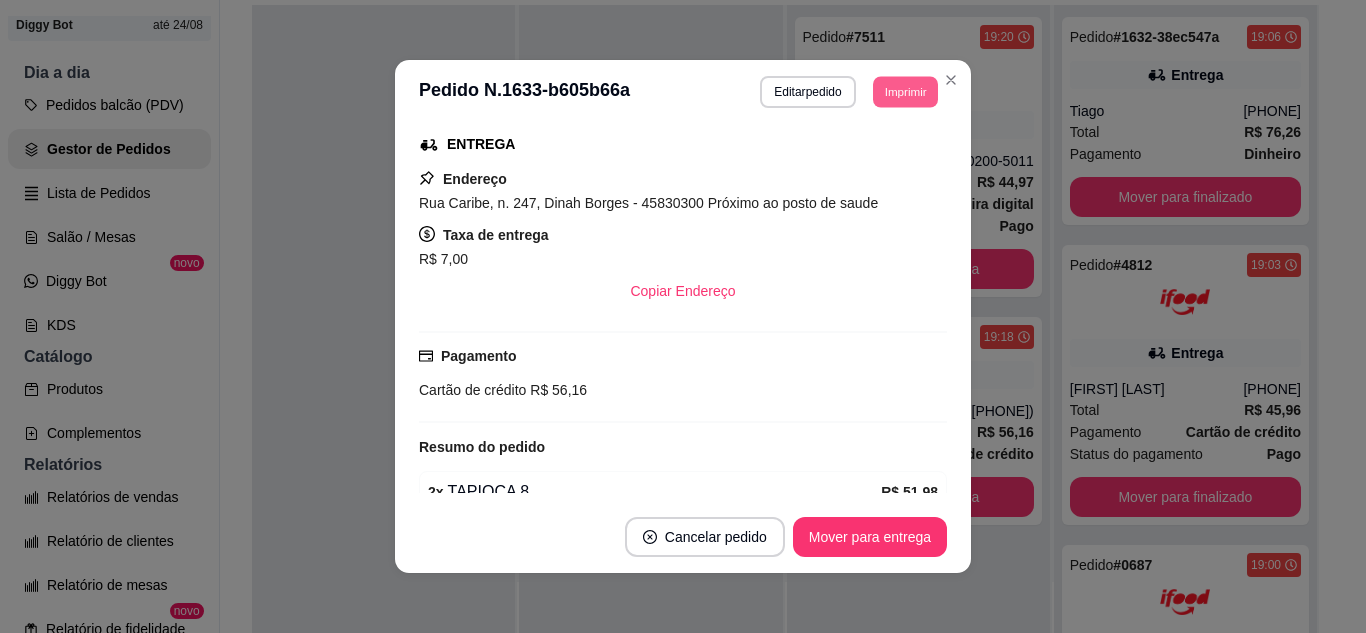 click on "Imprimir" at bounding box center [905, 91] 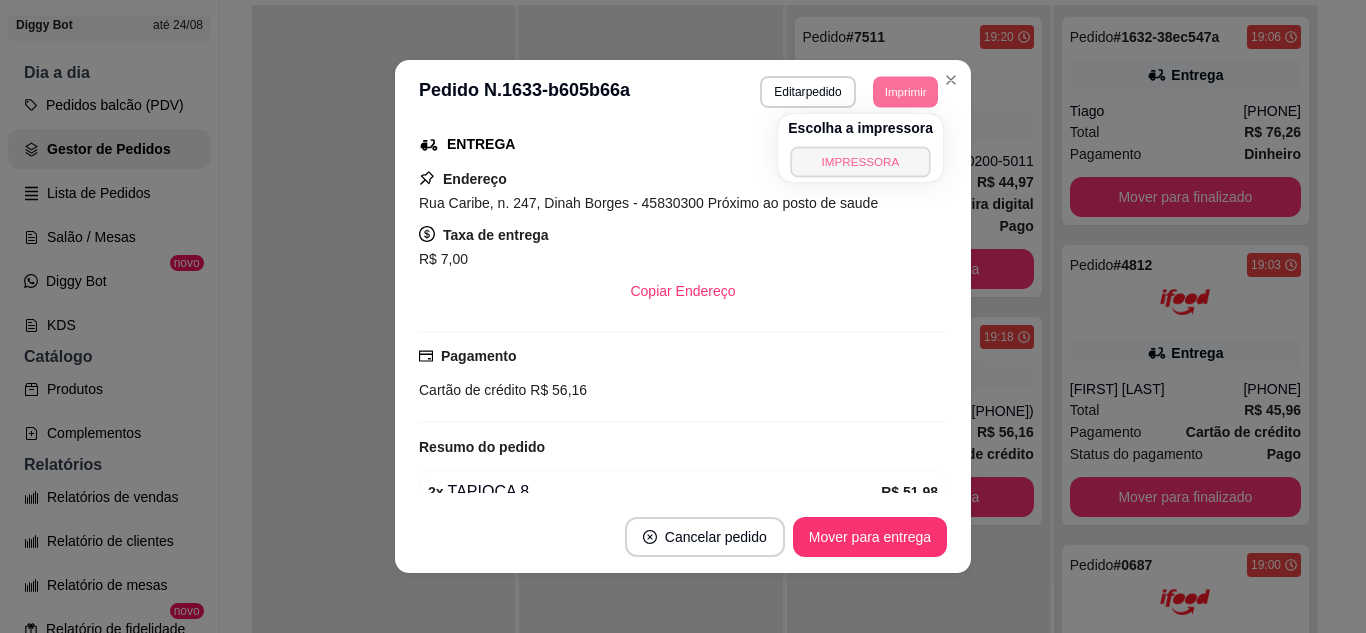 click on "IMPRESSORA" at bounding box center (860, 161) 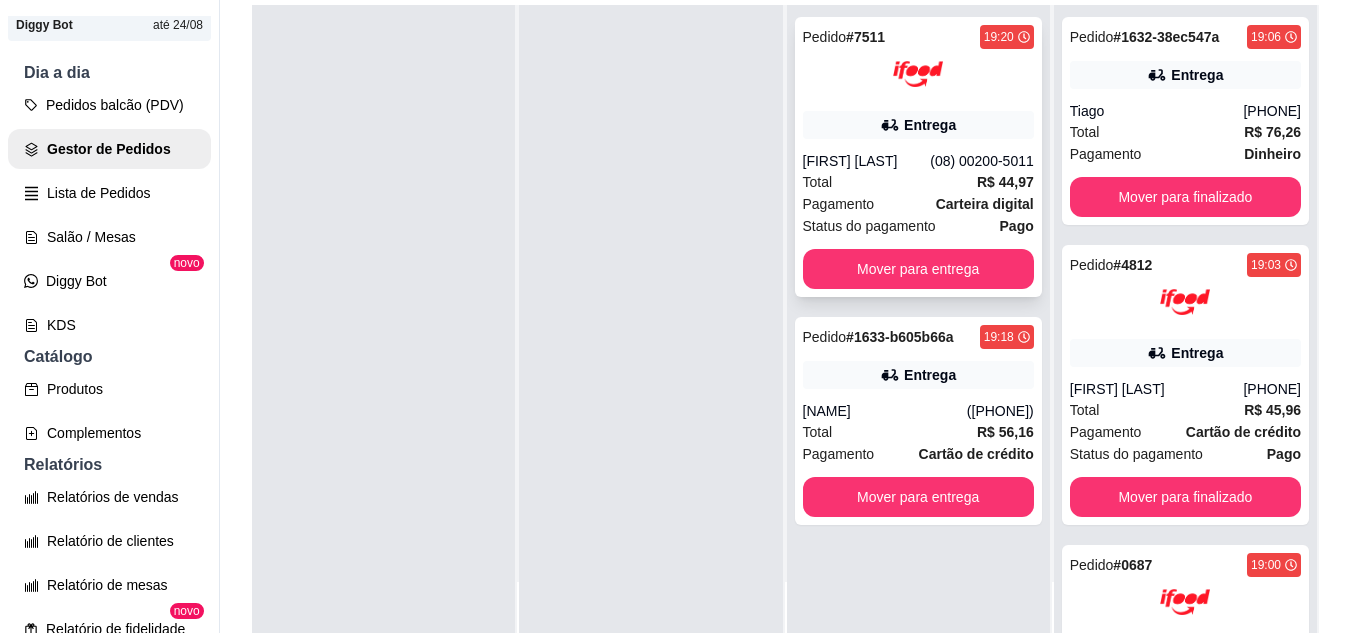 click on "[FIRST] [LAST]" at bounding box center (867, 161) 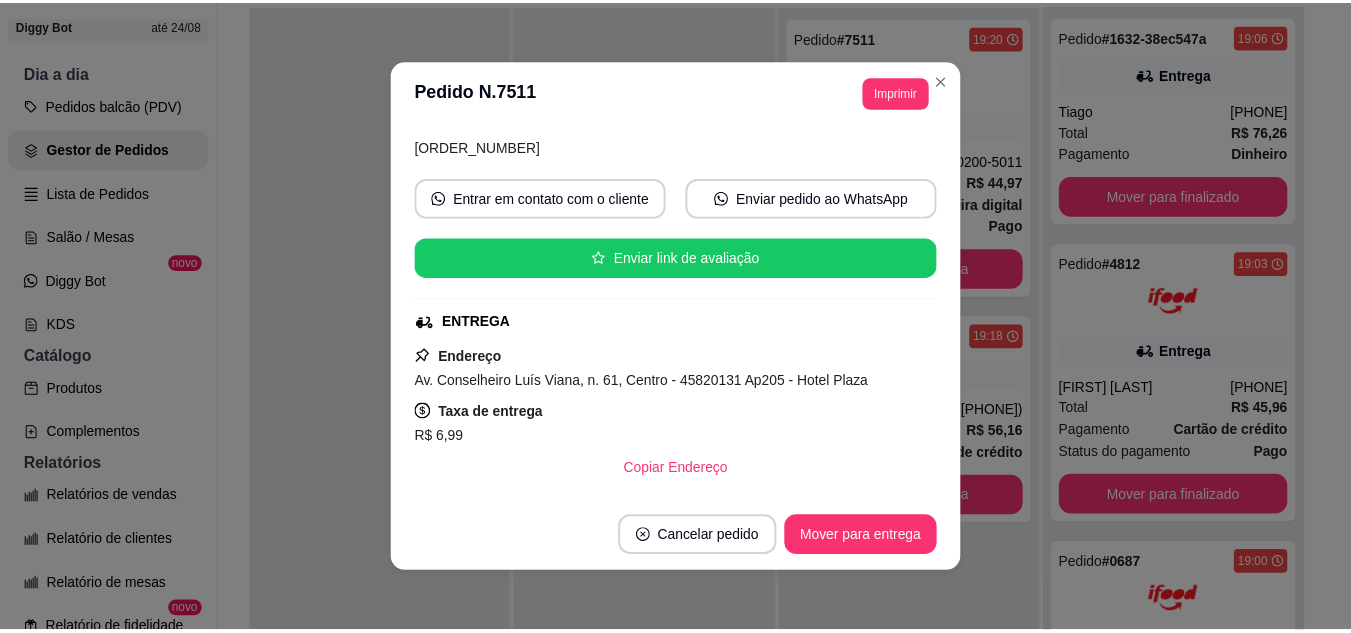 scroll, scrollTop: 200, scrollLeft: 0, axis: vertical 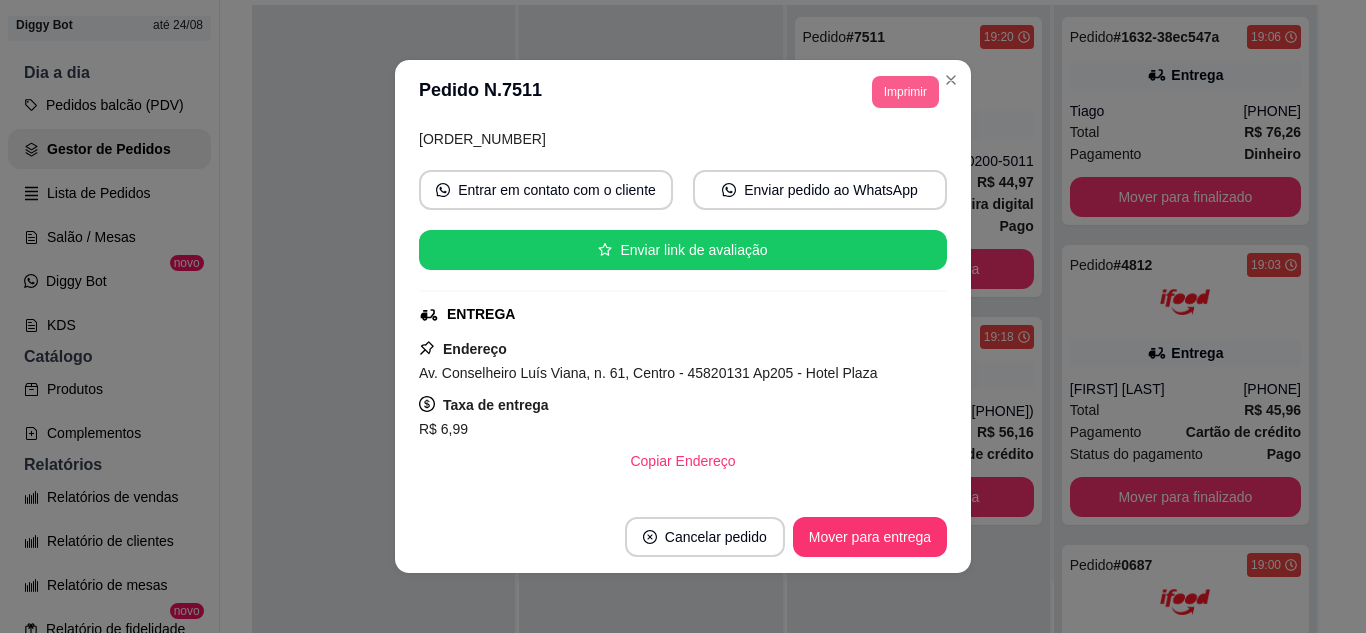 click on "Imprimir" at bounding box center (905, 92) 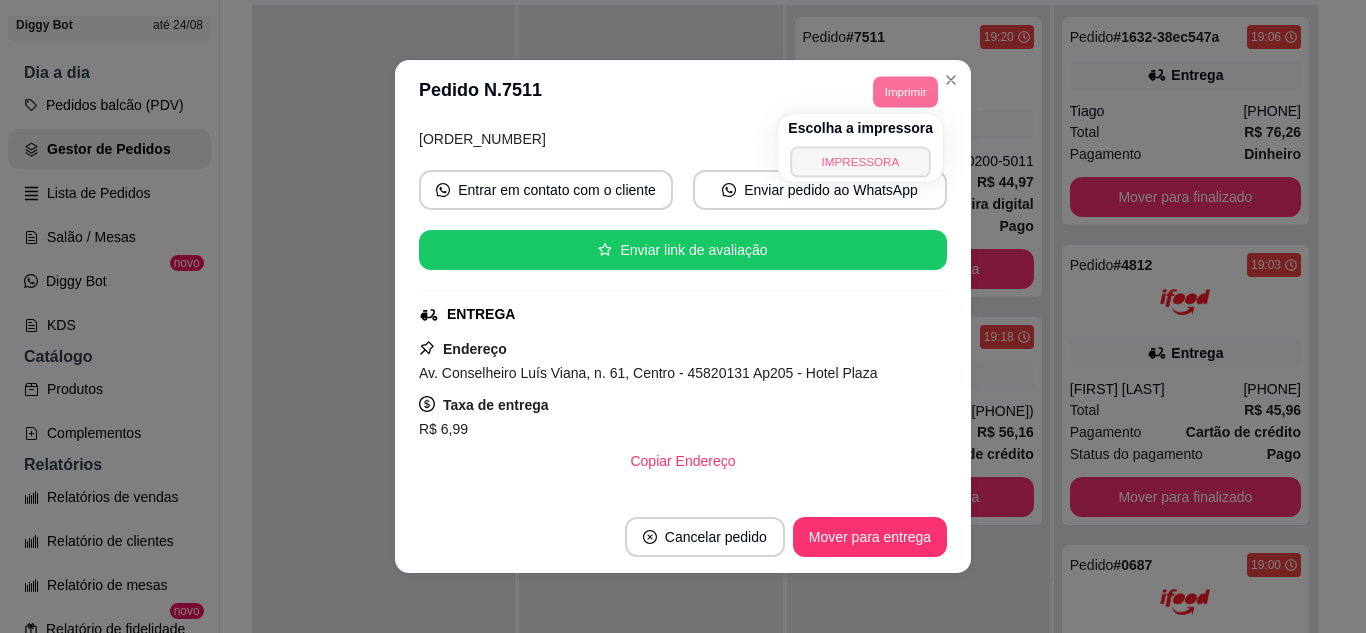 click on "IMPRESSORA" at bounding box center [861, 161] 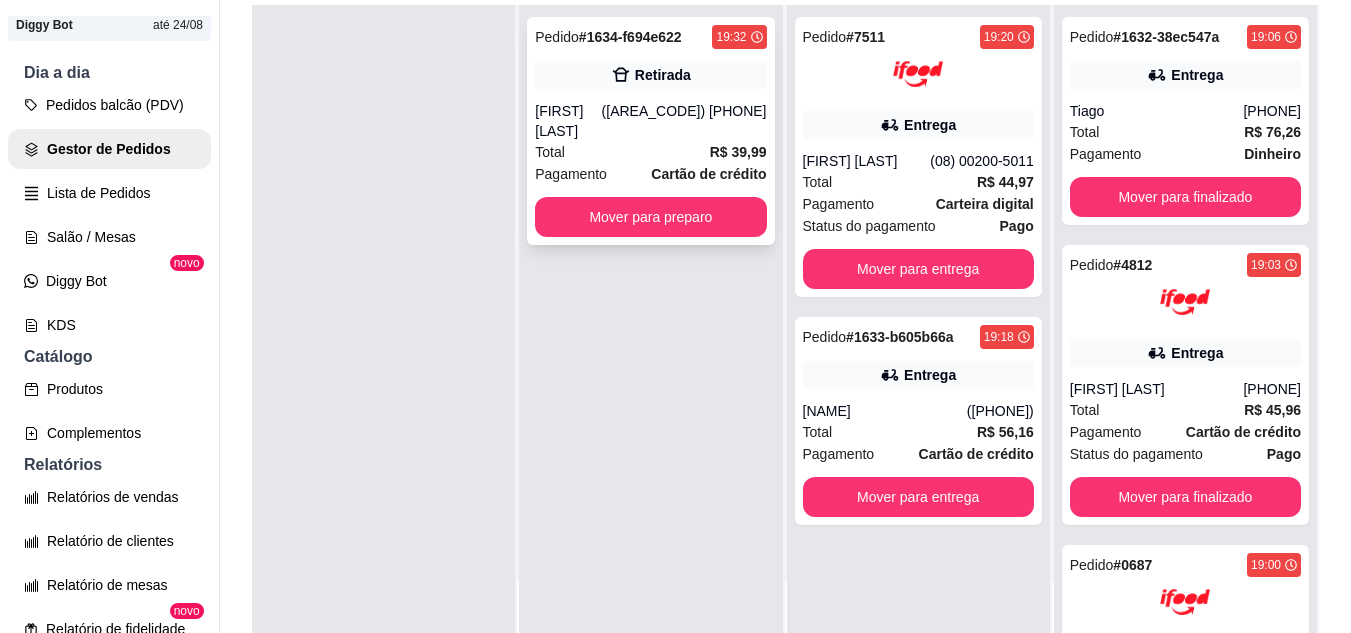 click on "Total R$ 39,99" at bounding box center [650, 152] 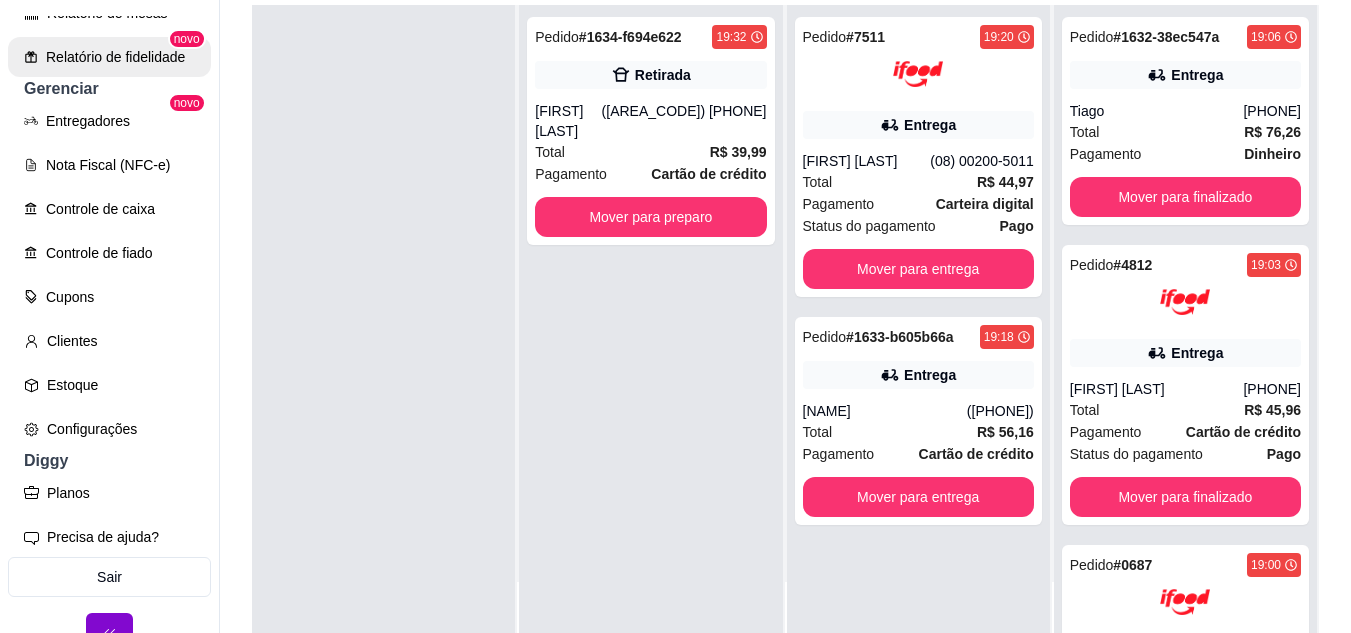 scroll, scrollTop: 781, scrollLeft: 0, axis: vertical 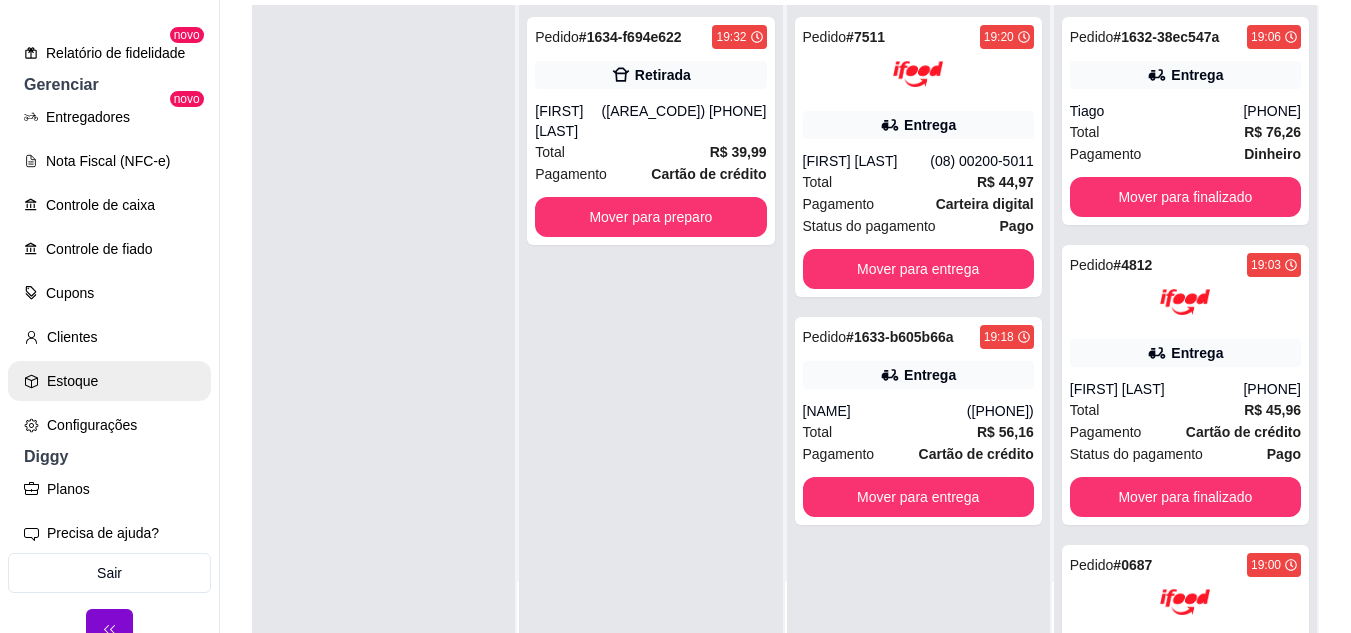 click on "Estoque" at bounding box center (109, 381) 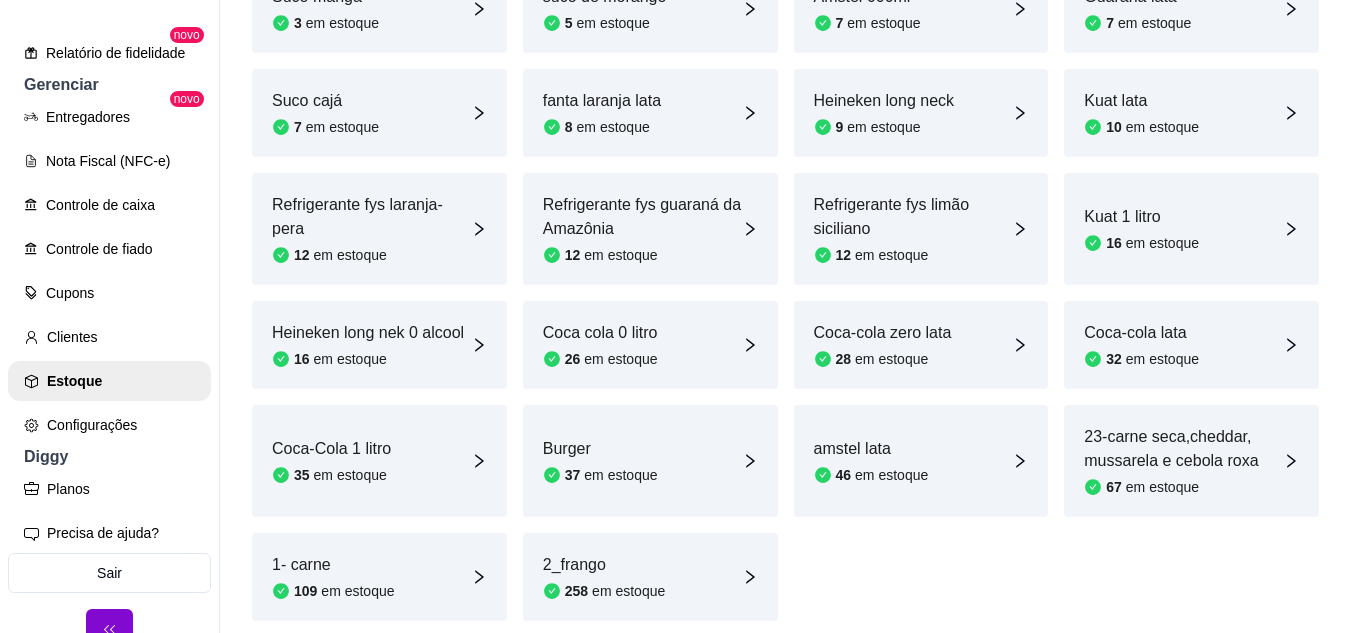 scroll, scrollTop: 1000, scrollLeft: 0, axis: vertical 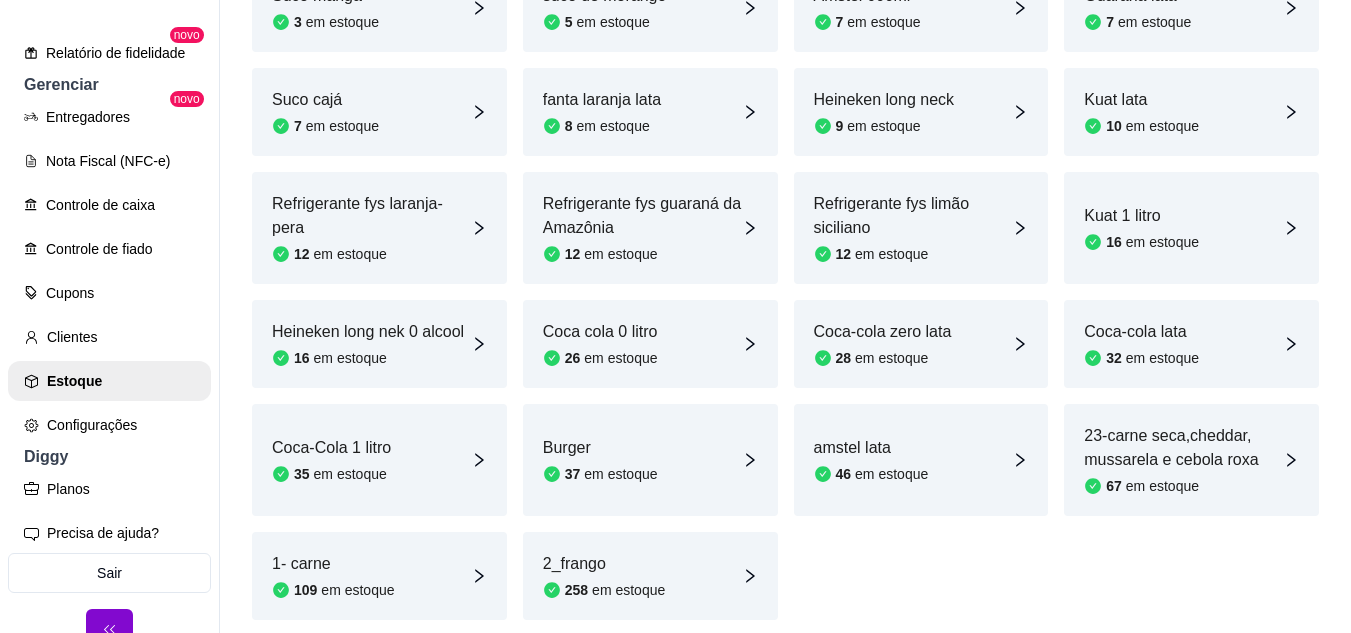 click on "Burger 37 em estoque" at bounding box center (650, 460) 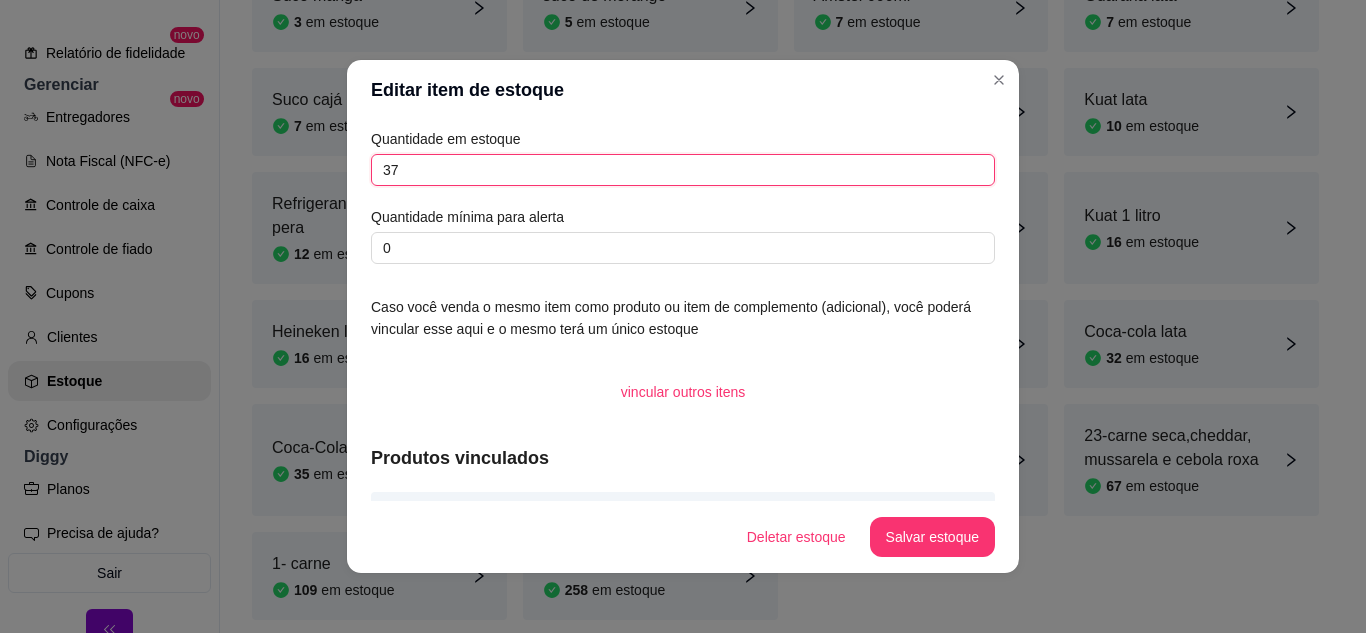 click on "37" at bounding box center (683, 170) 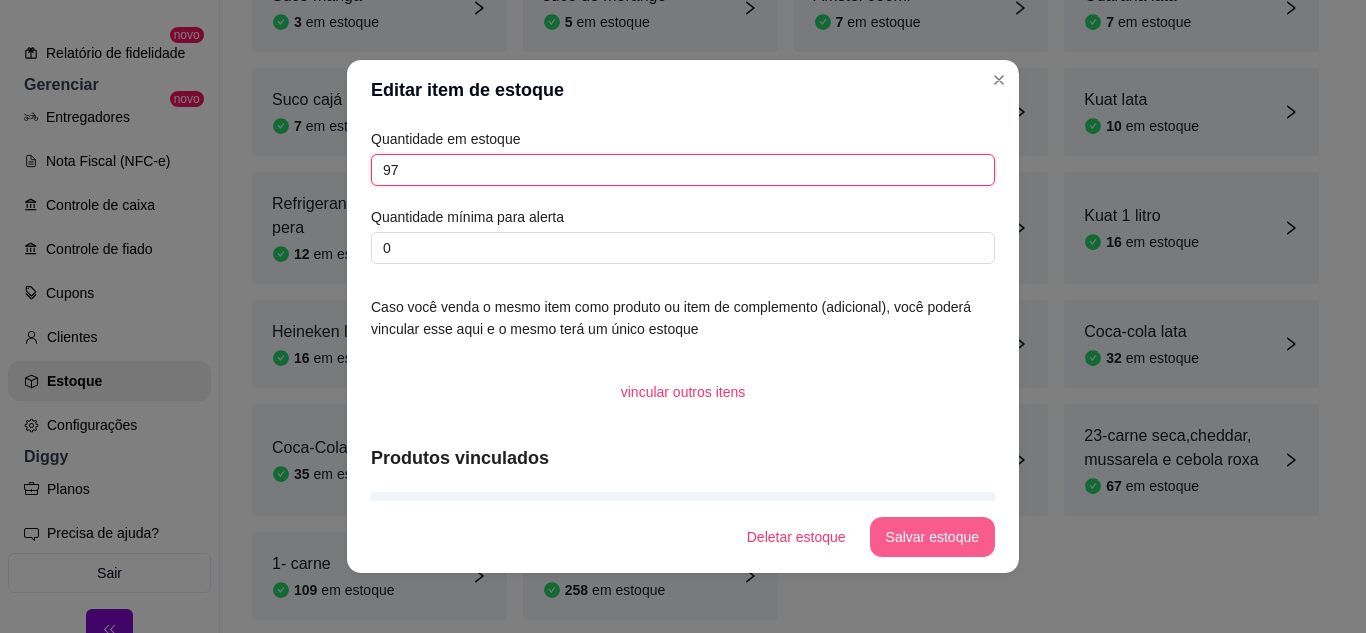 type on "97" 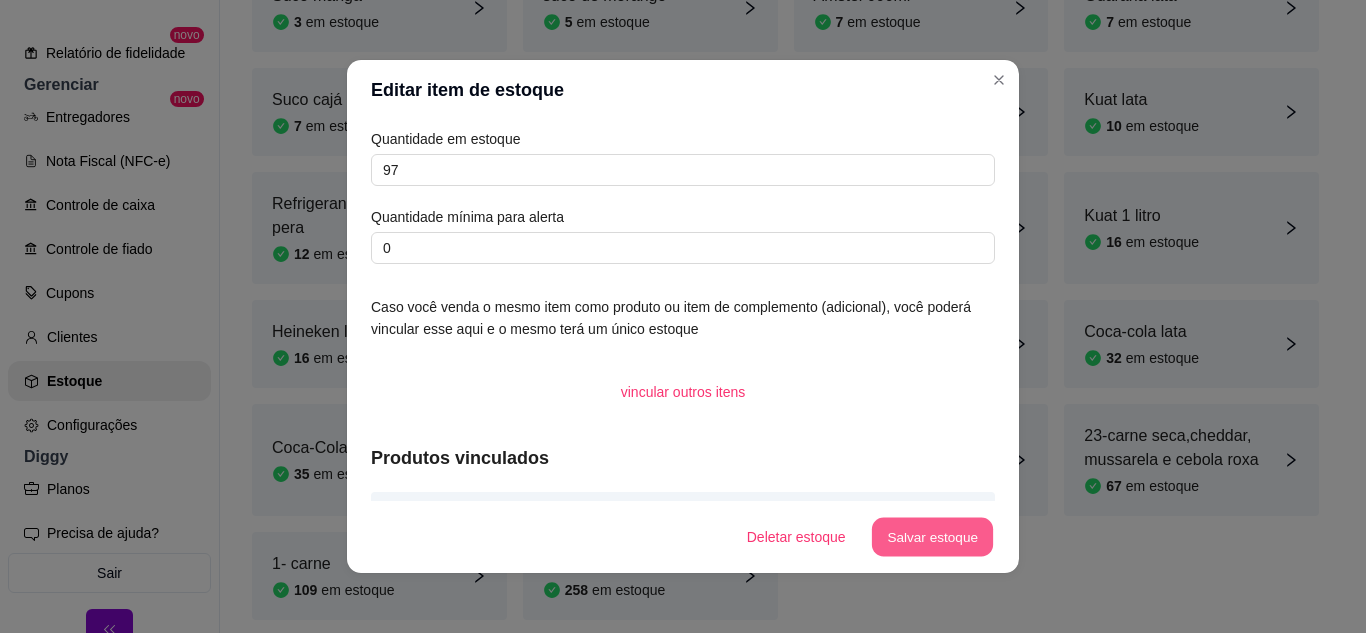 click on "Salvar estoque" at bounding box center [932, 537] 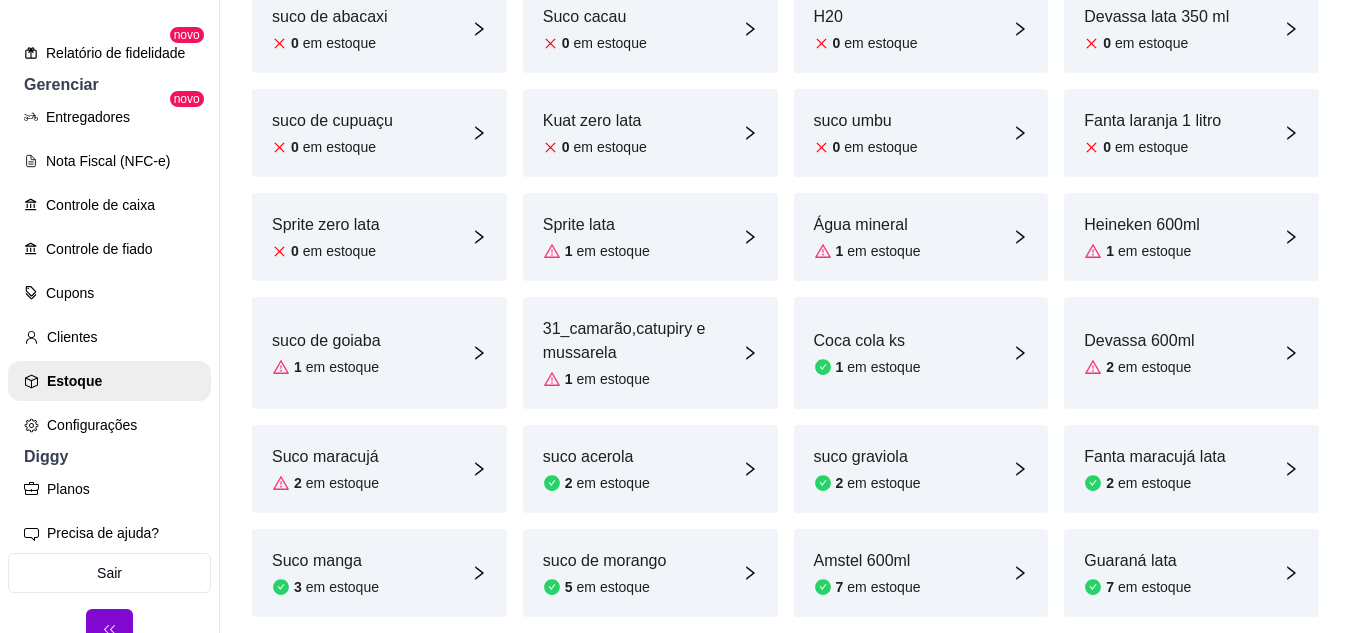 scroll, scrollTop: 400, scrollLeft: 0, axis: vertical 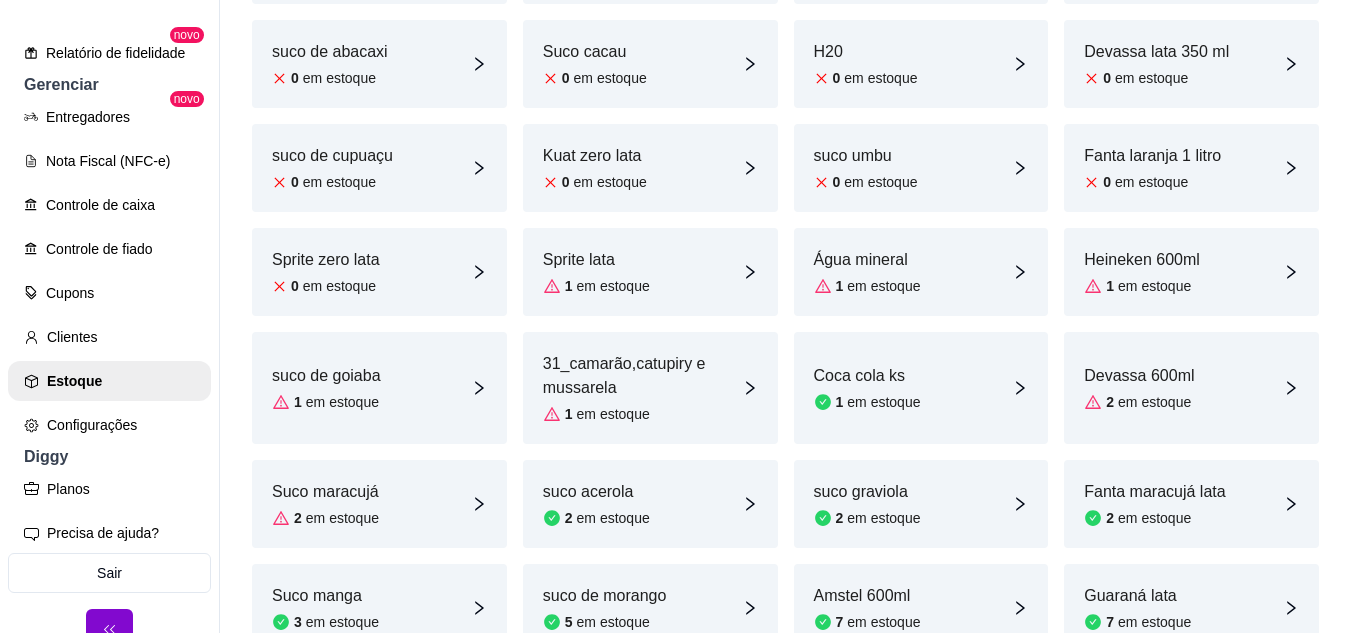 click on "Suco maracujá  2 em estoque" at bounding box center [379, 504] 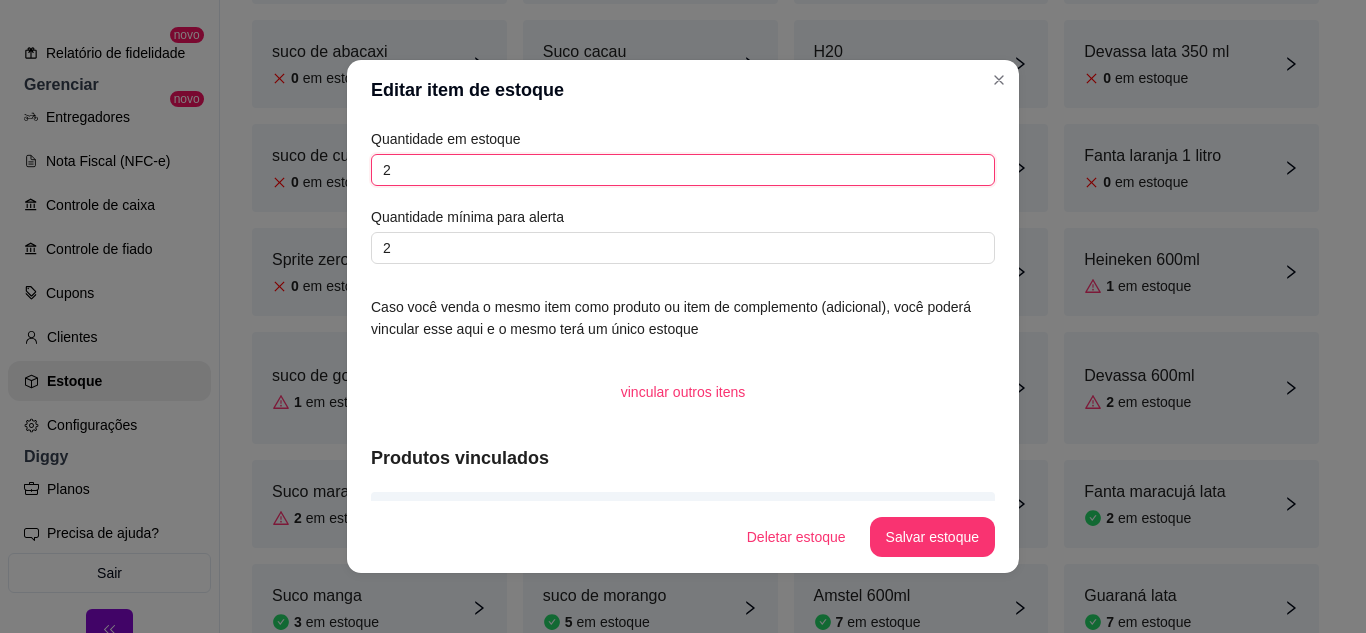 click on "2" at bounding box center (683, 170) 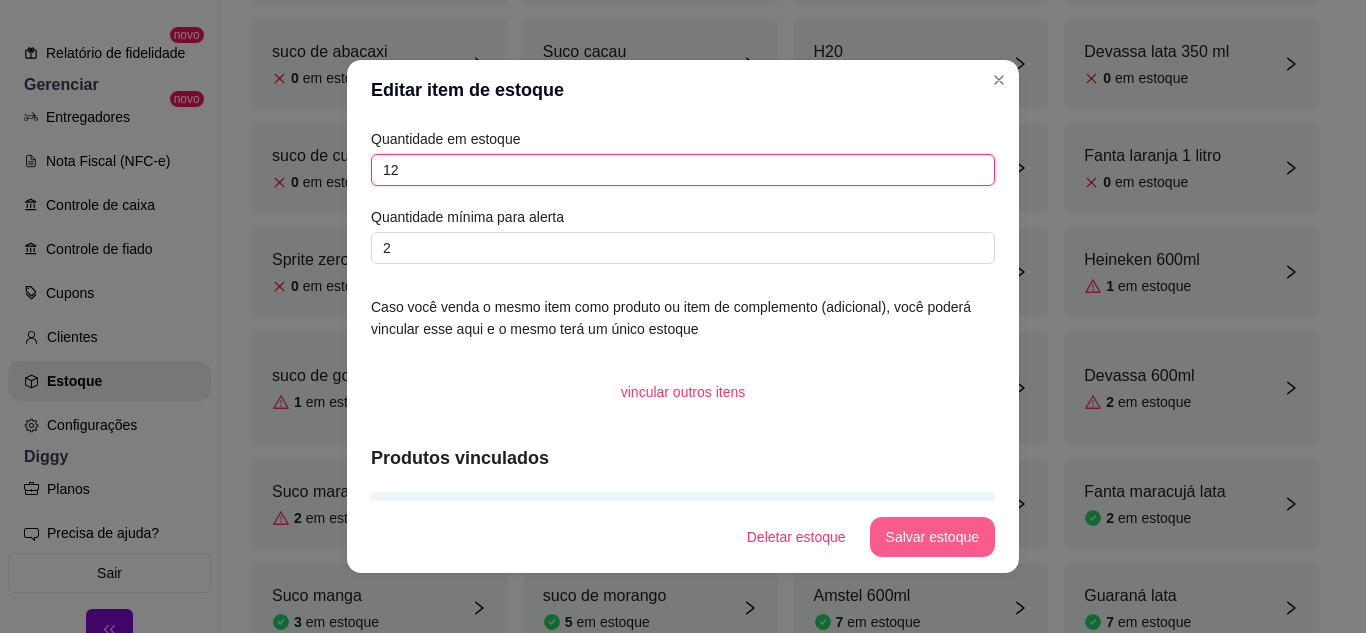 type on "12" 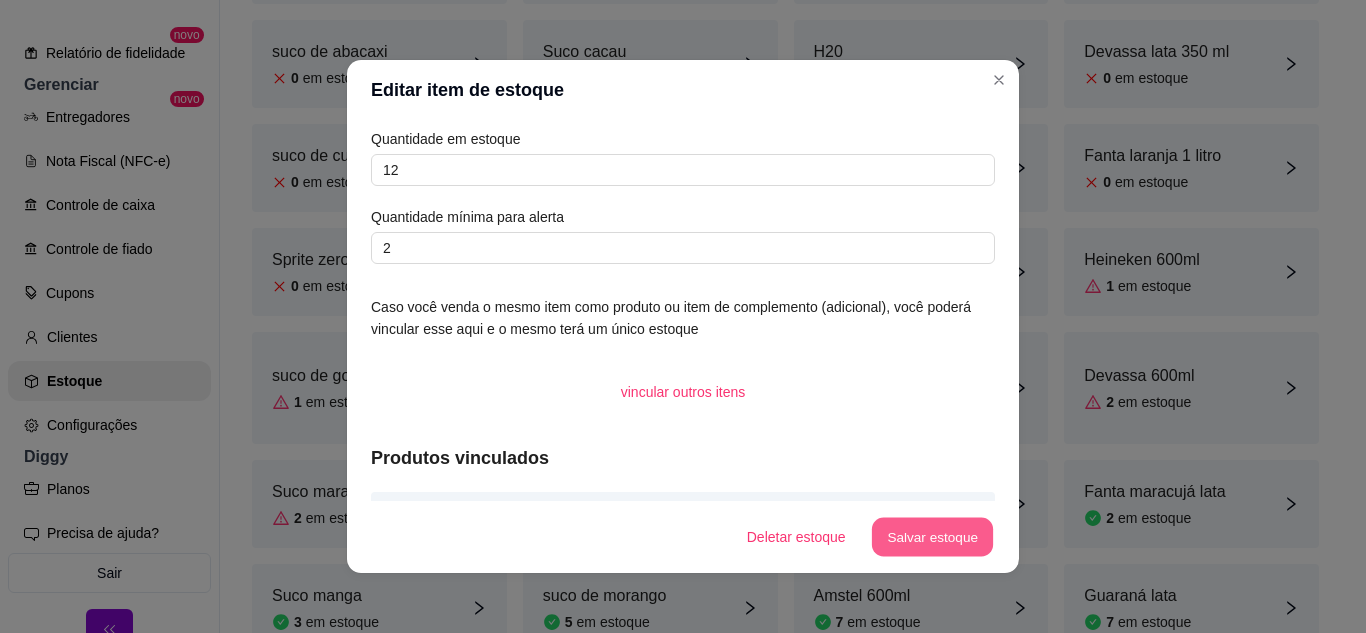 click on "Salvar estoque" at bounding box center [932, 537] 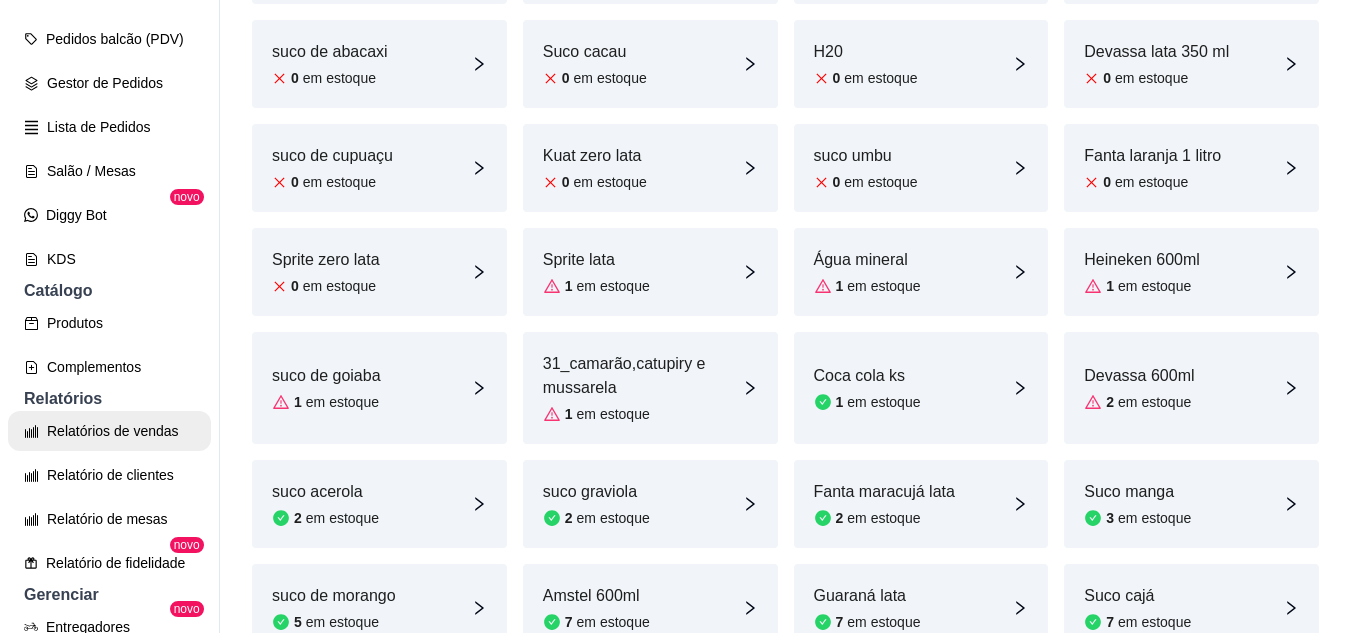 scroll, scrollTop: 181, scrollLeft: 0, axis: vertical 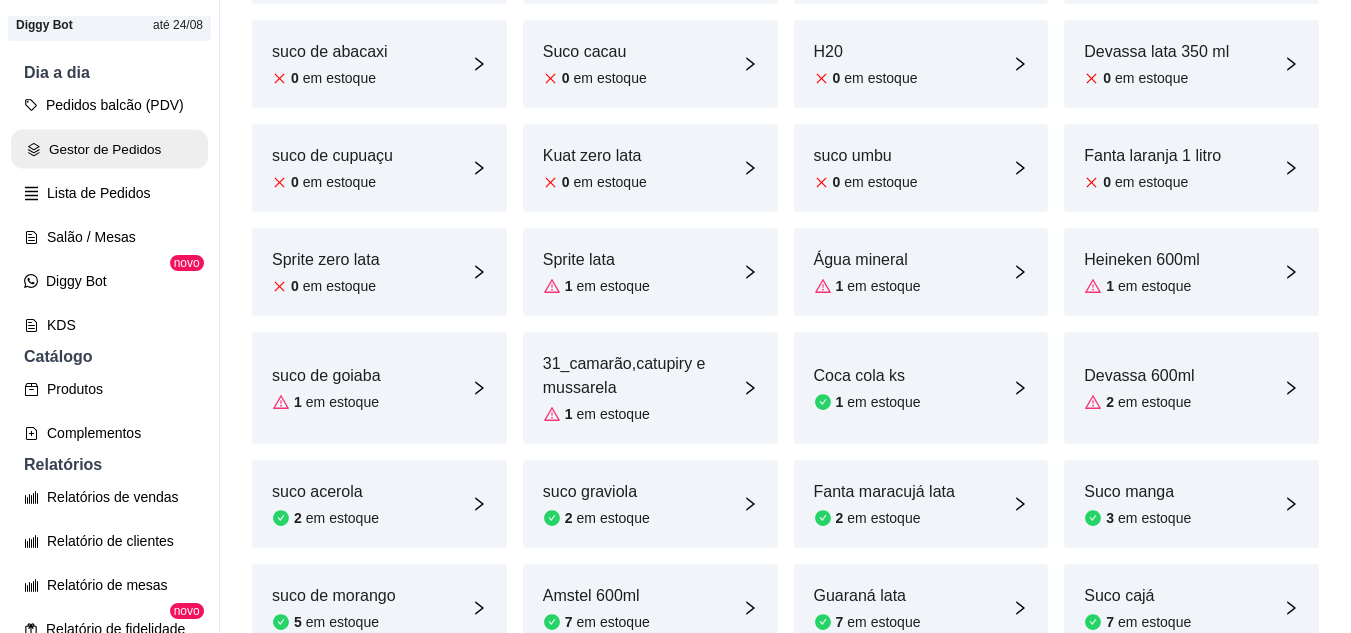 click on "Gestor de Pedidos" at bounding box center [109, 149] 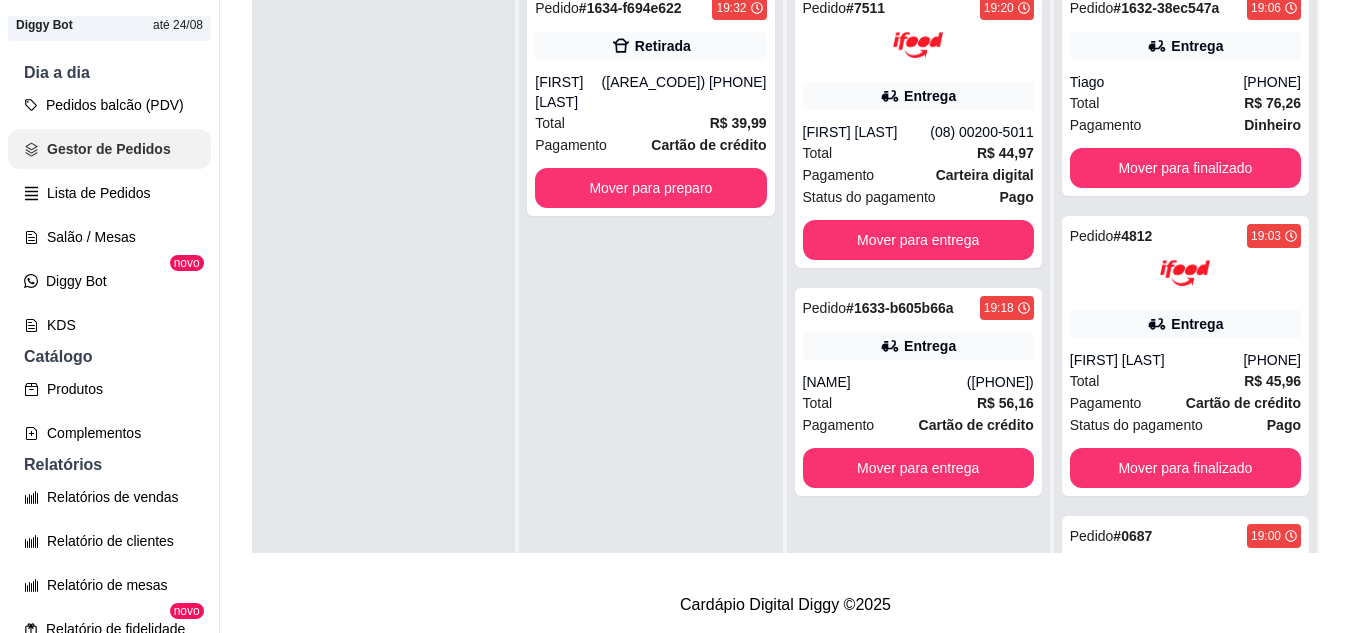 scroll, scrollTop: 0, scrollLeft: 0, axis: both 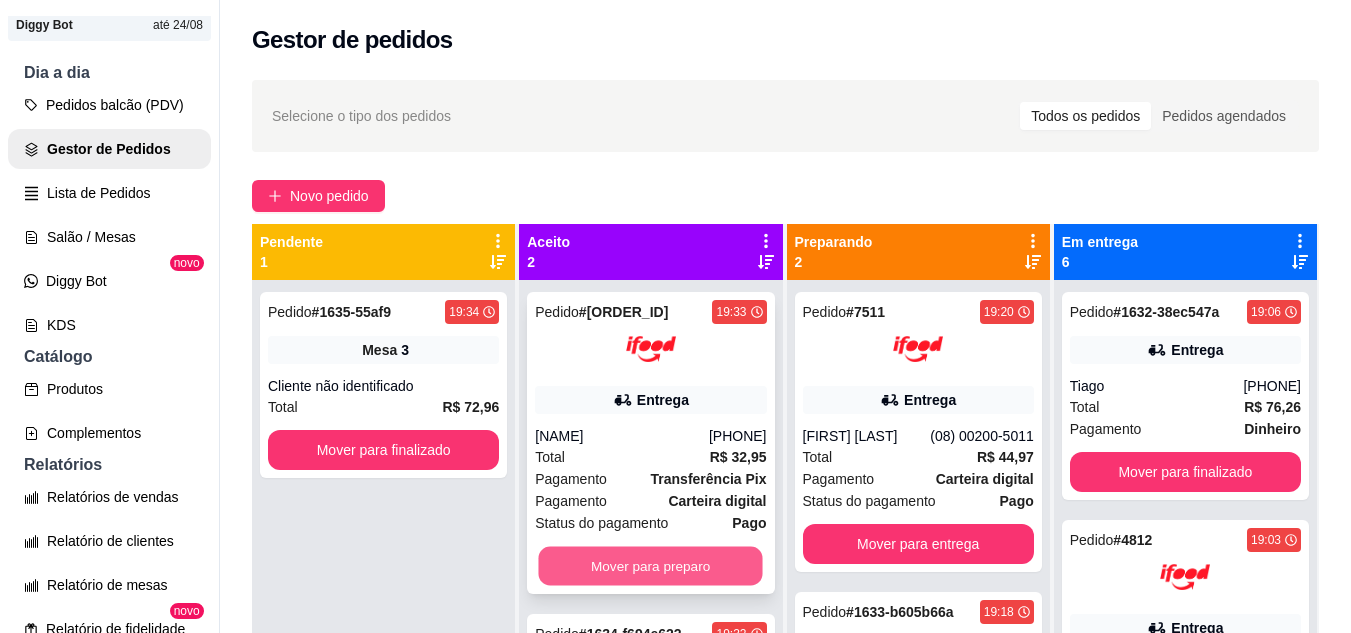 click on "Mover para preparo" at bounding box center (651, 566) 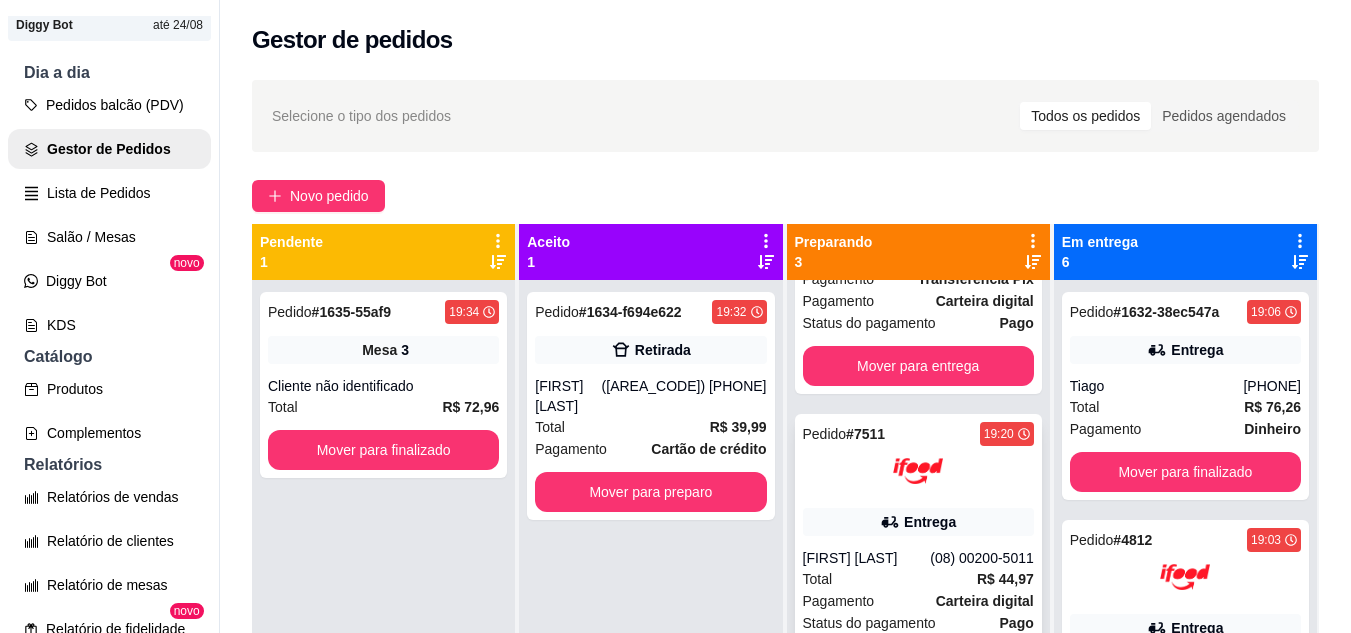 scroll, scrollTop: 277, scrollLeft: 0, axis: vertical 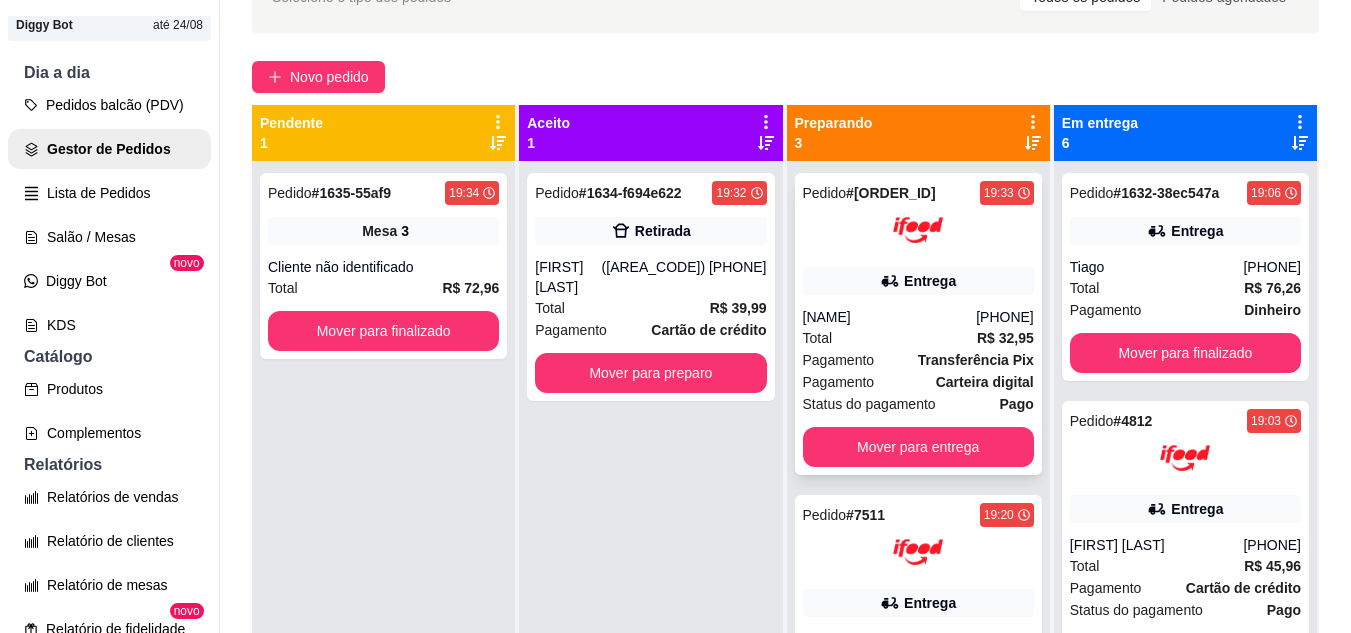 click on "Carteira digital" at bounding box center (985, 382) 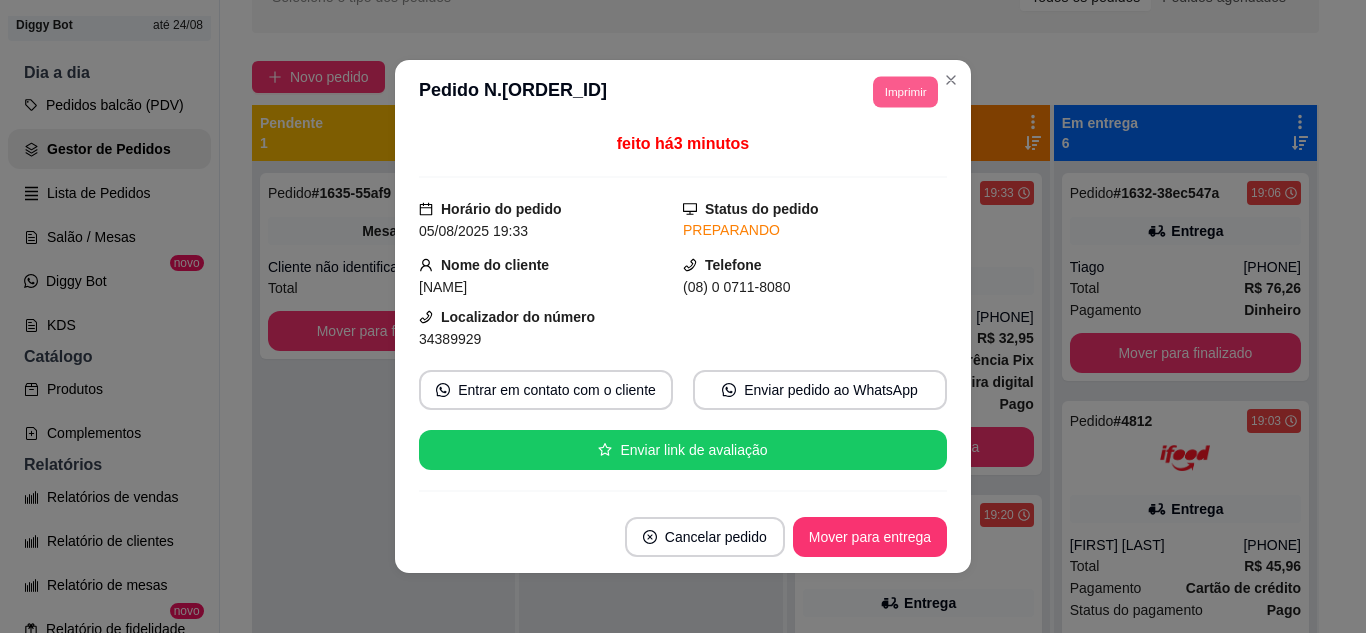 click on "Imprimir" at bounding box center (905, 91) 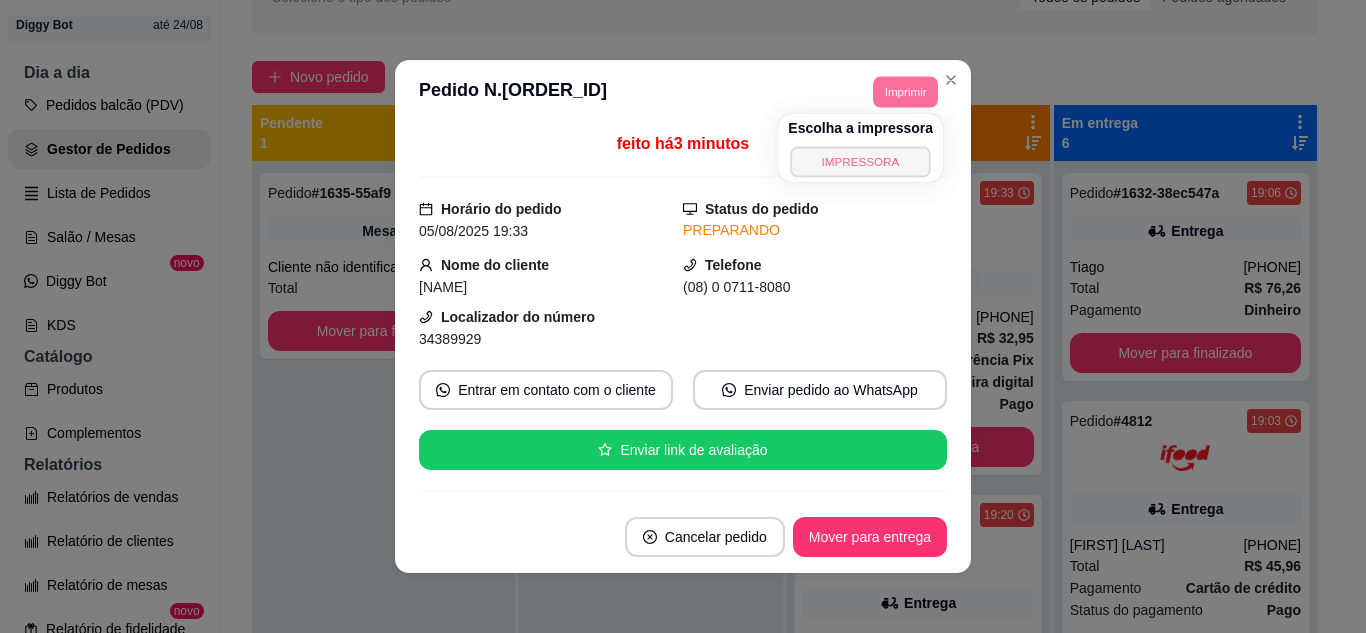 click on "IMPRESSORA" at bounding box center (860, 161) 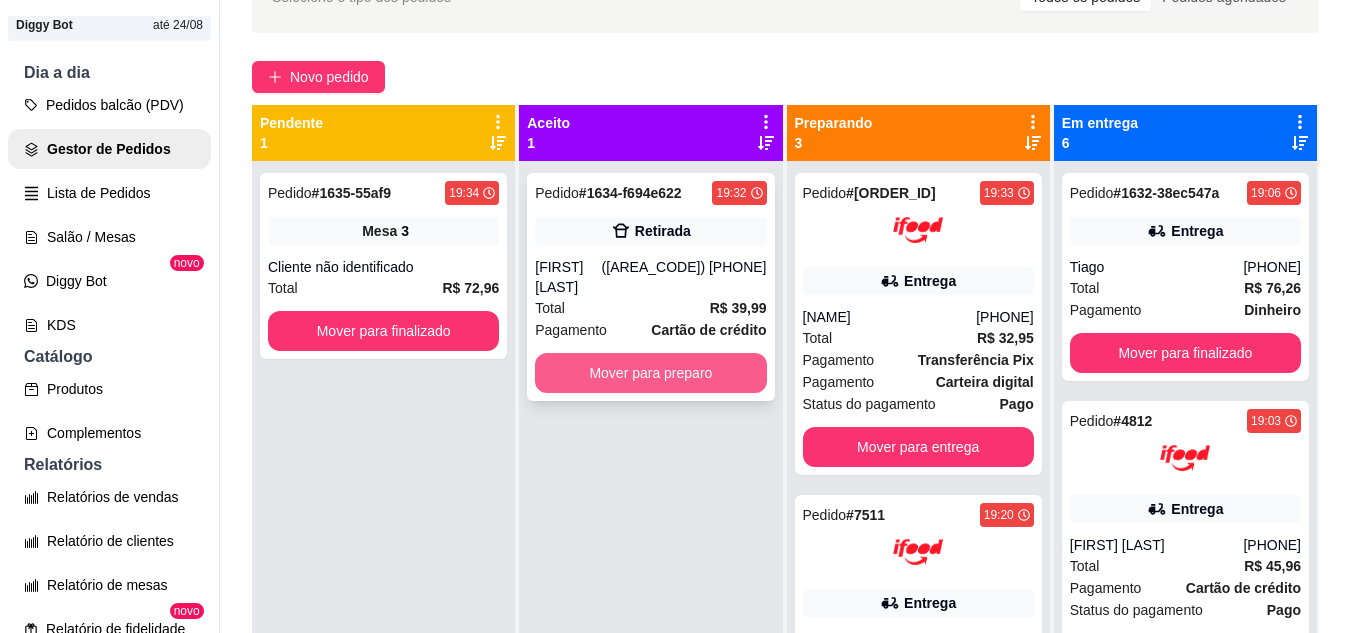 click on "Mover para preparo" at bounding box center [650, 373] 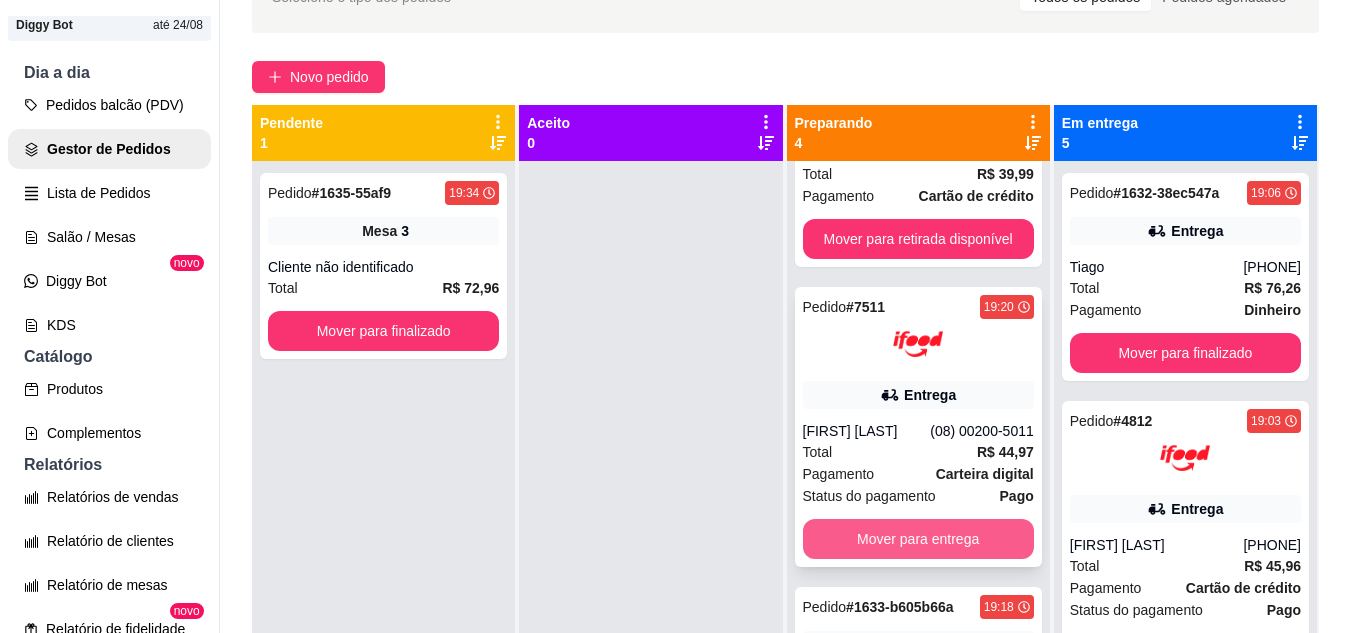 scroll, scrollTop: 505, scrollLeft: 0, axis: vertical 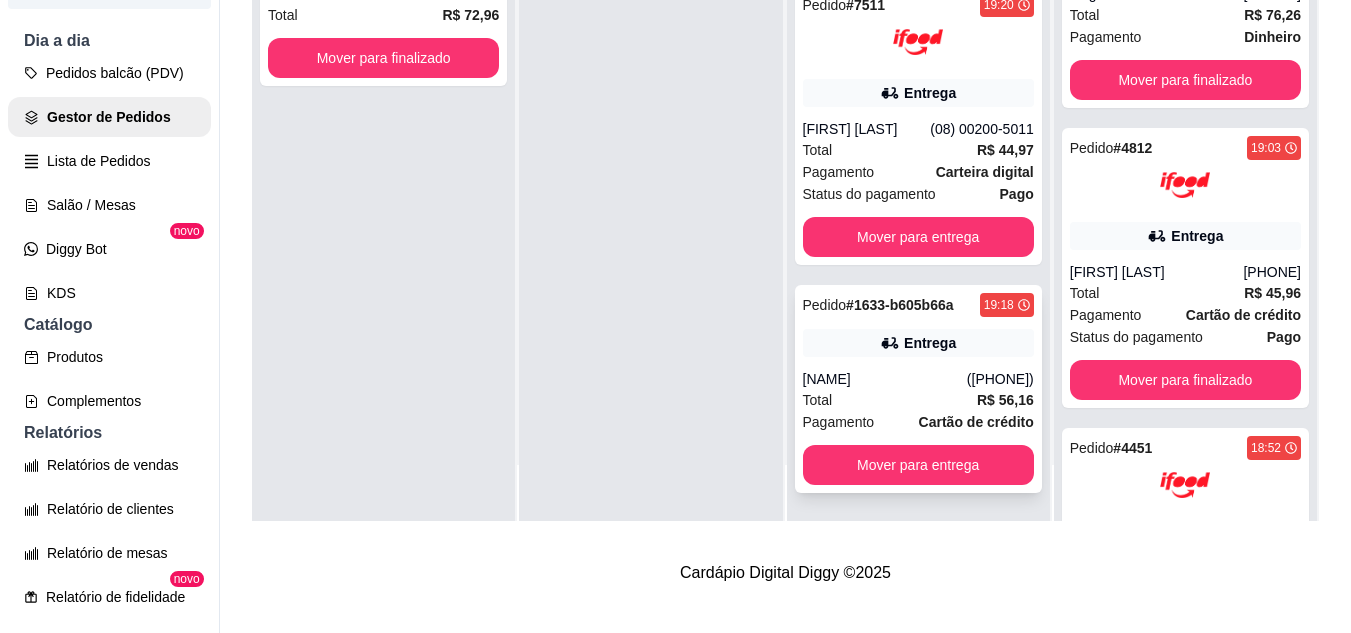 click on "Total R$ 56,16" at bounding box center (918, 400) 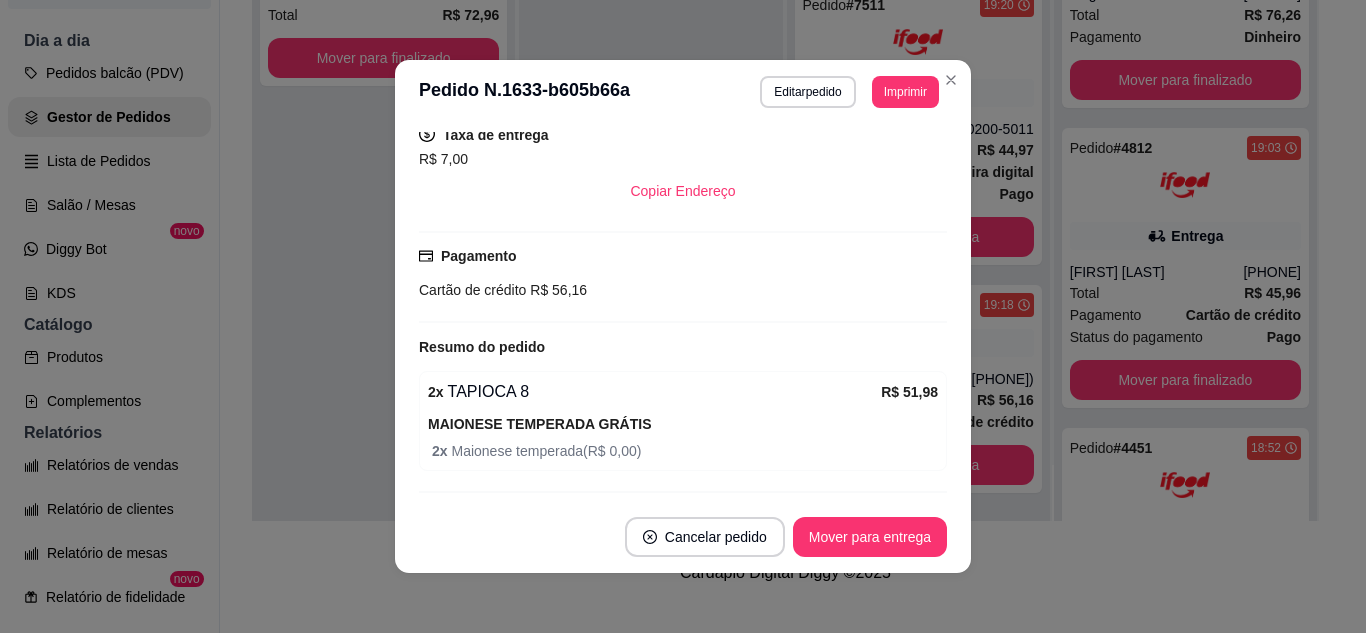 scroll, scrollTop: 518, scrollLeft: 0, axis: vertical 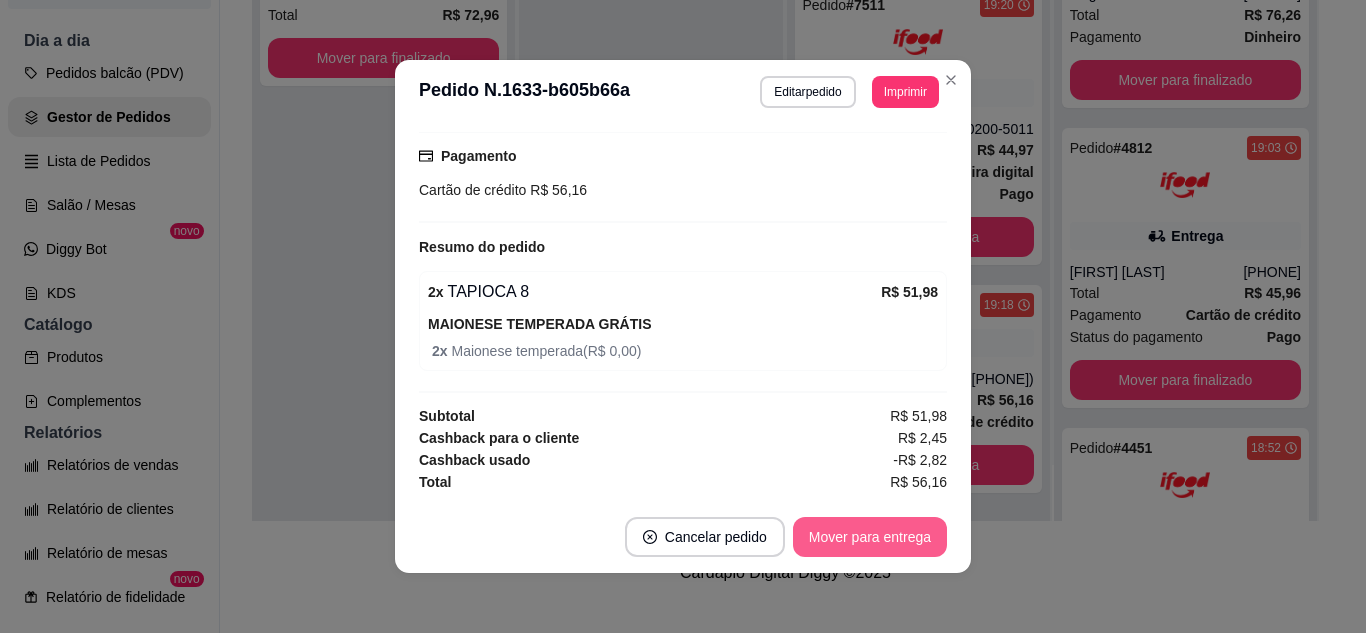 click on "Mover para entrega" at bounding box center (870, 537) 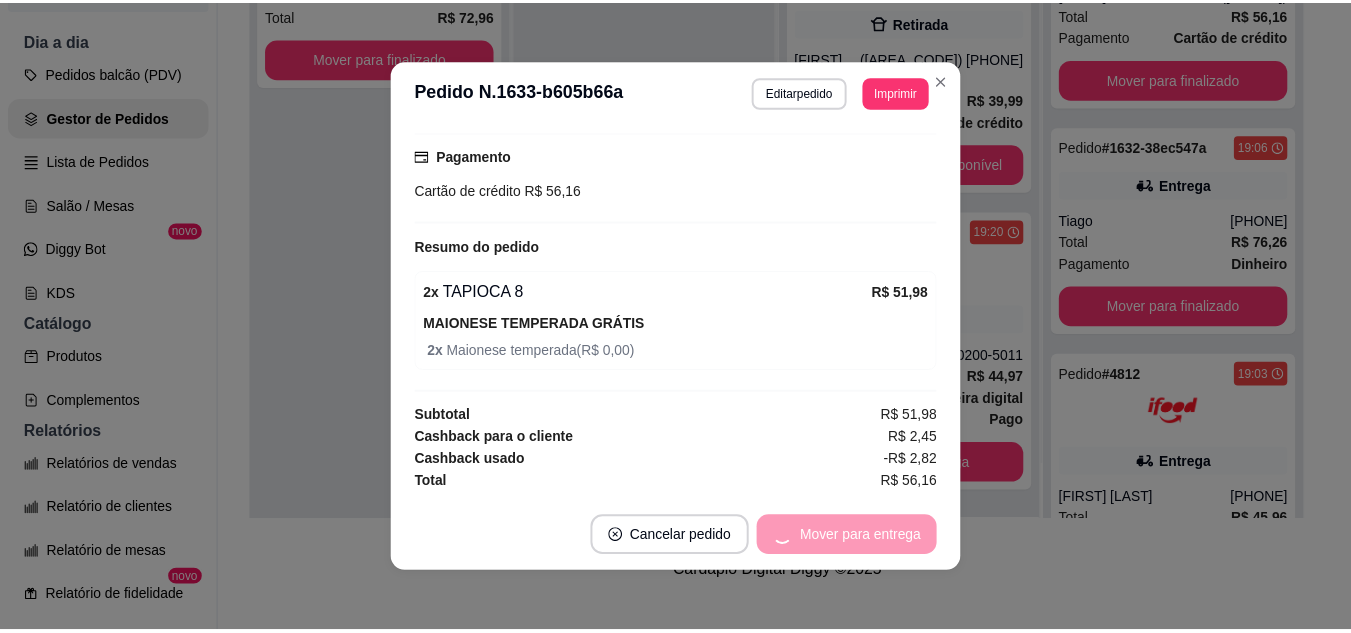 scroll, scrollTop: 257, scrollLeft: 0, axis: vertical 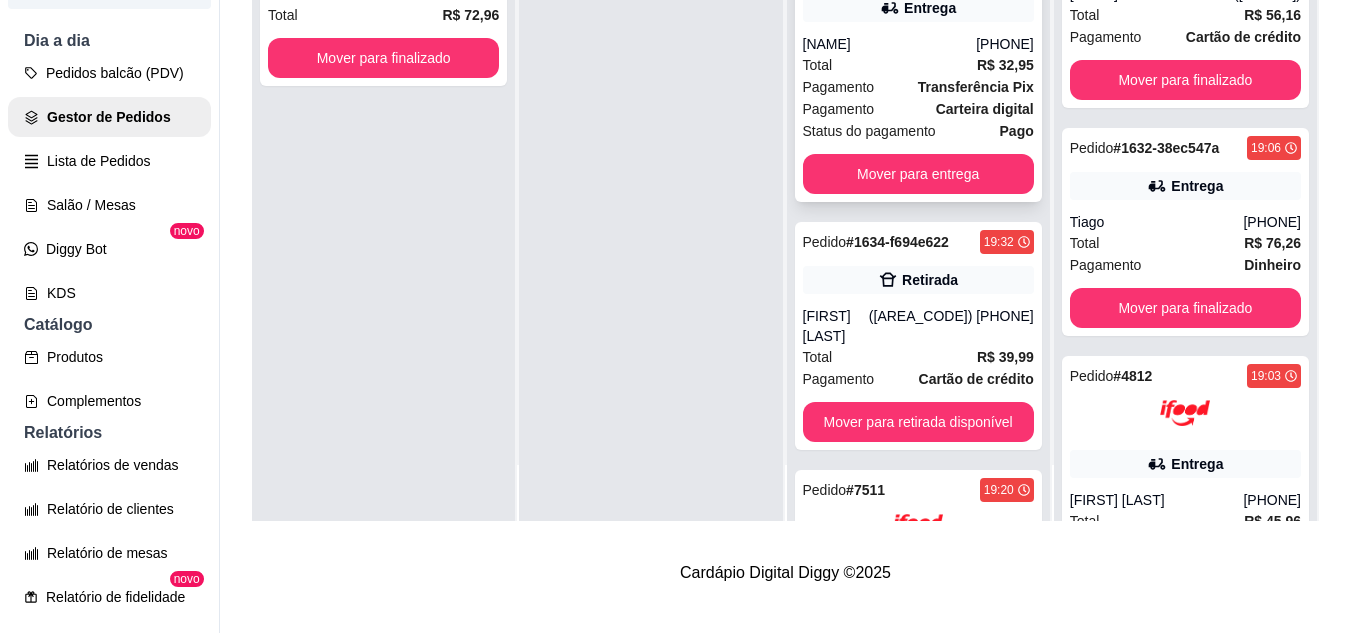 click on "Total R$ 32,95" at bounding box center [918, 65] 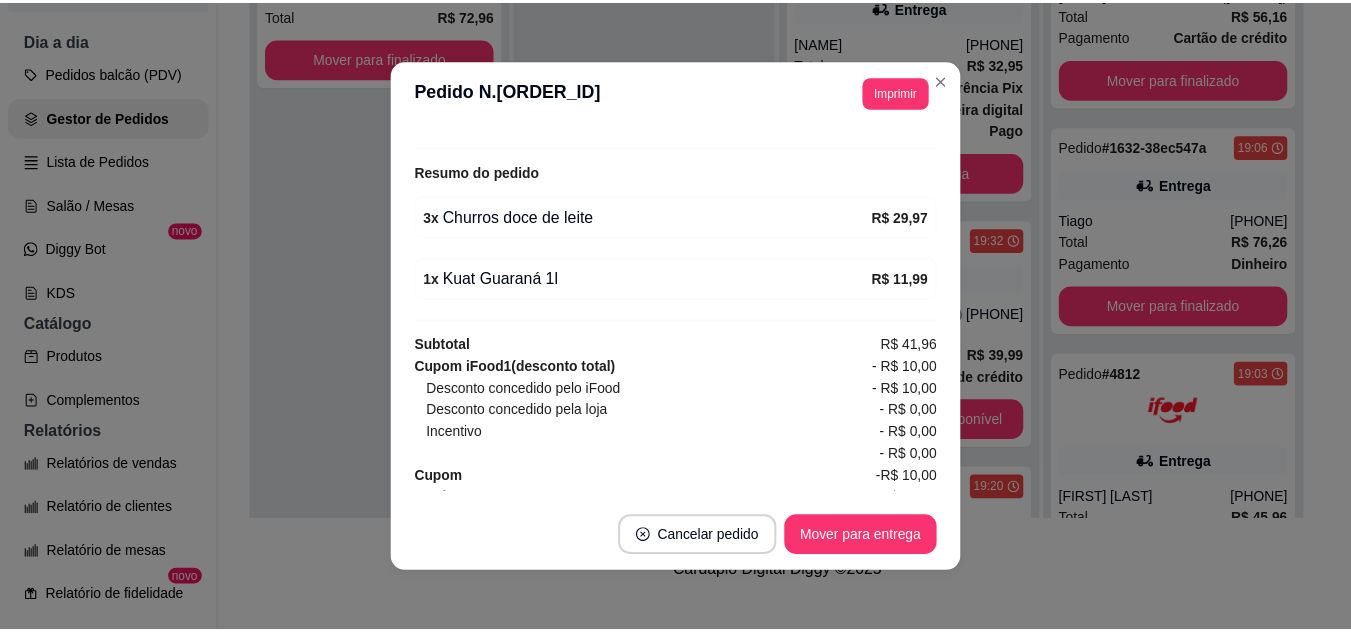 scroll, scrollTop: 700, scrollLeft: 0, axis: vertical 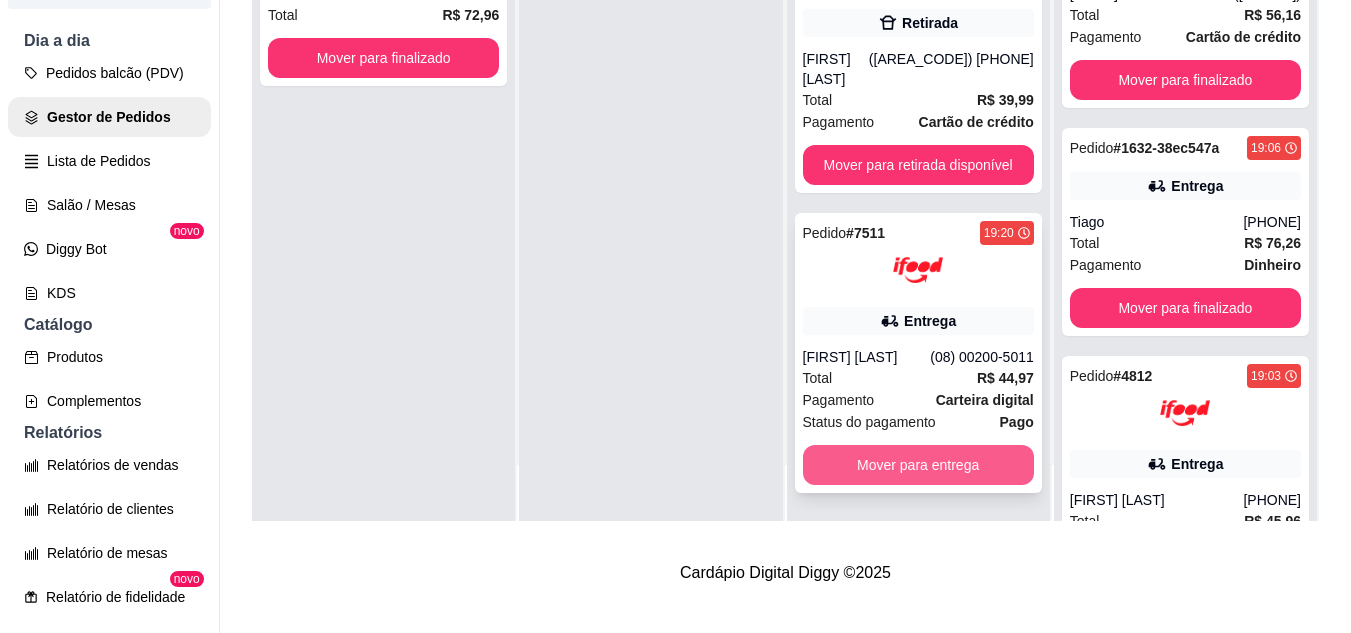 click on "Mover para entrega" at bounding box center [918, 465] 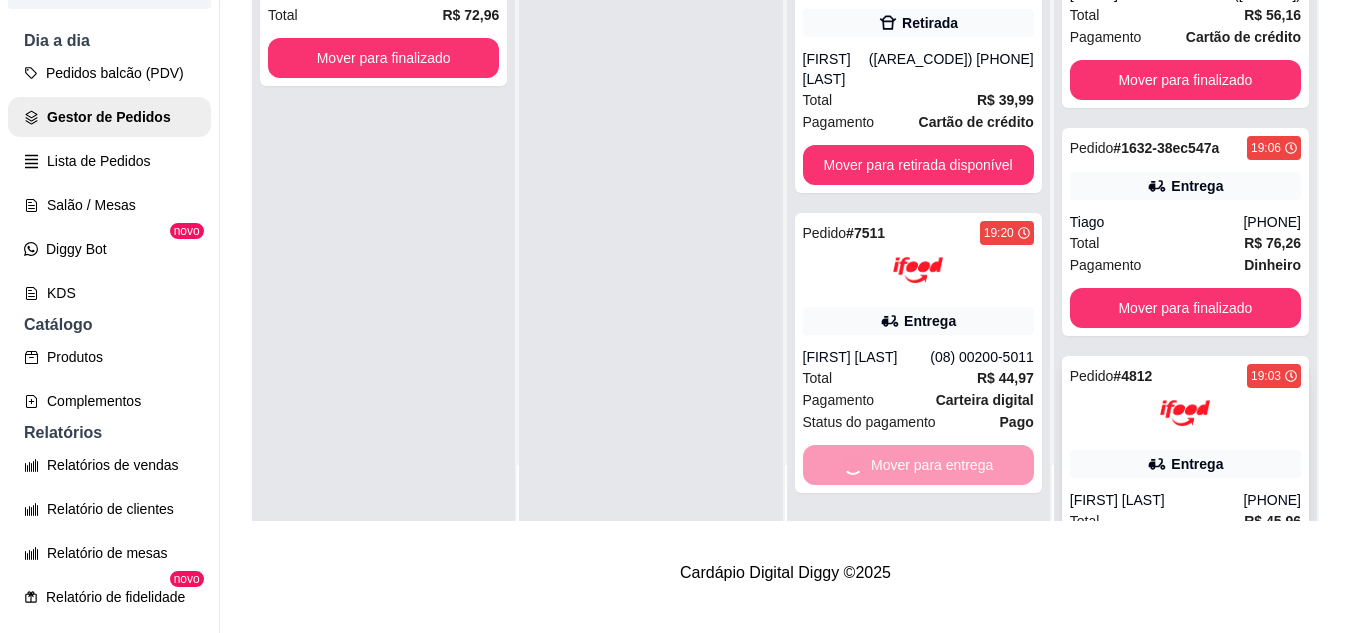 scroll, scrollTop: 0, scrollLeft: 0, axis: both 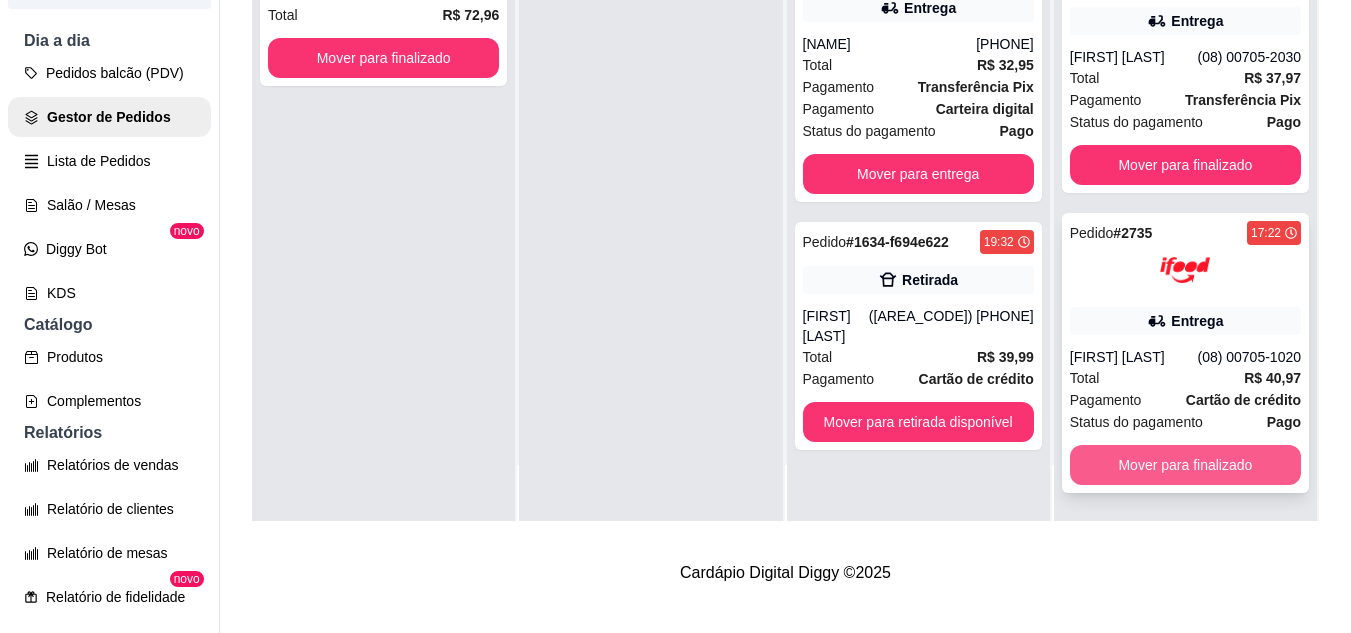 click on "Mover para finalizado" at bounding box center (1185, 465) 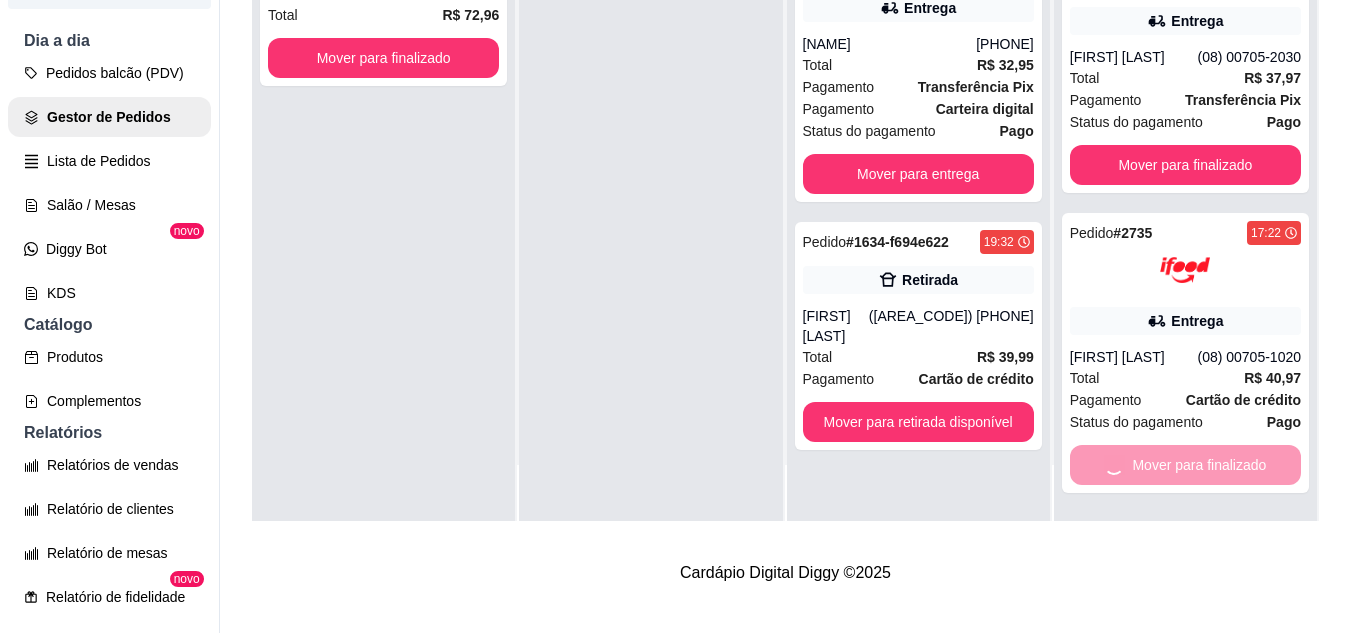 scroll, scrollTop: 1103, scrollLeft: 0, axis: vertical 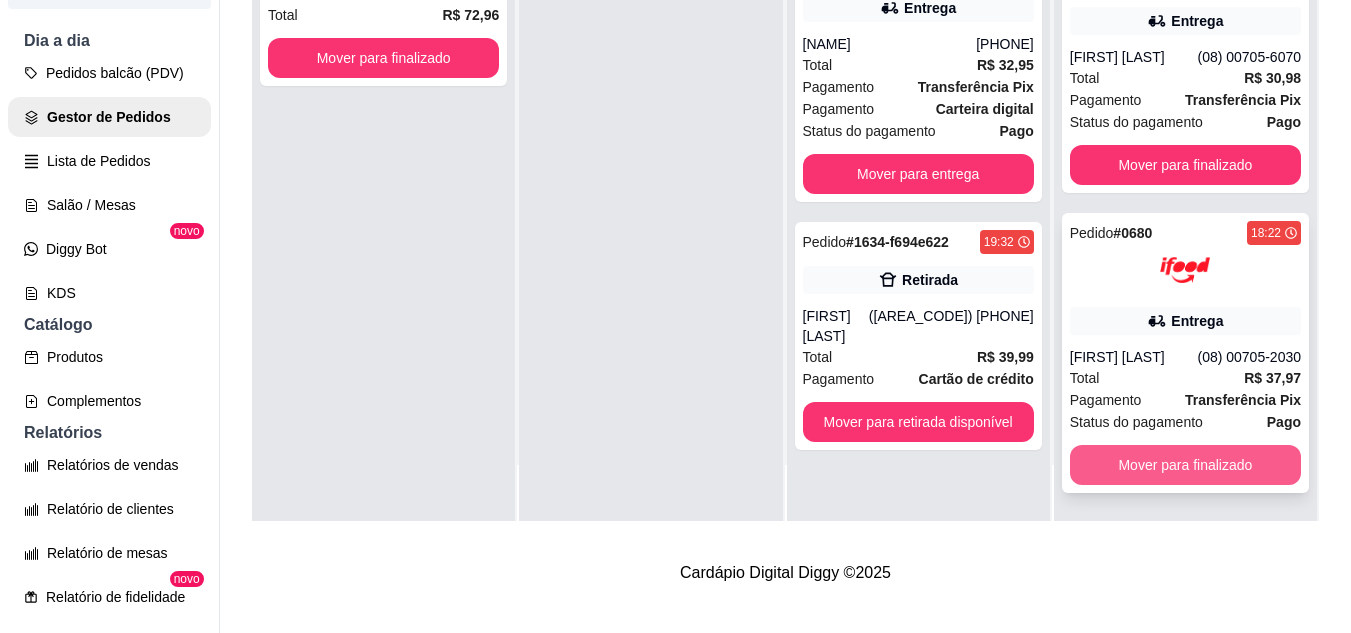 click on "Mover para finalizado" at bounding box center (1185, 465) 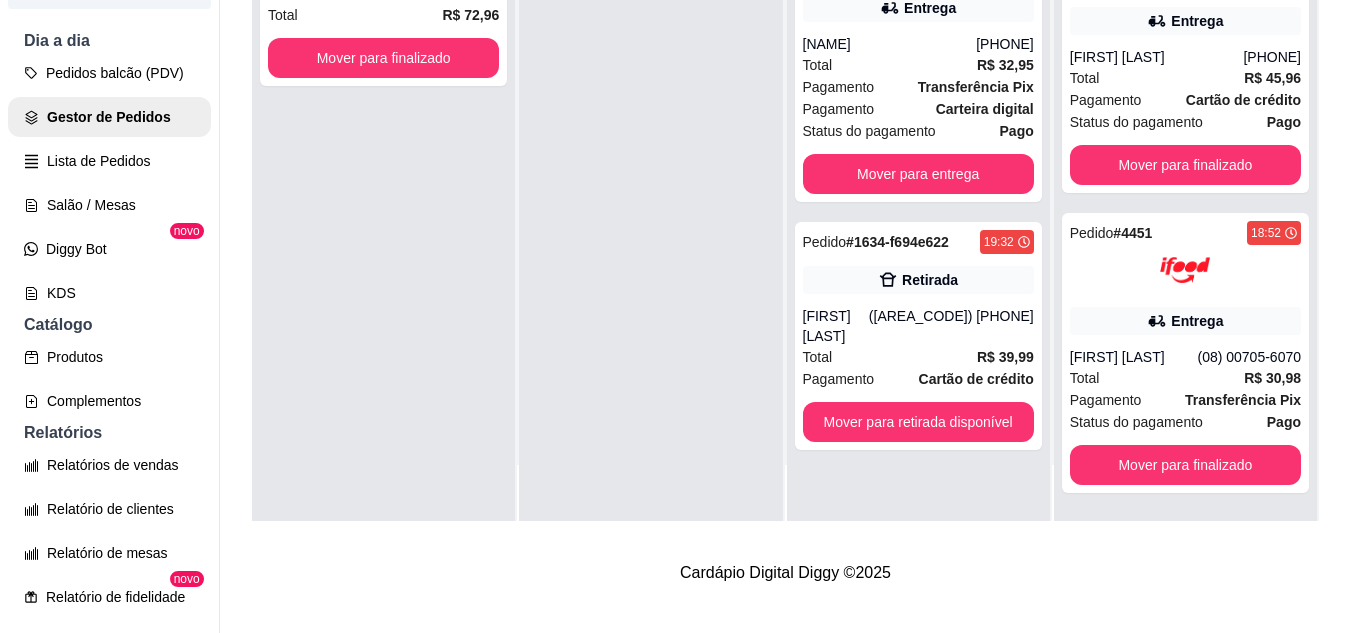 scroll, scrollTop: 803, scrollLeft: 0, axis: vertical 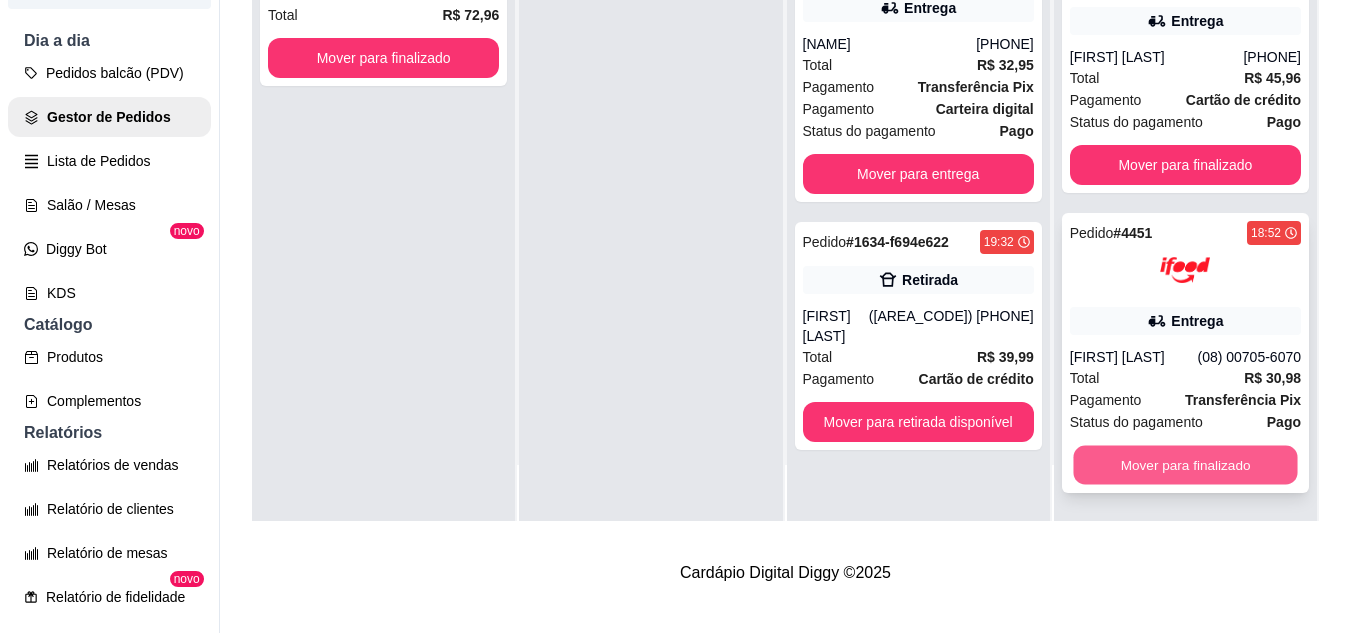 click on "Mover para finalizado" at bounding box center (1185, 465) 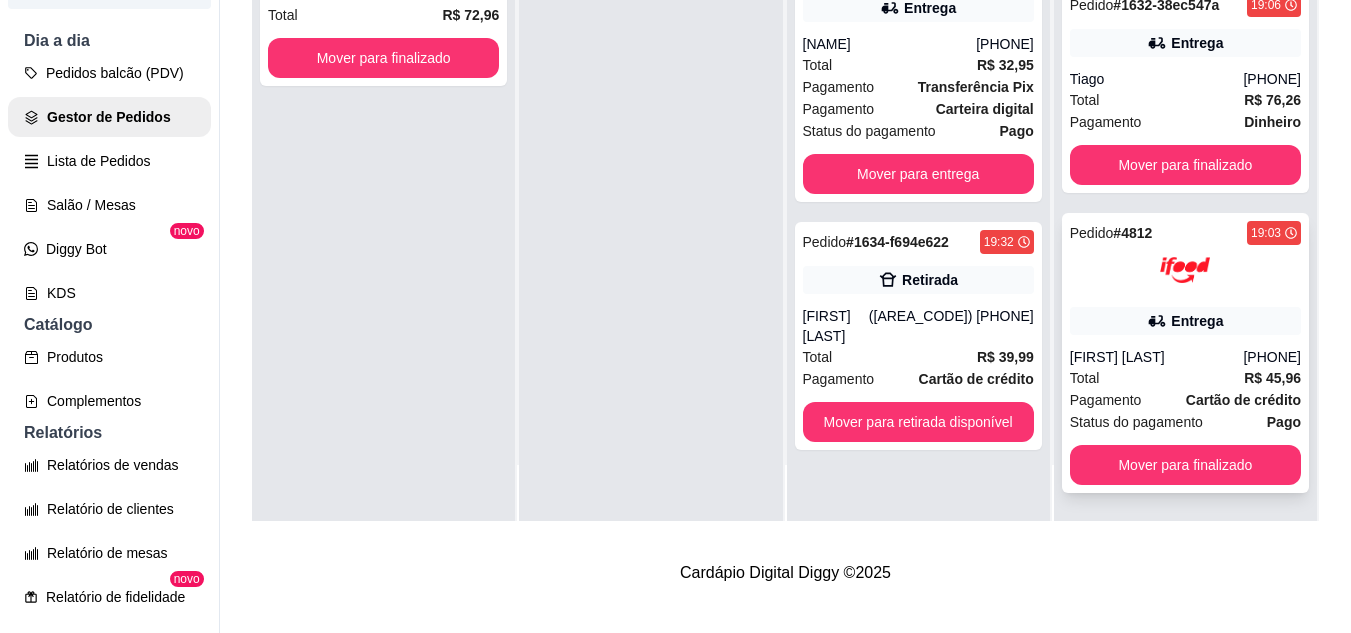 scroll, scrollTop: 483, scrollLeft: 0, axis: vertical 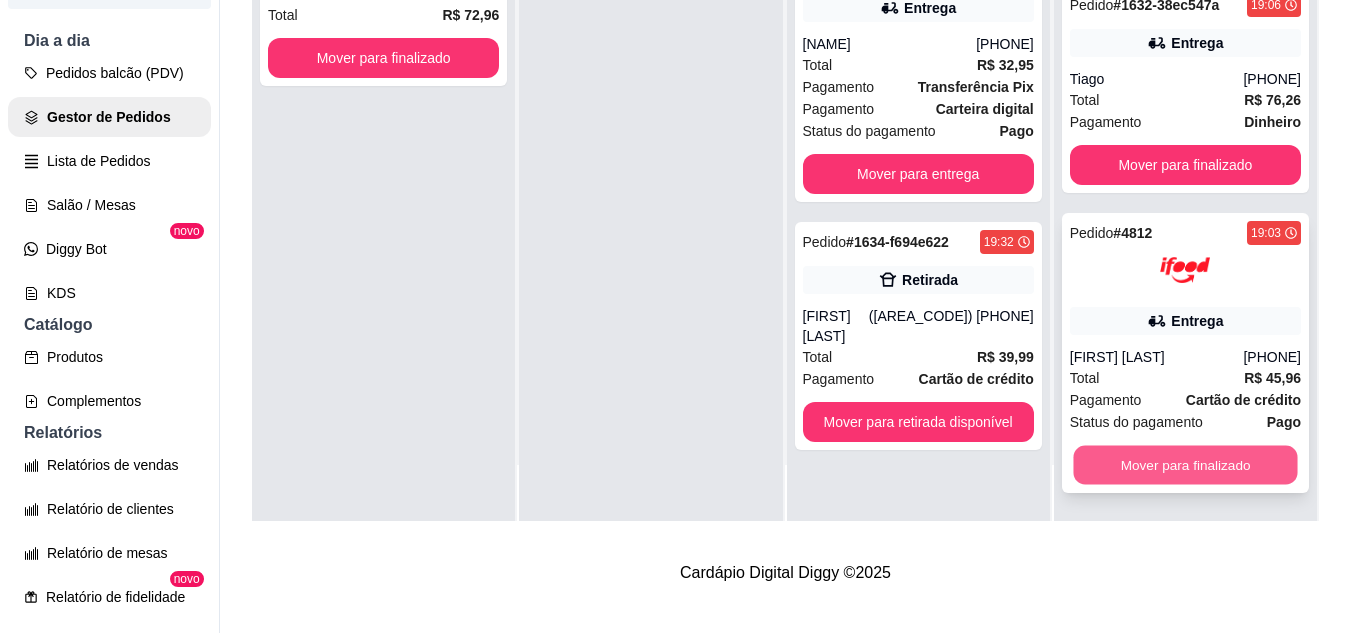click on "Mover para finalizado" at bounding box center [1185, 465] 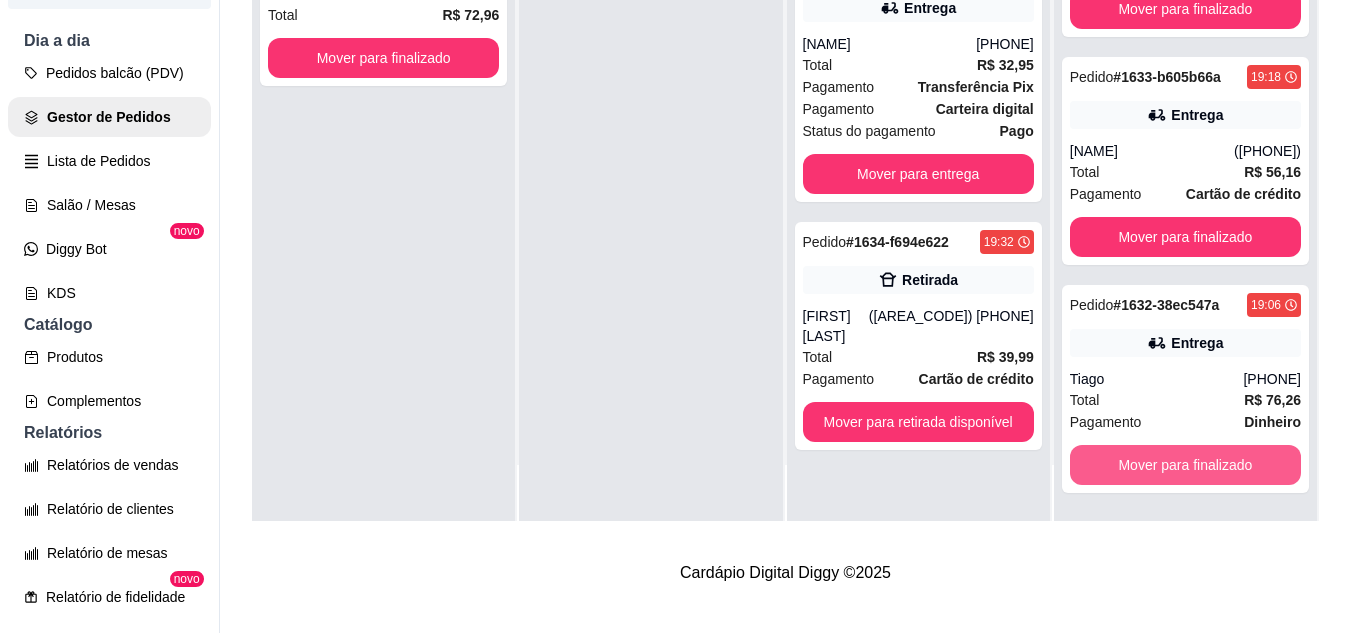 scroll, scrollTop: 183, scrollLeft: 0, axis: vertical 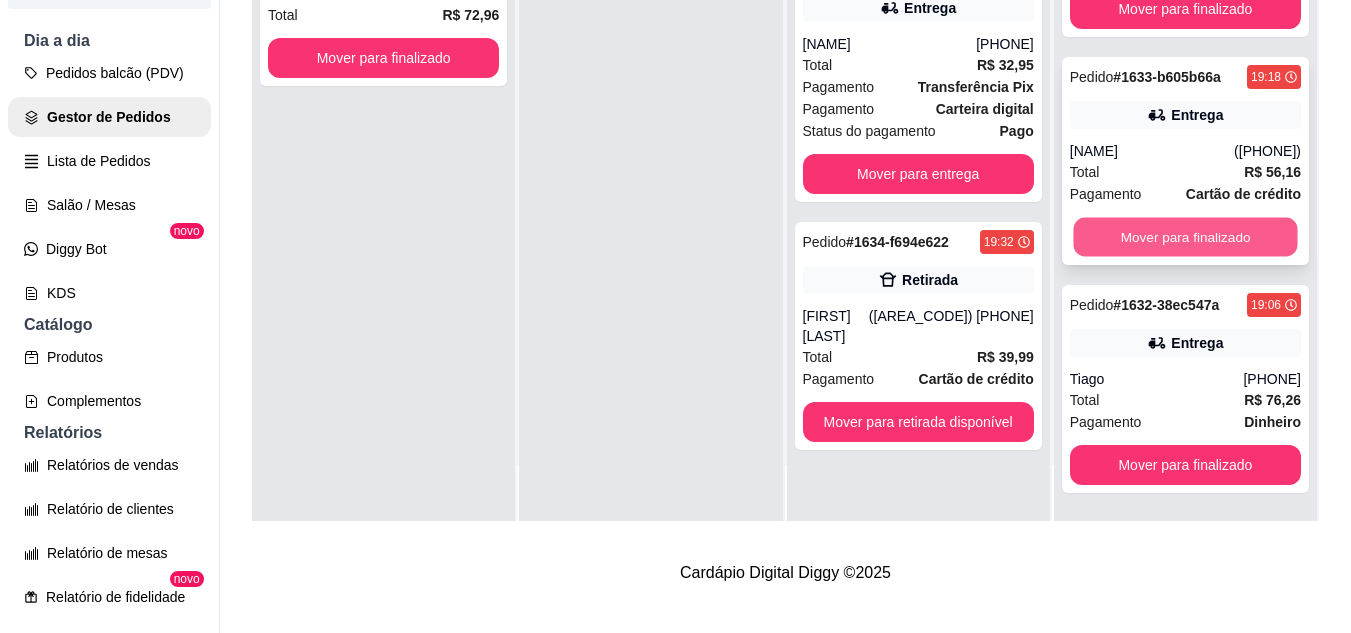 click on "Mover para finalizado" at bounding box center (1185, 237) 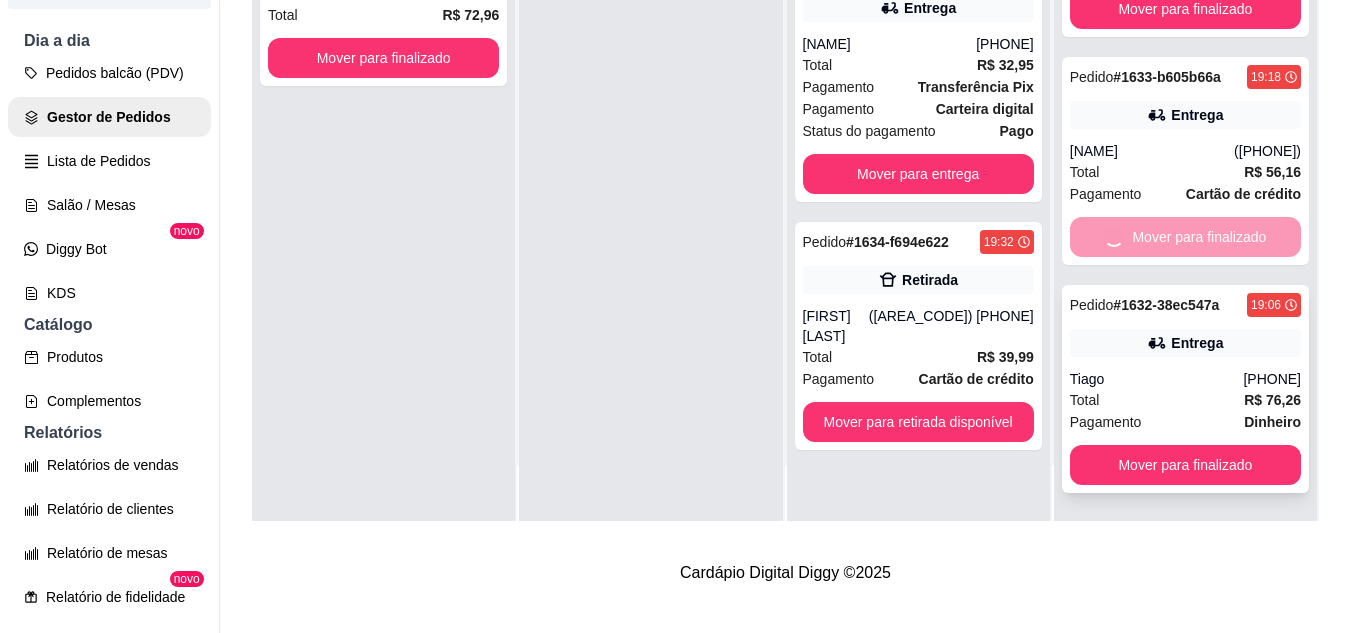 scroll, scrollTop: 0, scrollLeft: 0, axis: both 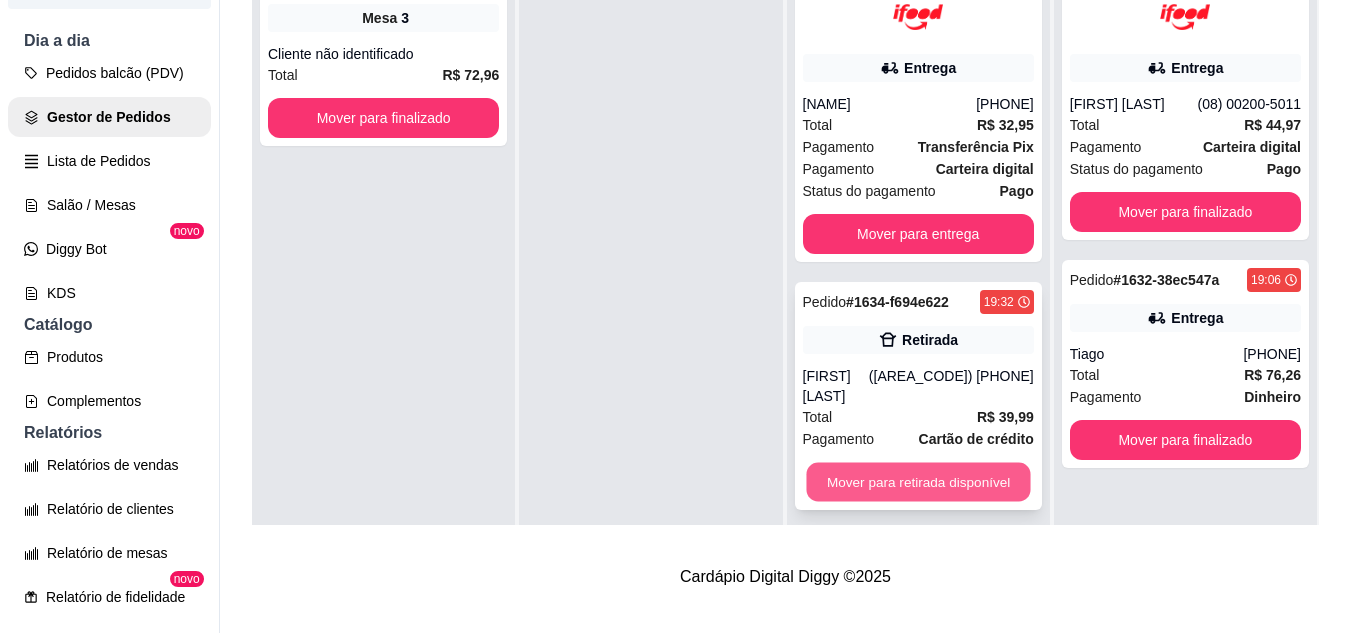 click on "Mover para retirada disponível" at bounding box center [918, 482] 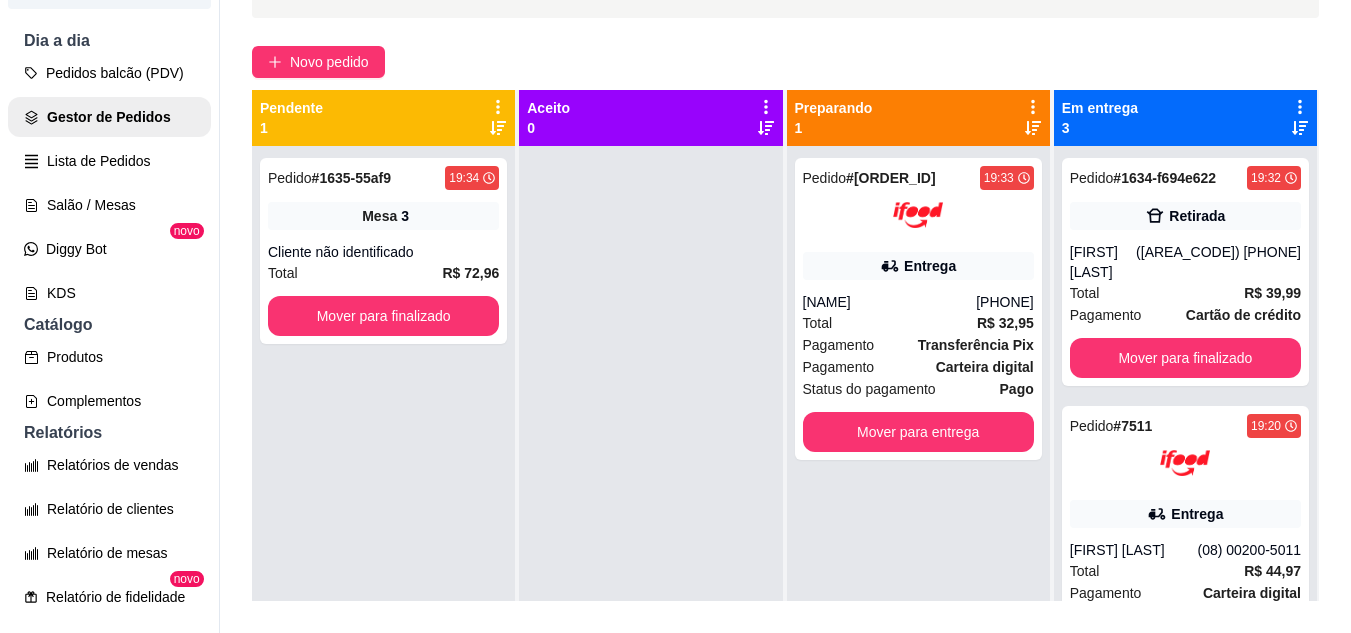 scroll, scrollTop: 100, scrollLeft: 0, axis: vertical 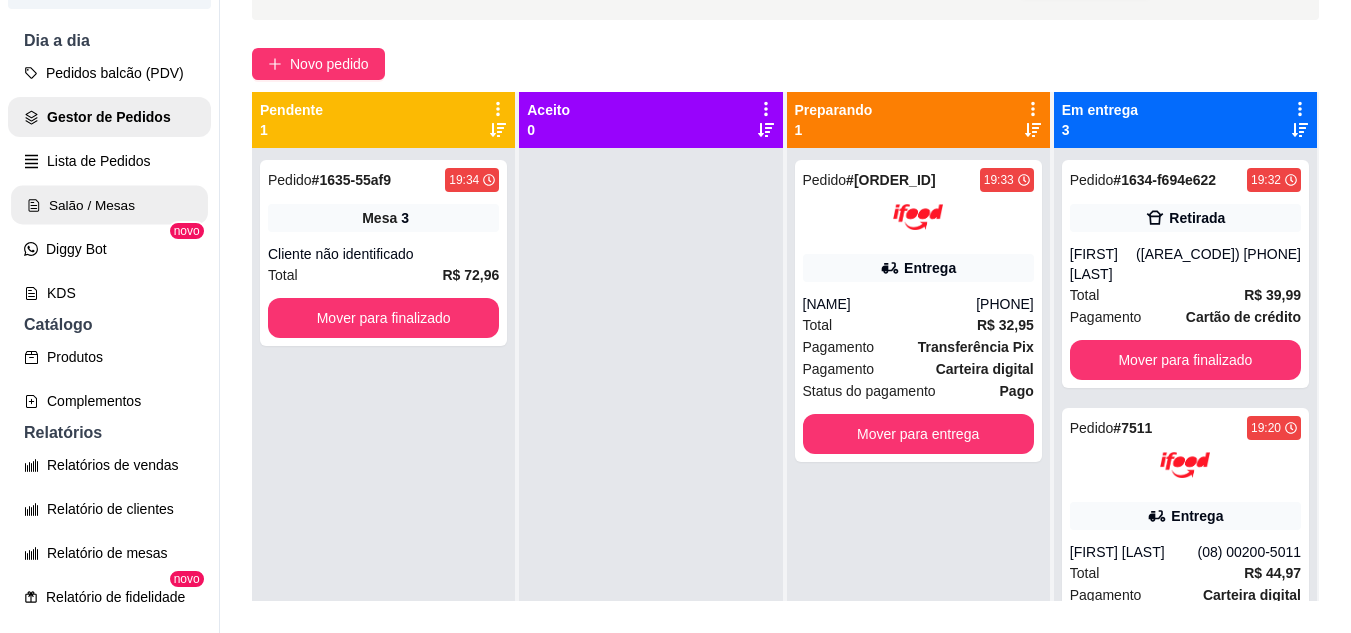 click on "Salão / Mesas" at bounding box center (109, 205) 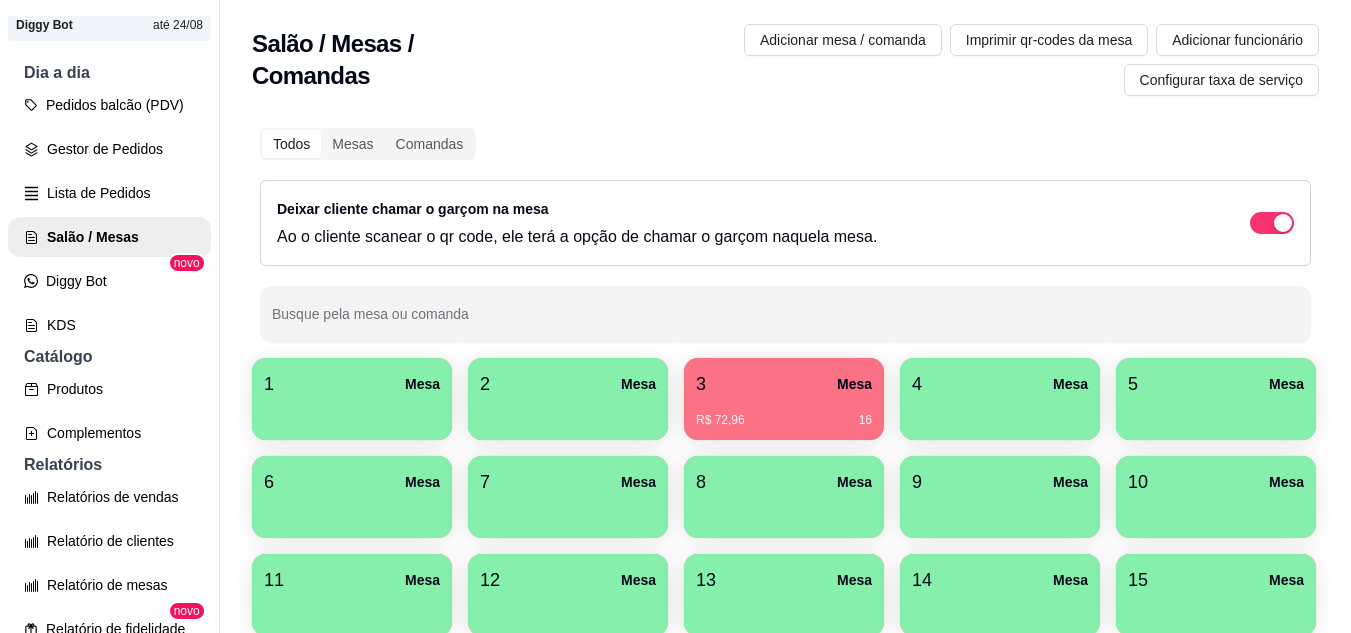 click on "3 Mesa" at bounding box center (784, 384) 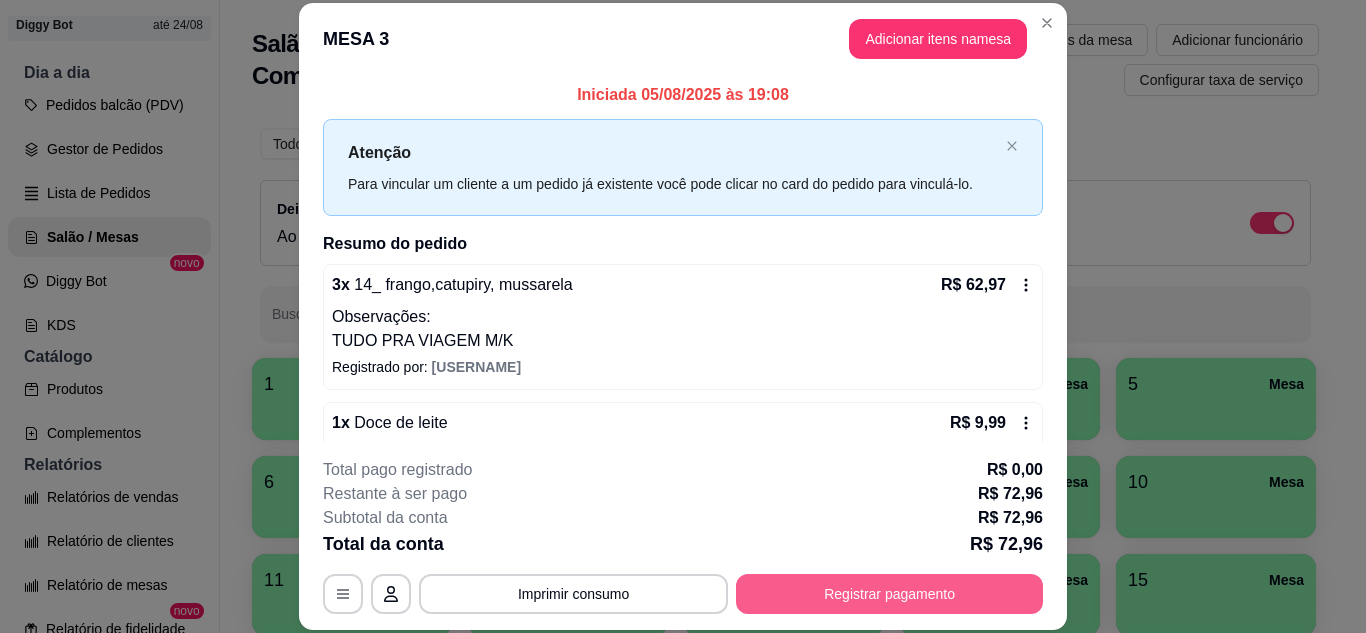 click on "Registrar pagamento" at bounding box center (889, 594) 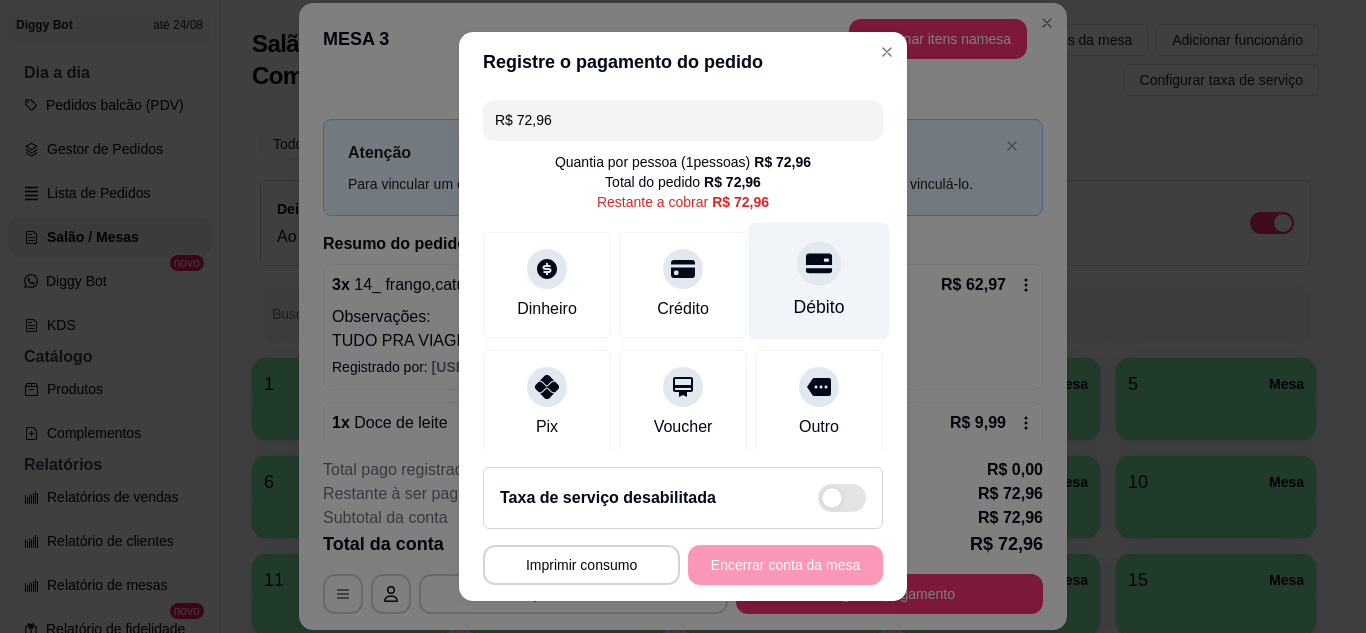 click 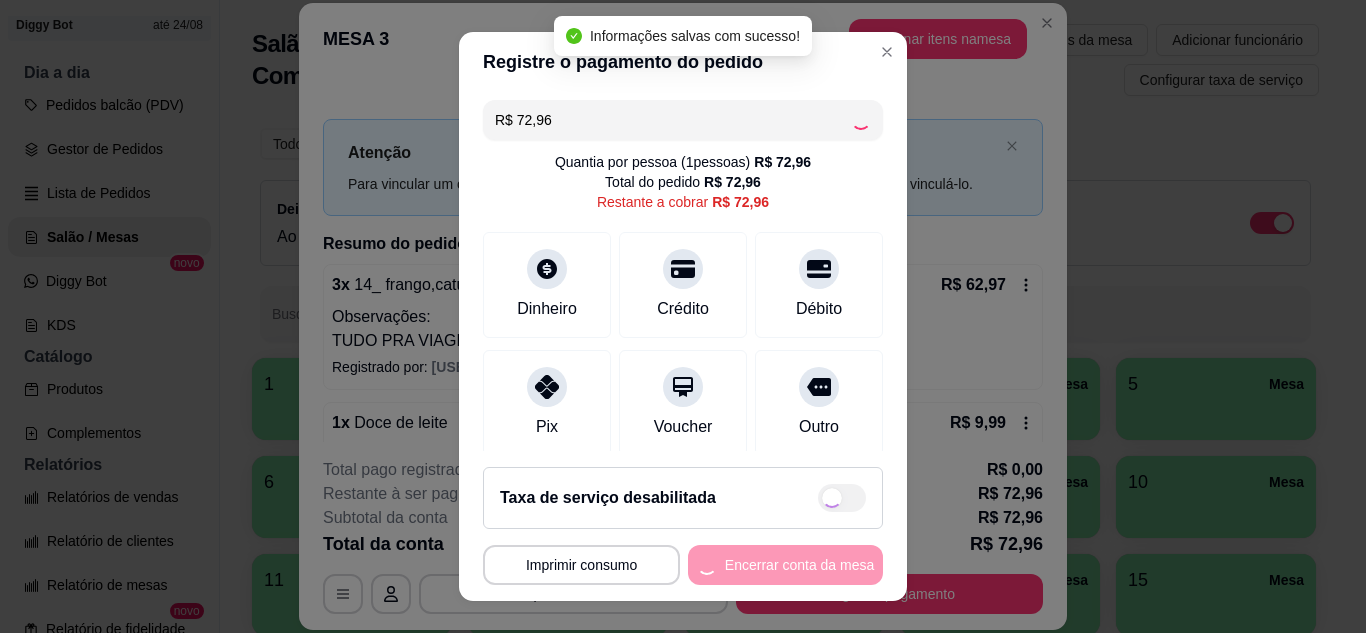 type on "R$ 0,00" 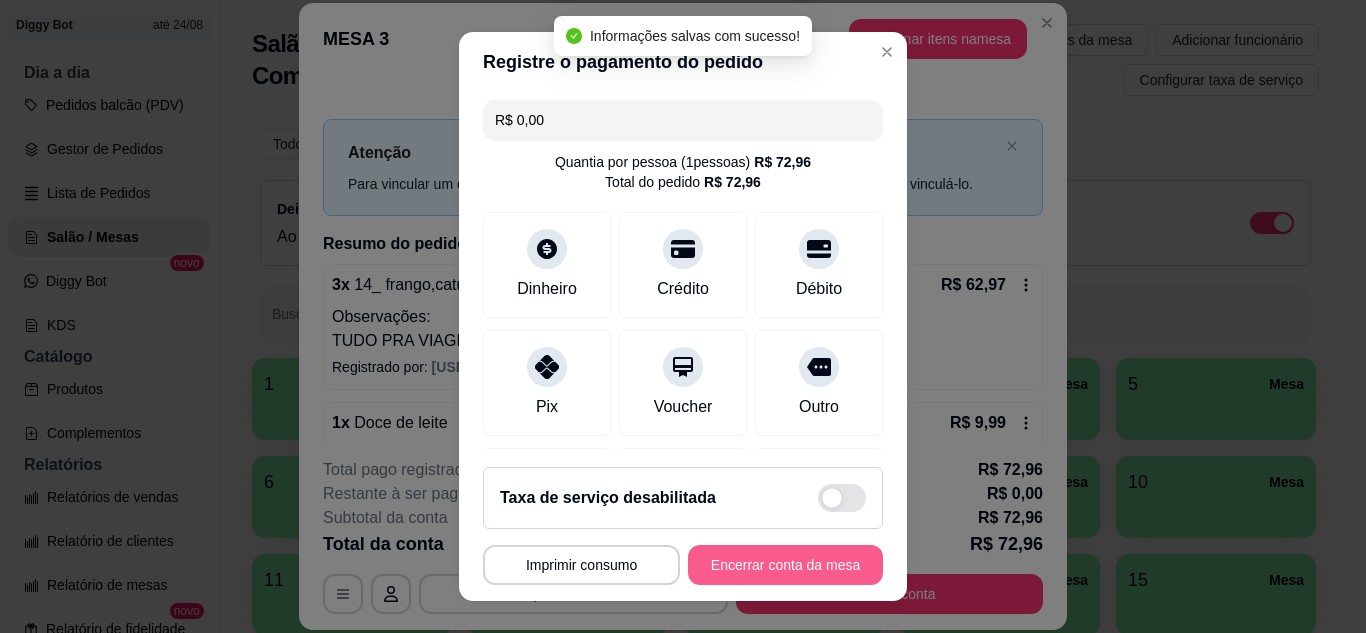 click on "Encerrar conta da mesa" at bounding box center (785, 565) 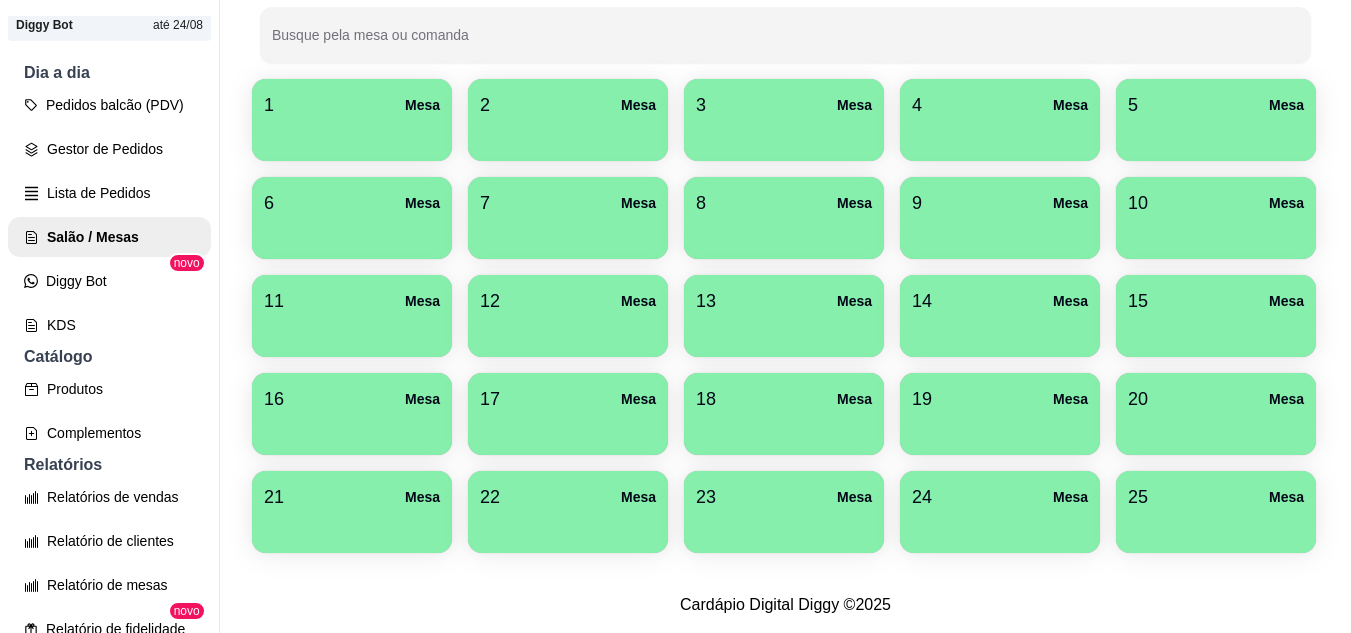 scroll, scrollTop: 490, scrollLeft: 0, axis: vertical 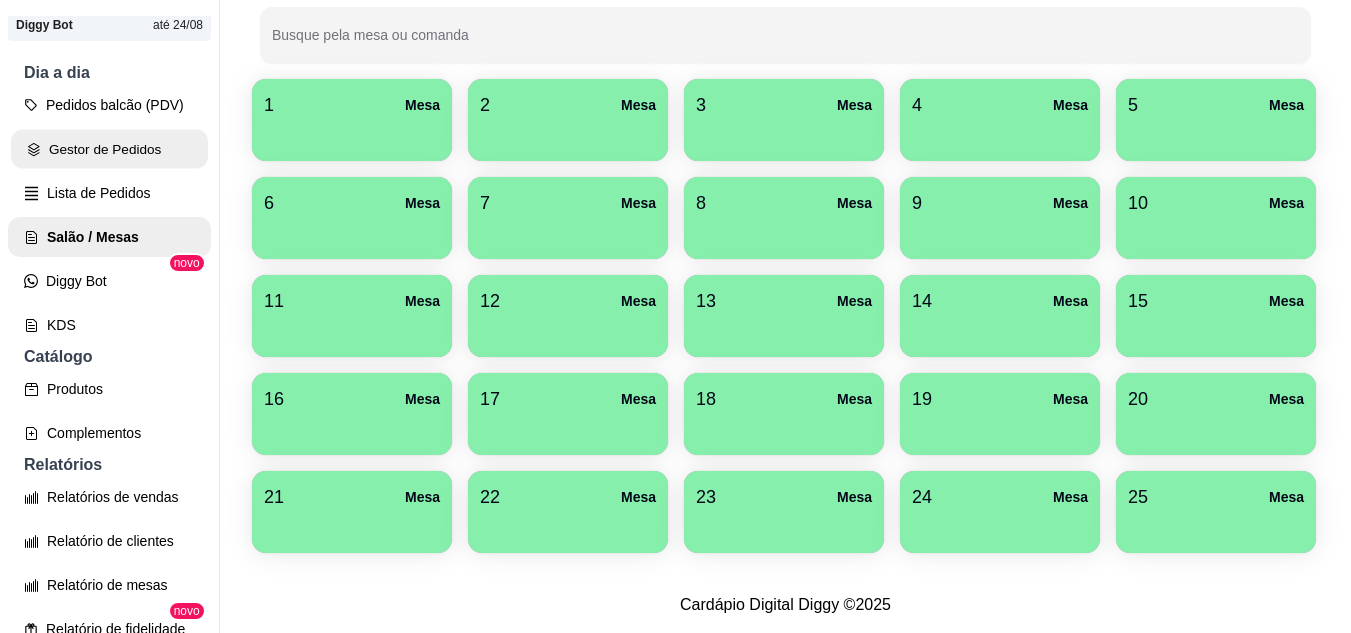 click on "Gestor de Pedidos" at bounding box center (109, 149) 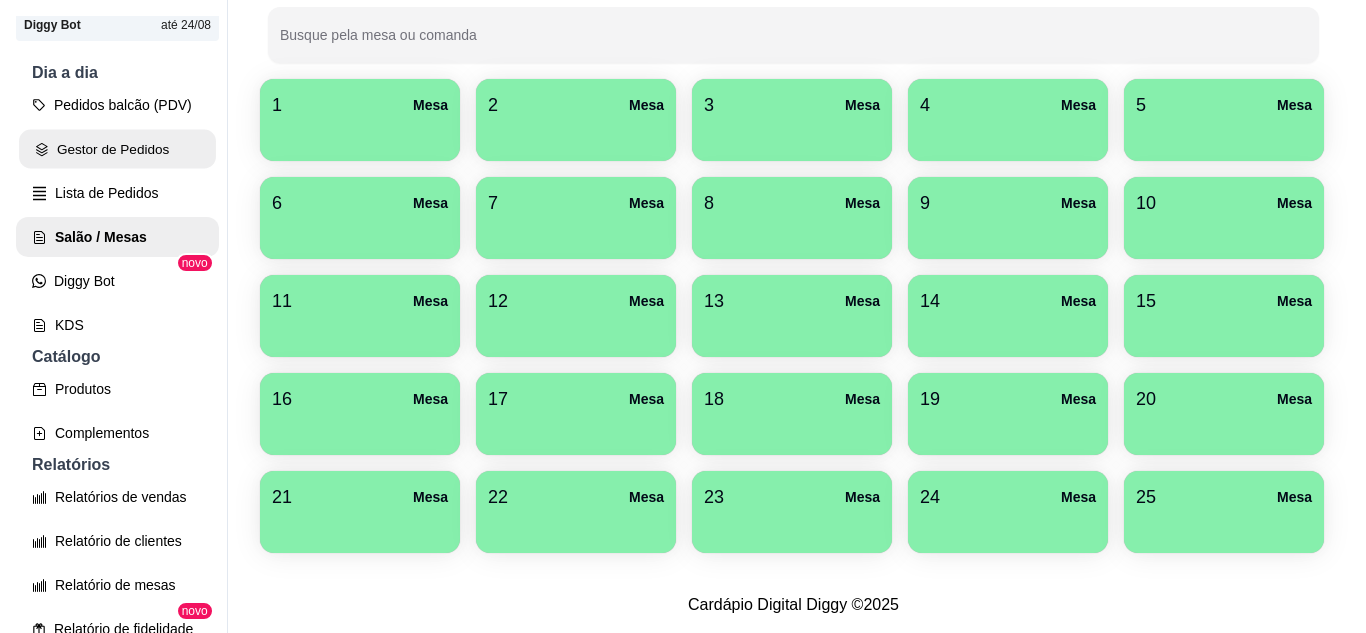 scroll, scrollTop: 0, scrollLeft: 0, axis: both 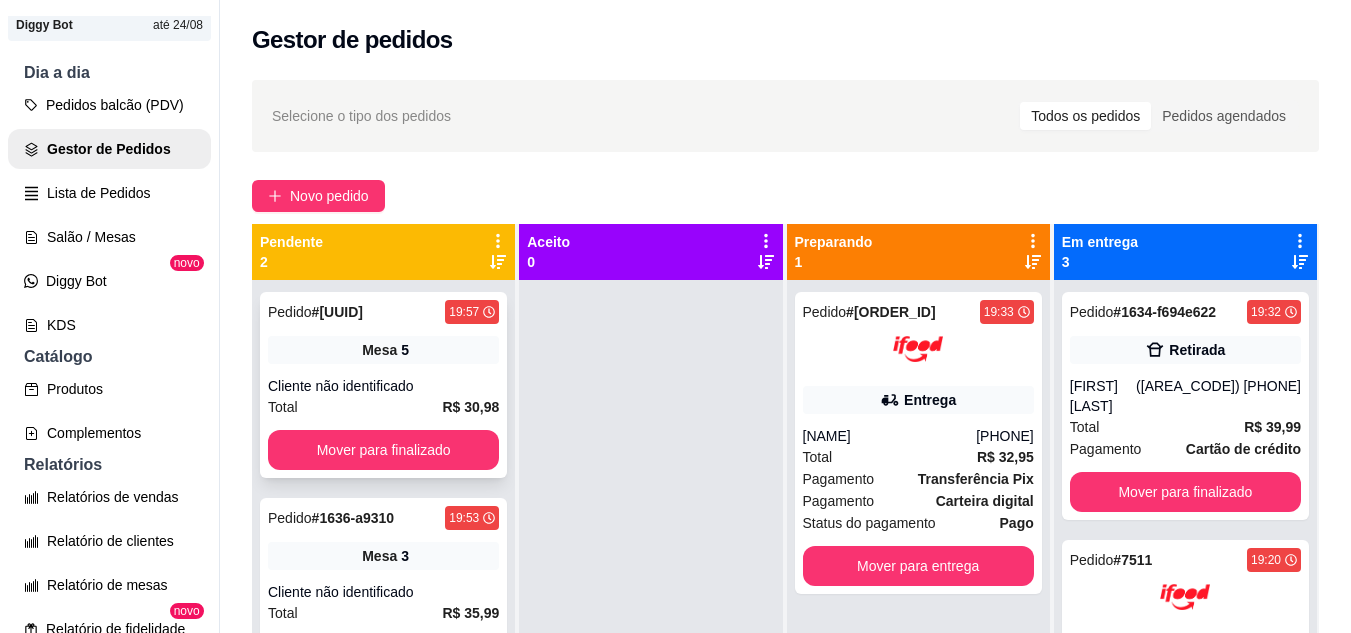 click on "Pedido # 1637-13d75 19:57 Mesa 5 Cliente não identificado Total R$ 30,98 Mover para finalizado" at bounding box center (383, 385) 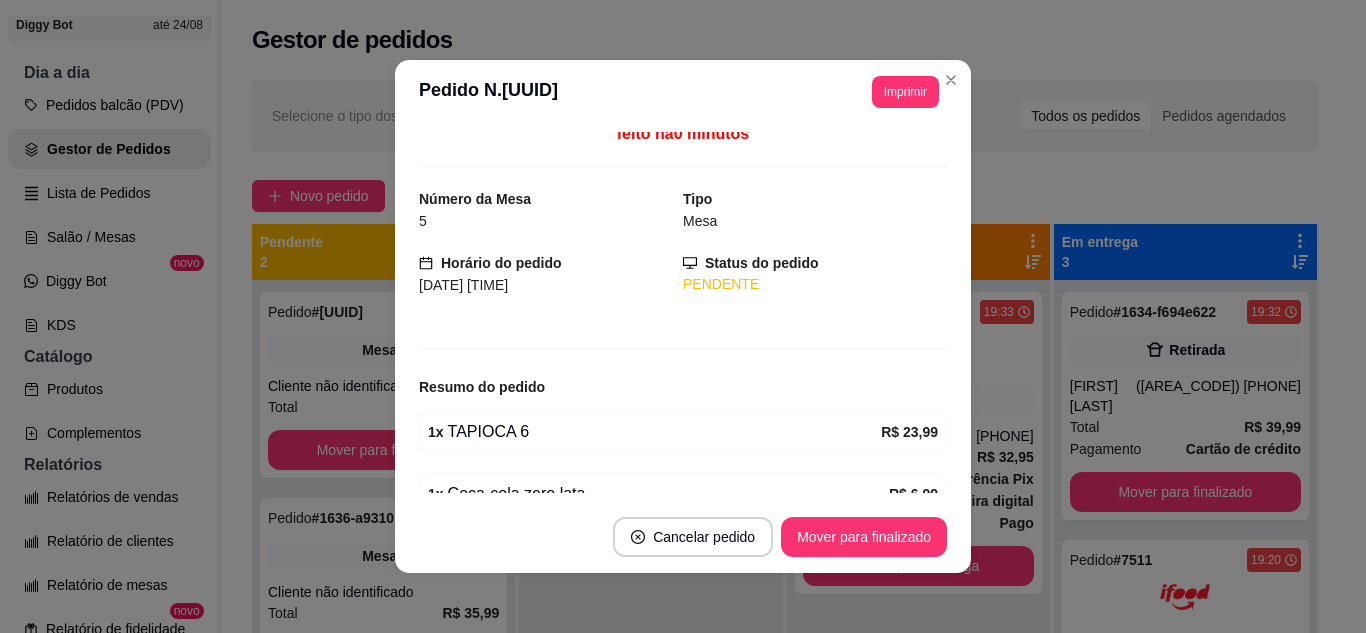 scroll, scrollTop: 0, scrollLeft: 0, axis: both 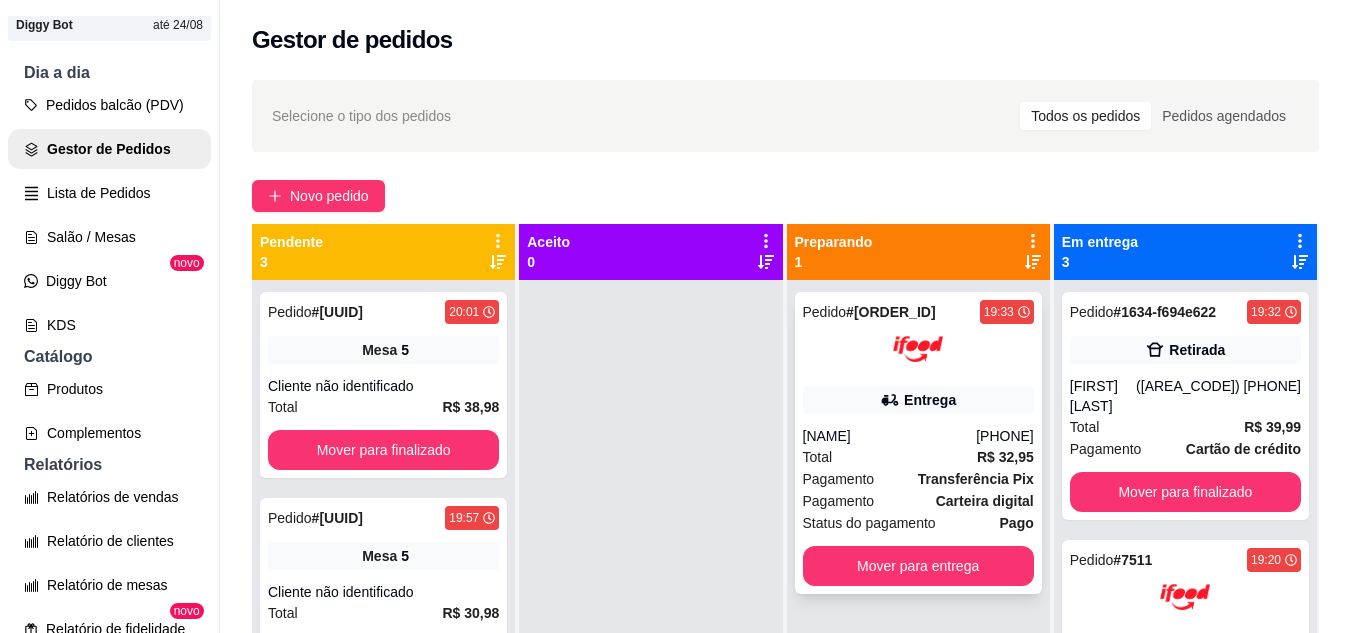 click on "Pagamento Carteira digital" at bounding box center (918, 501) 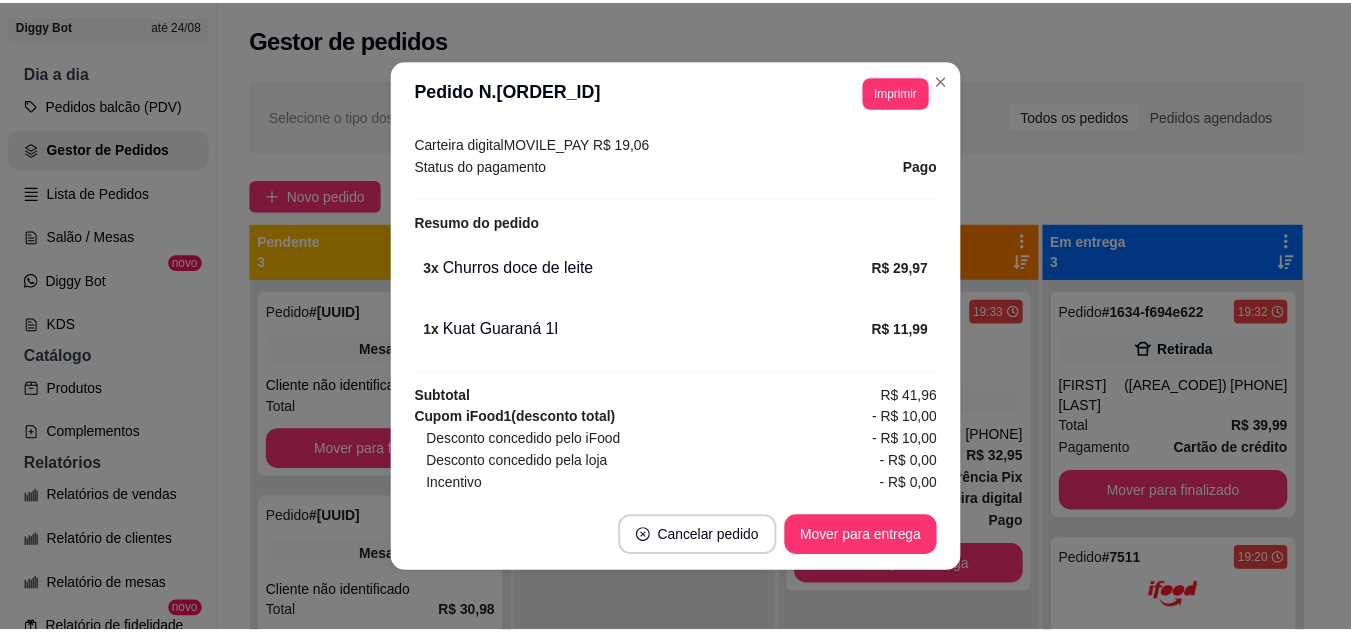 scroll, scrollTop: 706, scrollLeft: 0, axis: vertical 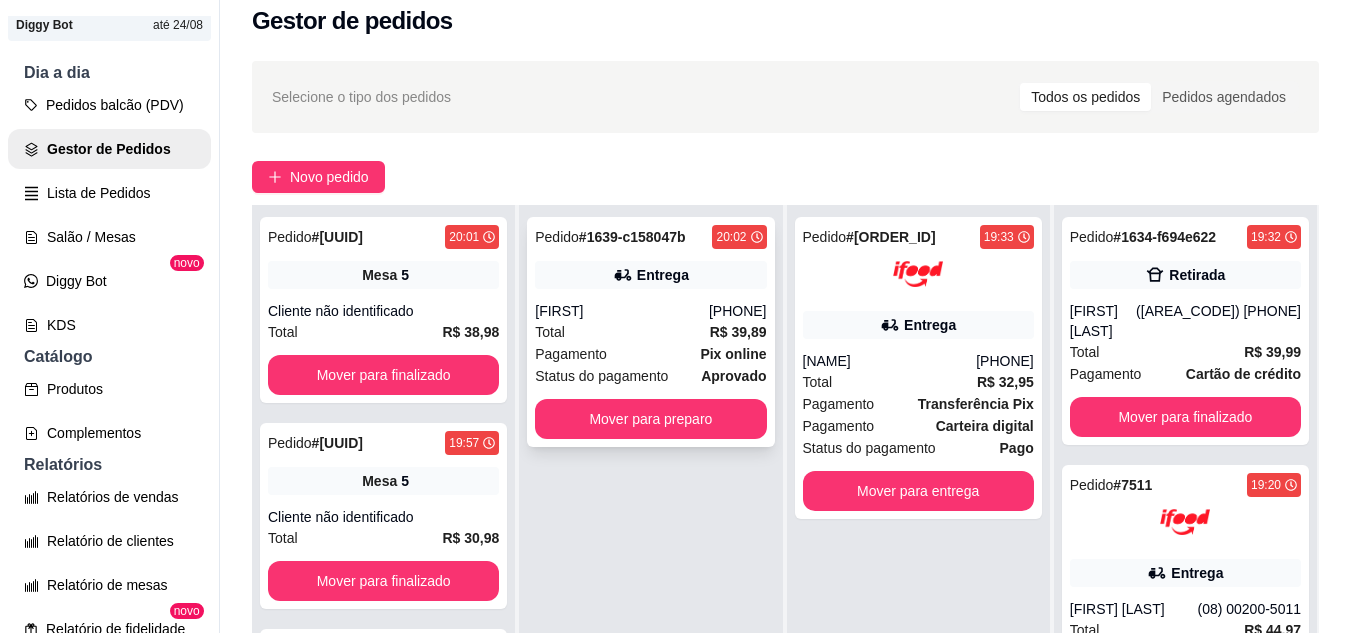 click on "Total R$ 39,89" at bounding box center [650, 332] 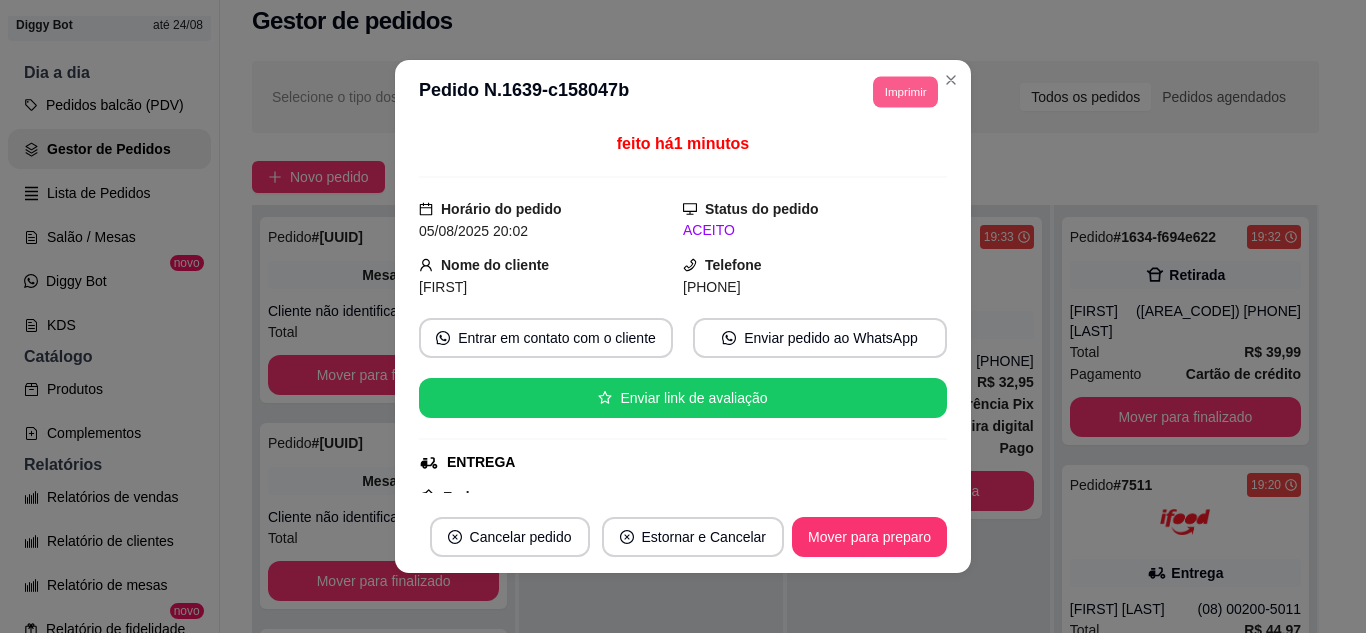 click on "Imprimir" at bounding box center (905, 91) 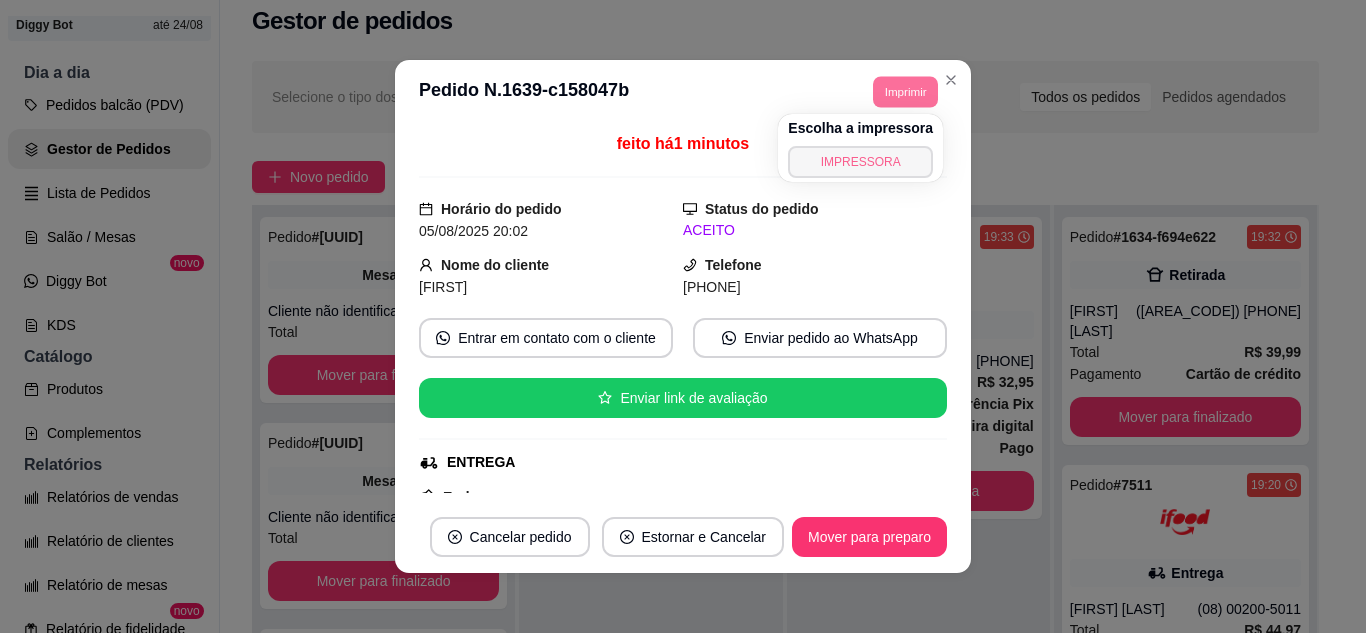 click on "IMPRESSORA" at bounding box center (860, 162) 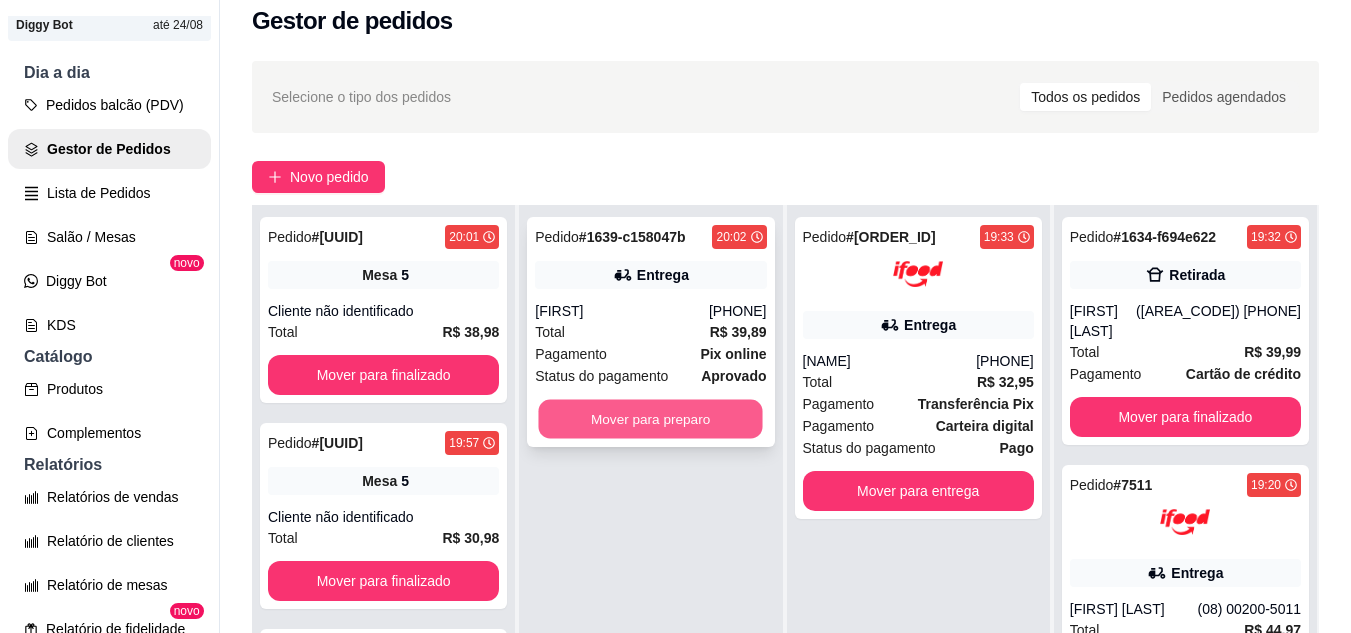 click on "Mover para preparo" at bounding box center (651, 419) 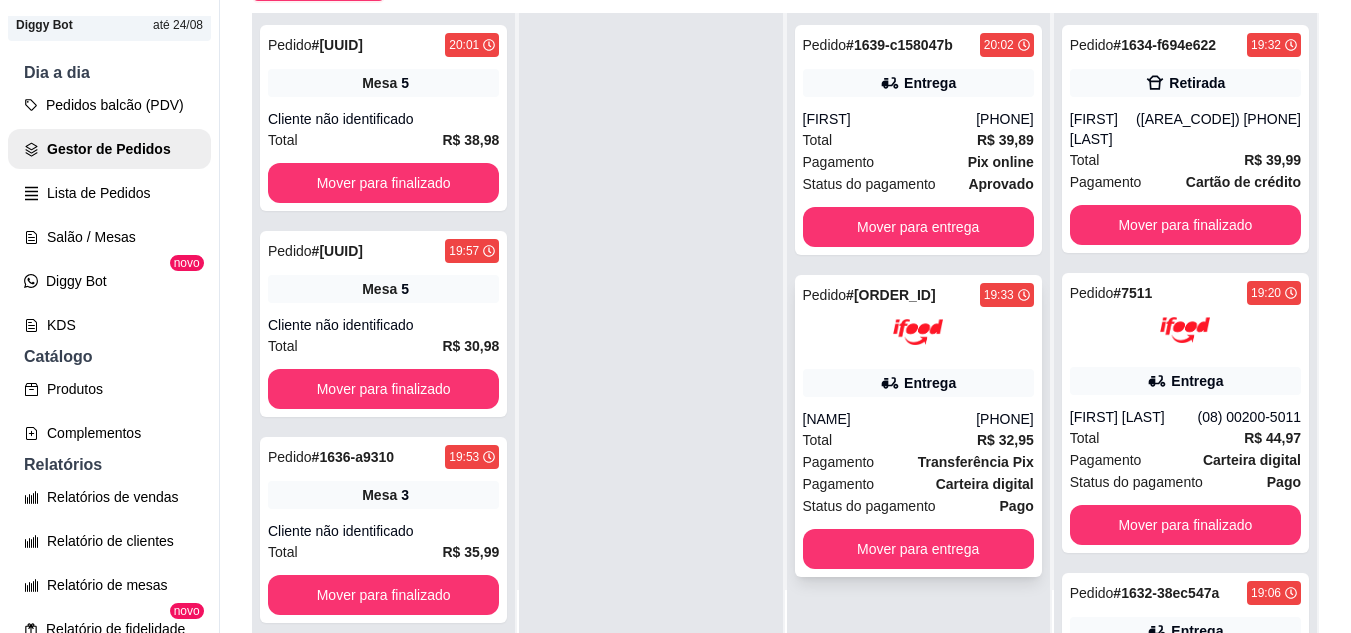 scroll, scrollTop: 219, scrollLeft: 0, axis: vertical 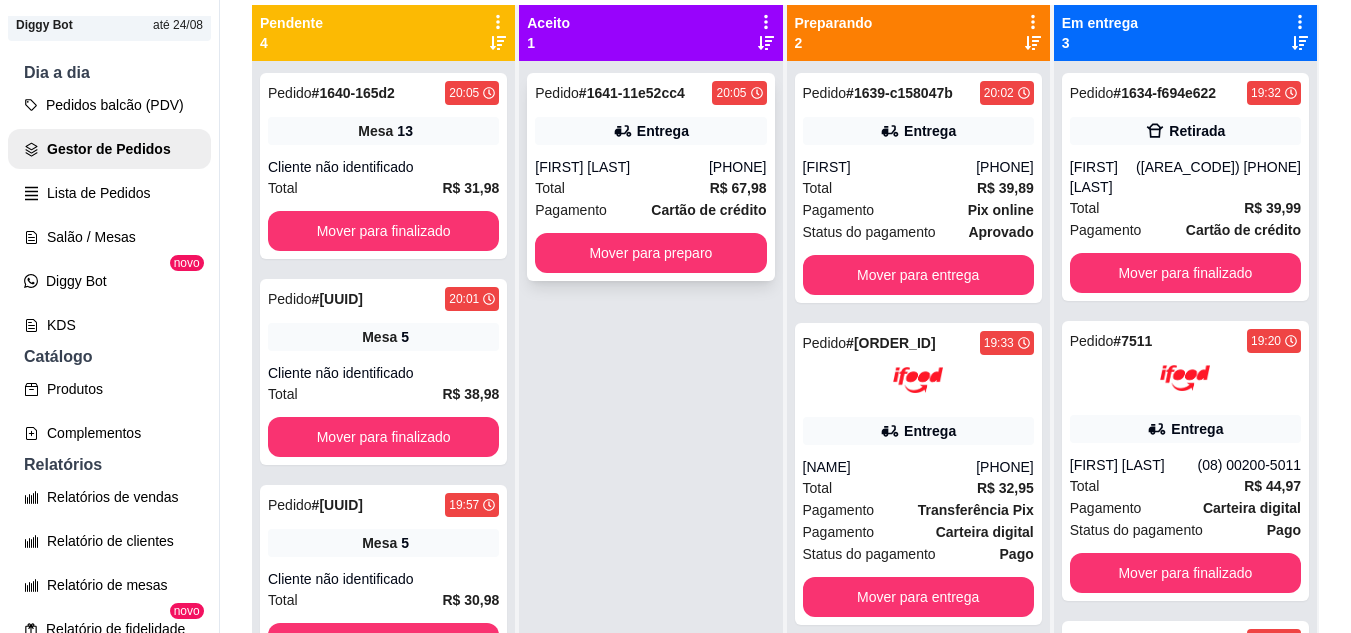 click on "R$ 67,98" at bounding box center [738, 188] 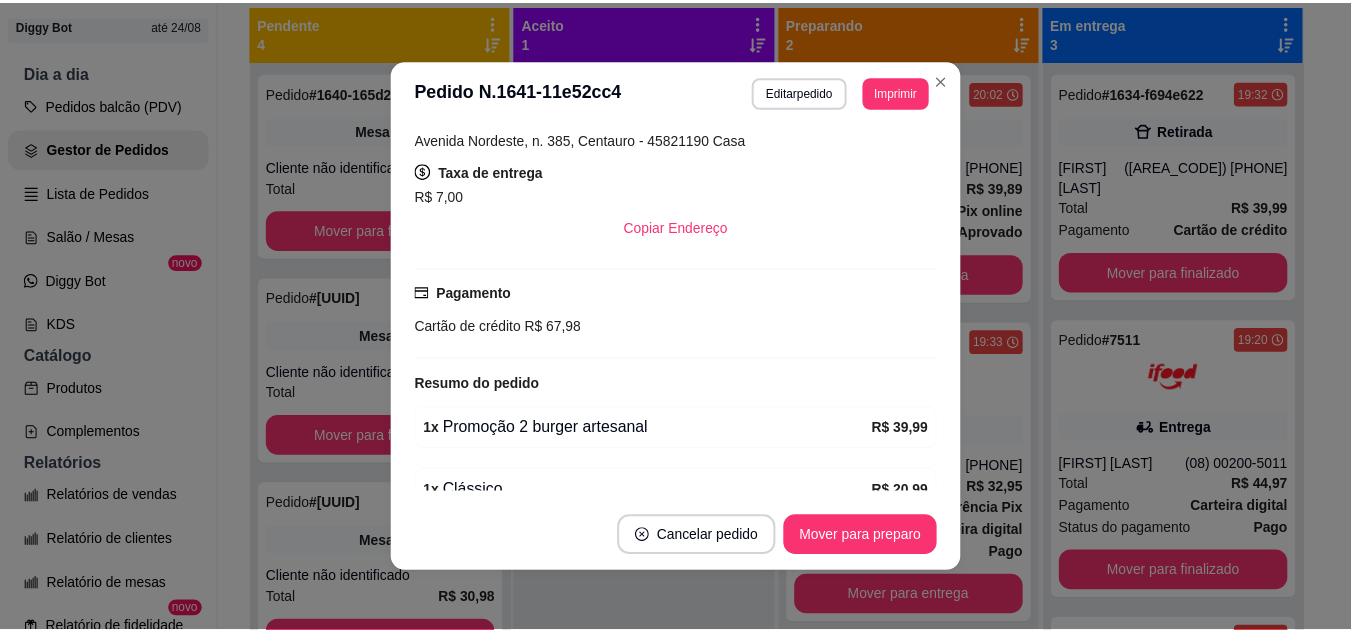 scroll, scrollTop: 400, scrollLeft: 0, axis: vertical 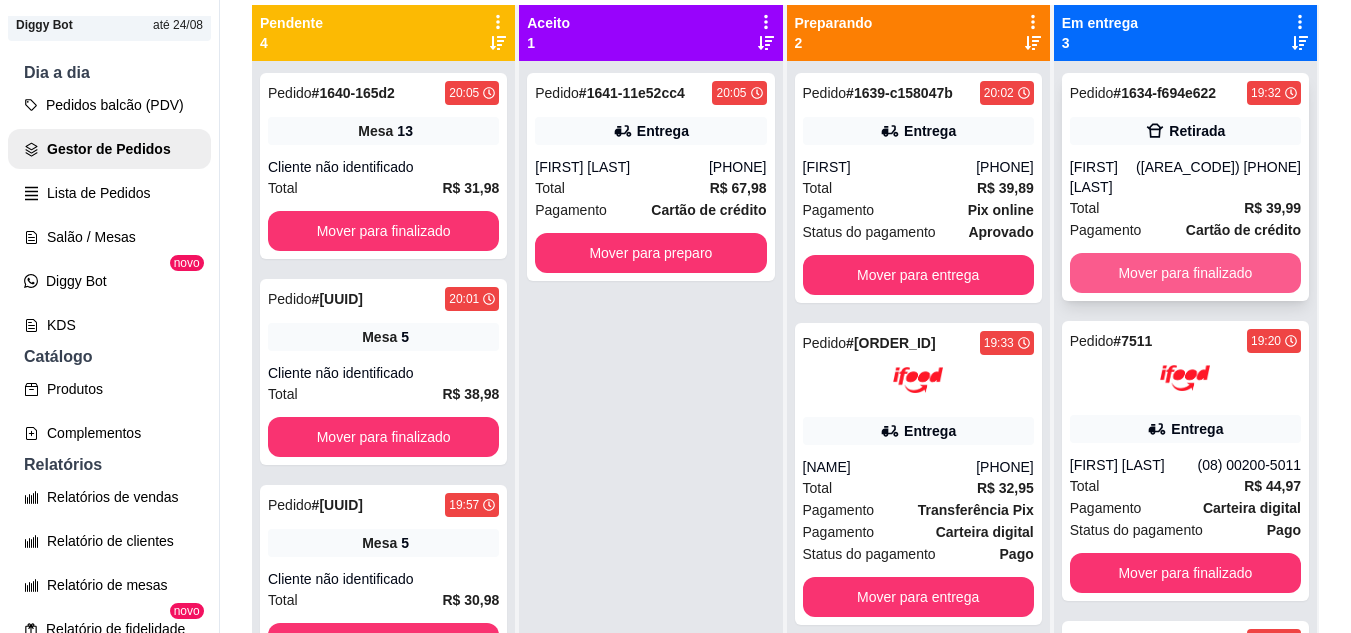 click on "Mover para finalizado" at bounding box center (1185, 273) 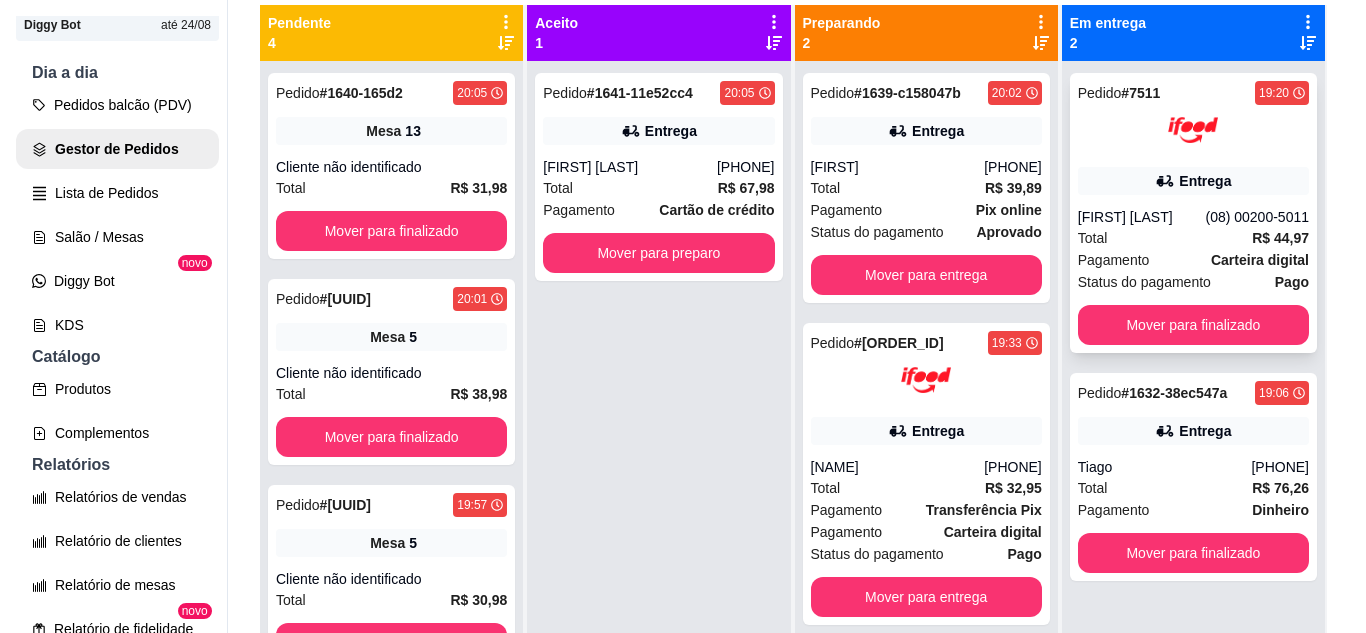 scroll, scrollTop: 56, scrollLeft: 0, axis: vertical 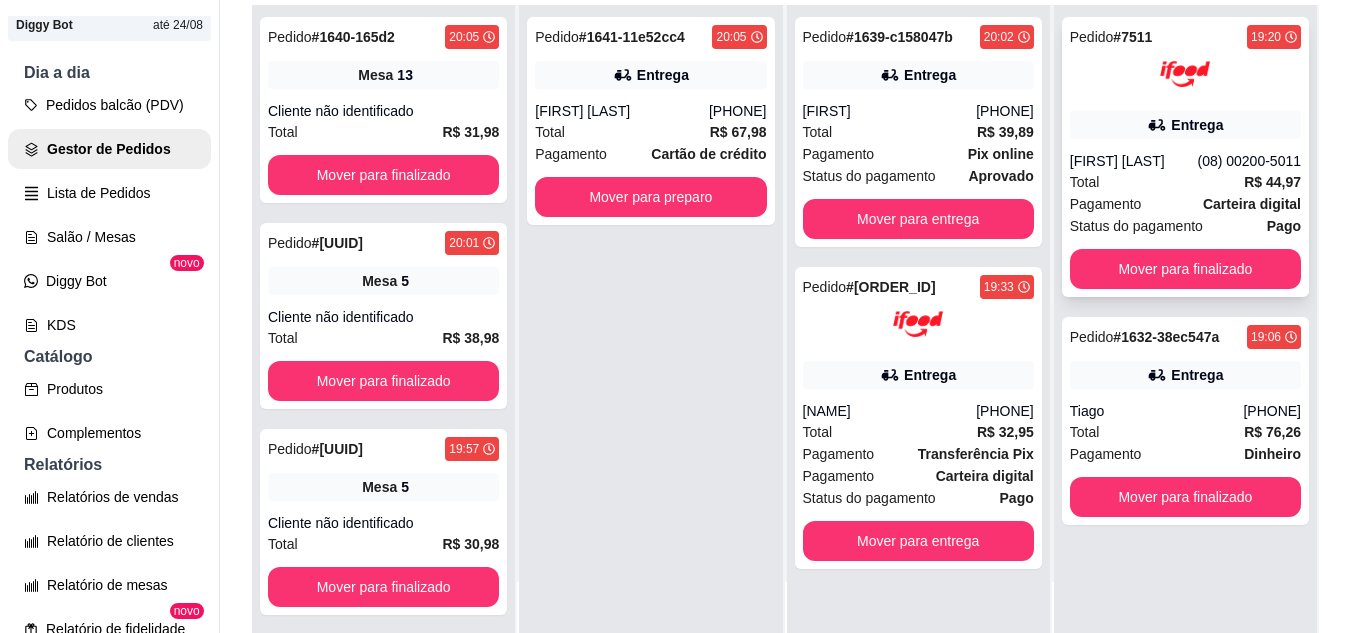 click on "Total R$ 44,97" at bounding box center [1185, 182] 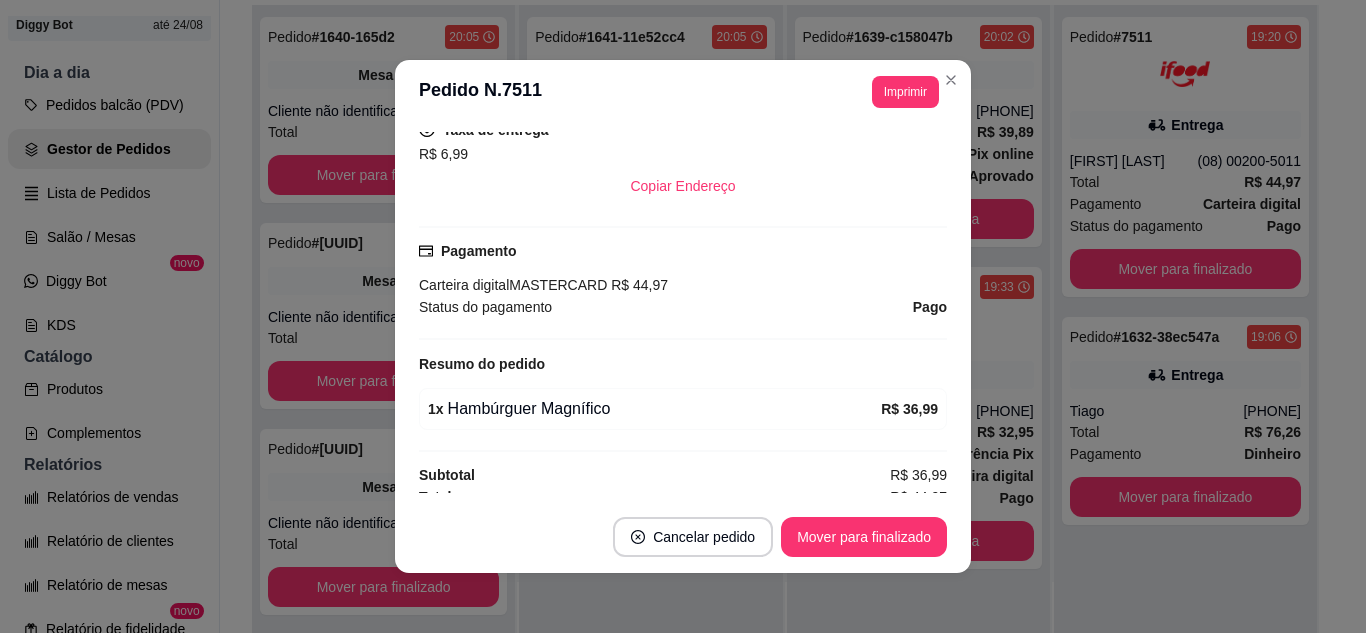 scroll, scrollTop: 490, scrollLeft: 0, axis: vertical 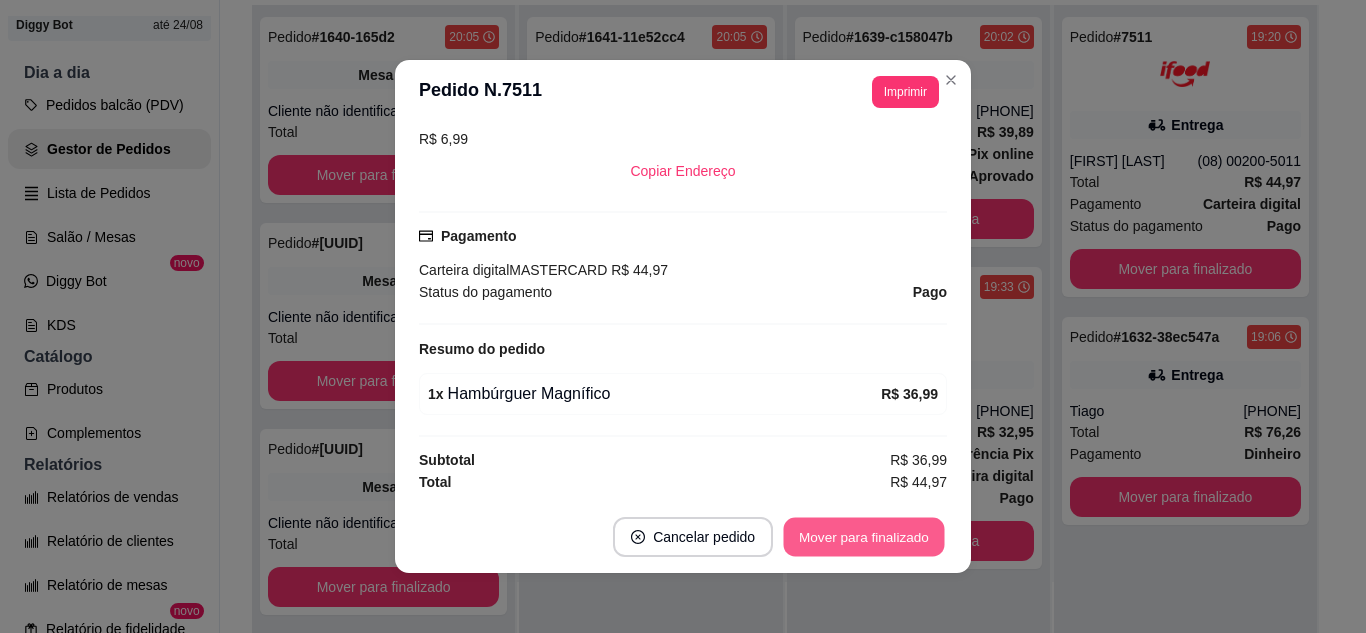 click on "Mover para finalizado" at bounding box center [864, 537] 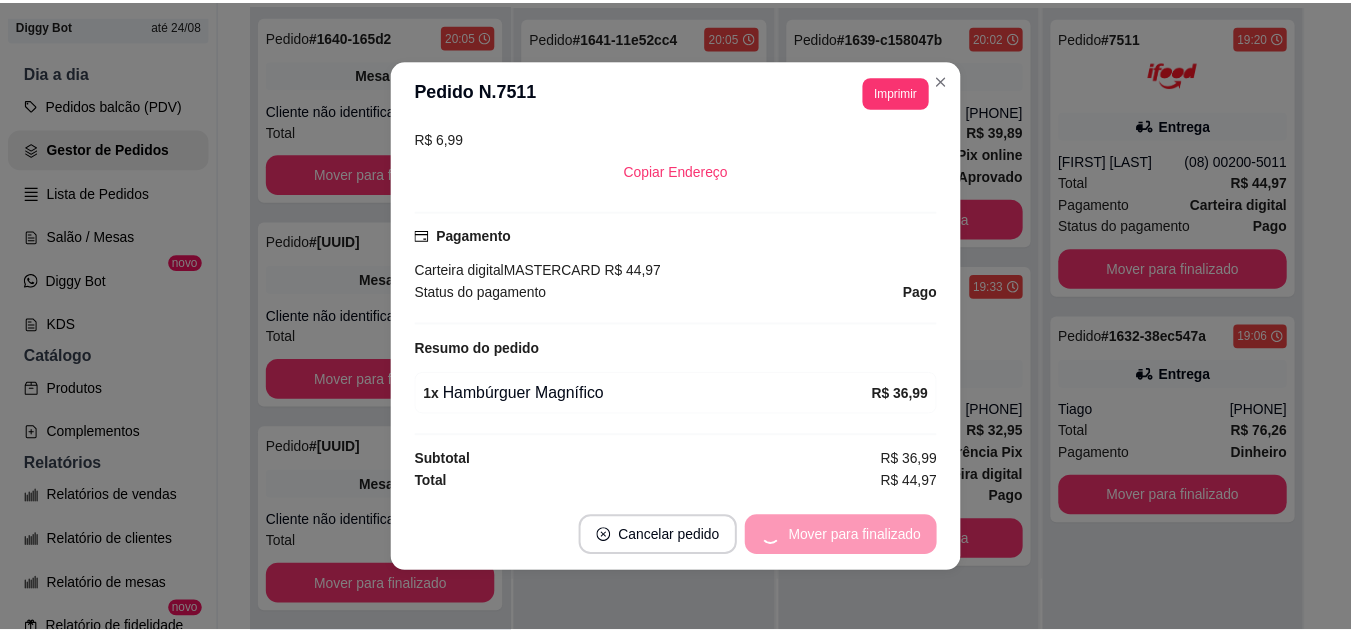 scroll, scrollTop: 444, scrollLeft: 0, axis: vertical 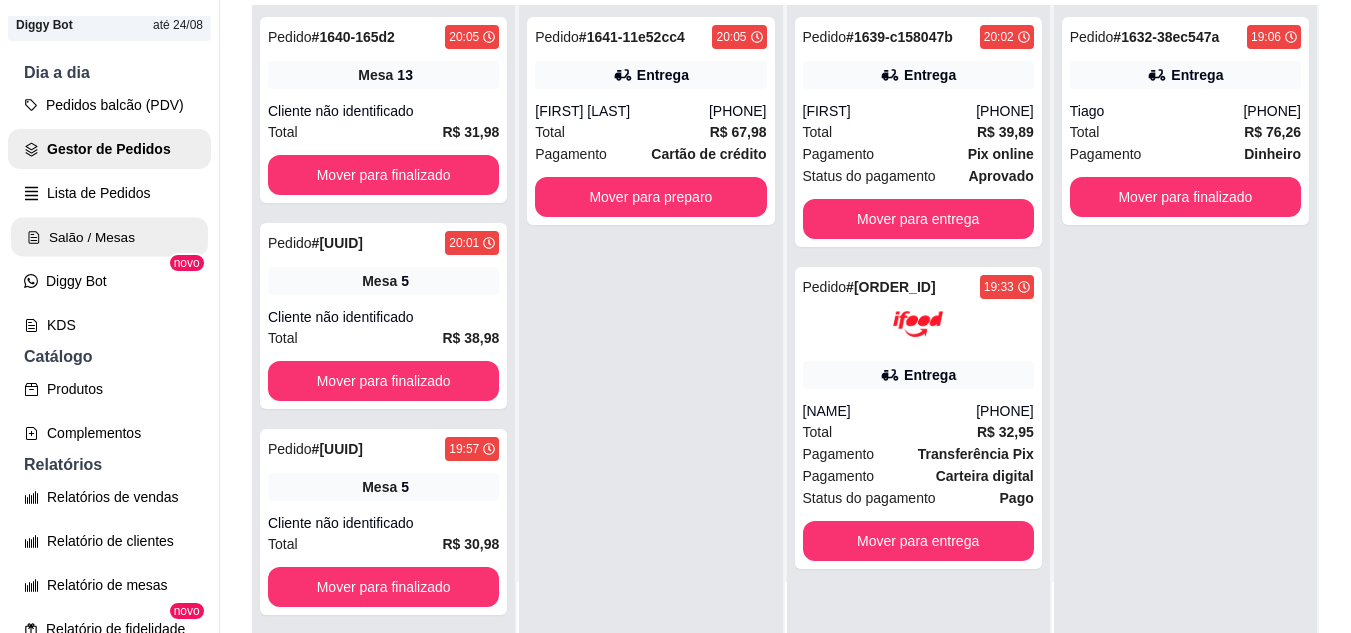 click on "Salão / Mesas" at bounding box center (109, 237) 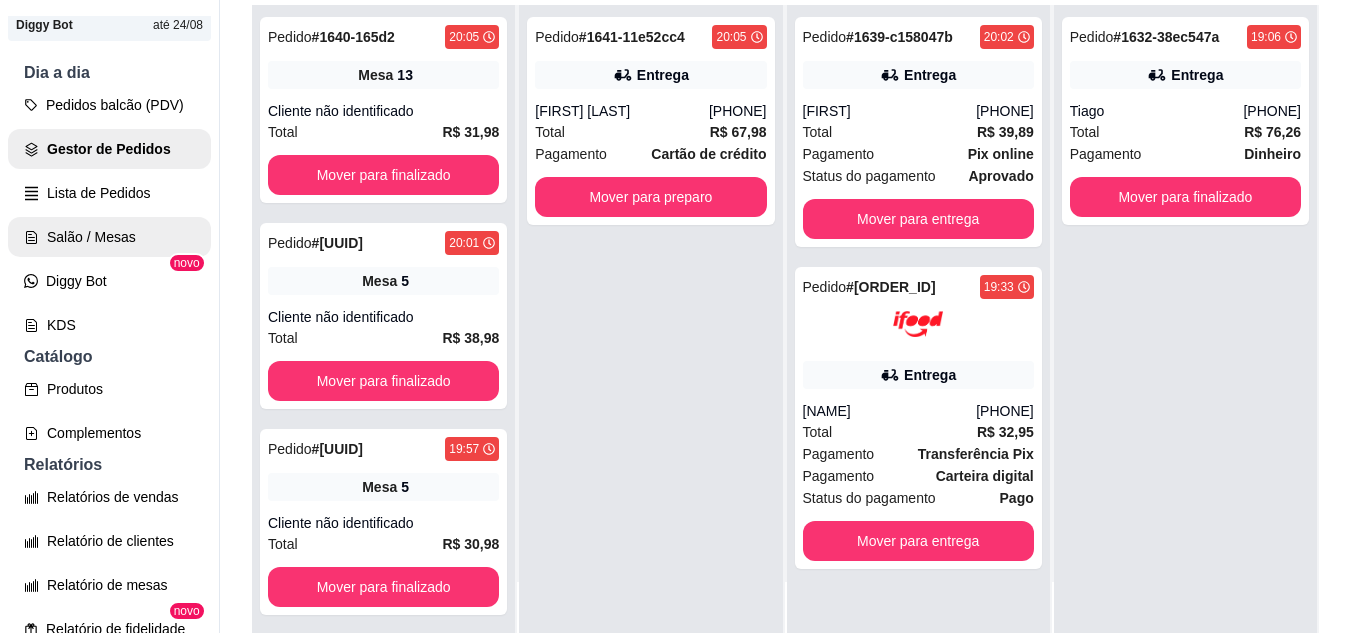 scroll, scrollTop: 0, scrollLeft: 0, axis: both 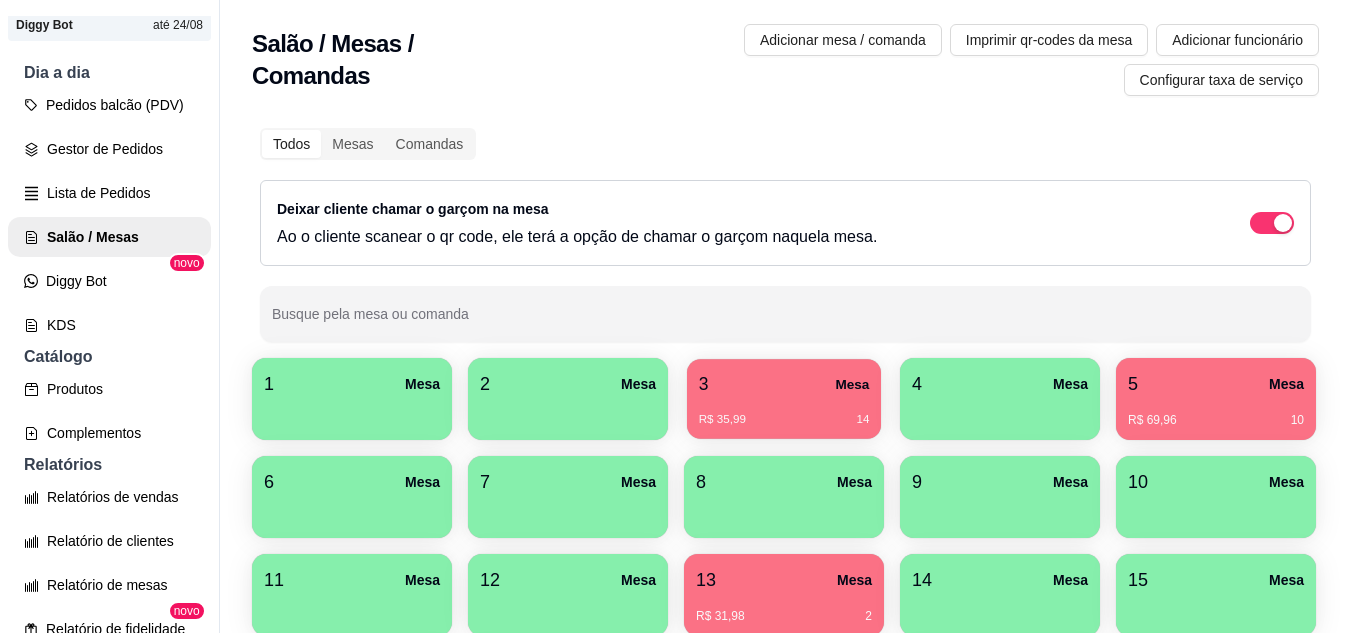 click on "R$ 35,99 14" at bounding box center (784, 420) 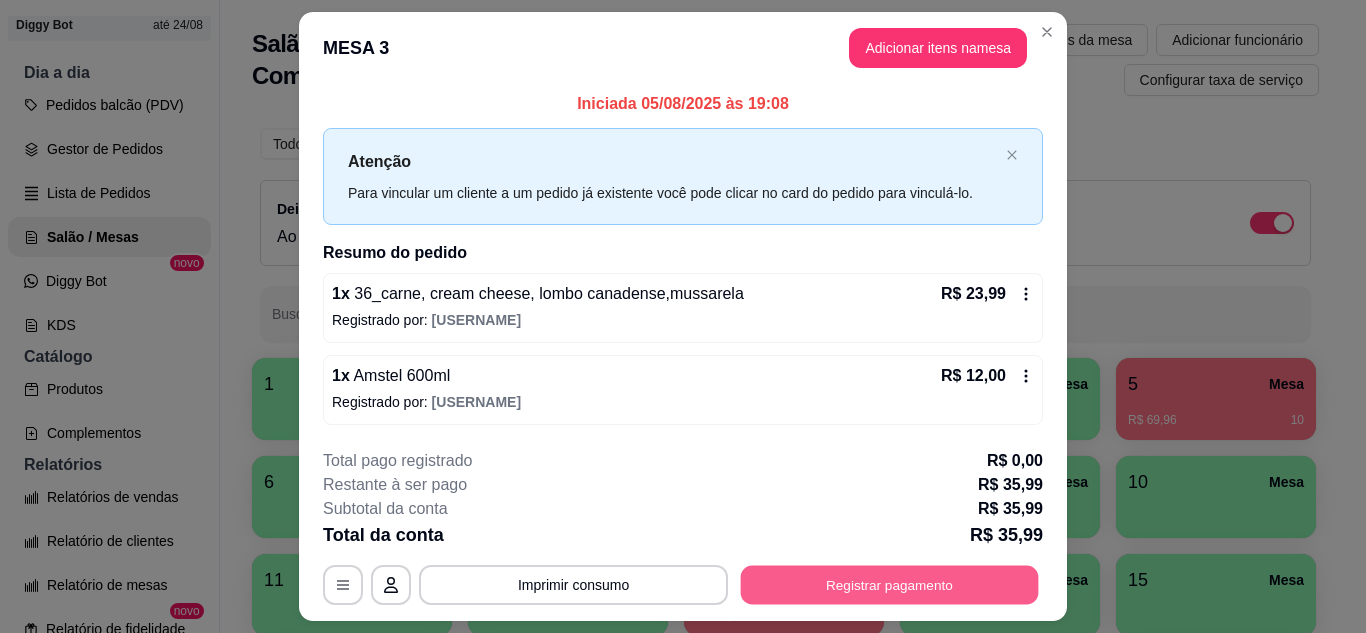 click on "Registrar pagamento" at bounding box center (890, 585) 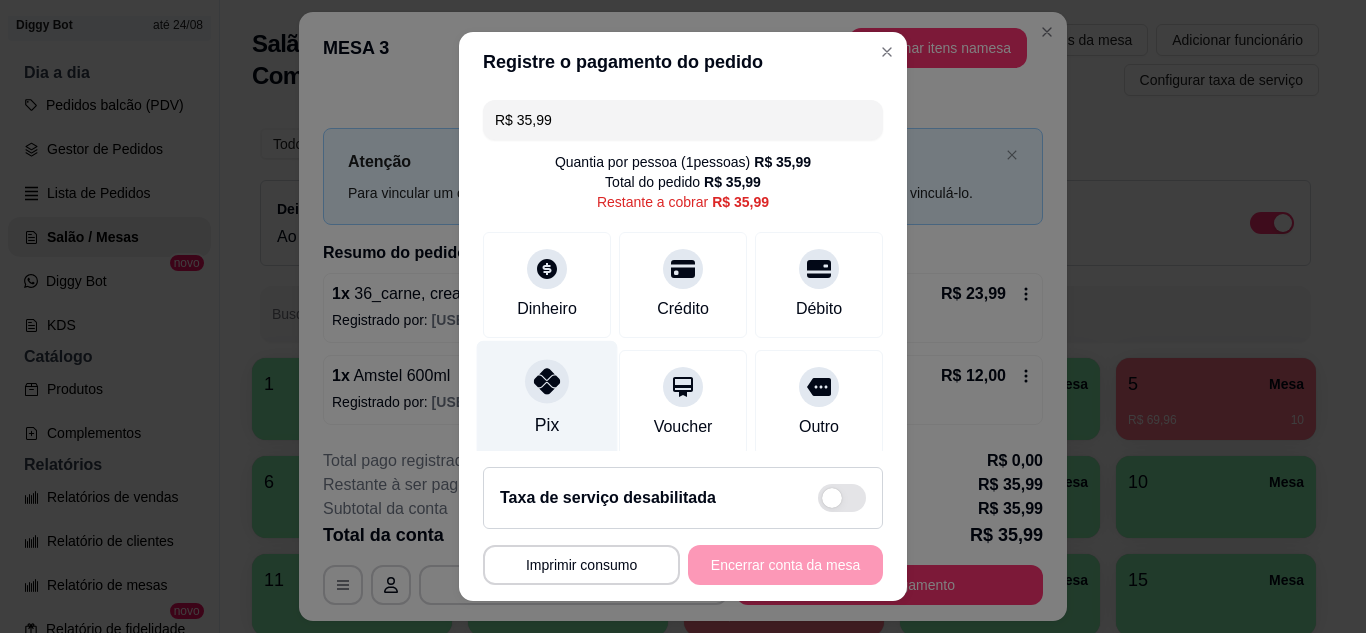 click on "Pix" at bounding box center [547, 398] 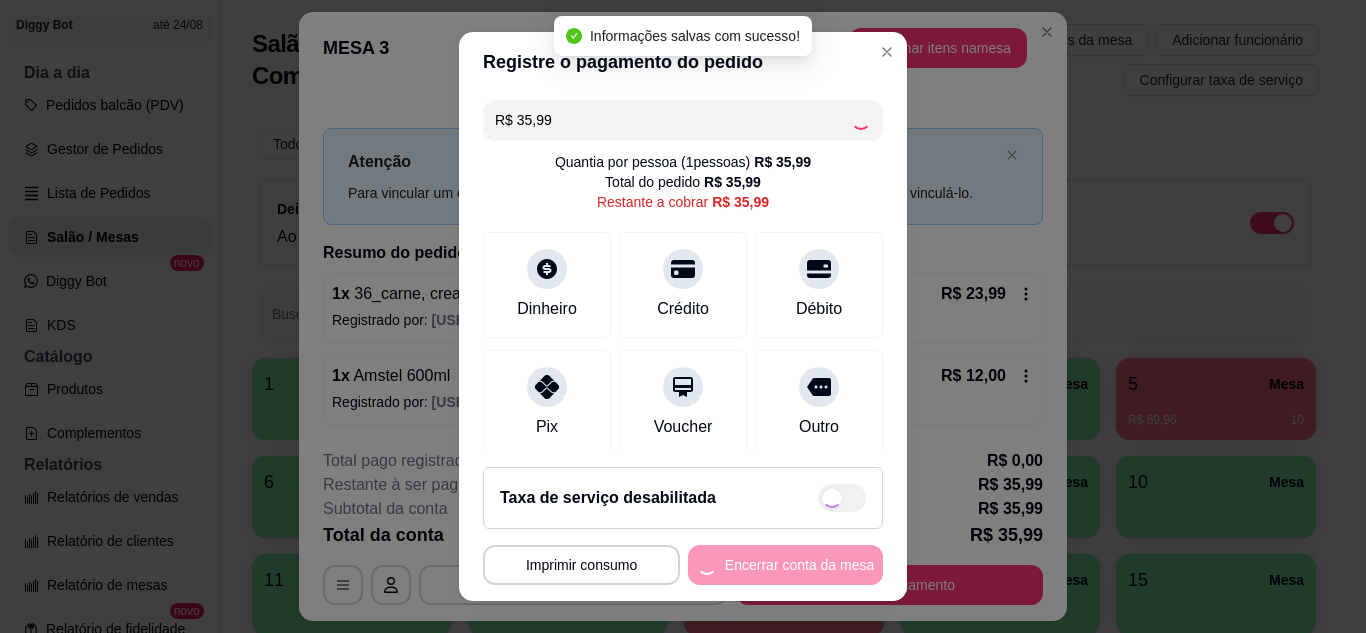 type on "R$ 0,00" 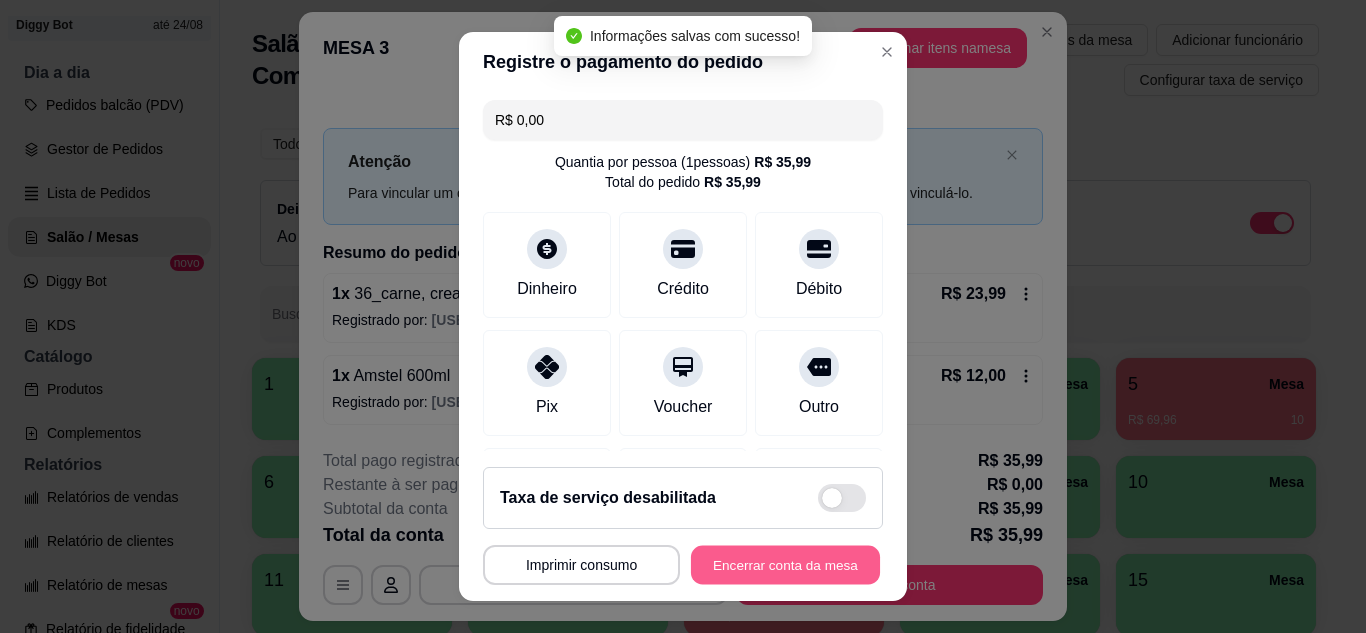 click on "Encerrar conta da mesa" at bounding box center [785, 565] 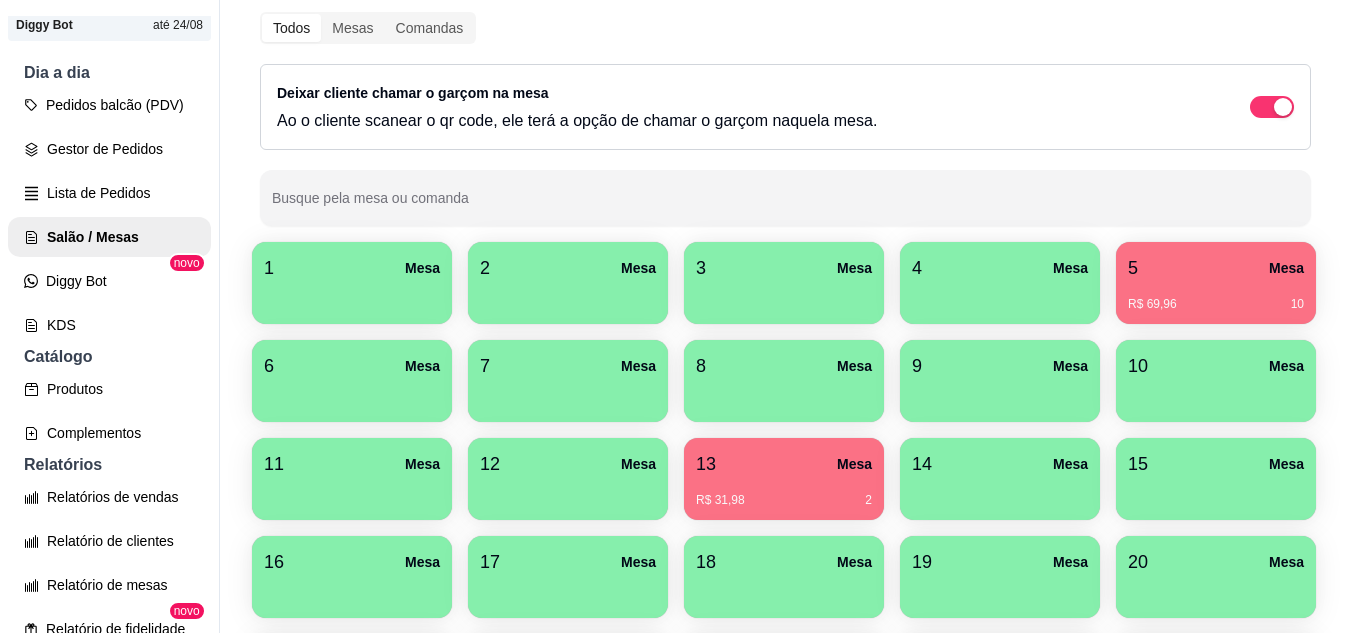 scroll, scrollTop: 400, scrollLeft: 0, axis: vertical 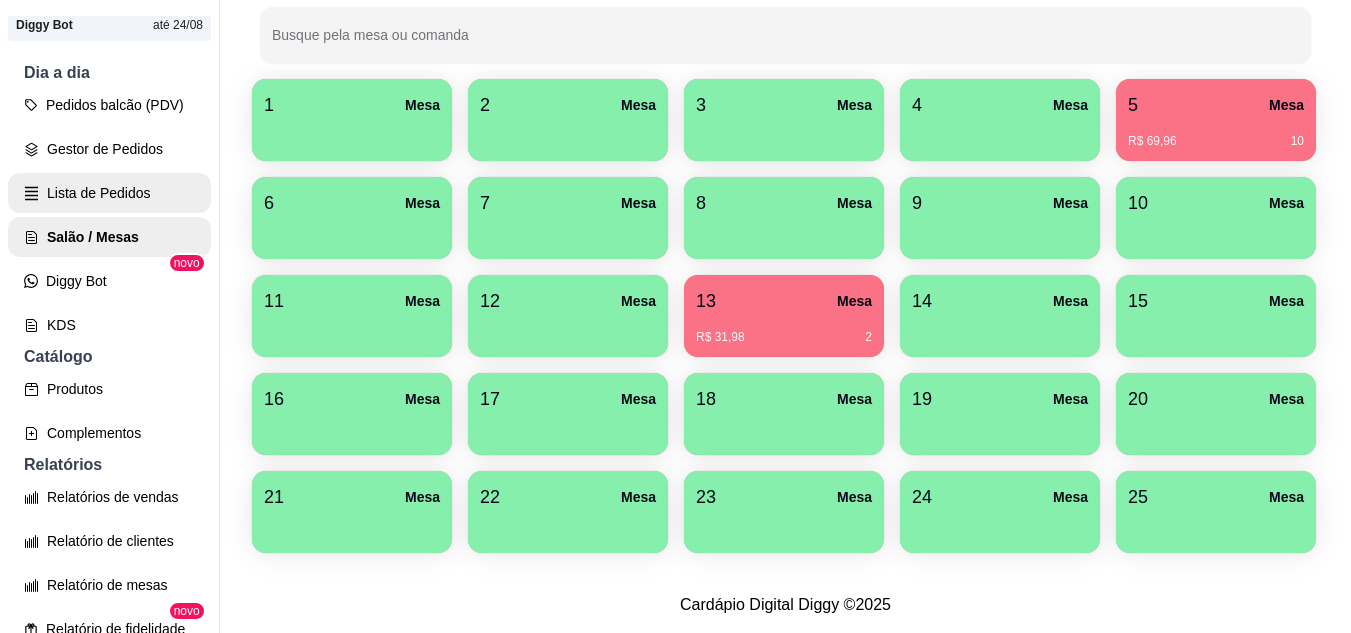click on "Lista de Pedidos" at bounding box center [109, 193] 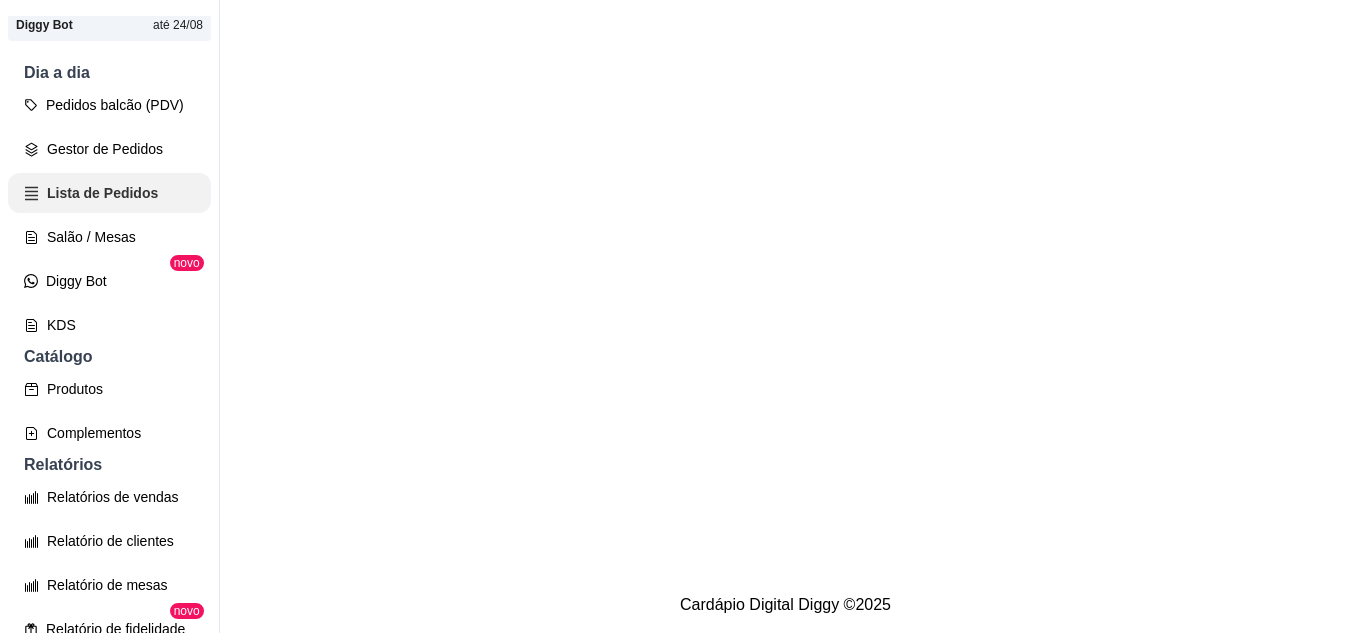 scroll, scrollTop: 0, scrollLeft: 0, axis: both 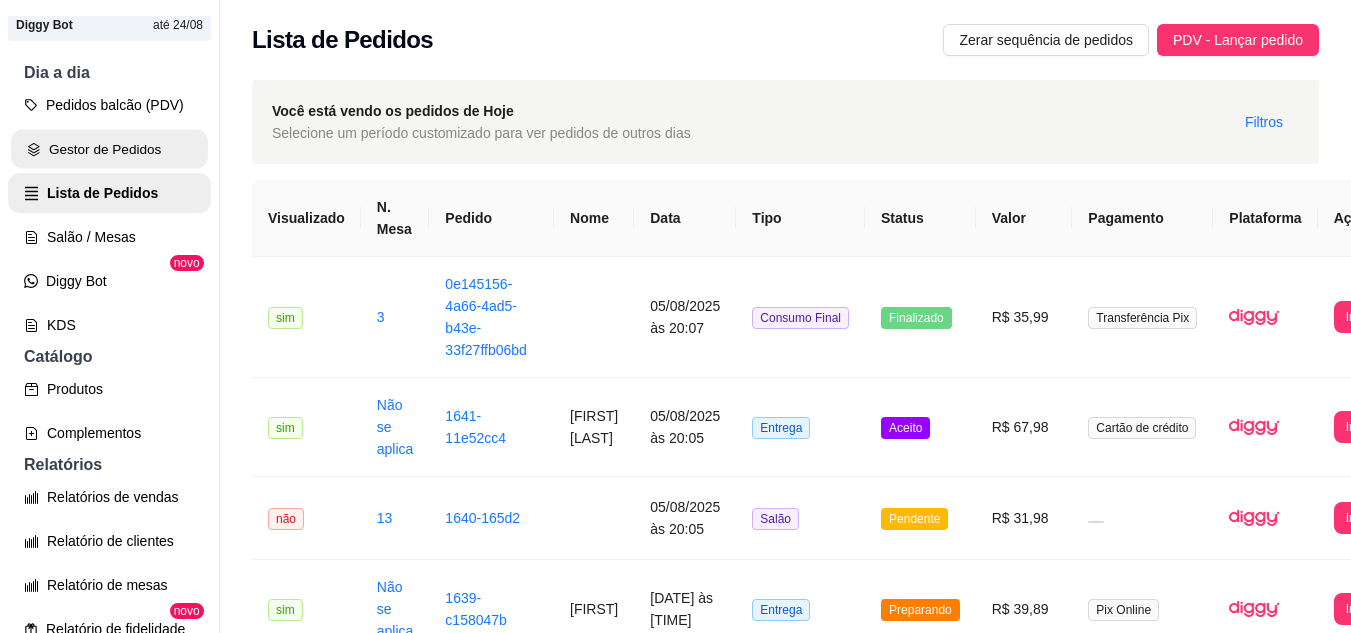 click on "Gestor de Pedidos" at bounding box center [109, 149] 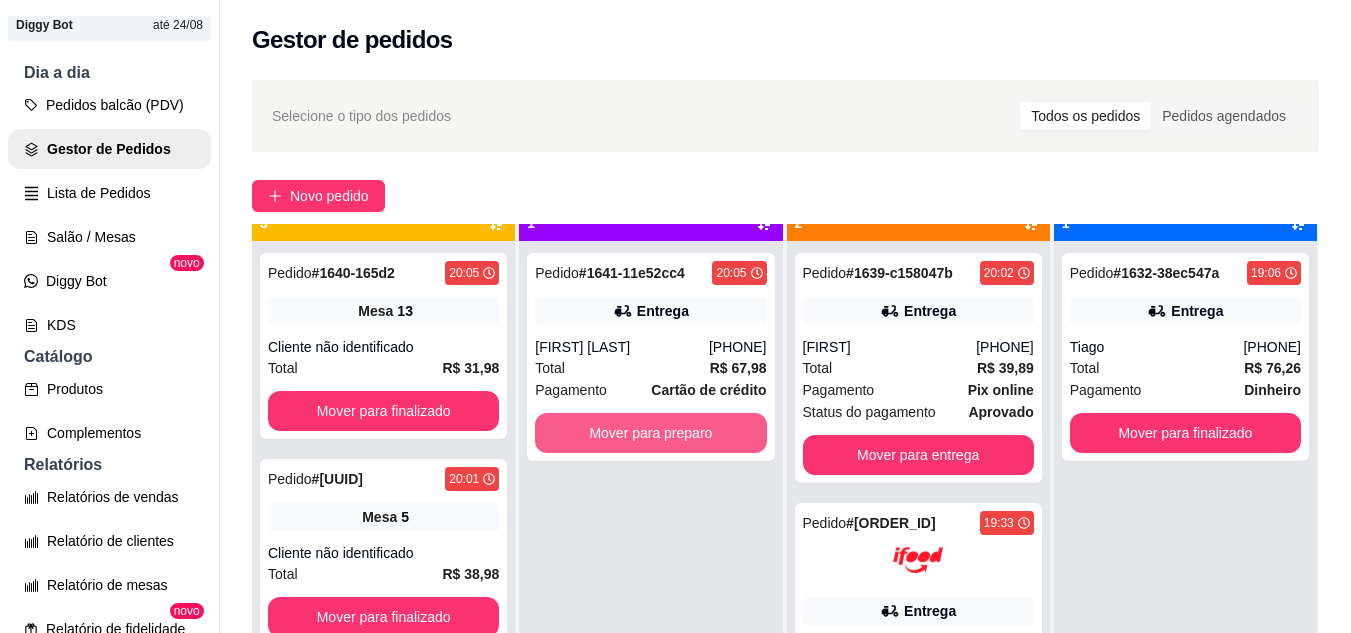 scroll, scrollTop: 56, scrollLeft: 0, axis: vertical 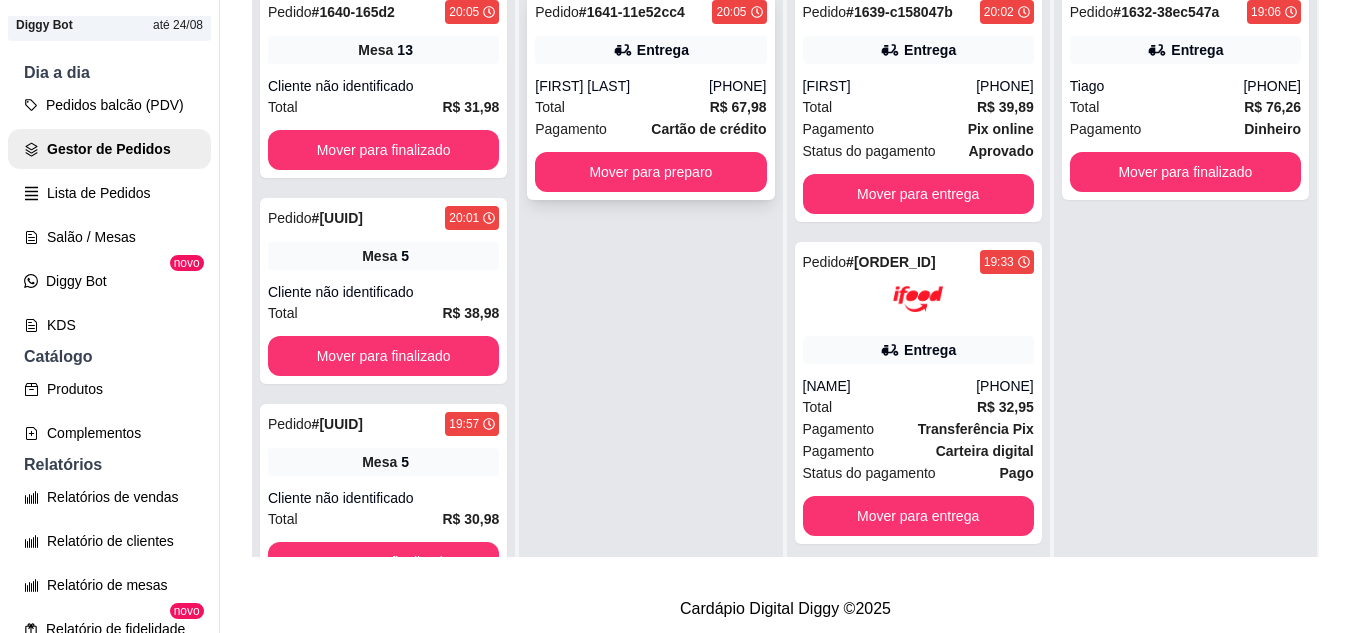 click on "Cartão de crédito" at bounding box center (708, 129) 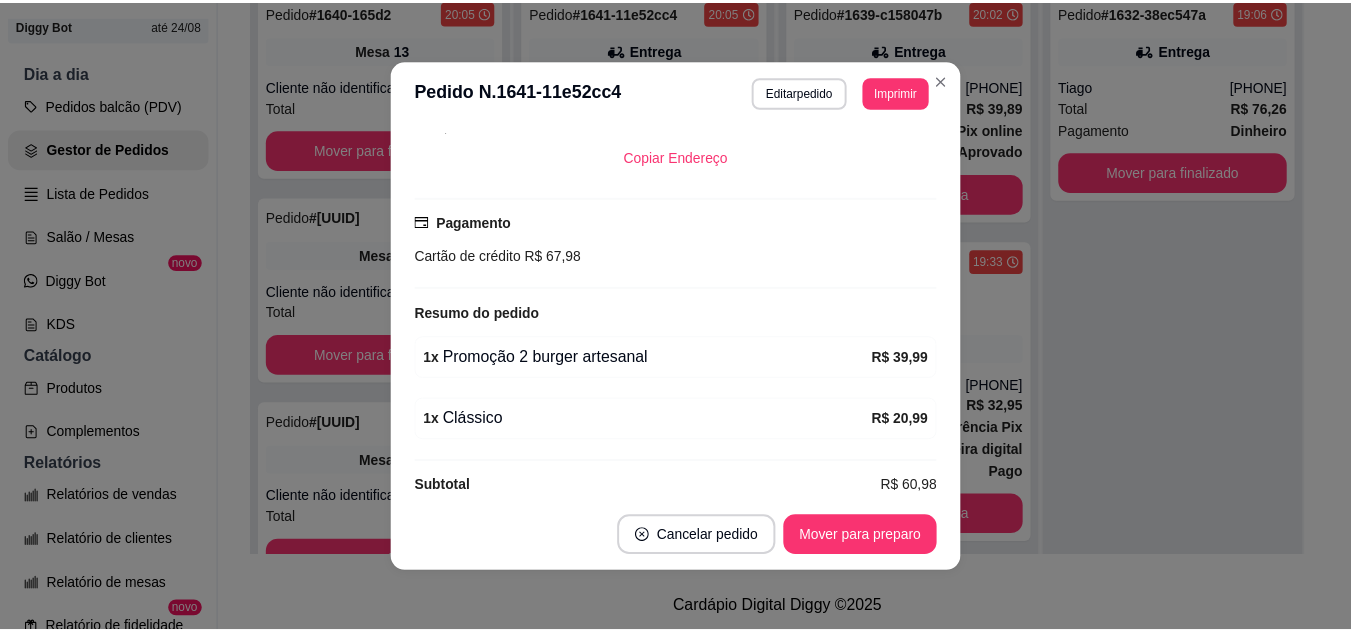 scroll, scrollTop: 500, scrollLeft: 0, axis: vertical 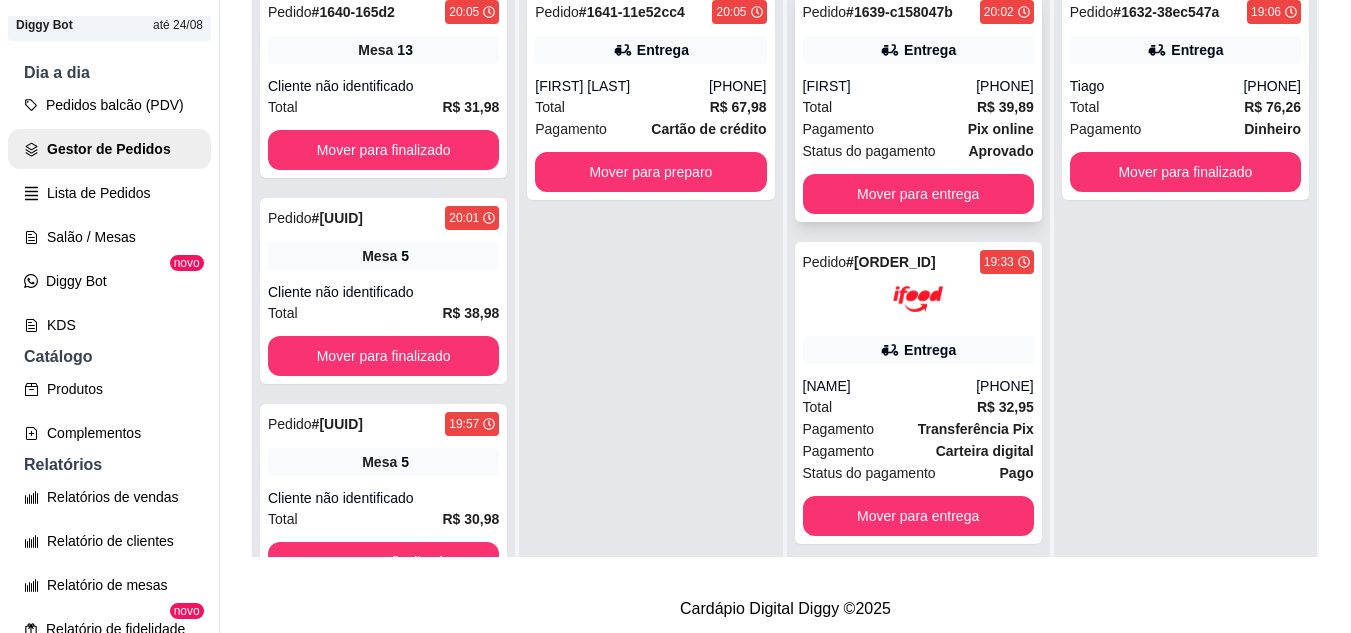 click on "Pagamento Pix online" at bounding box center [918, 129] 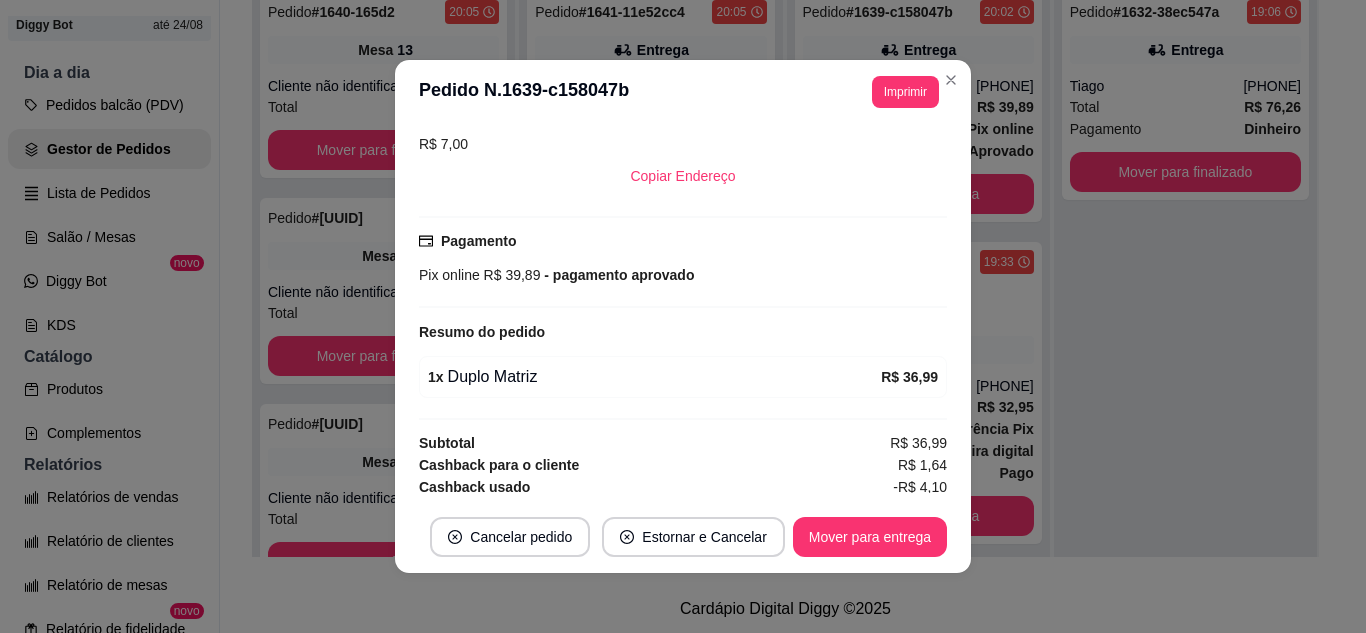 scroll, scrollTop: 460, scrollLeft: 0, axis: vertical 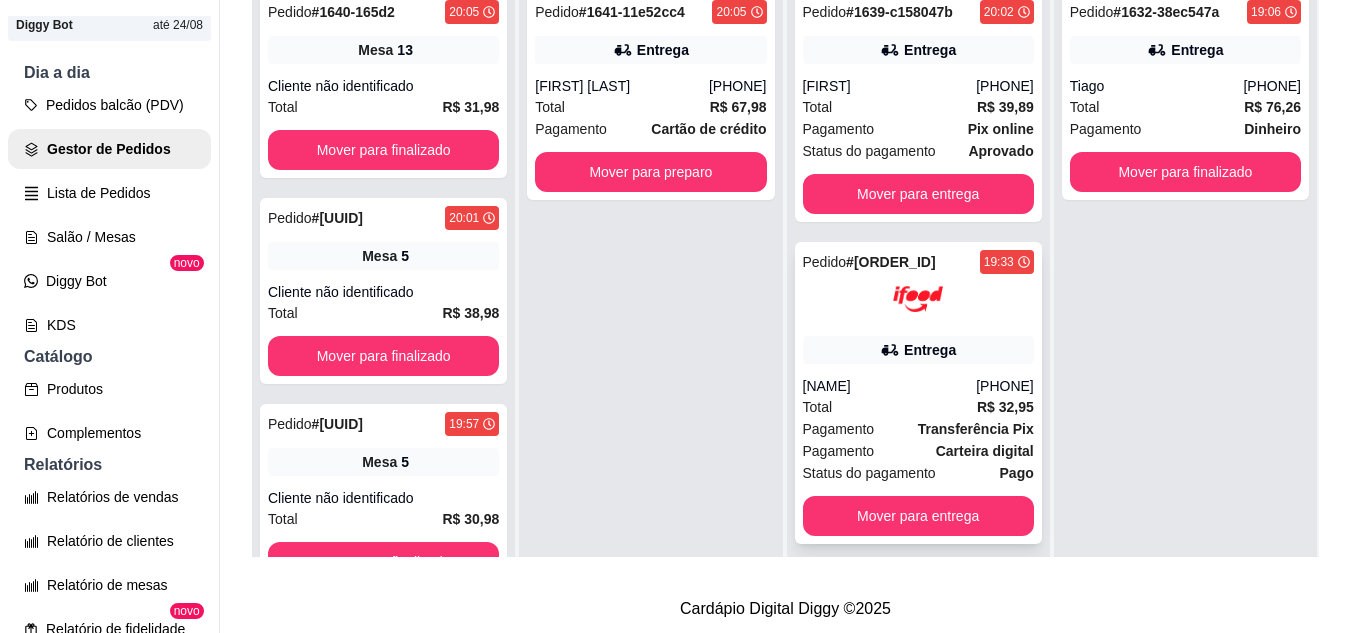 click on "Entrega" at bounding box center [930, 350] 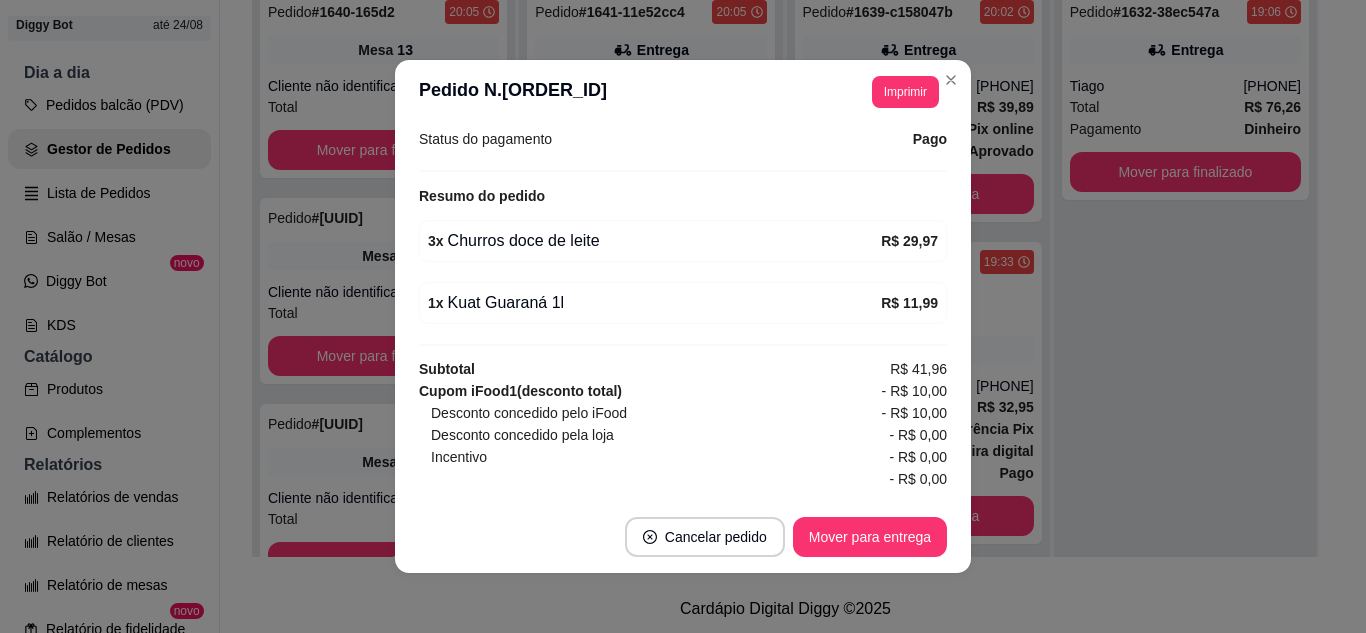 scroll, scrollTop: 700, scrollLeft: 0, axis: vertical 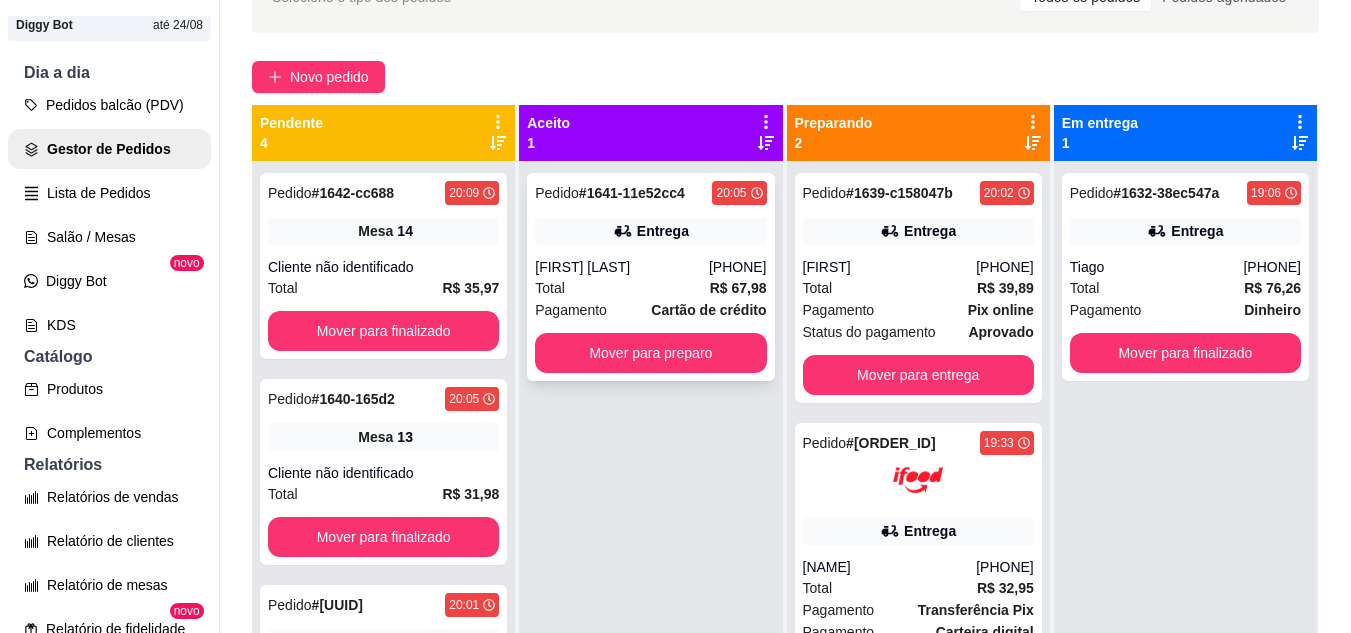 click on "[FIRST] [LAST]" at bounding box center (622, 267) 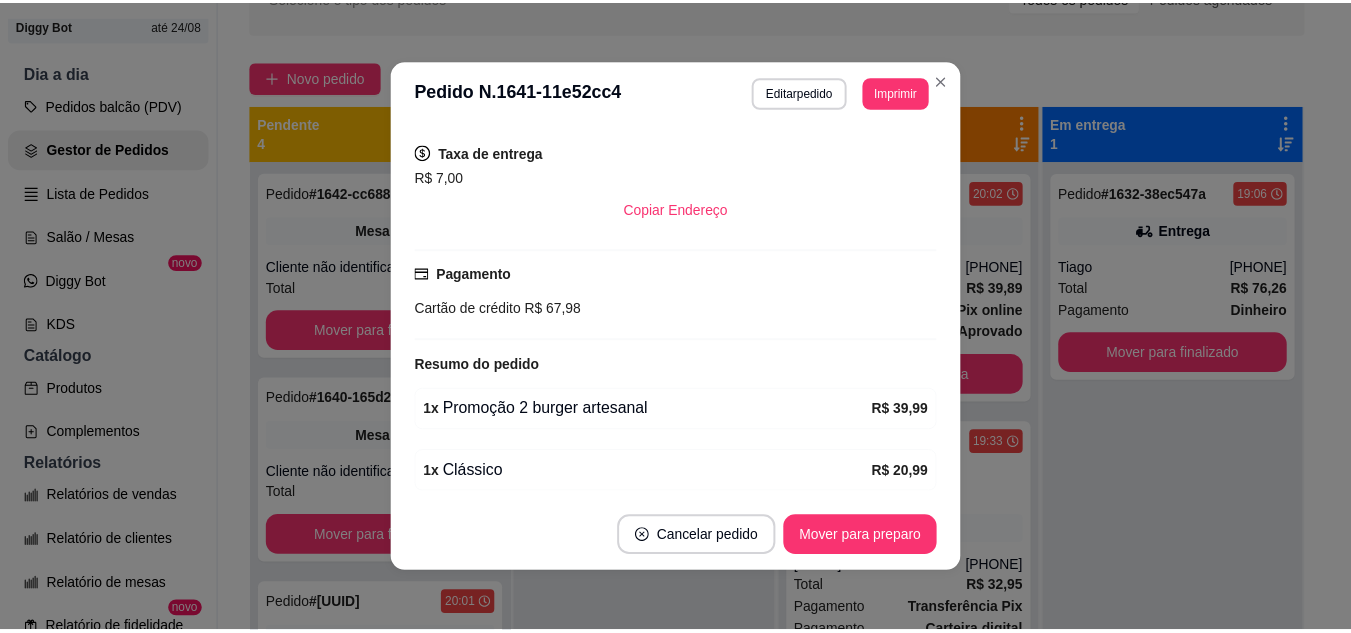 scroll, scrollTop: 500, scrollLeft: 0, axis: vertical 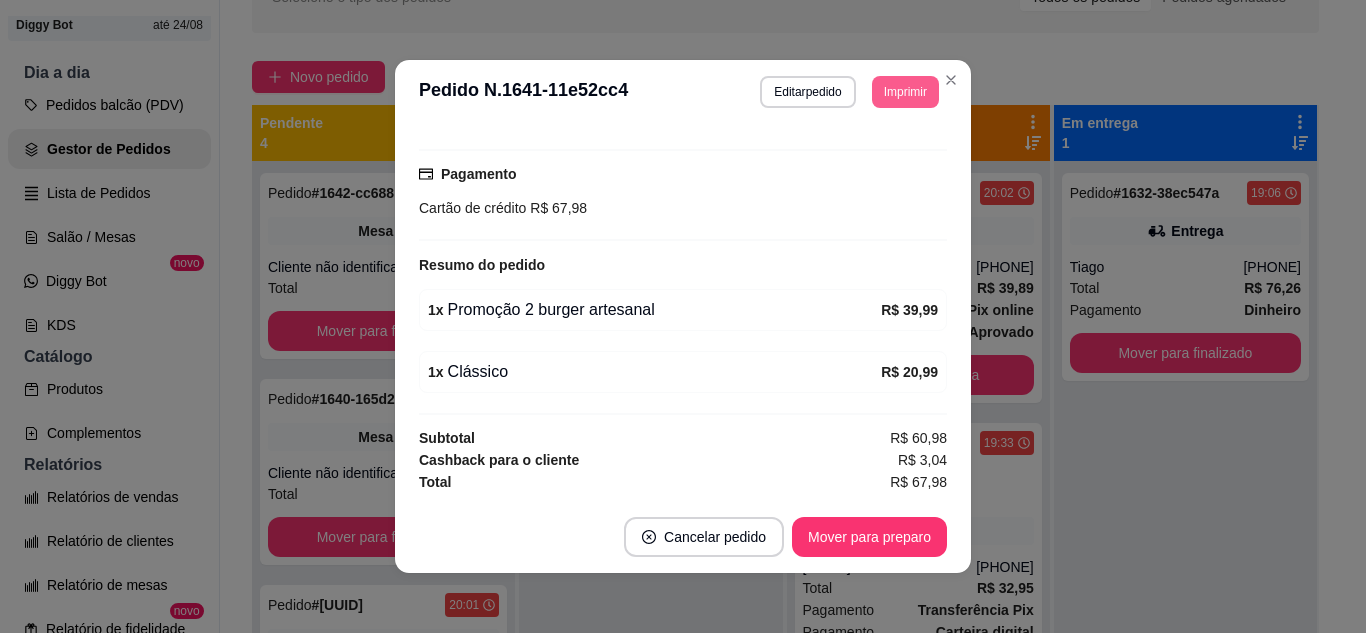 click on "Imprimir" at bounding box center [905, 92] 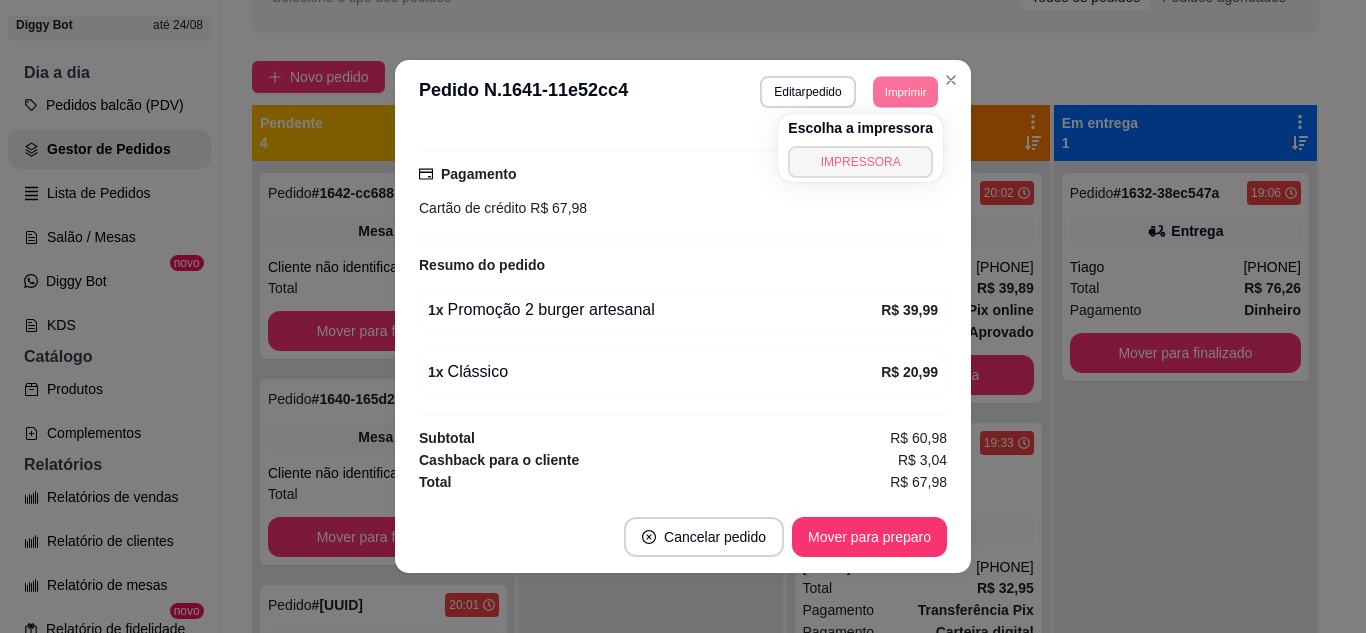 click on "IMPRESSORA" at bounding box center [860, 162] 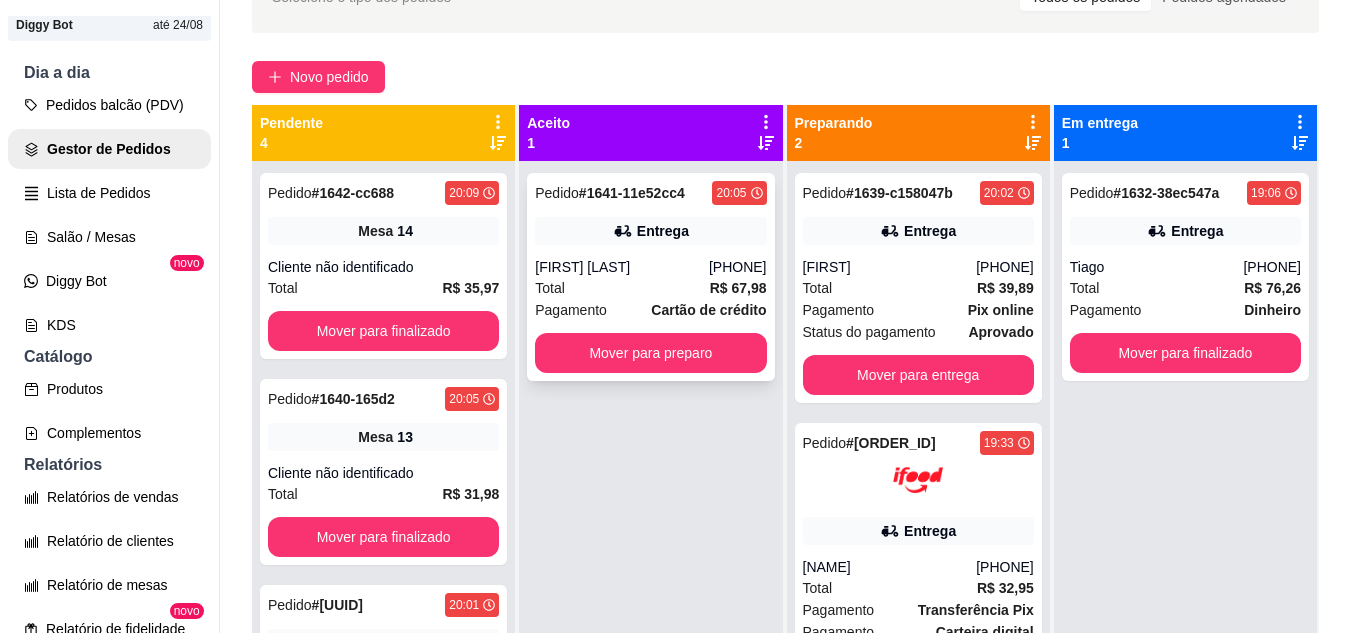 click on "Entrega" at bounding box center (650, 231) 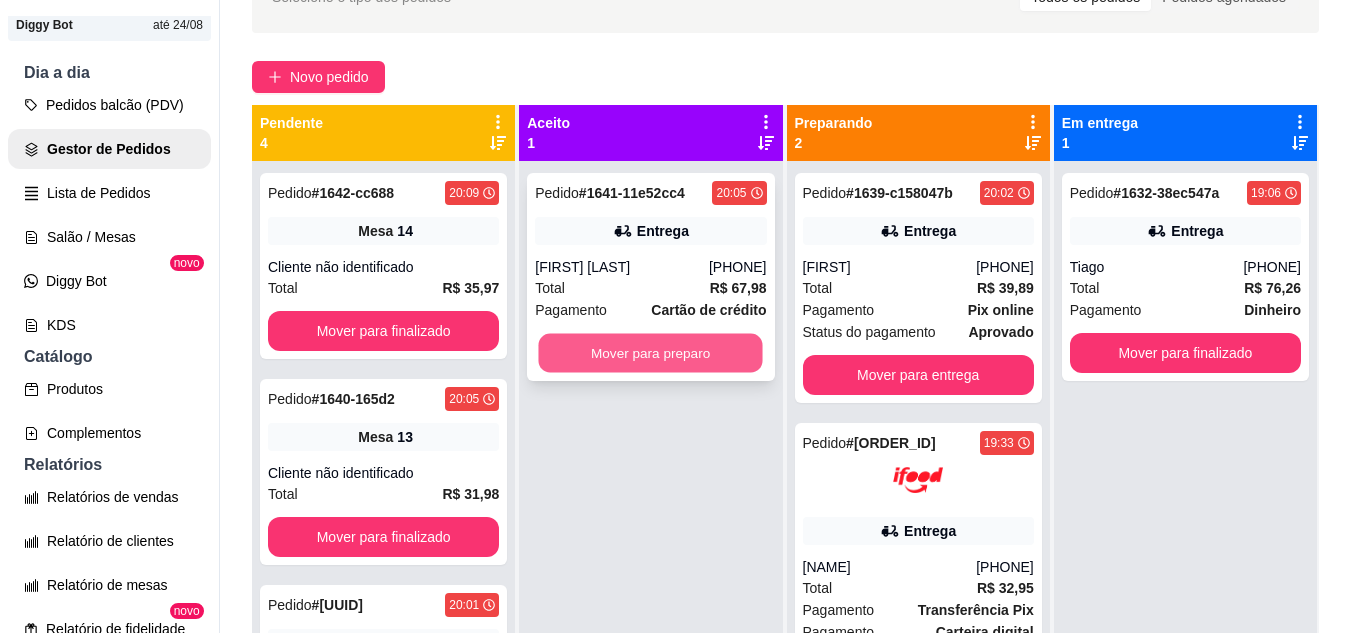 click on "Mover para preparo" at bounding box center [651, 353] 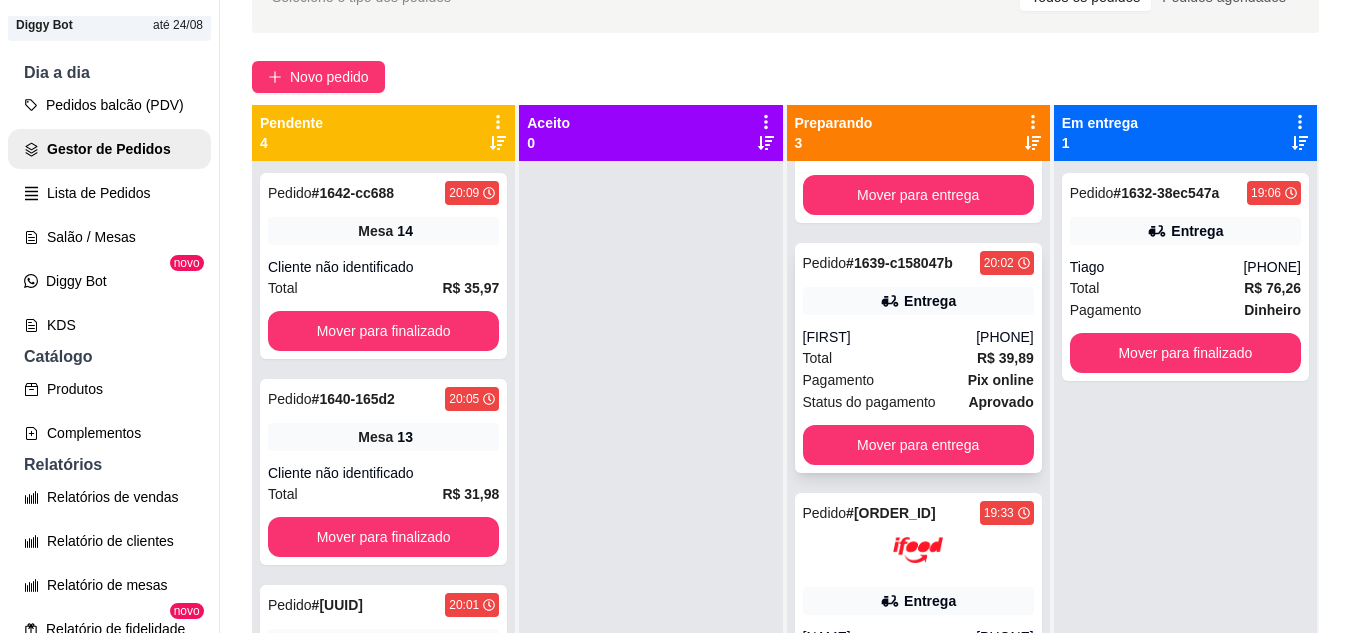 scroll, scrollTop: 187, scrollLeft: 0, axis: vertical 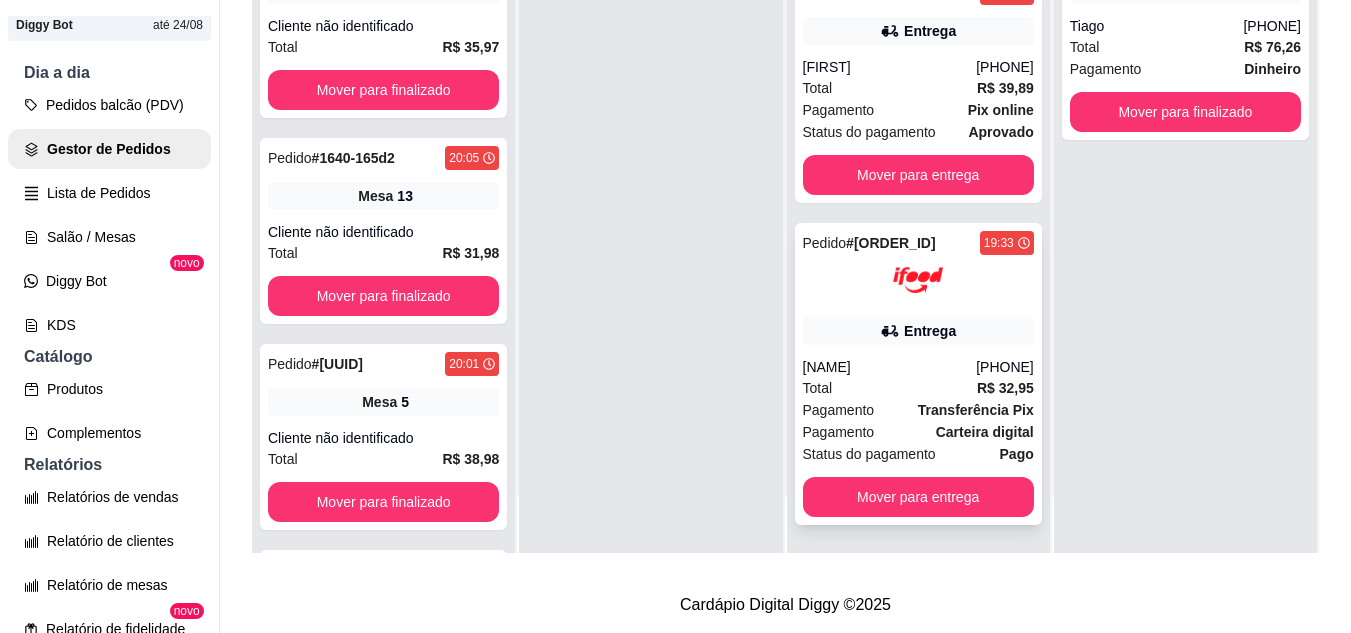 click on "Pagamento Transferência Pix" at bounding box center (918, 410) 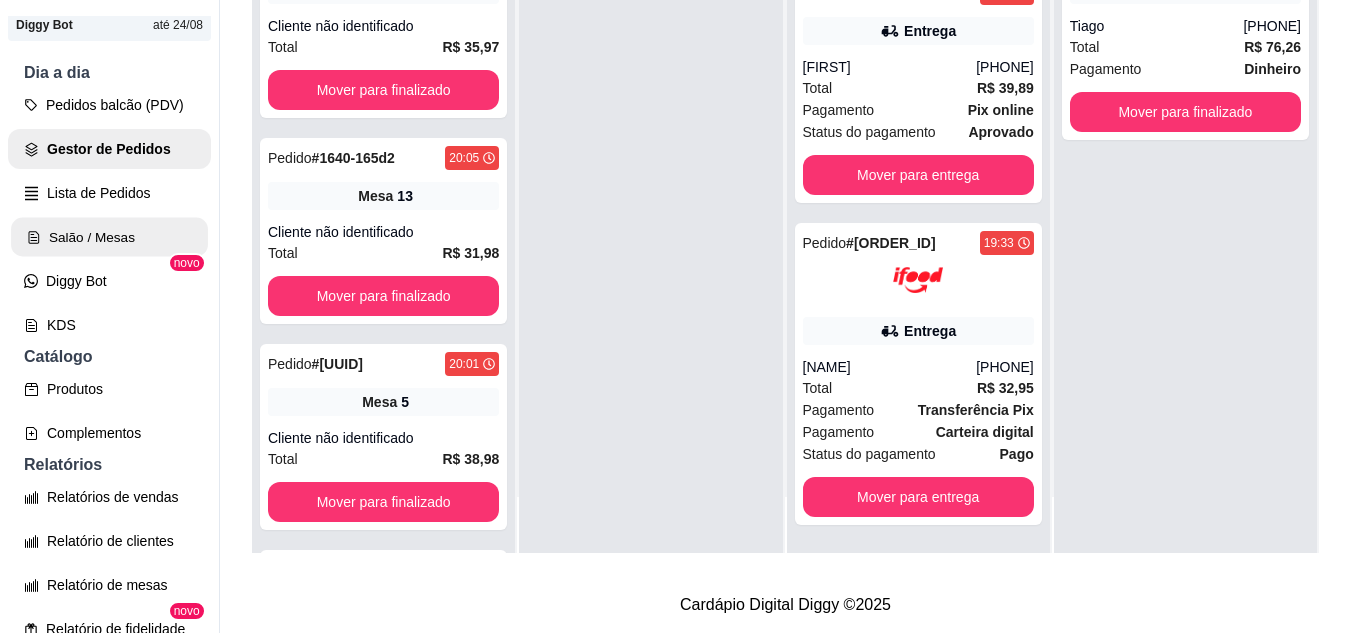 click on "Salão / Mesas" at bounding box center [109, 237] 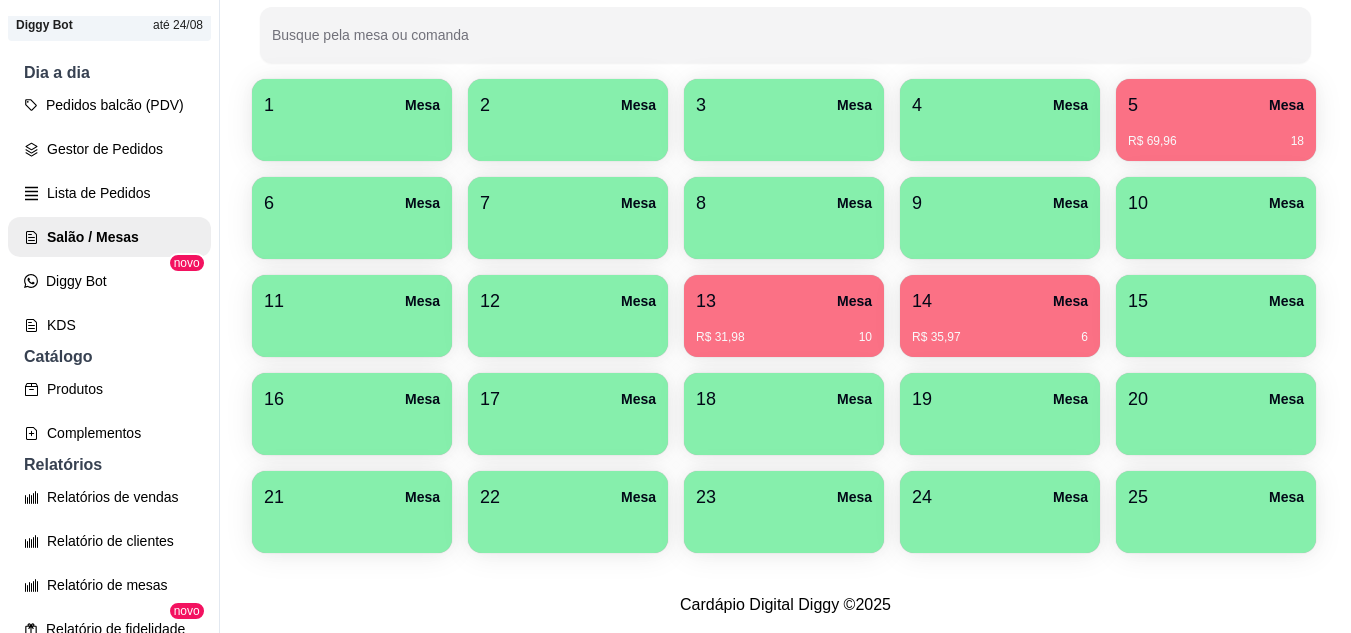 scroll, scrollTop: 290, scrollLeft: 0, axis: vertical 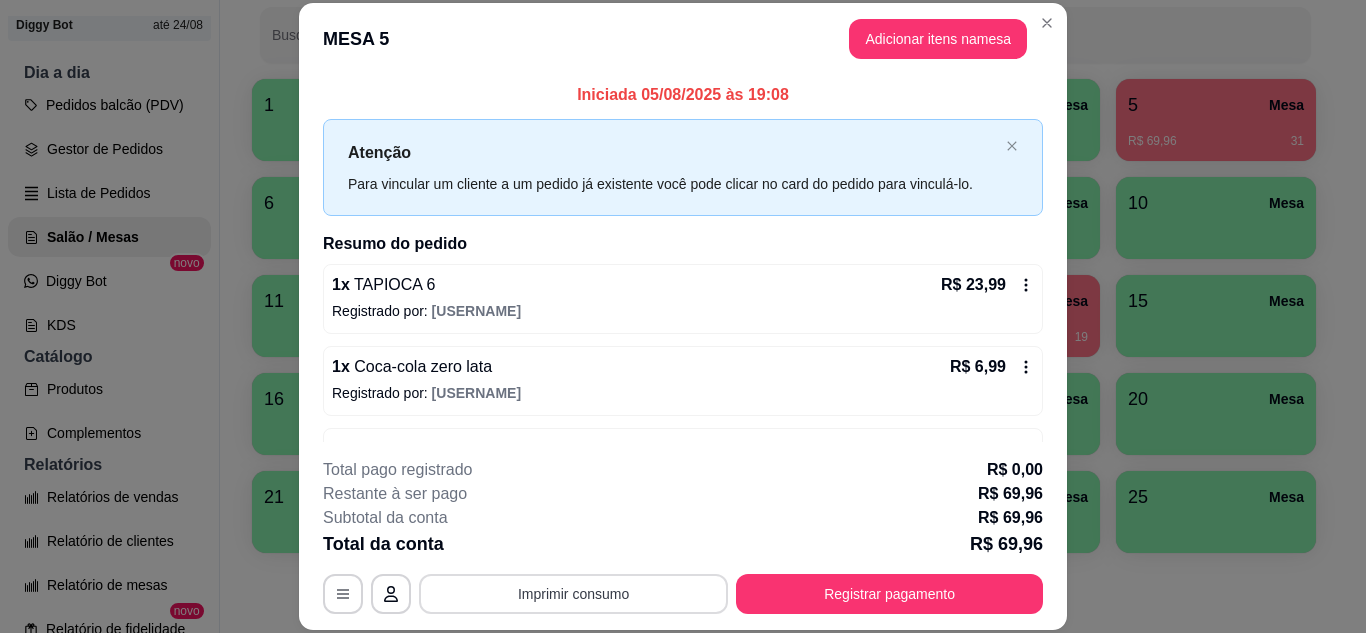 click on "Imprimir consumo" at bounding box center (573, 594) 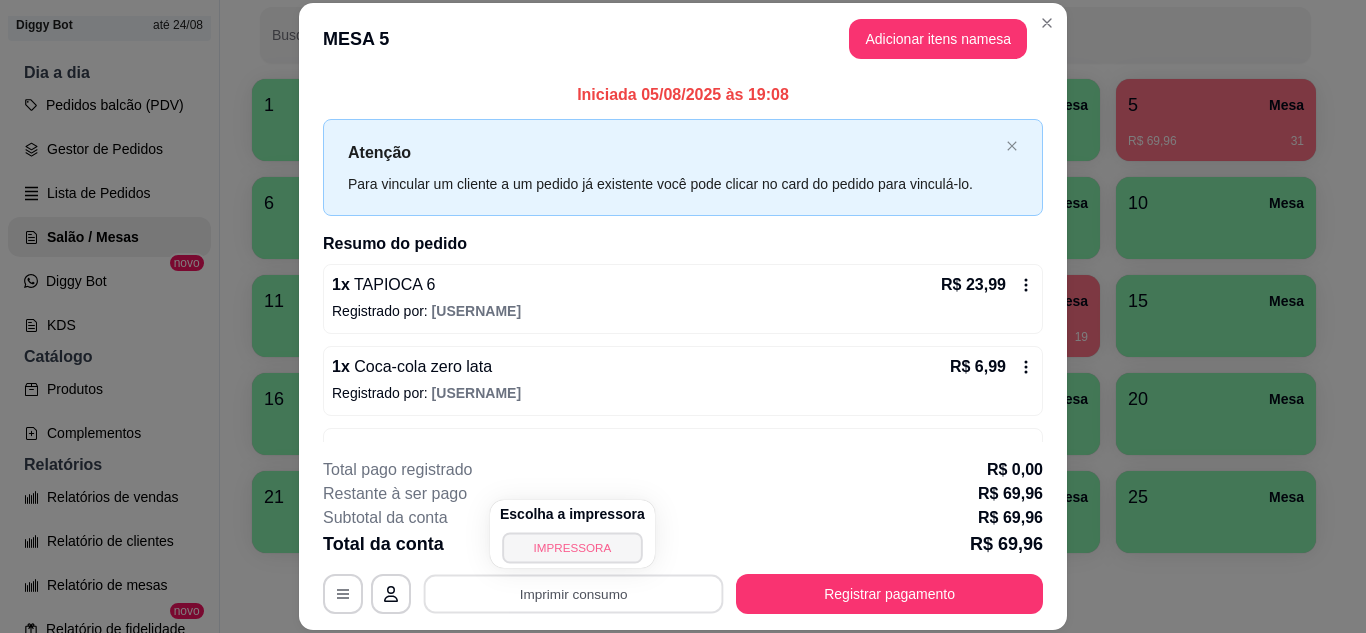 click on "IMPRESSORA" at bounding box center [572, 547] 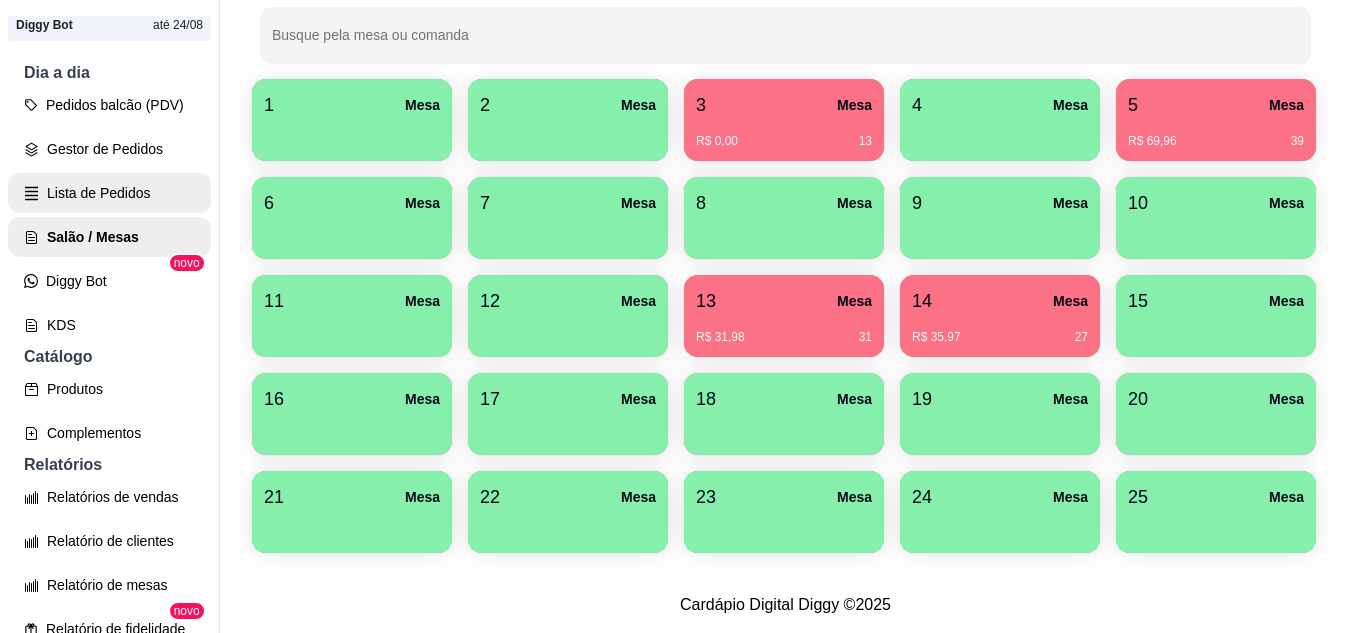 click on "Lista de Pedidos" at bounding box center (109, 193) 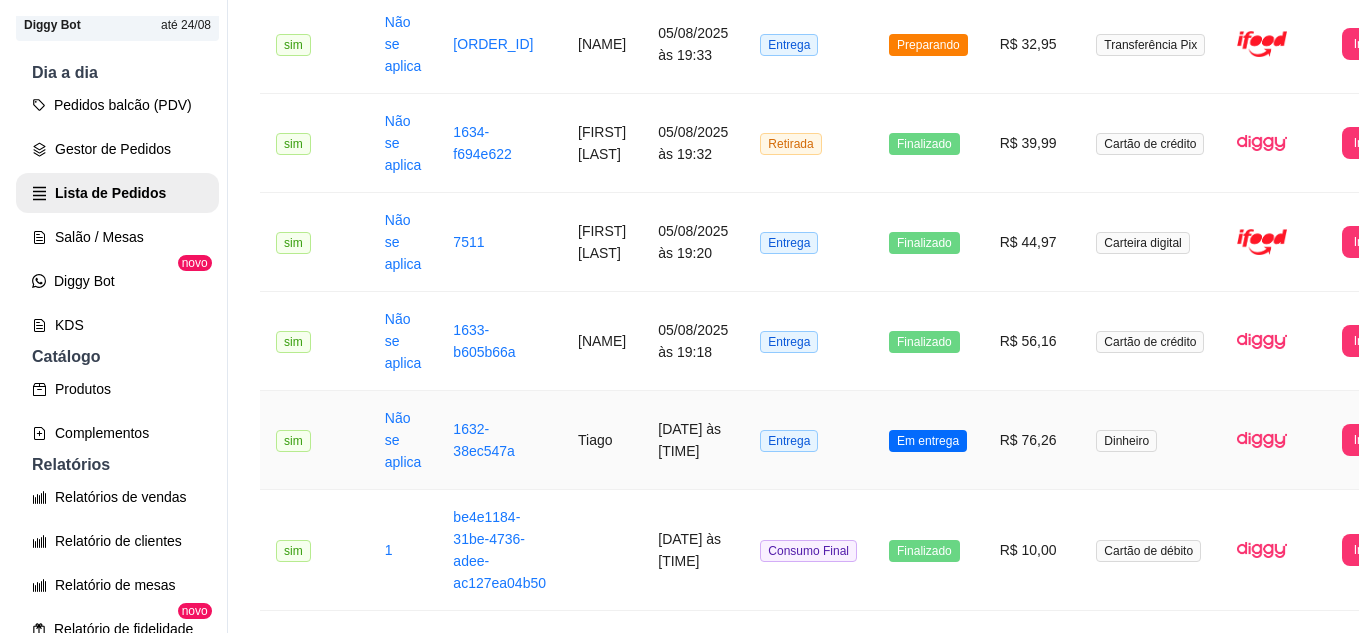 scroll, scrollTop: 1100, scrollLeft: 0, axis: vertical 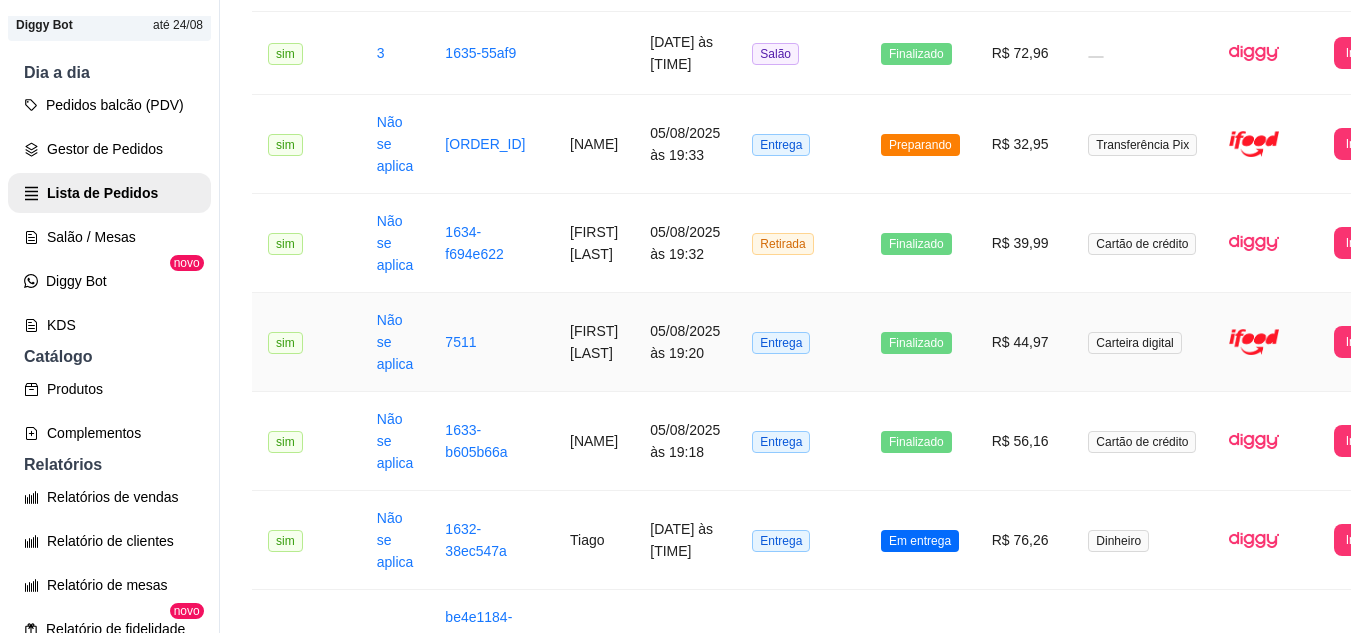 click on "7511" at bounding box center [491, 342] 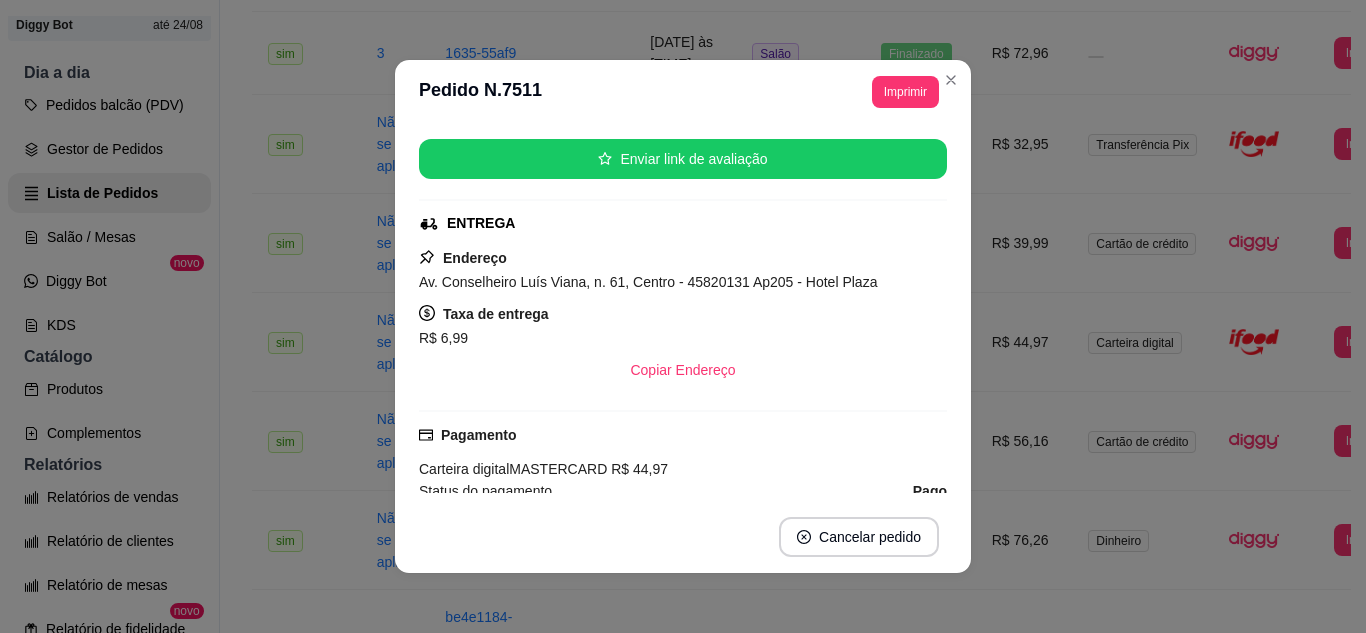 scroll, scrollTop: 444, scrollLeft: 0, axis: vertical 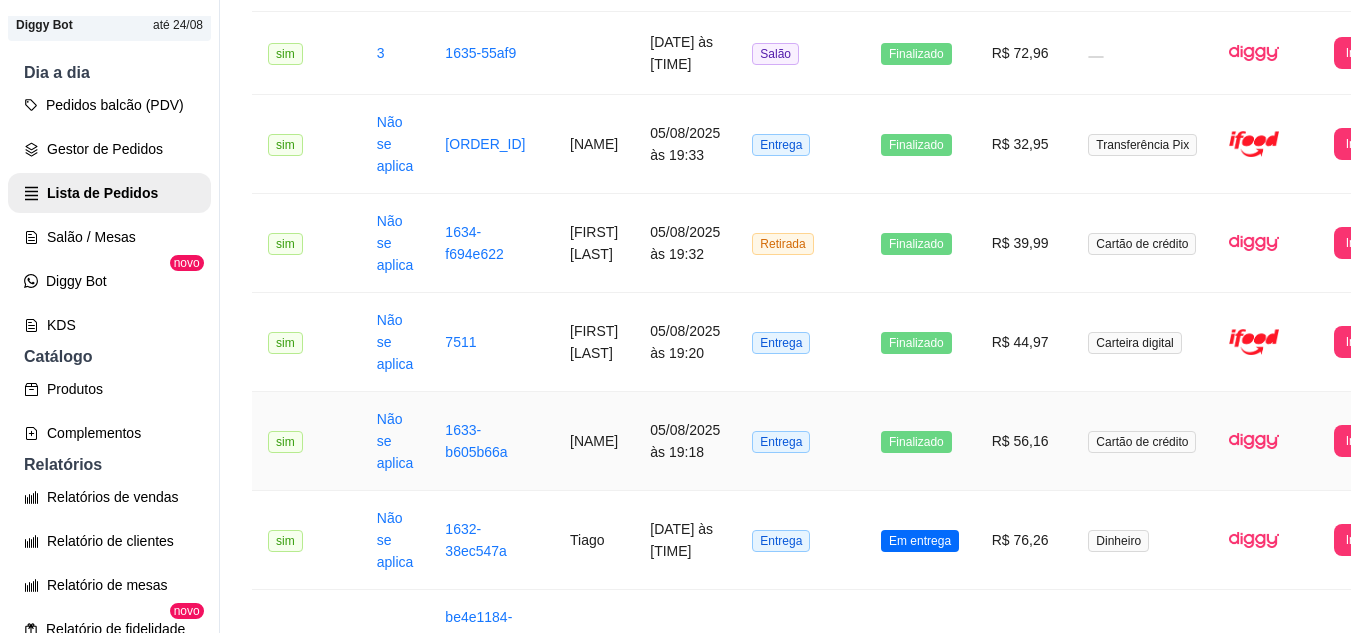 click on "1633-b605b66a" at bounding box center [491, 441] 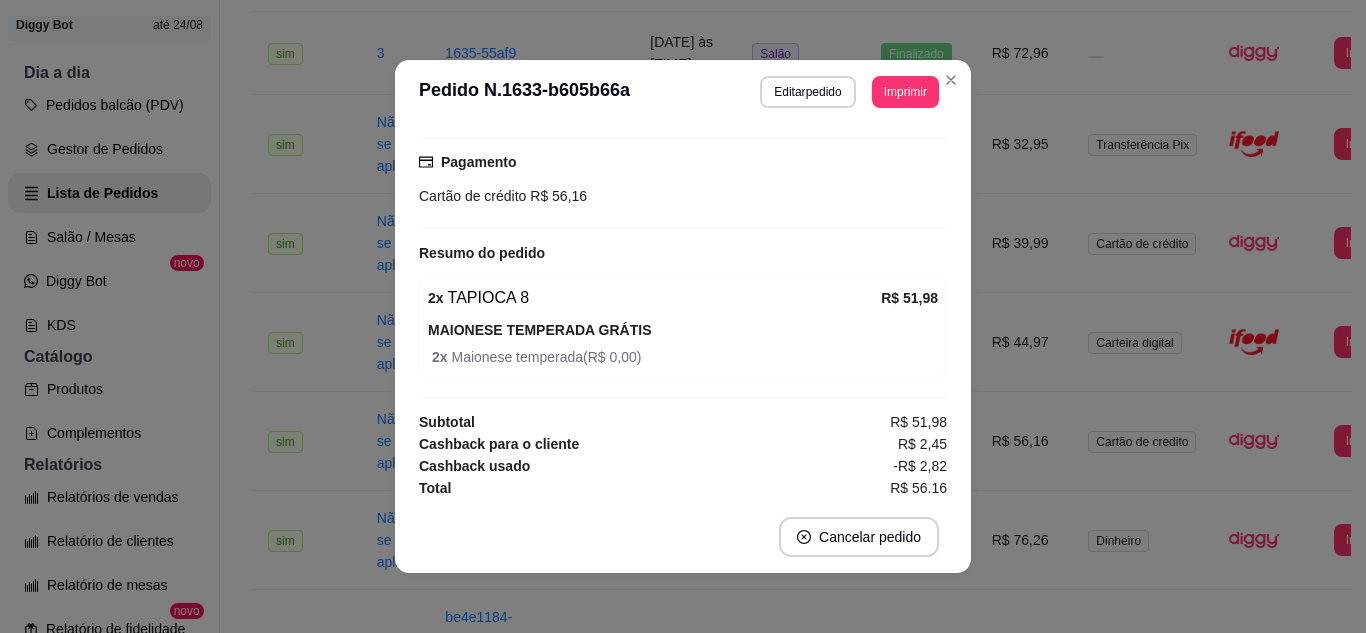scroll, scrollTop: 472, scrollLeft: 0, axis: vertical 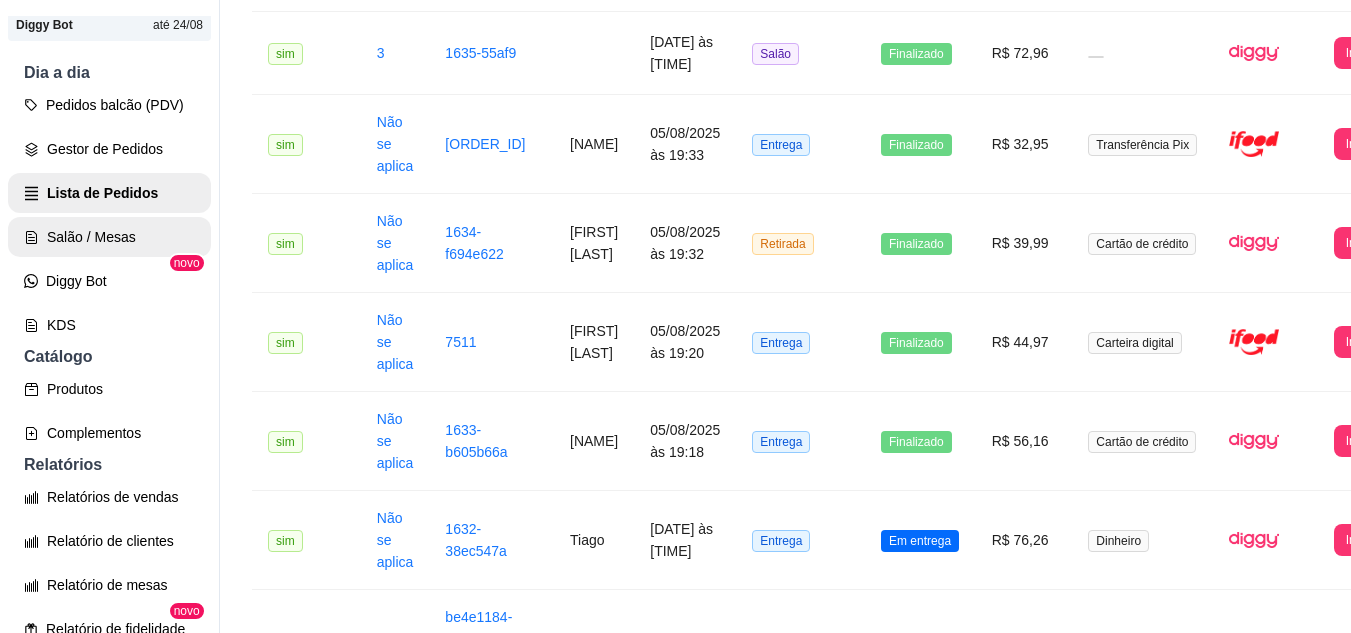 click on "Salão / Mesas" at bounding box center [109, 237] 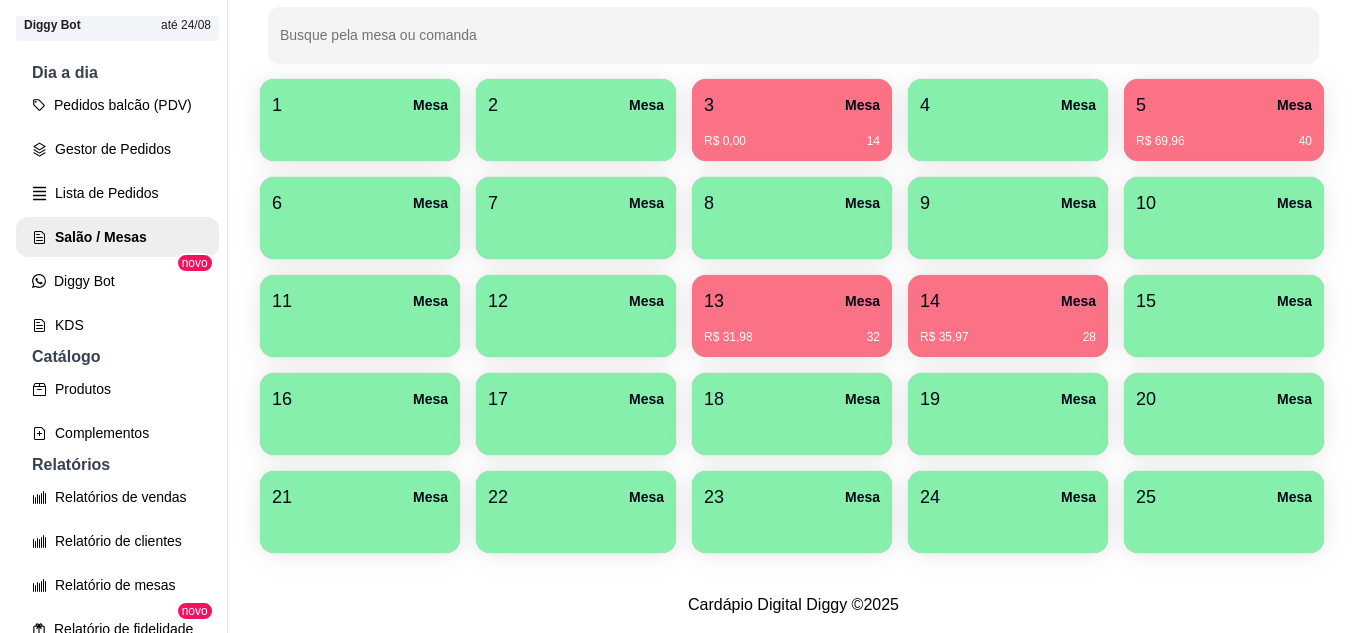 scroll, scrollTop: 300, scrollLeft: 0, axis: vertical 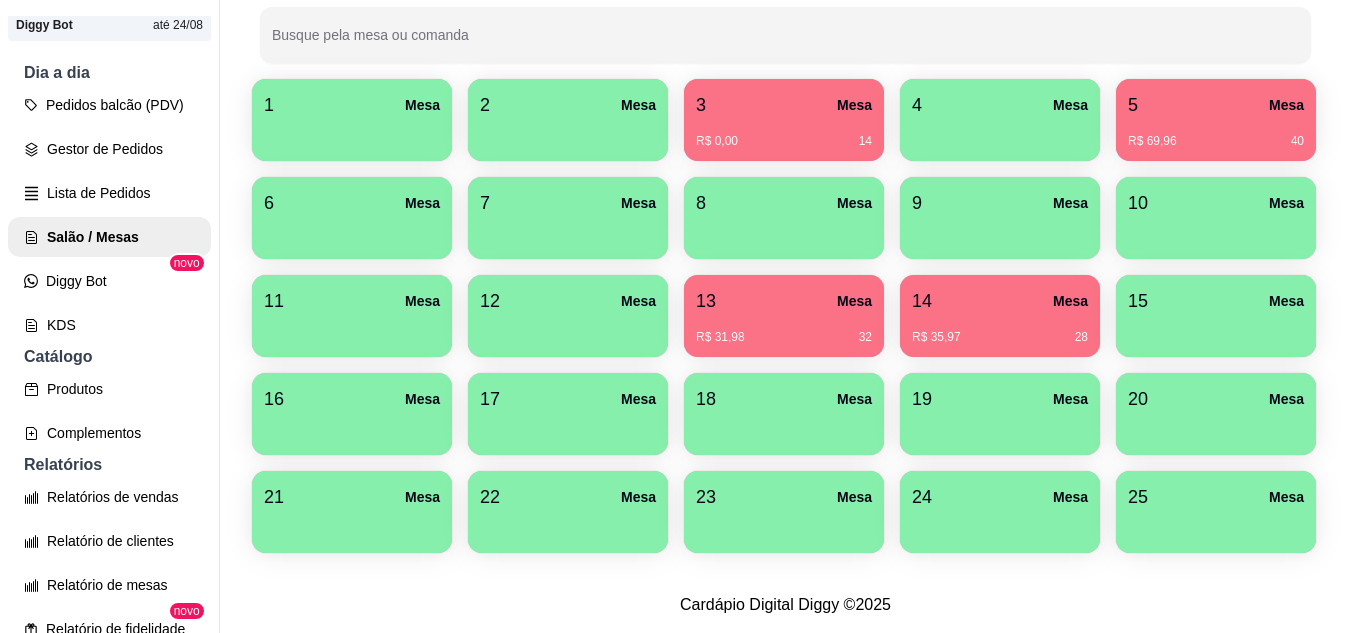 click on "R$ 31,98 32" at bounding box center (784, 330) 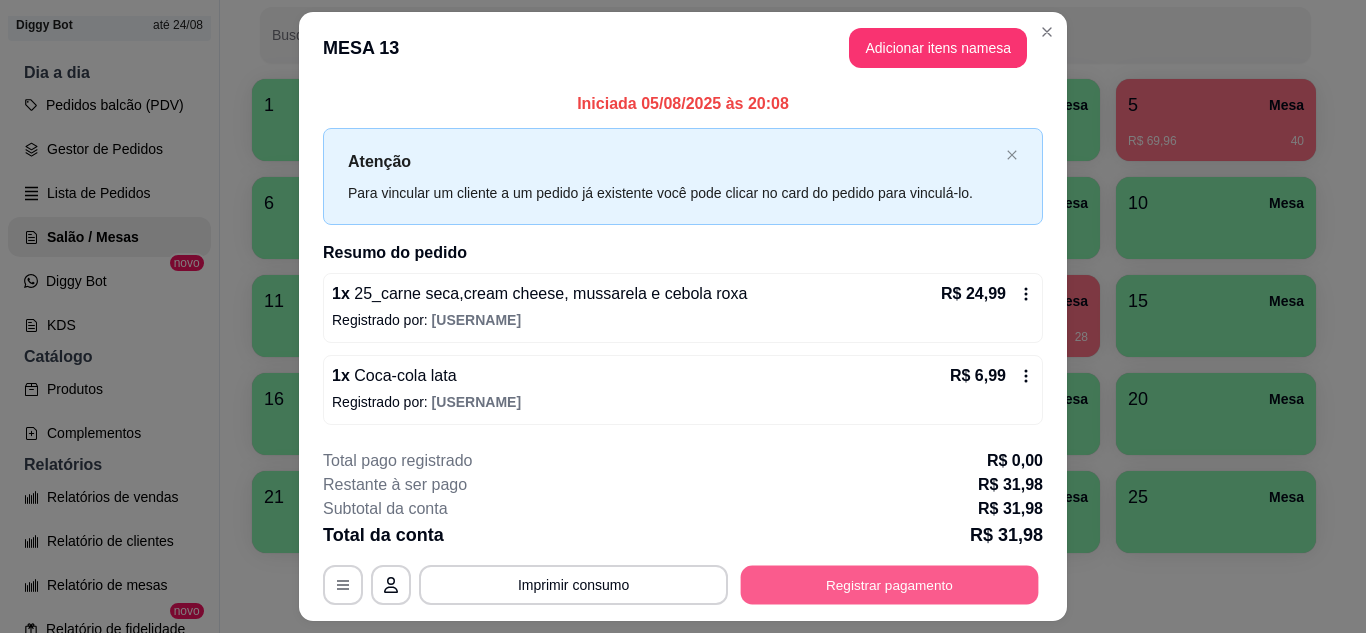 click on "Registrar pagamento" at bounding box center (890, 585) 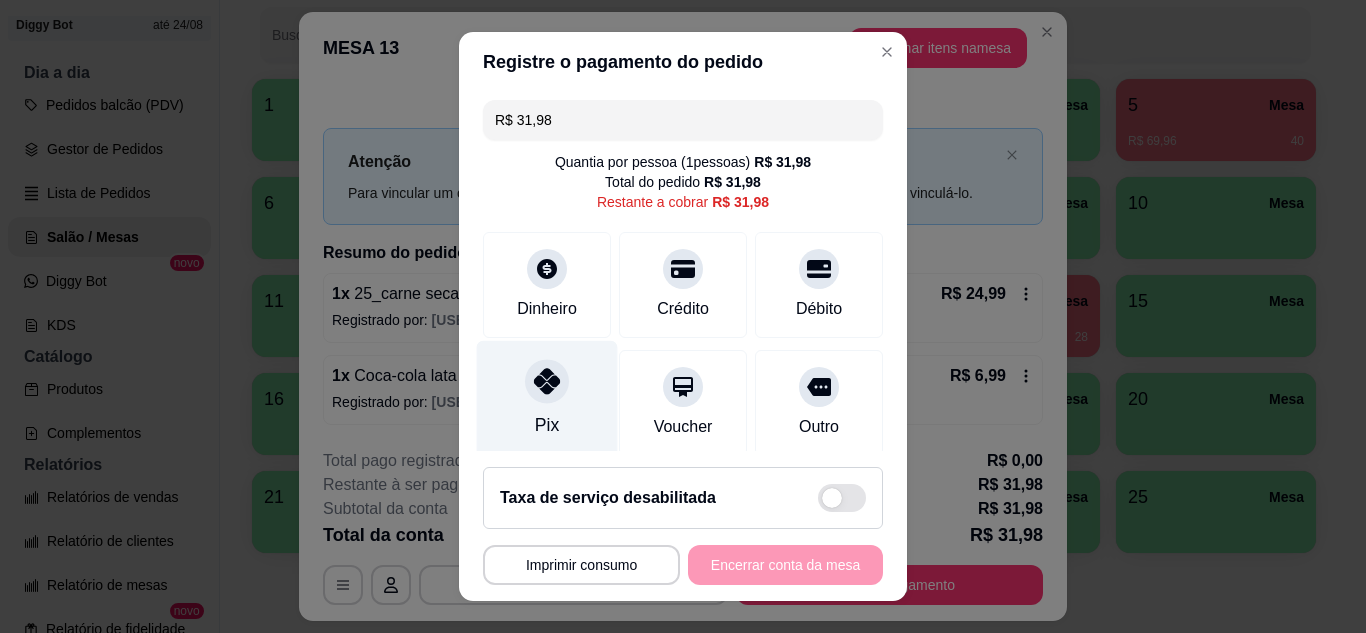 click on "Pix" at bounding box center (547, 398) 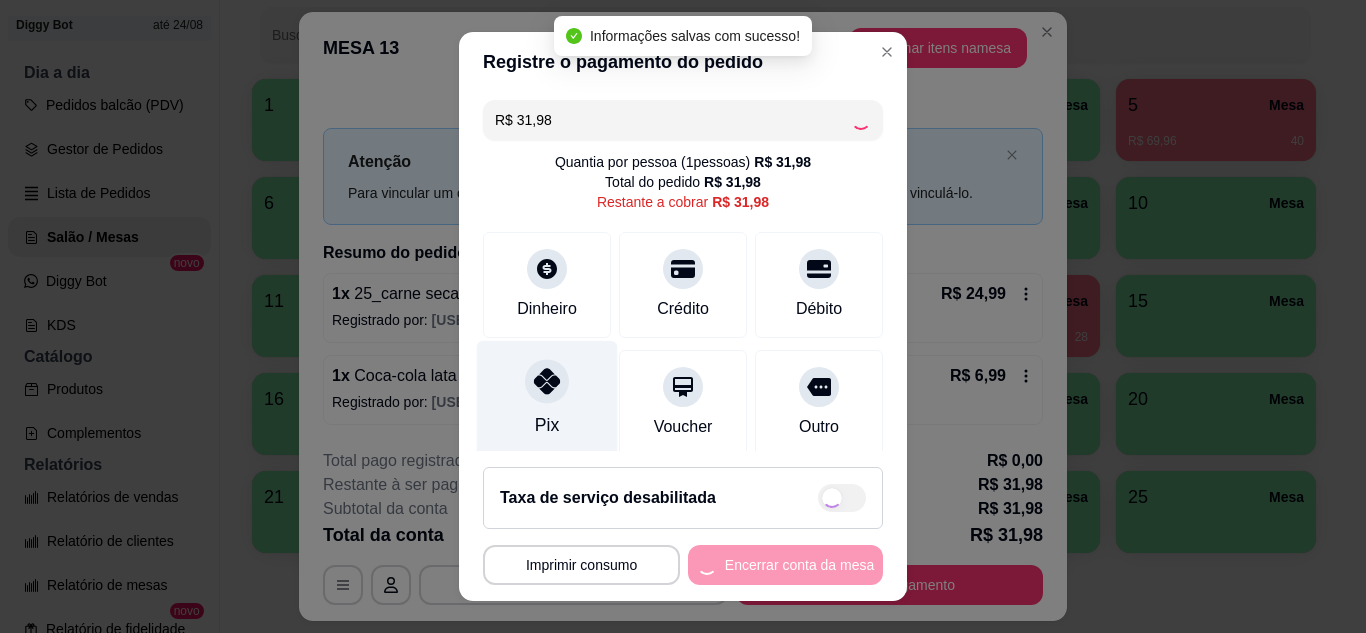 type on "R$ 0,00" 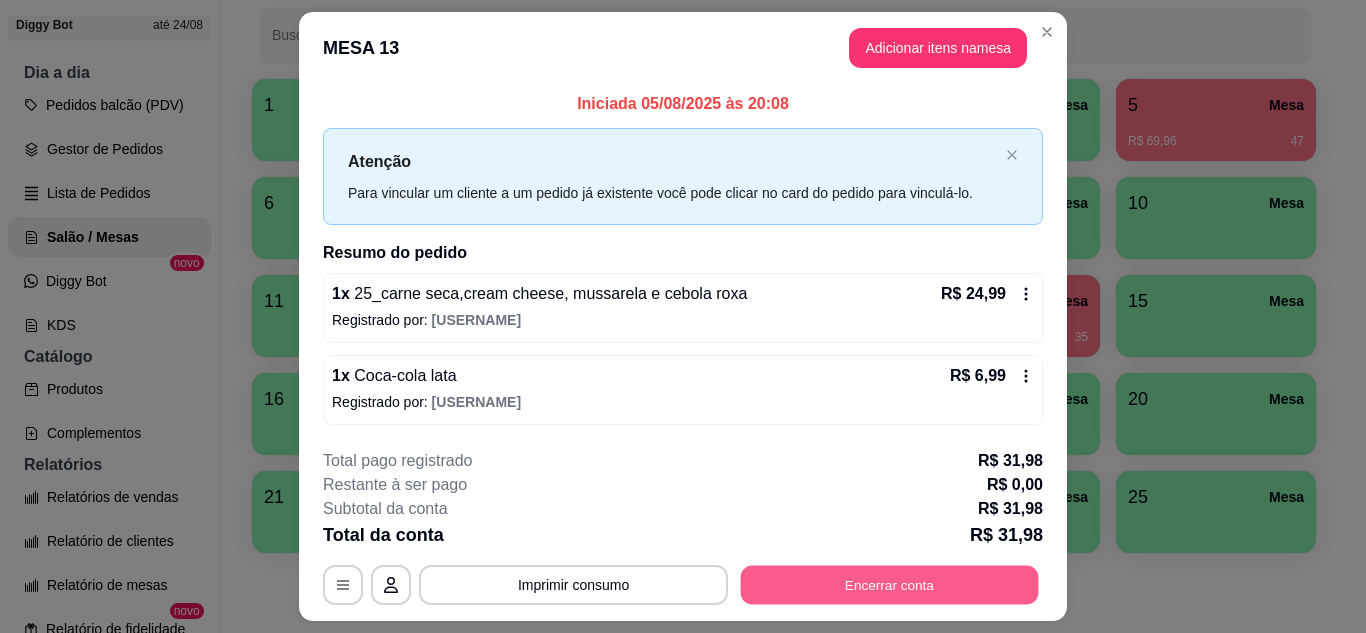 click on "Encerrar conta" at bounding box center [890, 585] 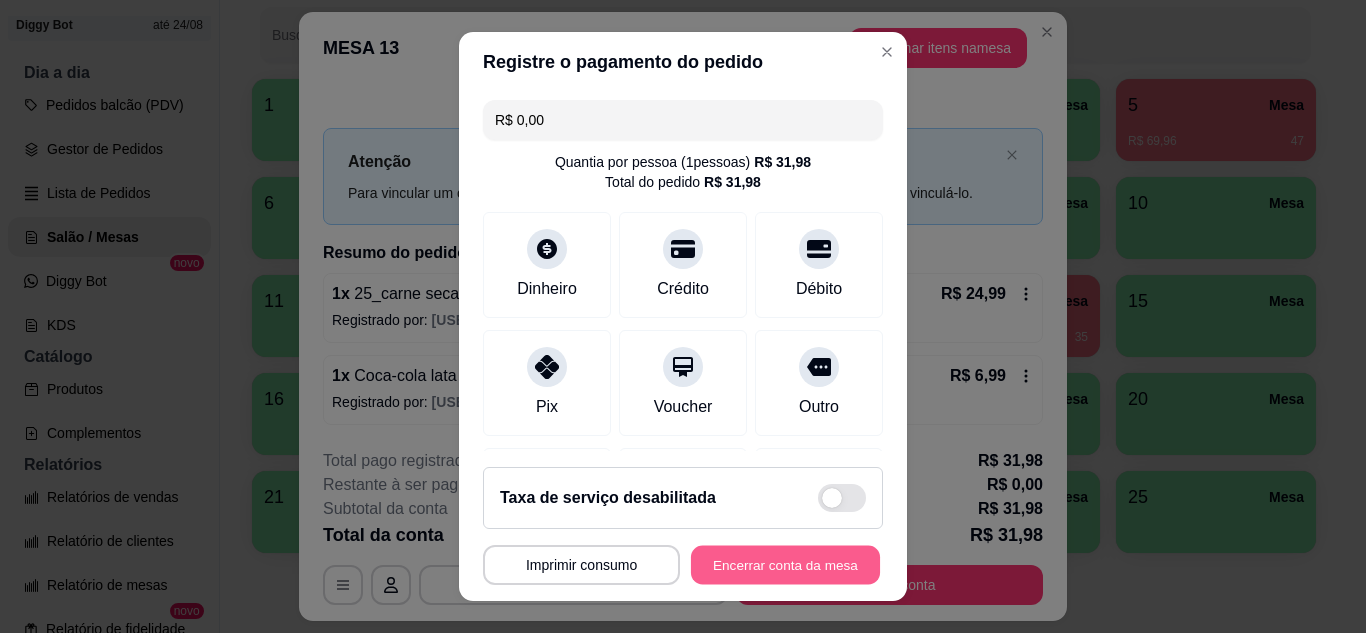 click on "Encerrar conta da mesa" at bounding box center [785, 565] 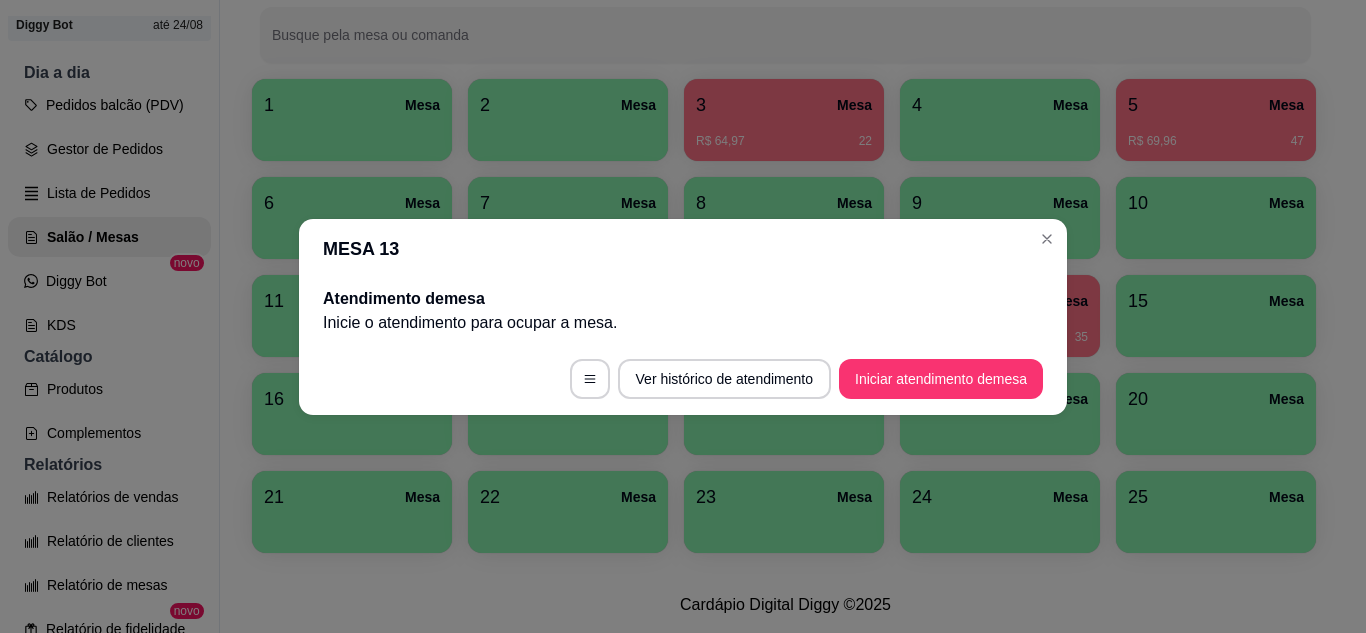 click on "MESA 13" at bounding box center [683, 249] 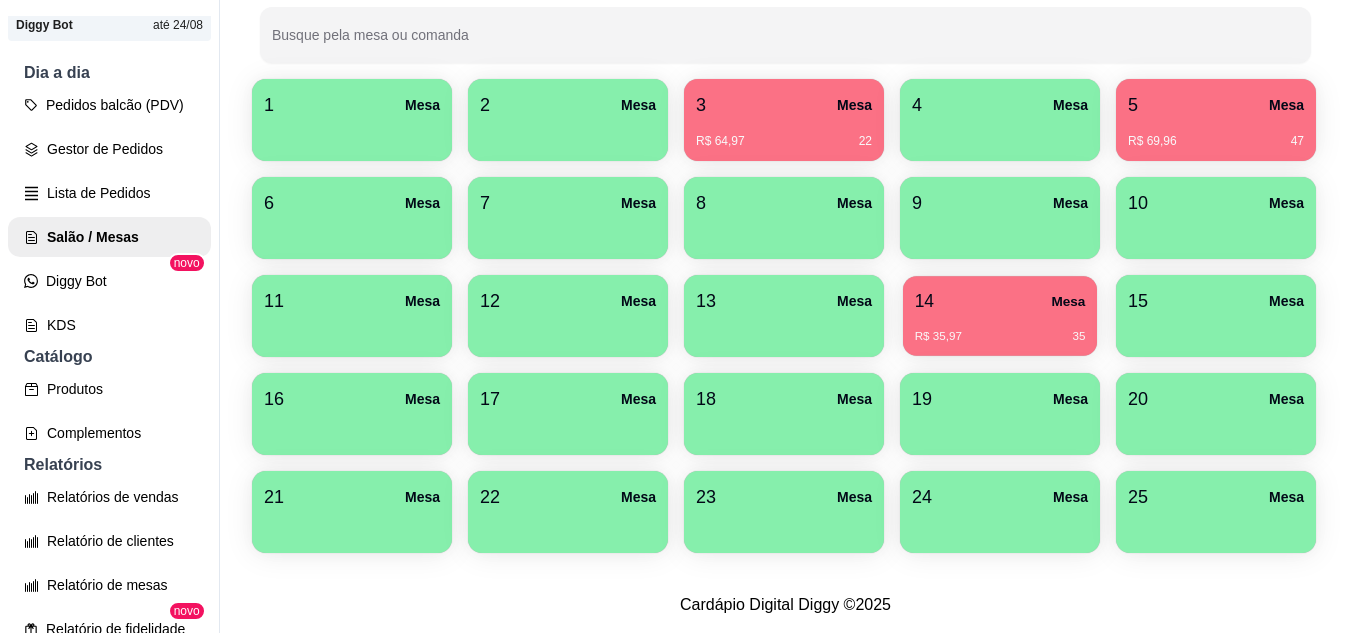 click on "14 Mesa R$ 35,97 35" at bounding box center (1000, 316) 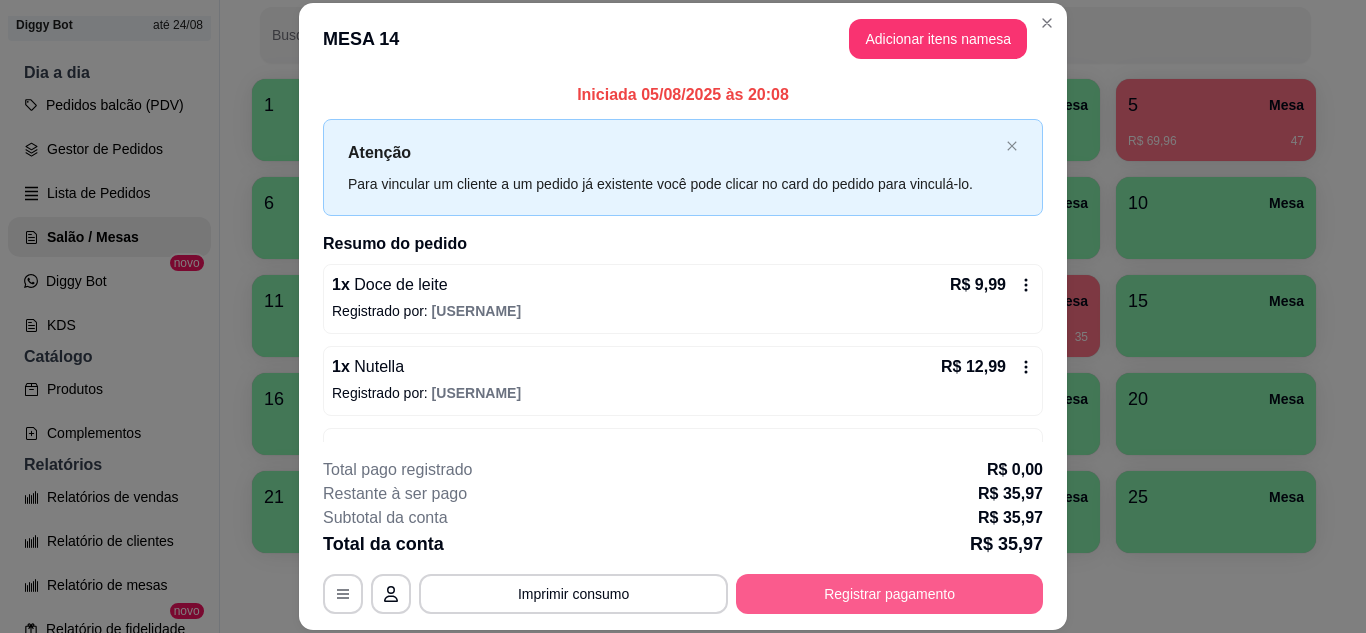 click on "Registrar pagamento" at bounding box center [889, 594] 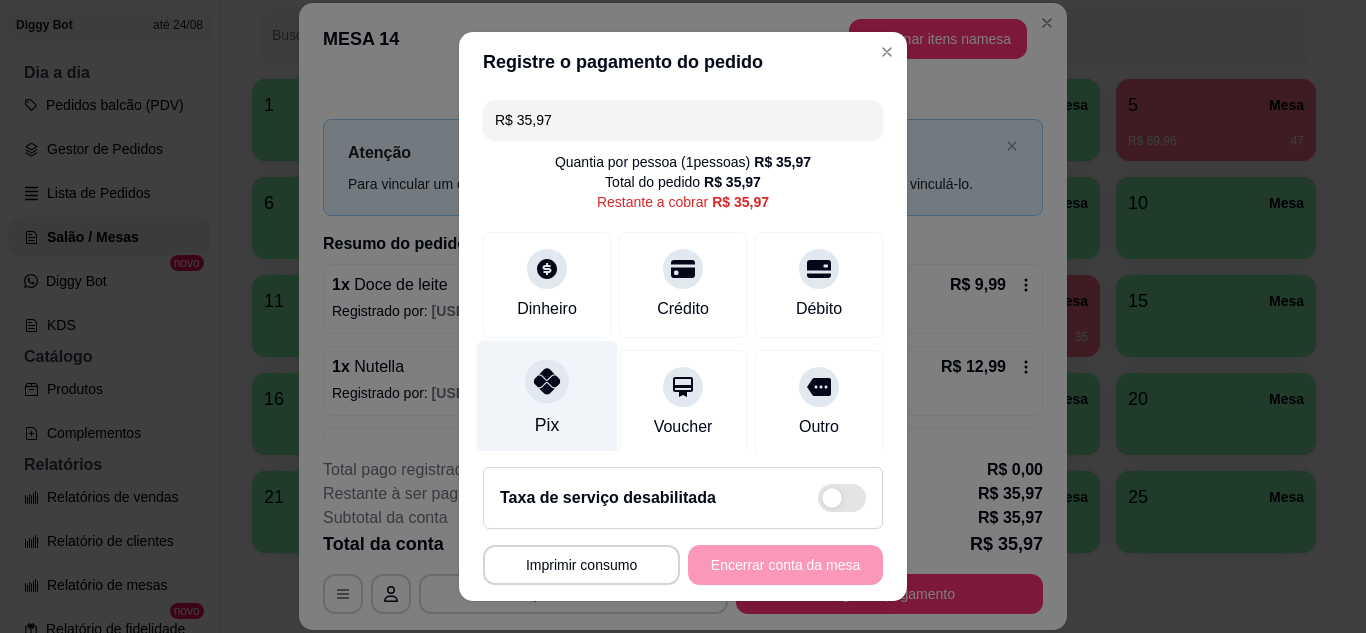 click 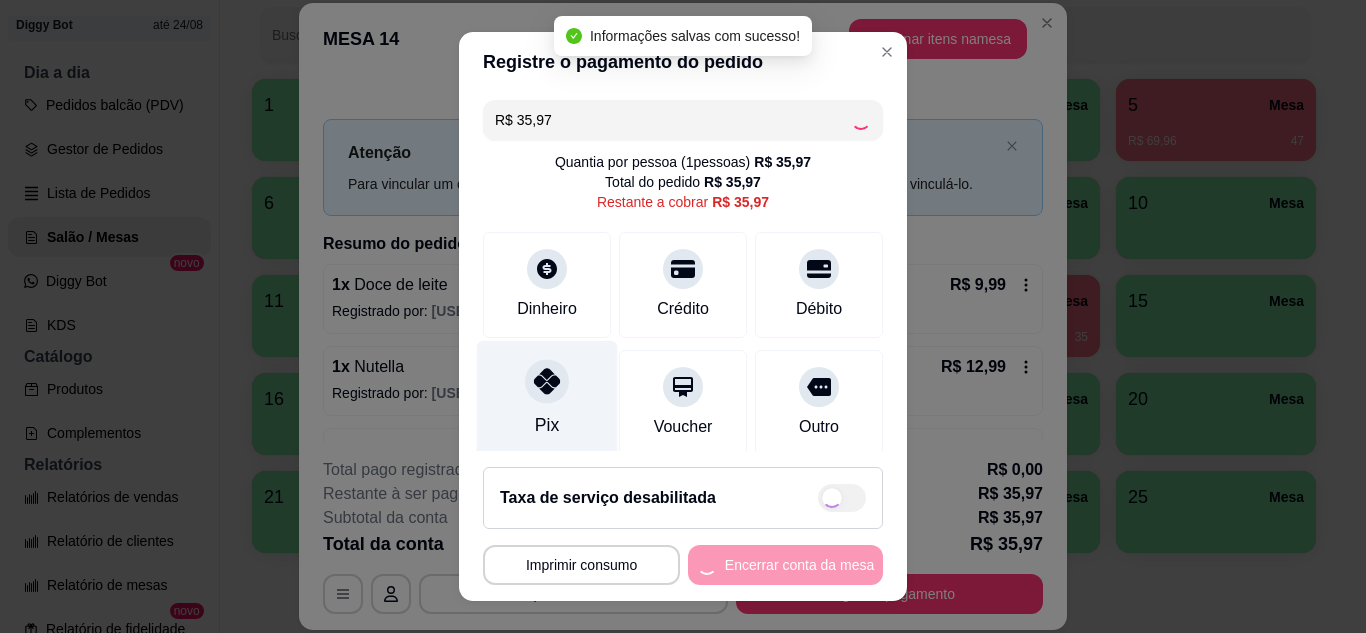 type on "R$ 0,00" 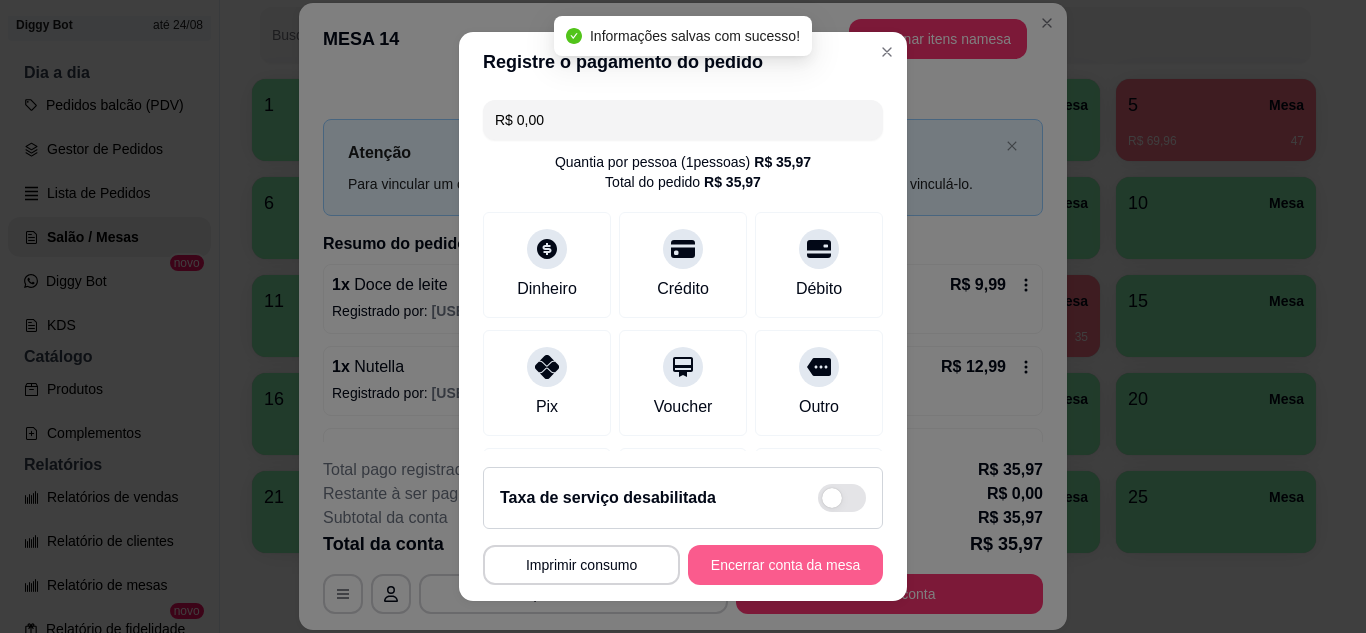 click on "Encerrar conta da mesa" at bounding box center [785, 565] 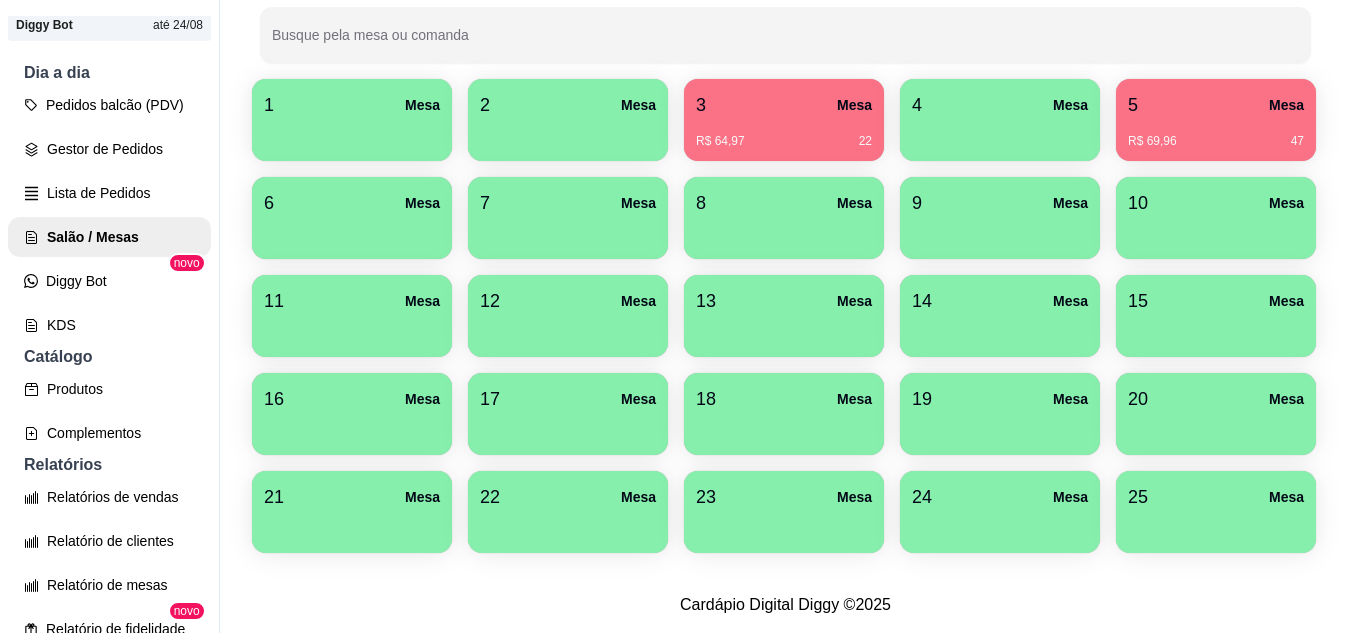 click on "R$ 69,96 47" at bounding box center (1216, 141) 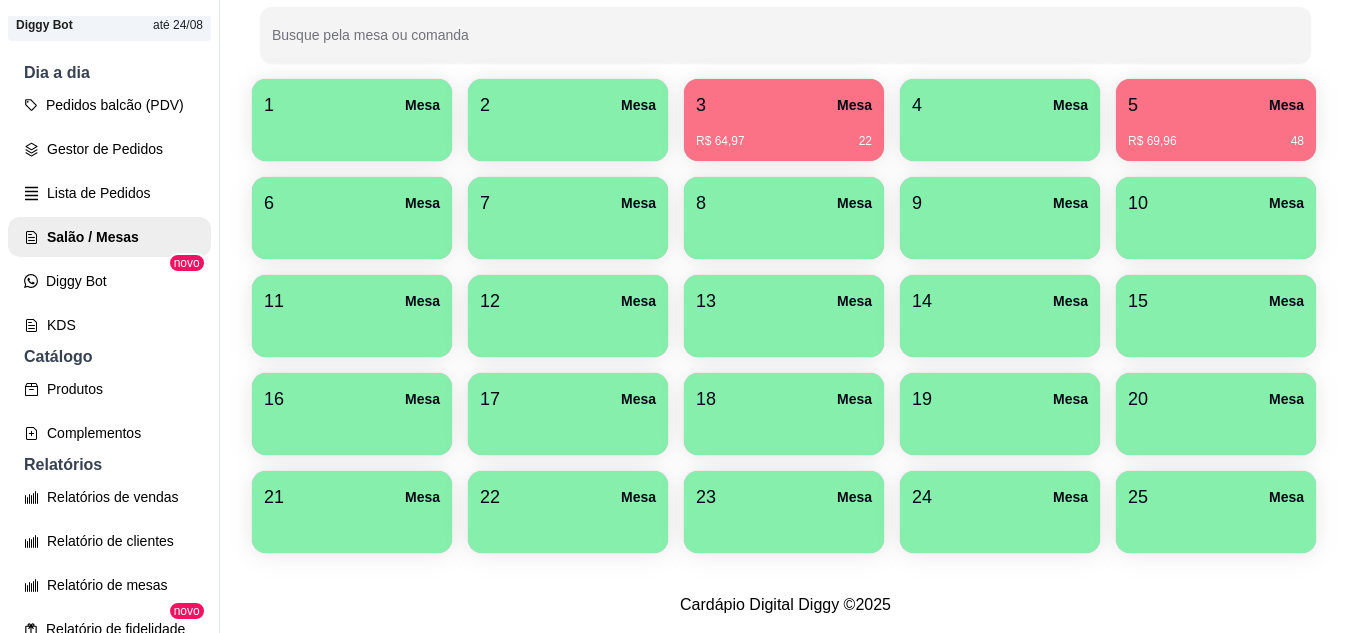 click on "R$ 64,97 22" at bounding box center (784, 134) 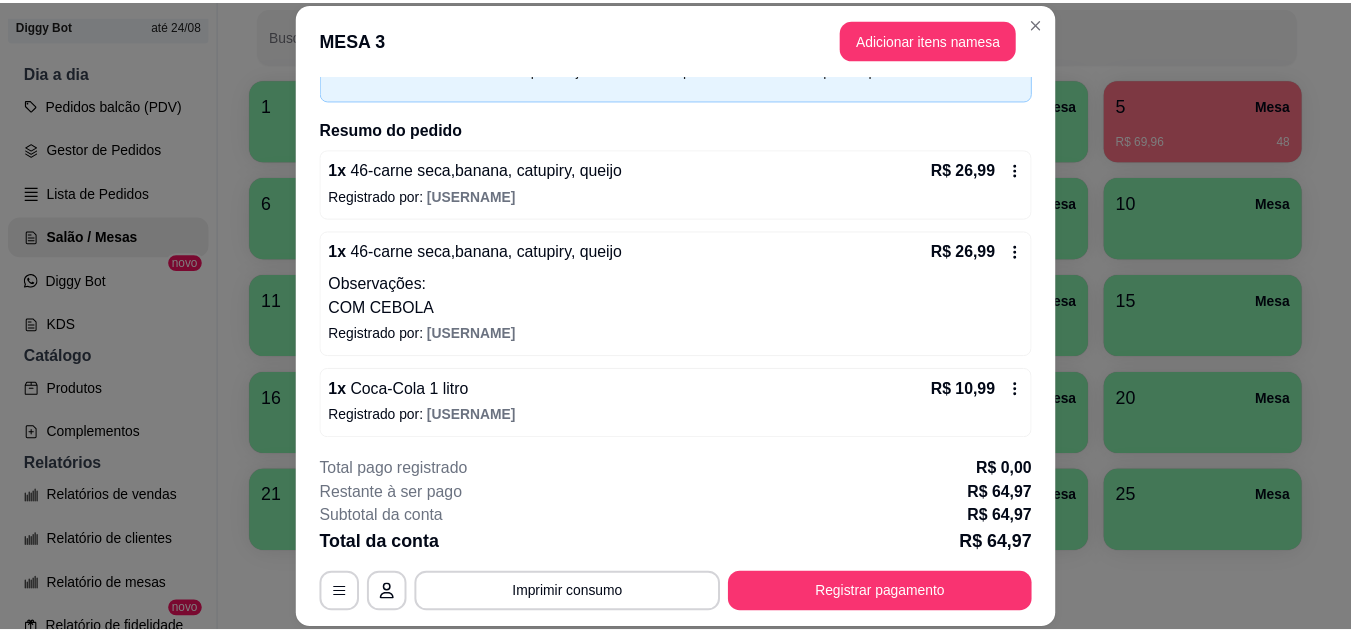 scroll, scrollTop: 120, scrollLeft: 0, axis: vertical 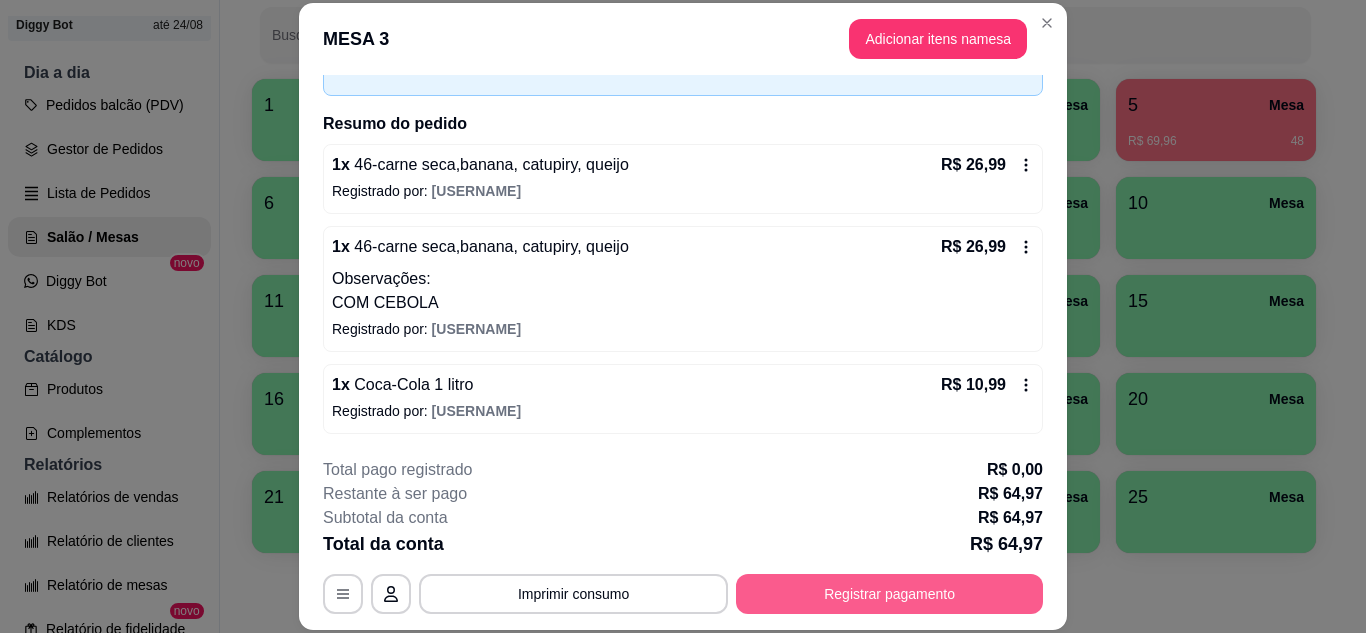 click on "Registrar pagamento" at bounding box center [889, 594] 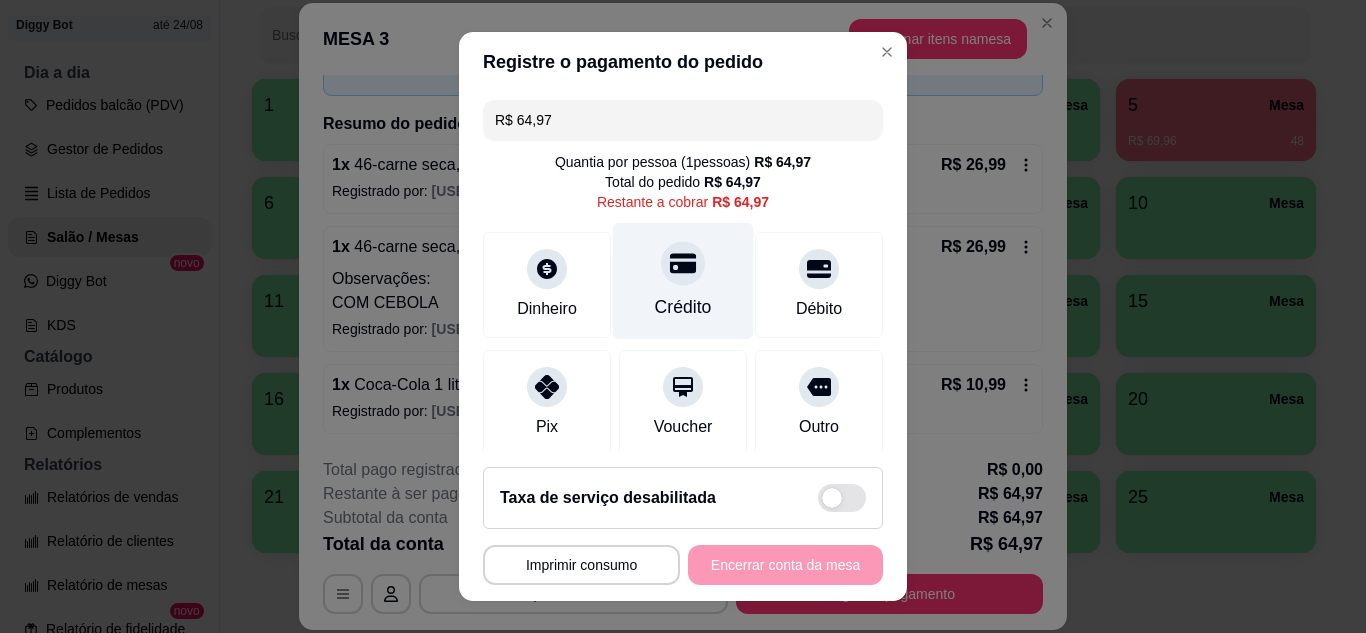 click on "Crédito" at bounding box center [683, 280] 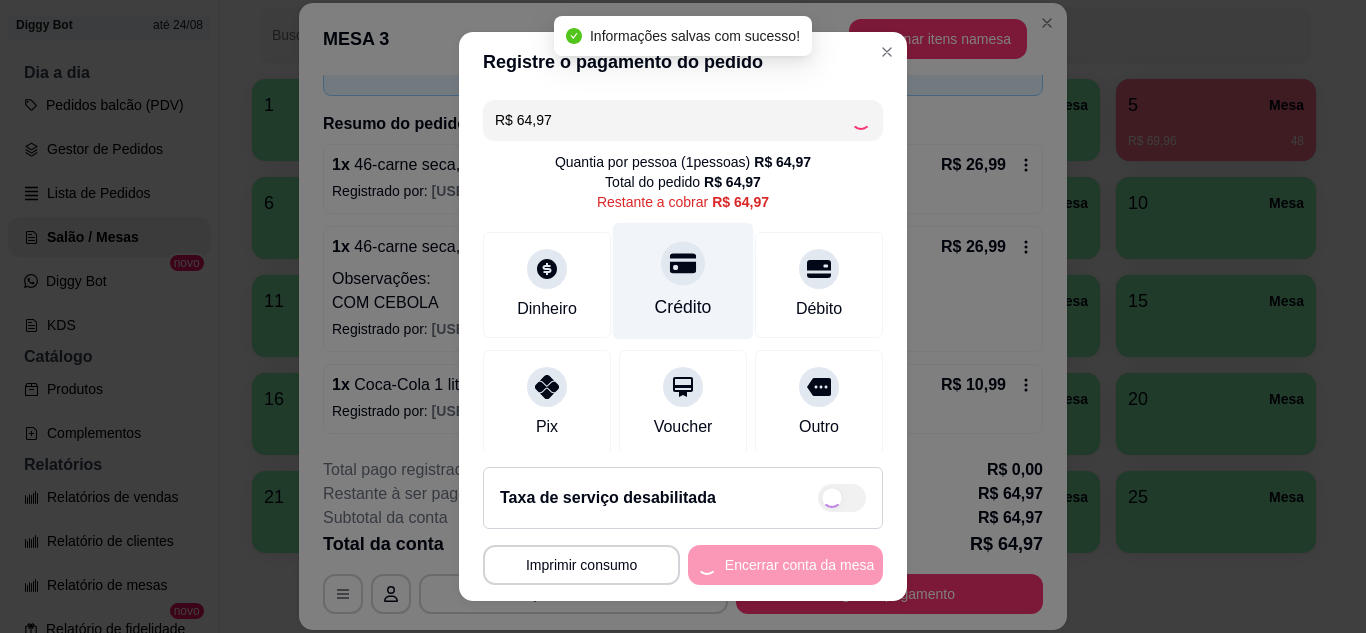 type on "R$ 0,00" 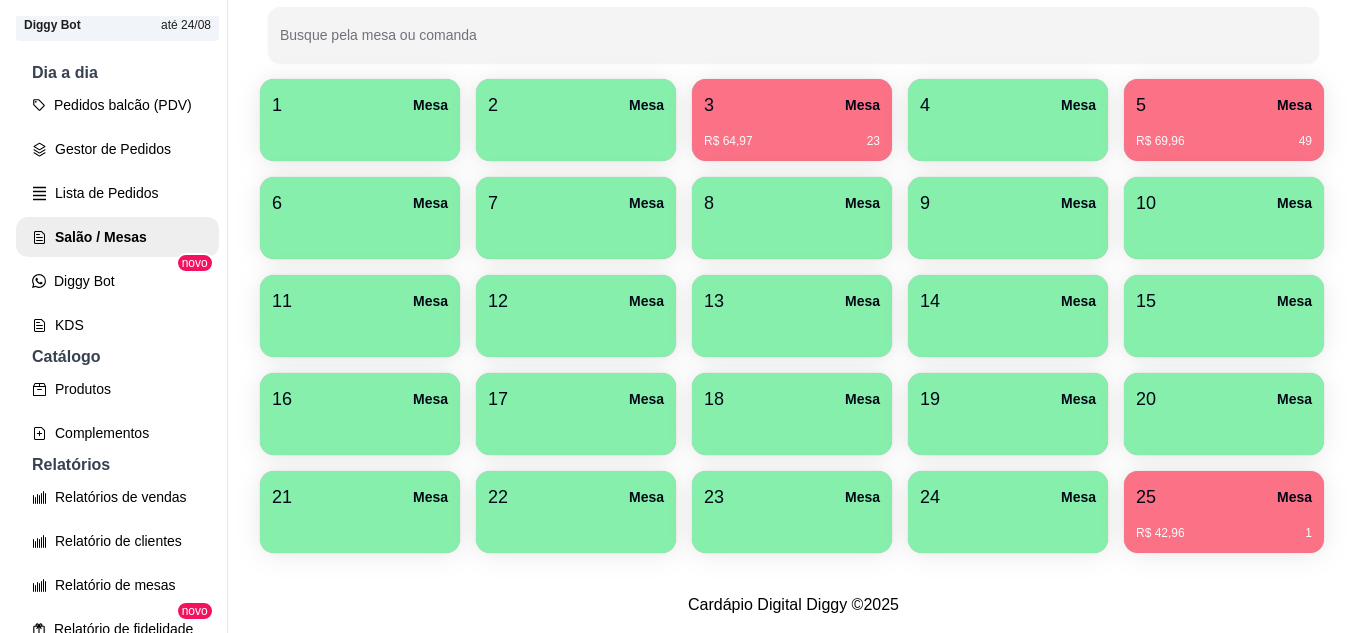 scroll, scrollTop: 490, scrollLeft: 0, axis: vertical 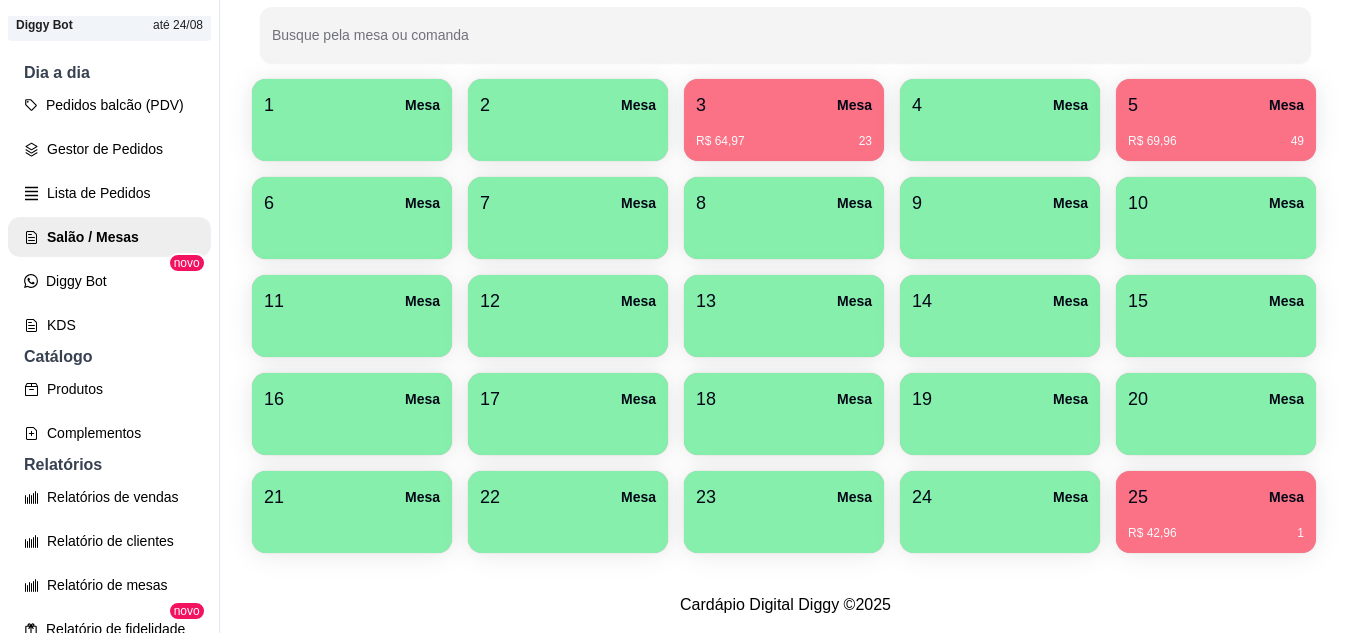 click on "Mesa" at bounding box center (1286, 497) 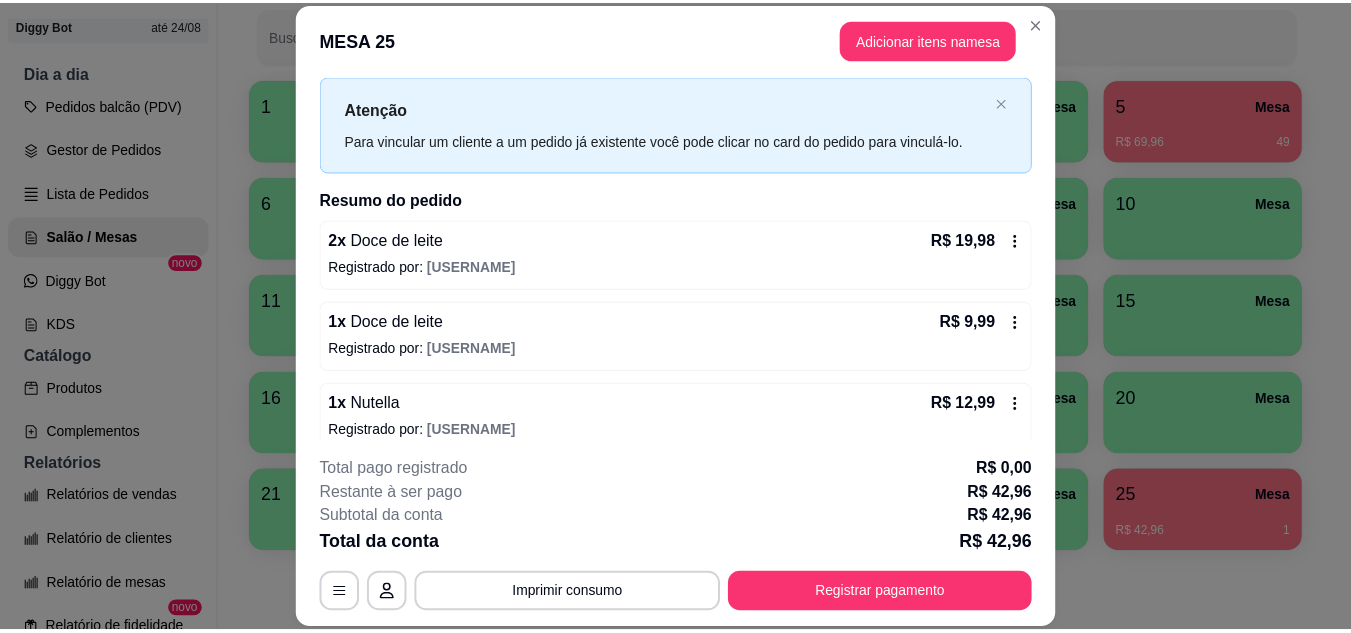 scroll, scrollTop: 64, scrollLeft: 0, axis: vertical 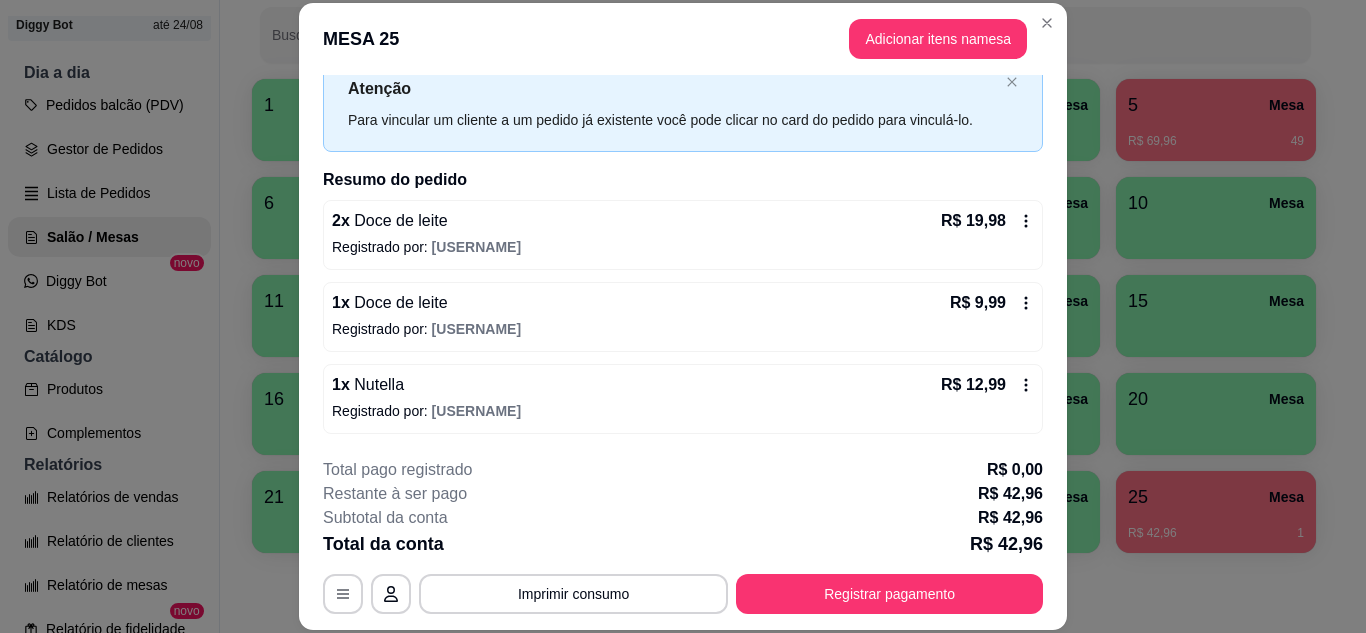 click 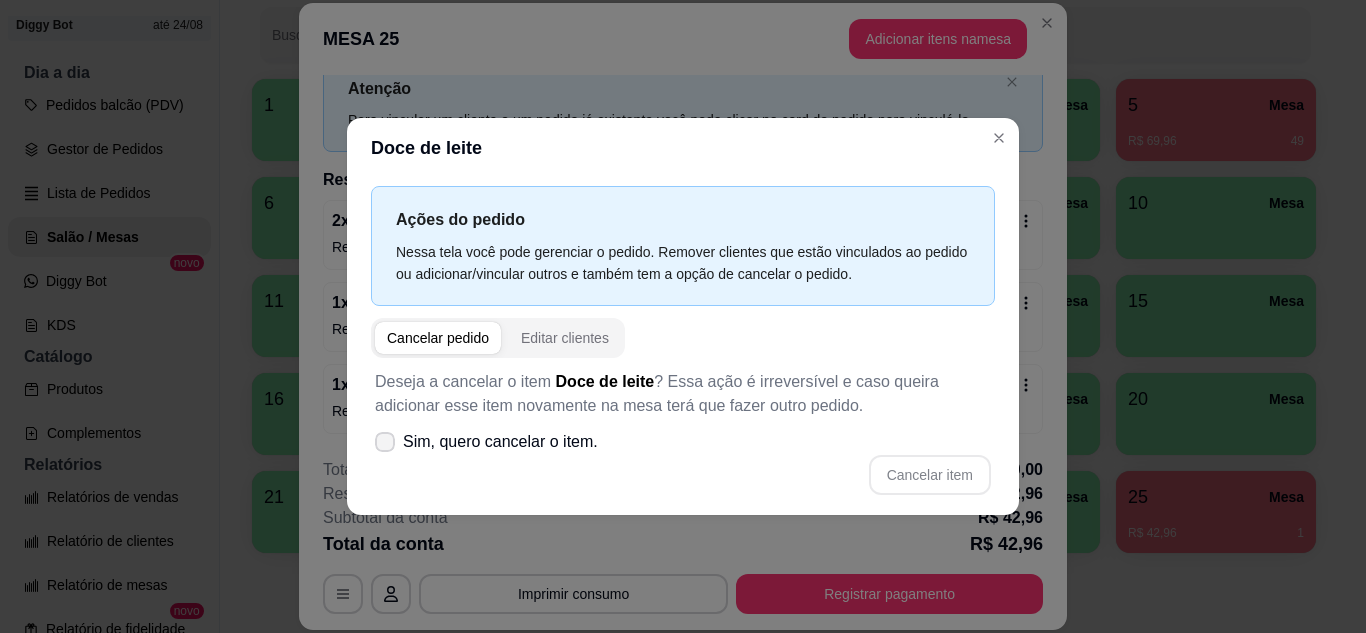 click 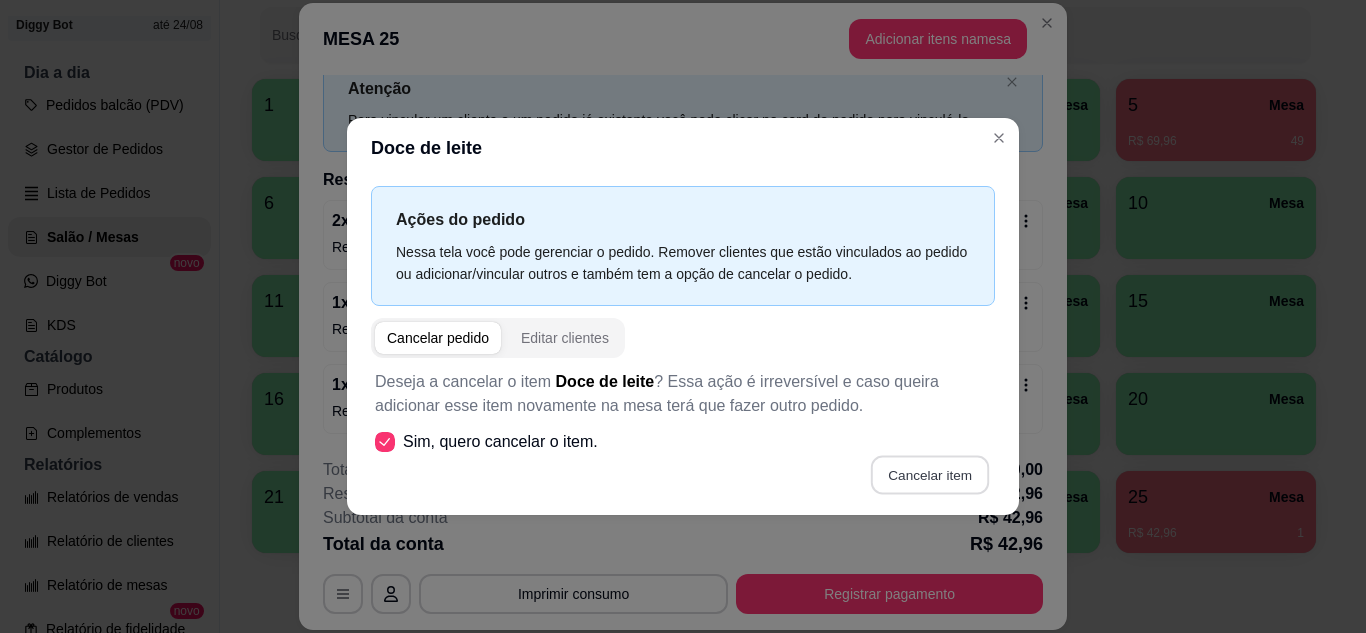 click on "Cancelar item" at bounding box center (929, 474) 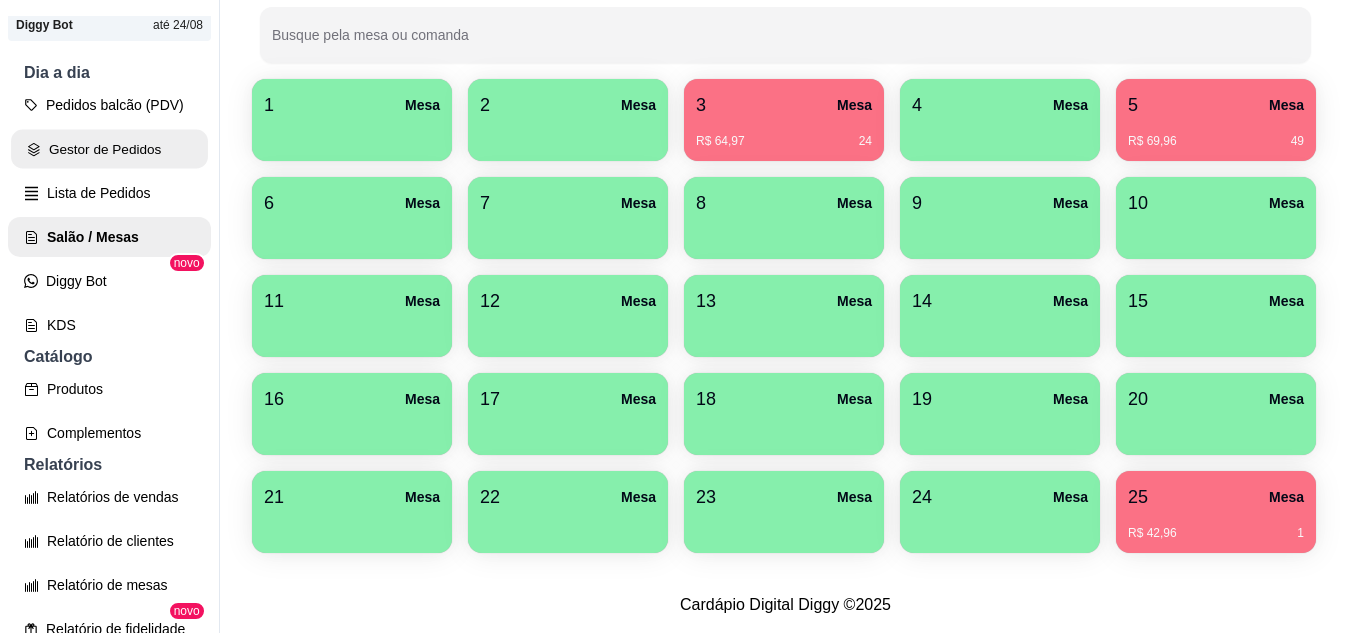 click on "Gestor de Pedidos" at bounding box center (109, 149) 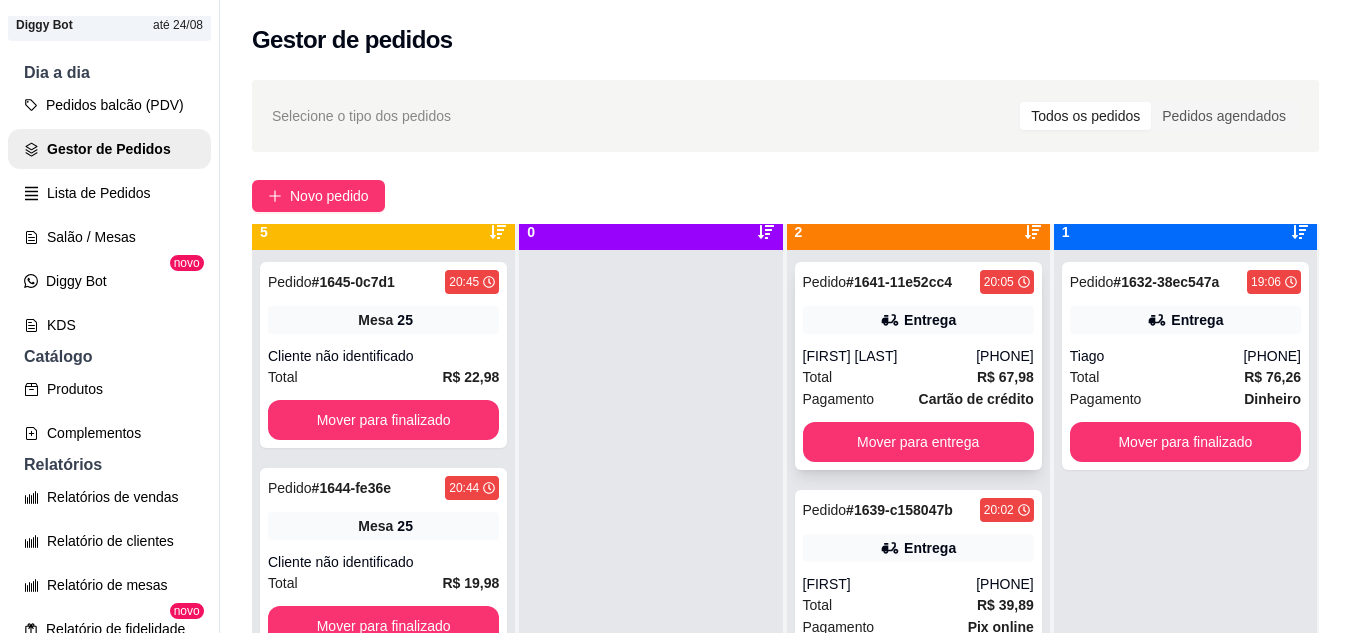 scroll, scrollTop: 56, scrollLeft: 0, axis: vertical 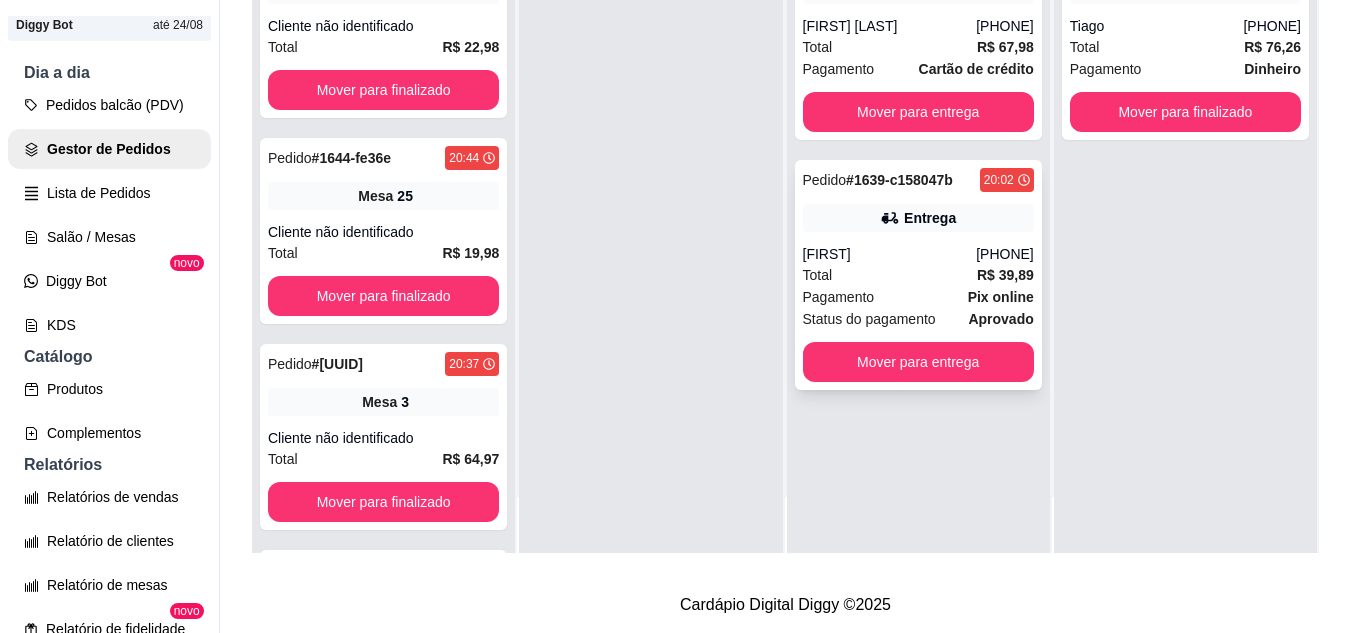 click on "Total R$ 39,89" at bounding box center [918, 275] 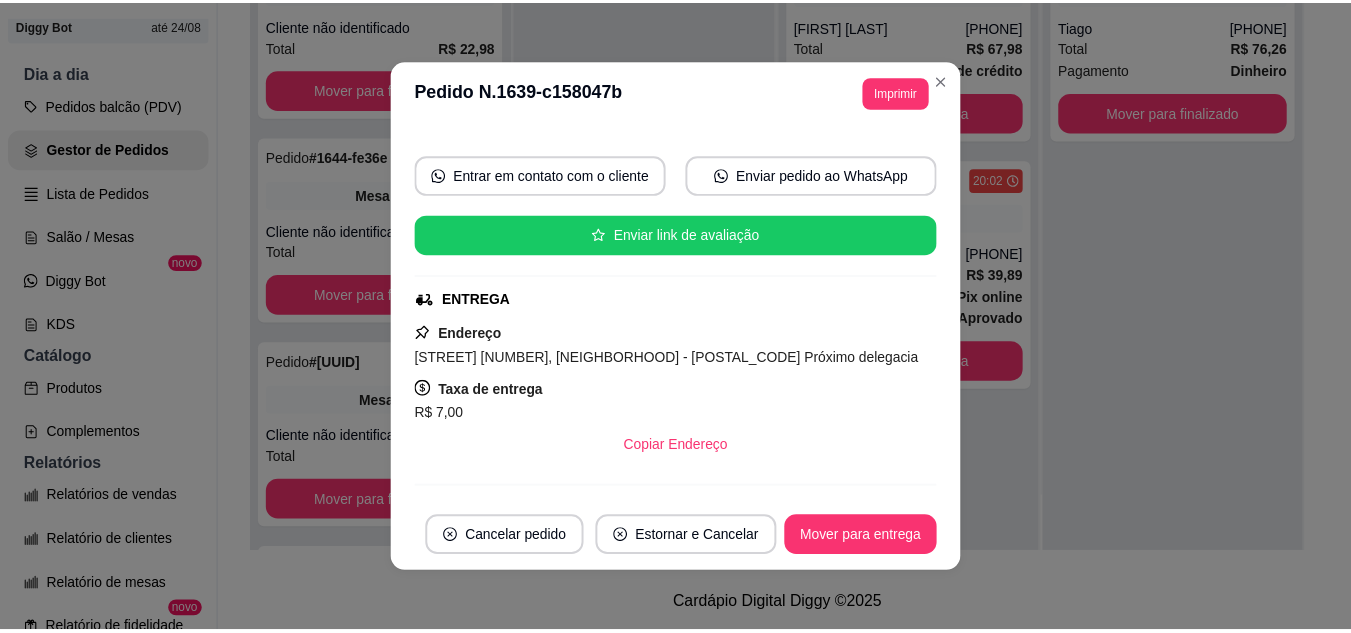 scroll, scrollTop: 160, scrollLeft: 0, axis: vertical 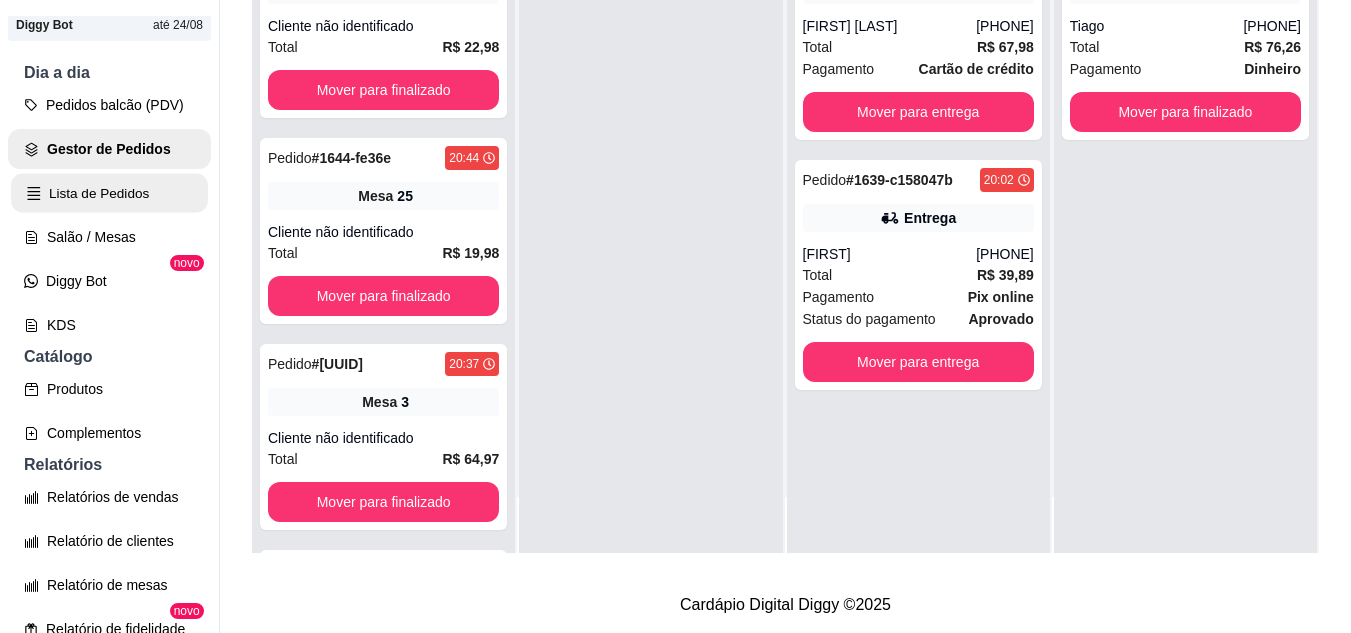 click on "Lista de Pedidos" at bounding box center [109, 193] 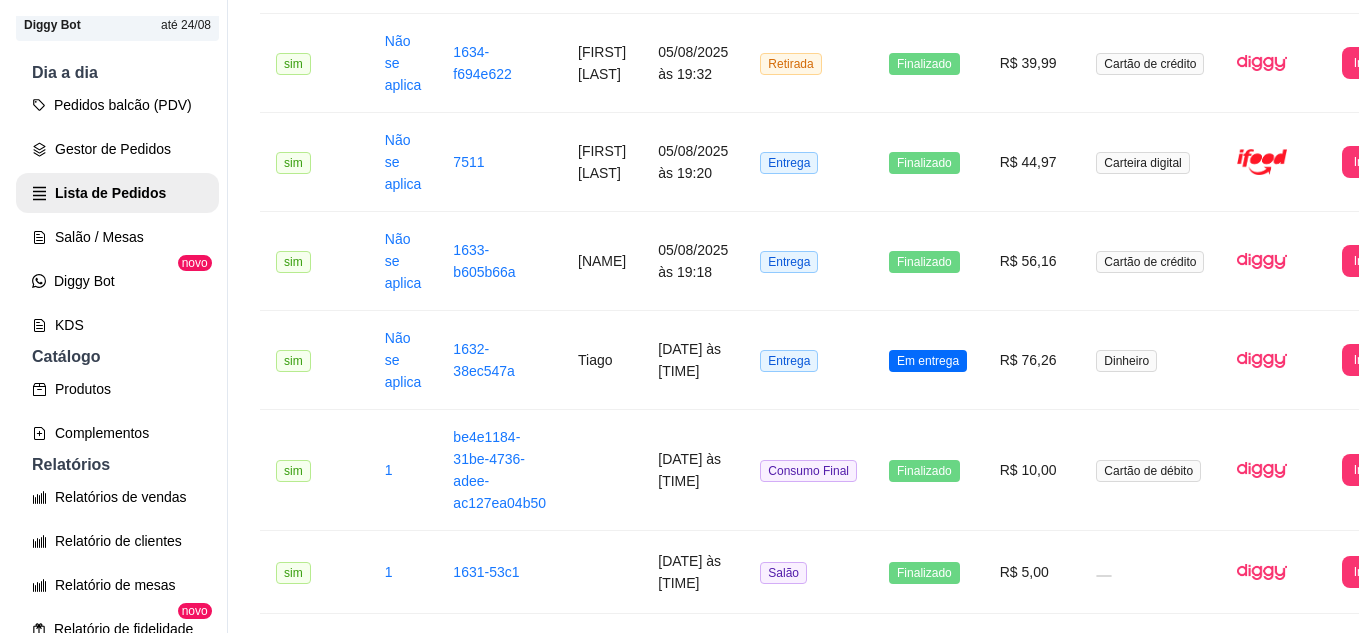 scroll, scrollTop: 1800, scrollLeft: 0, axis: vertical 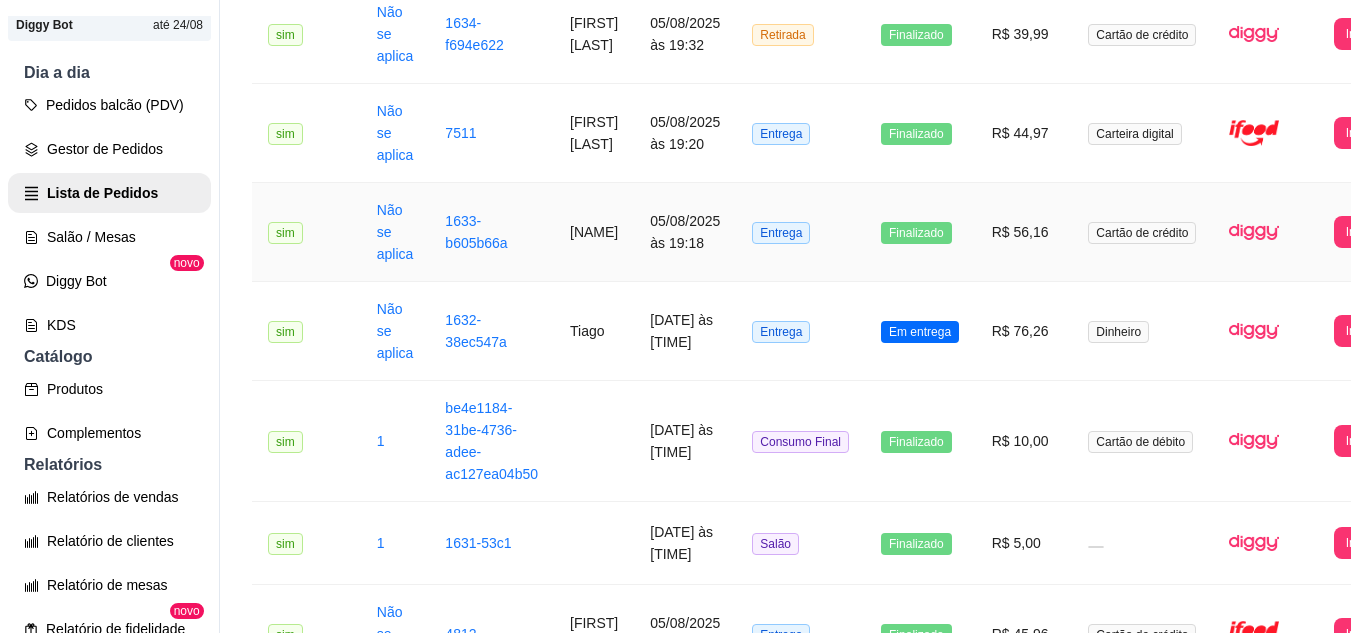 click on "1633-b605b66a" at bounding box center (491, 232) 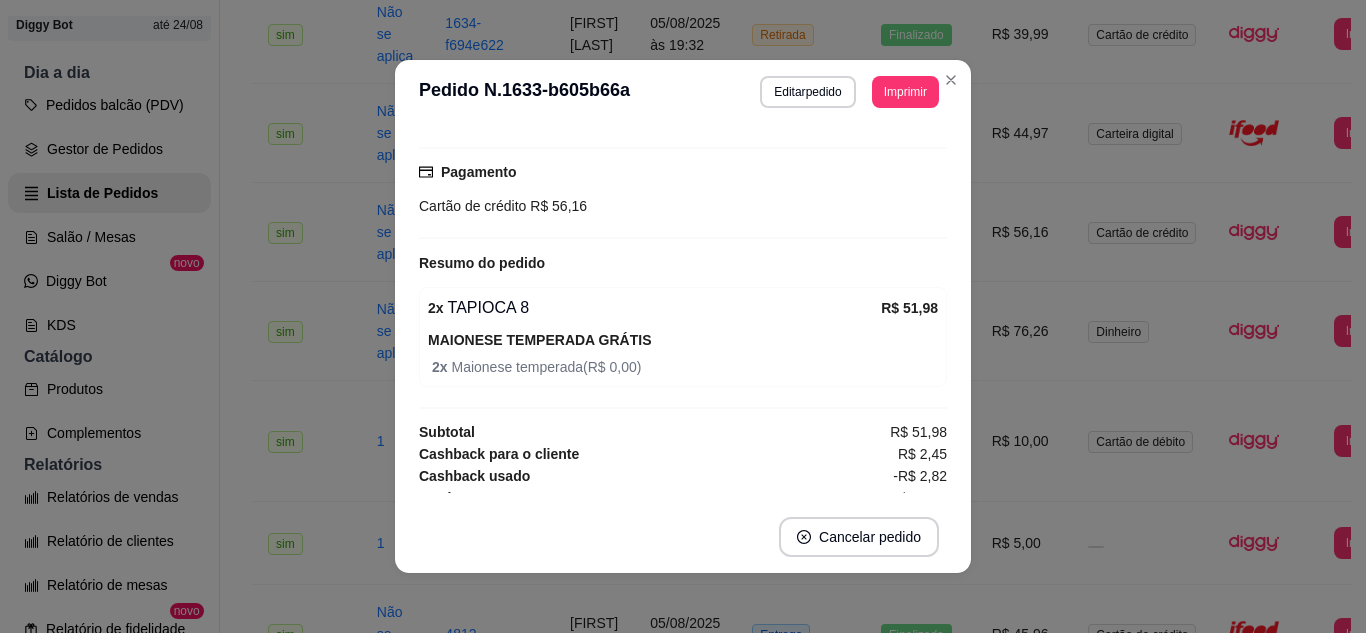 scroll, scrollTop: 472, scrollLeft: 0, axis: vertical 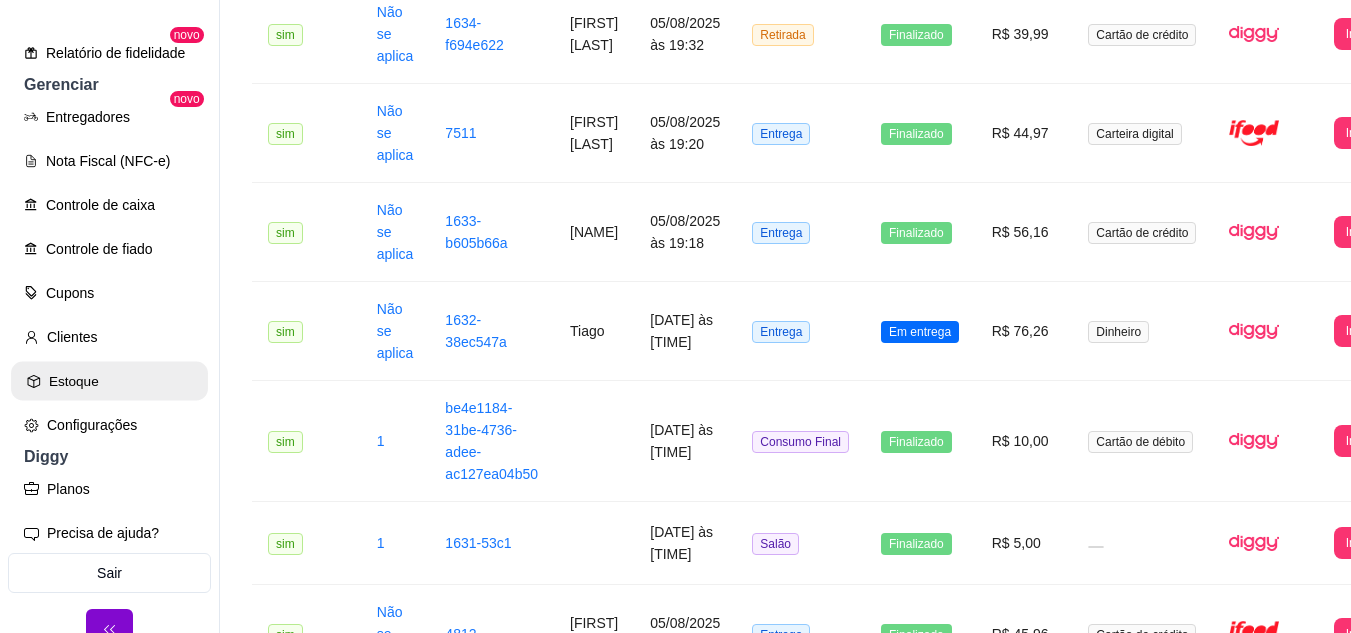 click on "Estoque" at bounding box center [109, 381] 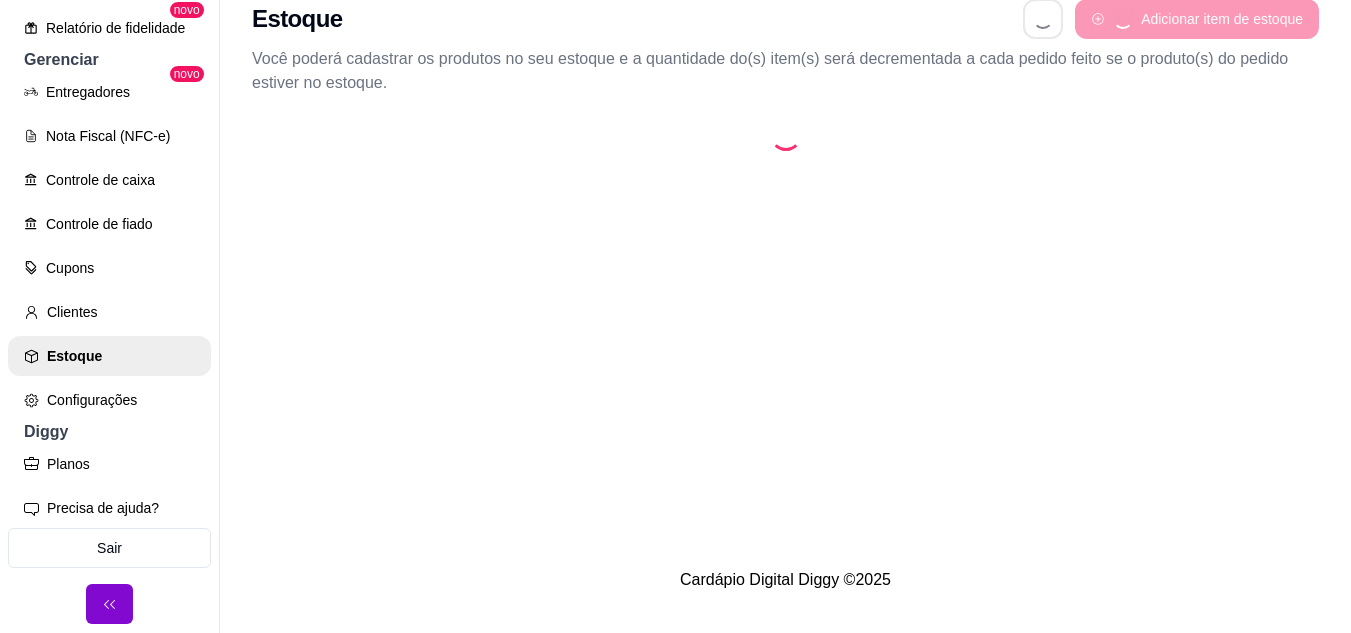 scroll, scrollTop: 32, scrollLeft: 0, axis: vertical 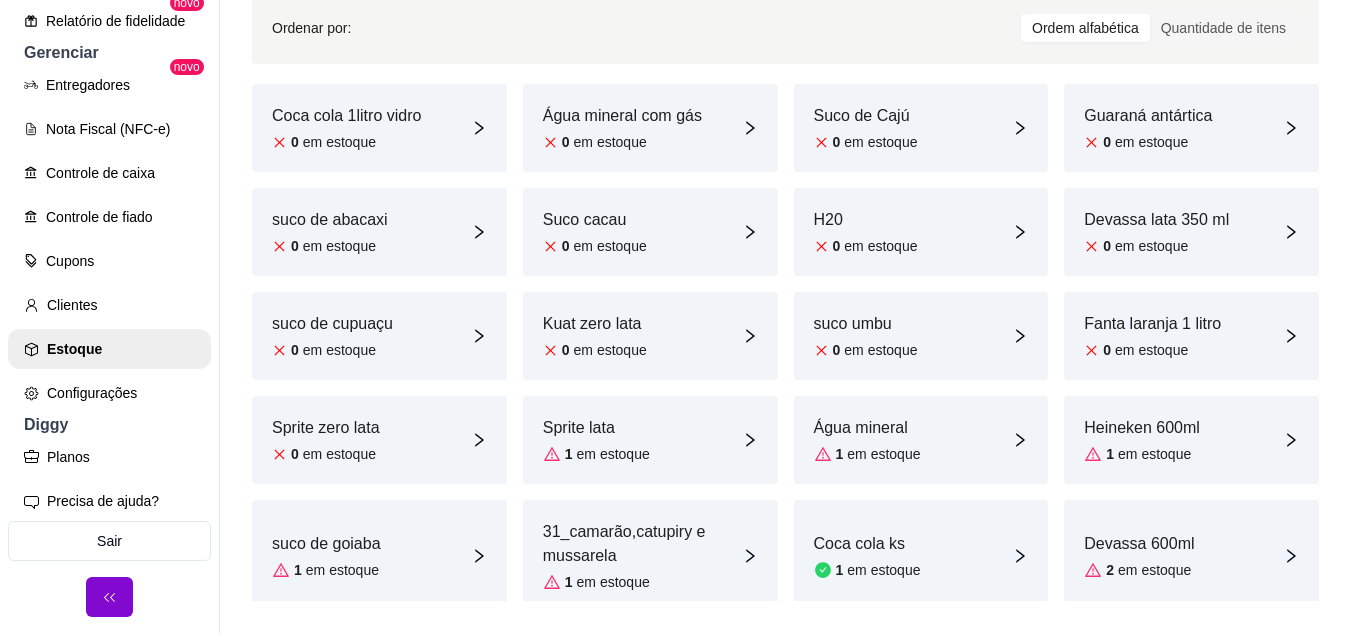 click on "Água  mineral com gás  0 em estoque" at bounding box center (650, 128) 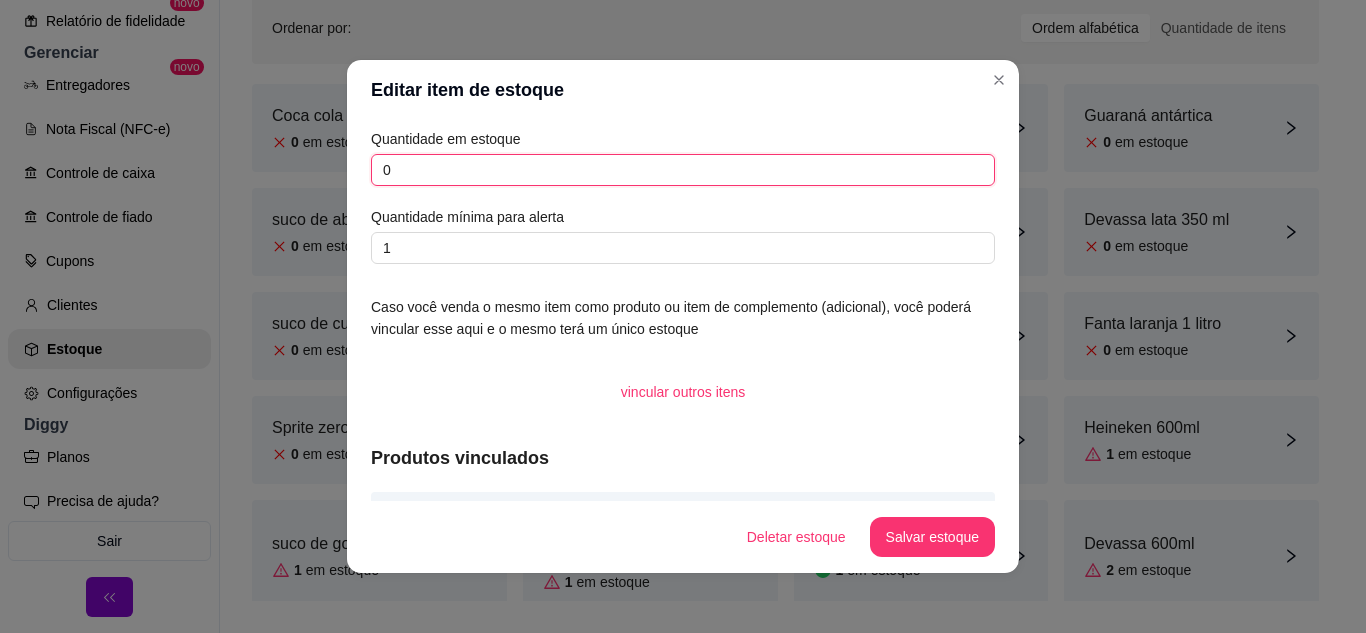 click on "0" at bounding box center (683, 170) 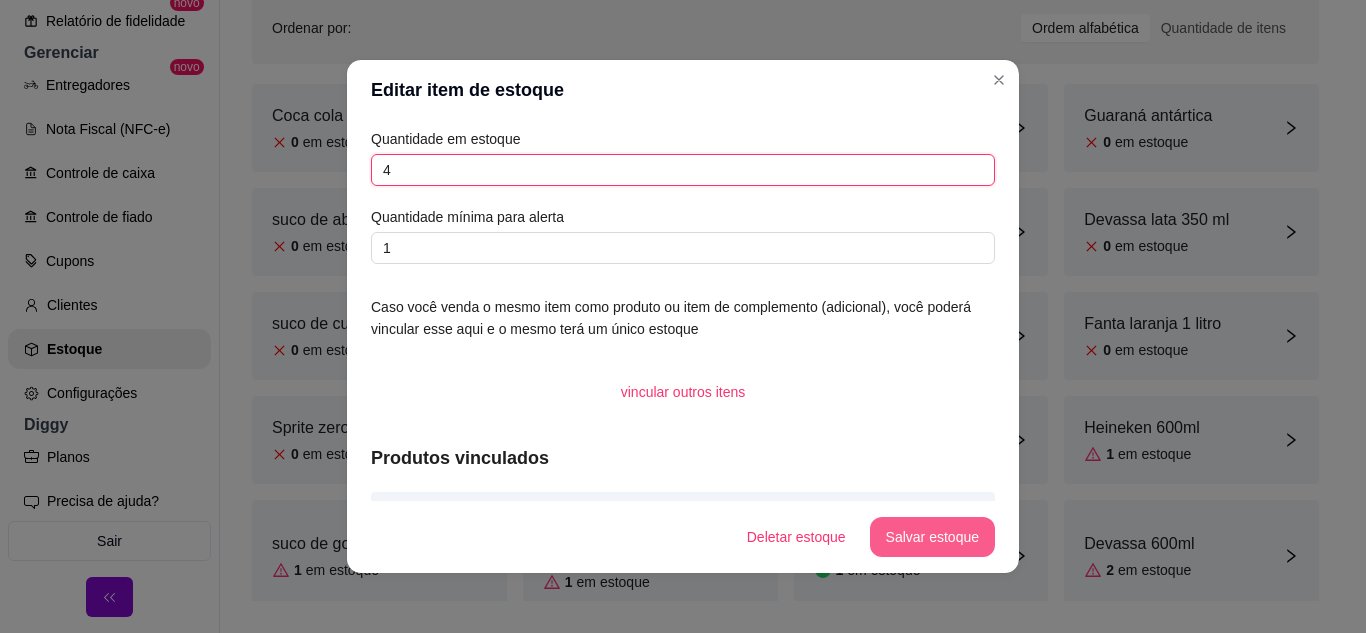 type on "4" 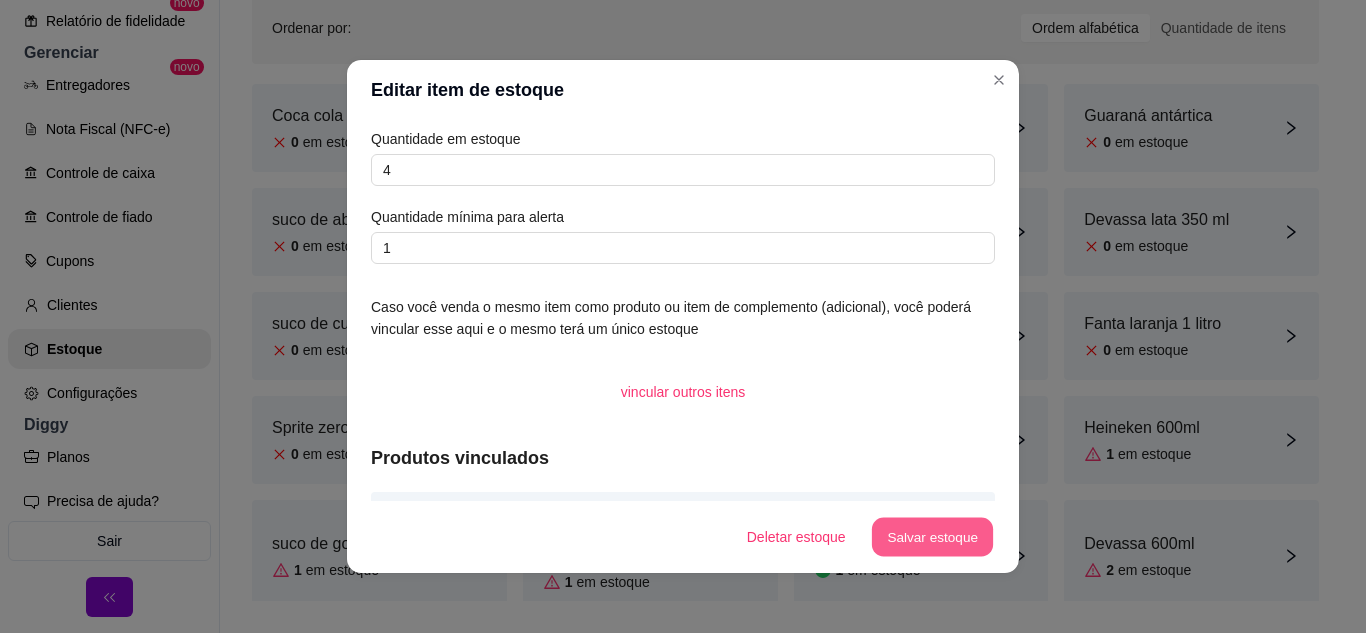click on "Salvar estoque" at bounding box center [932, 537] 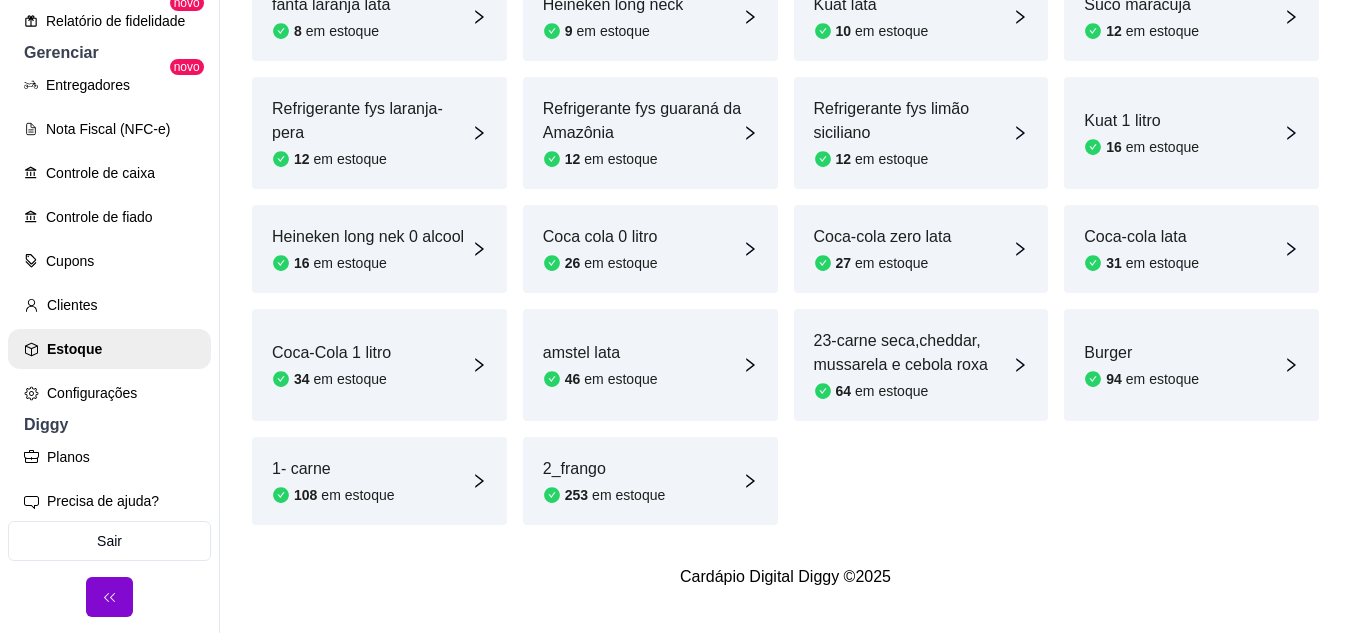 scroll, scrollTop: 1082, scrollLeft: 0, axis: vertical 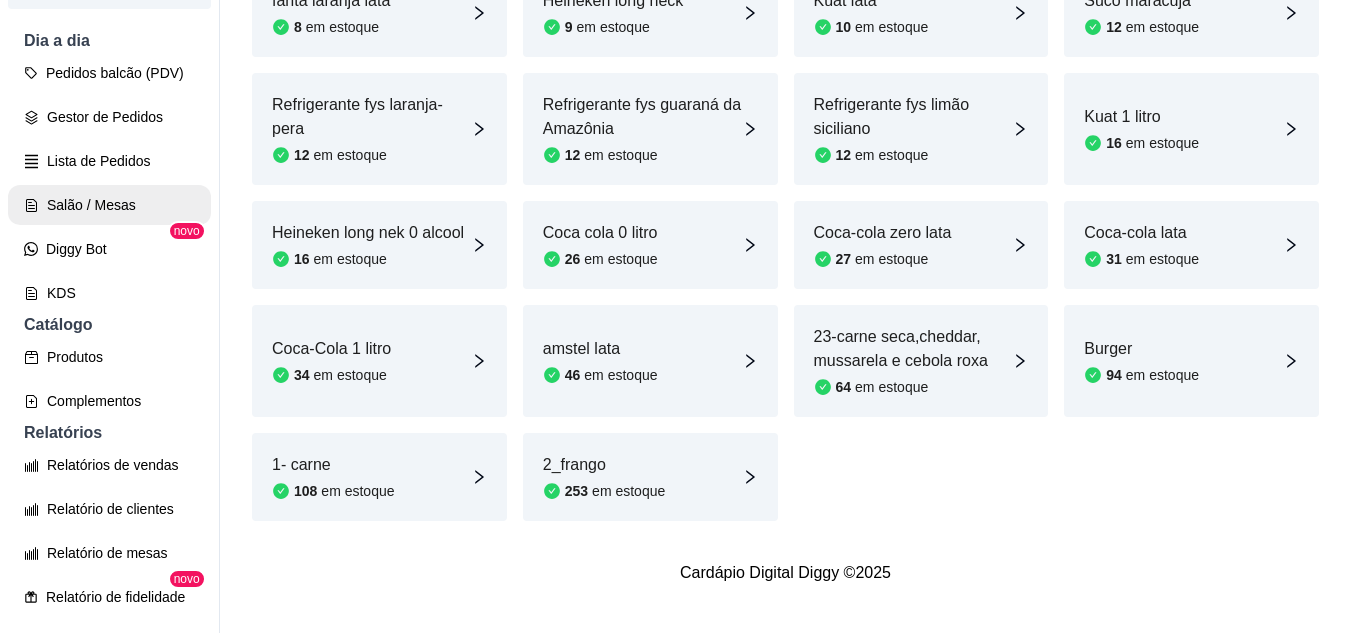 click on "Salão / Mesas" at bounding box center [109, 205] 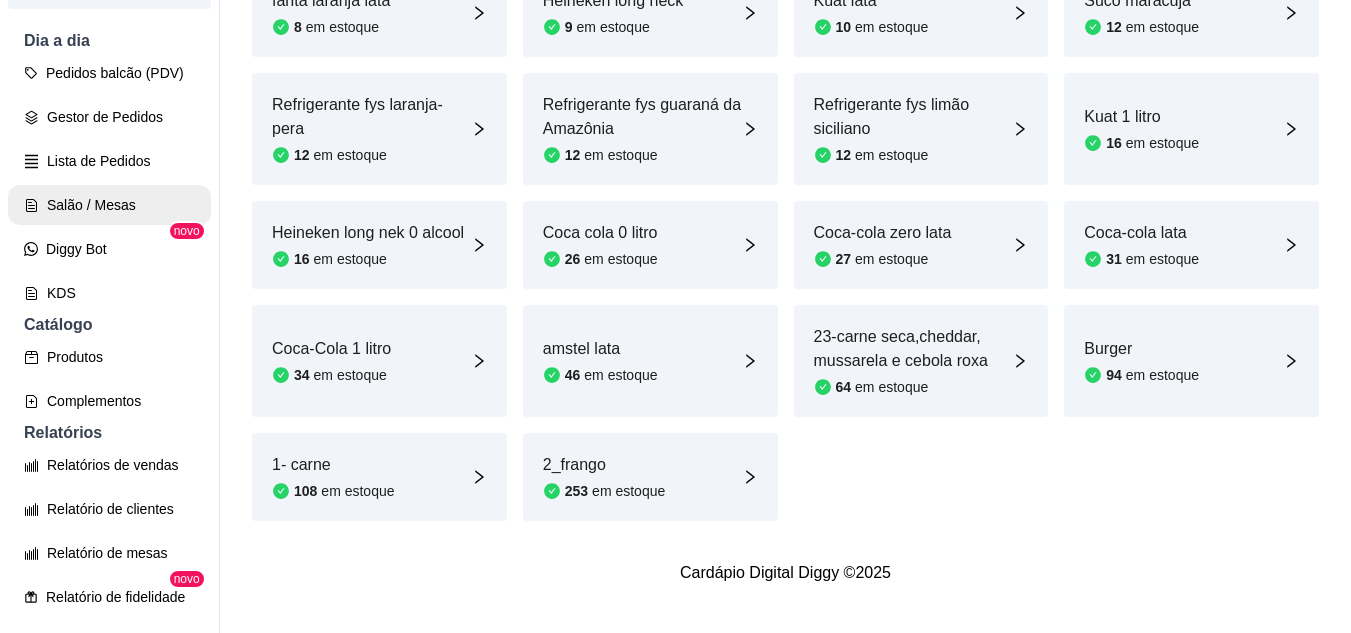 scroll, scrollTop: 0, scrollLeft: 0, axis: both 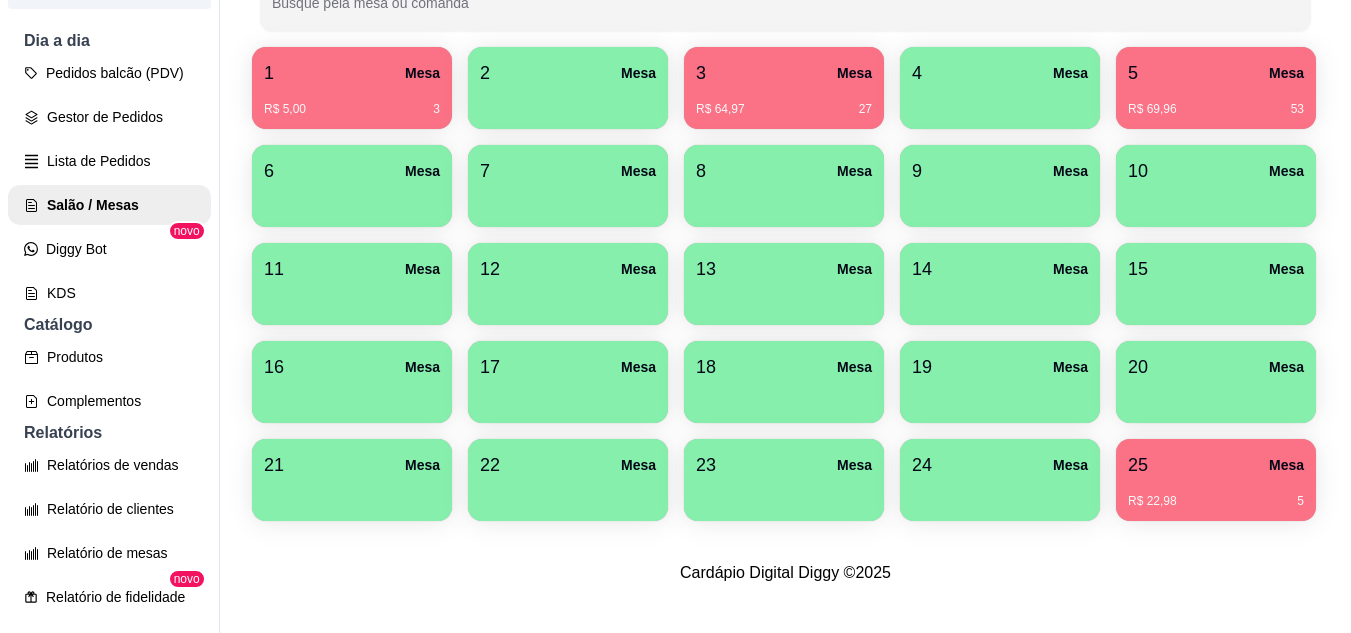 click on "R$ 22,98 5" at bounding box center (1216, 501) 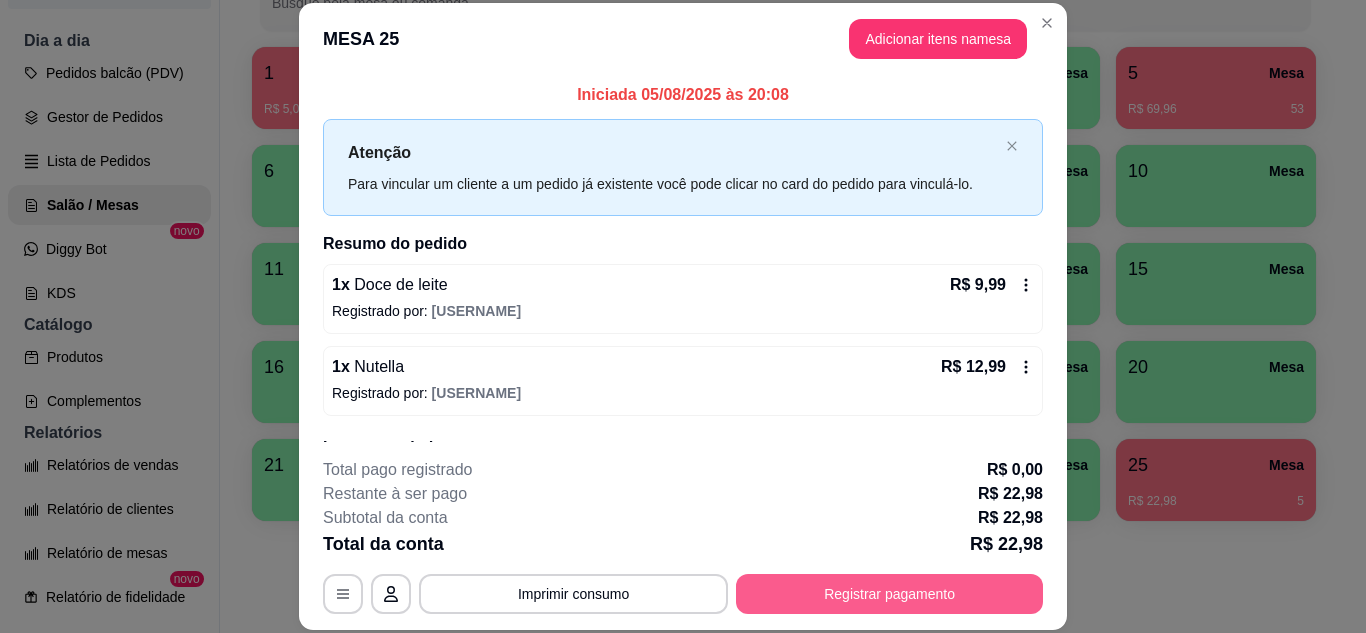 click on "Registrar pagamento" at bounding box center [889, 594] 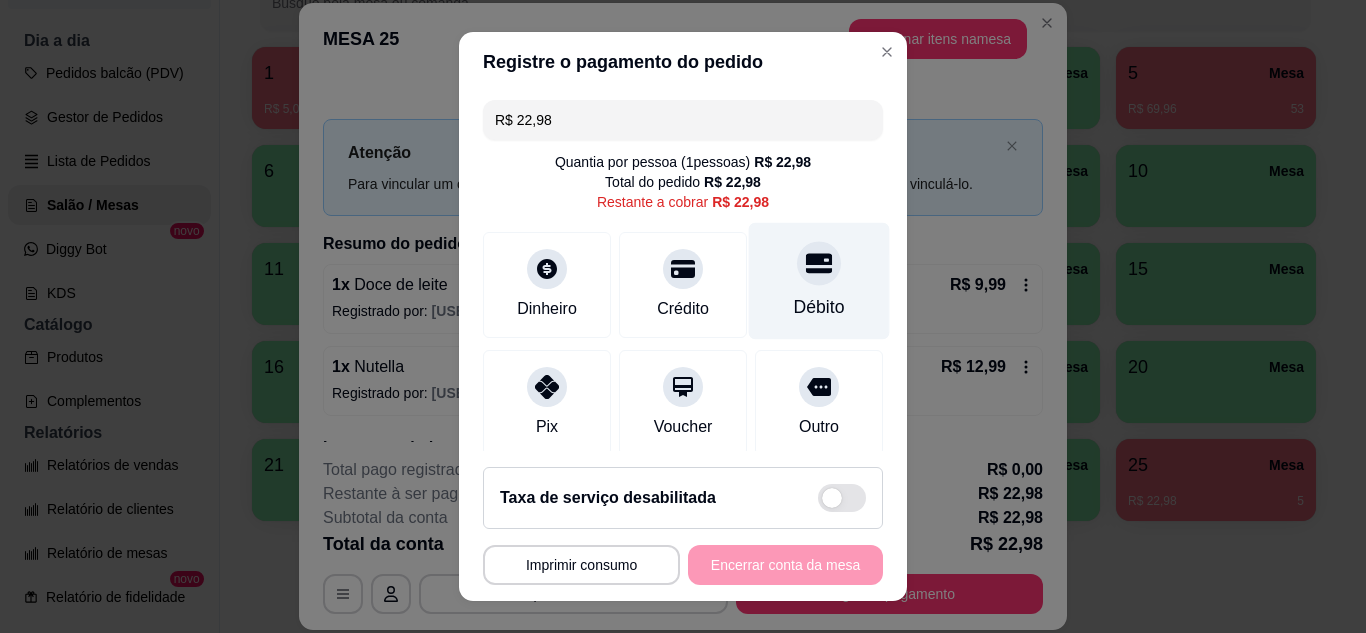 click on "Débito" at bounding box center [819, 307] 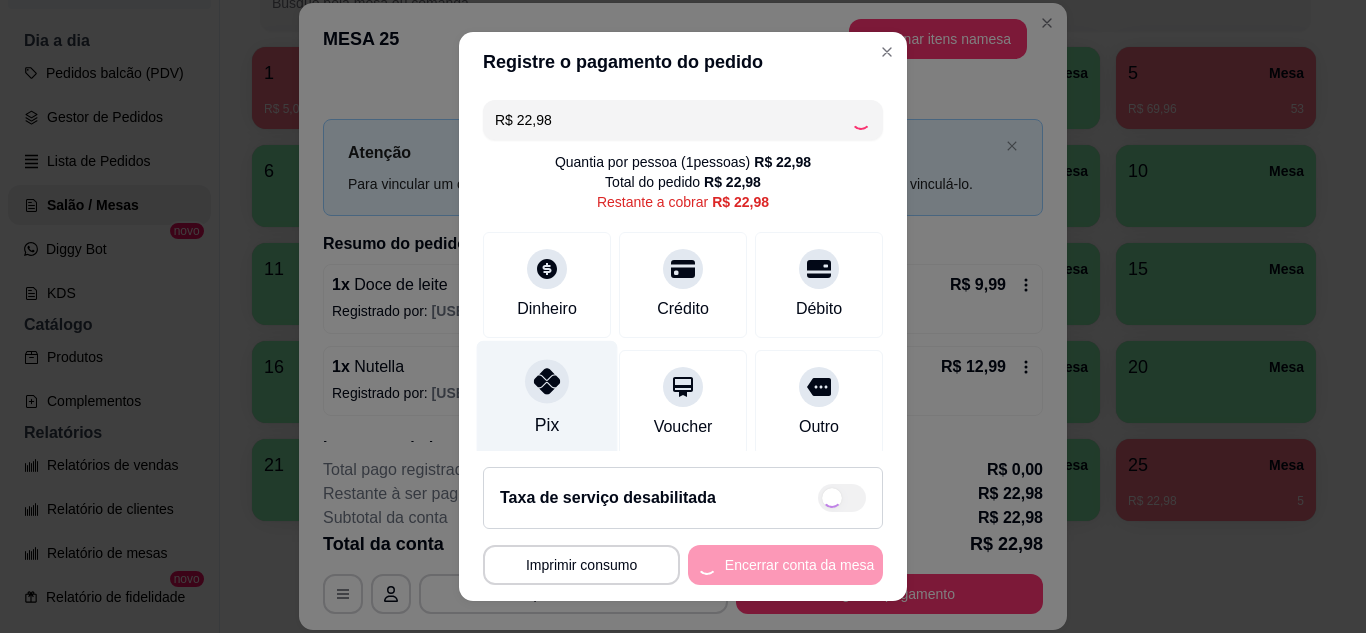 type on "R$ 0,00" 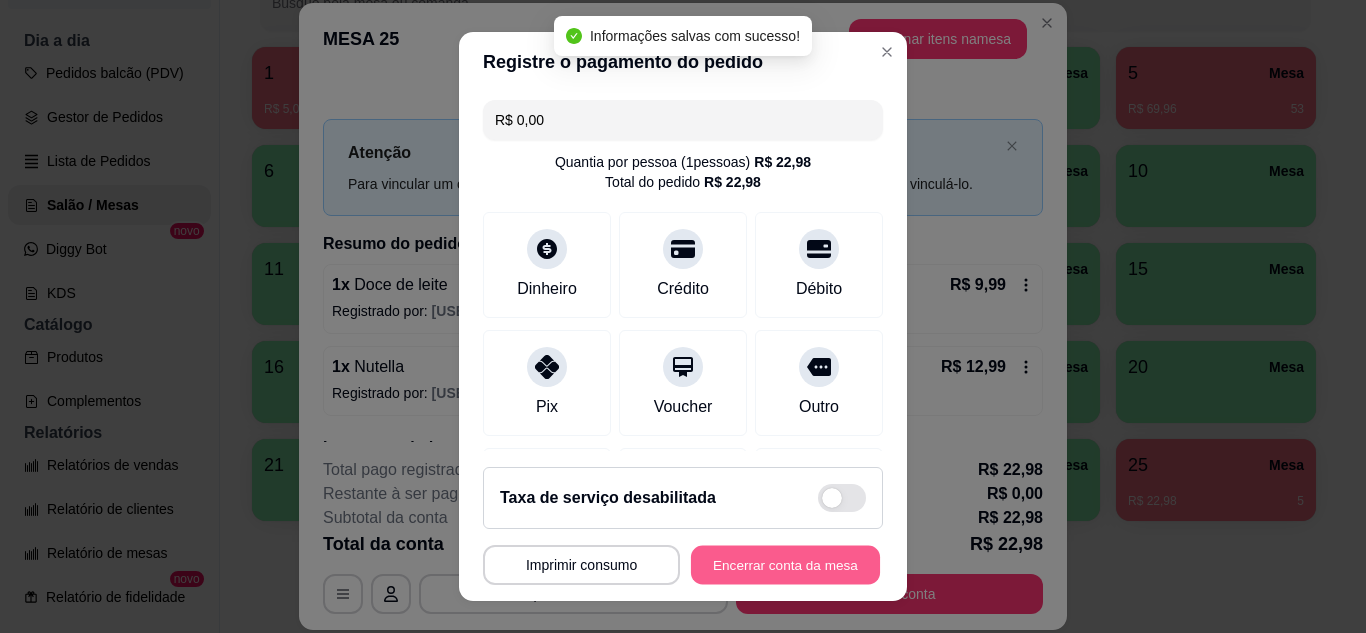 click on "Encerrar conta da mesa" at bounding box center [785, 565] 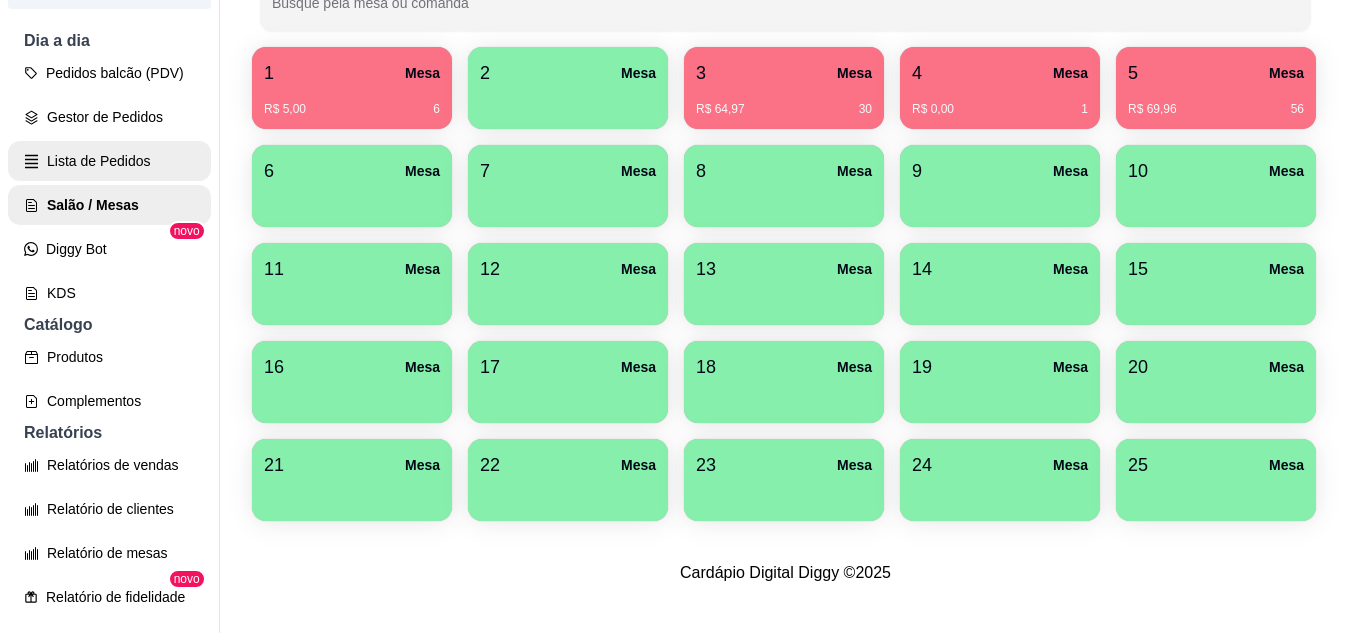 click on "Lista de Pedidos" at bounding box center [109, 161] 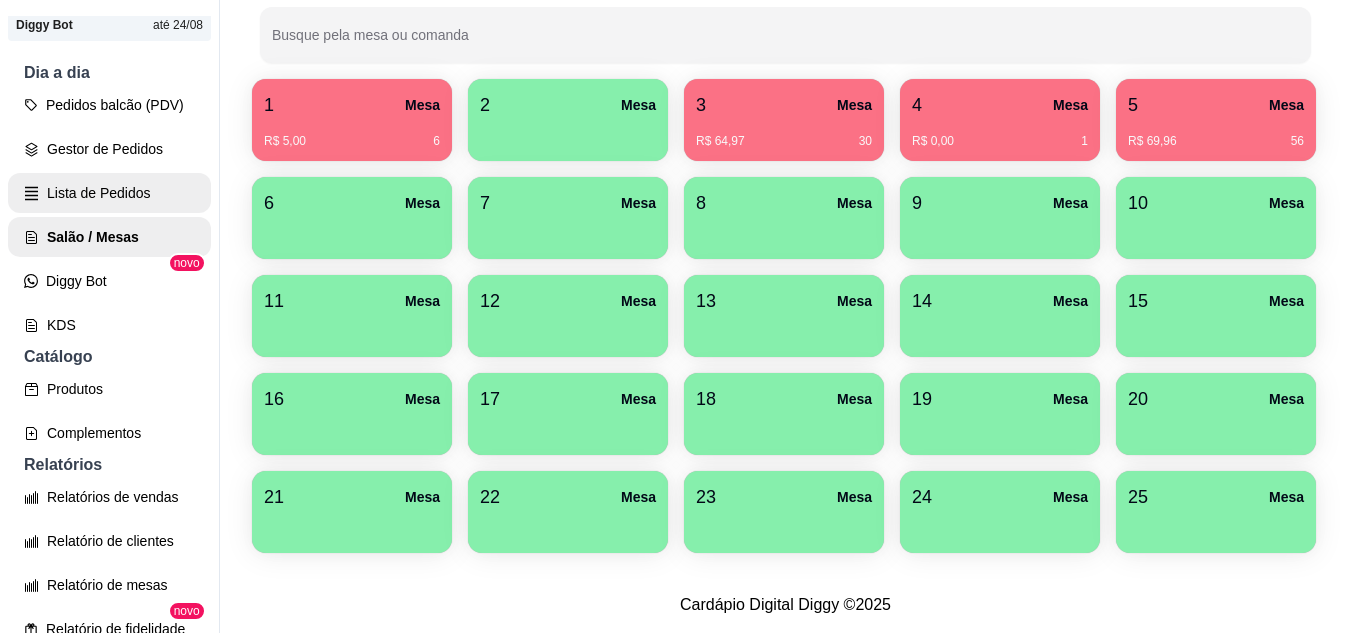 scroll, scrollTop: 0, scrollLeft: 0, axis: both 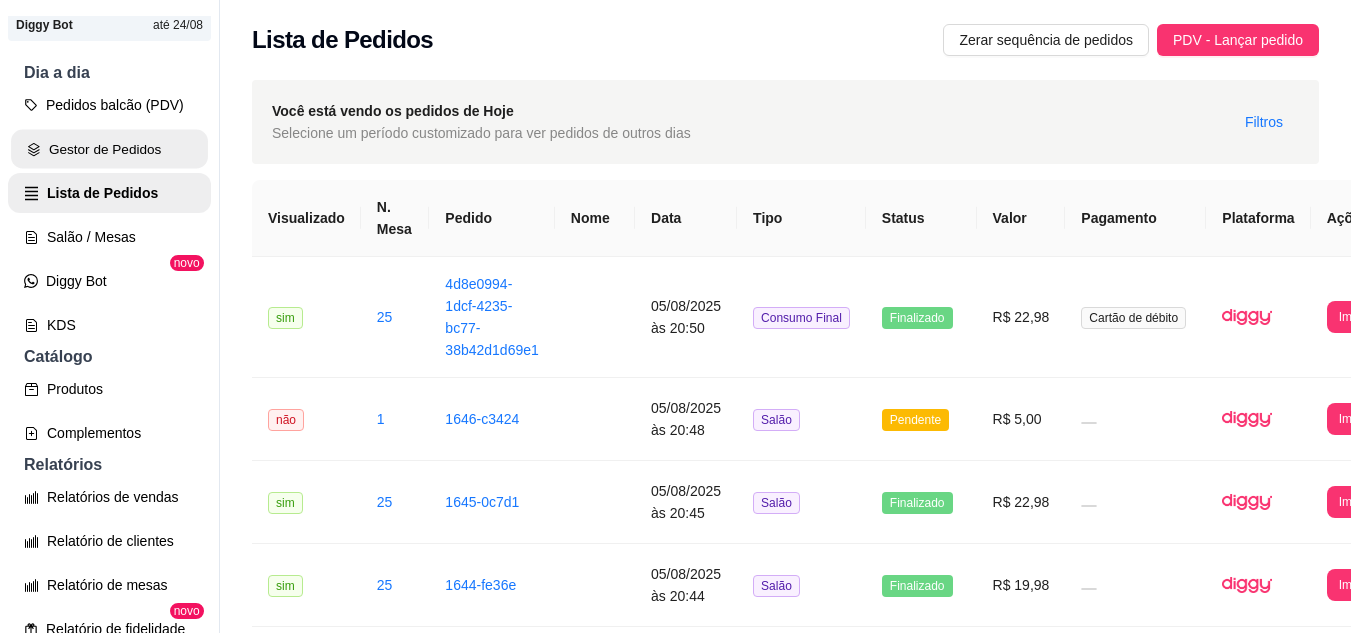 click on "Gestor de Pedidos" at bounding box center (109, 149) 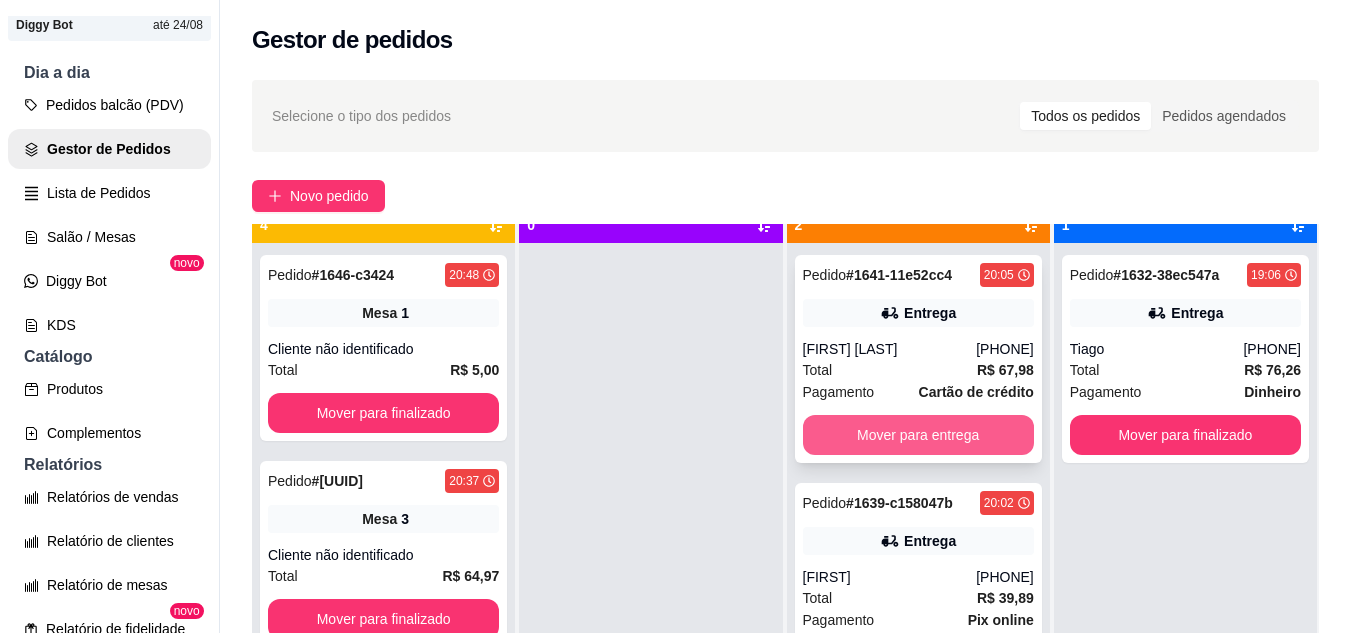 scroll, scrollTop: 56, scrollLeft: 0, axis: vertical 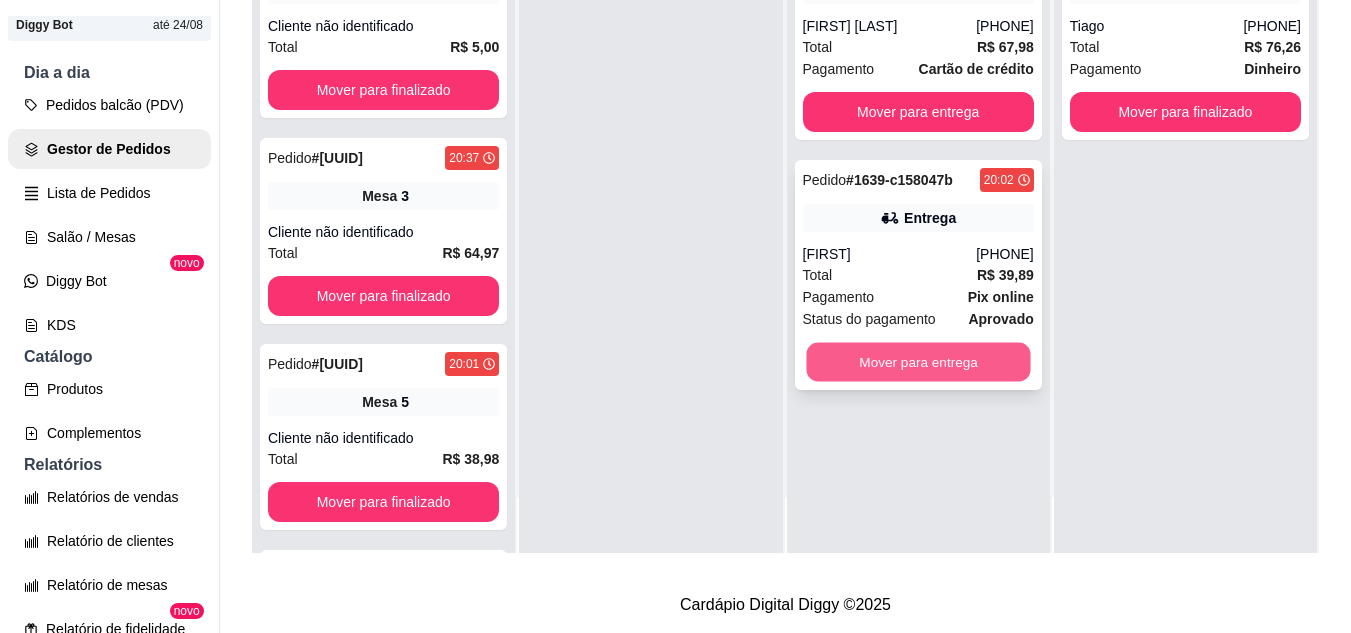 click on "Mover para entrega" at bounding box center (918, 362) 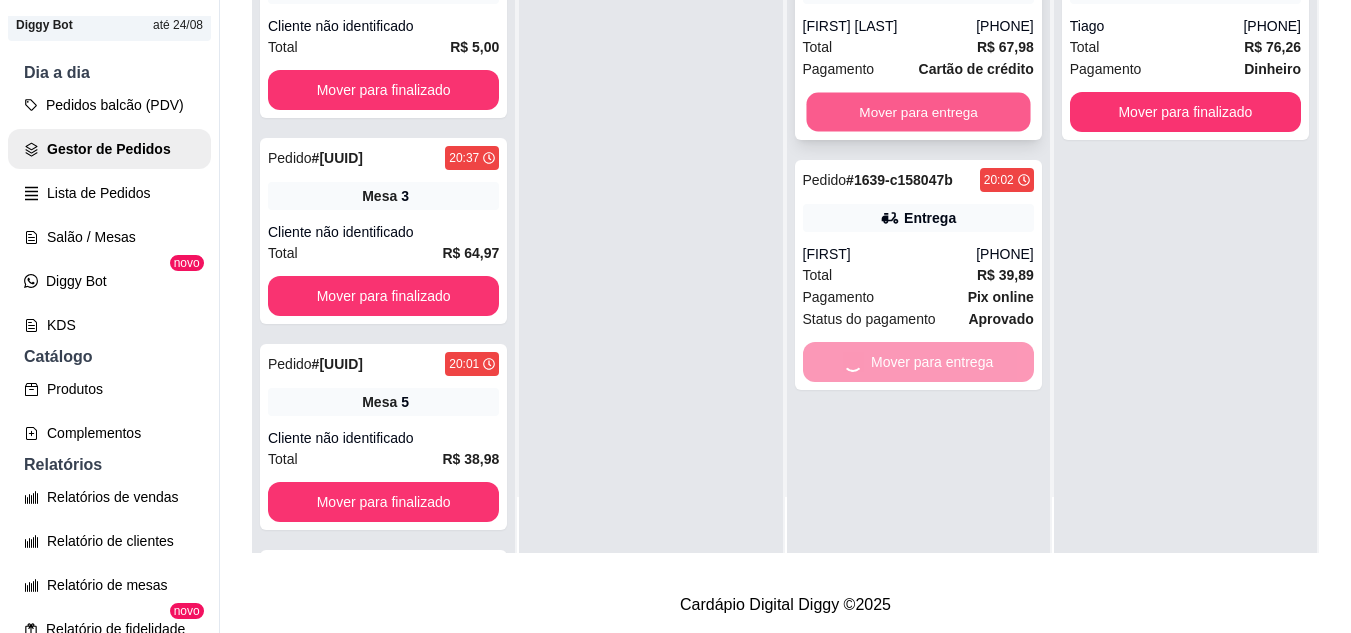 click on "Mover para entrega" at bounding box center (918, 112) 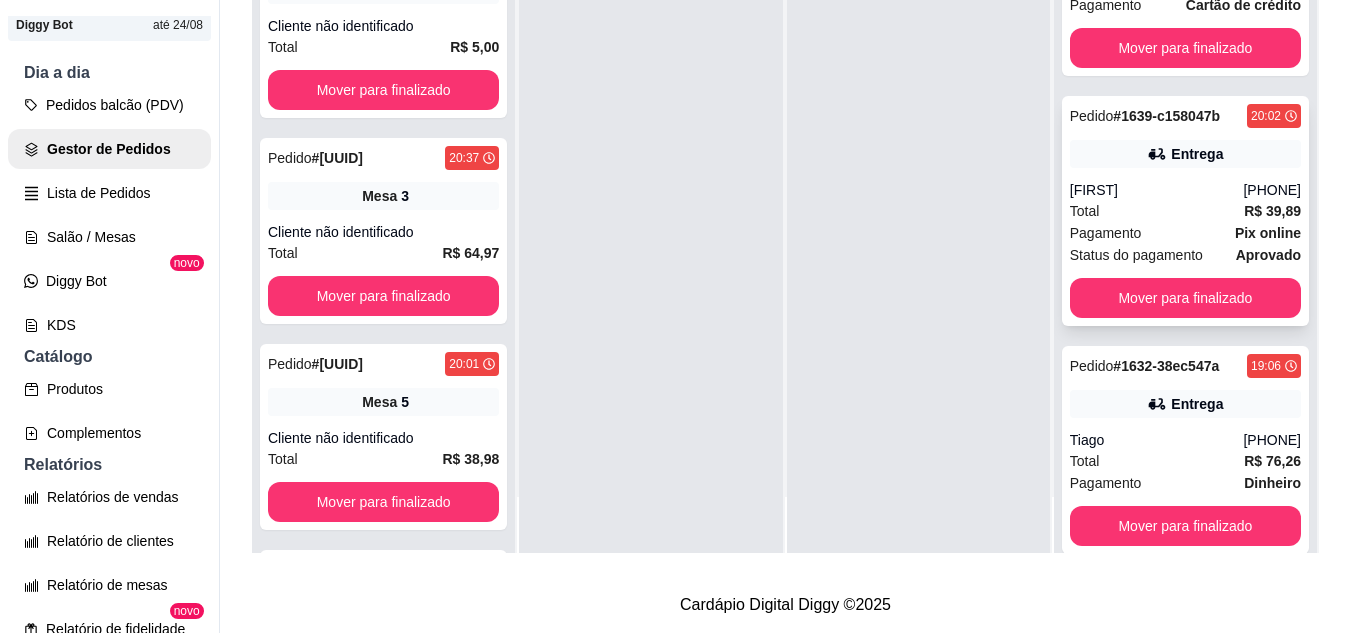 scroll, scrollTop: 93, scrollLeft: 0, axis: vertical 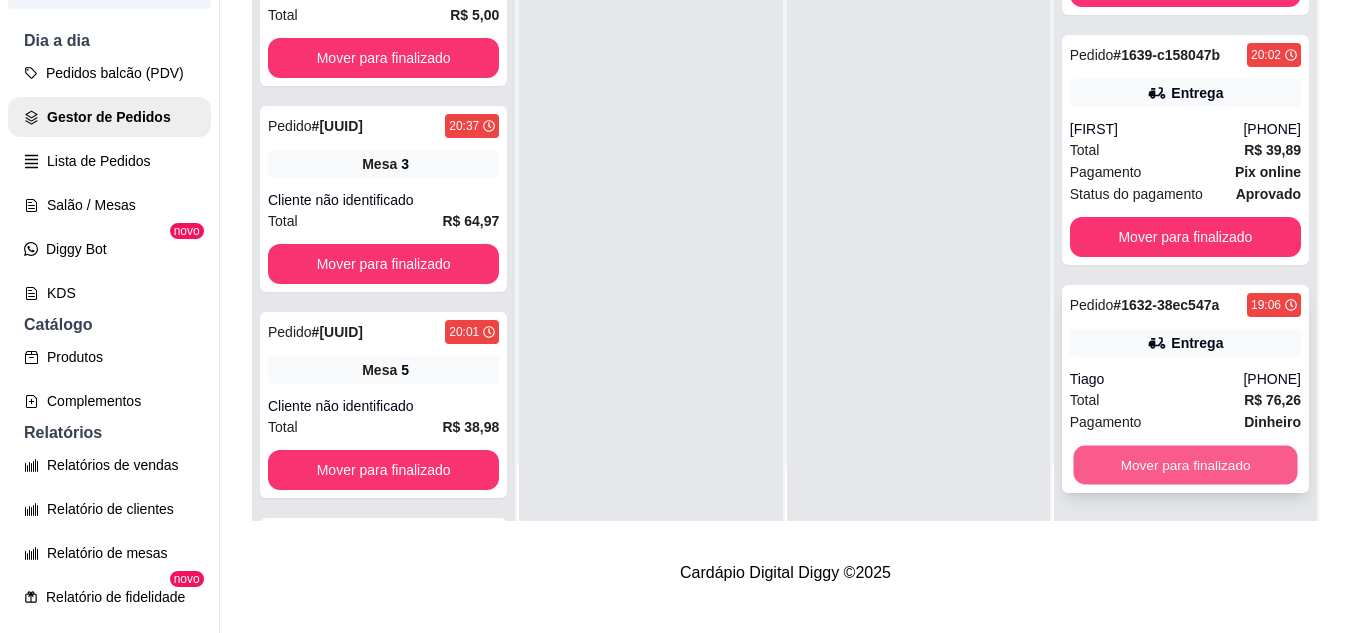 click on "Mover para finalizado" at bounding box center [1185, 465] 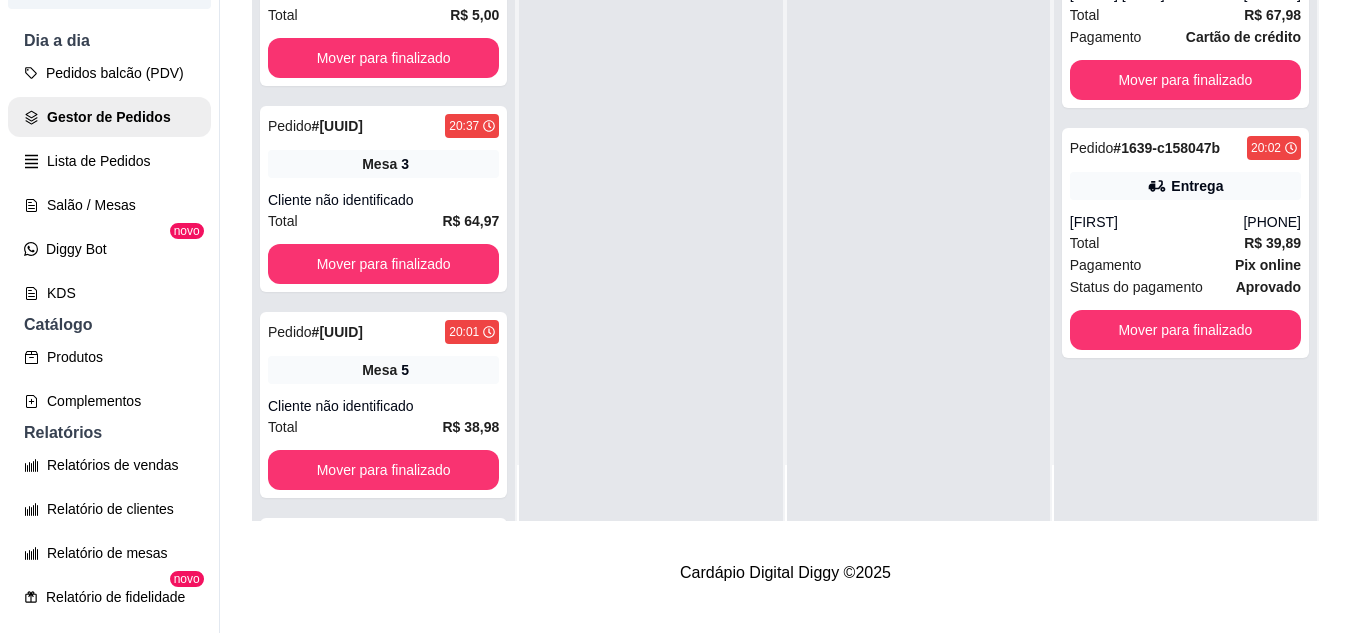 scroll, scrollTop: 0, scrollLeft: 0, axis: both 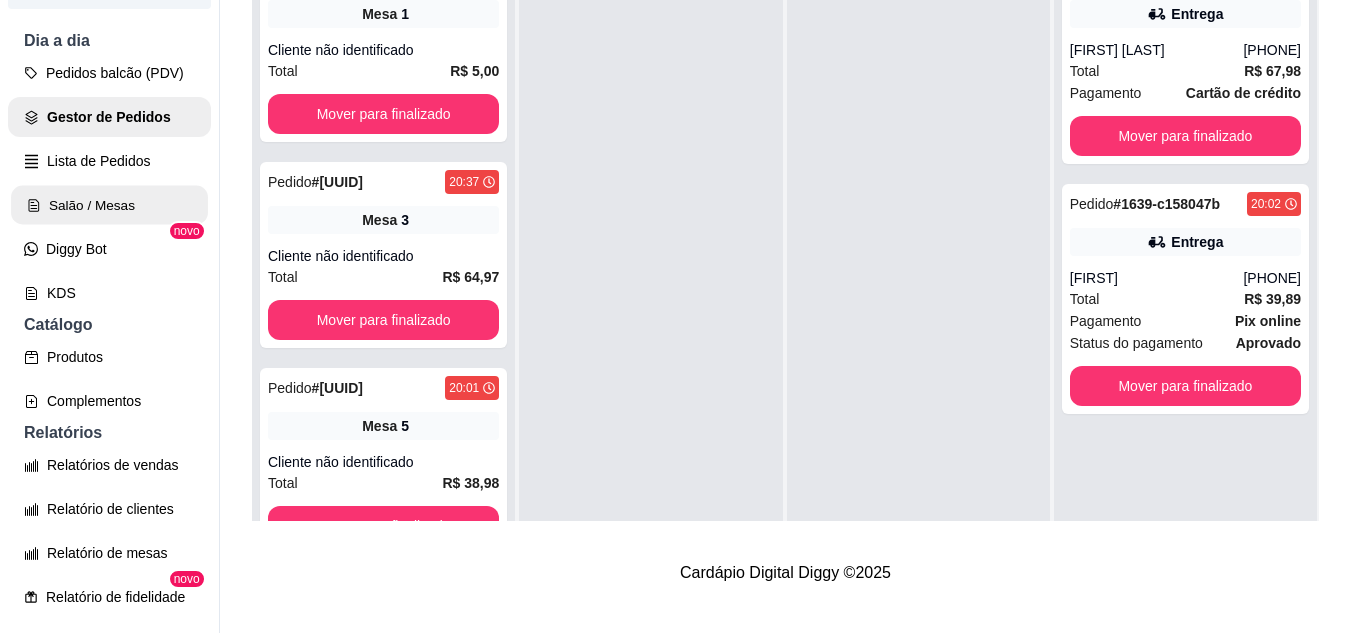 click on "Salão / Mesas" at bounding box center (109, 205) 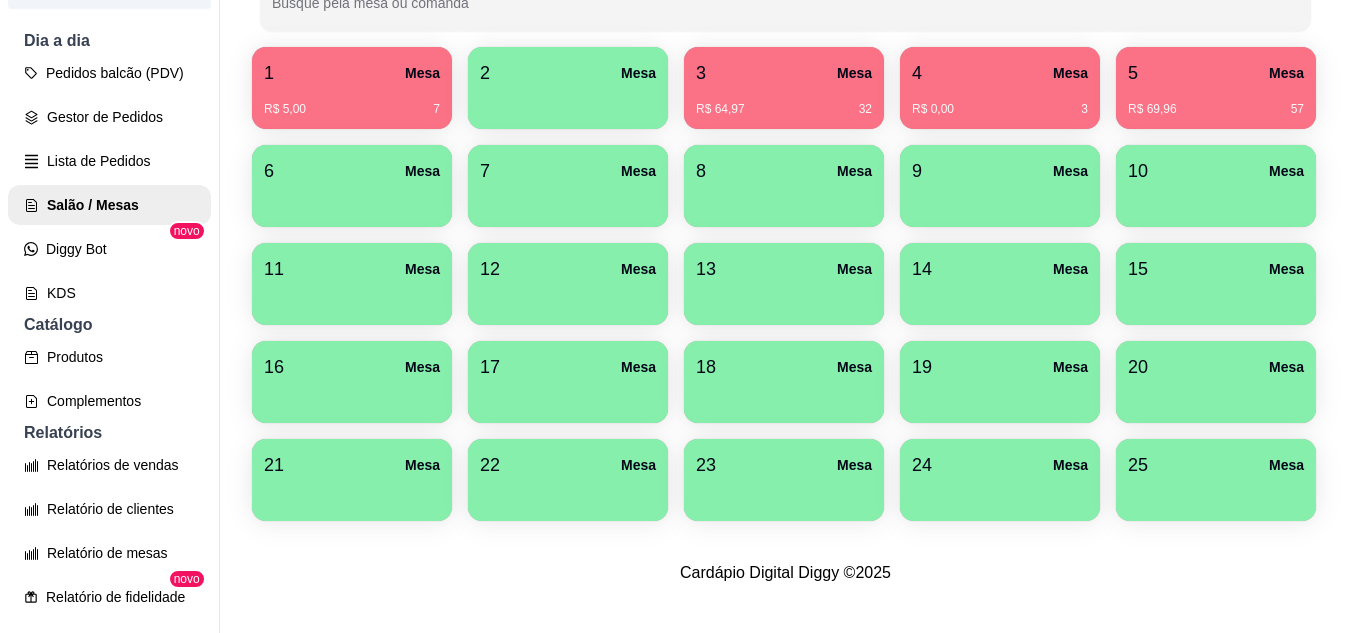 scroll, scrollTop: 0, scrollLeft: 0, axis: both 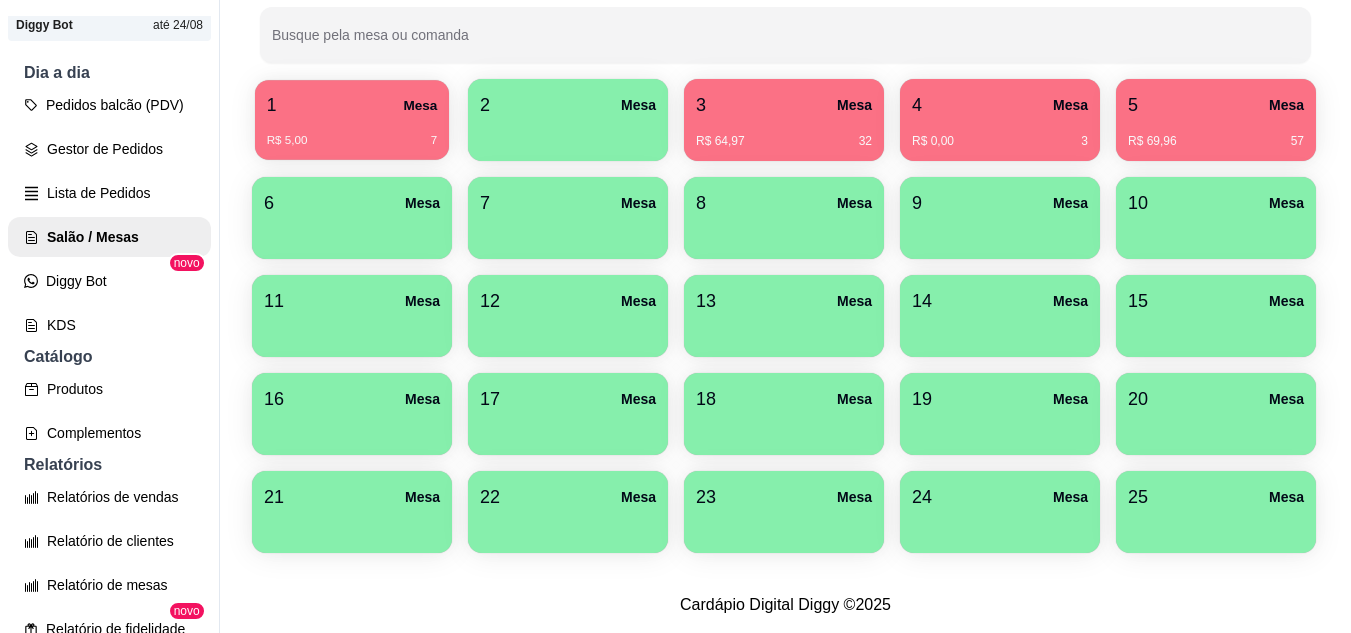 click on "1" at bounding box center (272, 105) 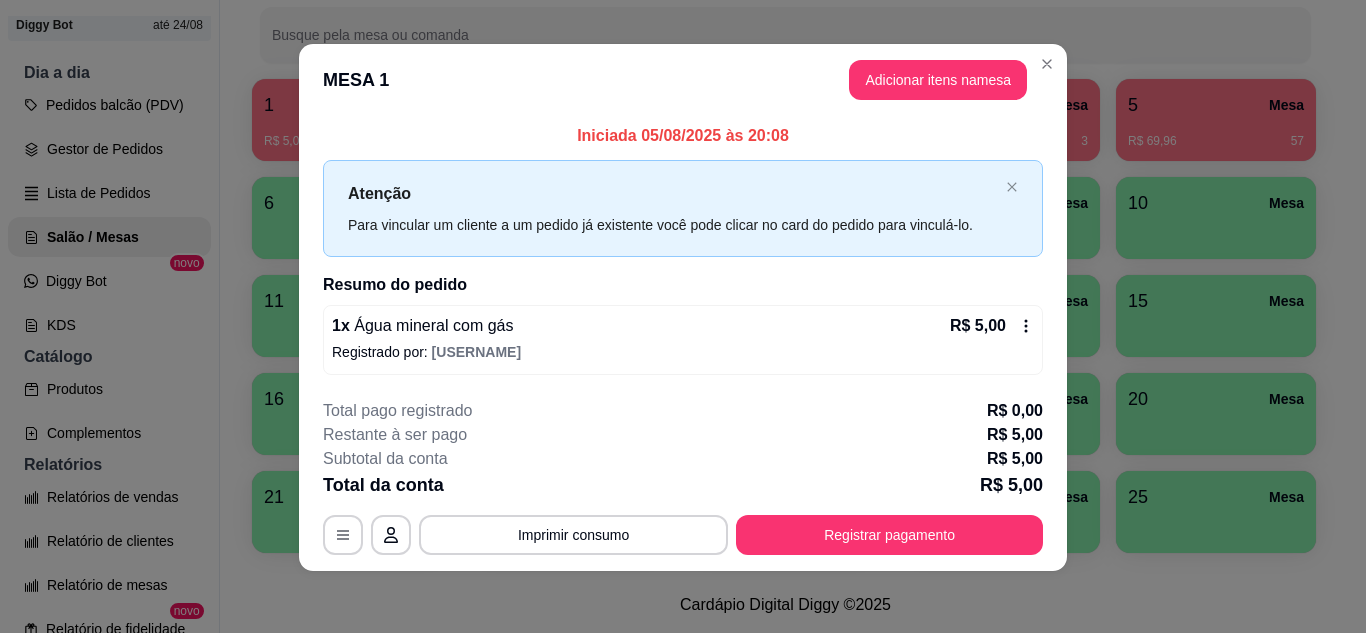 scroll, scrollTop: 11, scrollLeft: 0, axis: vertical 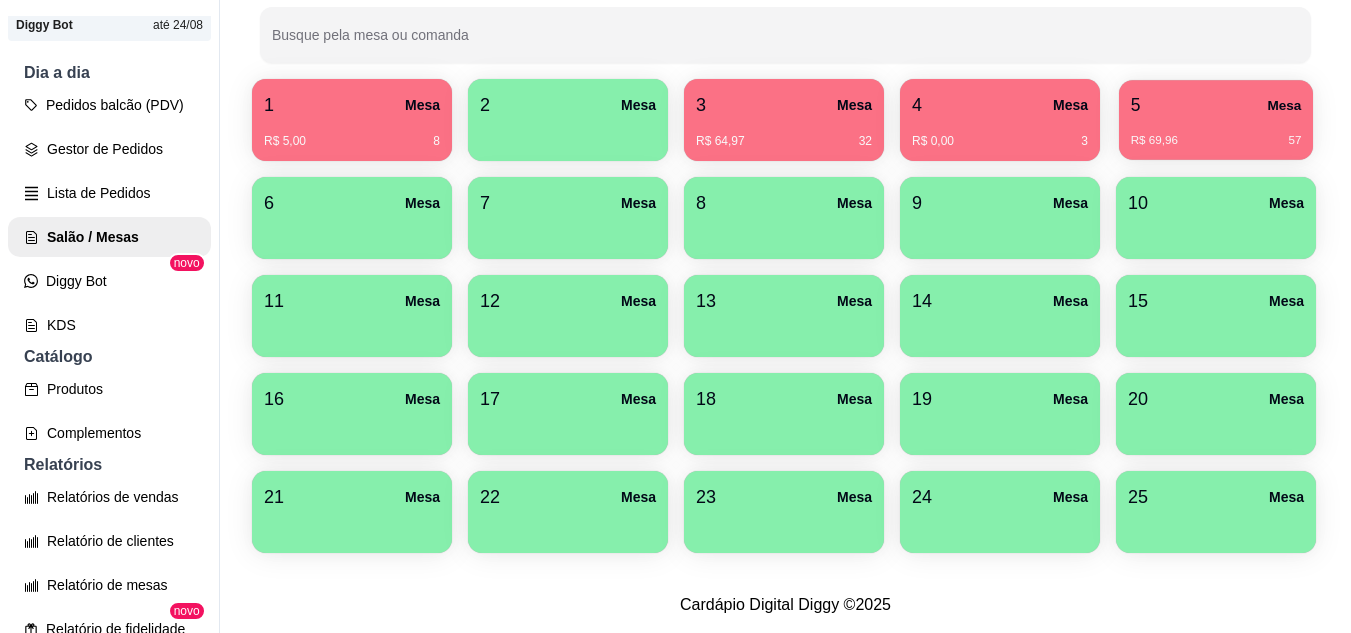 click on "5 Mesa" at bounding box center (1216, 105) 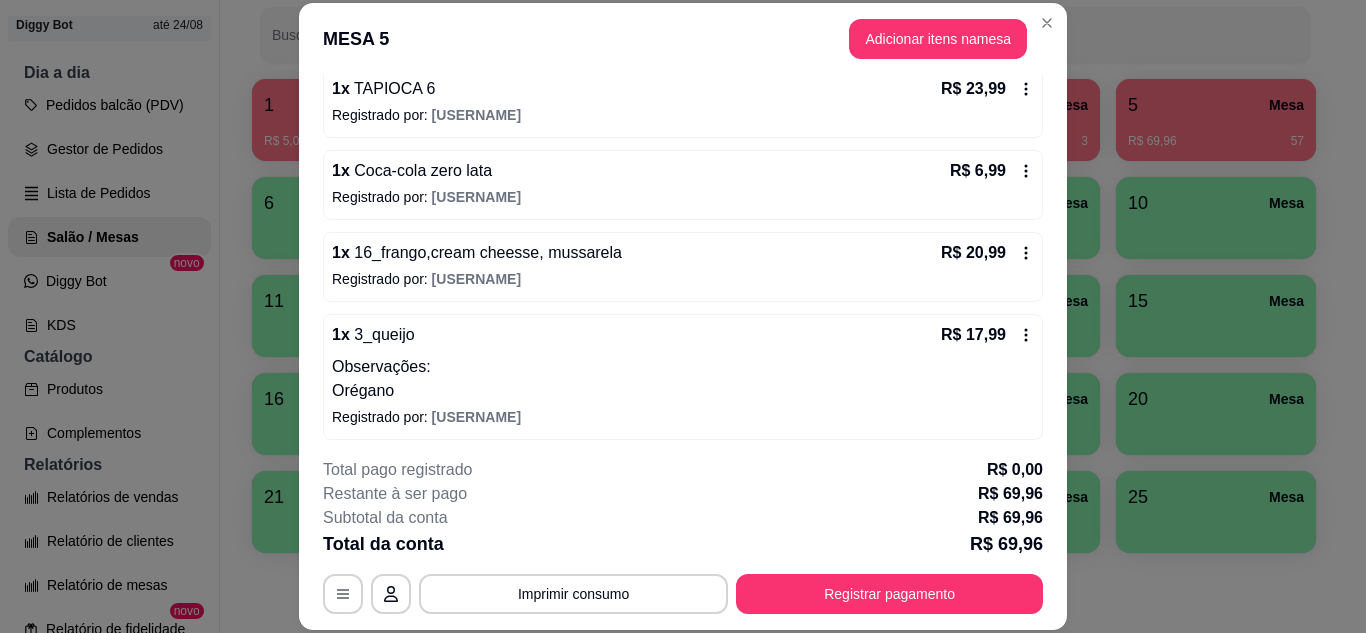 scroll, scrollTop: 202, scrollLeft: 0, axis: vertical 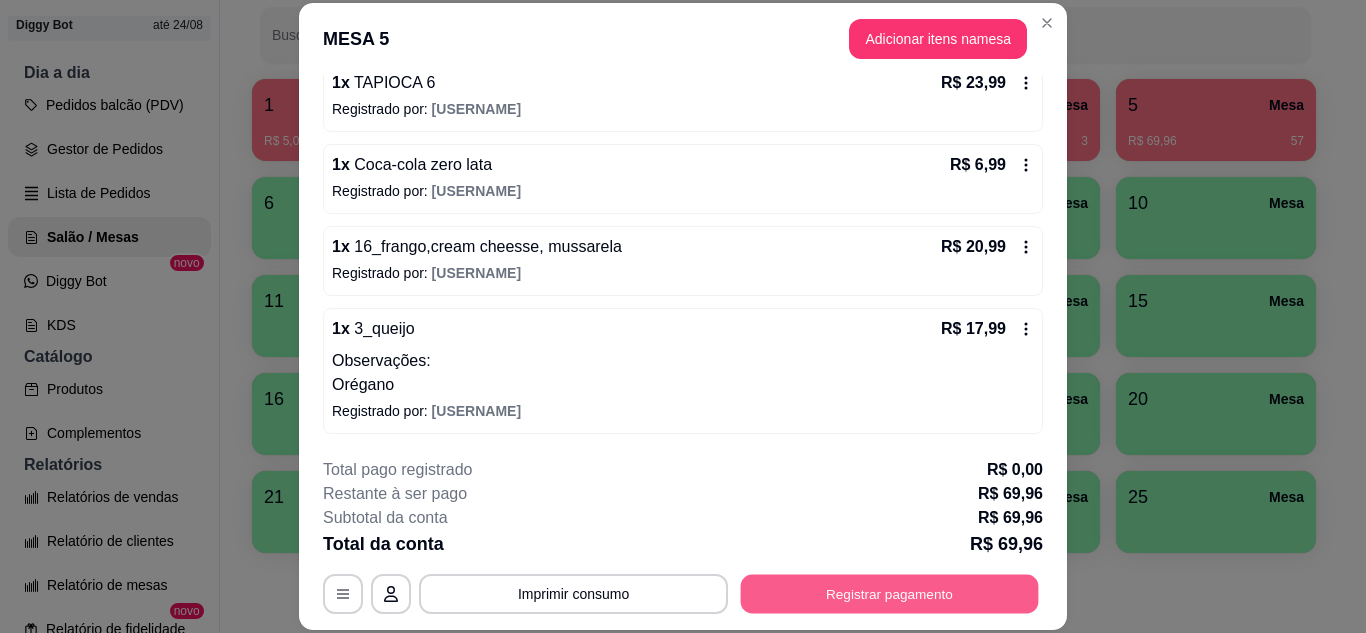 click on "Registrar pagamento" at bounding box center (890, 593) 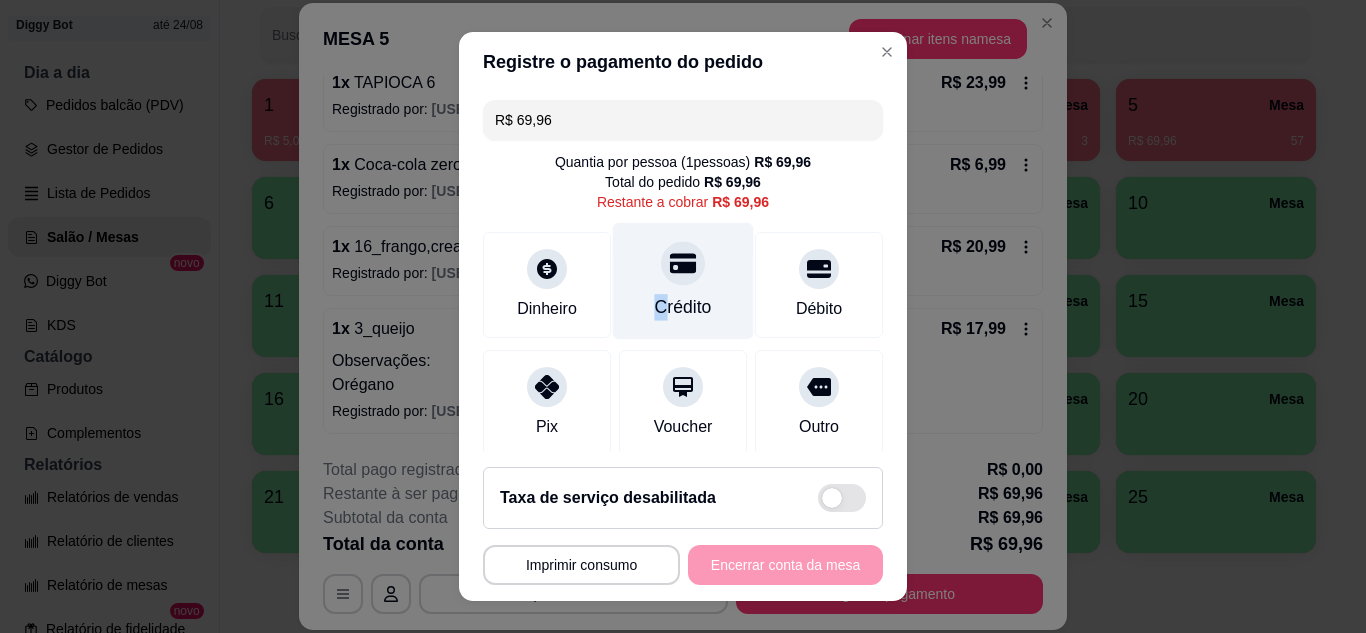 click on "Crédito" at bounding box center [683, 280] 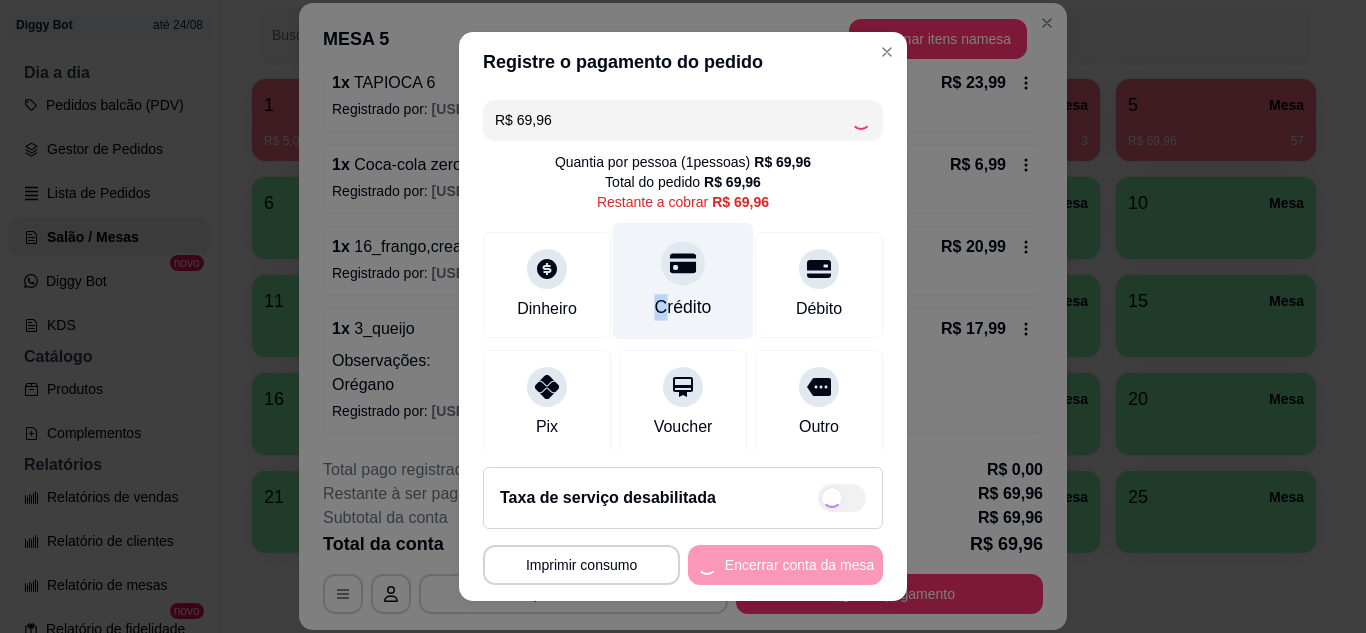 type on "R$ 0,00" 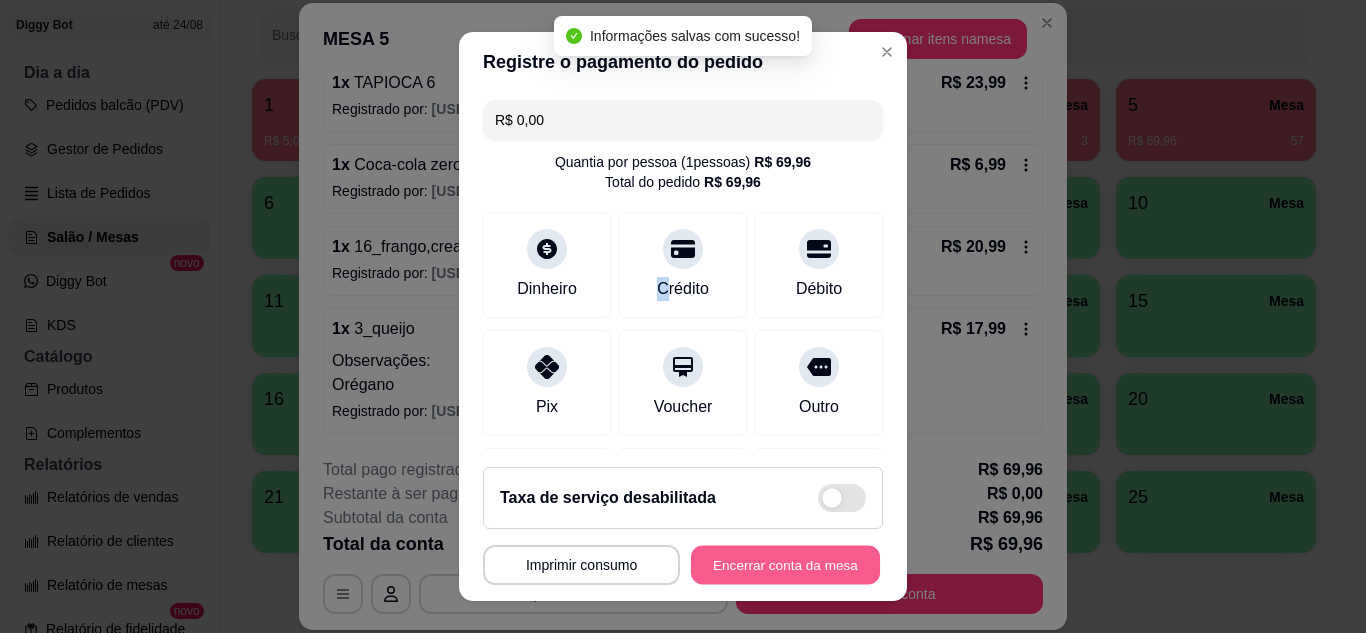 click on "Encerrar conta da mesa" at bounding box center [785, 565] 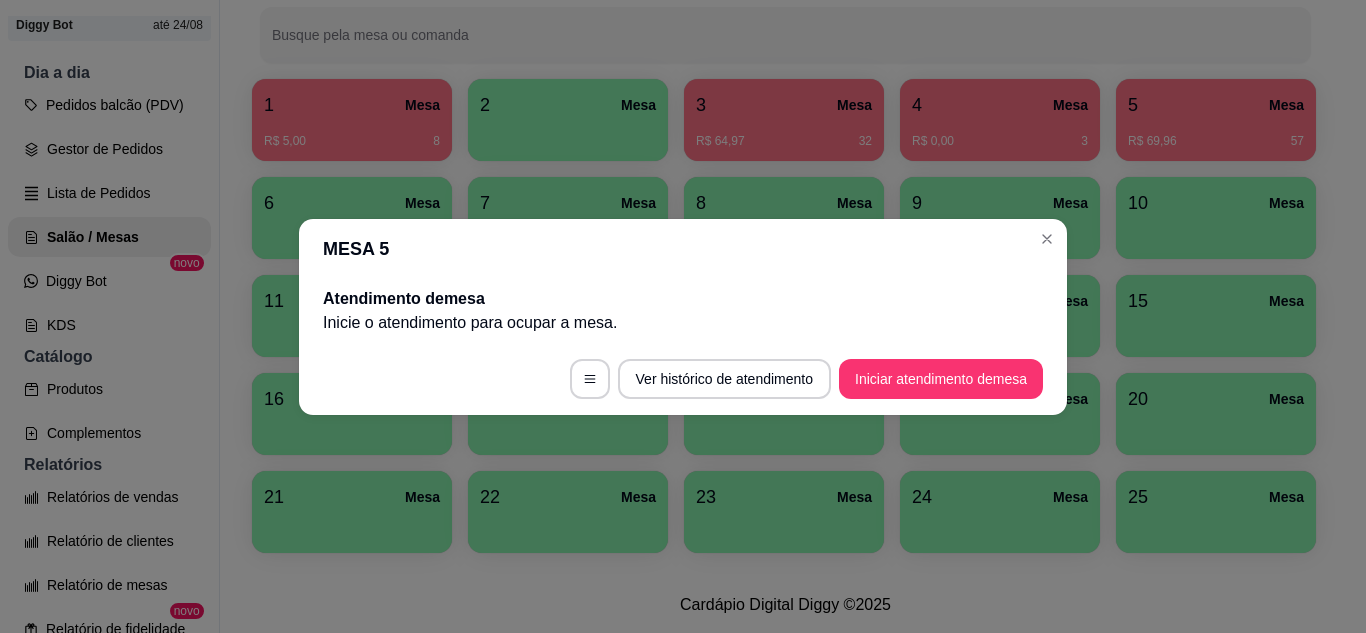 scroll, scrollTop: 0, scrollLeft: 0, axis: both 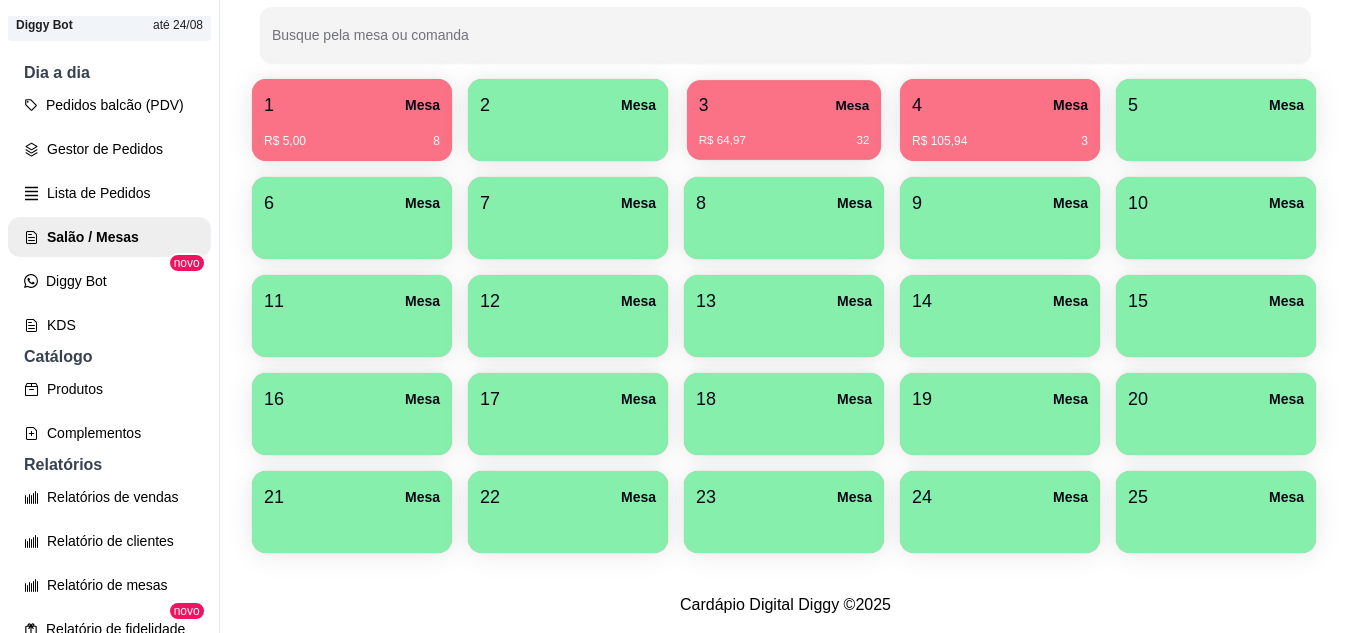 click on "R$ 64,97 32" at bounding box center [784, 141] 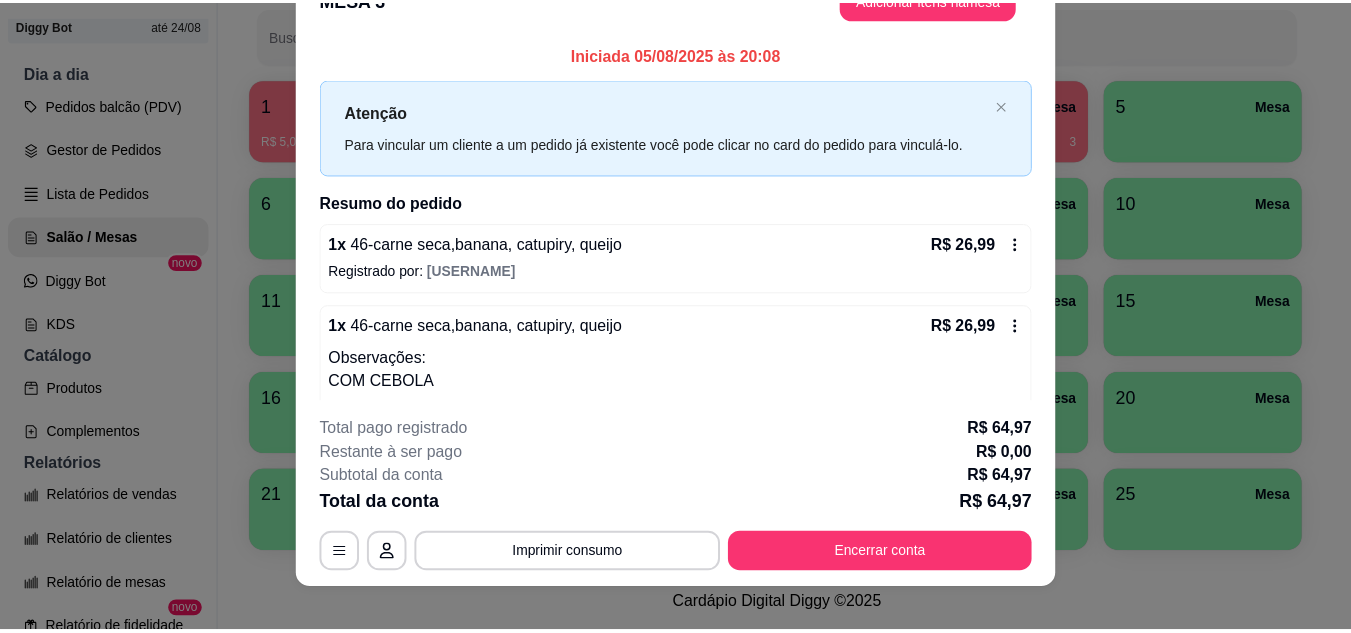 scroll, scrollTop: 61, scrollLeft: 0, axis: vertical 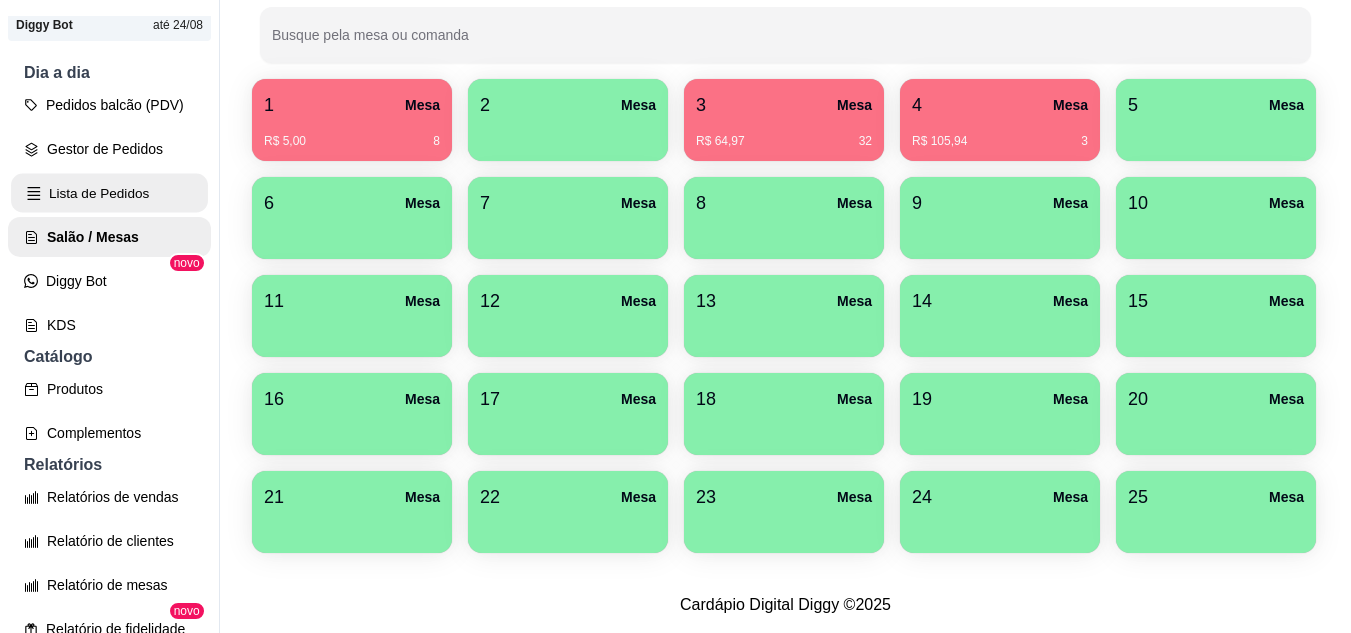 click on "Lista de Pedidos" at bounding box center (109, 193) 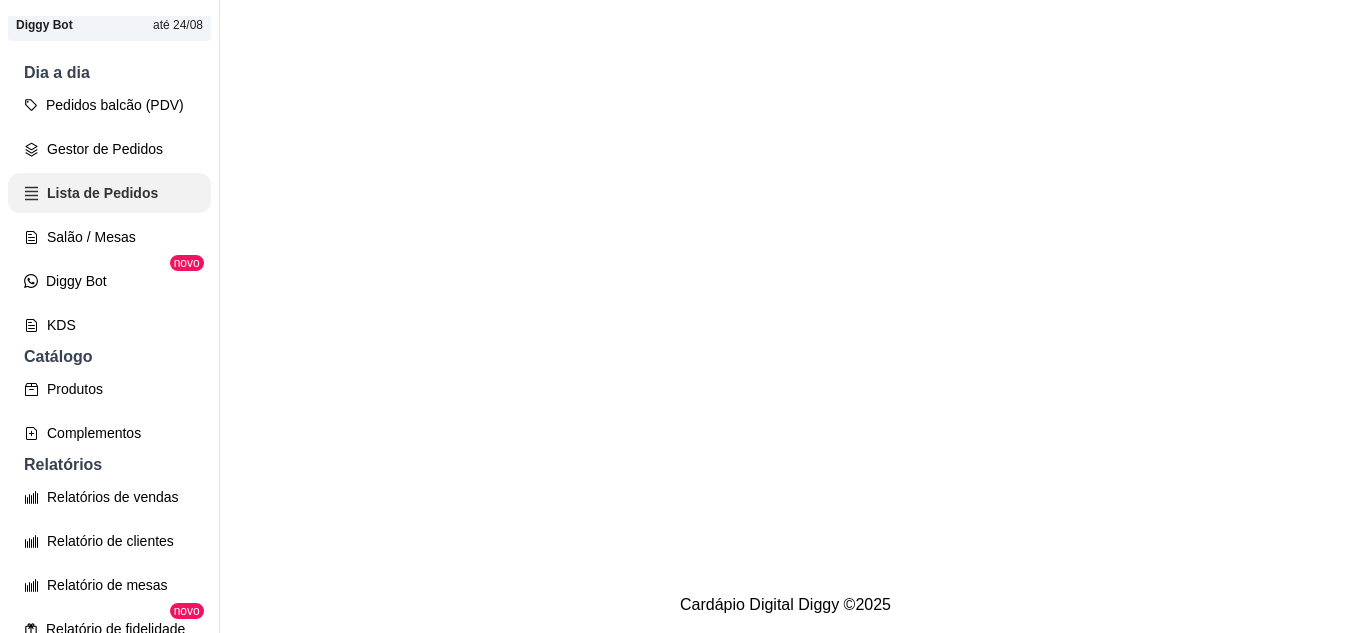 scroll, scrollTop: 0, scrollLeft: 0, axis: both 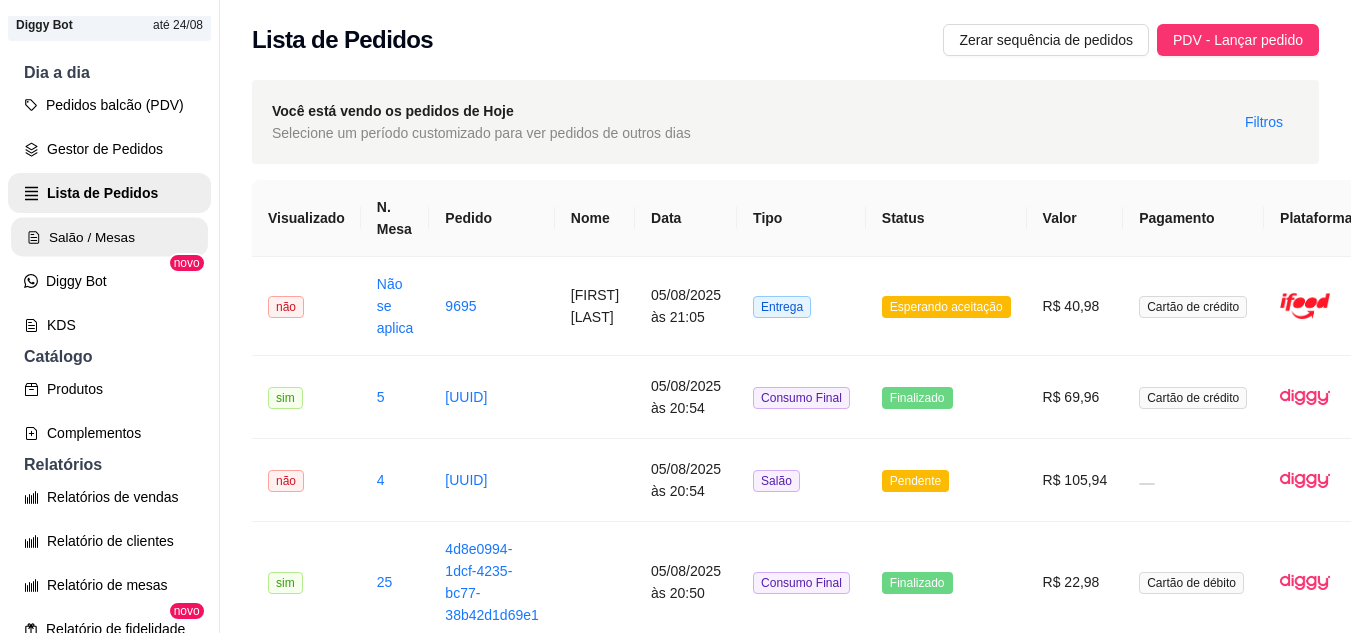 click on "Salão / Mesas" at bounding box center (109, 237) 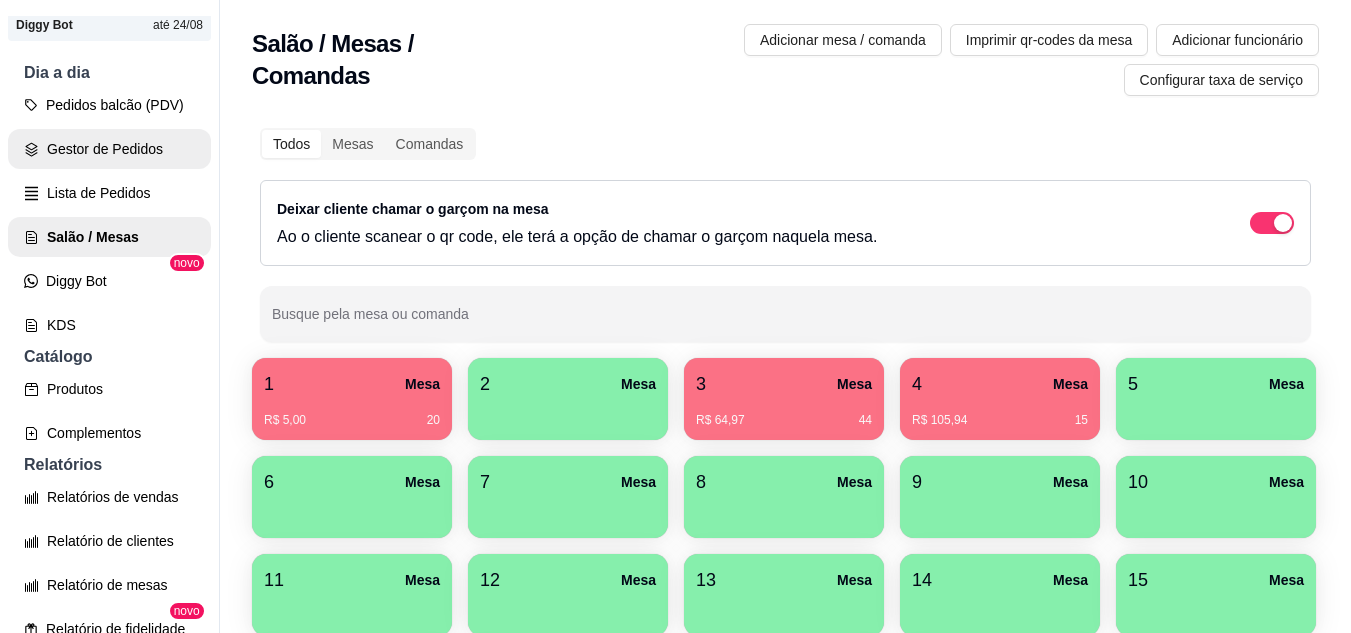 click on "Gestor de Pedidos" at bounding box center [109, 149] 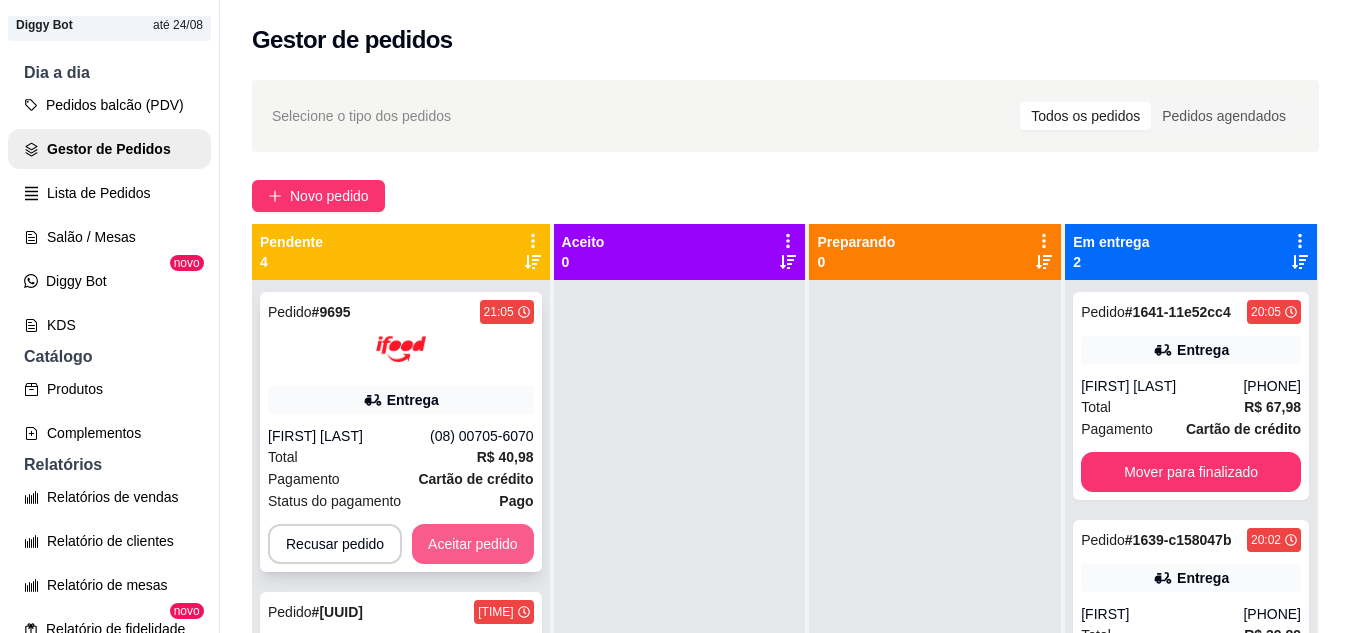 click on "Aceitar pedido" at bounding box center (473, 544) 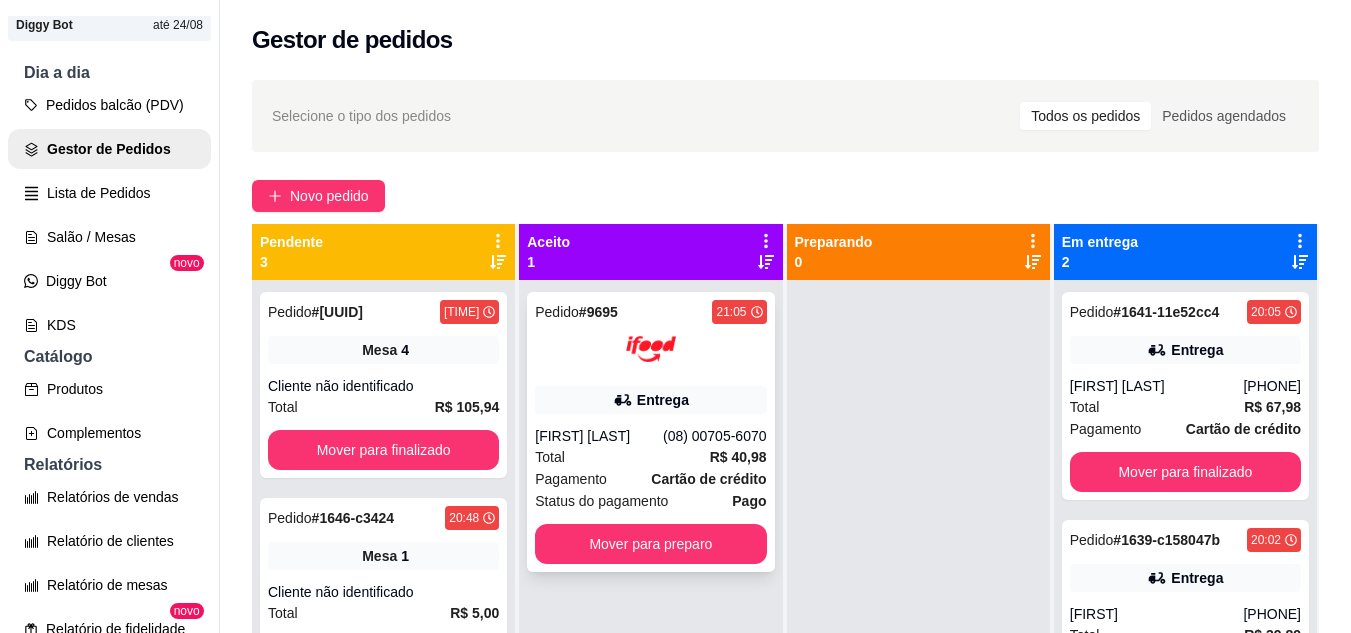 click on "R$ 40,98" at bounding box center (738, 457) 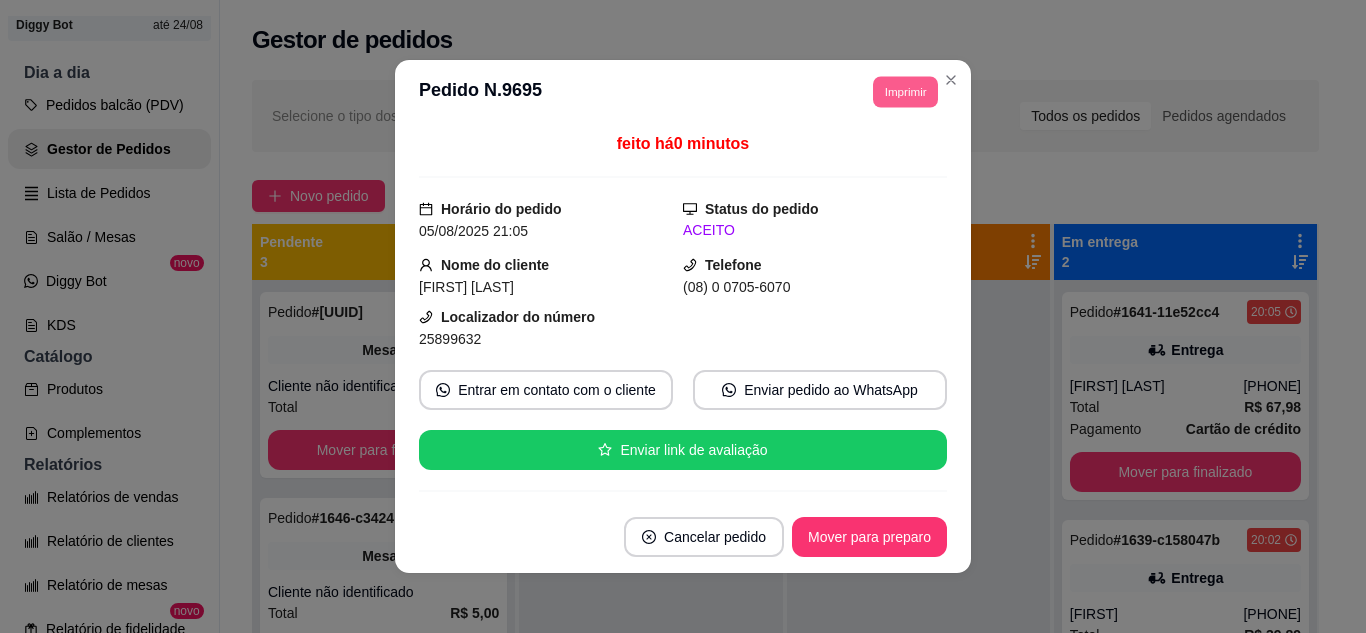 click on "Imprimir" at bounding box center (905, 91) 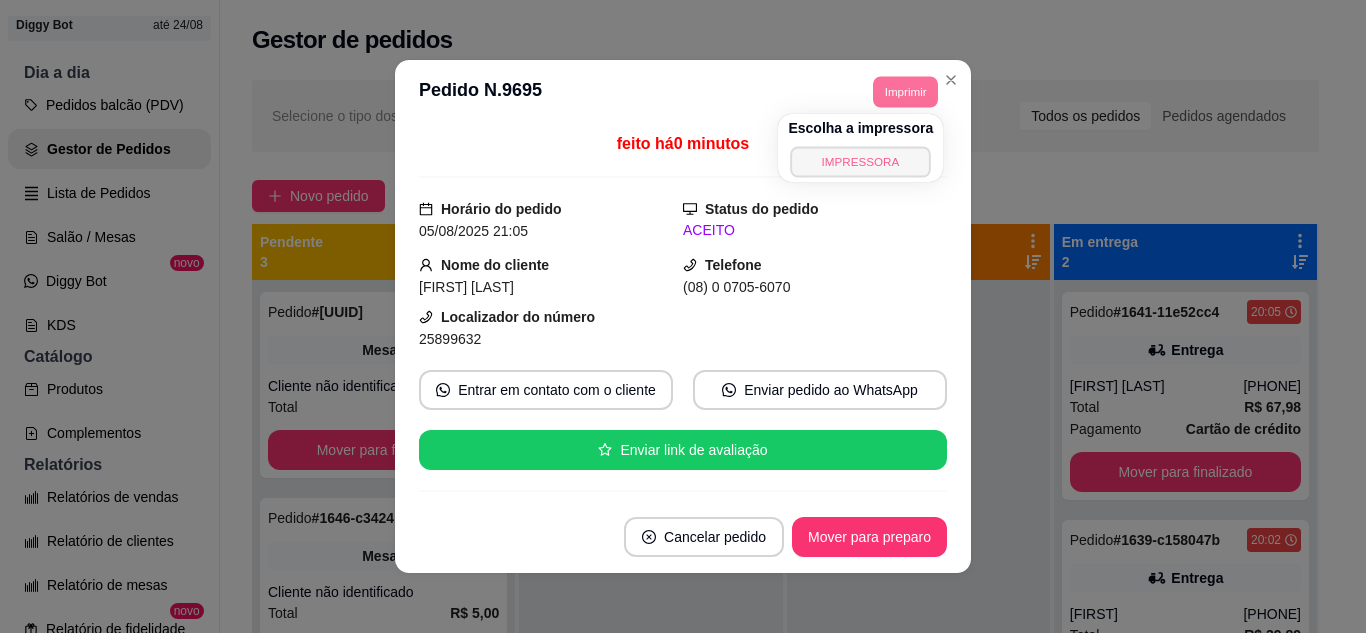 click on "IMPRESSORA" at bounding box center (861, 161) 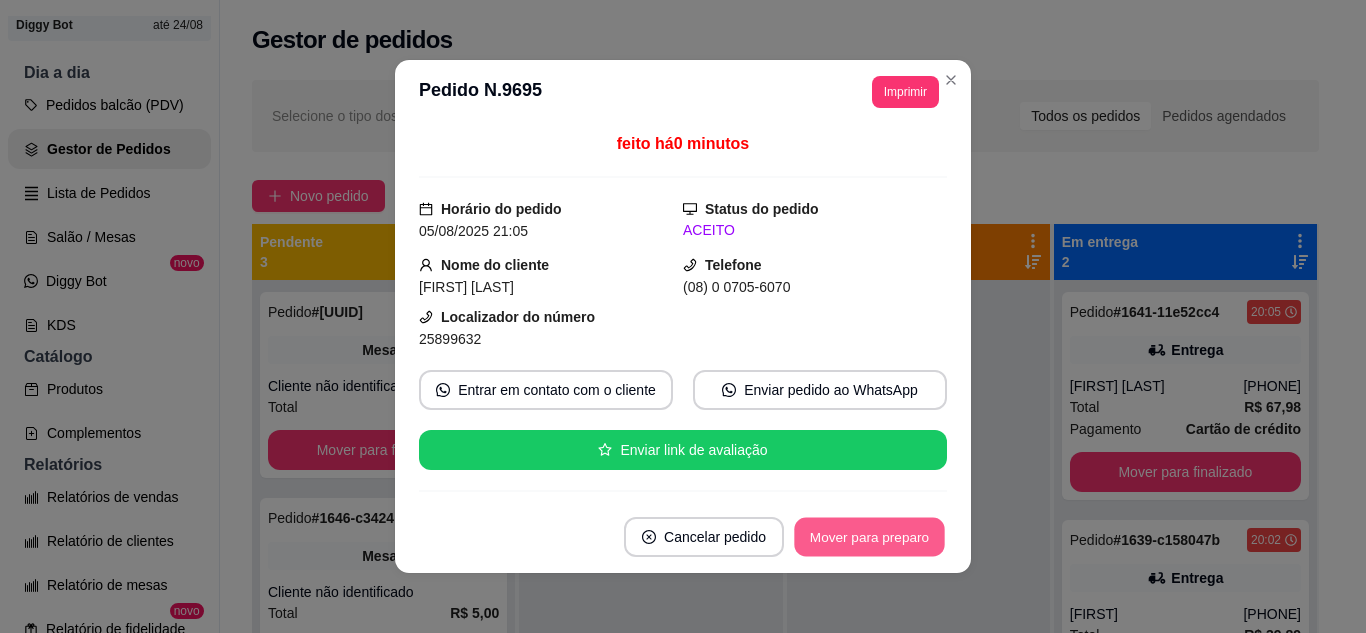 click on "Mover para preparo" at bounding box center (869, 537) 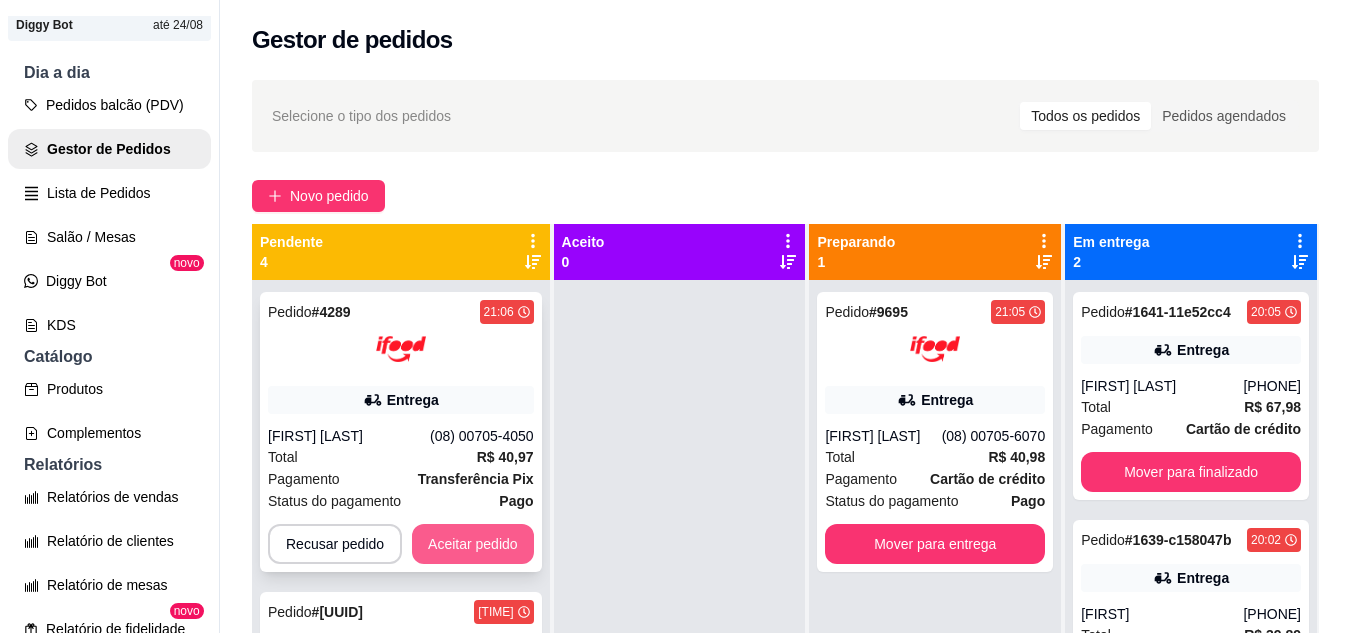 click on "Aceitar pedido" at bounding box center [473, 544] 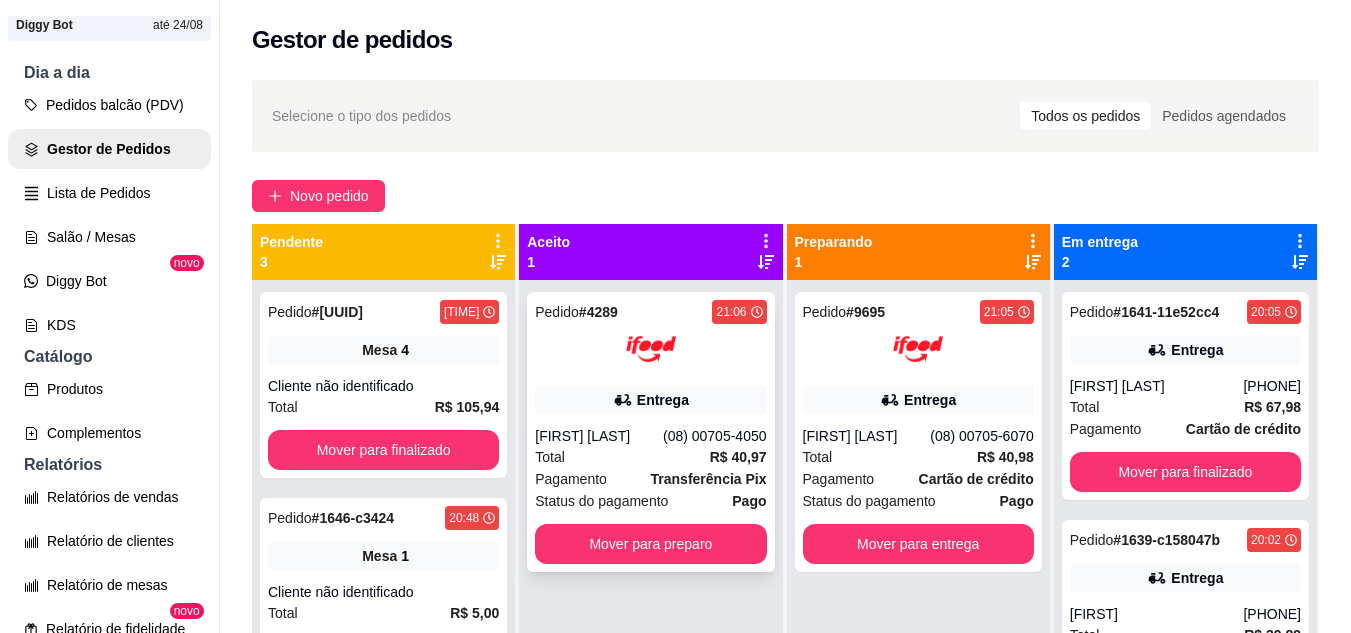 click on "Pedido  # 4289 21:06 Entrega [FIRST] [LAST] [PHONE] Total R$ 40,97 Pagamento Transferência Pix Status do pagamento Pago Mover para preparo" at bounding box center (650, 432) 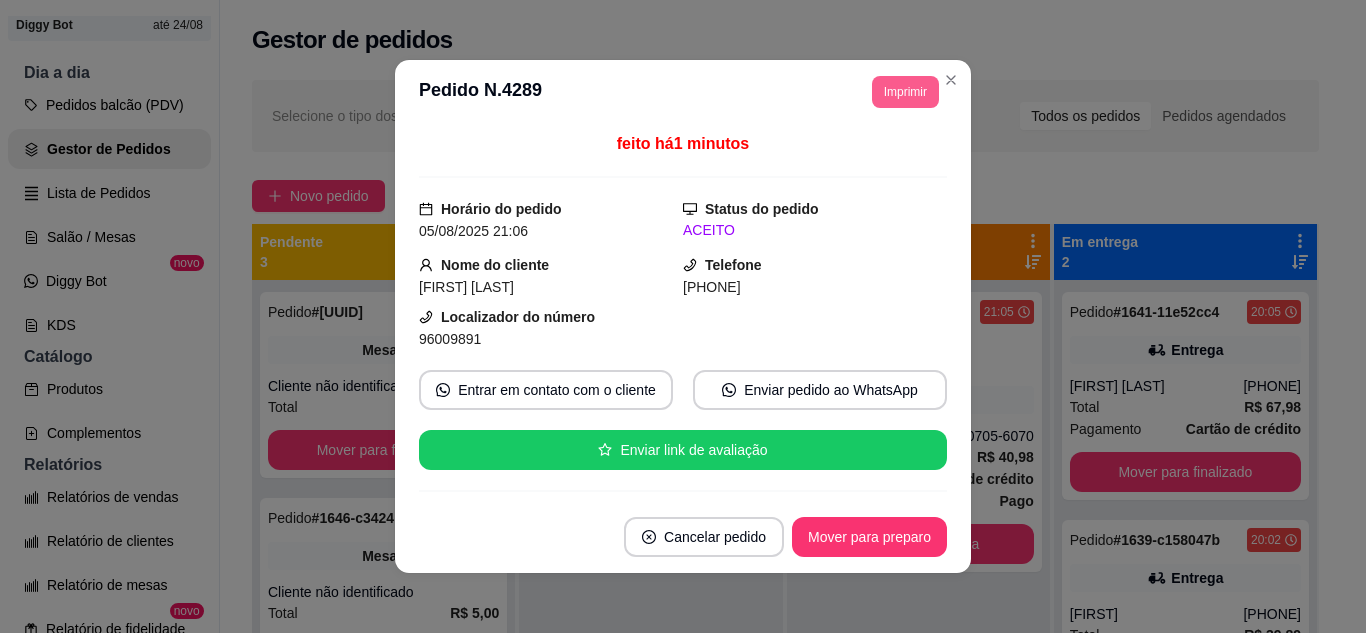 click on "Imprimir" at bounding box center [905, 92] 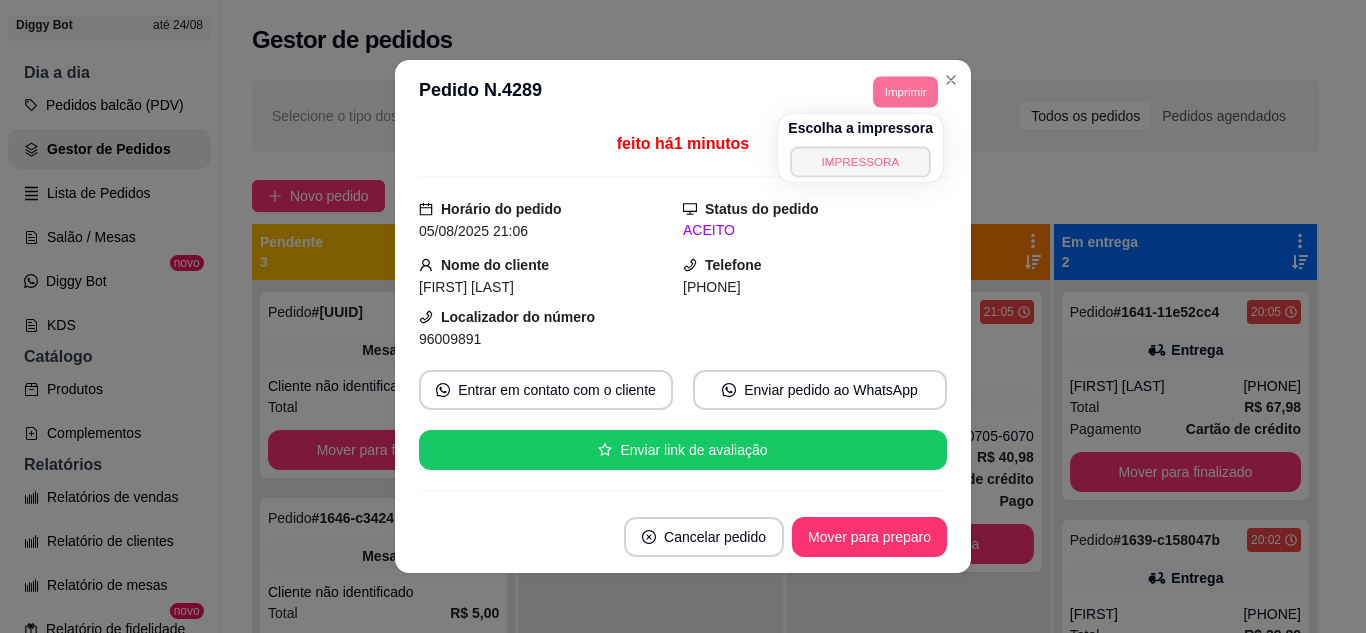 click on "IMPRESSORA" at bounding box center [861, 161] 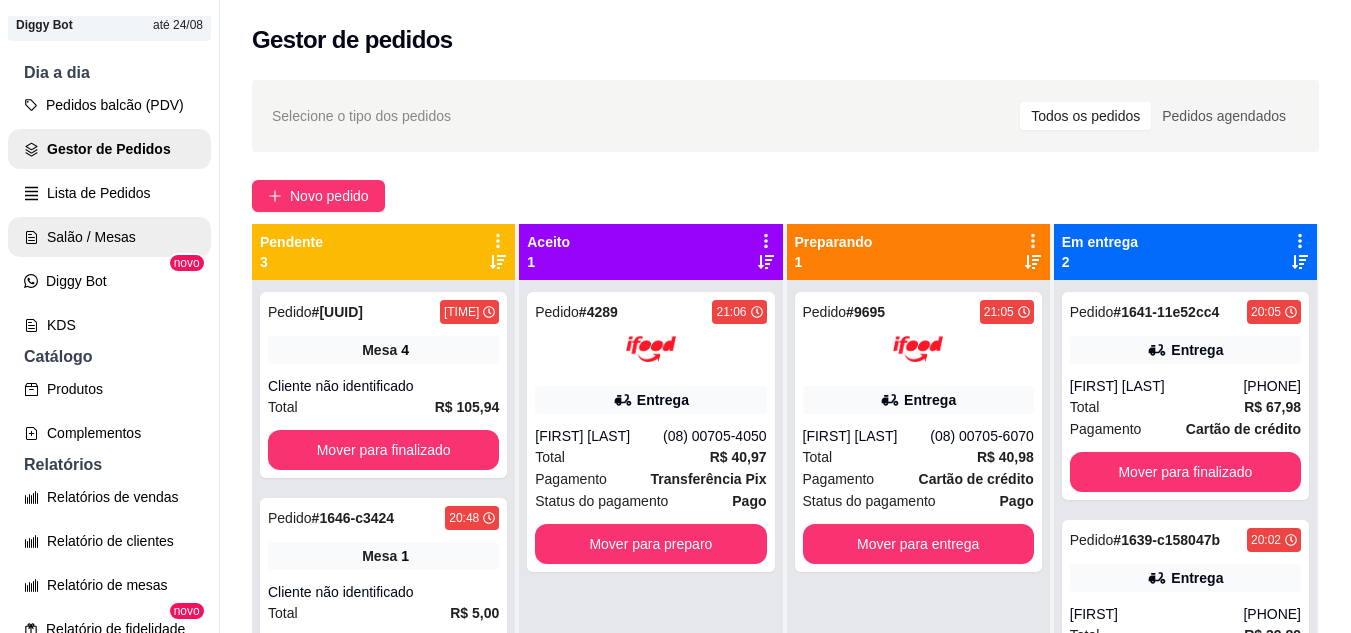 click on "Salão / Mesas" at bounding box center [109, 237] 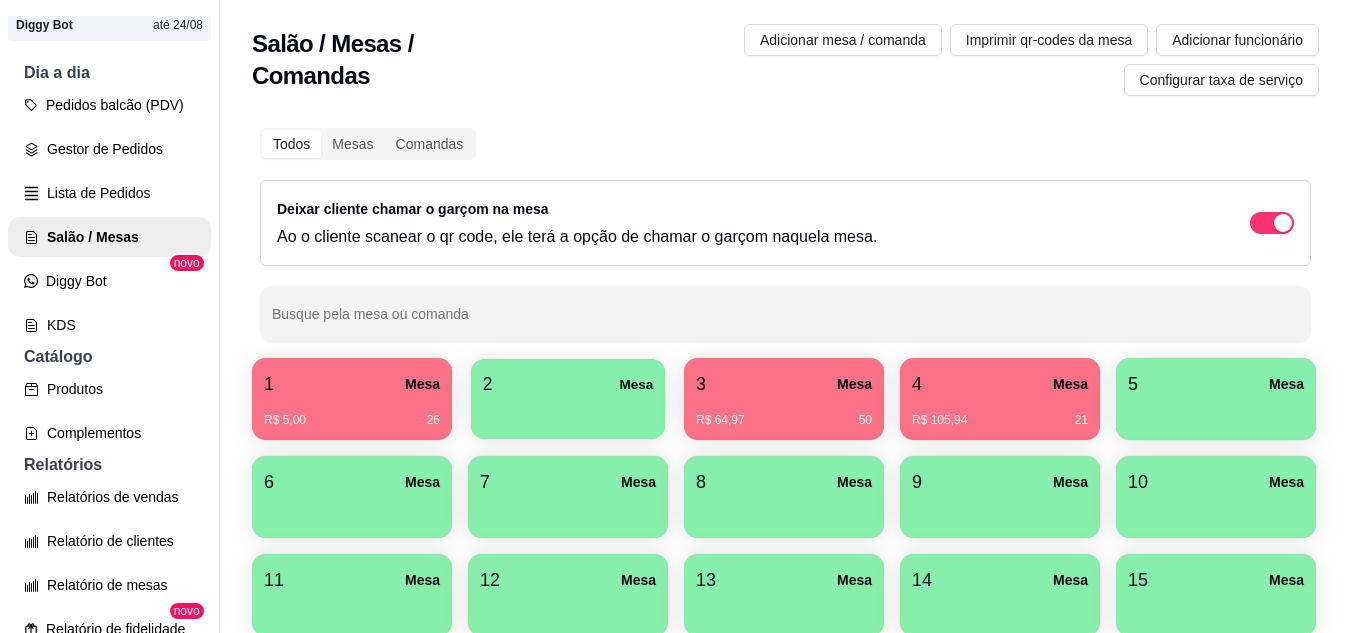 click at bounding box center [568, 412] 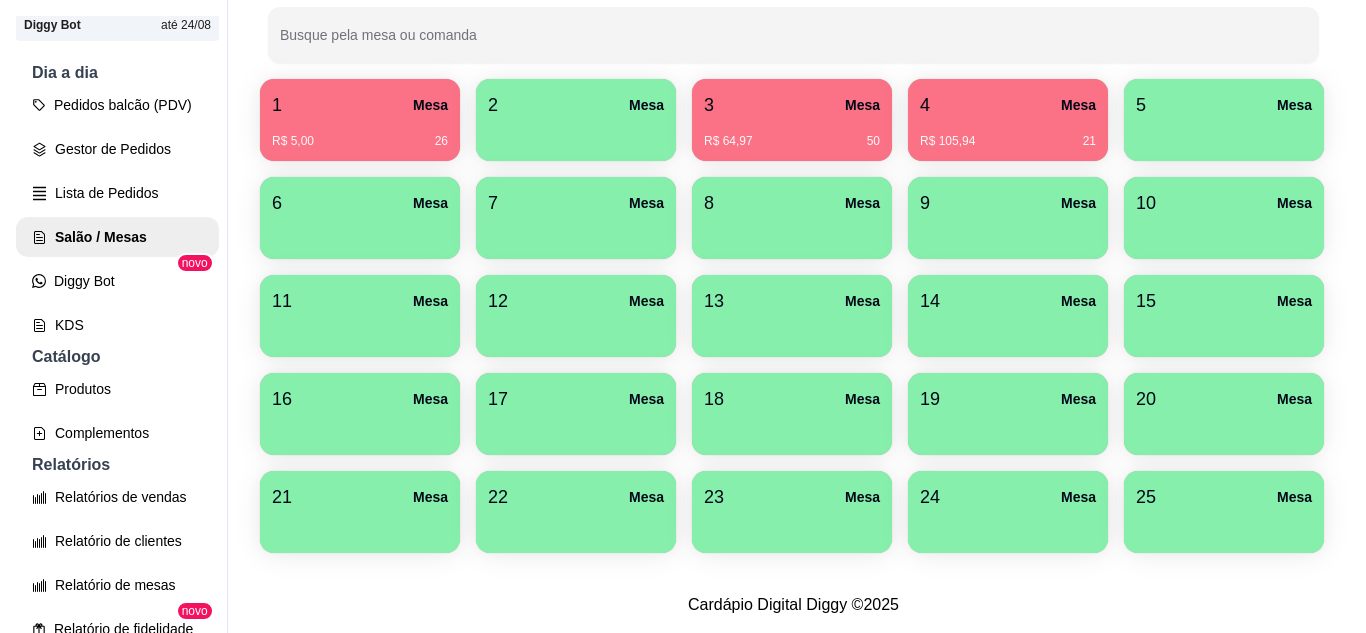 scroll, scrollTop: 490, scrollLeft: 0, axis: vertical 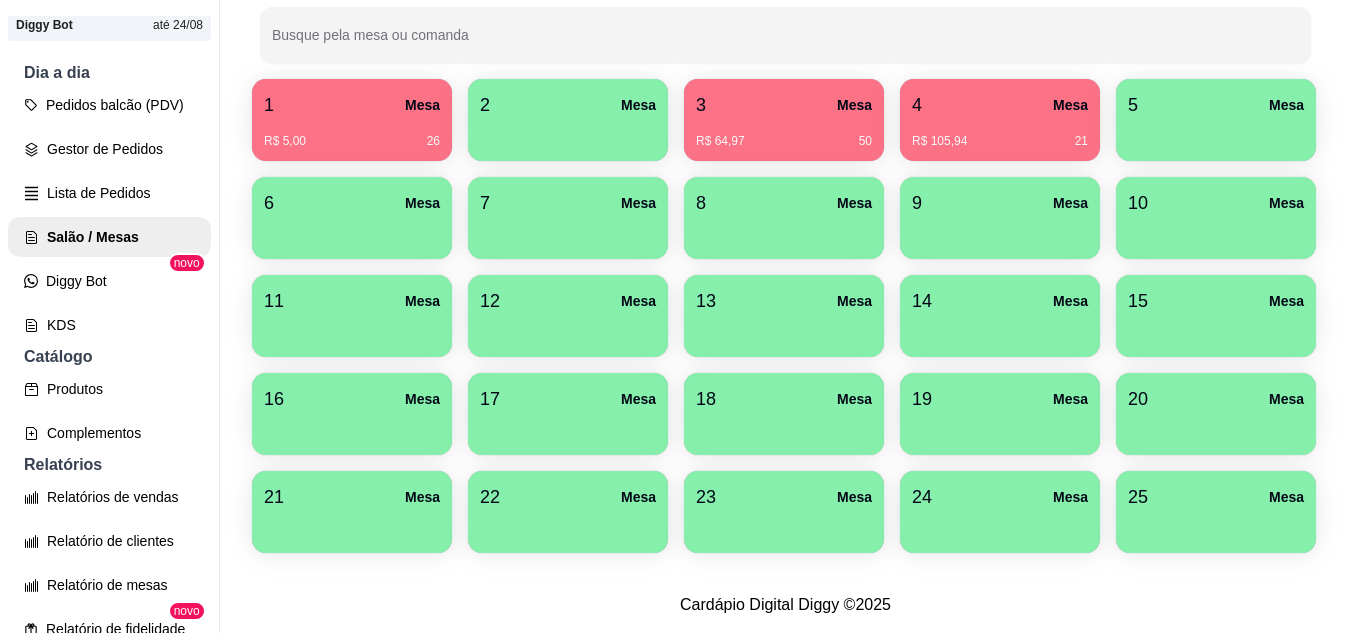 click on "25 Mesa" at bounding box center [1216, 497] 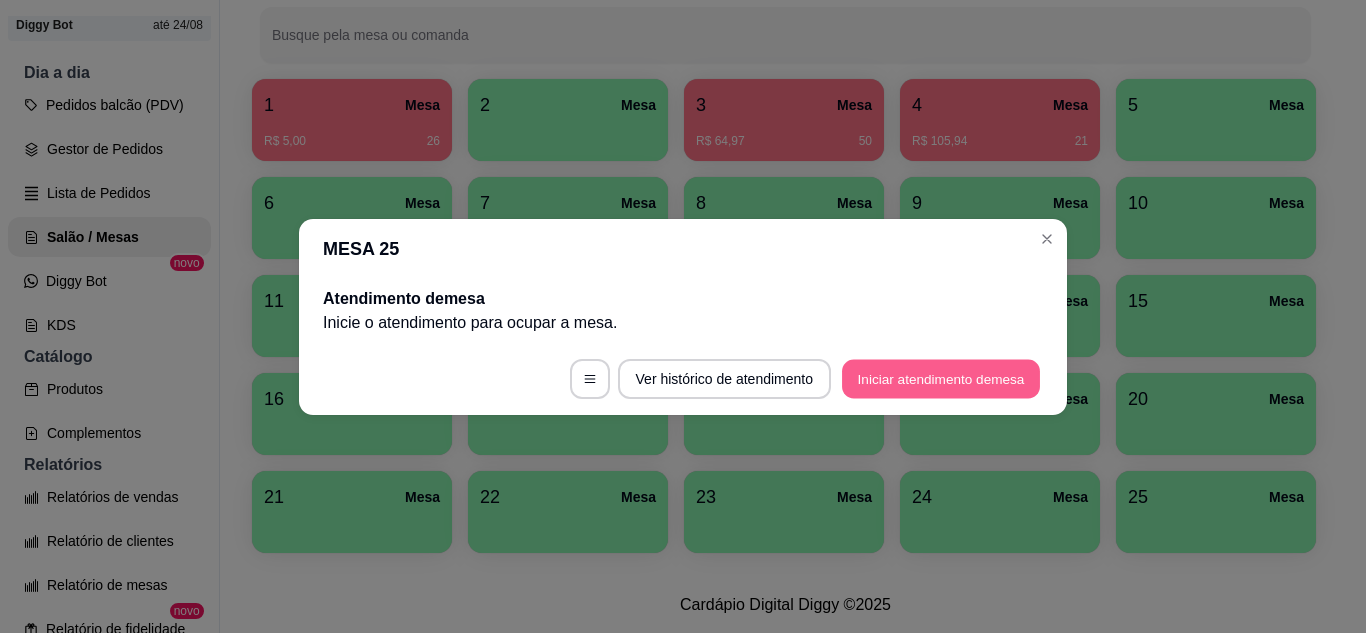 click on "Iniciar atendimento de  mesa" at bounding box center (941, 378) 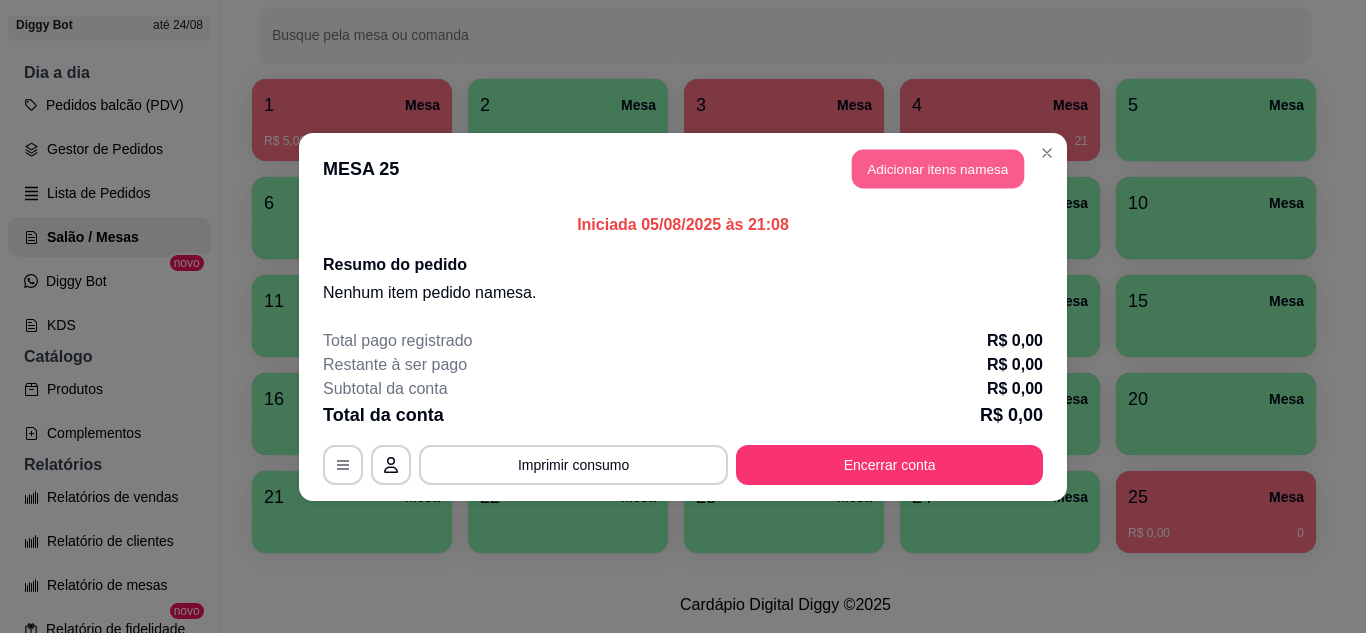 click on "Adicionar itens na  mesa" at bounding box center [938, 168] 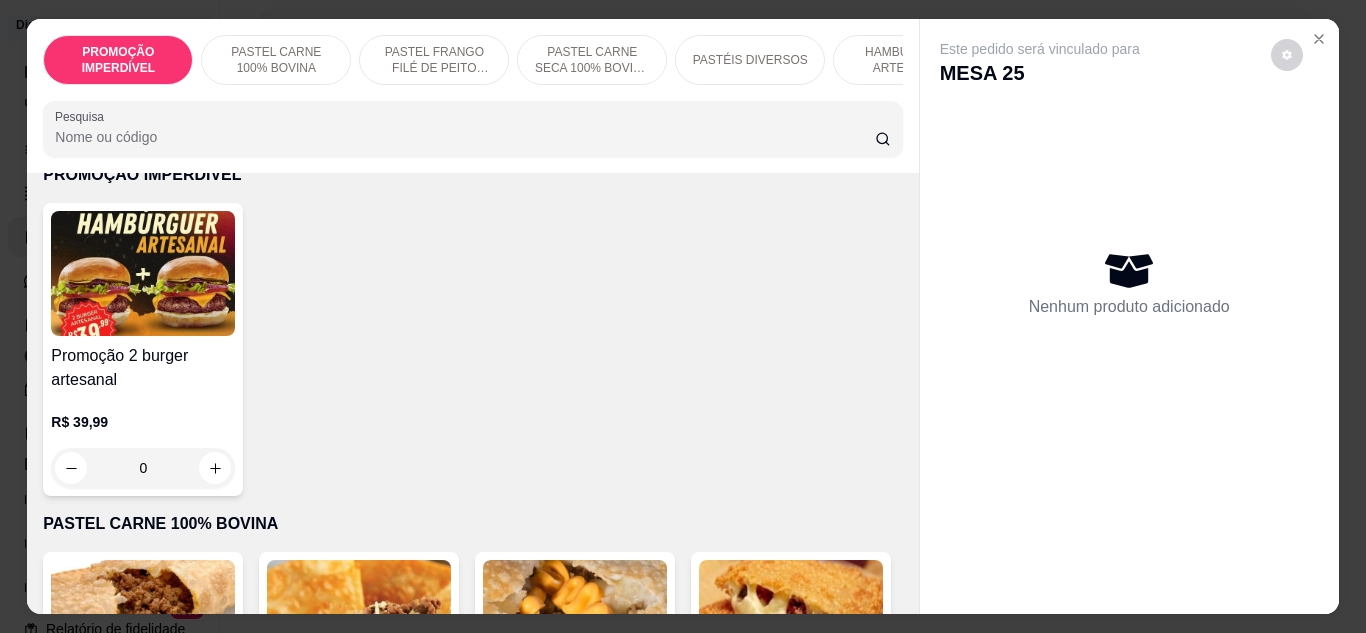 scroll, scrollTop: 500, scrollLeft: 0, axis: vertical 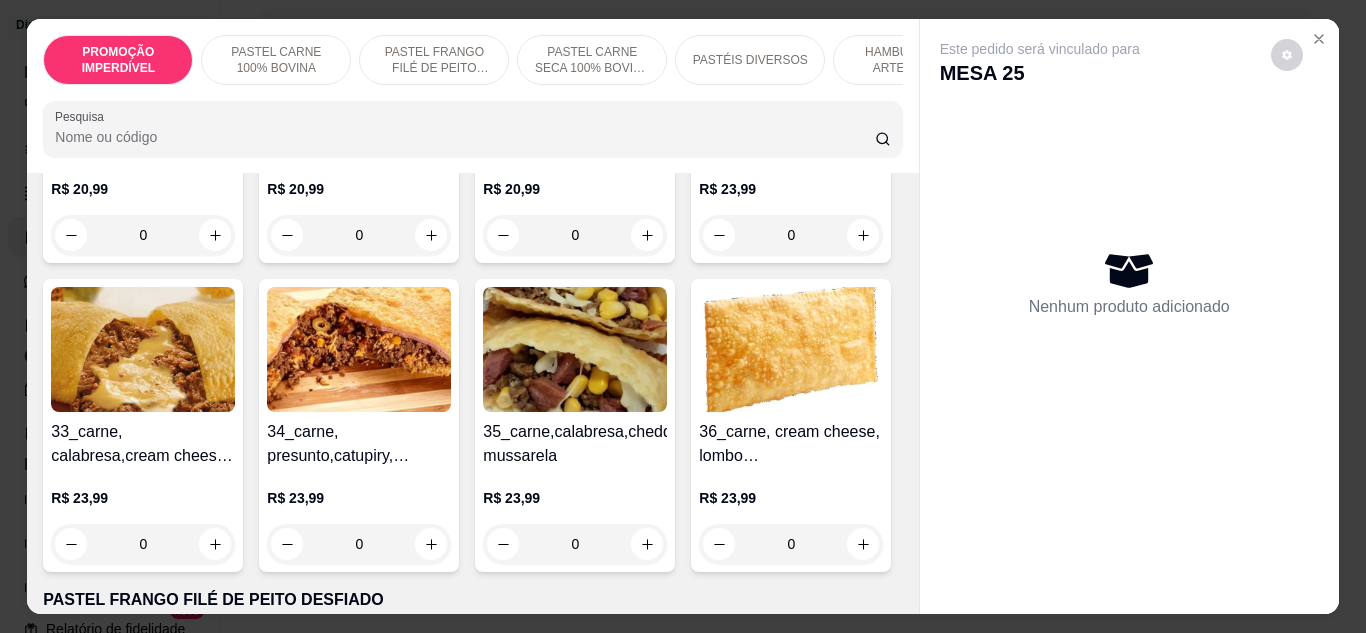 click on "PASTÉIS DIVERSOS" at bounding box center (750, 60) 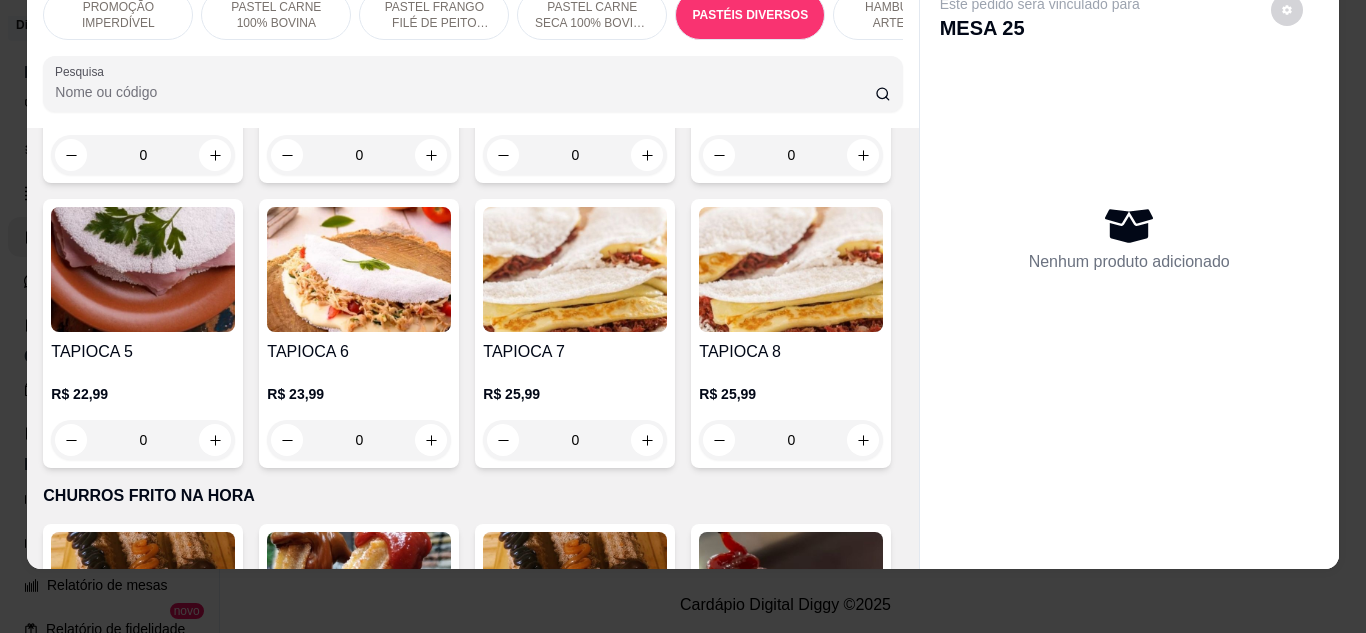 scroll, scrollTop: 5494, scrollLeft: 0, axis: vertical 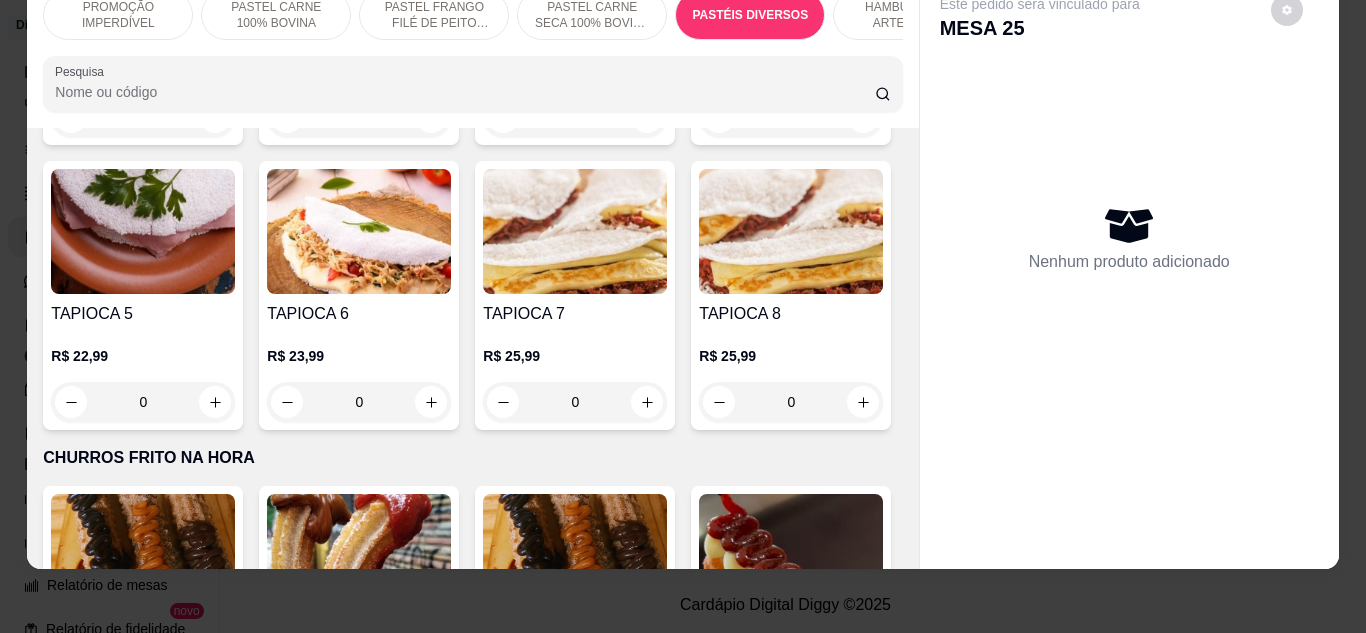 click on "0" at bounding box center (359, -818) 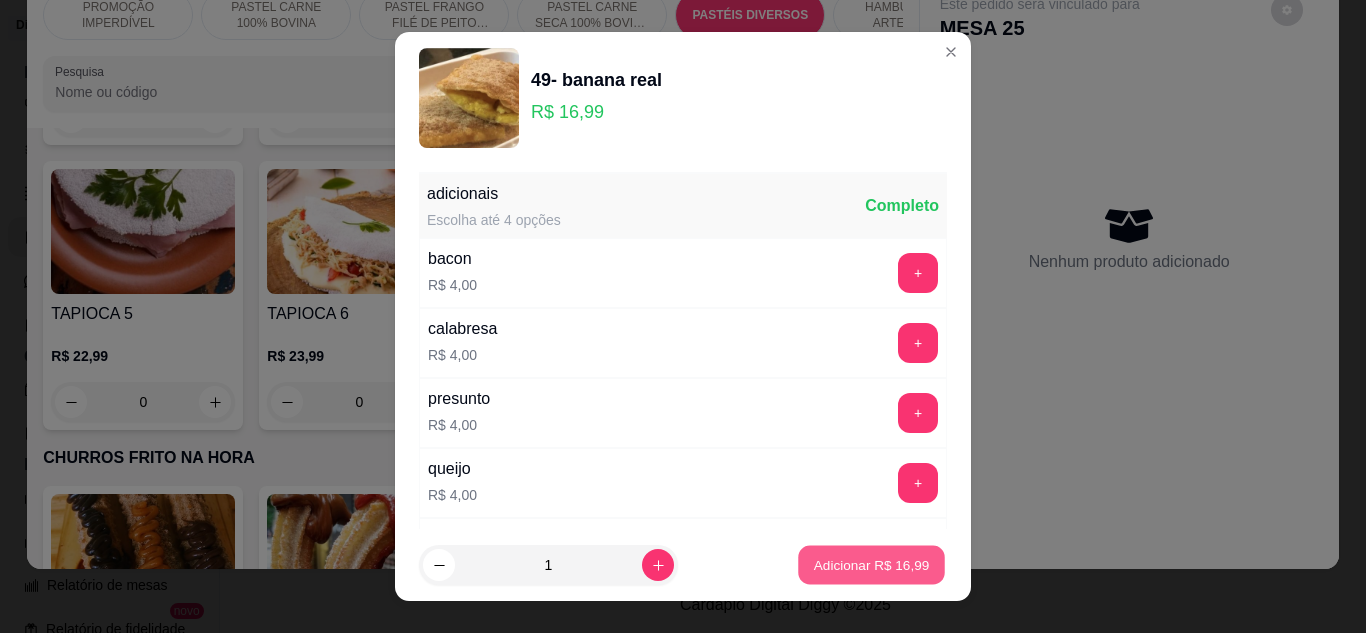 click on "Adicionar   R$ 16,99" at bounding box center [872, 565] 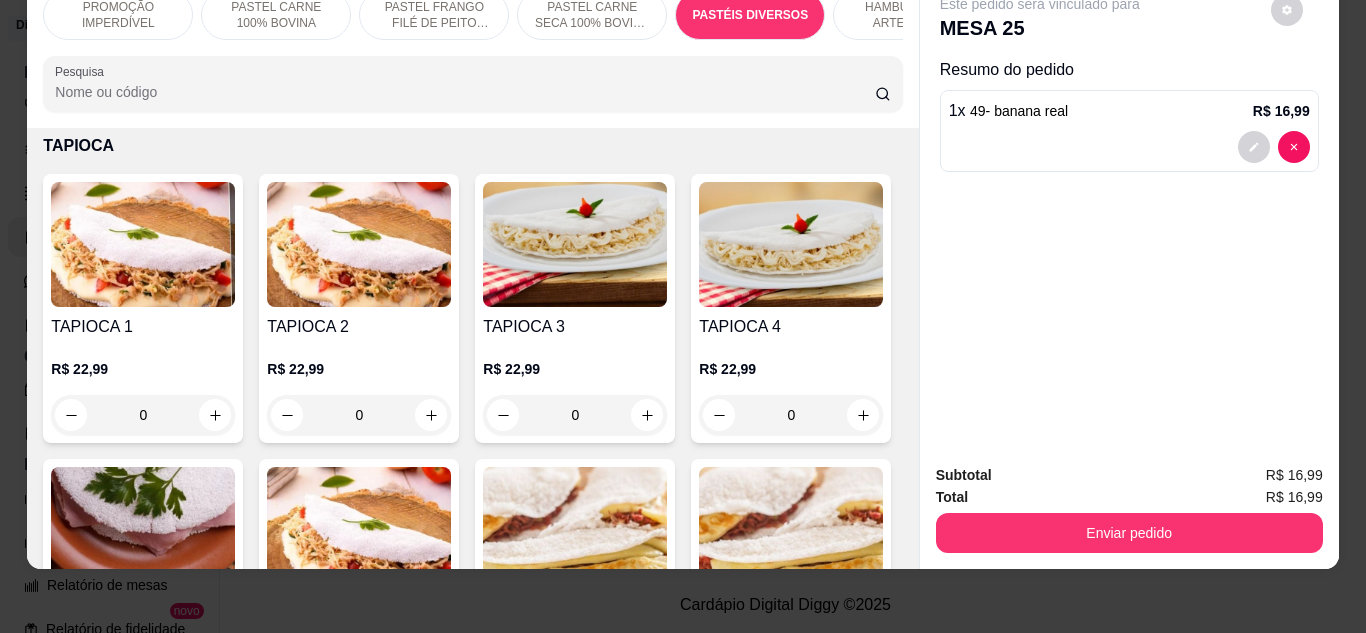 scroll, scrollTop: 5194, scrollLeft: 0, axis: vertical 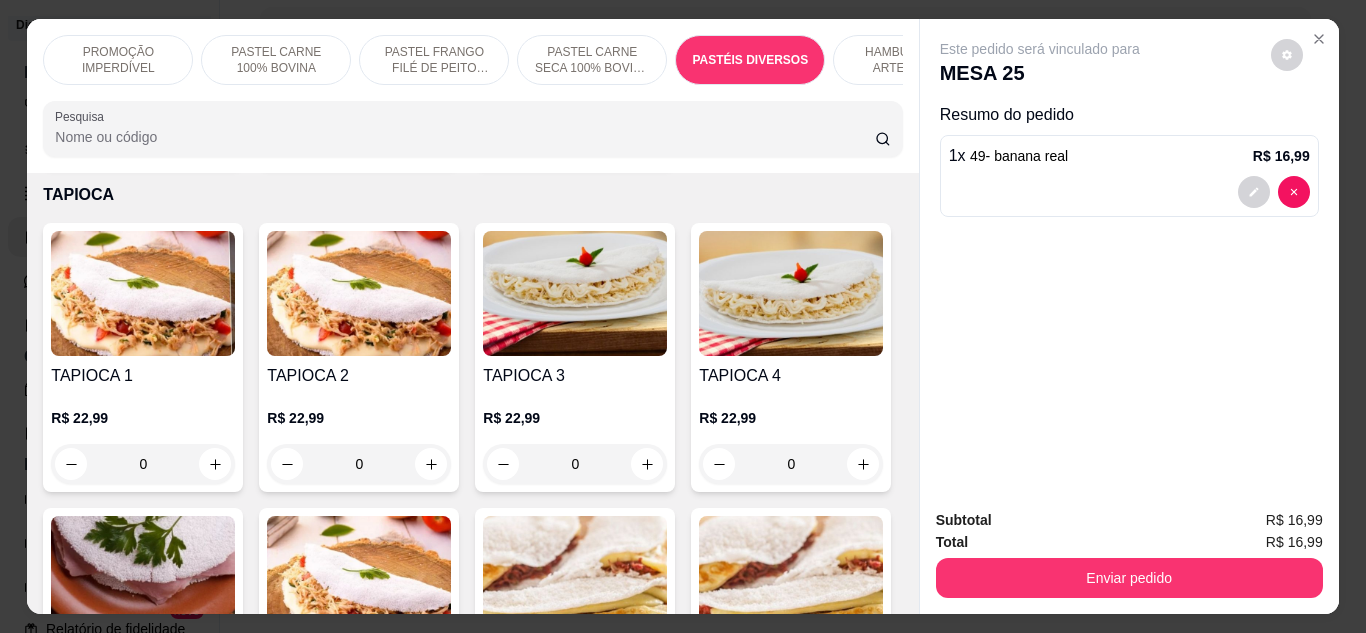 click on "PASTEL CARNE 100% BOVINA" at bounding box center (276, 60) 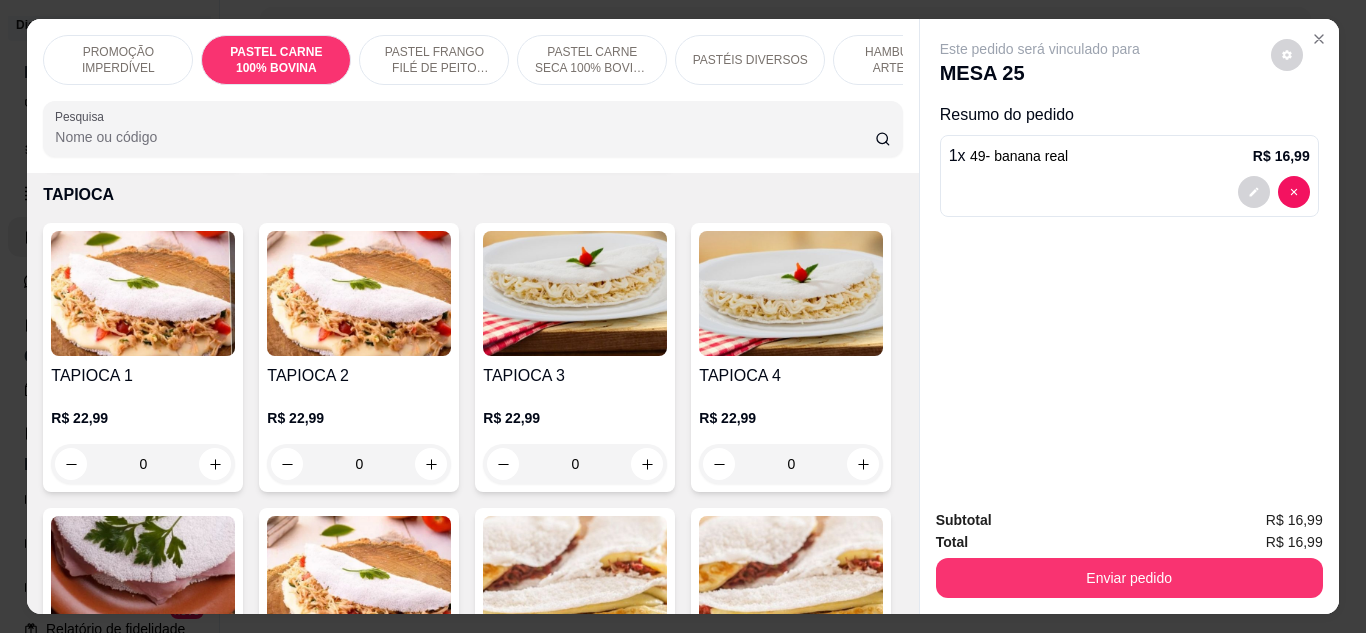 scroll, scrollTop: 439, scrollLeft: 0, axis: vertical 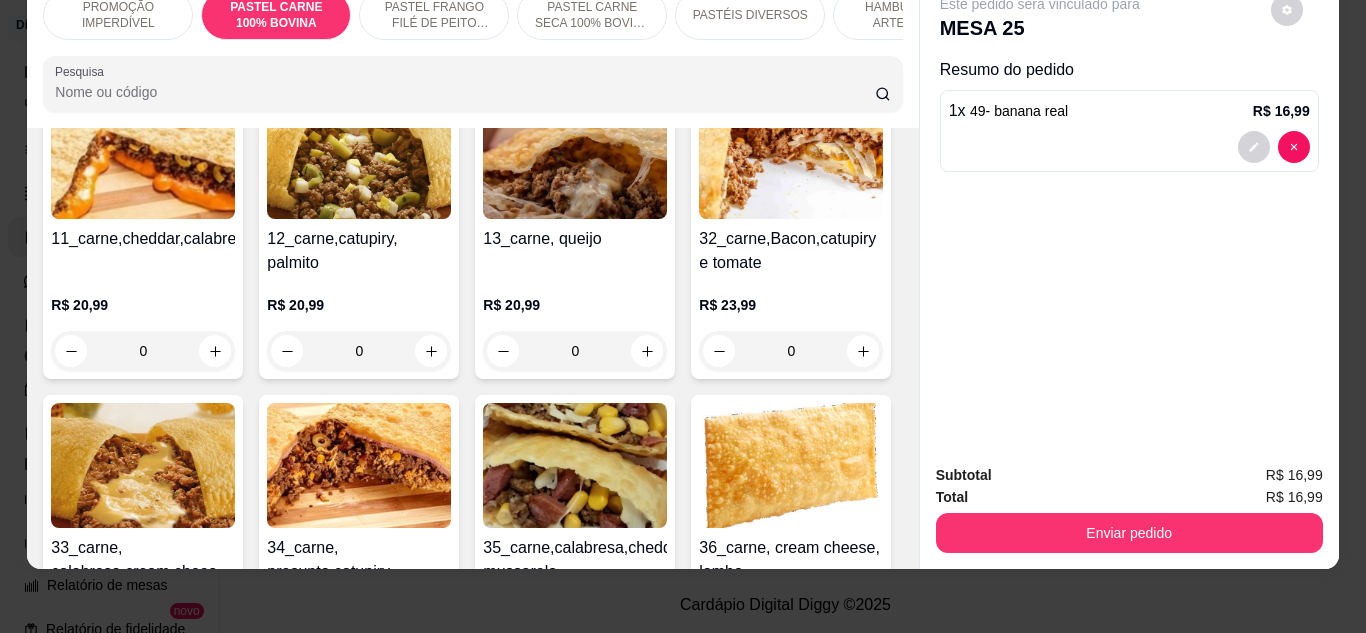 click on "0" at bounding box center (791, 42) 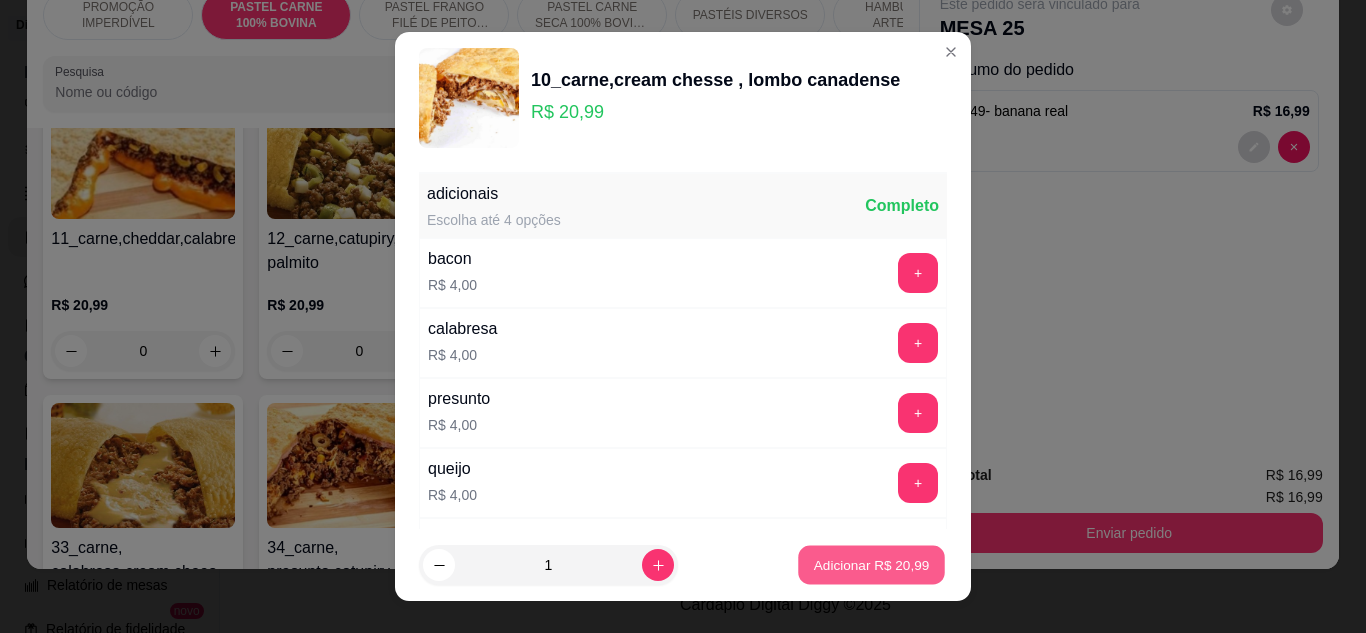 click on "Adicionar   R$ 20,99" at bounding box center [872, 565] 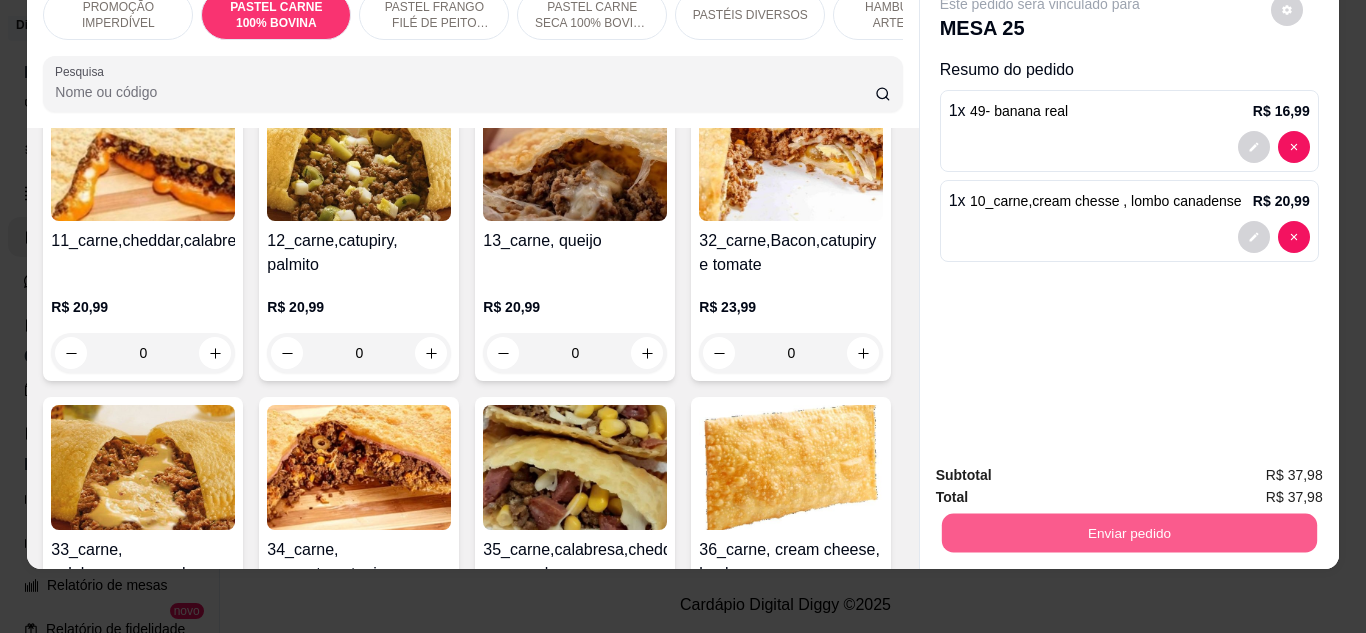 click on "Enviar pedido" at bounding box center [1128, 533] 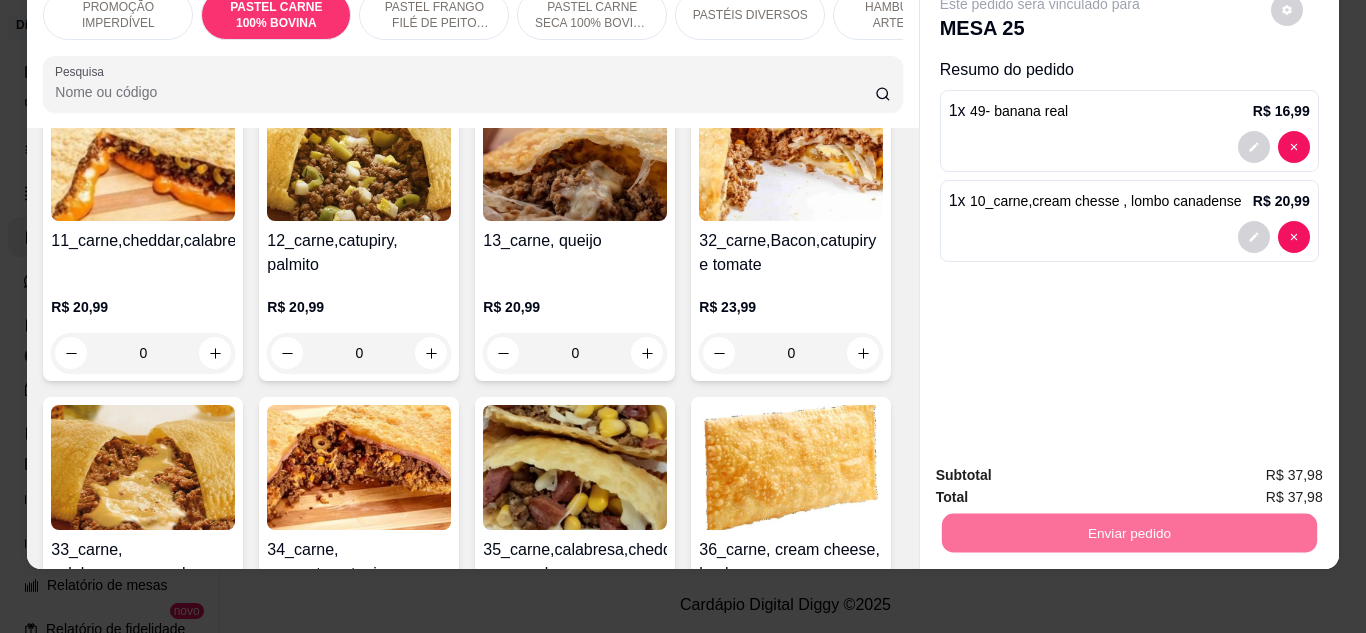click on "Não registrar e enviar pedido" at bounding box center (1063, 469) 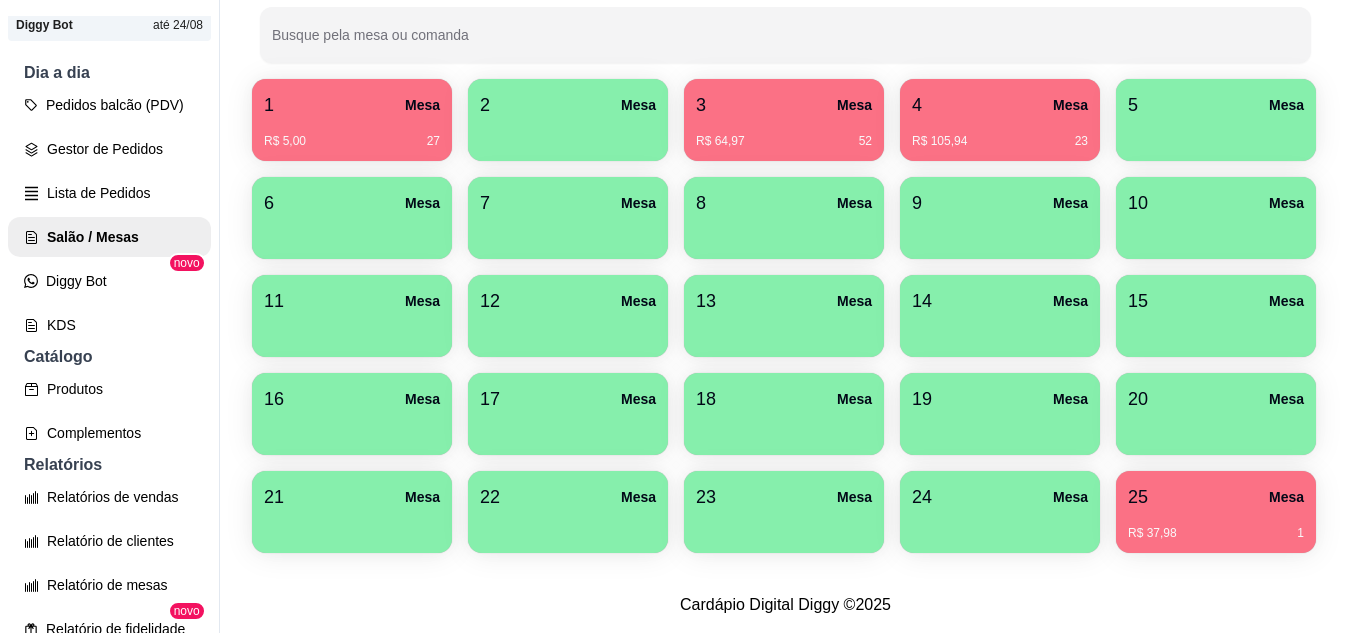 scroll, scrollTop: 490, scrollLeft: 0, axis: vertical 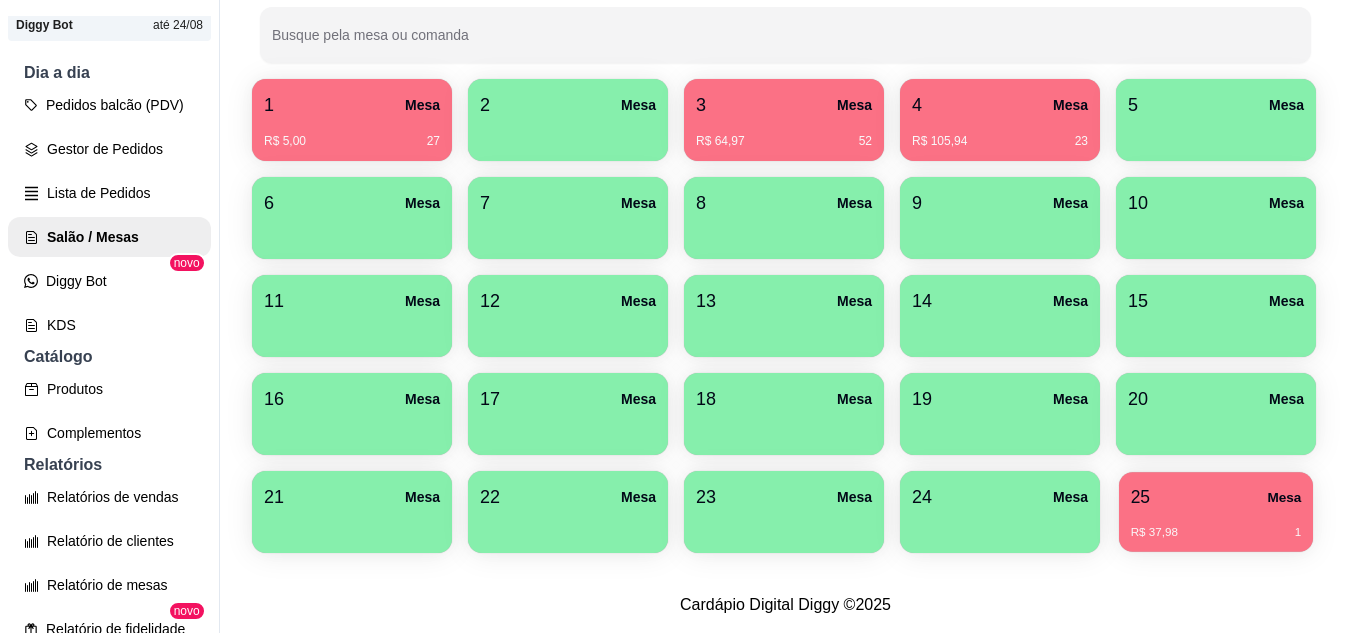 click on "25 Mesa R$ 37,98 1" at bounding box center [1216, 512] 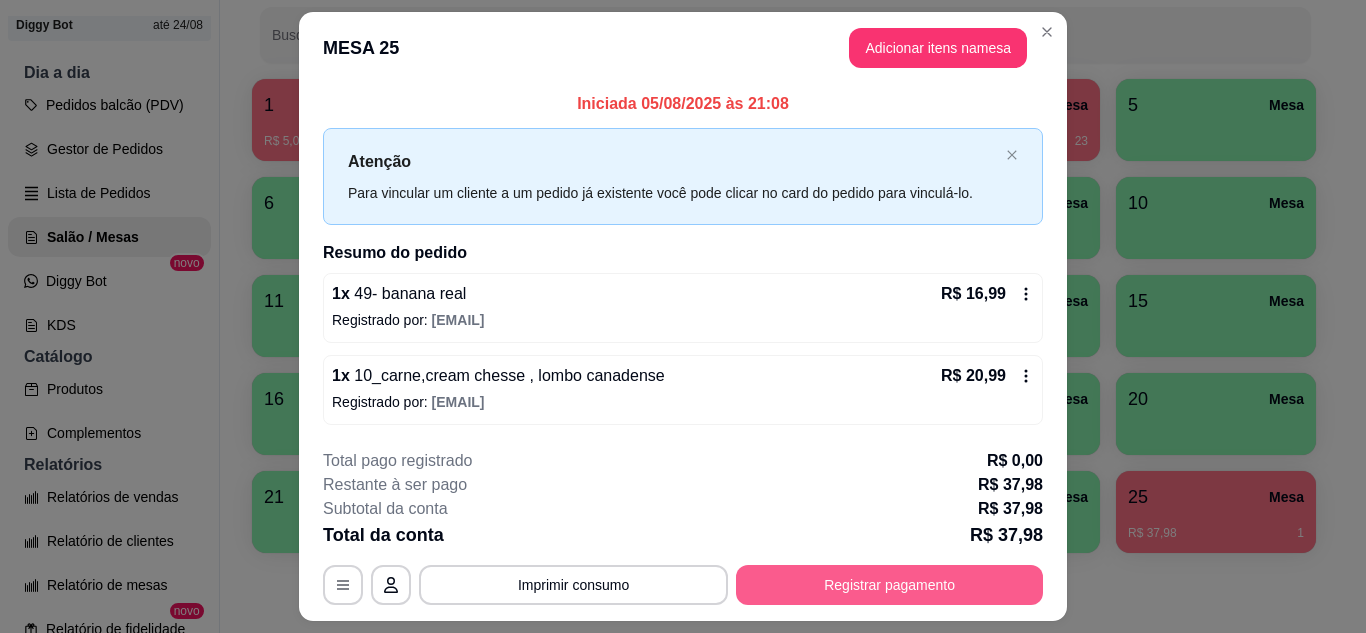 click on "Registrar pagamento" at bounding box center (889, 585) 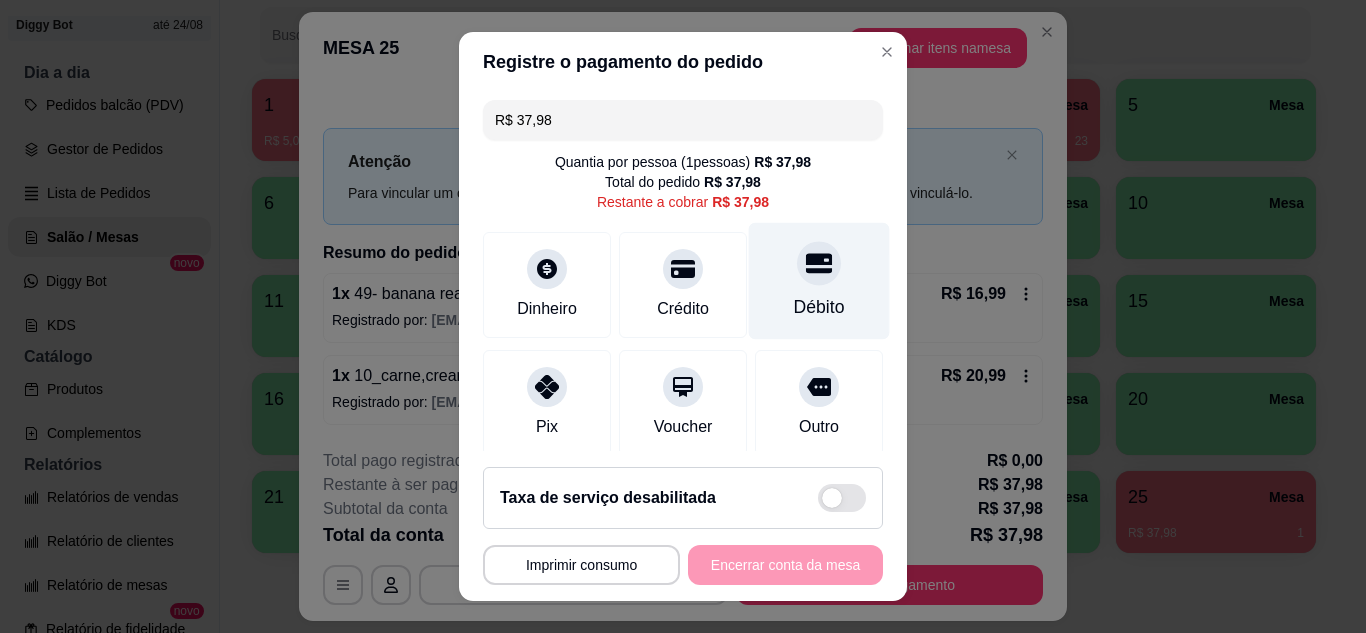 click at bounding box center (819, 263) 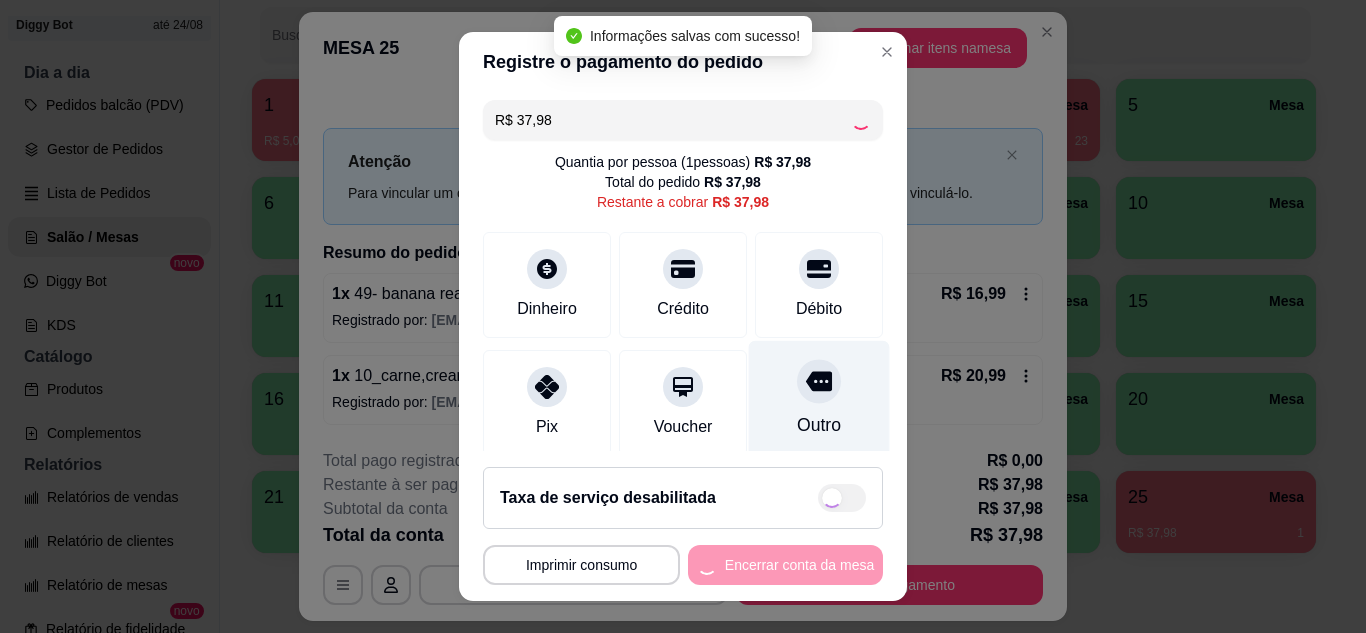 type on "R$ 0,00" 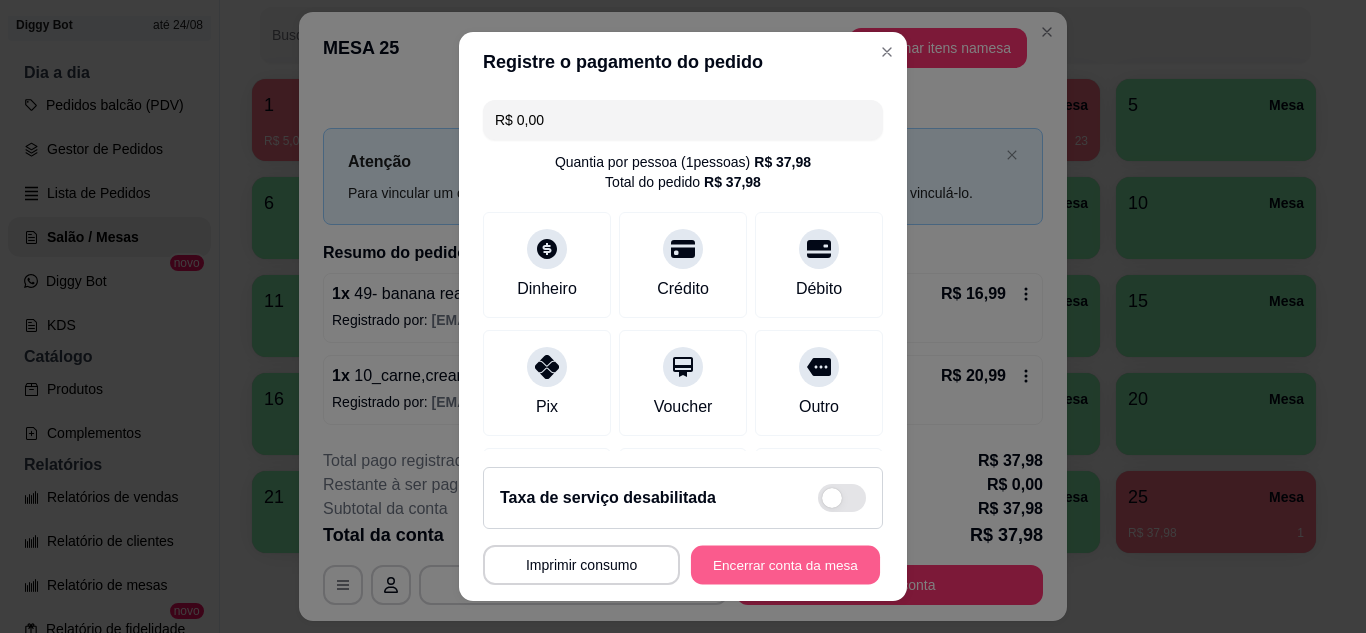 click on "Encerrar conta da mesa" at bounding box center [785, 565] 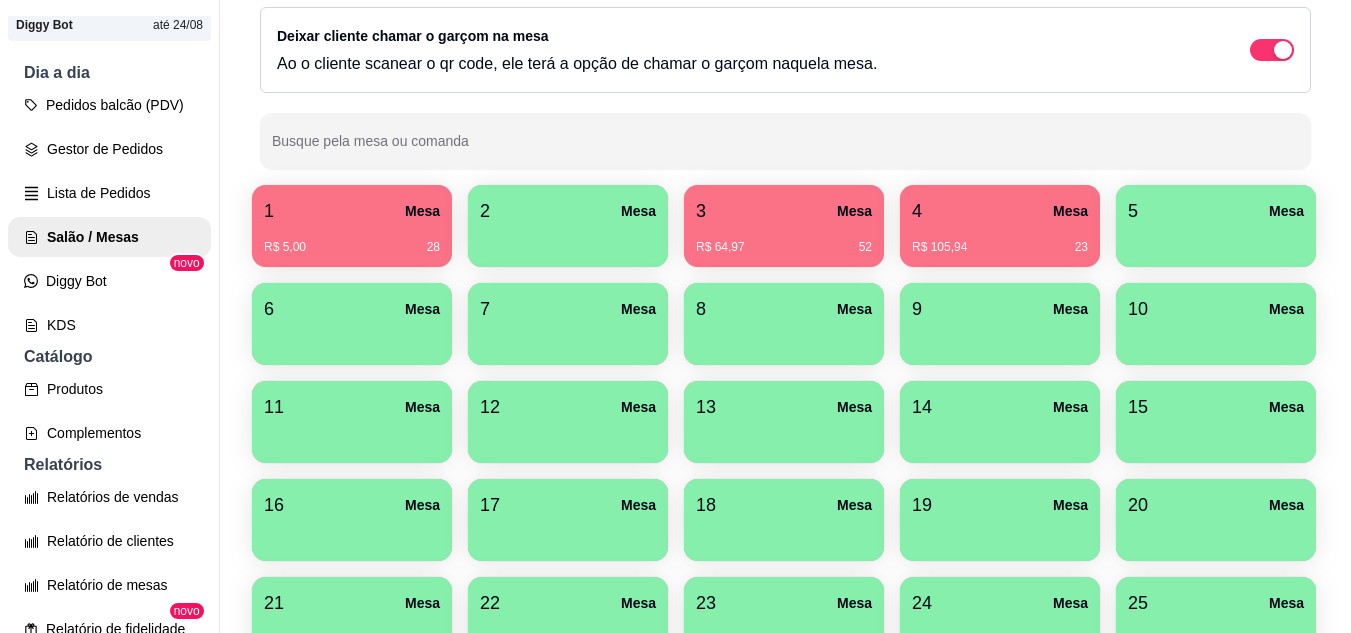 scroll, scrollTop: 90, scrollLeft: 0, axis: vertical 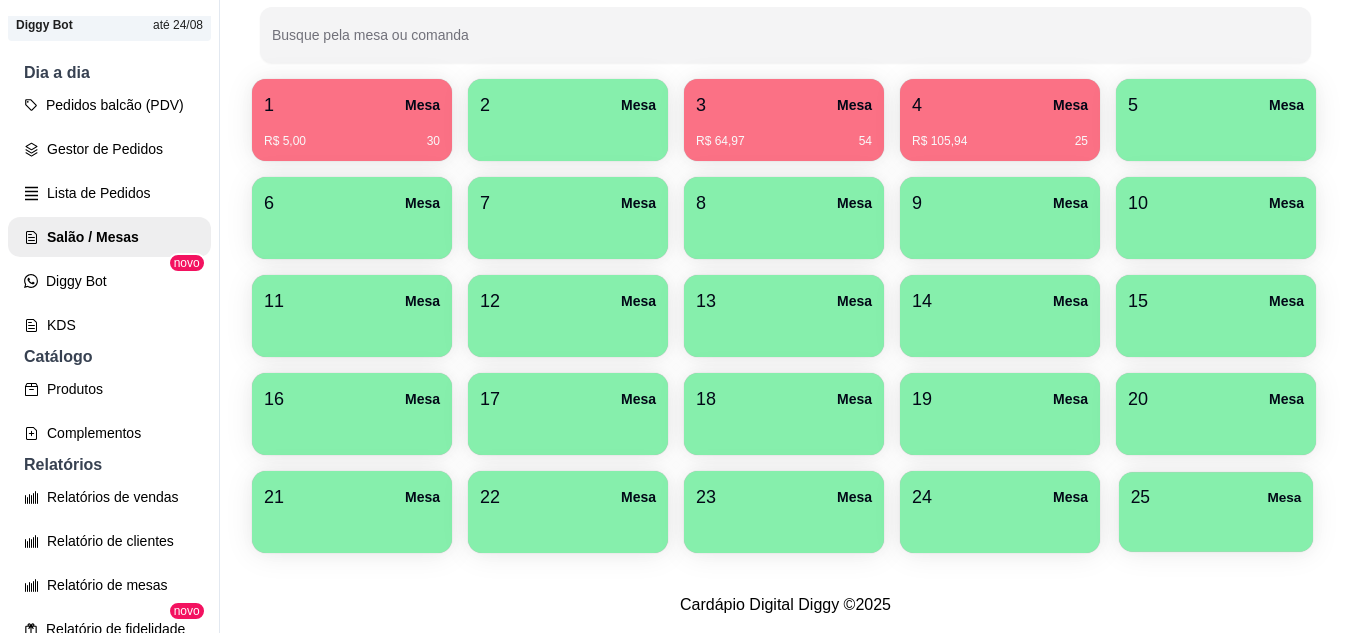 click on "25 Mesa" at bounding box center [1216, 497] 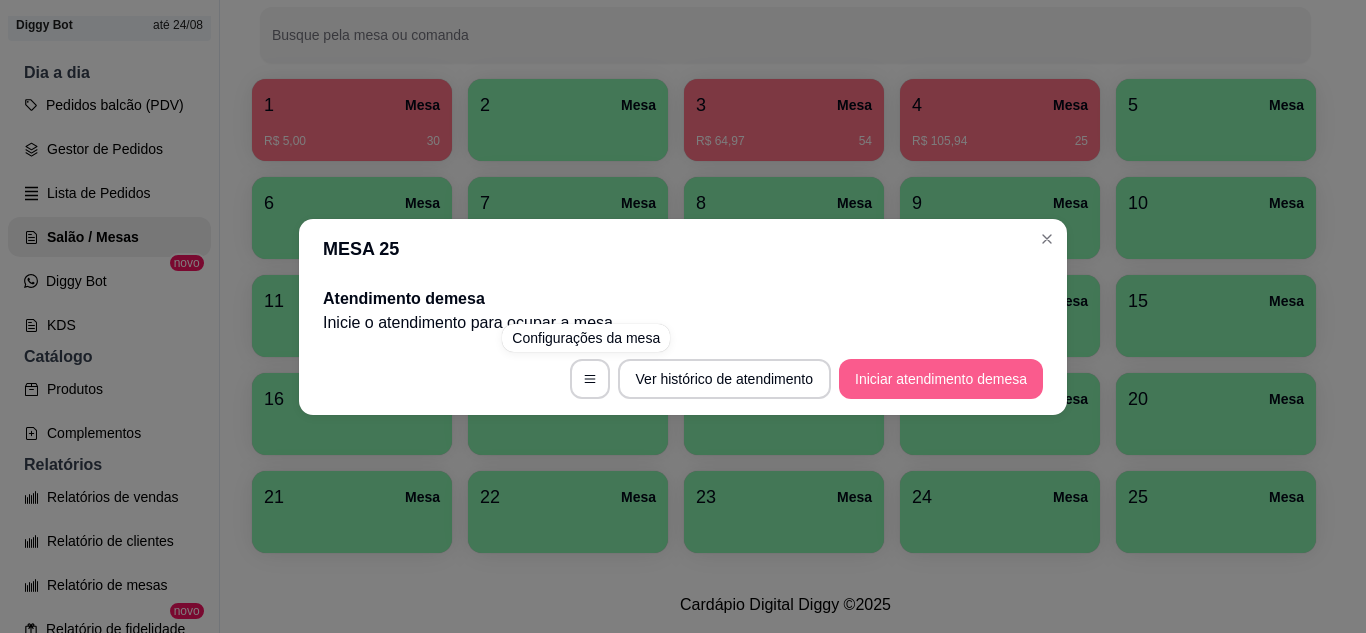 click on "Iniciar atendimento de  mesa" at bounding box center (941, 379) 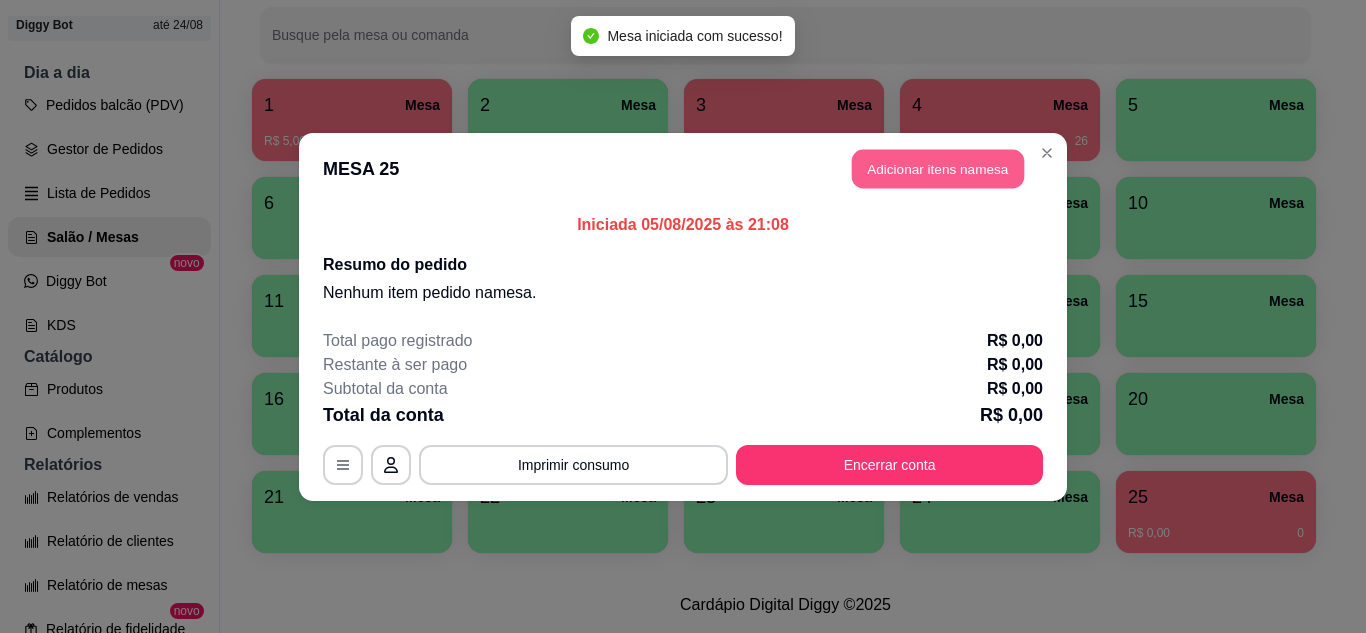 click on "Adicionar itens na  mesa" at bounding box center (938, 168) 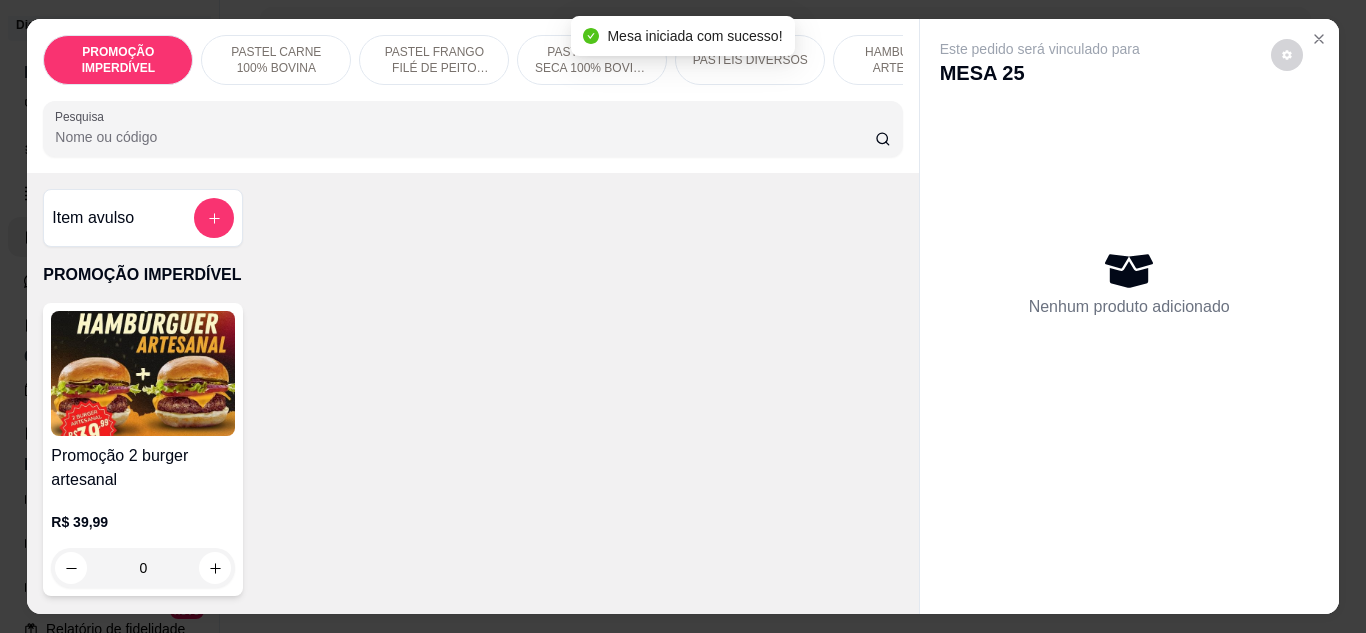 click on "HAMBÚRGUER  ARTESANAL" at bounding box center (908, 60) 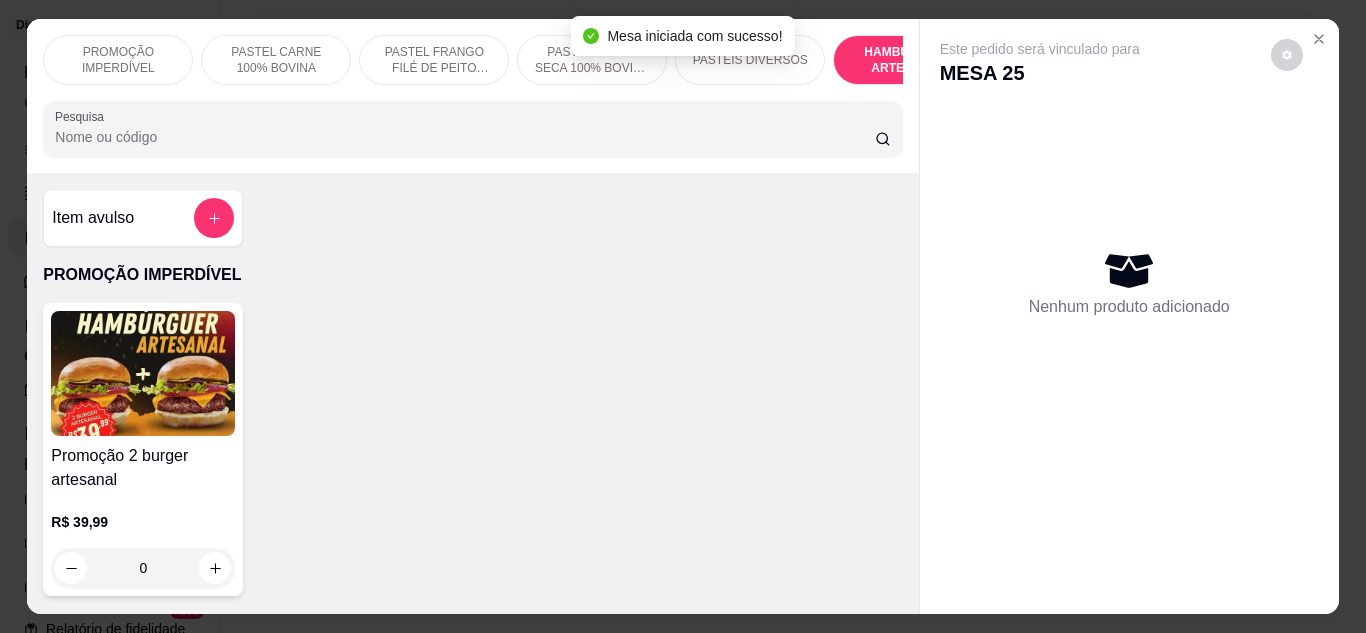 scroll, scrollTop: 5828, scrollLeft: 0, axis: vertical 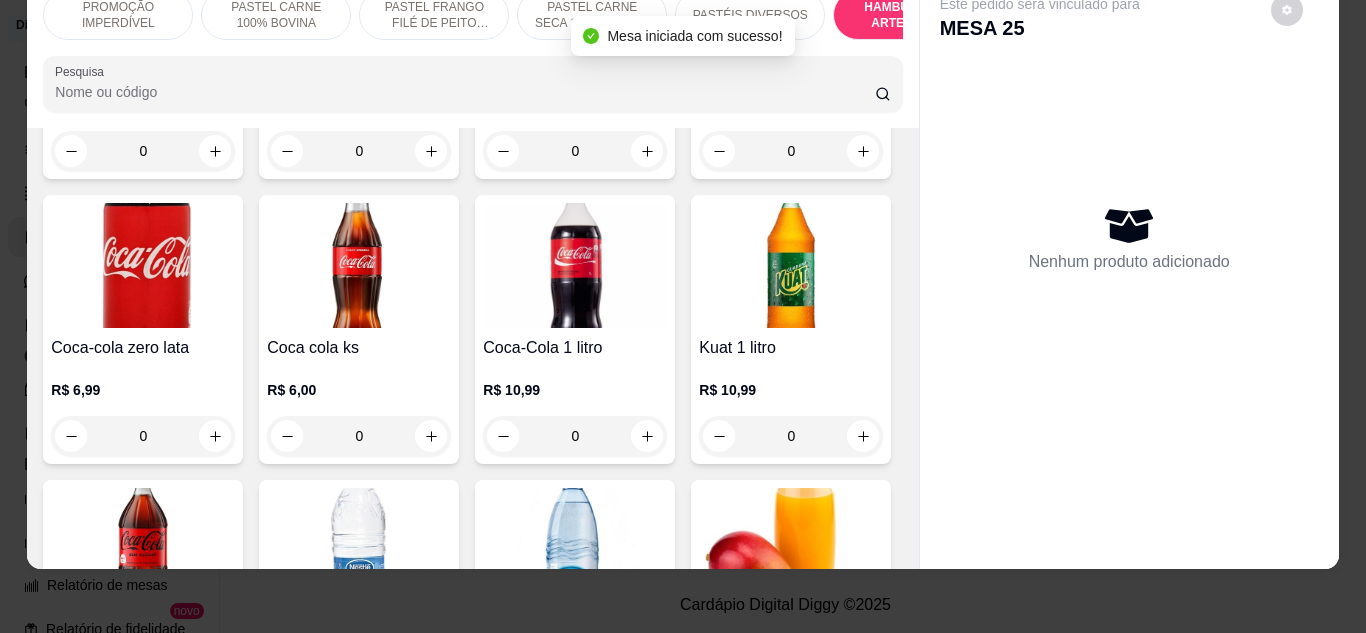 click at bounding box center [143, -1288] 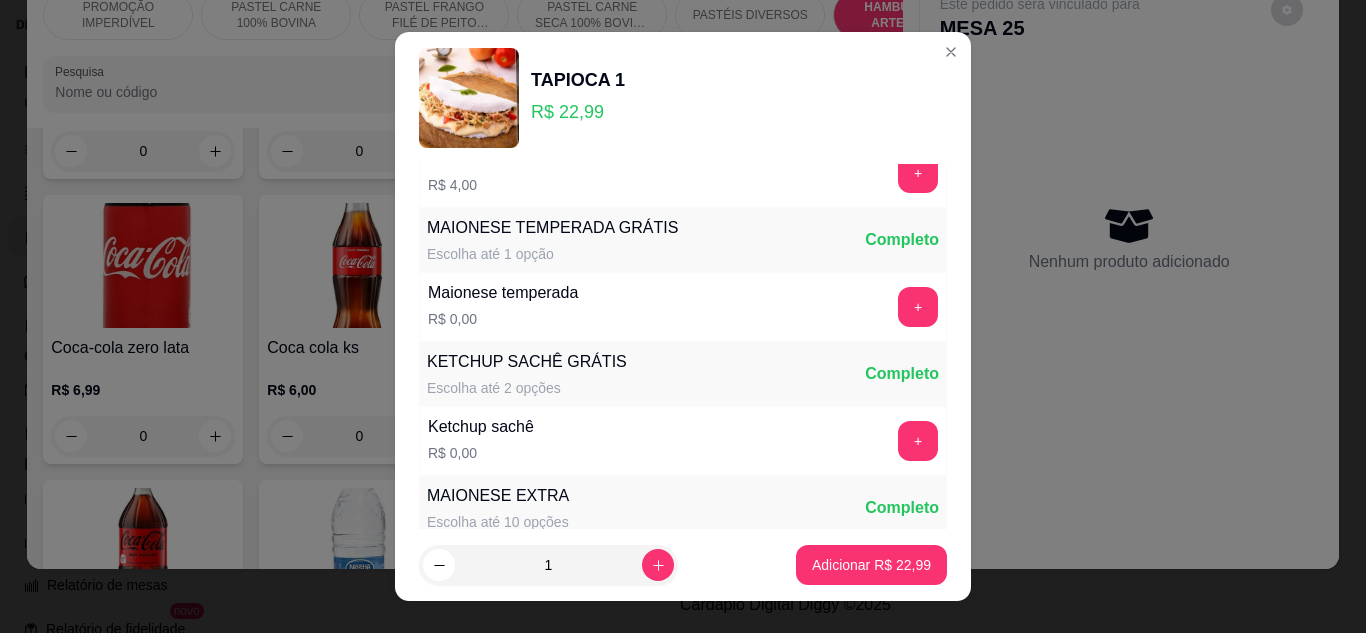 scroll, scrollTop: 1000, scrollLeft: 0, axis: vertical 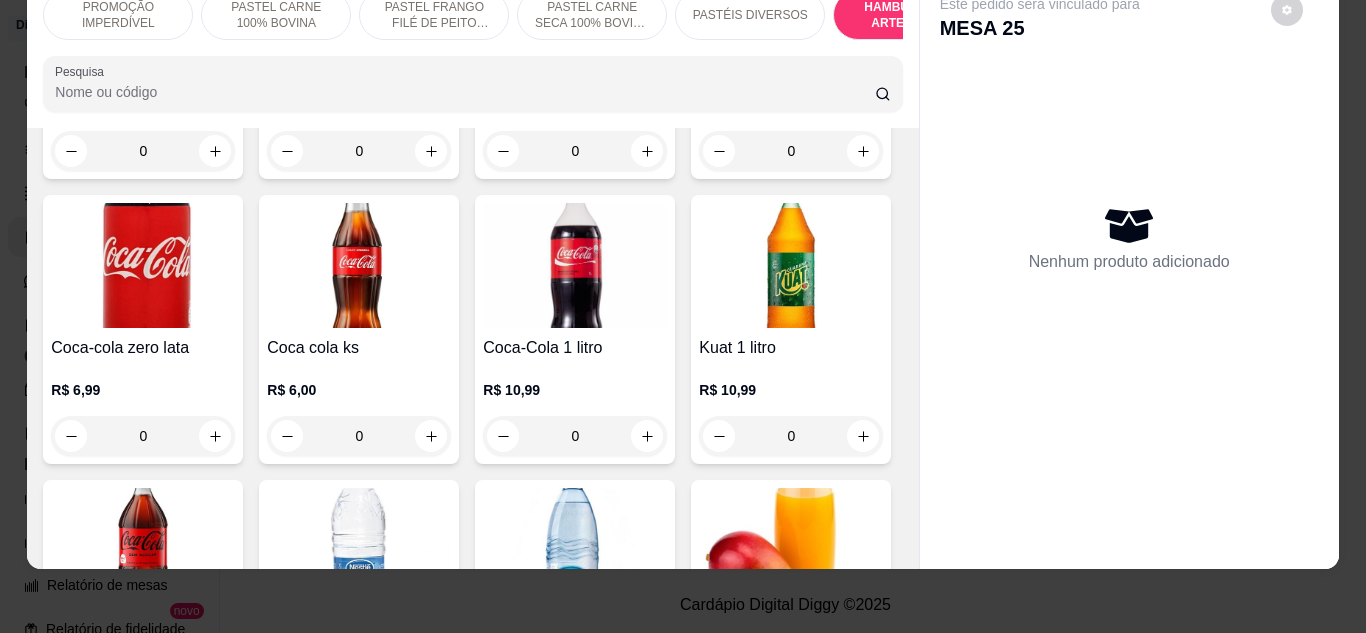 click on "PASTÉIS DIVERSOS" at bounding box center [750, 15] 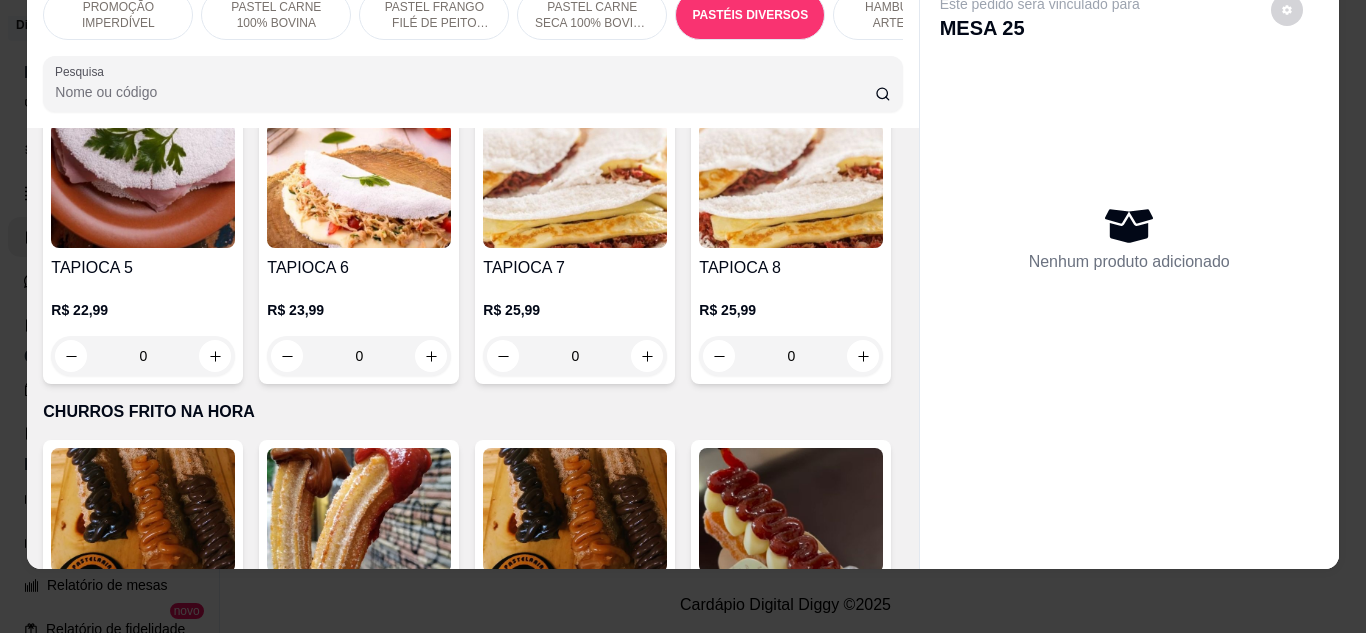scroll, scrollTop: 5494, scrollLeft: 0, axis: vertical 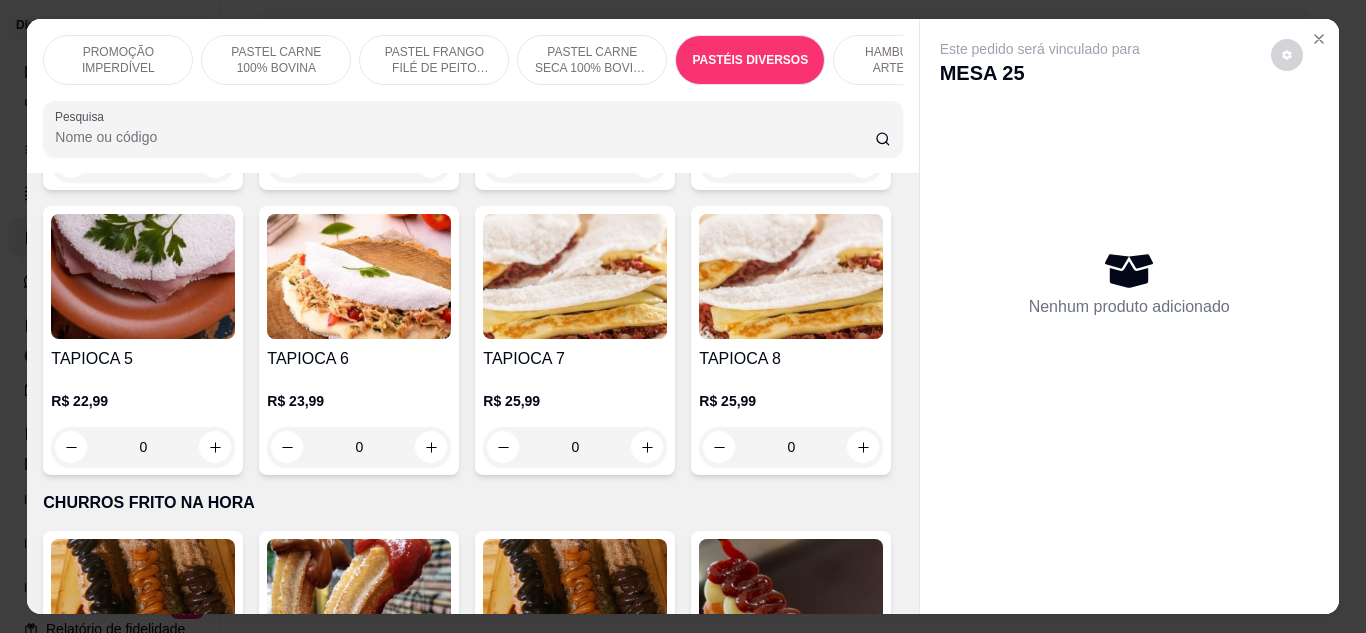 click on "HAMBÚRGUER  ARTESANAL" at bounding box center (908, 60) 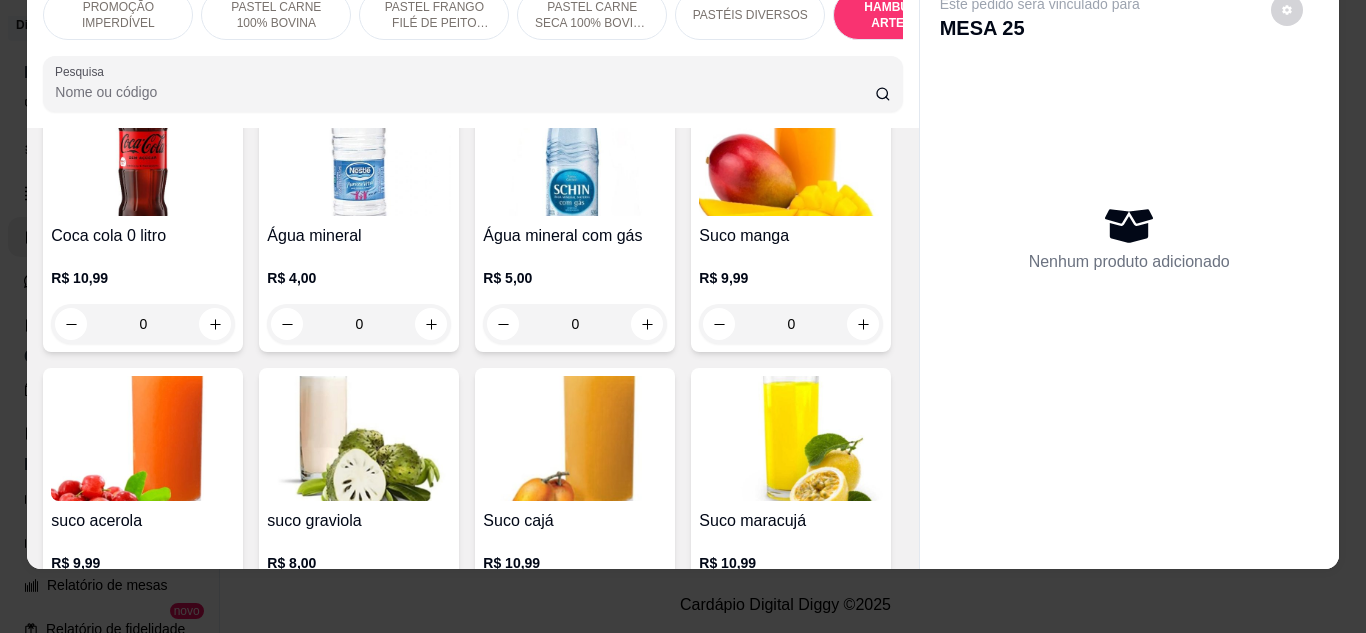 scroll, scrollTop: 7128, scrollLeft: 0, axis: vertical 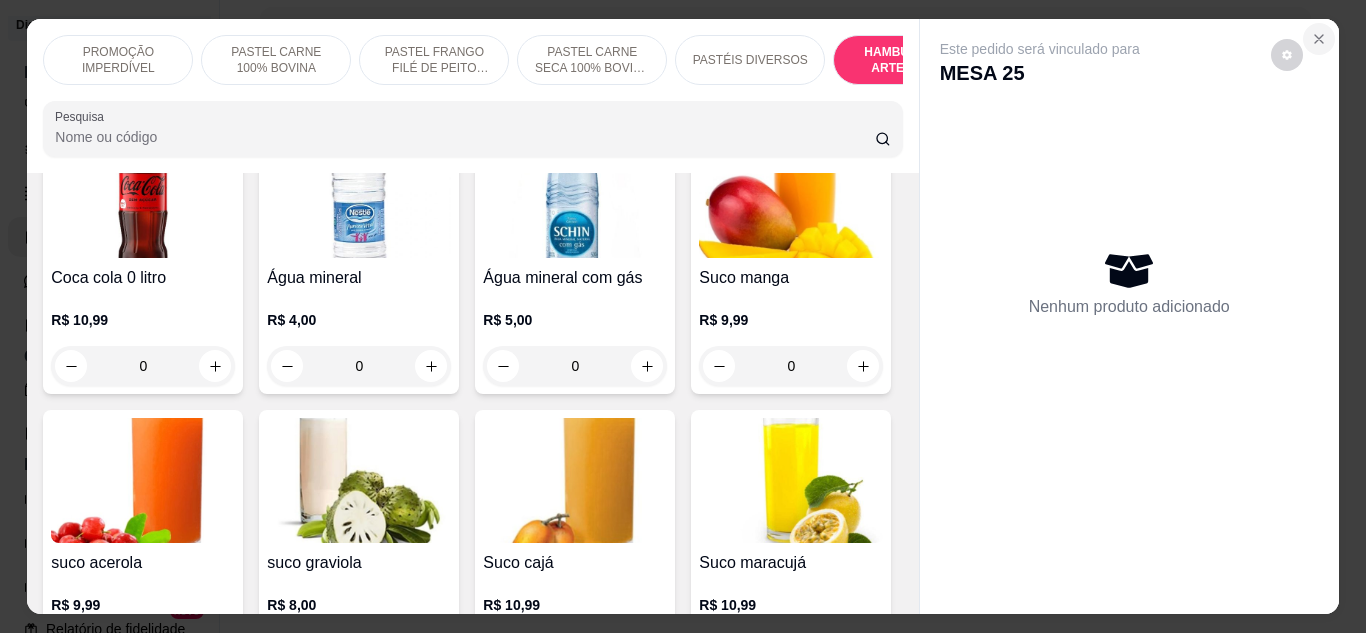 click 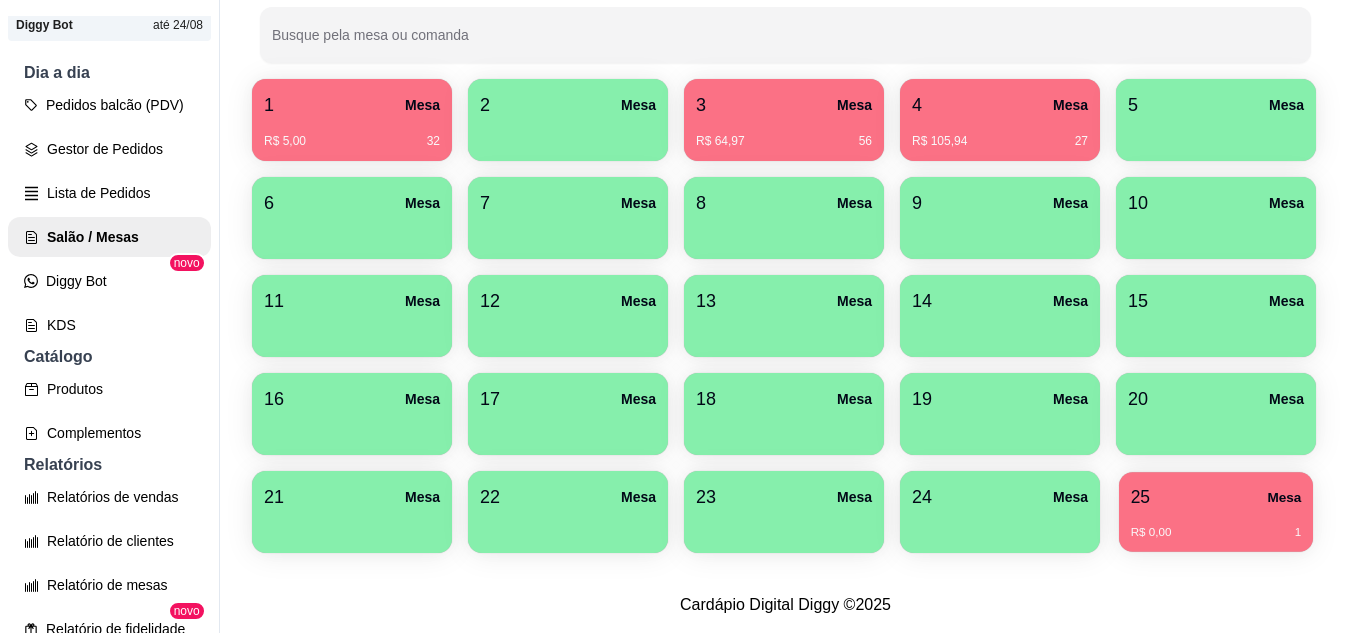 click on "25 Mesa" at bounding box center (1216, 497) 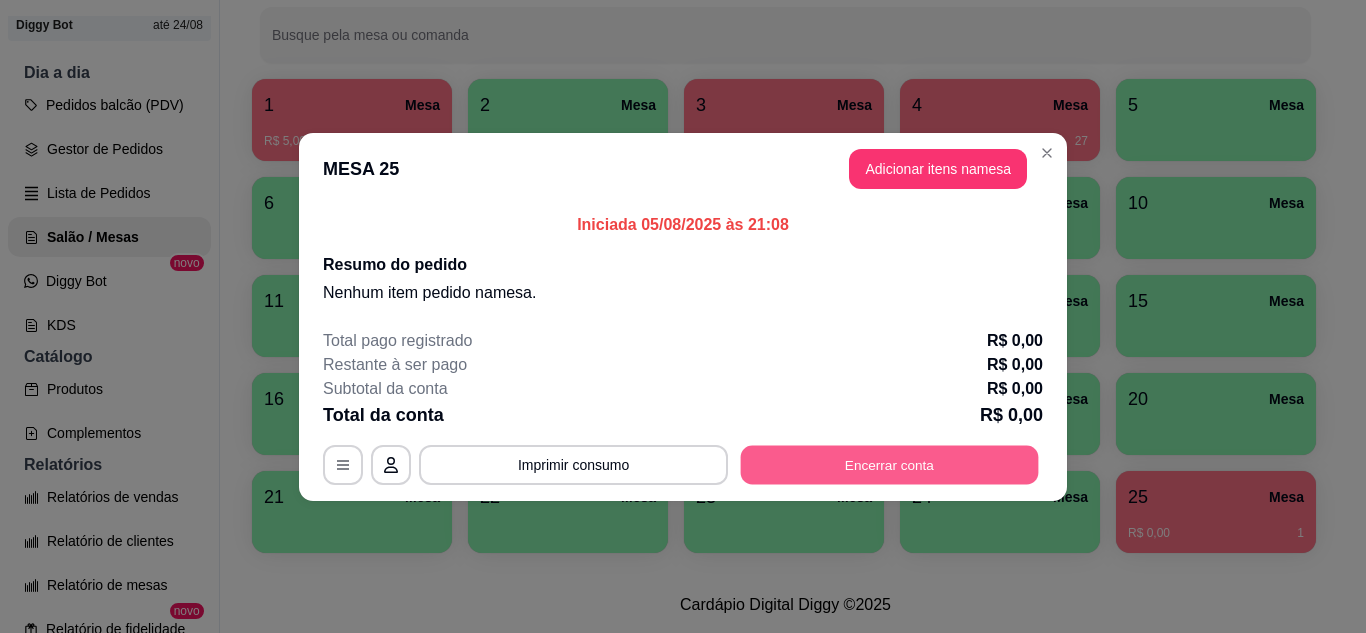 click on "Encerrar conta" at bounding box center (890, 464) 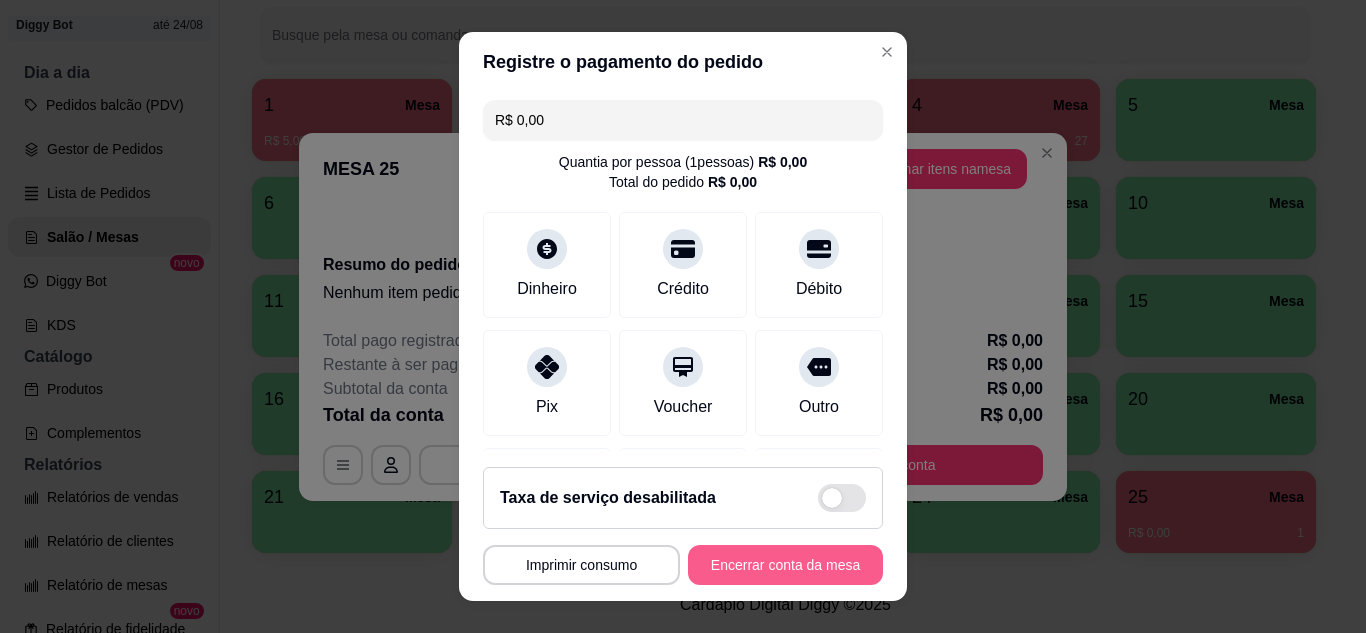 click on "Encerrar conta da mesa" at bounding box center [785, 565] 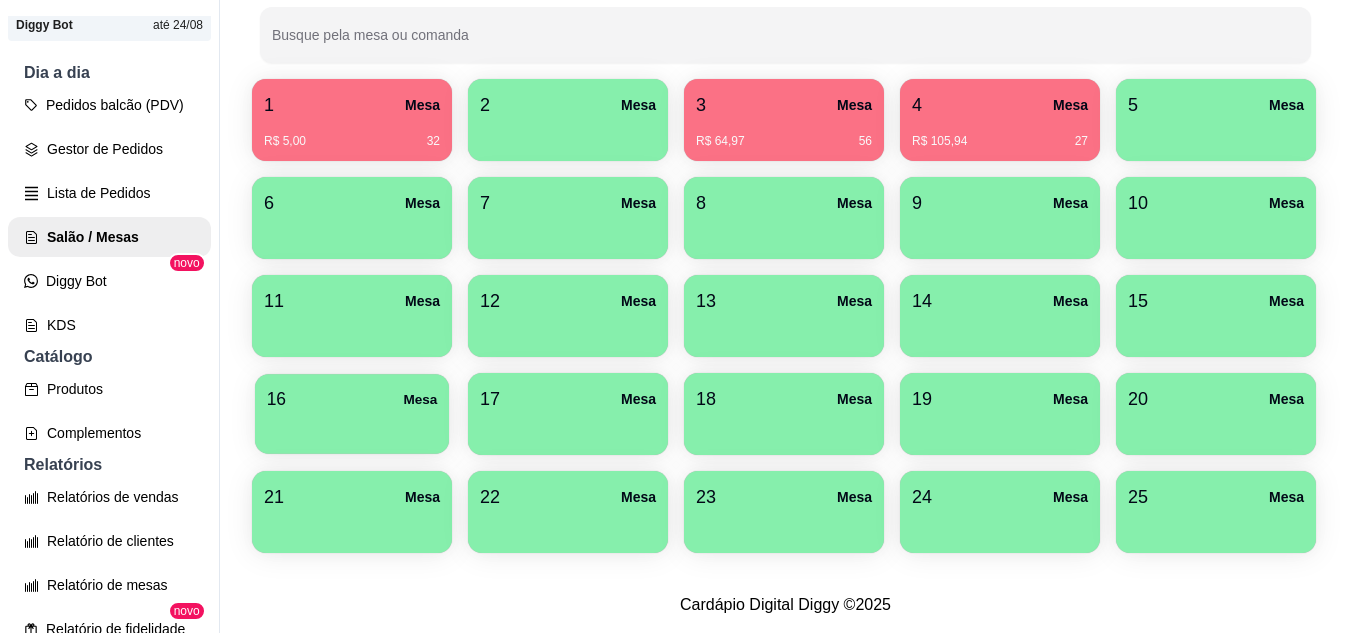 click on "16 Mesa" at bounding box center [352, 399] 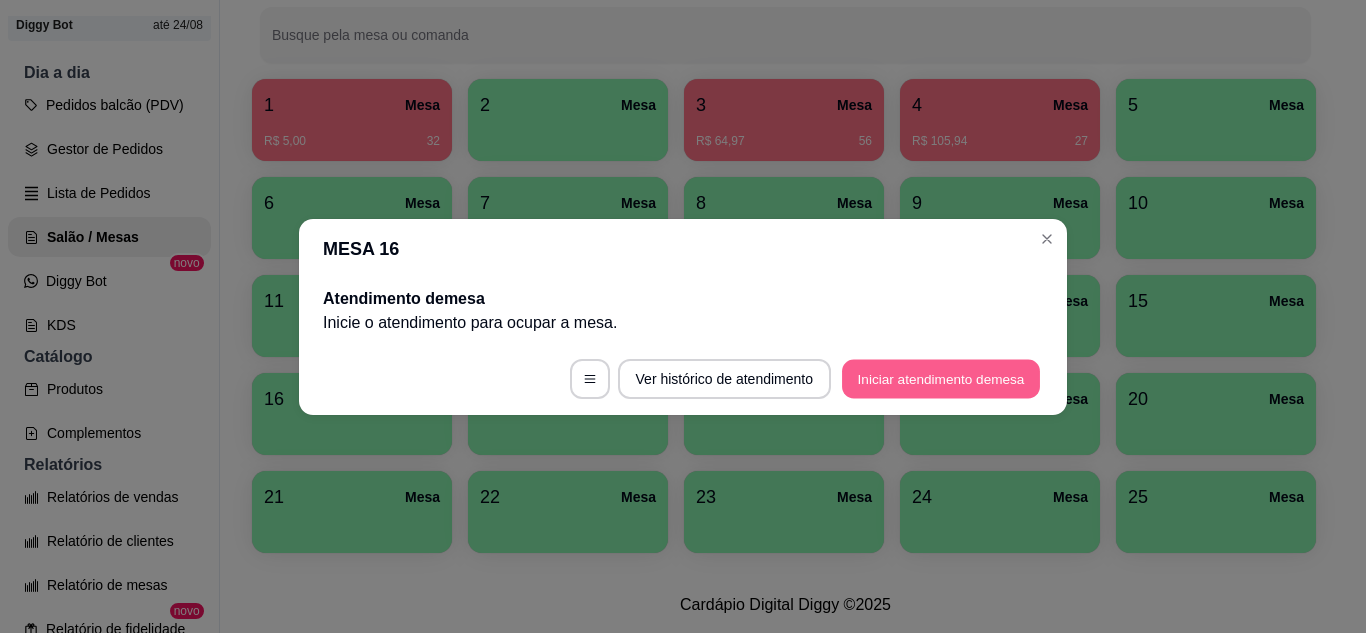 click on "Iniciar atendimento de  mesa" at bounding box center [941, 378] 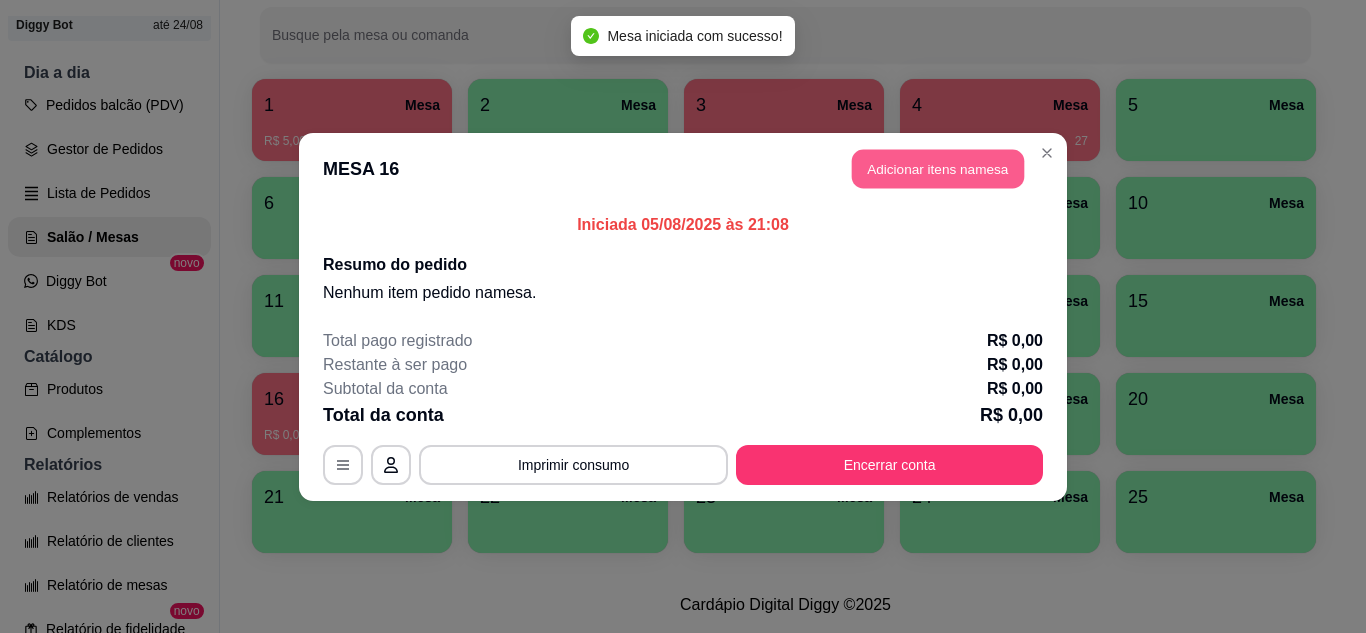 click on "Adicionar itens na  mesa" at bounding box center [938, 168] 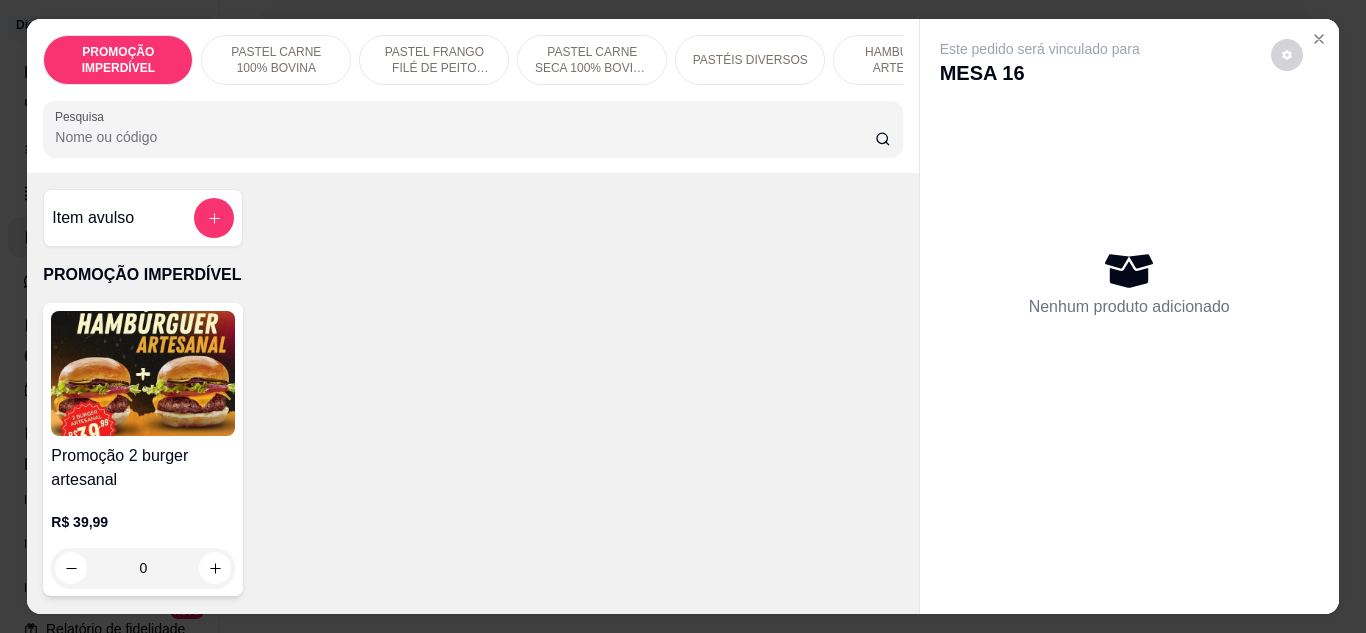 click on "HAMBÚRGUER  ARTESANAL" at bounding box center [908, 60] 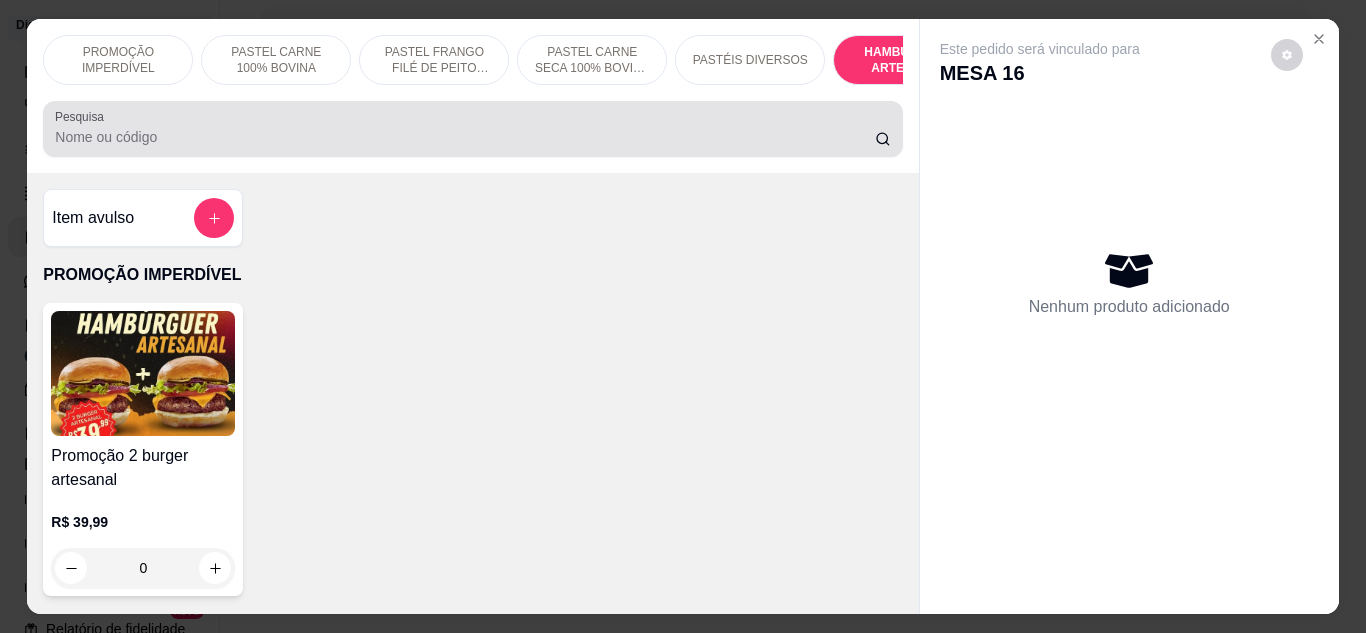 scroll, scrollTop: 5828, scrollLeft: 0, axis: vertical 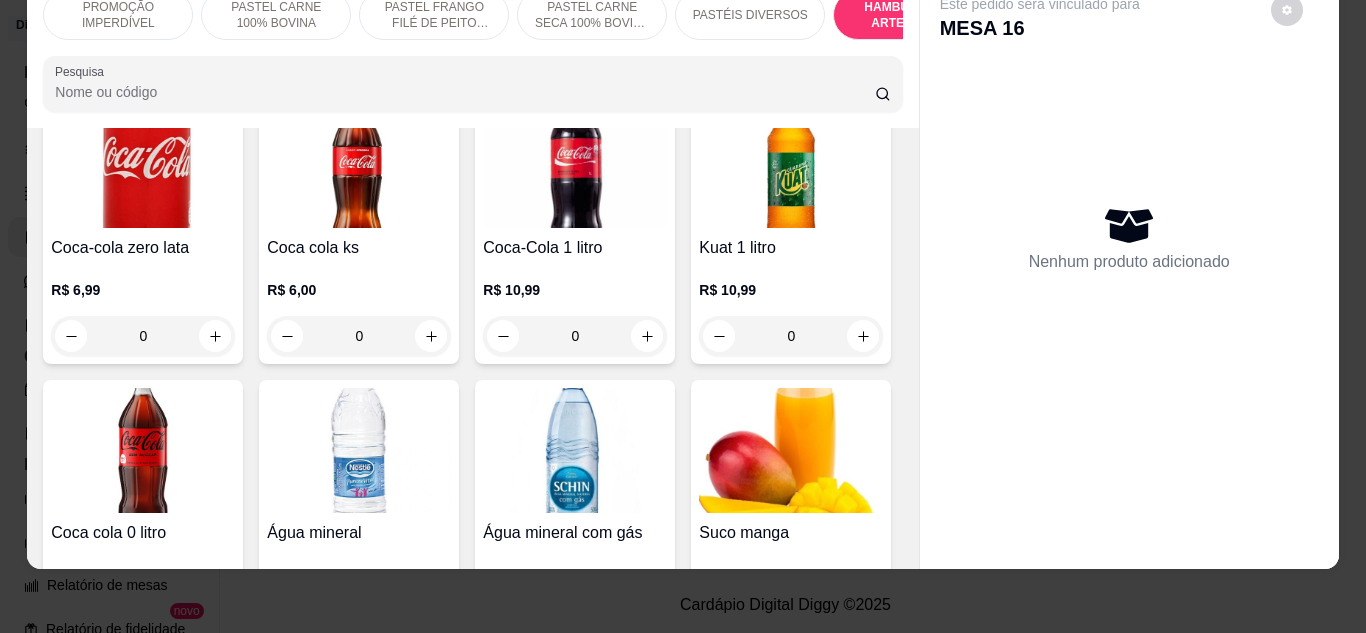 click on "0" at bounding box center [143, -1217] 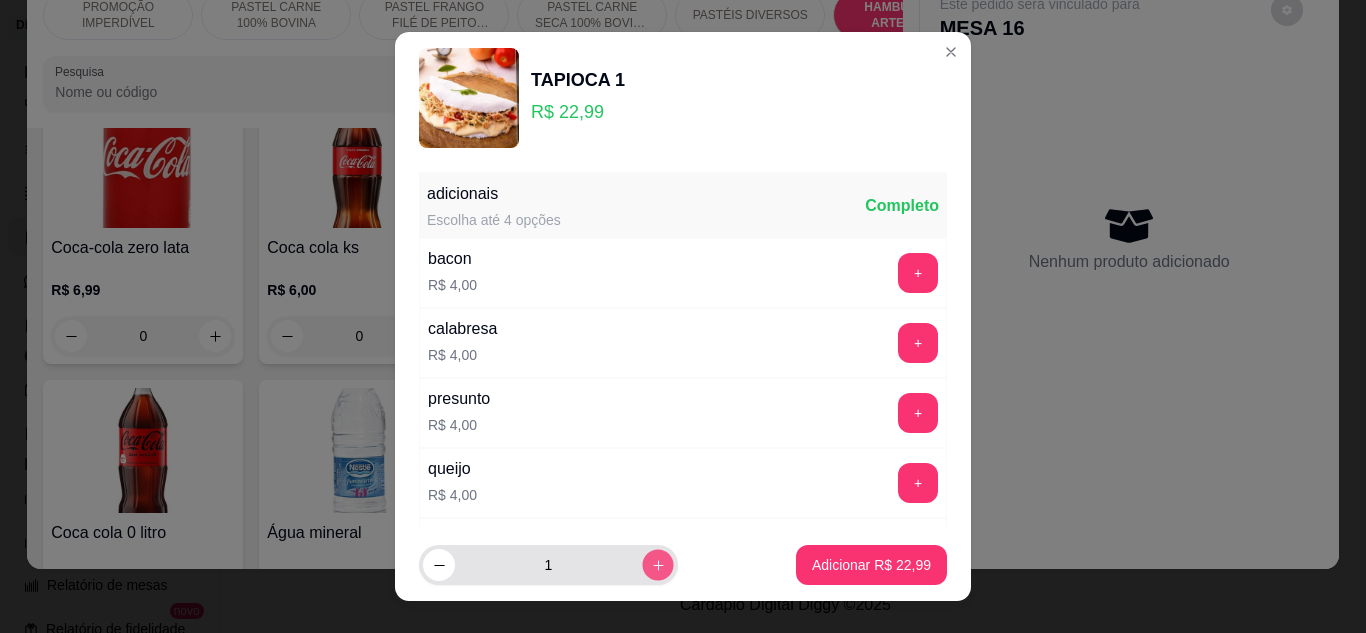 click 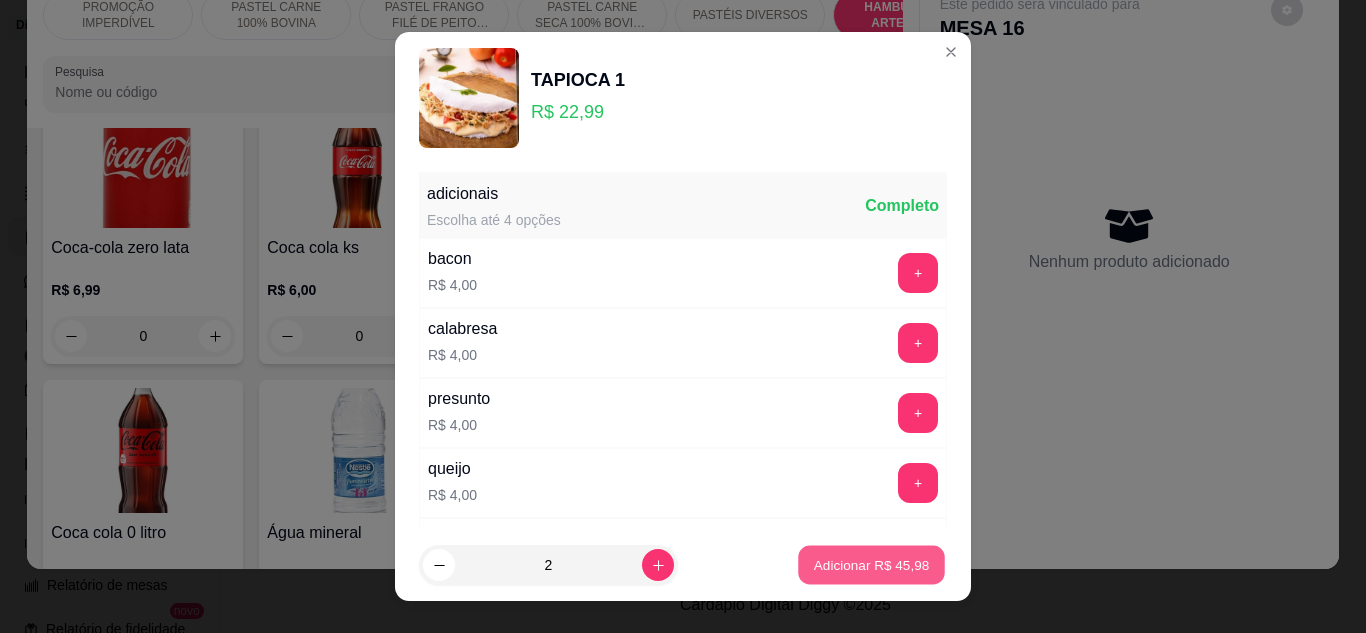 click on "Adicionar   R$ 45,98" at bounding box center (871, 565) 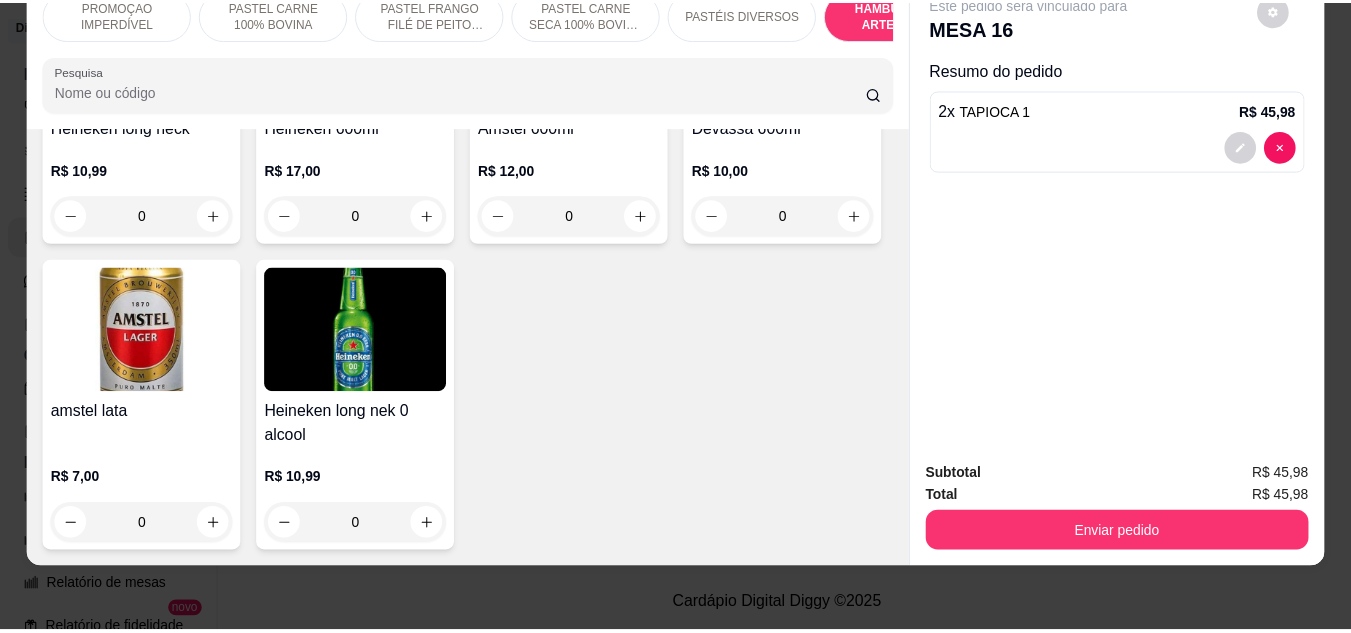 scroll, scrollTop: 8981, scrollLeft: 0, axis: vertical 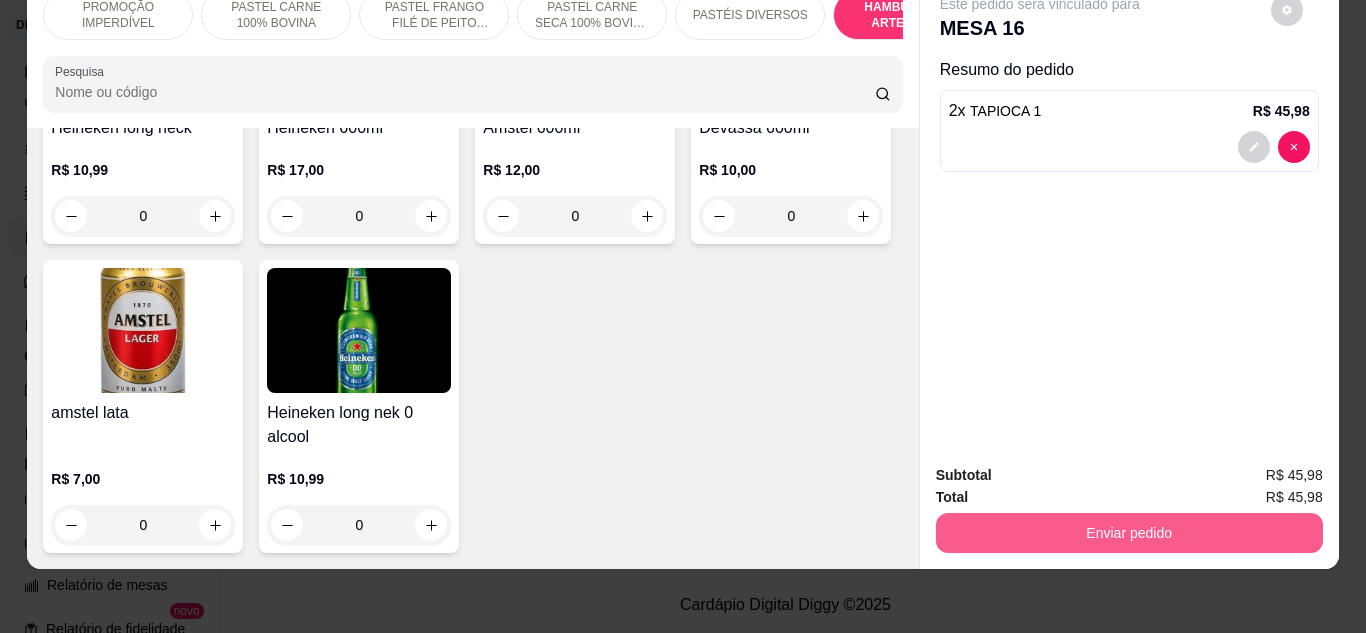 click on "Enviar pedido" at bounding box center (1129, 533) 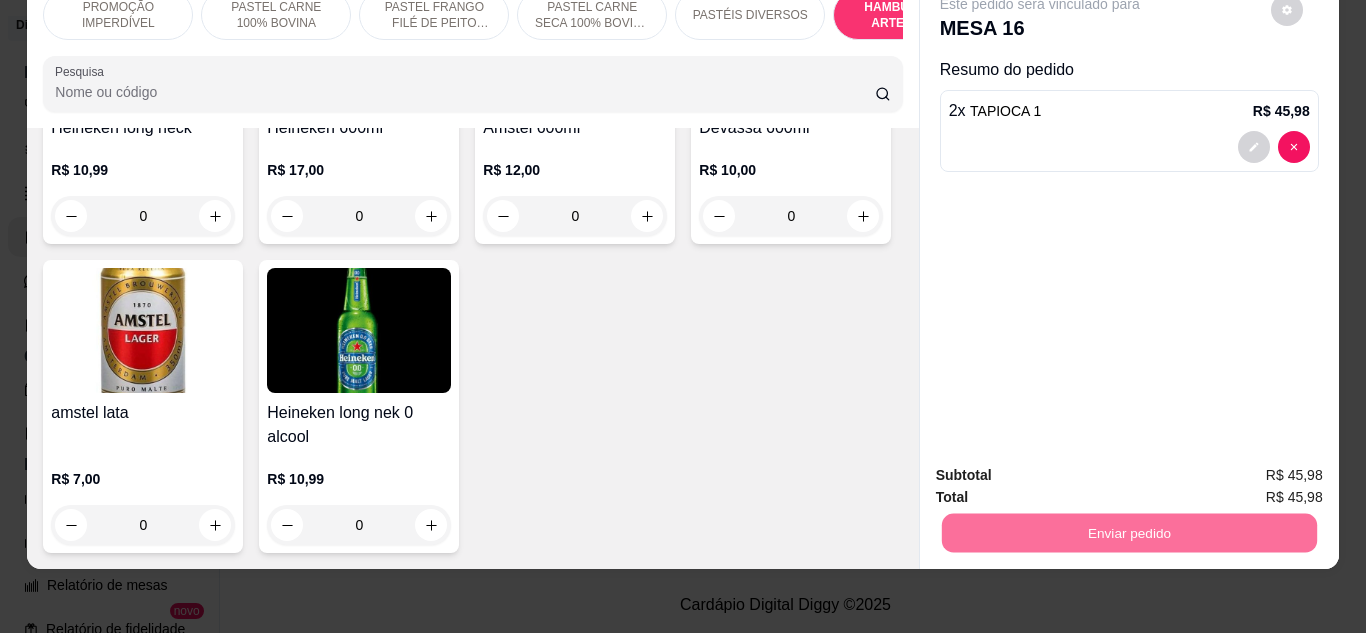 click on "Não registrar e enviar pedido" at bounding box center [1063, 468] 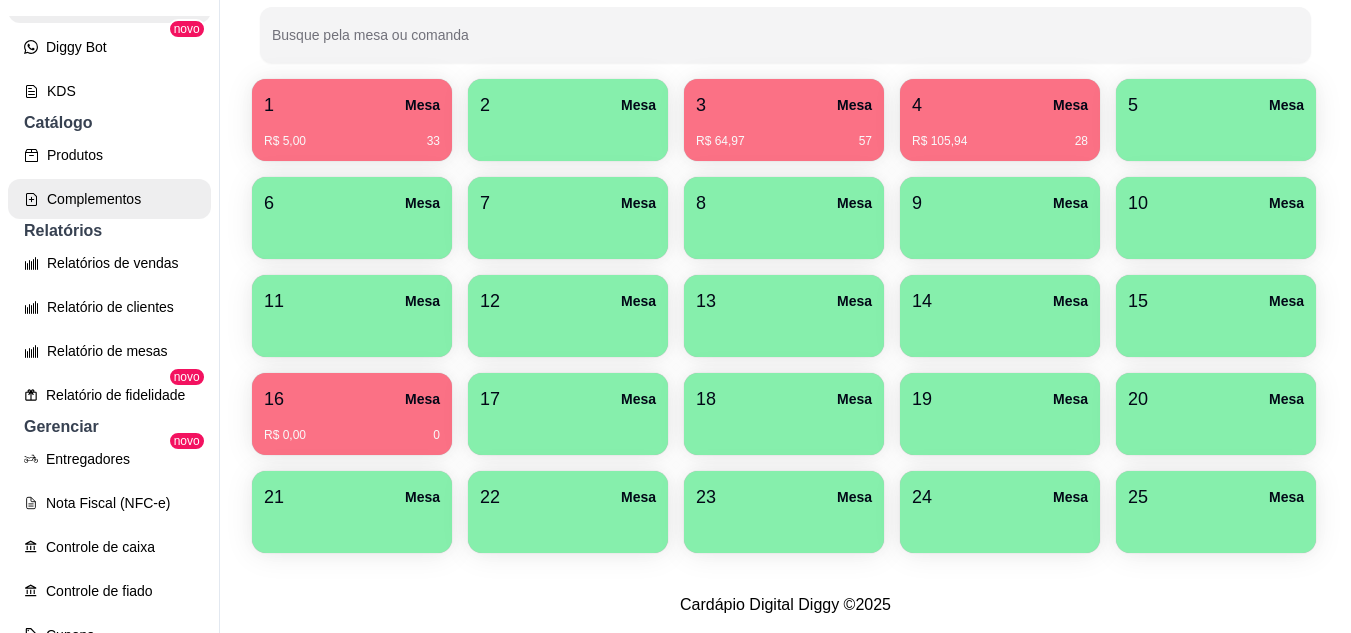 scroll, scrollTop: 581, scrollLeft: 0, axis: vertical 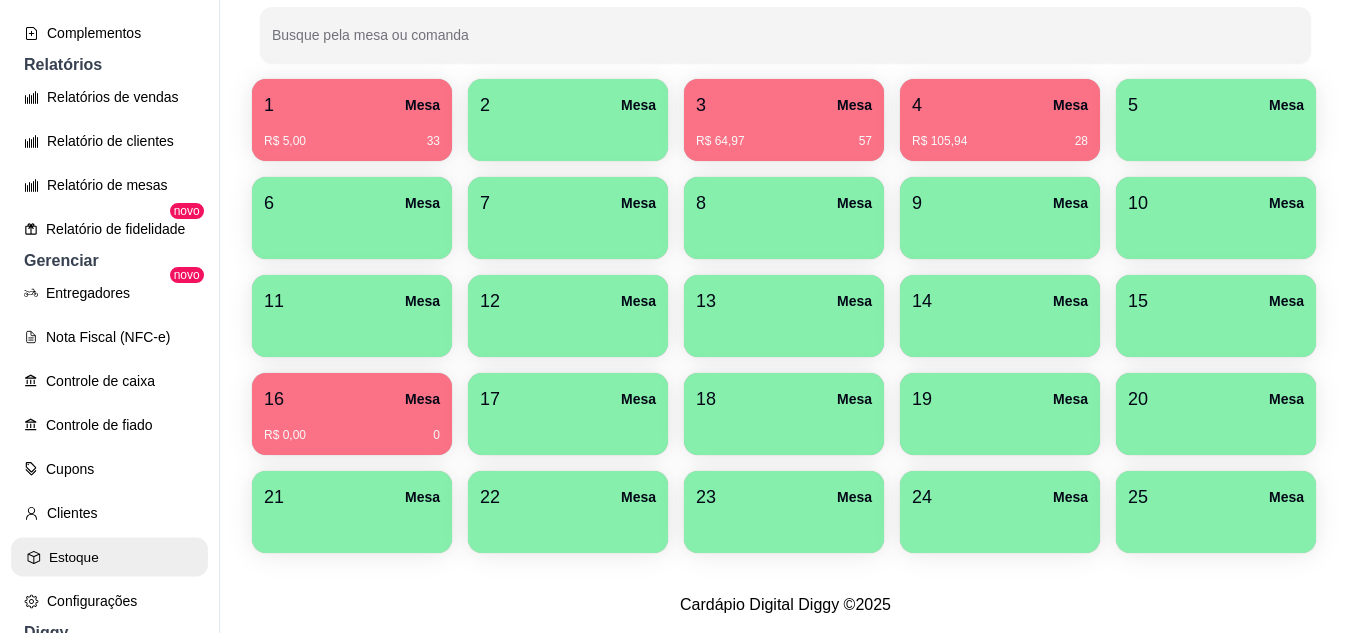 click on "Estoque" at bounding box center [109, 557] 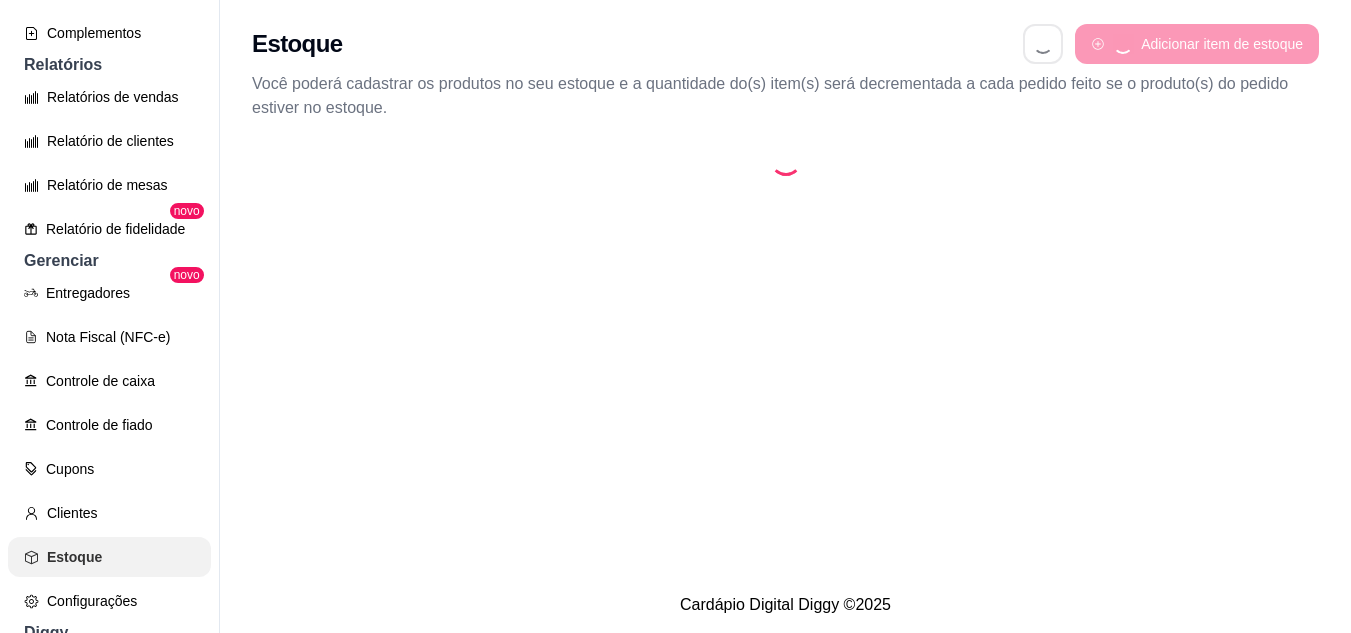 scroll, scrollTop: 0, scrollLeft: 0, axis: both 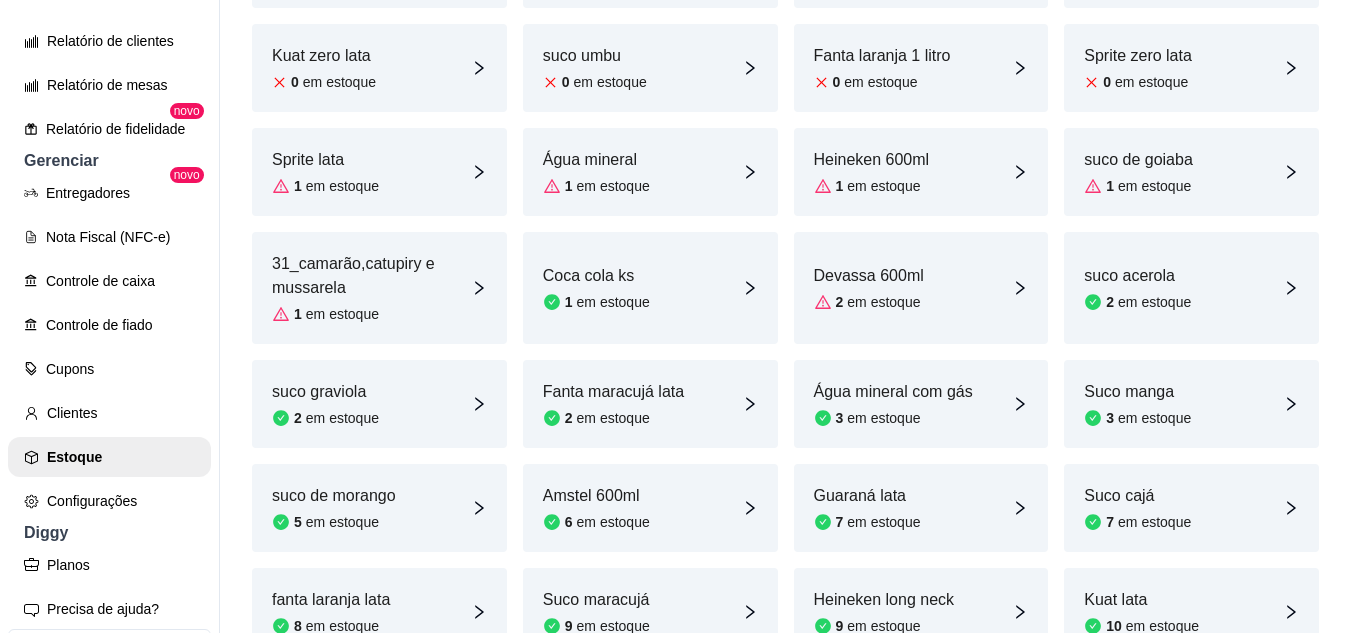 click on "suco de goiaba" at bounding box center [1138, 160] 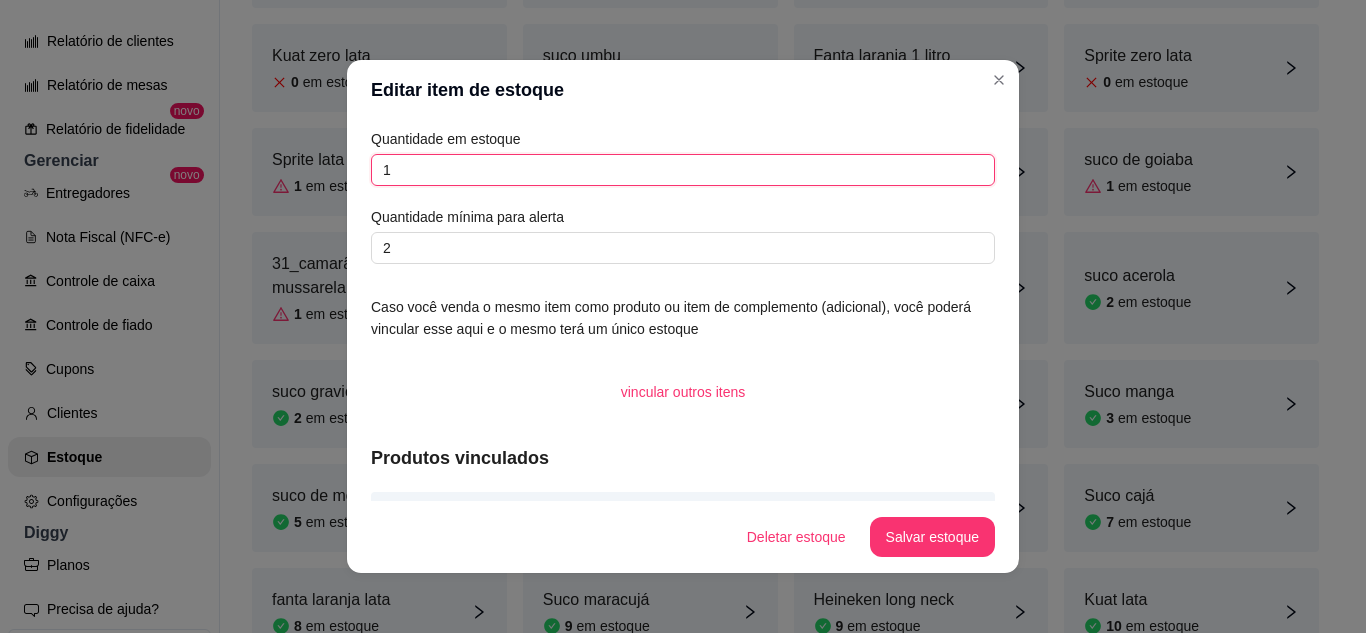 click on "1" at bounding box center [683, 170] 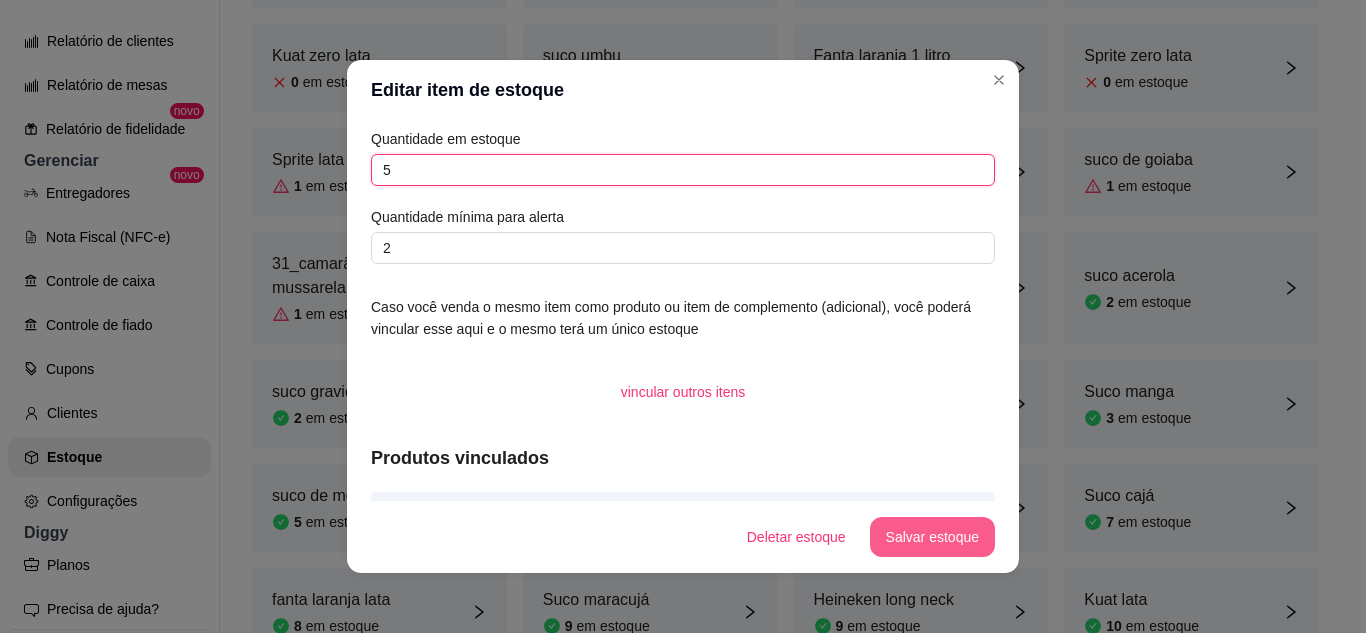 type on "5" 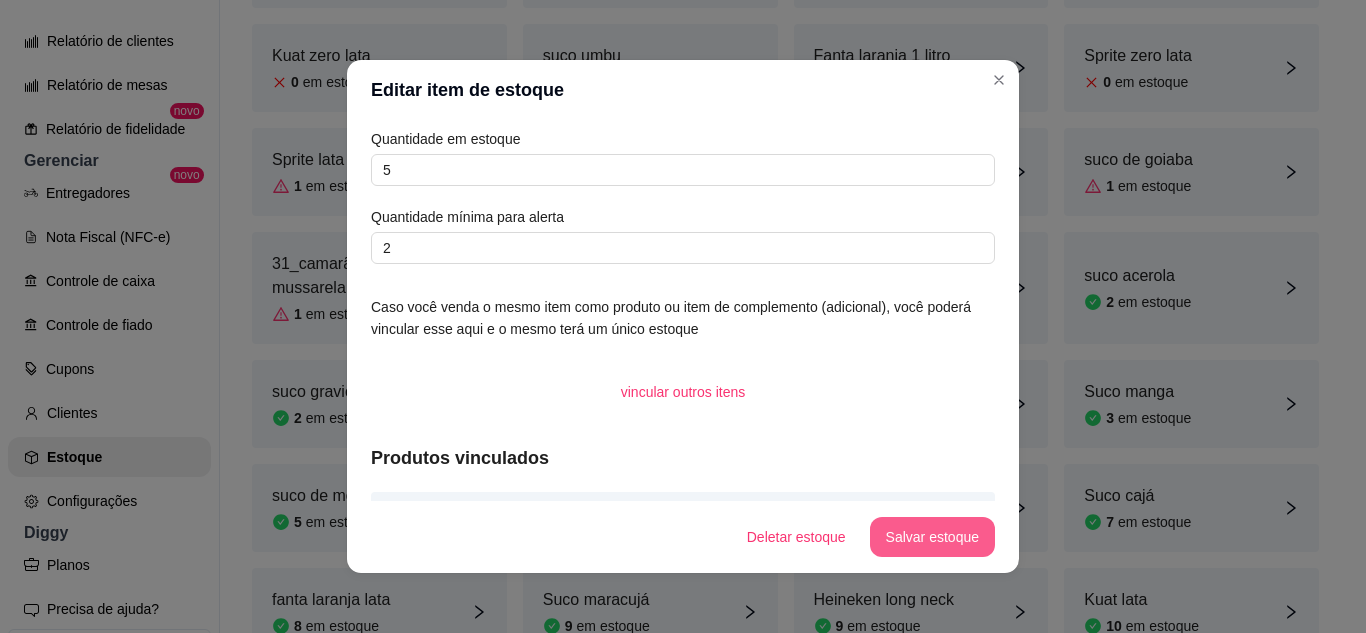click on "Salvar estoque" at bounding box center (932, 537) 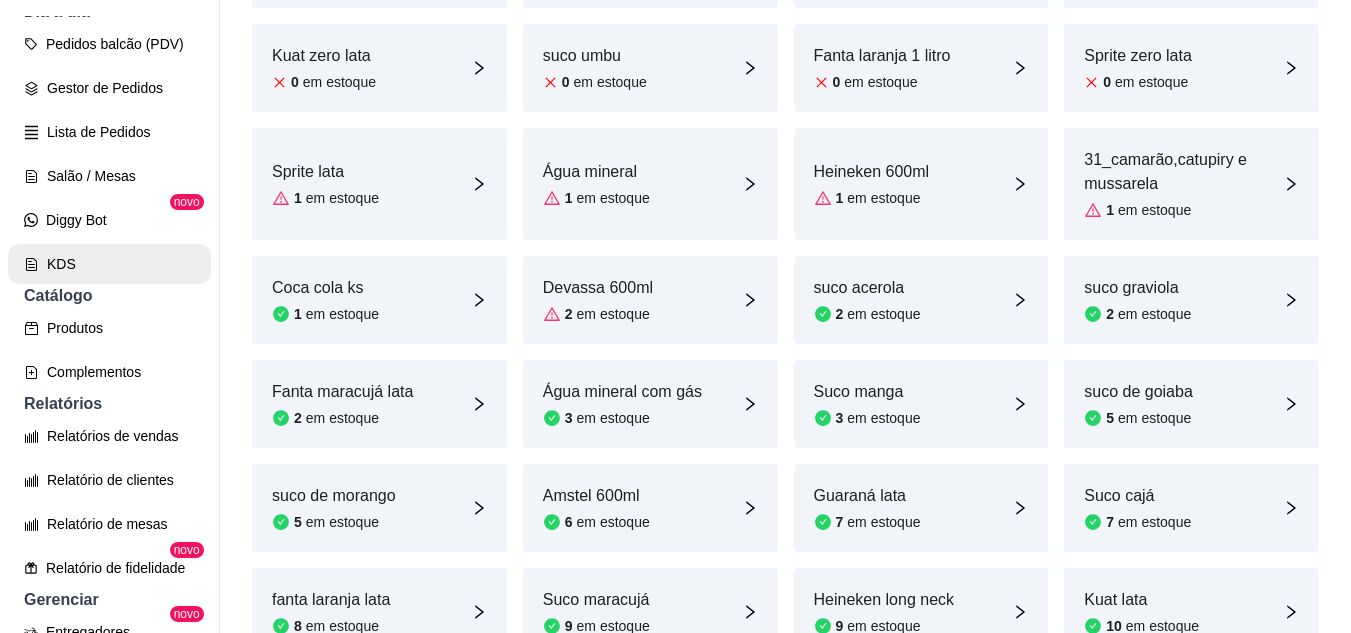 scroll, scrollTop: 81, scrollLeft: 0, axis: vertical 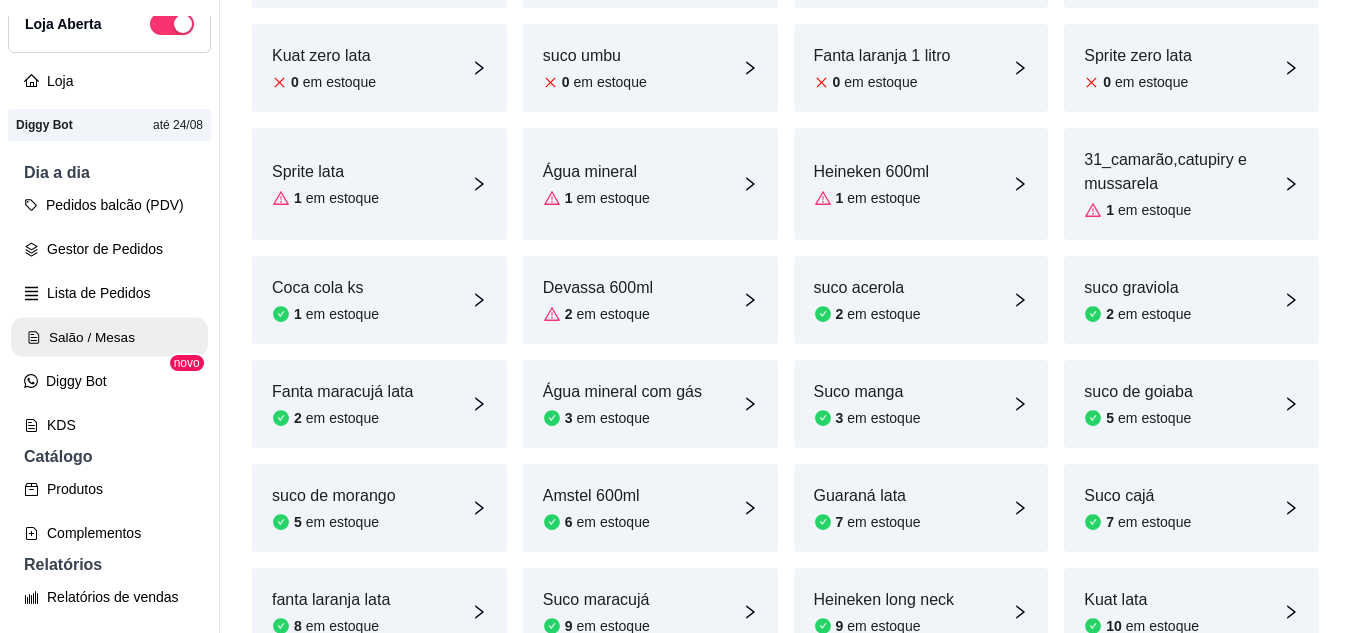 click on "Salão / Mesas" at bounding box center [109, 337] 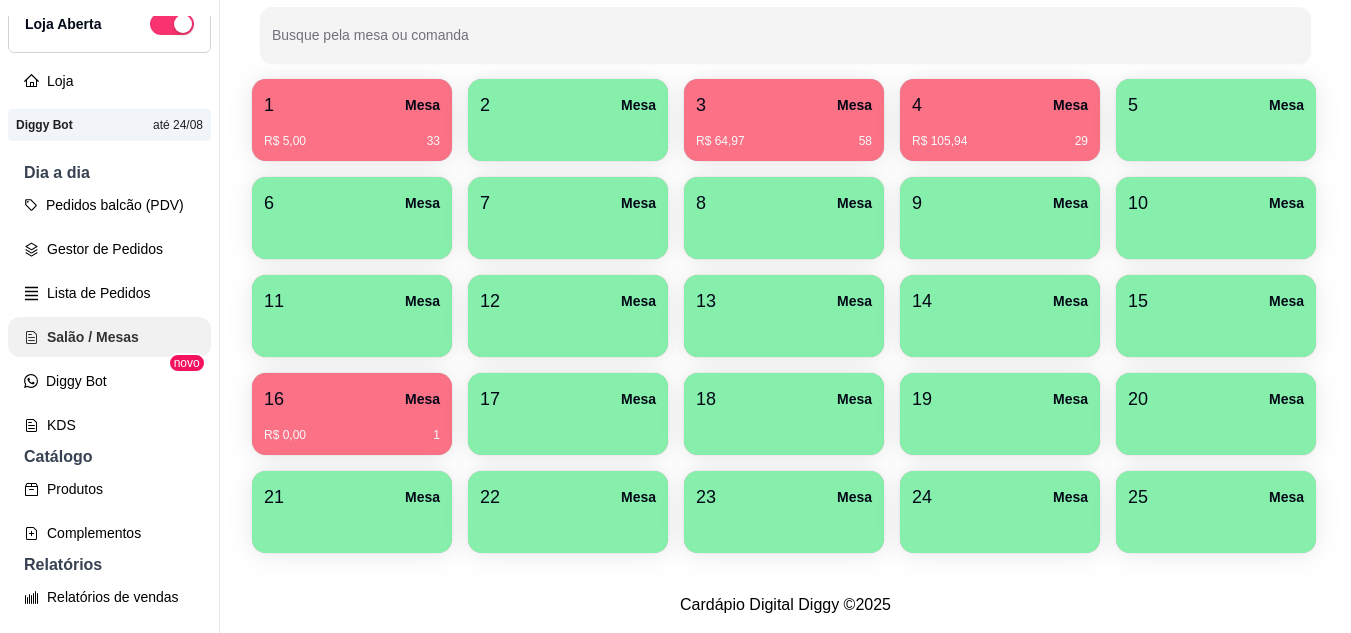 scroll, scrollTop: 0, scrollLeft: 0, axis: both 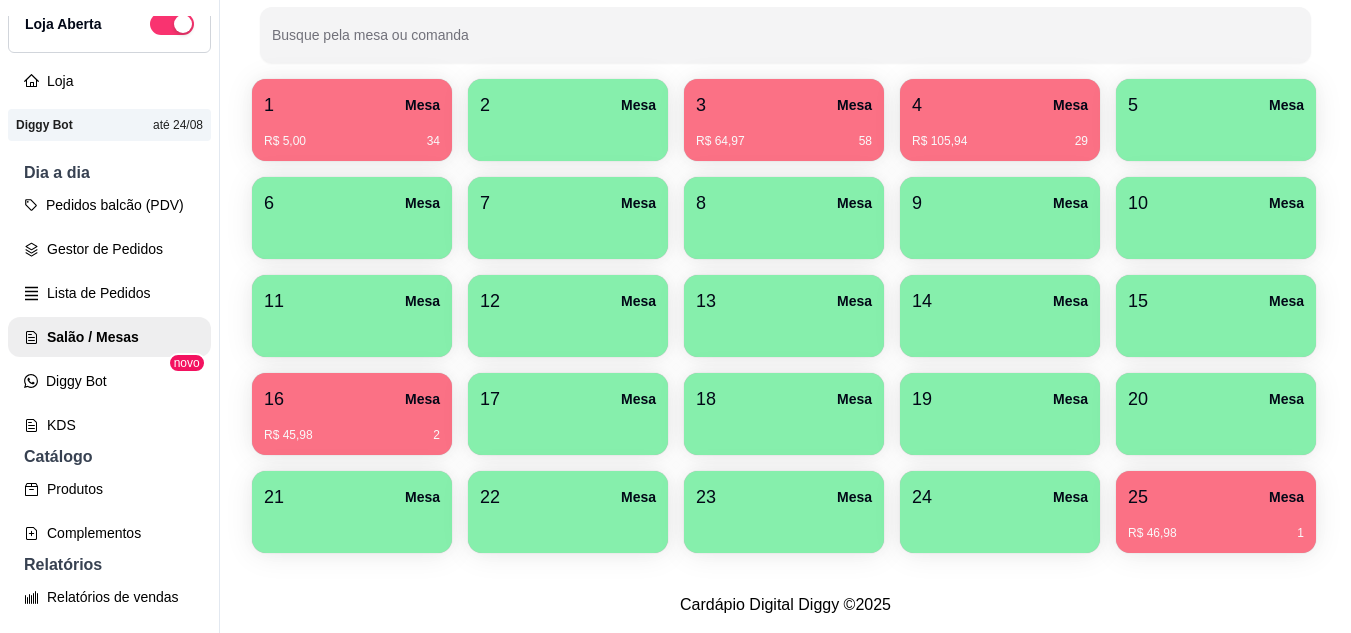click on "R$ 45,98 2" at bounding box center [352, 435] 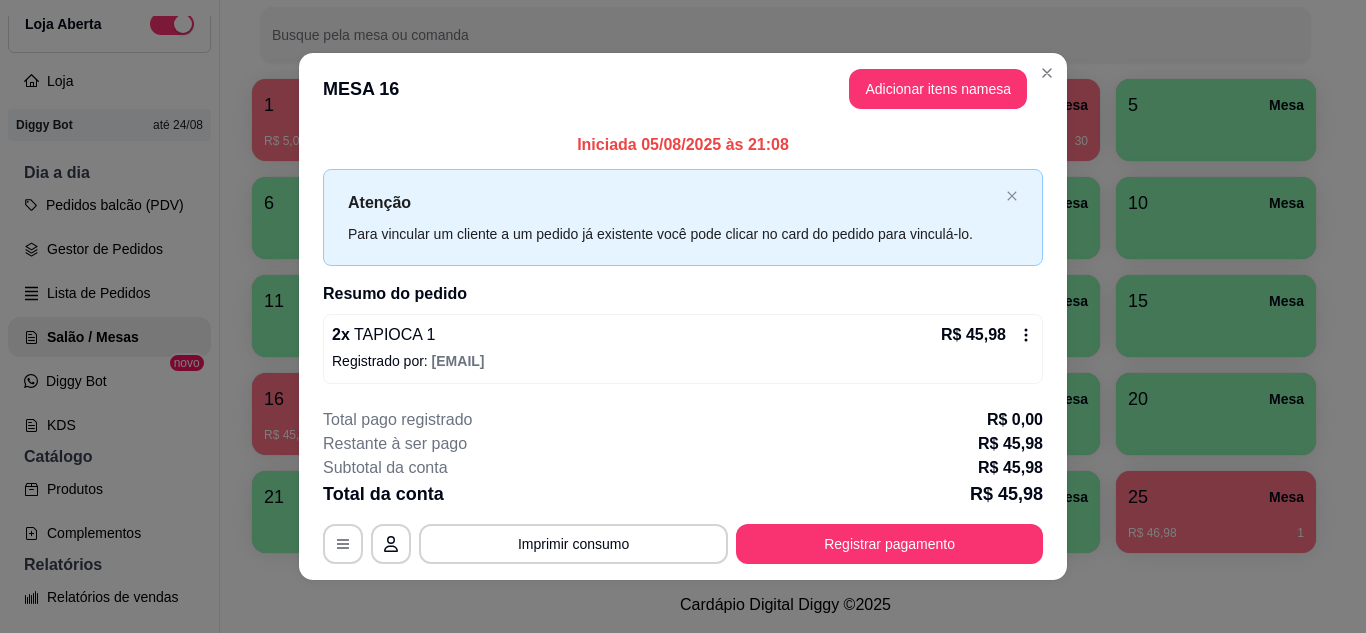 scroll, scrollTop: 11, scrollLeft: 0, axis: vertical 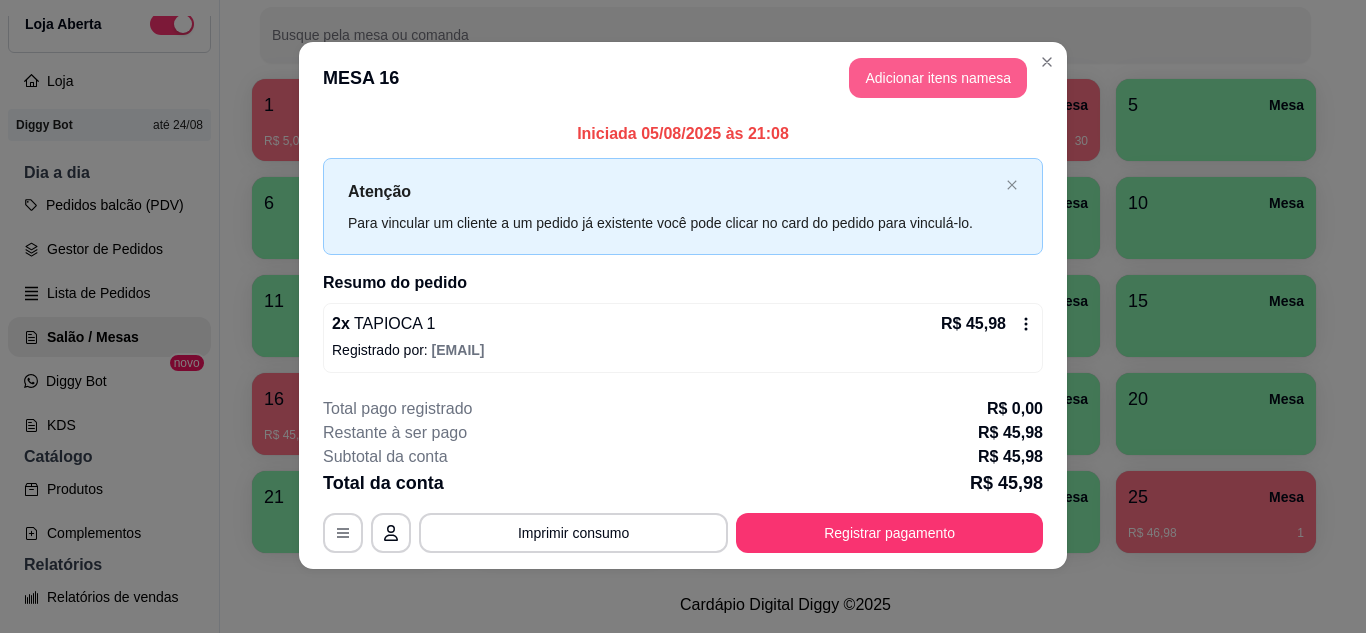 click on "Adicionar itens na  mesa" at bounding box center (938, 78) 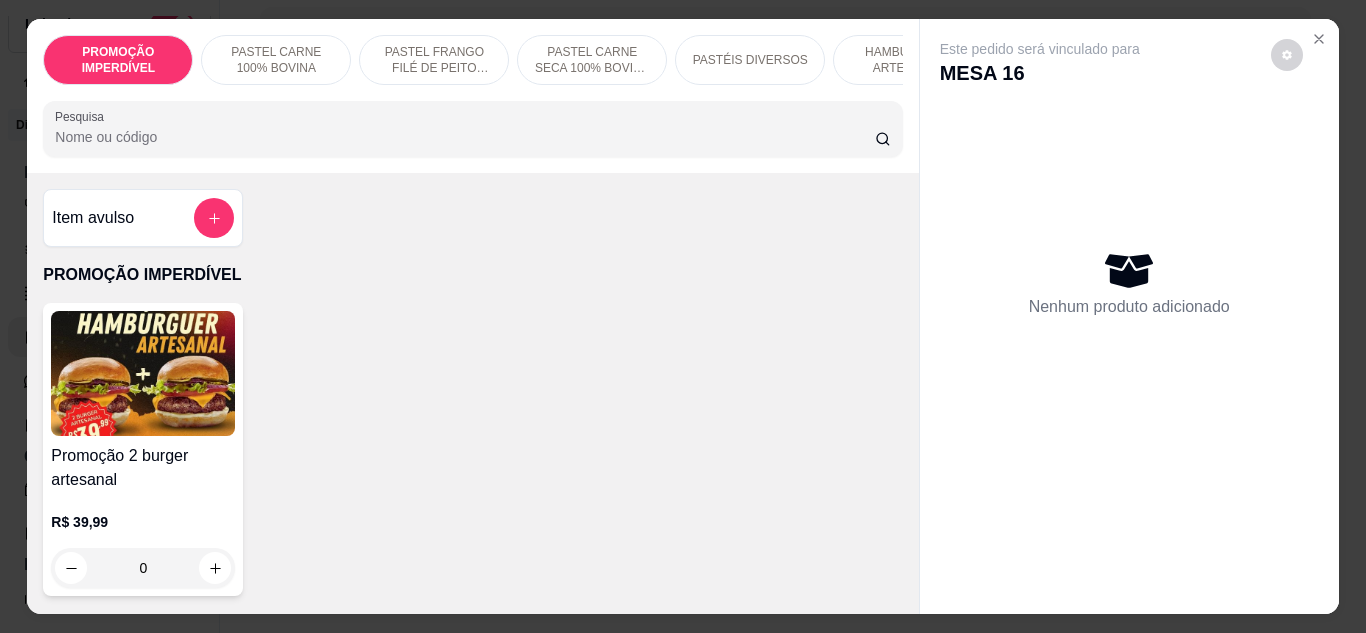 click on "HAMBÚRGUER  ARTESANAL" at bounding box center [908, 60] 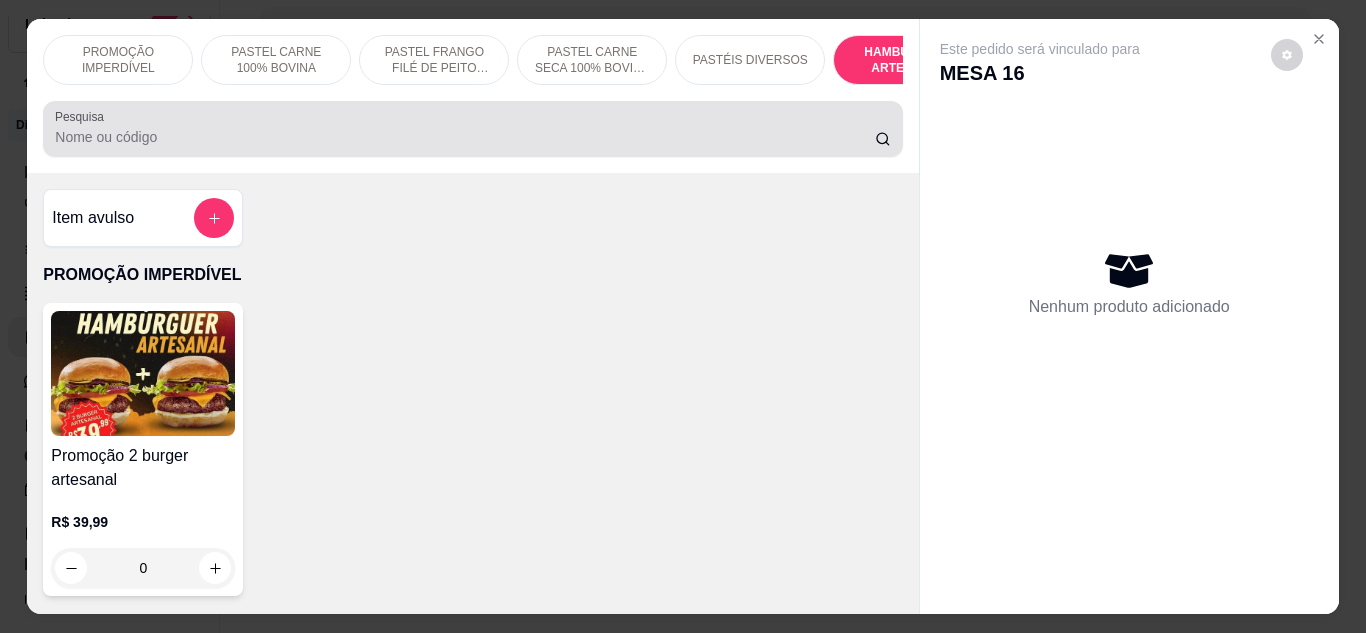 scroll, scrollTop: 5828, scrollLeft: 0, axis: vertical 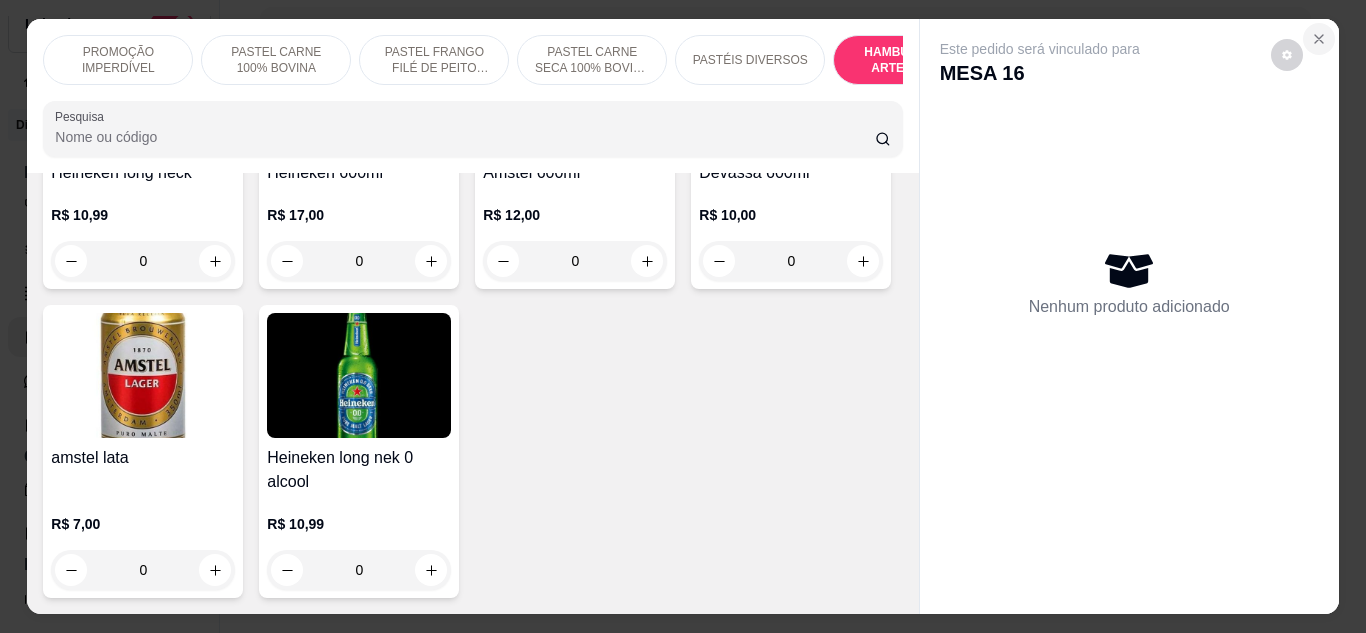 click at bounding box center [1319, 39] 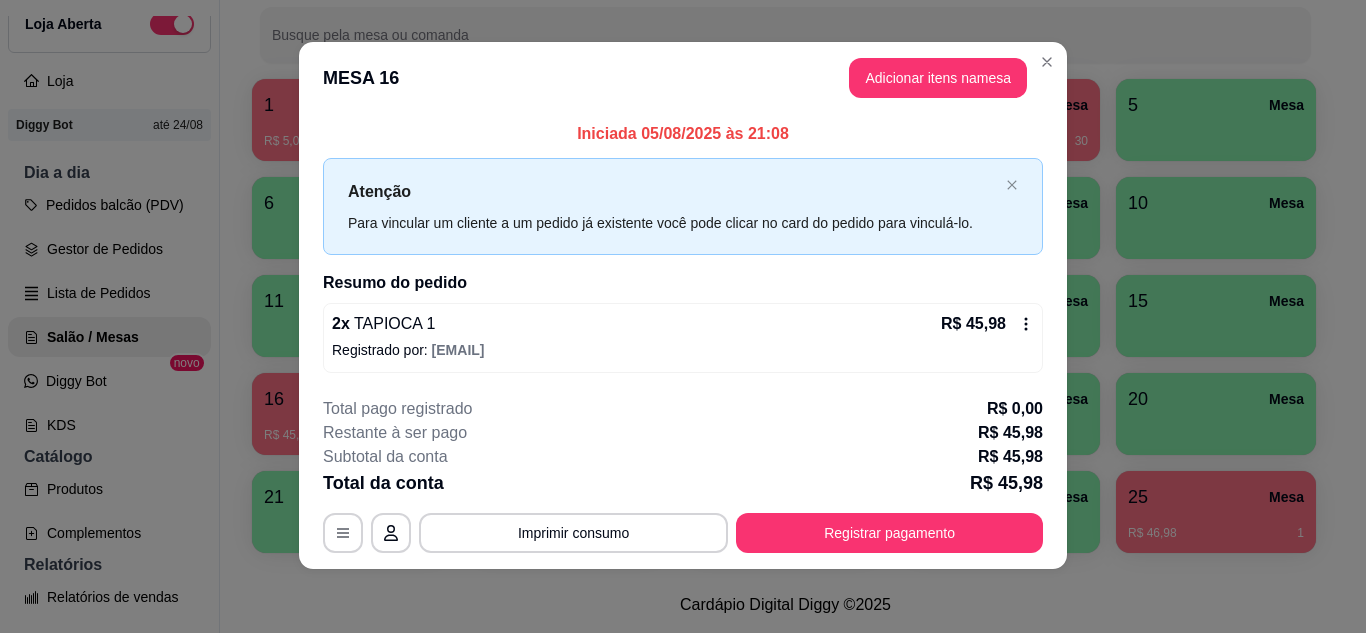 click on "**********" at bounding box center (683, 316) 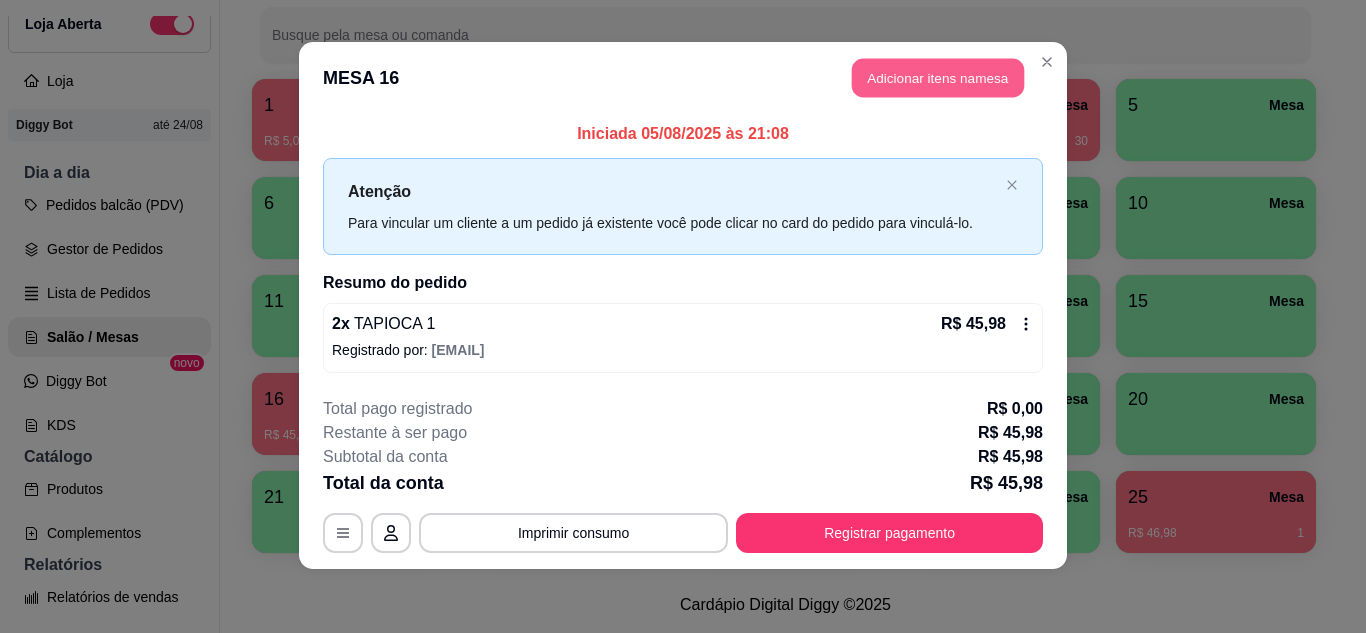 click on "Adicionar itens na  mesa" at bounding box center [938, 78] 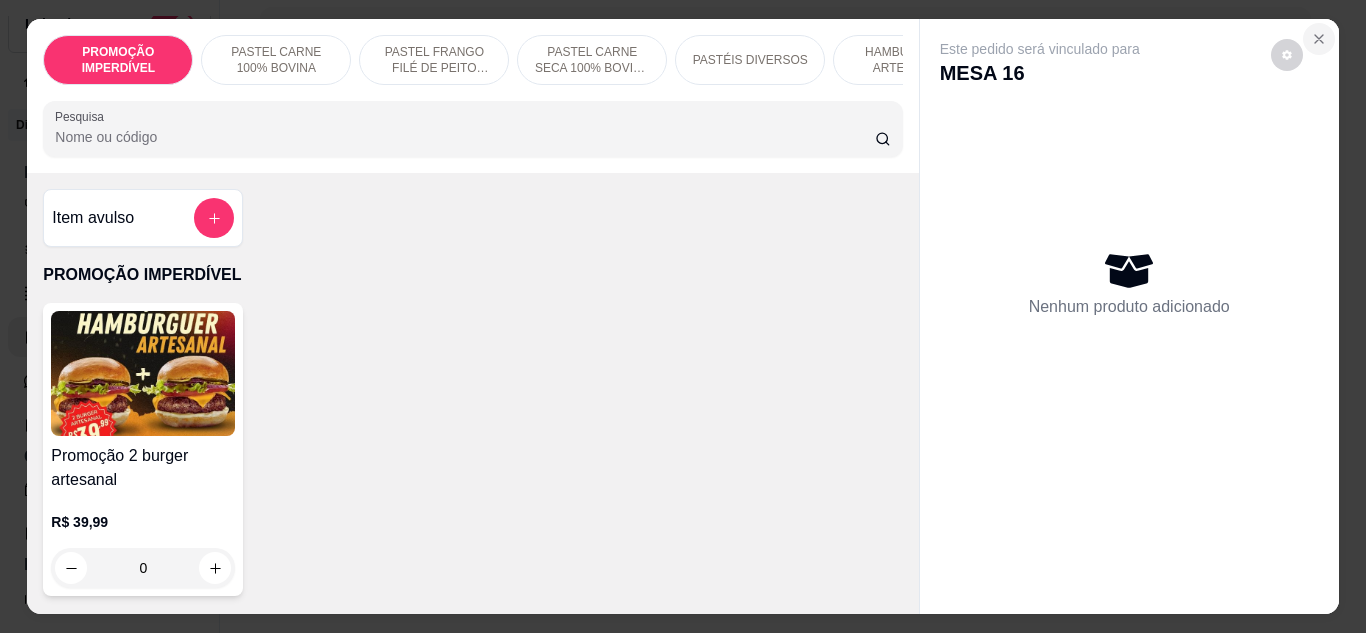 click 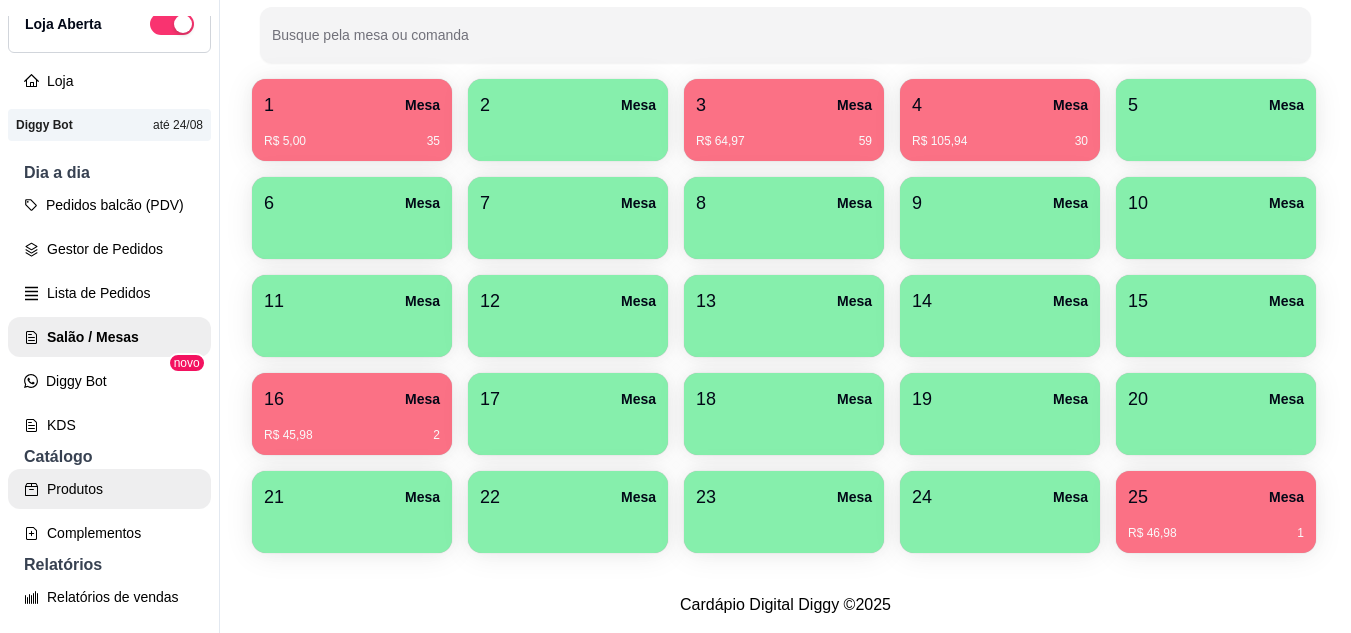 click on "Produtos" at bounding box center [109, 489] 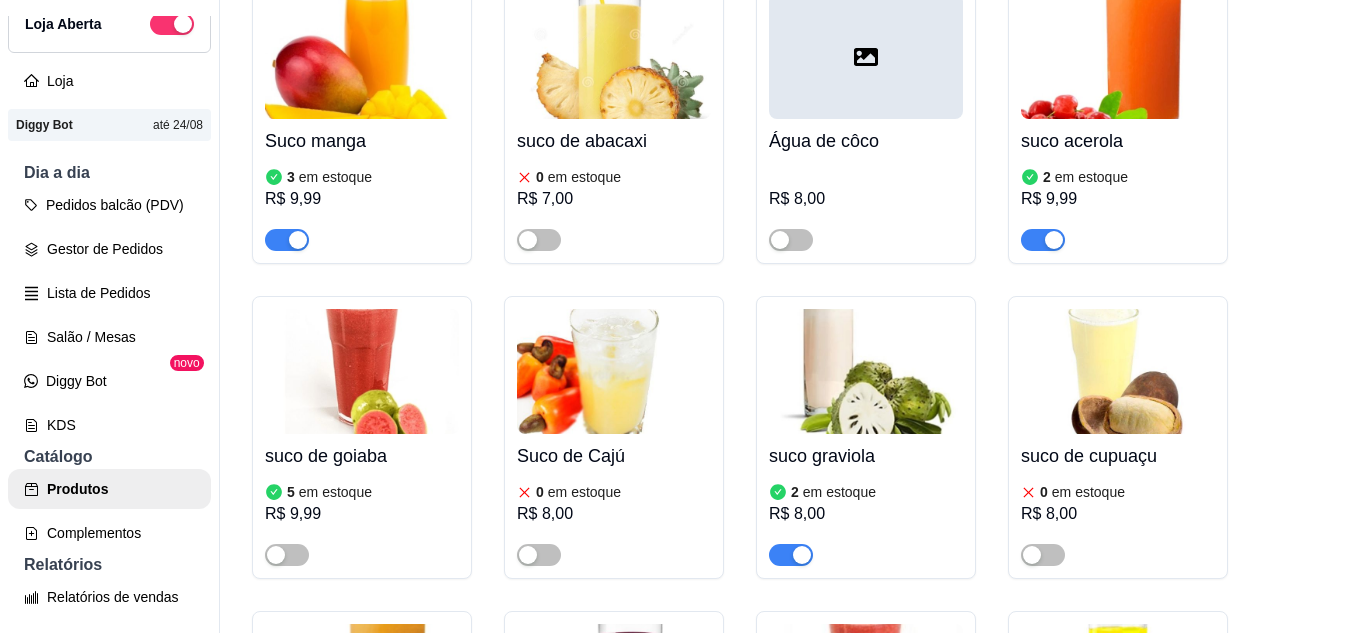 scroll, scrollTop: 11300, scrollLeft: 0, axis: vertical 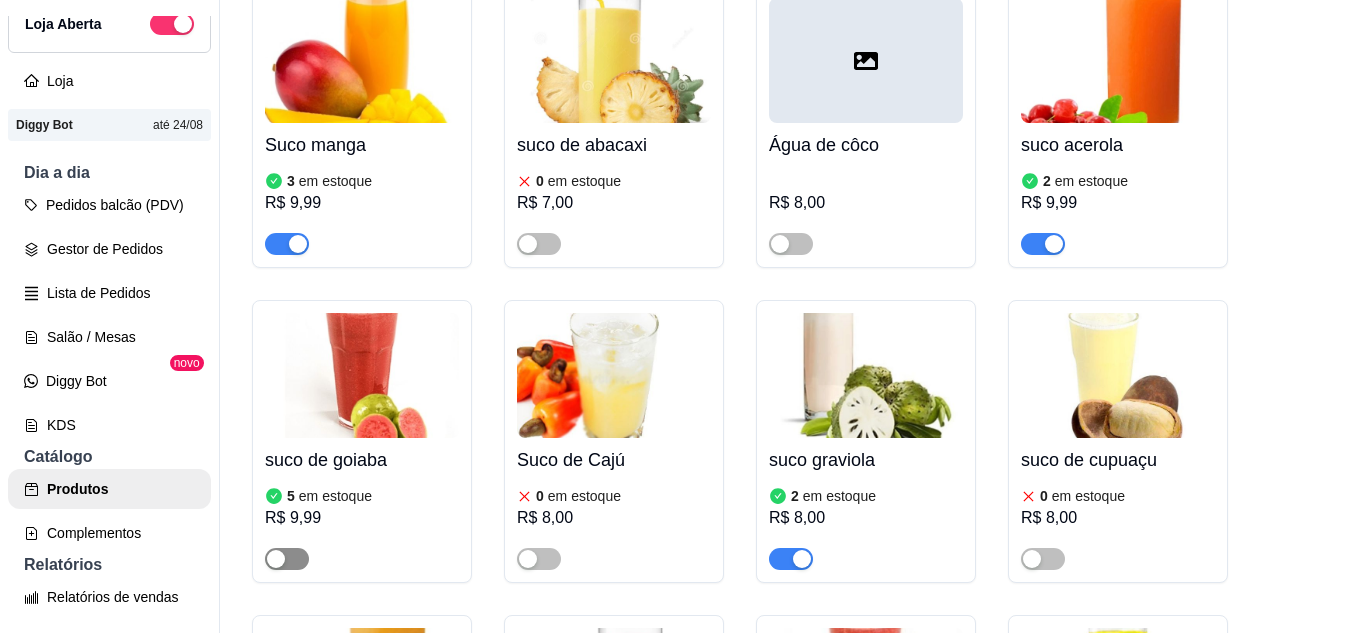 click at bounding box center [287, 559] 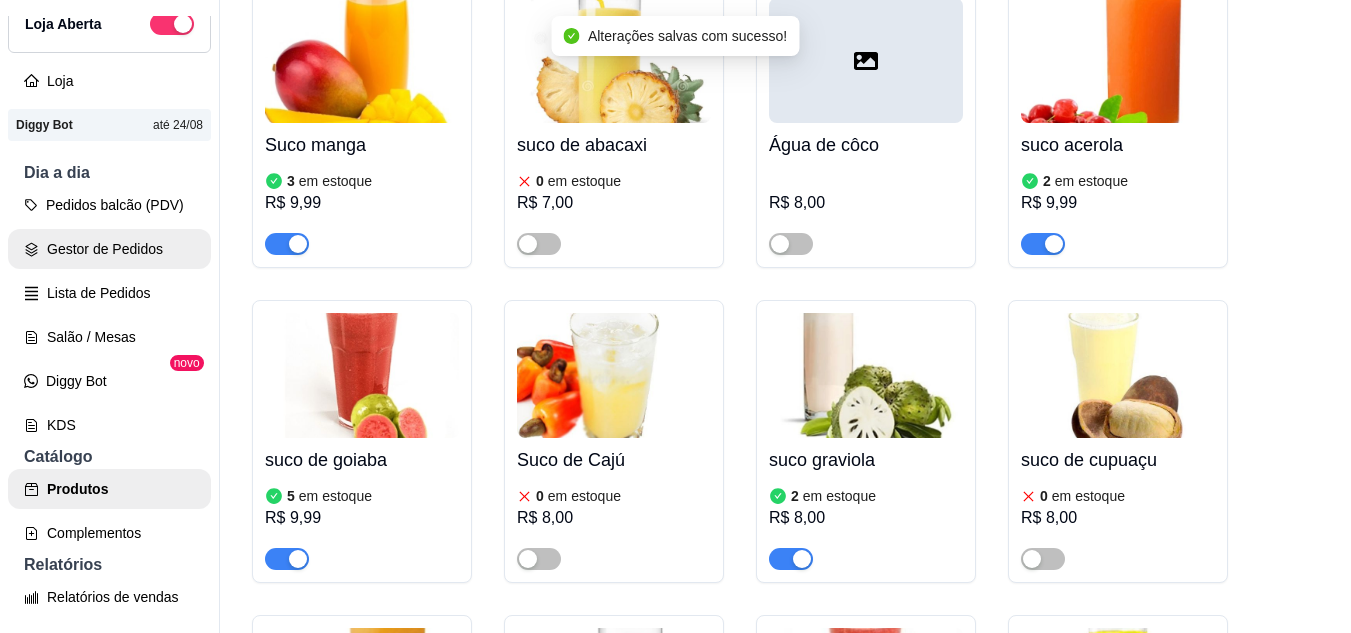click on "Gestor de Pedidos" at bounding box center (109, 249) 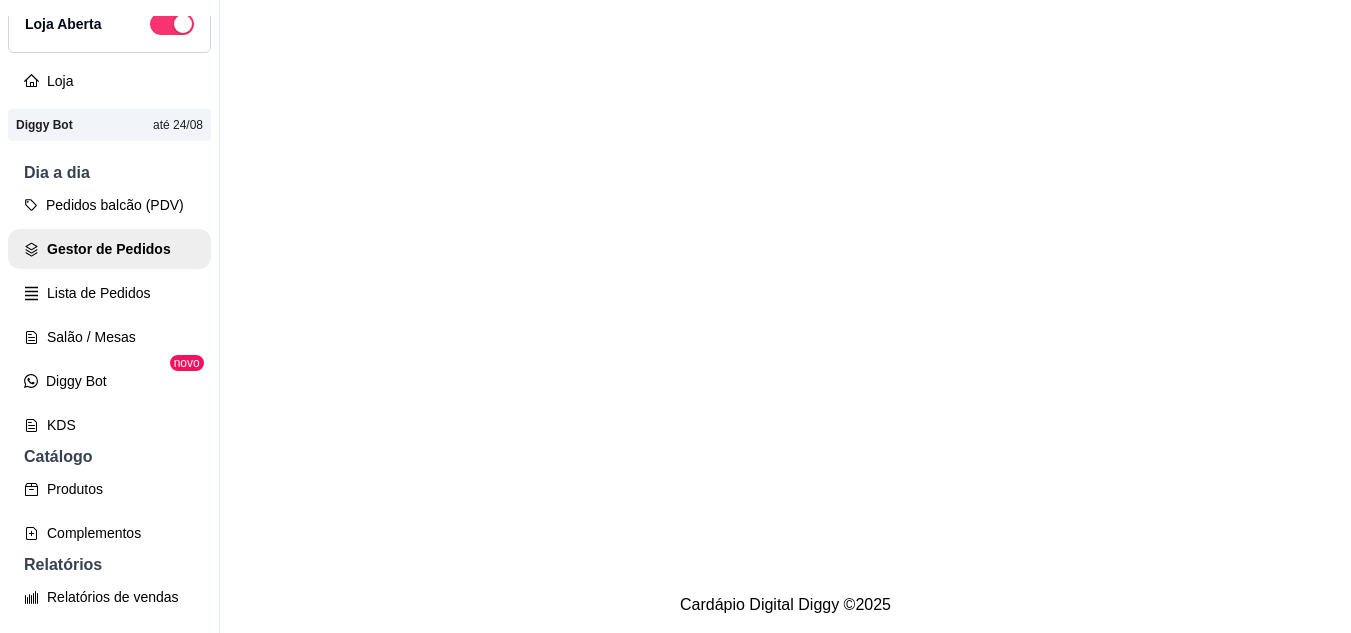 scroll, scrollTop: 0, scrollLeft: 0, axis: both 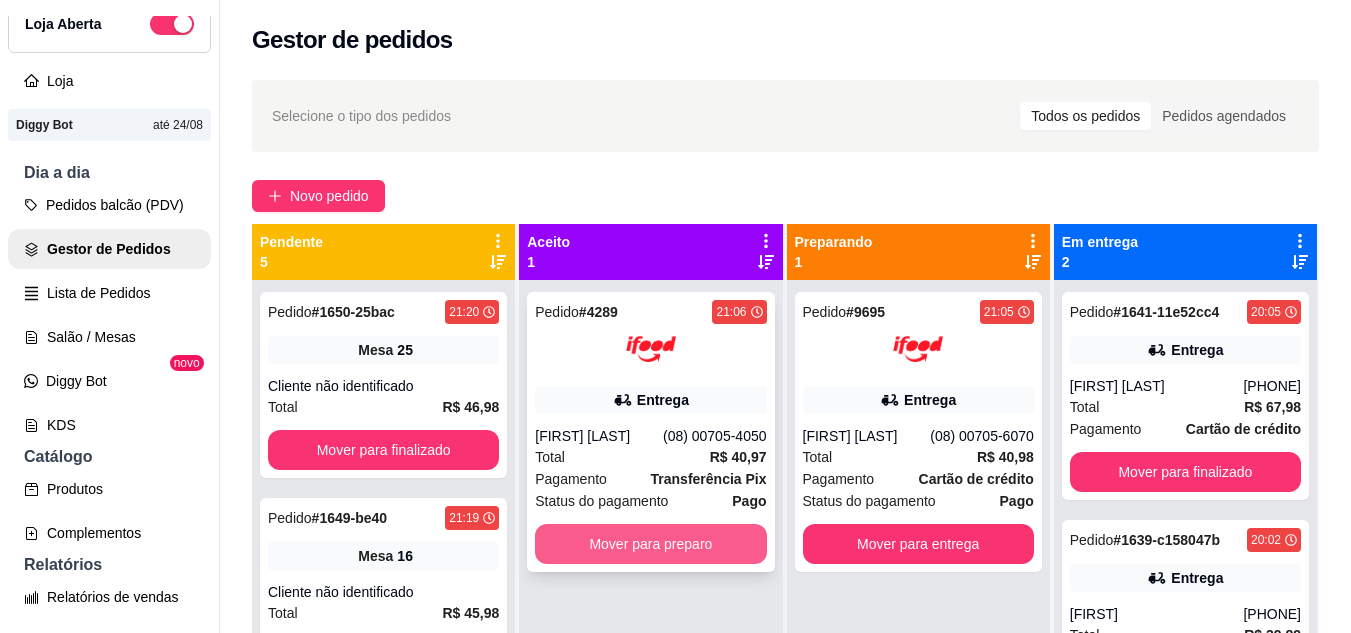 click on "Mover para preparo" at bounding box center [650, 544] 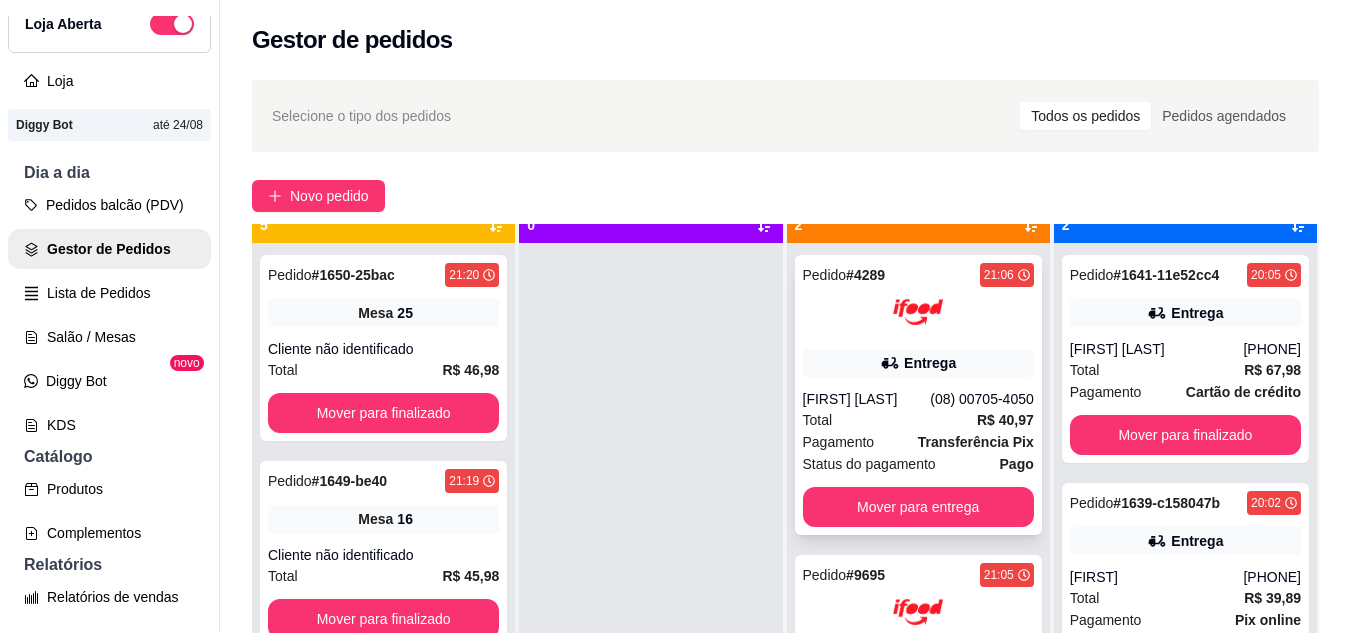 scroll, scrollTop: 56, scrollLeft: 0, axis: vertical 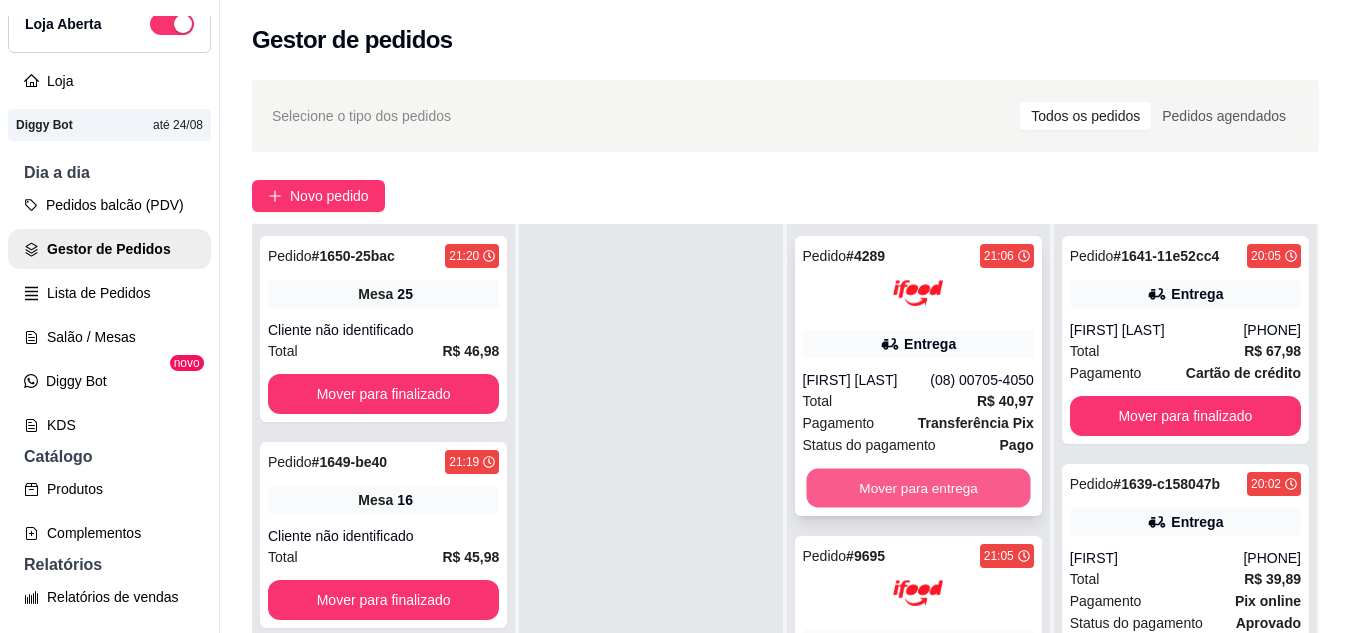 click on "Mover para entrega" at bounding box center (918, 488) 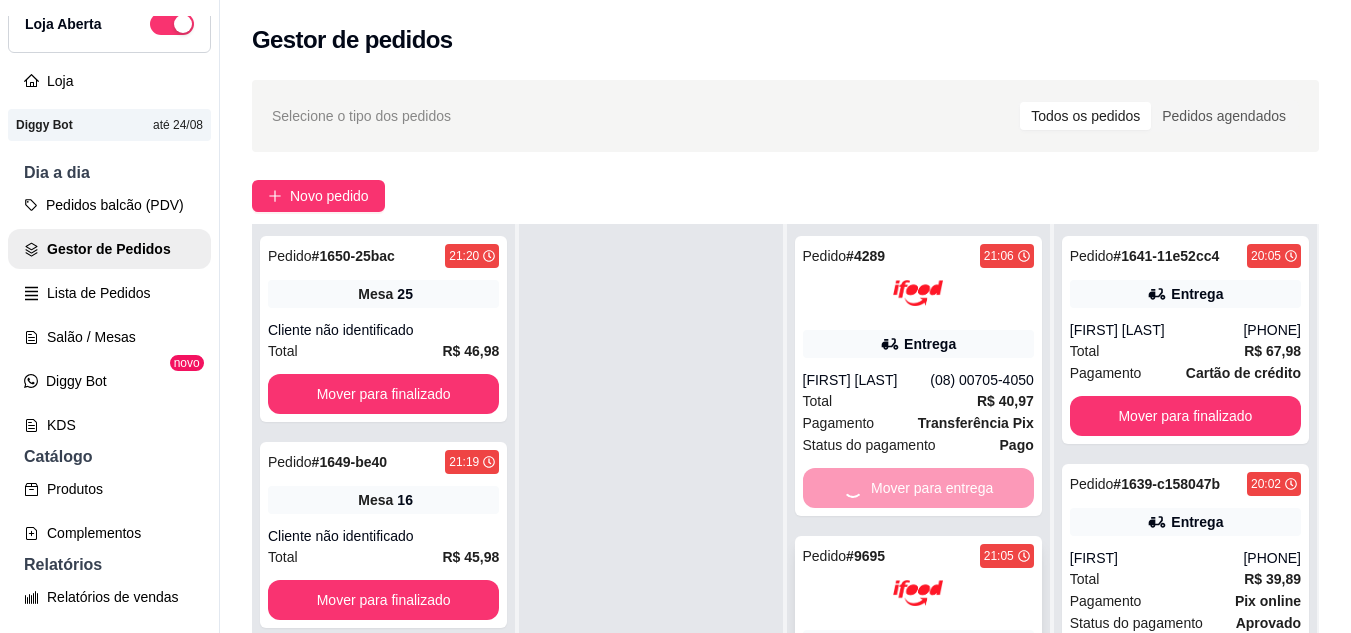 scroll, scrollTop: 300, scrollLeft: 0, axis: vertical 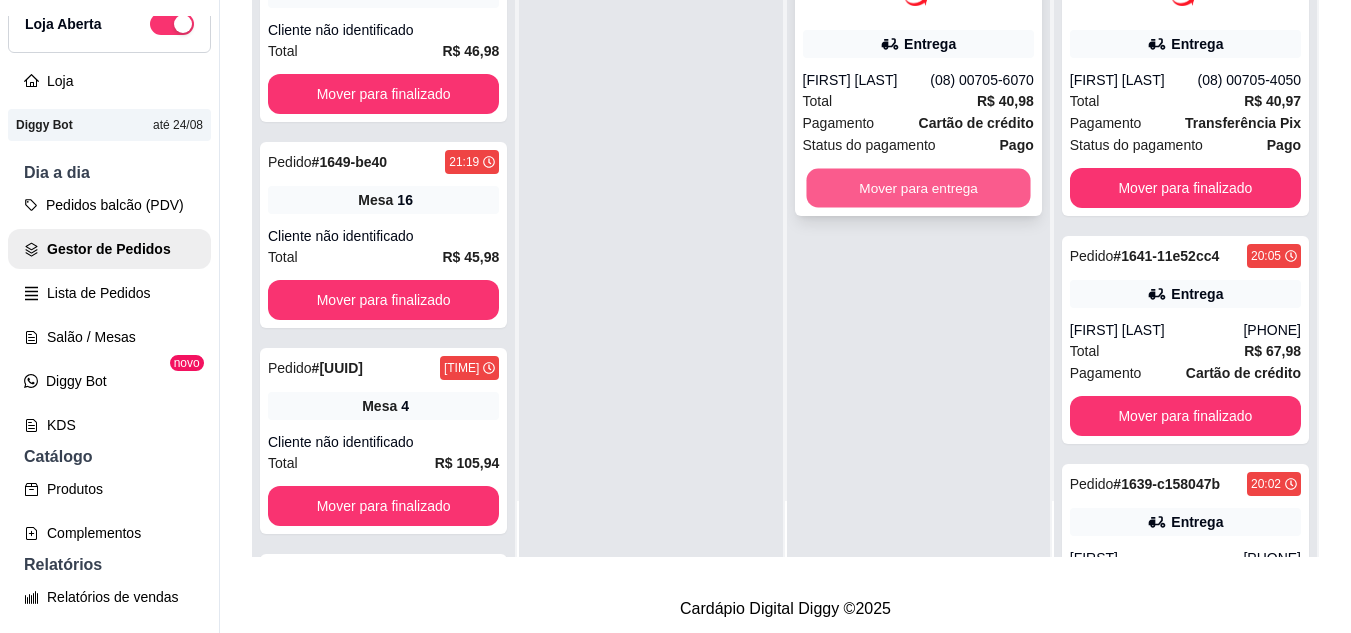 click on "Mover para entrega" at bounding box center [918, 188] 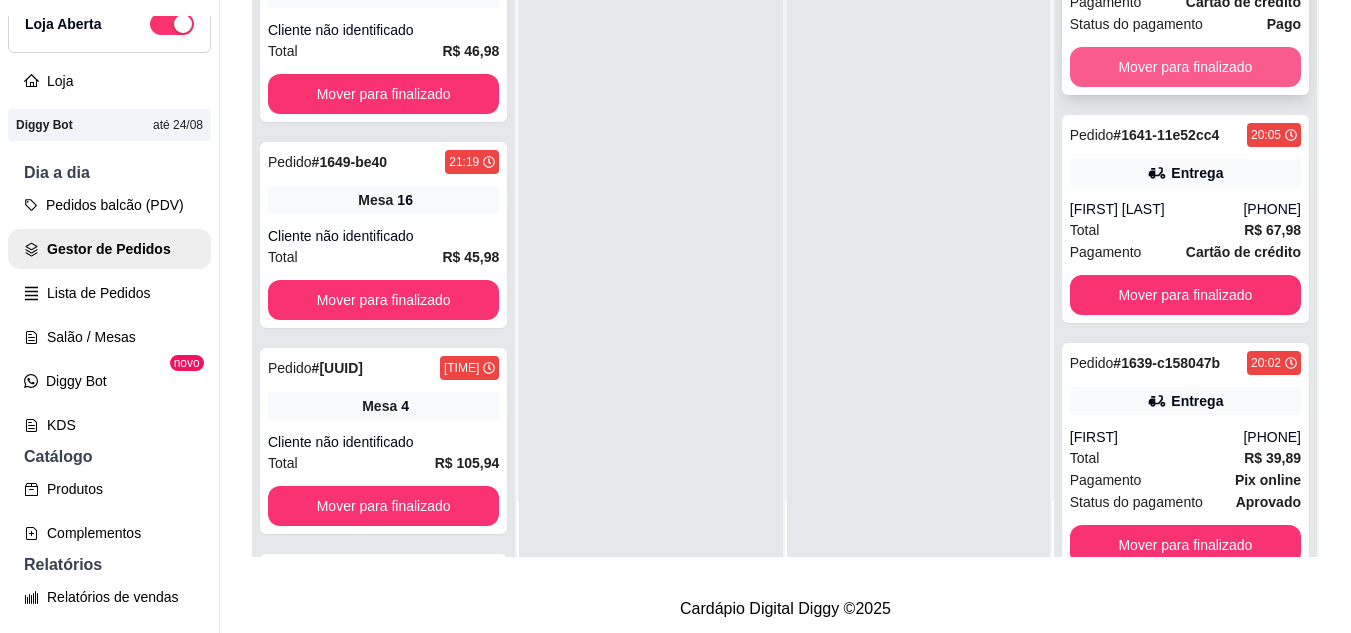 scroll, scrollTop: 465, scrollLeft: 0, axis: vertical 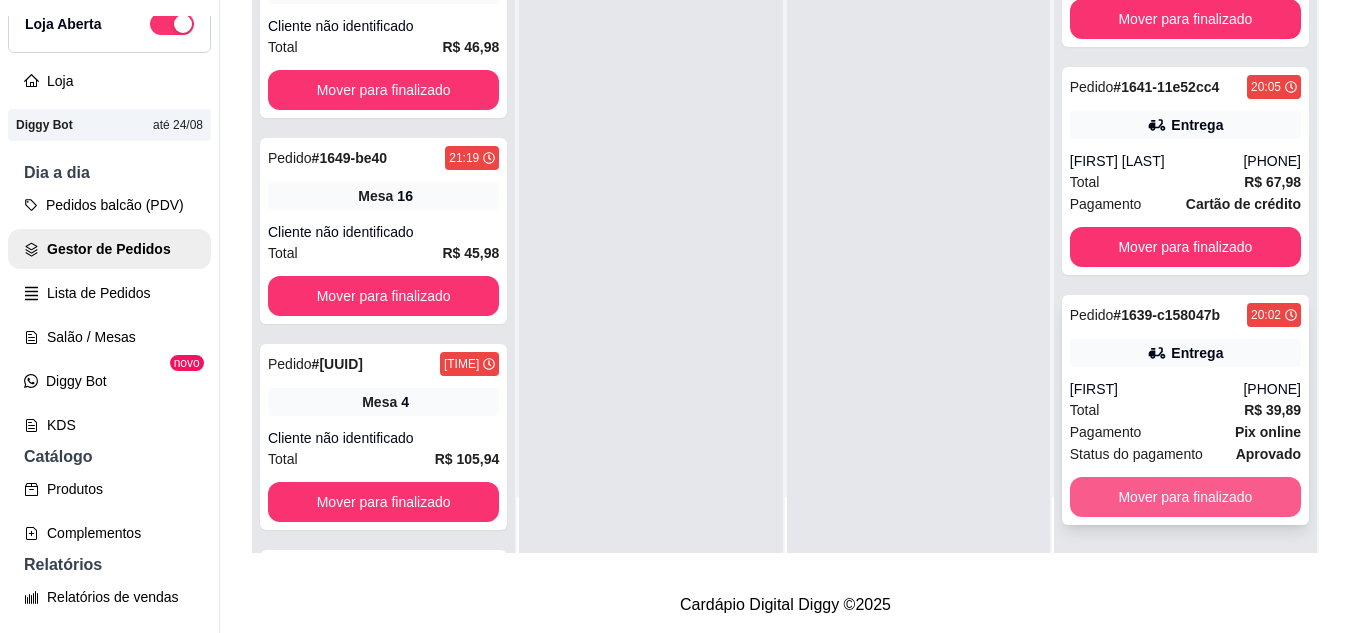 click on "Mover para finalizado" at bounding box center [1185, 497] 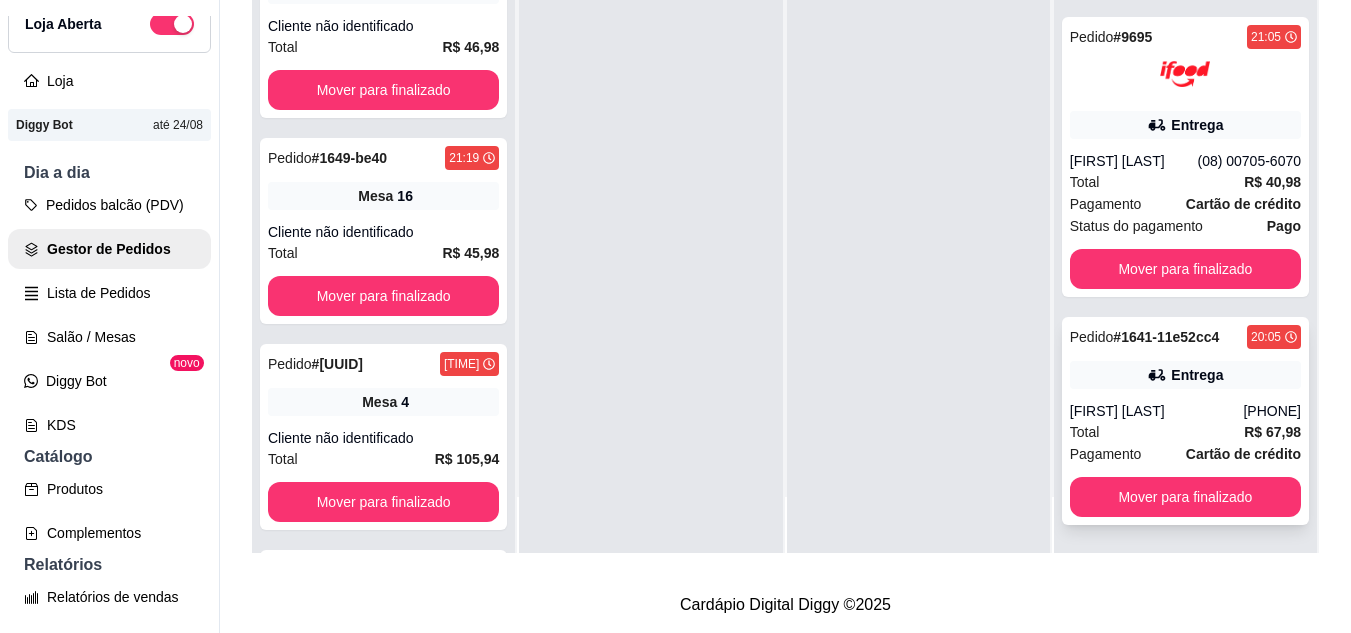 scroll, scrollTop: 215, scrollLeft: 0, axis: vertical 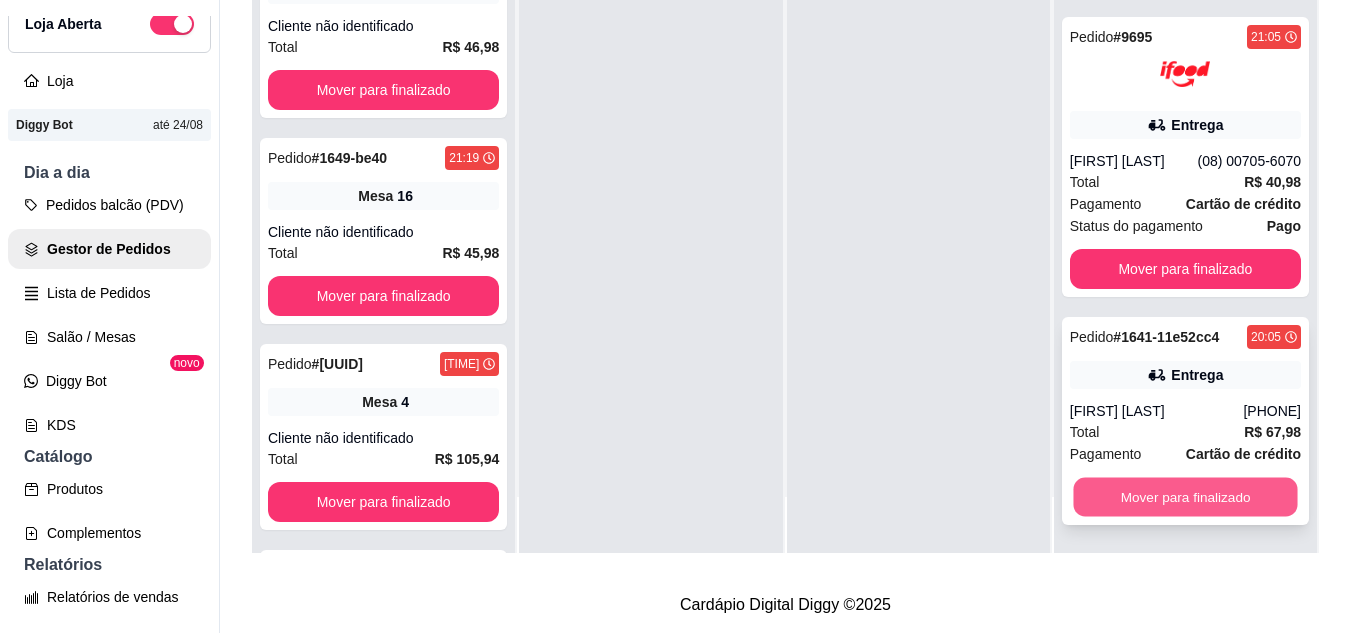 click on "Mover para finalizado" at bounding box center (1185, 497) 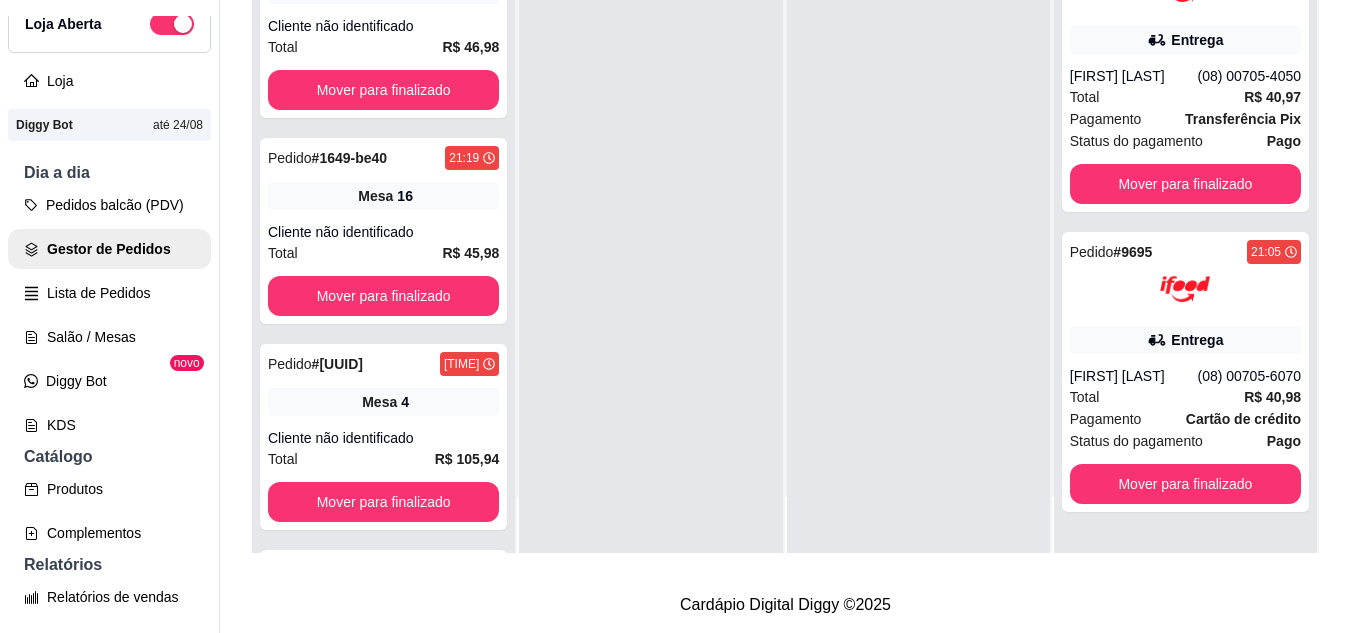 scroll, scrollTop: 0, scrollLeft: 0, axis: both 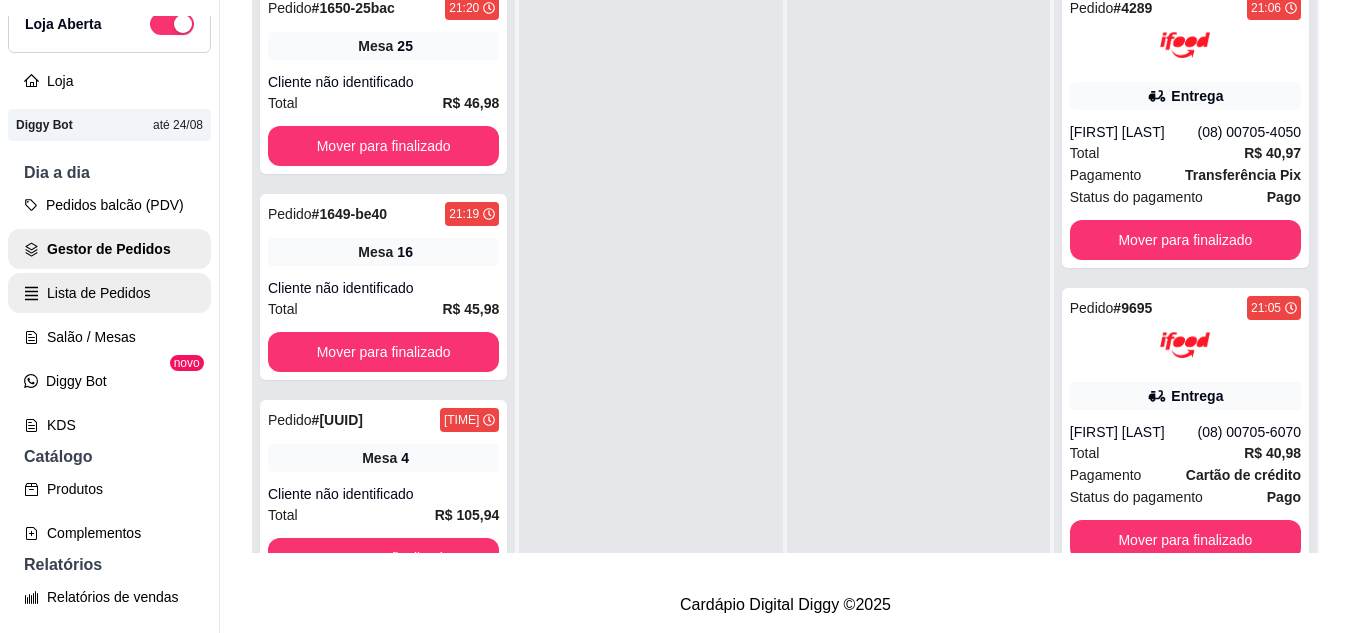 click on "Lista de Pedidos" at bounding box center (109, 293) 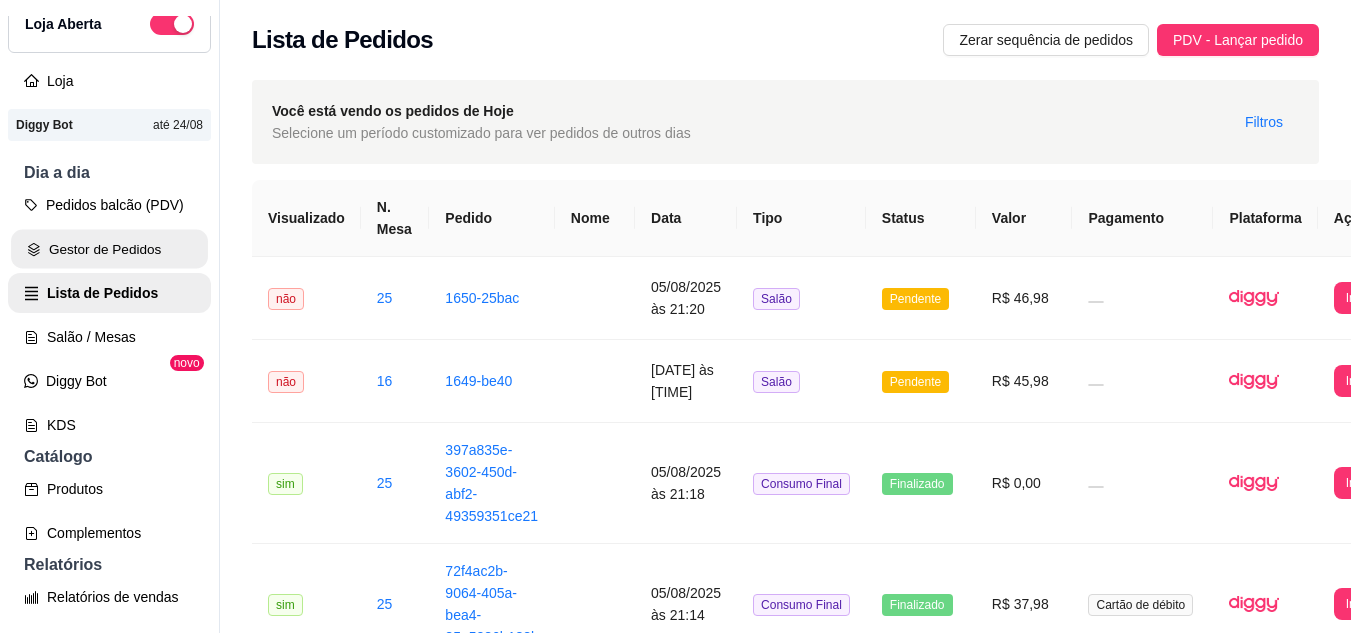 click on "Gestor de Pedidos" at bounding box center [109, 249] 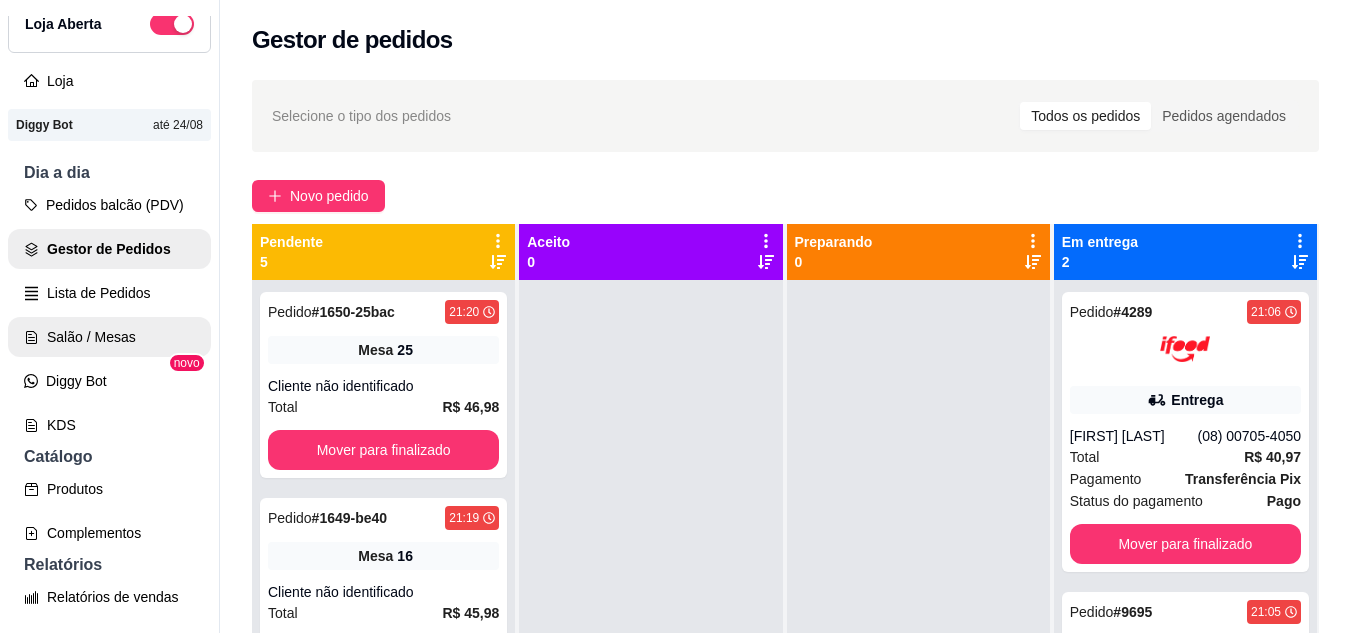 click on "Salão / Mesas" at bounding box center (109, 337) 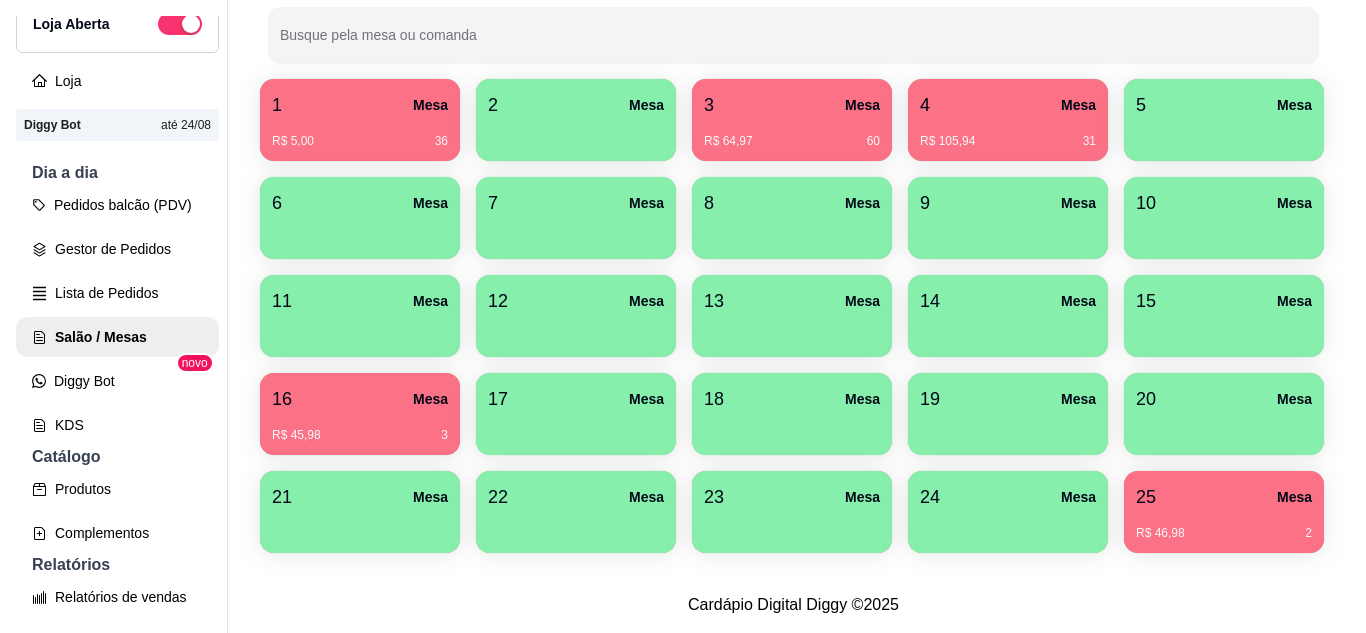 scroll, scrollTop: 490, scrollLeft: 0, axis: vertical 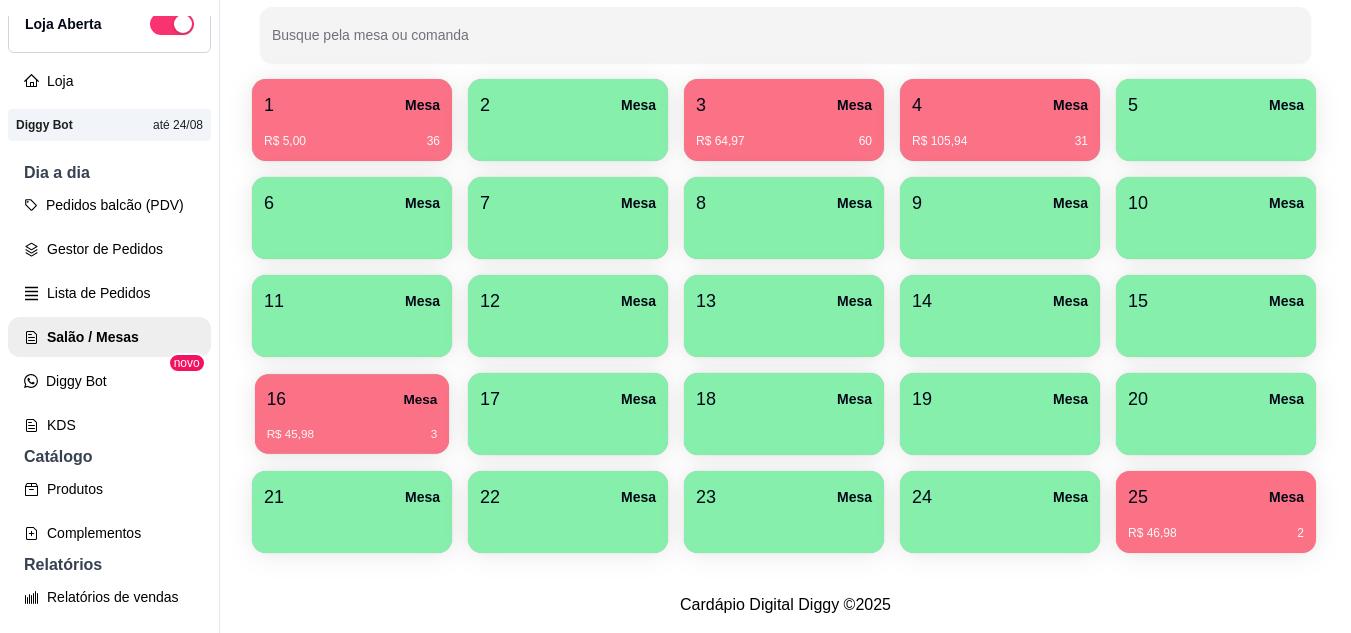 click on "R$ 45,98 3" at bounding box center (352, 427) 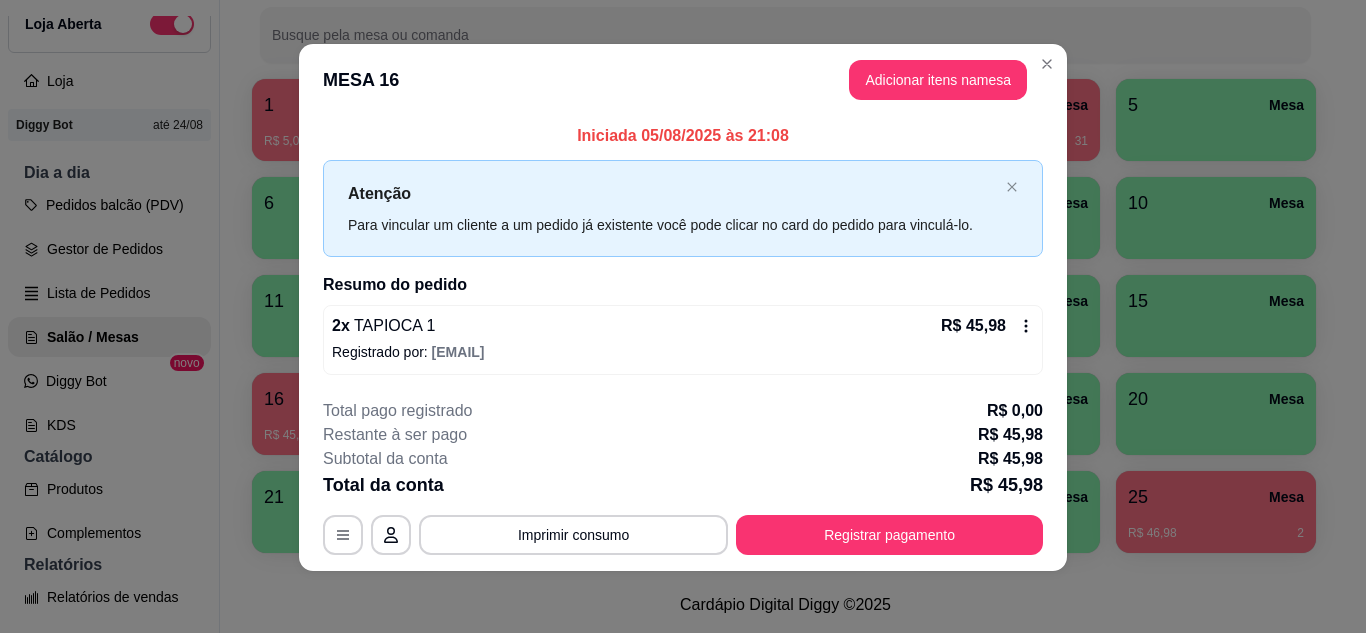scroll, scrollTop: 11, scrollLeft: 0, axis: vertical 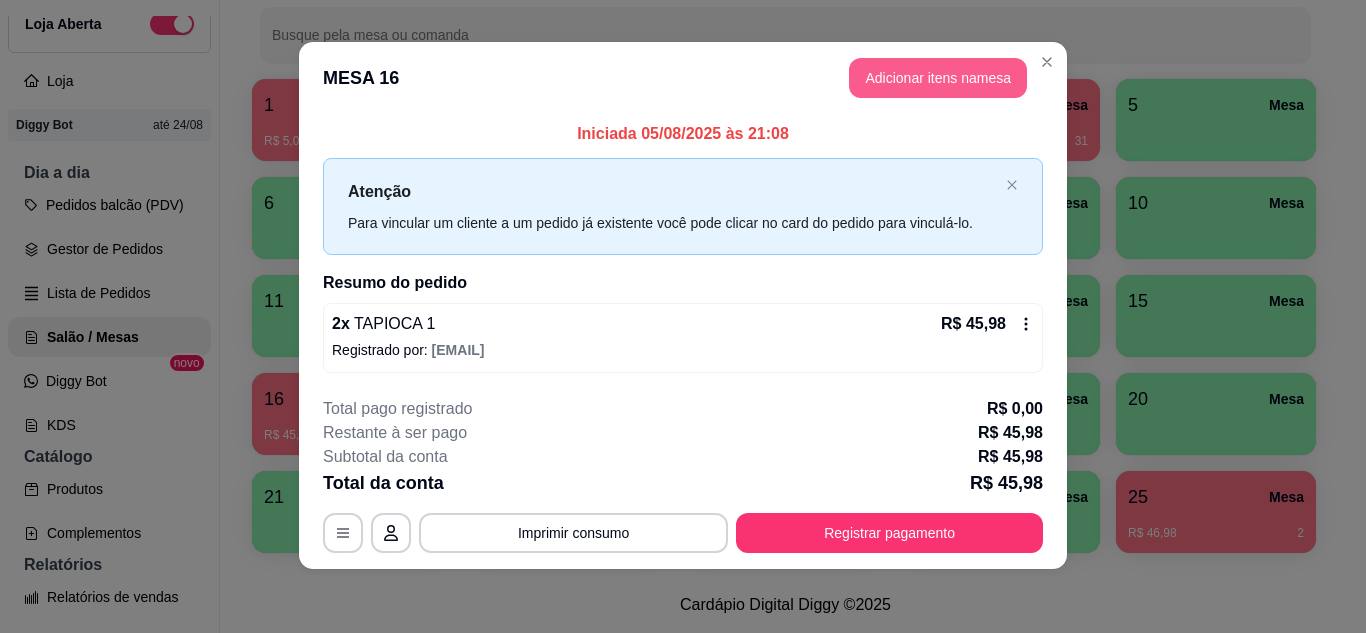 click on "Adicionar itens na  mesa" at bounding box center [938, 78] 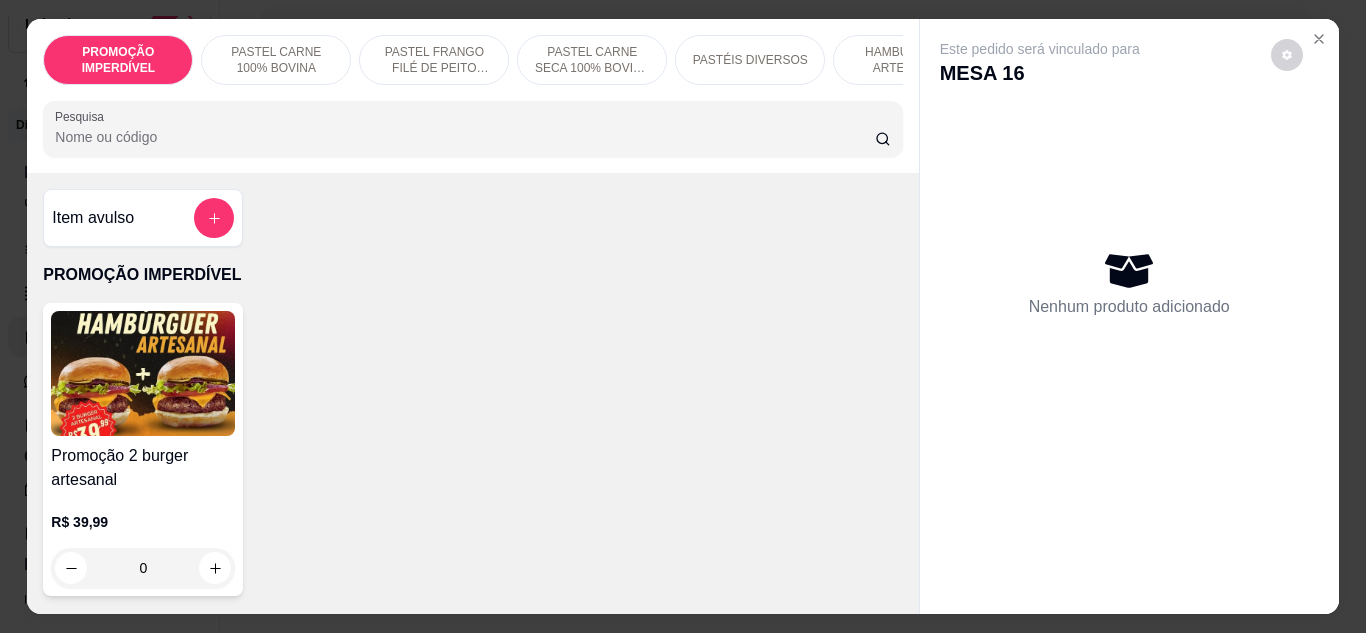 click on "HAMBÚRGUER  ARTESANAL" at bounding box center [908, 60] 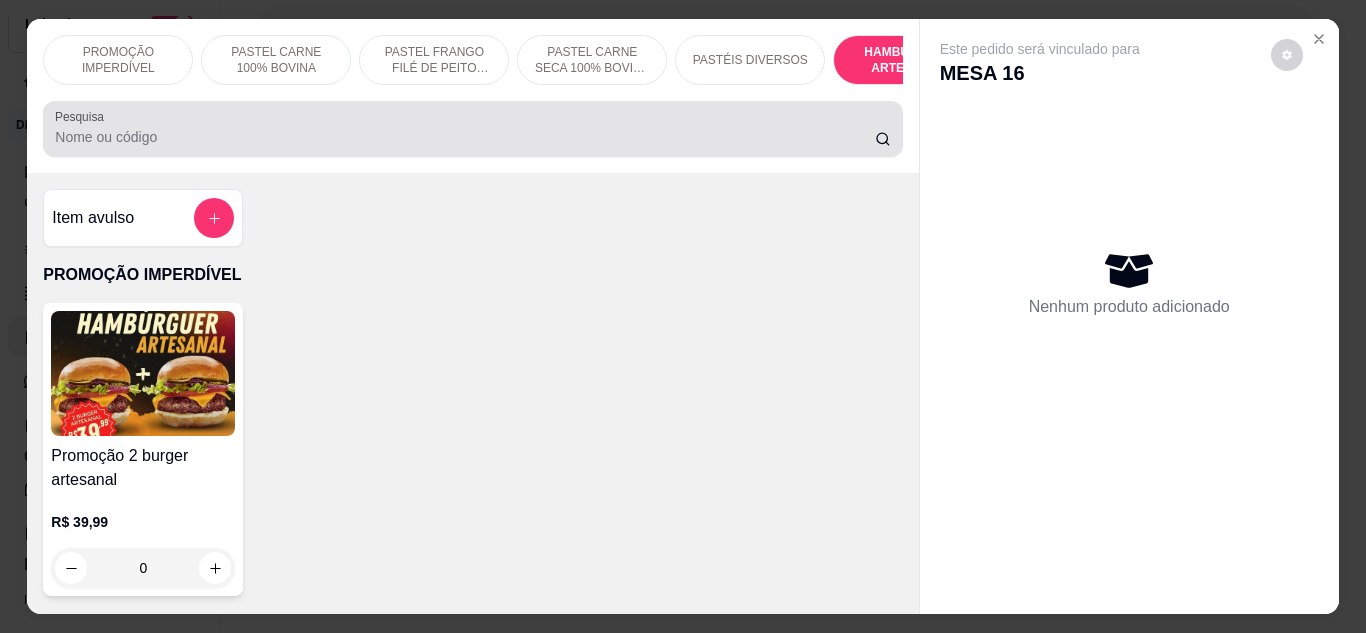 scroll, scrollTop: 5828, scrollLeft: 0, axis: vertical 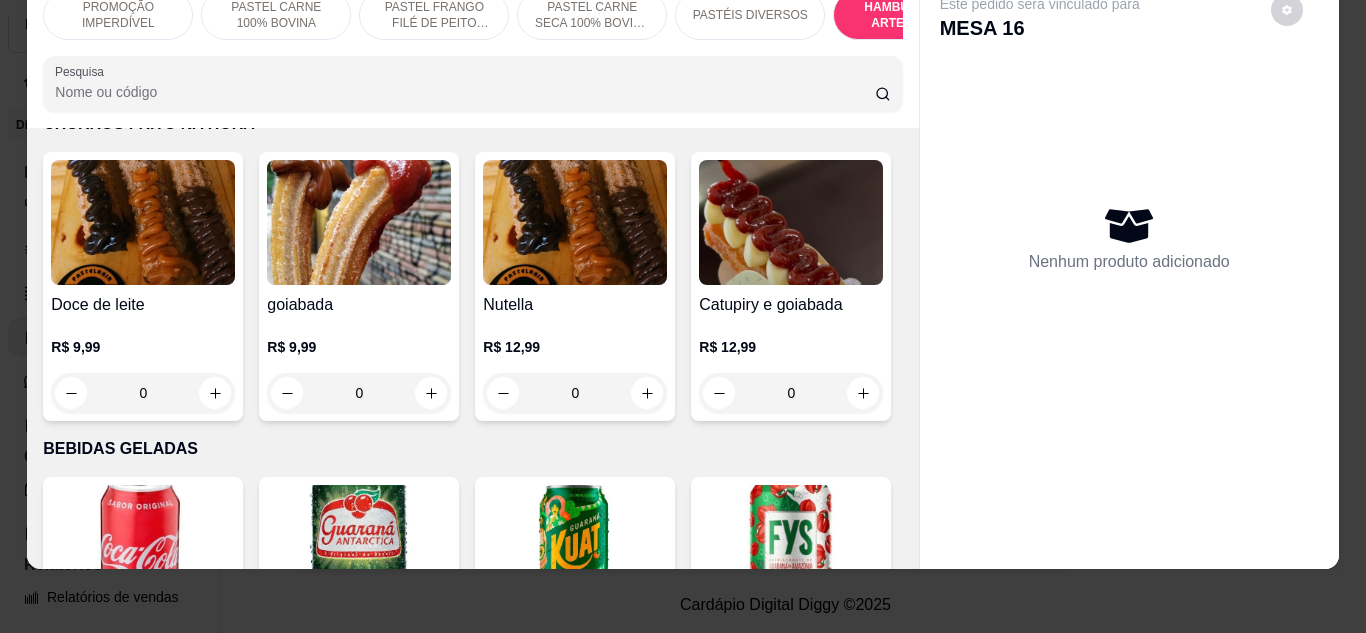 click on "HAMBÚRGUER  ARTESANAL" at bounding box center (908, 15) 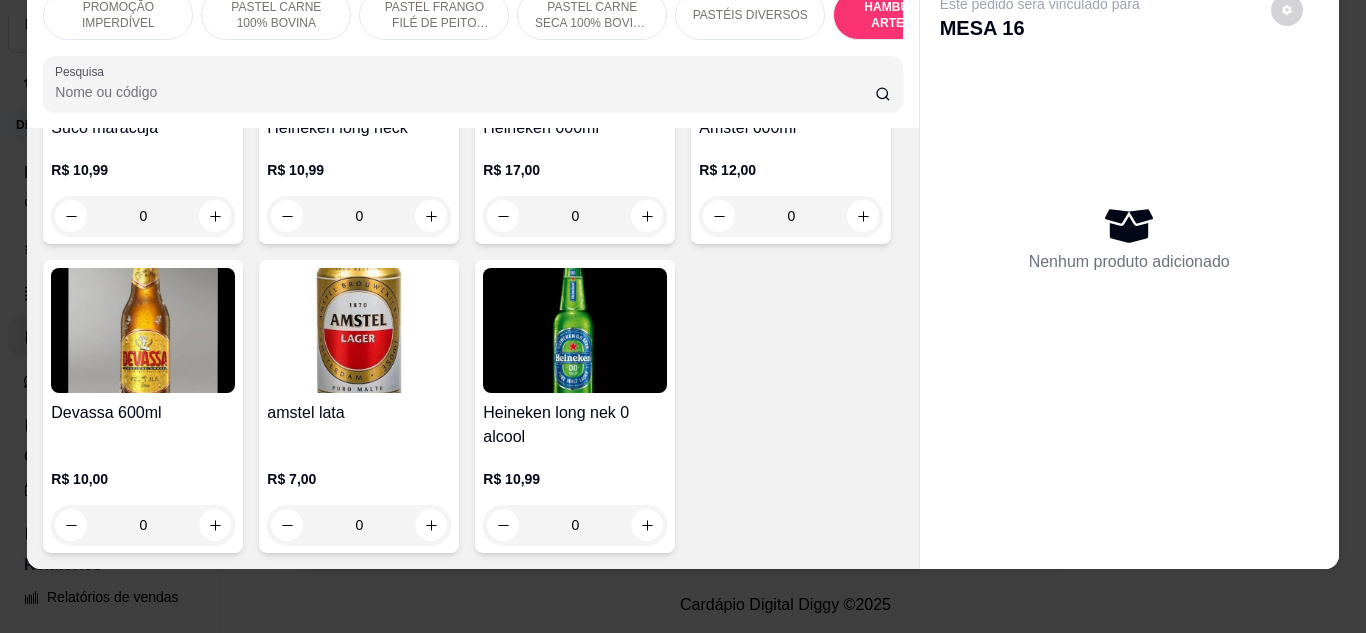 scroll, scrollTop: 9728, scrollLeft: 0, axis: vertical 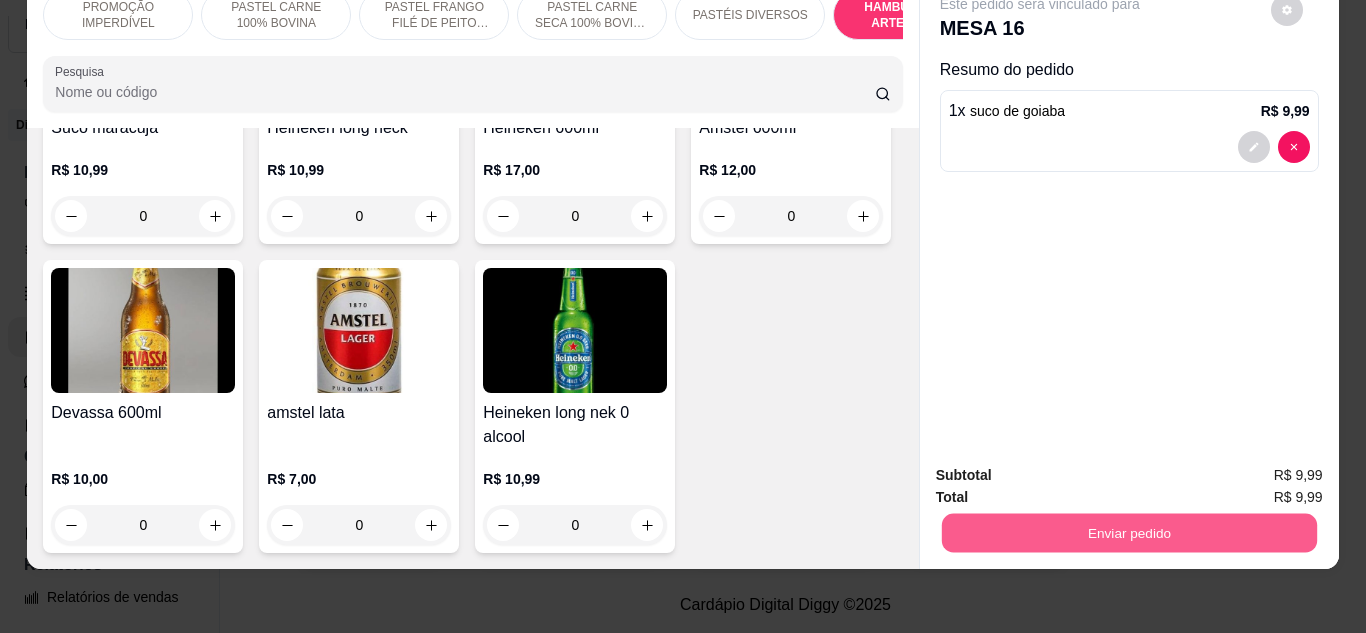 click on "Enviar pedido" at bounding box center [1128, 533] 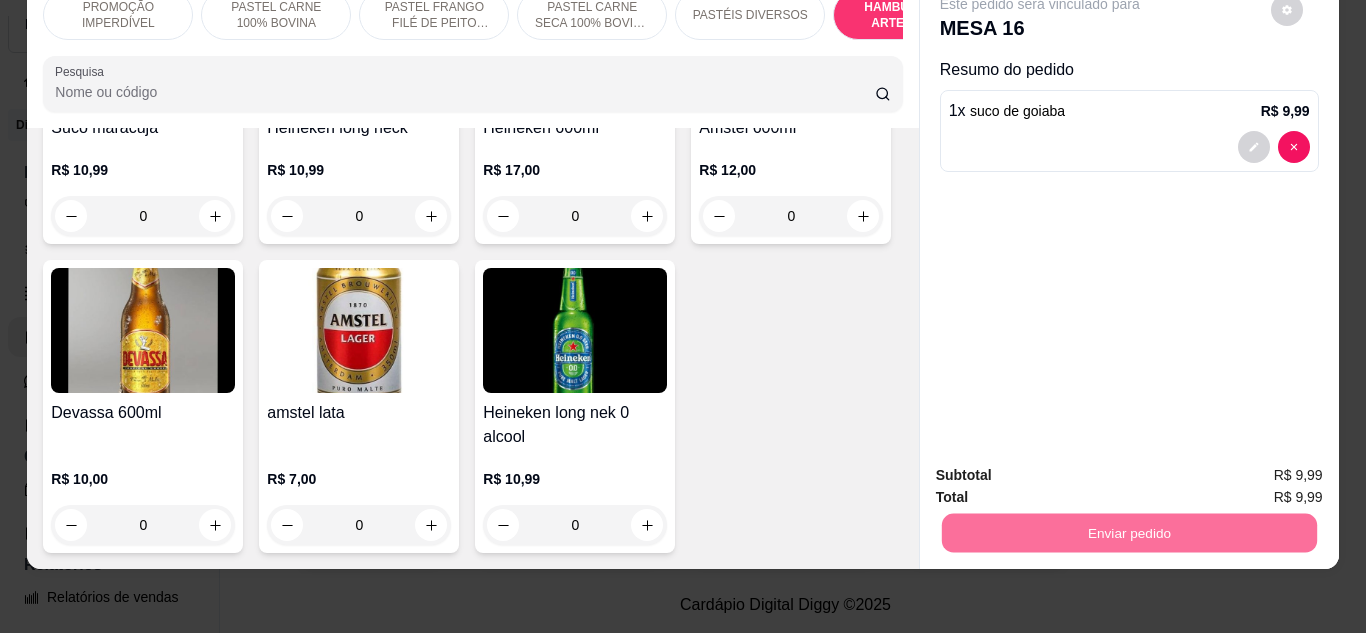 click on "Não registrar e enviar pedido" at bounding box center [1063, 469] 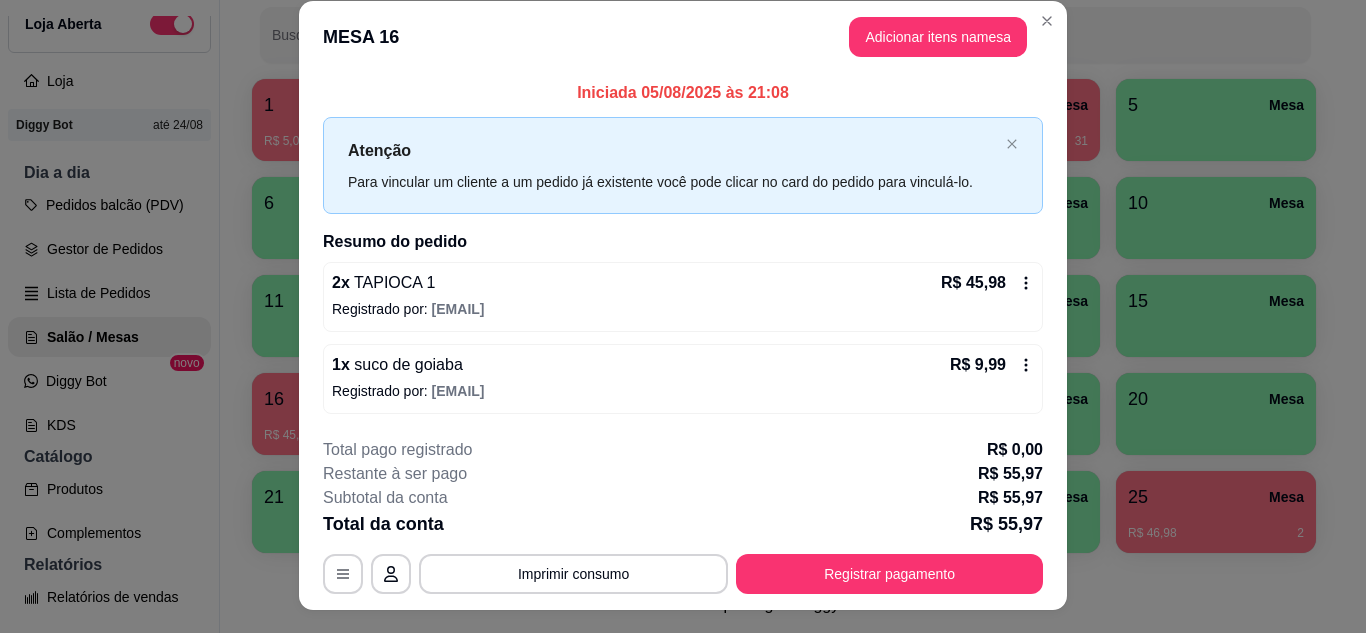 scroll, scrollTop: 0, scrollLeft: 0, axis: both 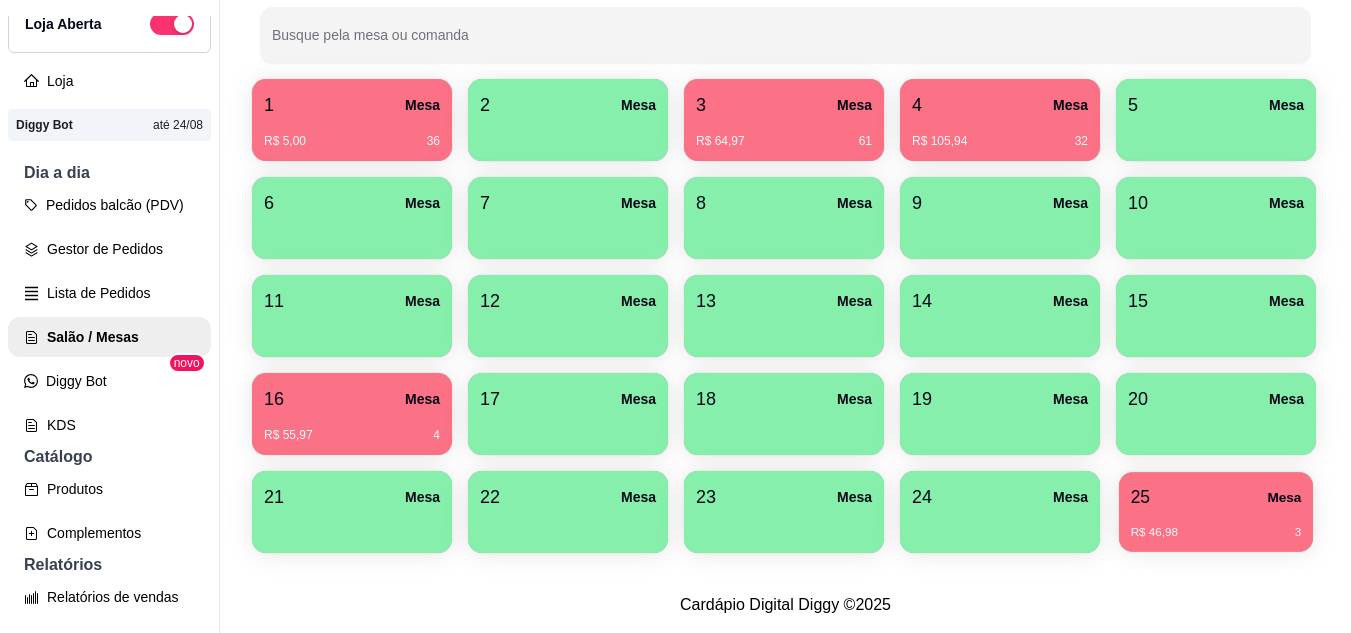 click on "25 Mesa R$ 46,98 3" at bounding box center (1216, 512) 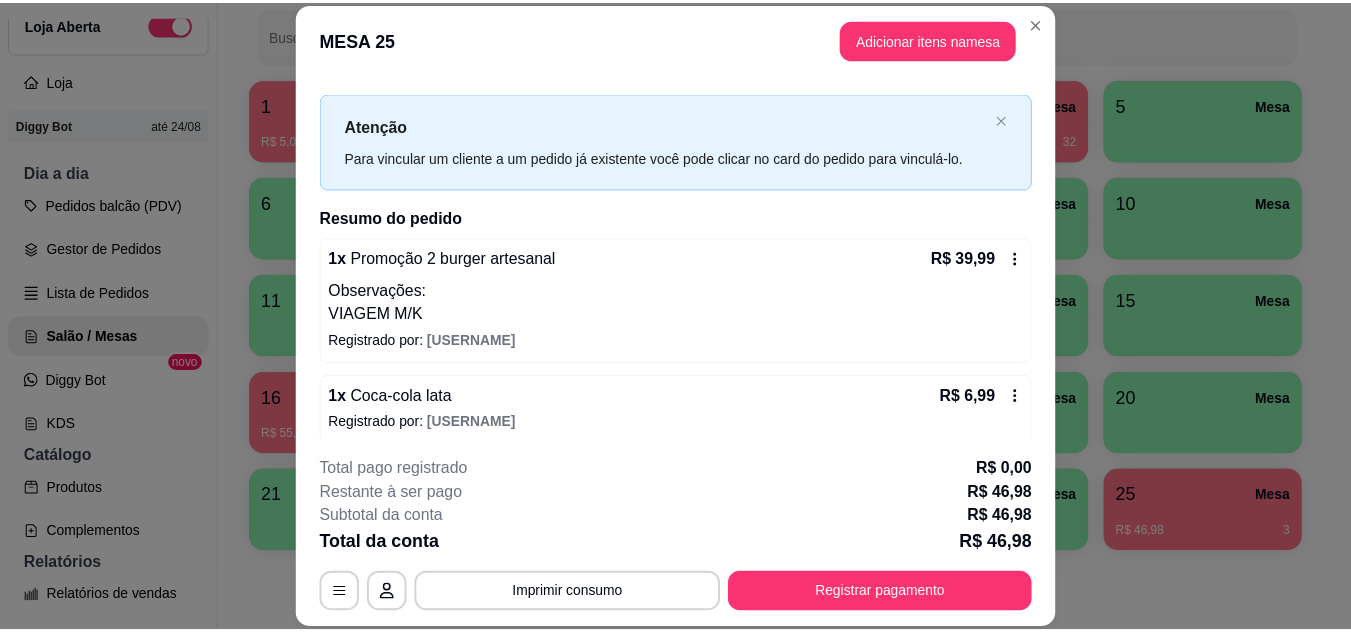 scroll, scrollTop: 38, scrollLeft: 0, axis: vertical 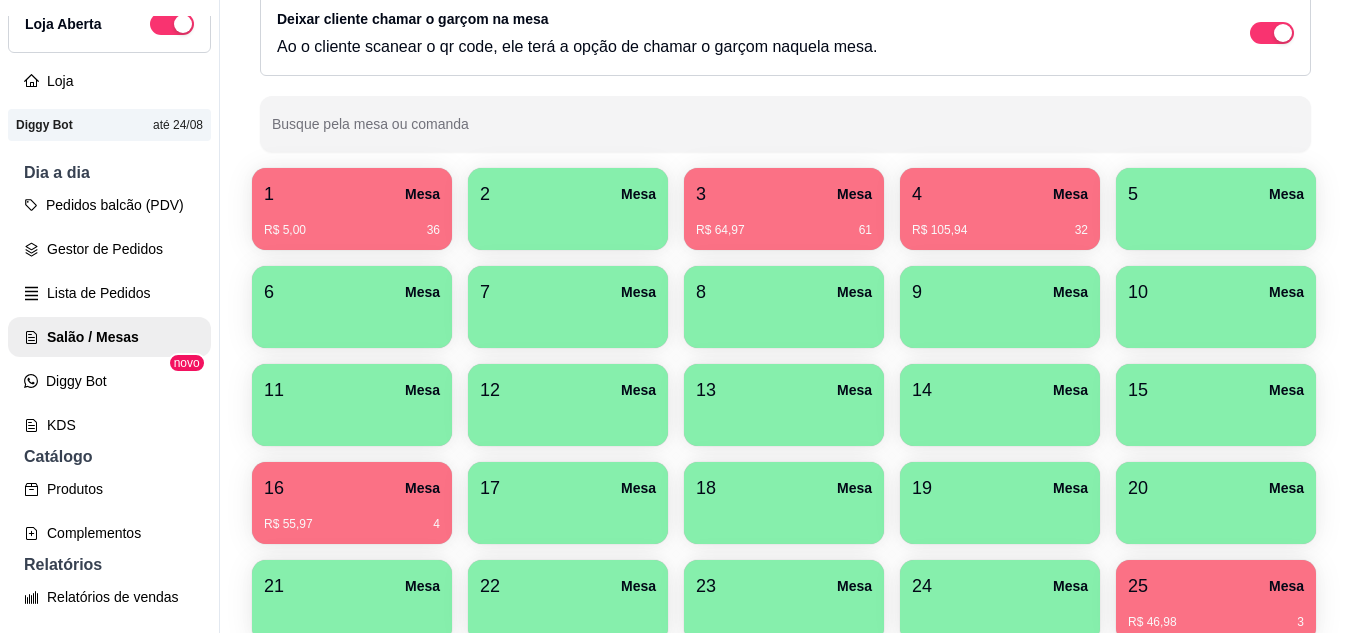 click on "4 Mesa" at bounding box center [1000, 194] 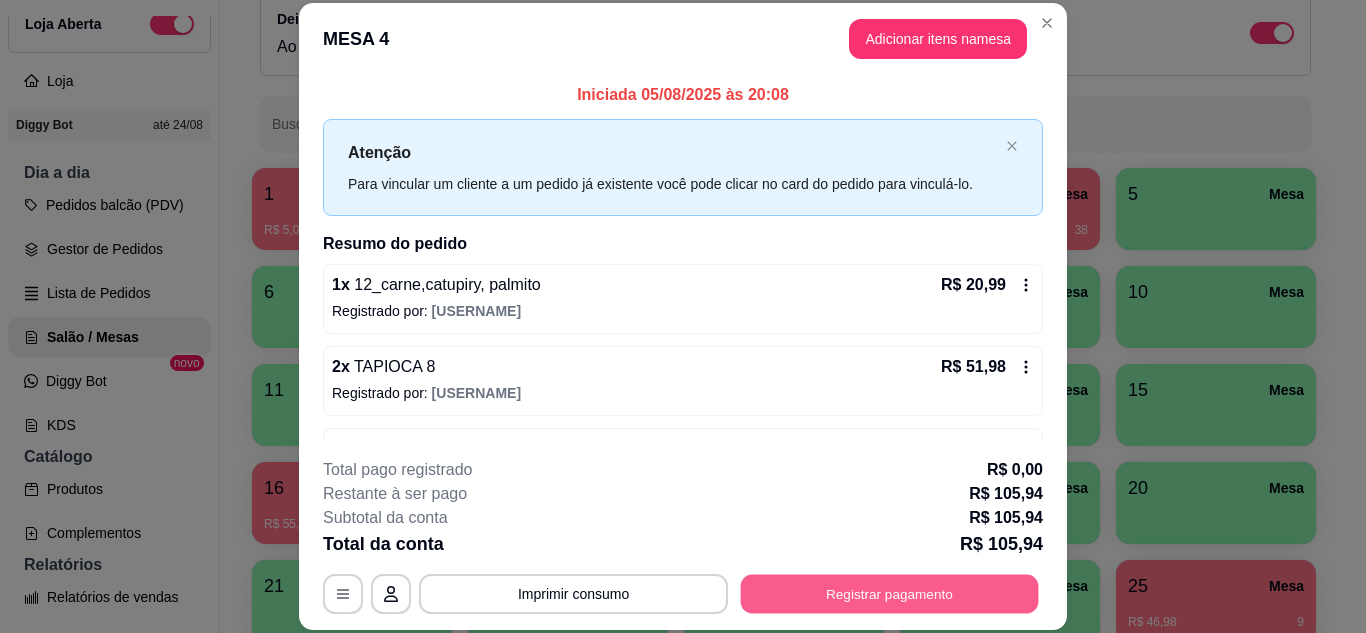 click on "Registrar pagamento" at bounding box center (890, 593) 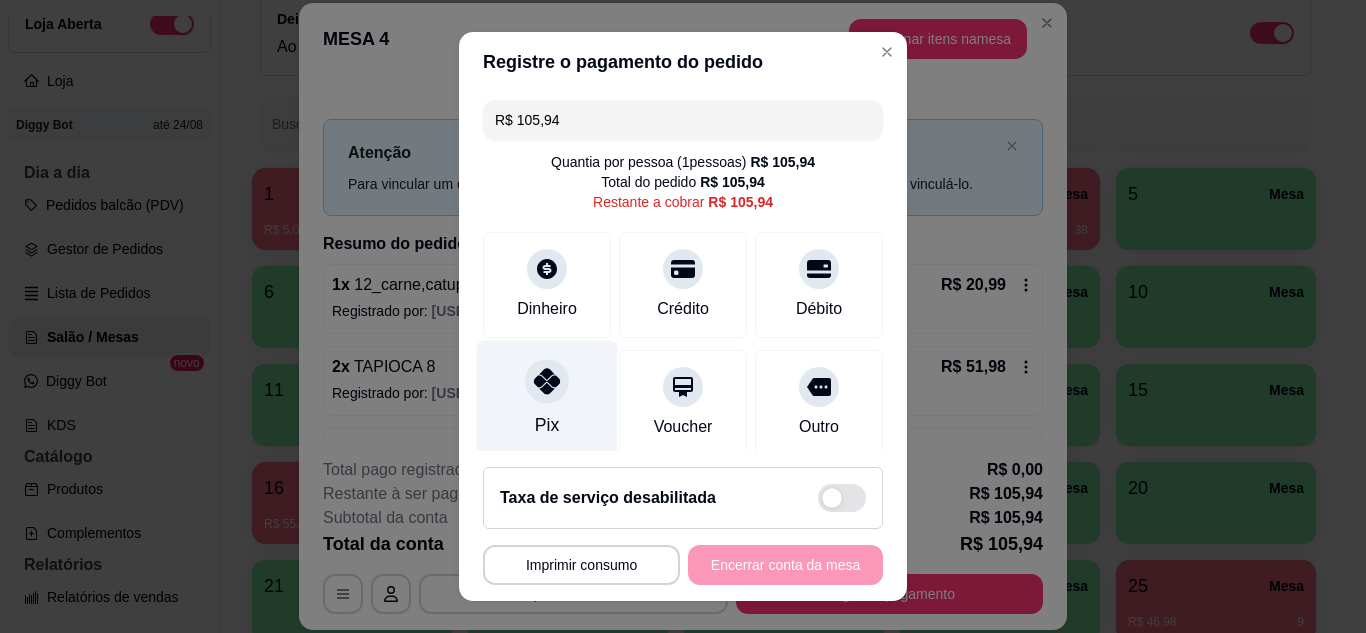 click on "Pix" at bounding box center (547, 398) 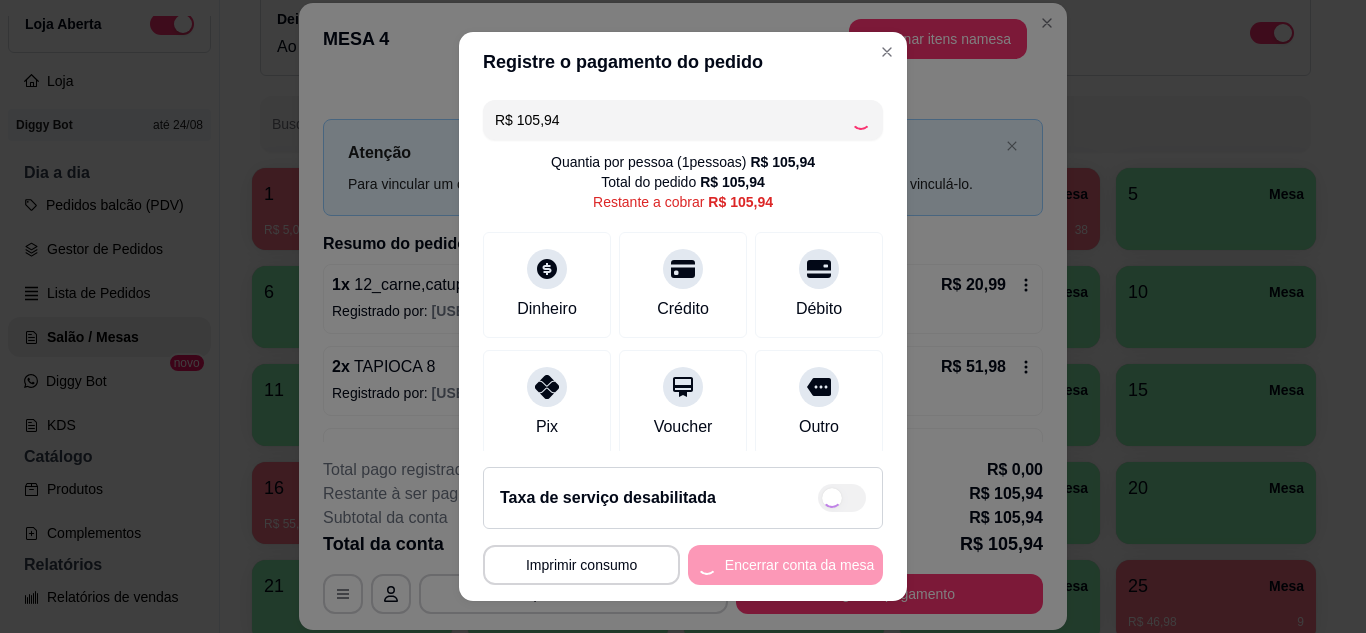 type on "R$ 0,00" 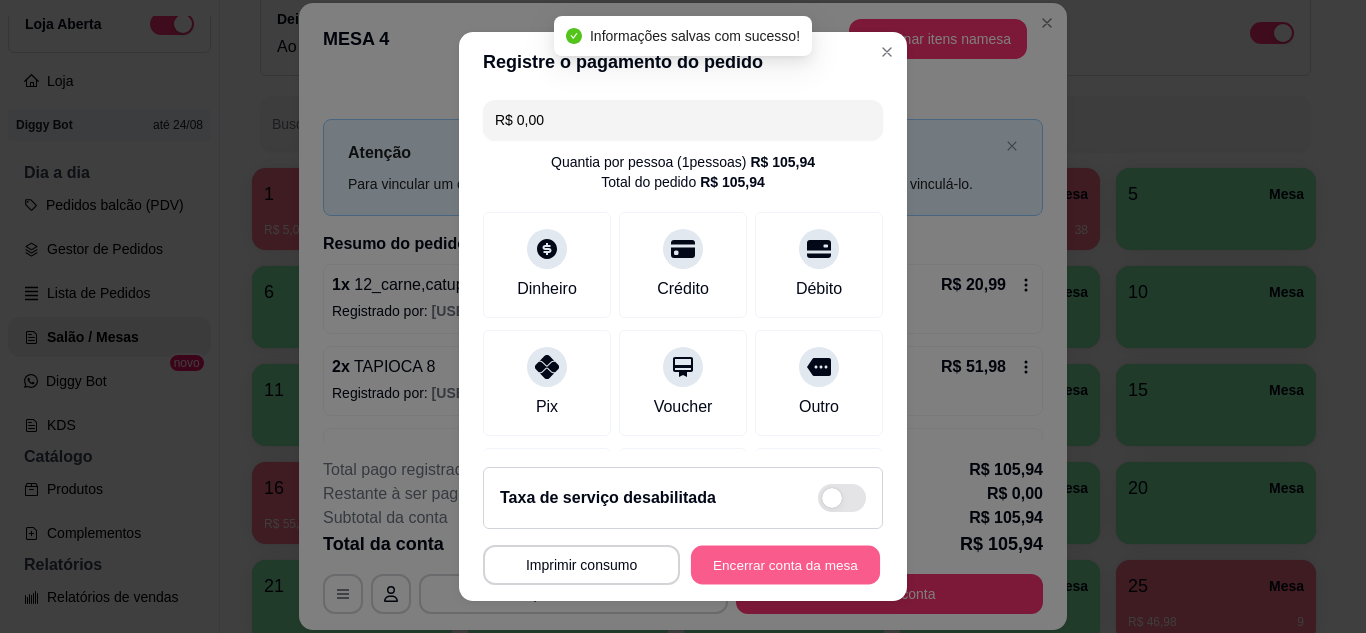 click on "Encerrar conta da mesa" at bounding box center (785, 565) 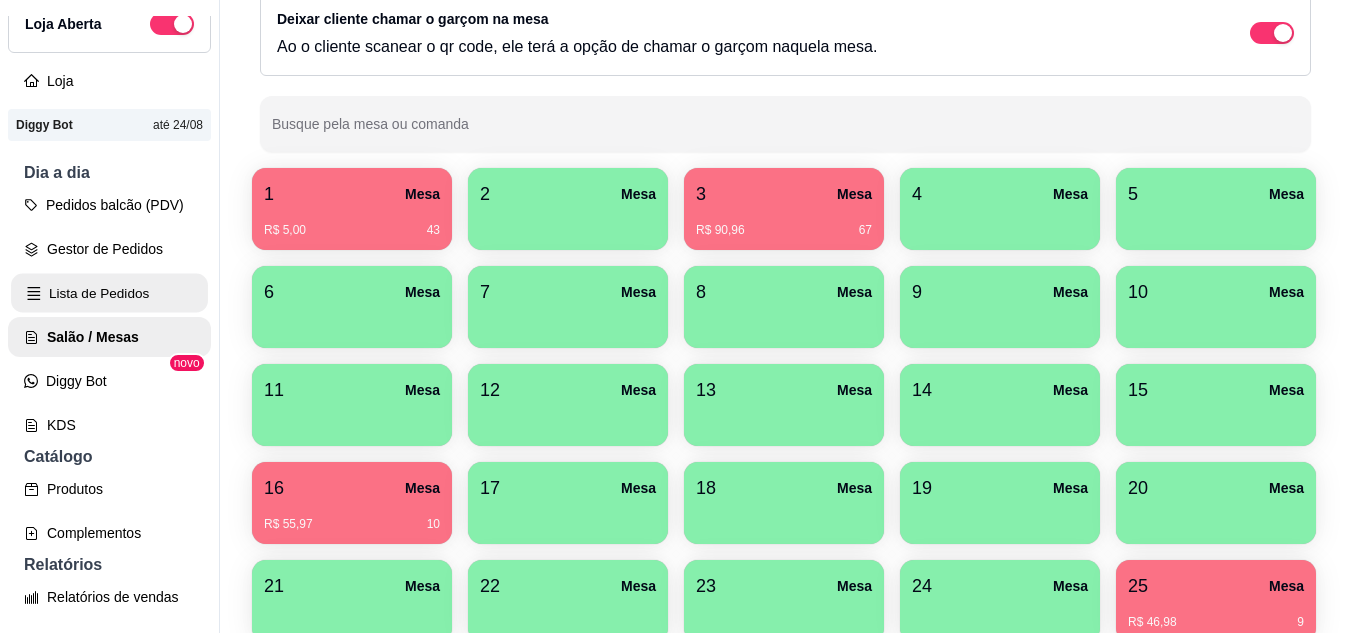 click on "Lista de Pedidos" at bounding box center [109, 293] 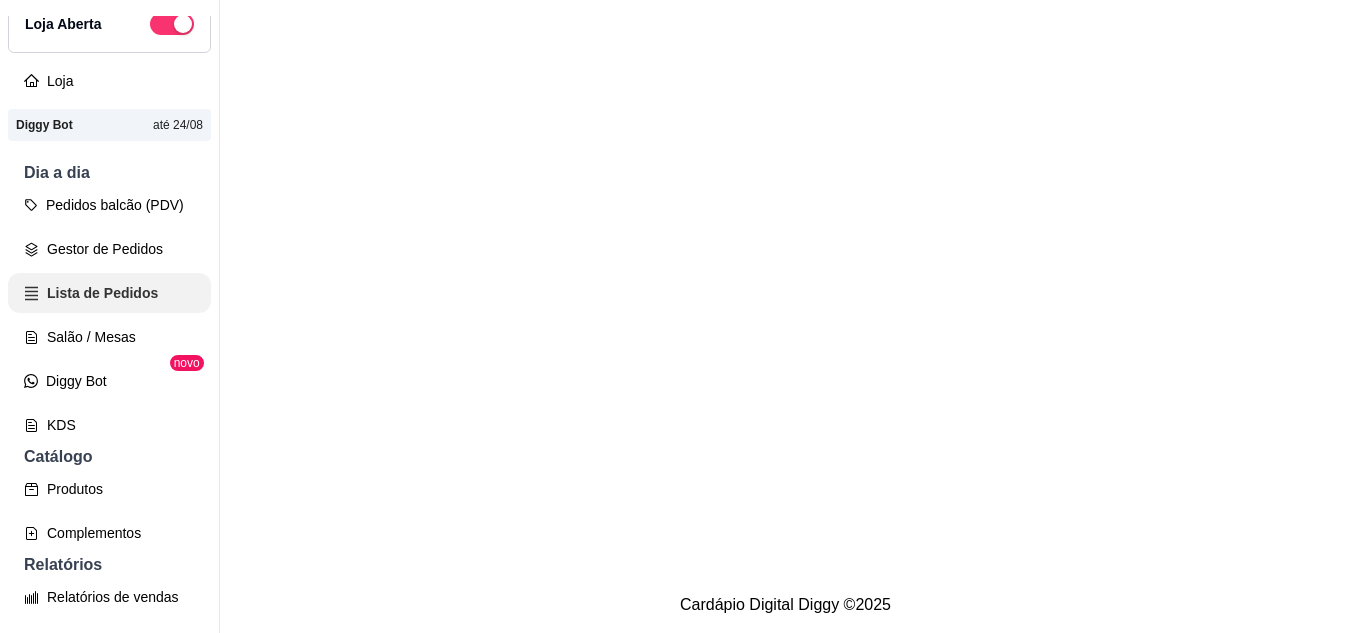 scroll, scrollTop: 0, scrollLeft: 0, axis: both 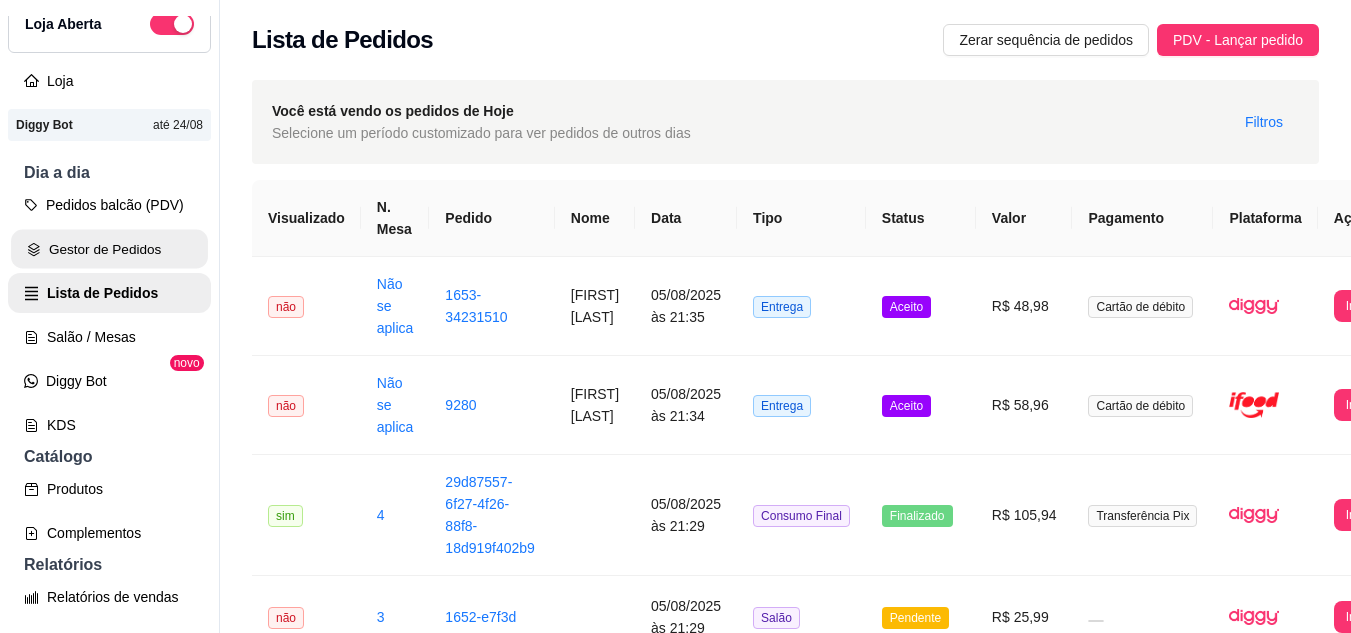 click on "Gestor de Pedidos" at bounding box center (109, 249) 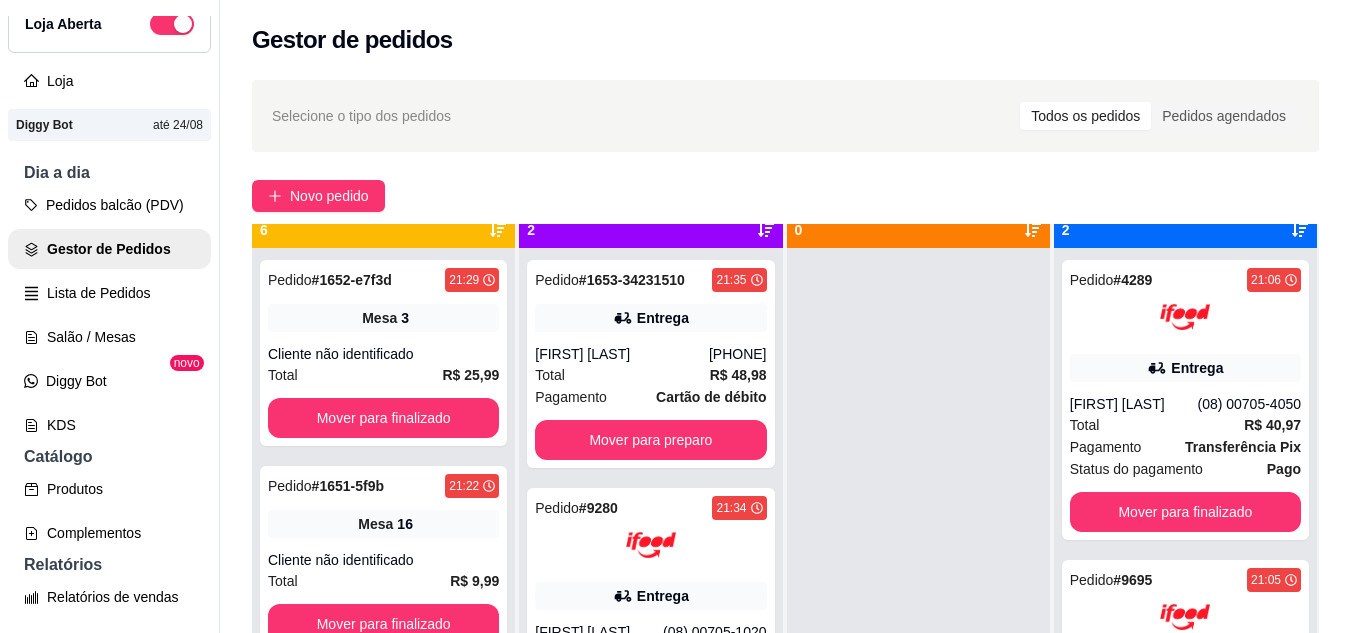 scroll, scrollTop: 56, scrollLeft: 0, axis: vertical 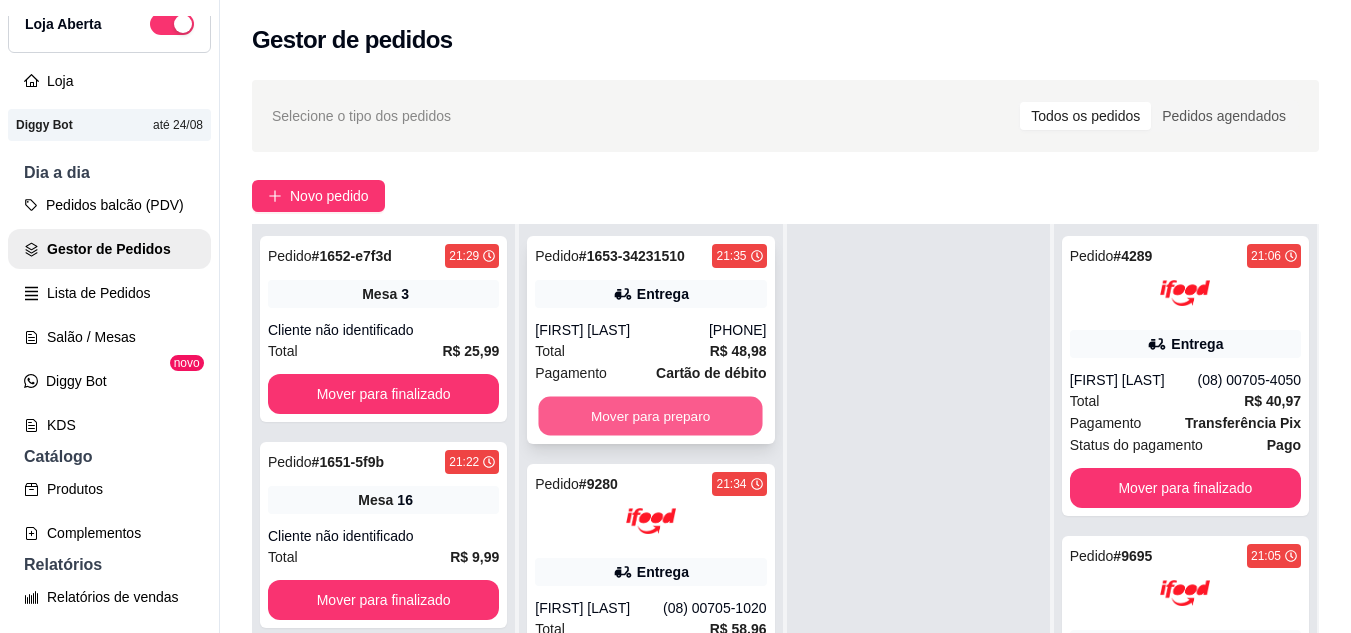click on "Mover para preparo" at bounding box center (651, 416) 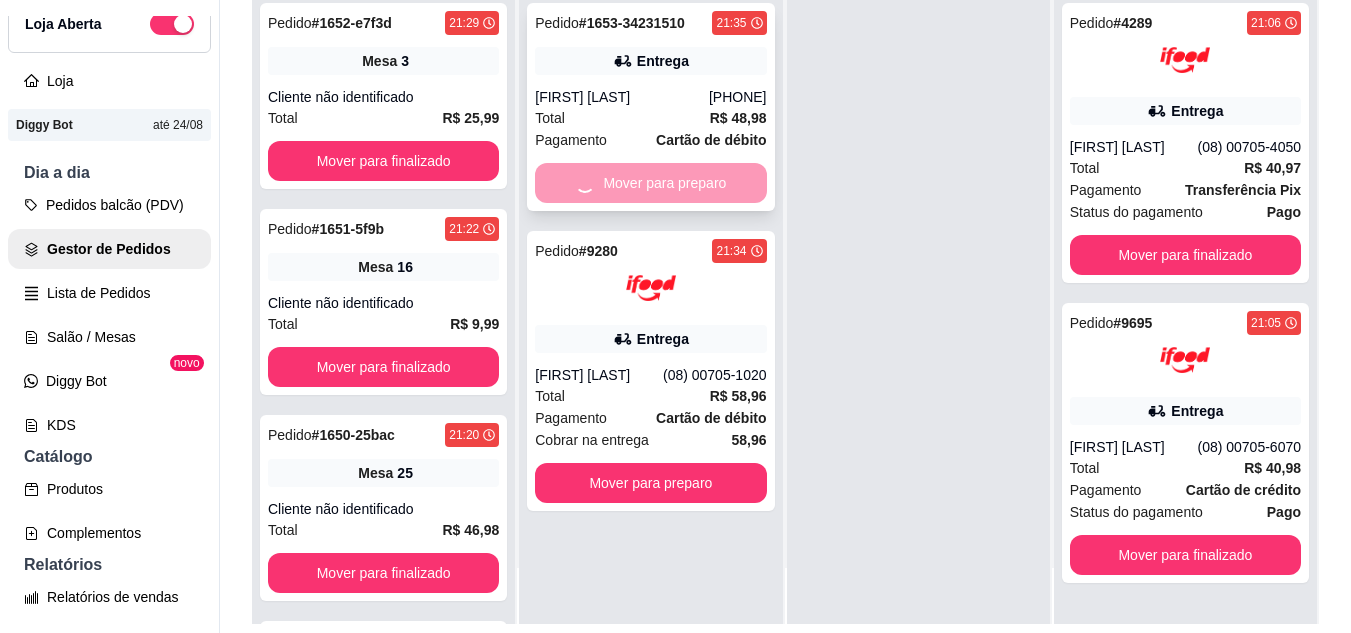 scroll, scrollTop: 319, scrollLeft: 0, axis: vertical 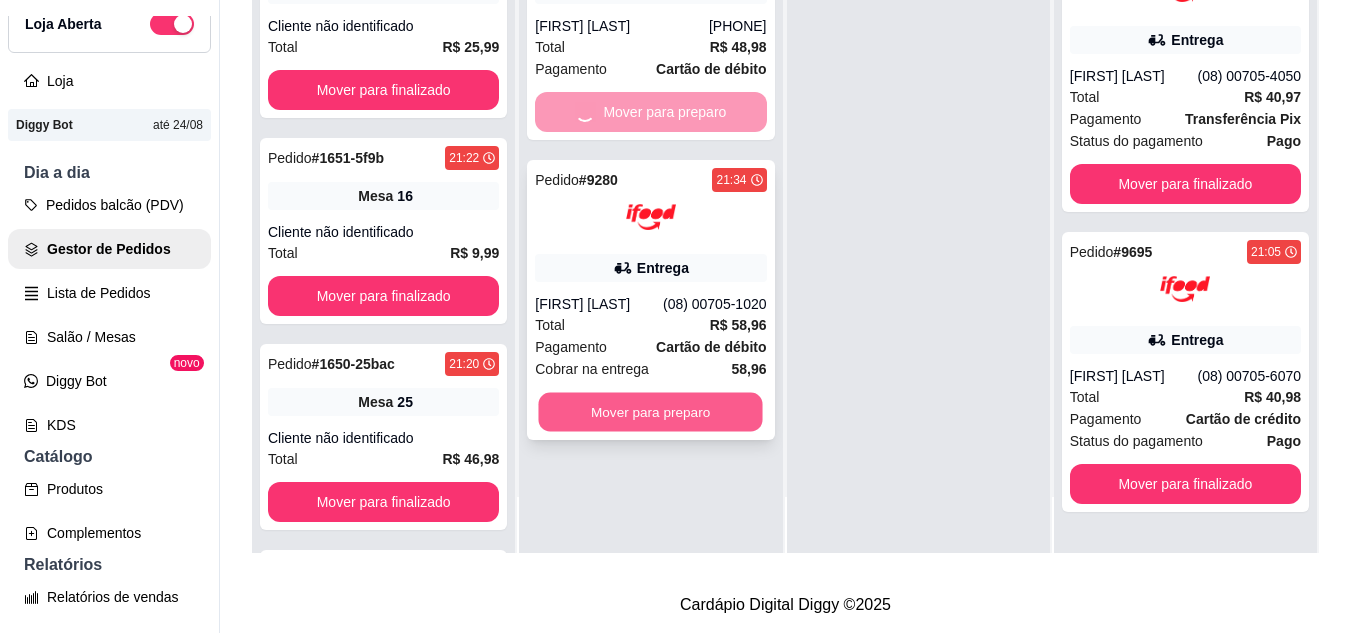 click on "Mover para preparo" at bounding box center [651, 412] 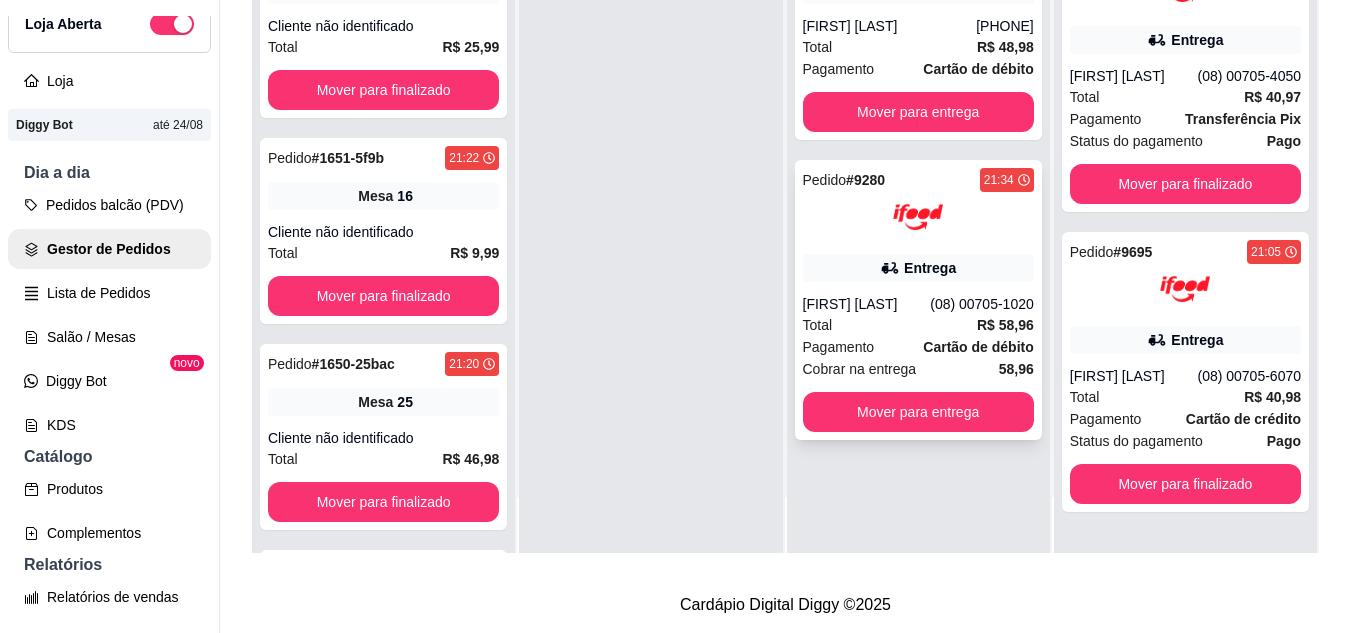 click on "[FIRST] [LAST]" at bounding box center [867, 304] 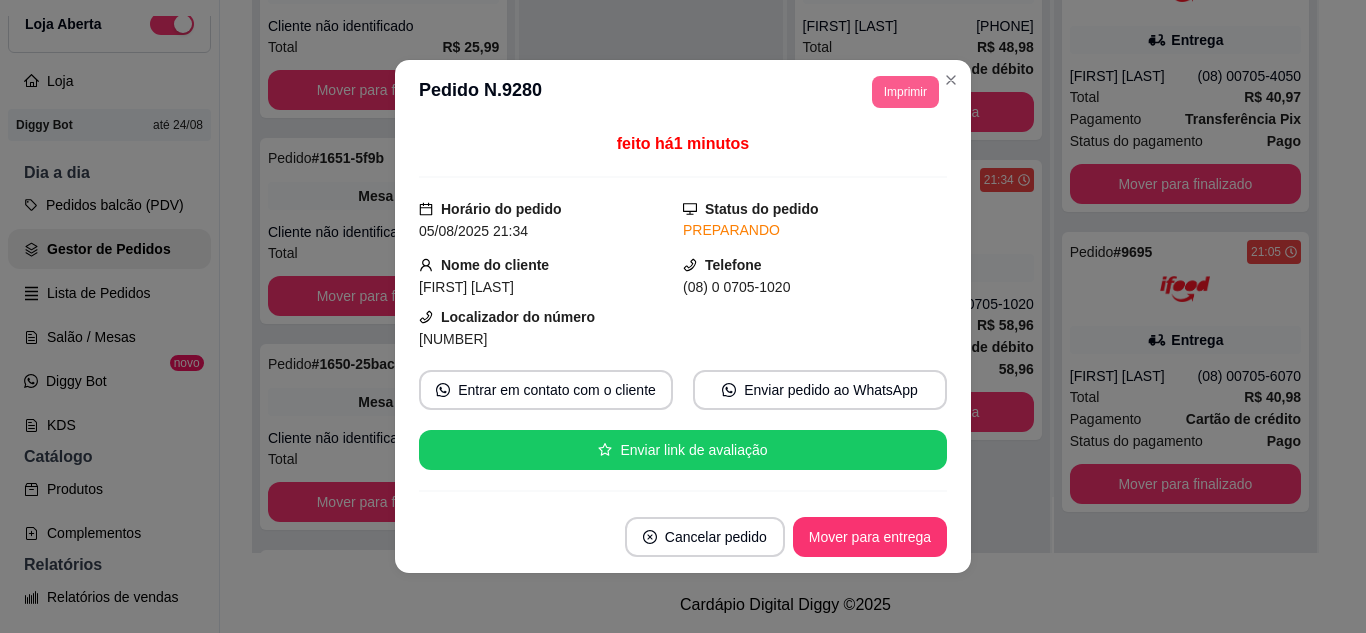 click on "Imprimir" at bounding box center (905, 92) 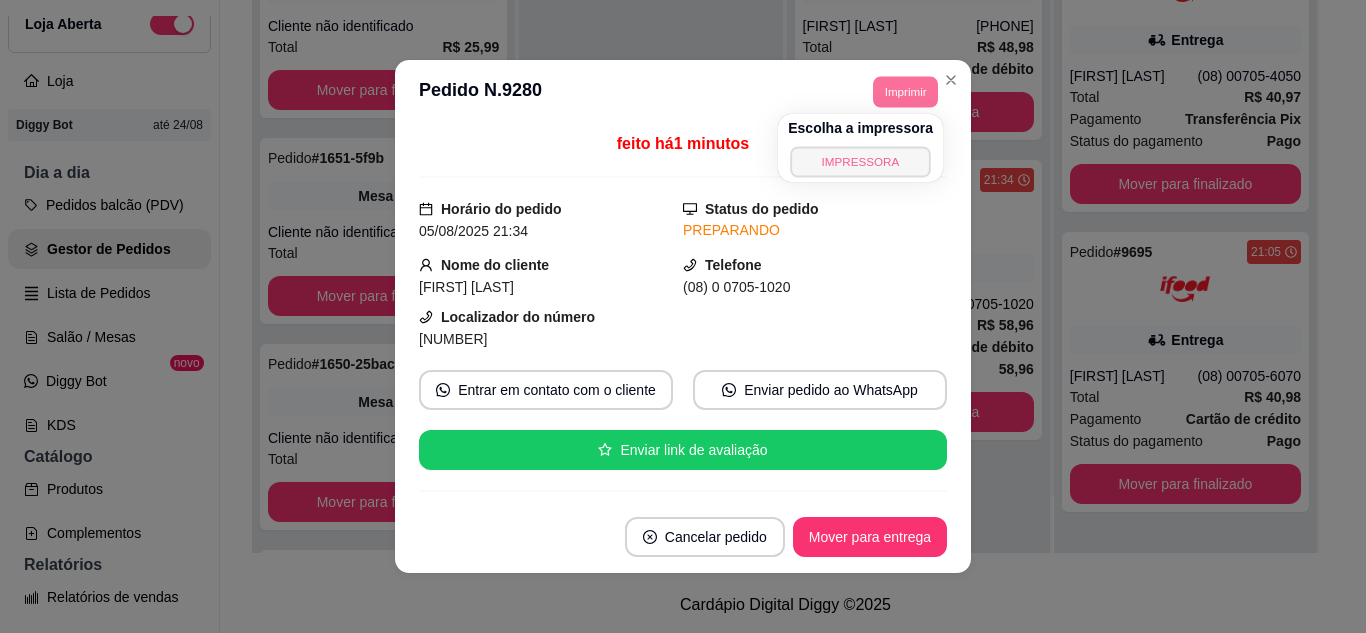 click on "IMPRESSORA" at bounding box center [860, 161] 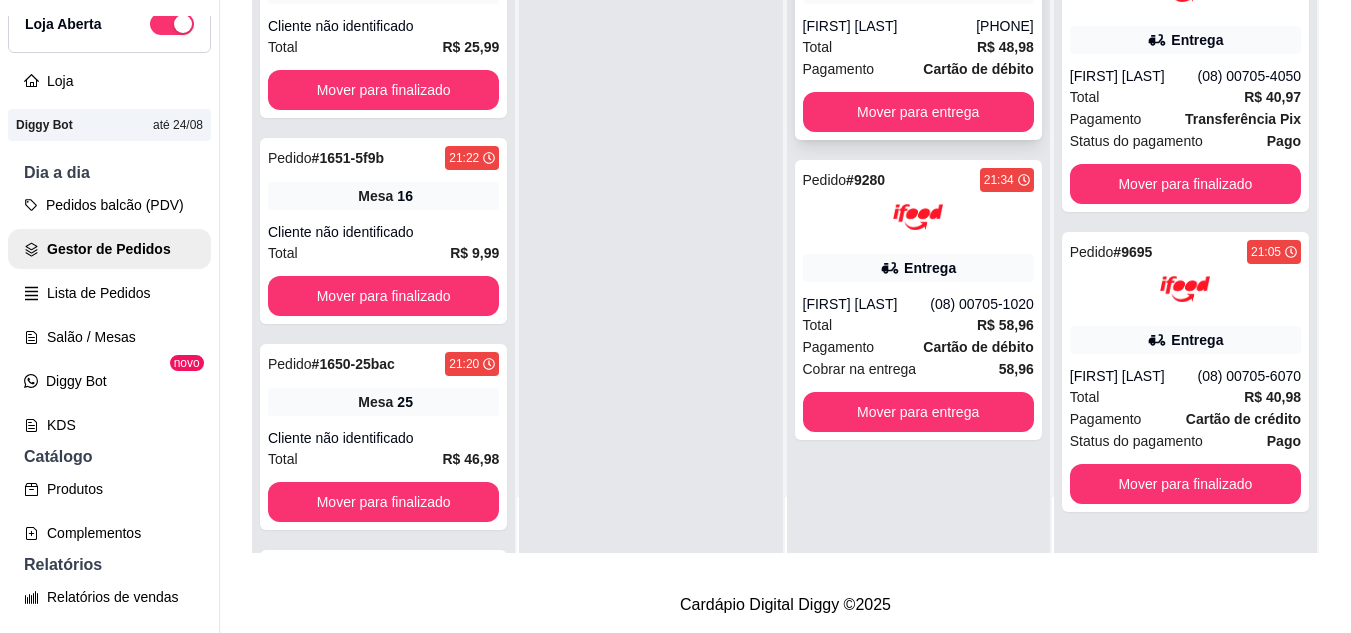 click on "R$ 48,98" at bounding box center [1005, 47] 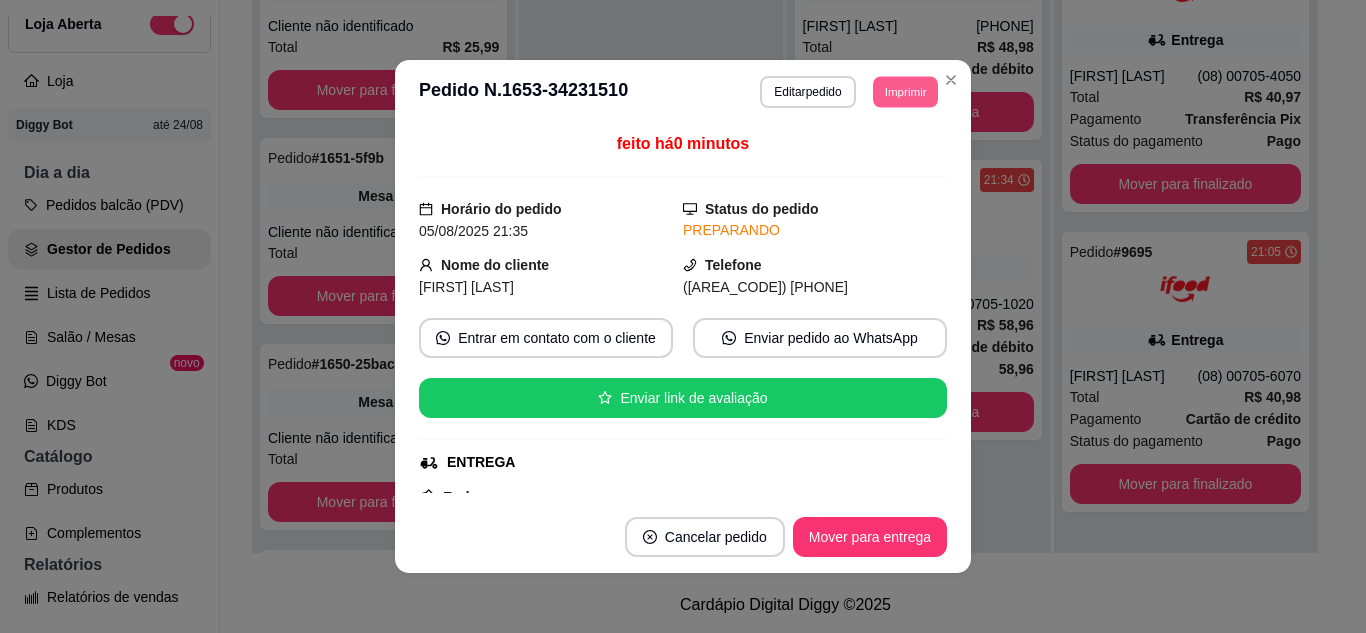 click on "Imprimir" at bounding box center (905, 91) 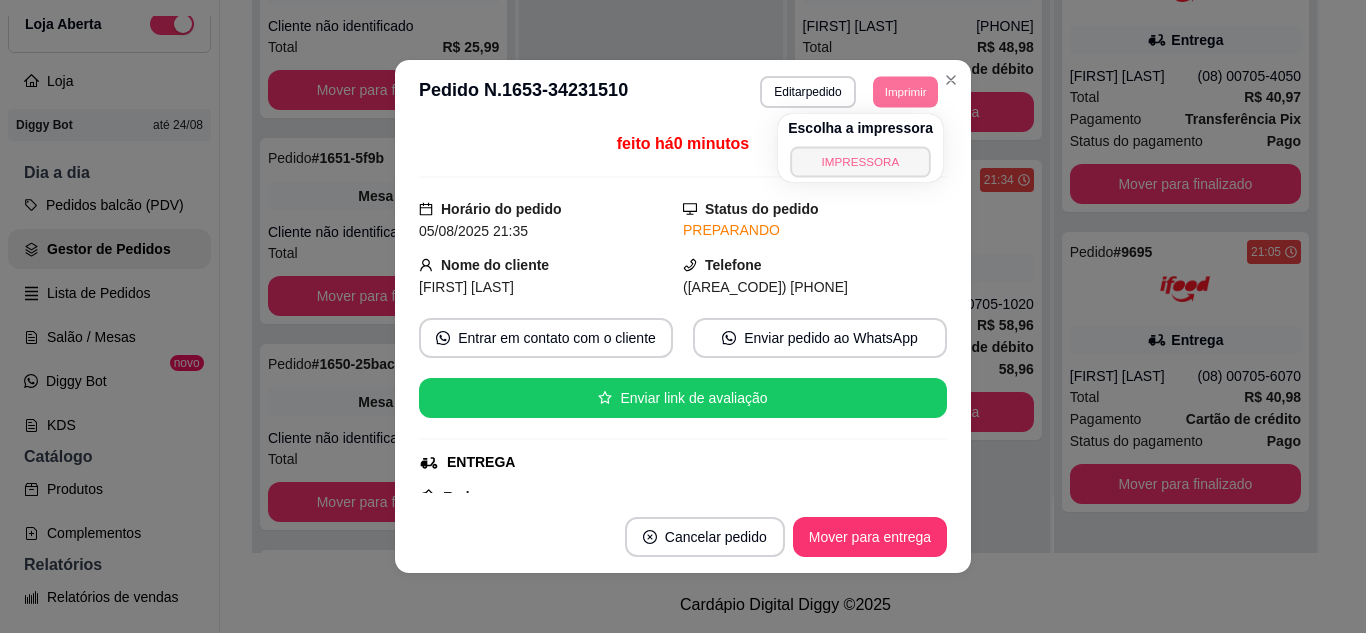 click on "IMPRESSORA" at bounding box center [860, 161] 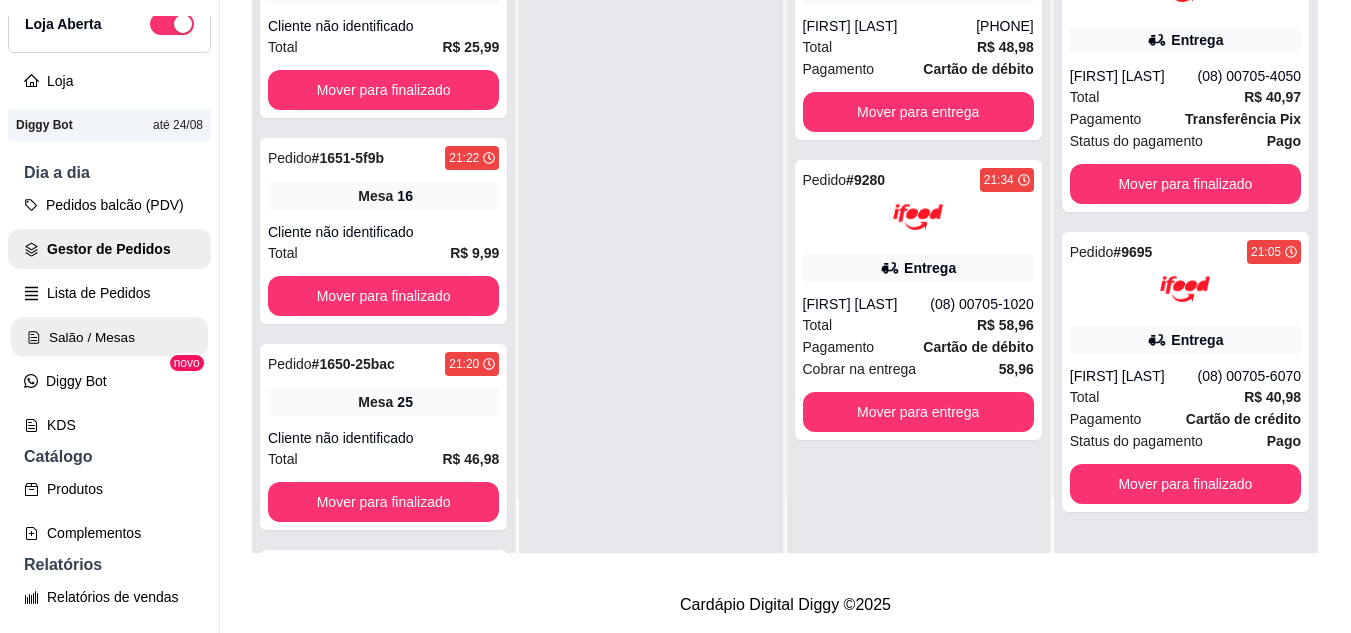 click on "Salão / Mesas" at bounding box center (109, 337) 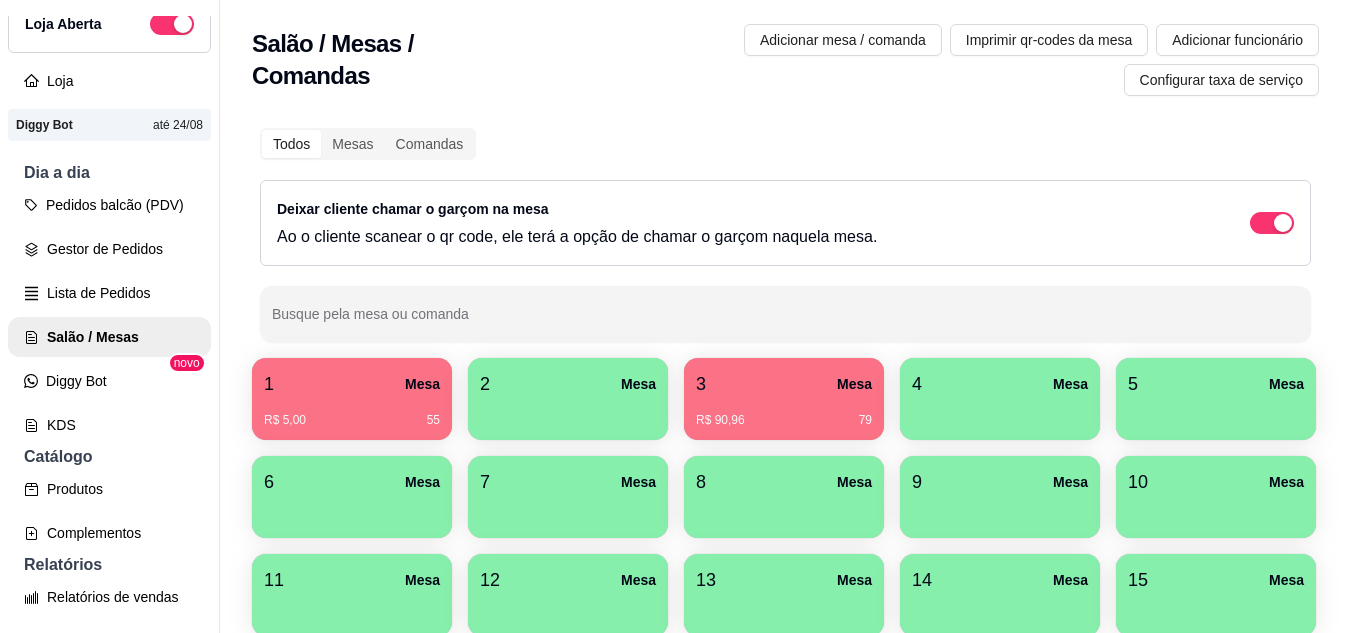scroll, scrollTop: 490, scrollLeft: 0, axis: vertical 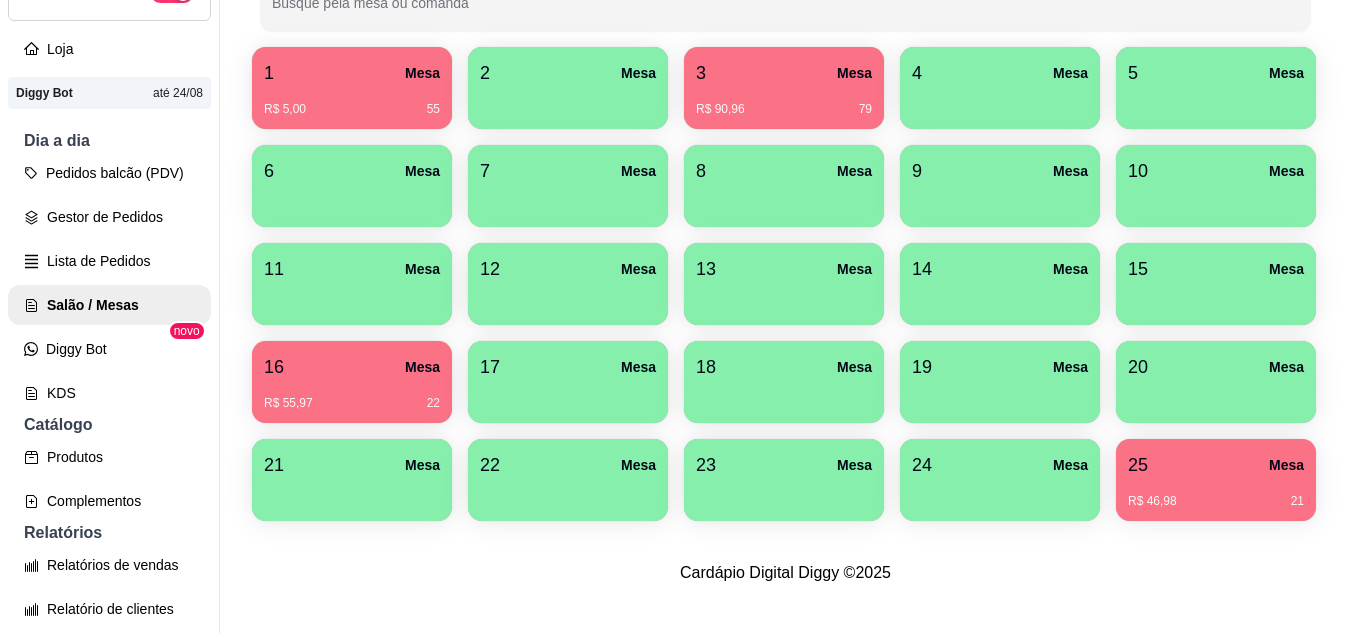 click on "16 Mesa" at bounding box center (352, 367) 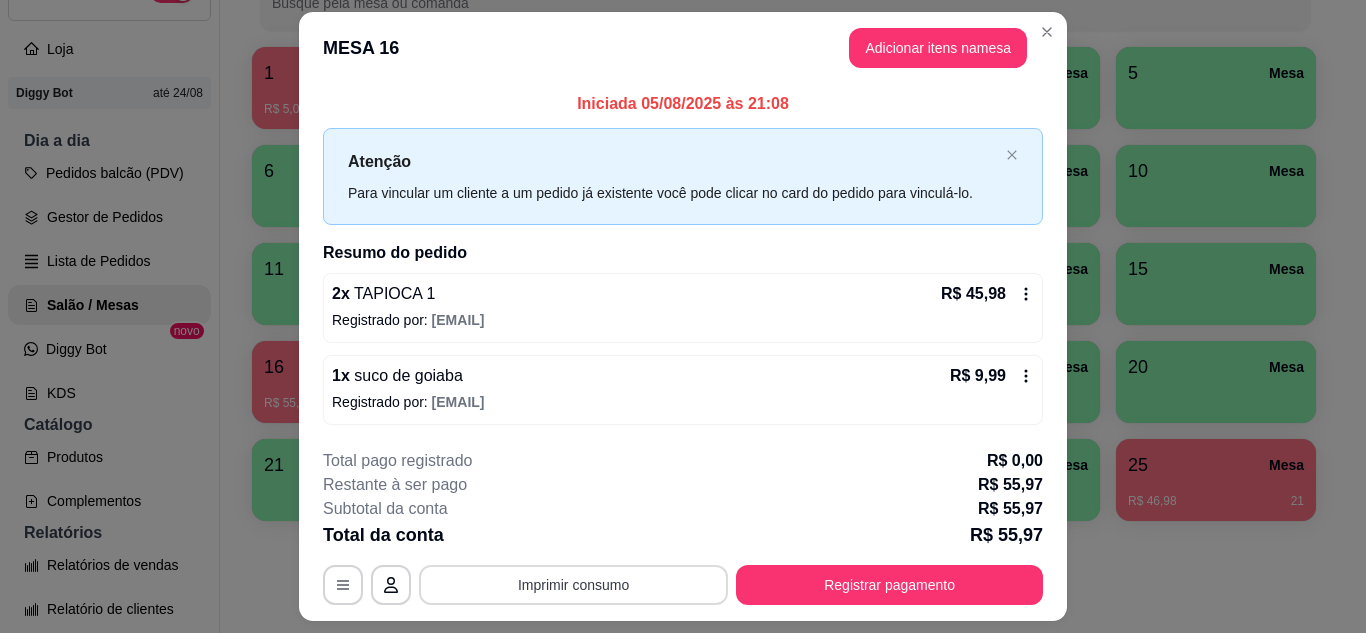 click on "Imprimir consumo" at bounding box center (573, 585) 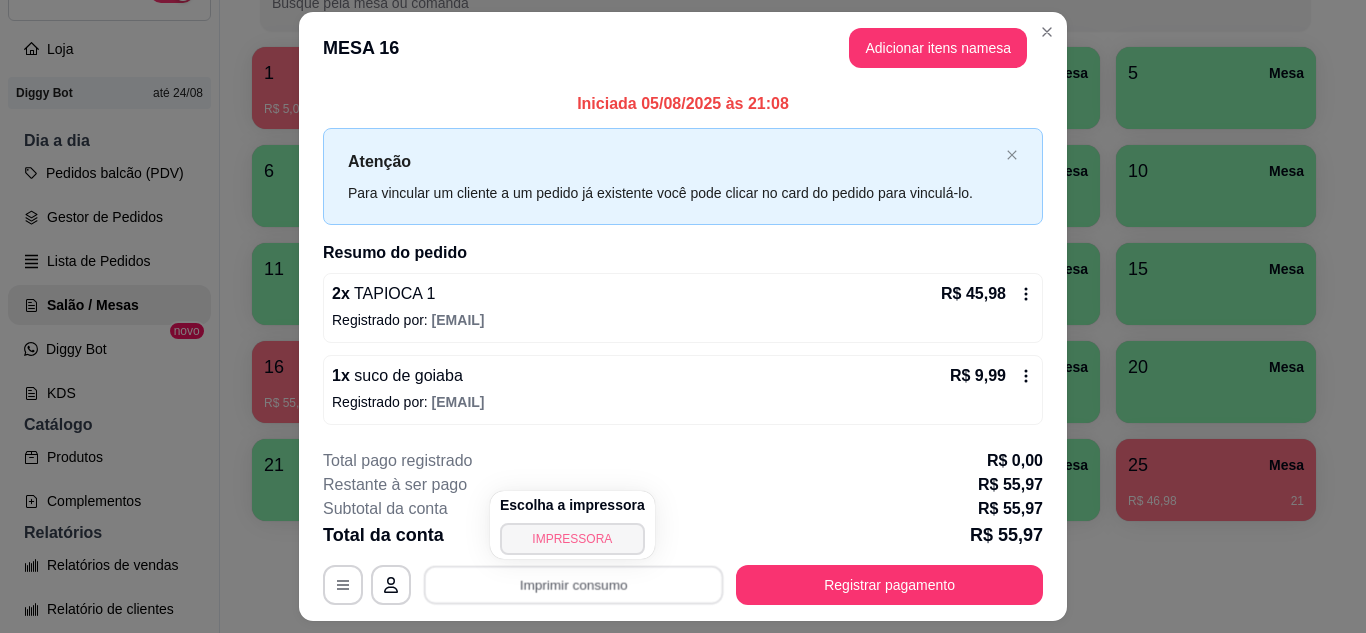click on "IMPRESSORA" at bounding box center (572, 539) 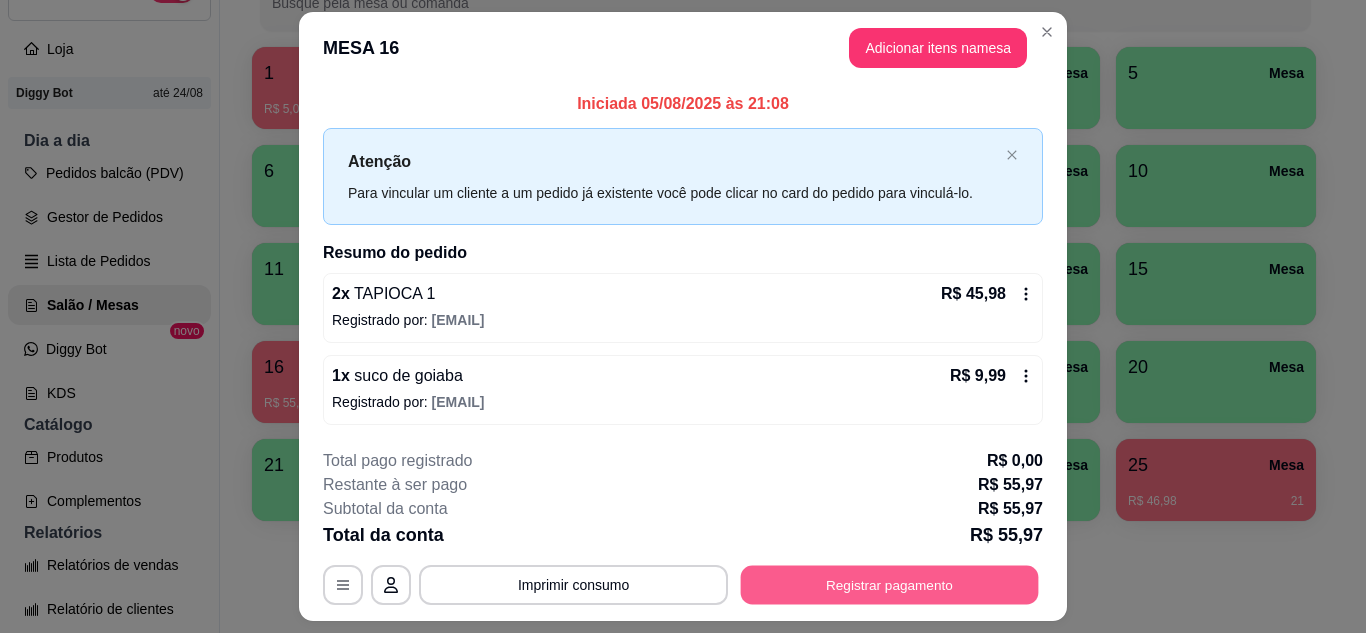 click on "Registrar pagamento" at bounding box center (890, 585) 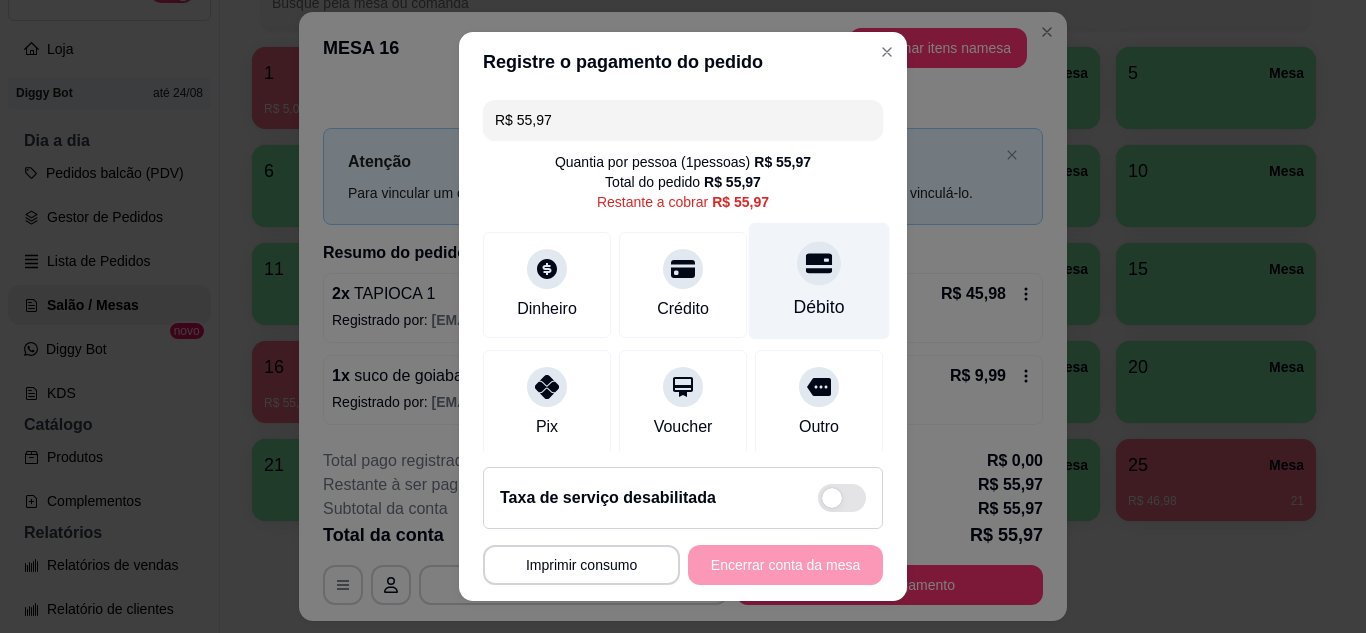 click at bounding box center (819, 263) 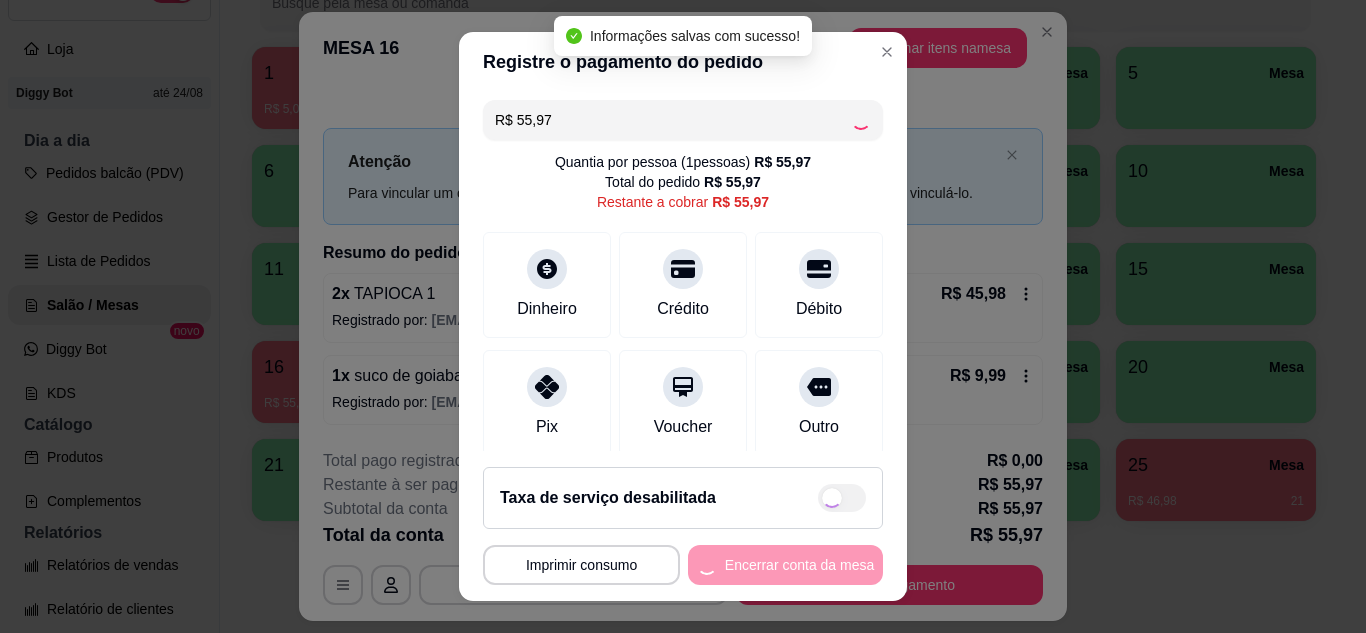 type on "R$ 0,00" 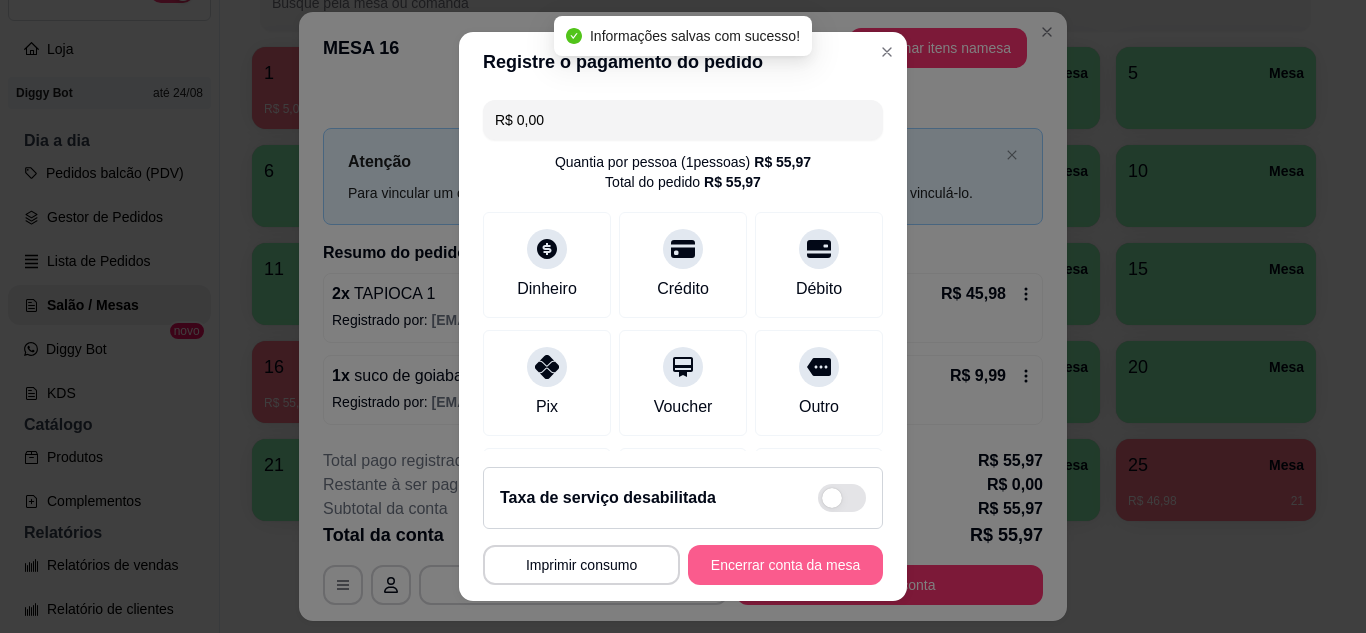 click on "Encerrar conta da mesa" at bounding box center [785, 565] 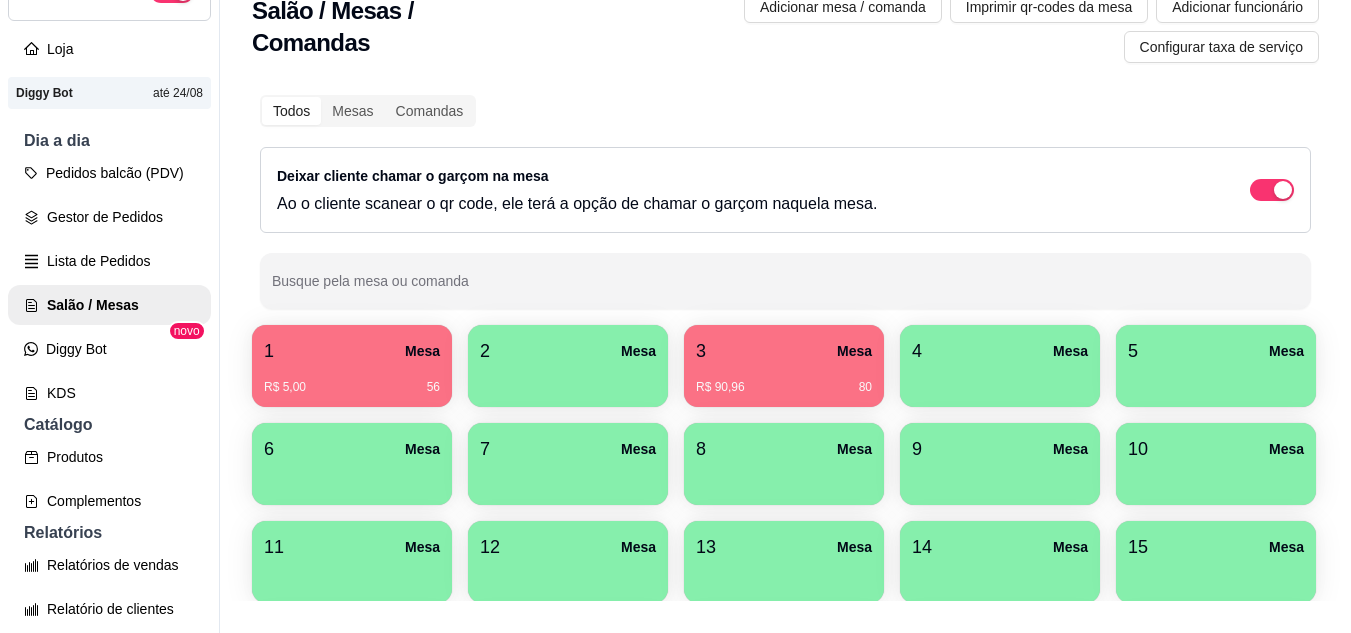 scroll, scrollTop: 0, scrollLeft: 0, axis: both 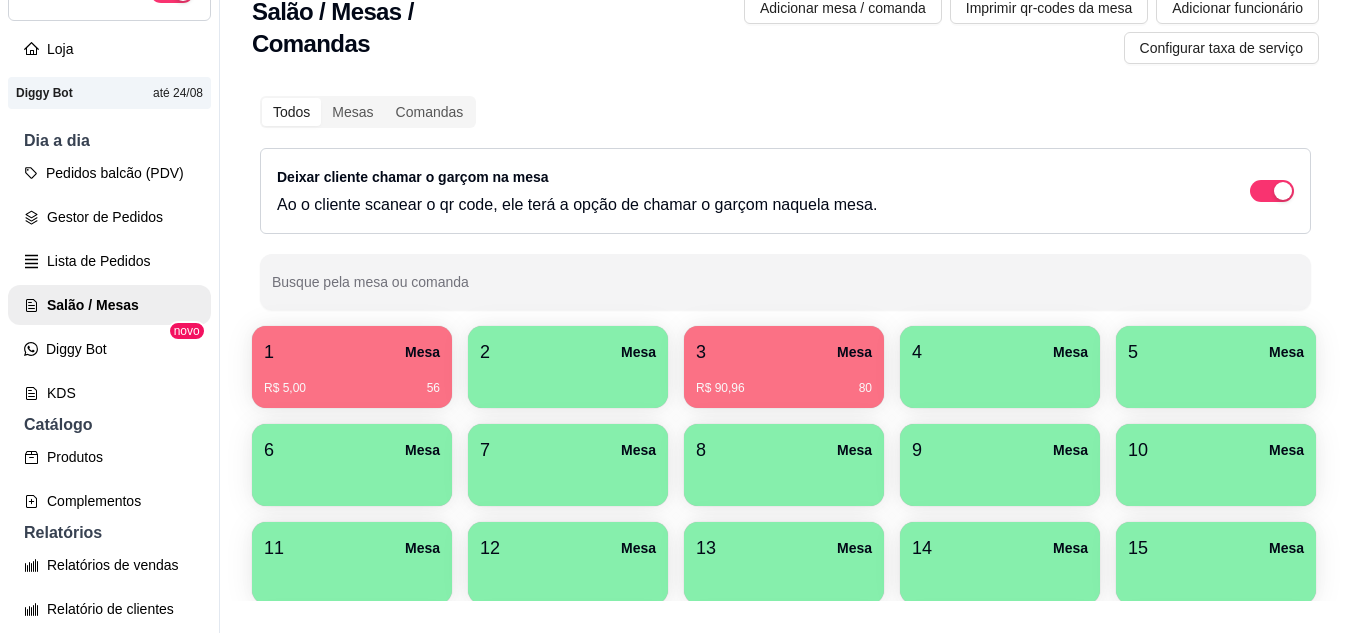 click on "R$ 90,96 80" at bounding box center (784, 381) 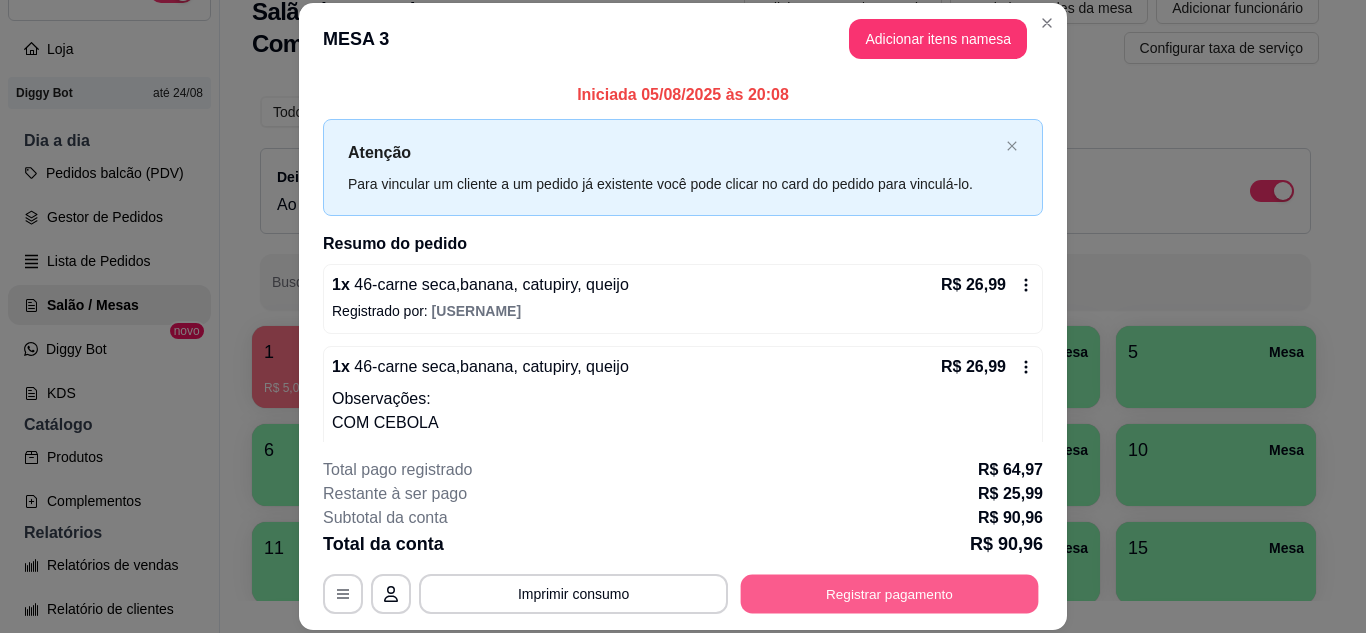 click on "Registrar pagamento" at bounding box center [890, 593] 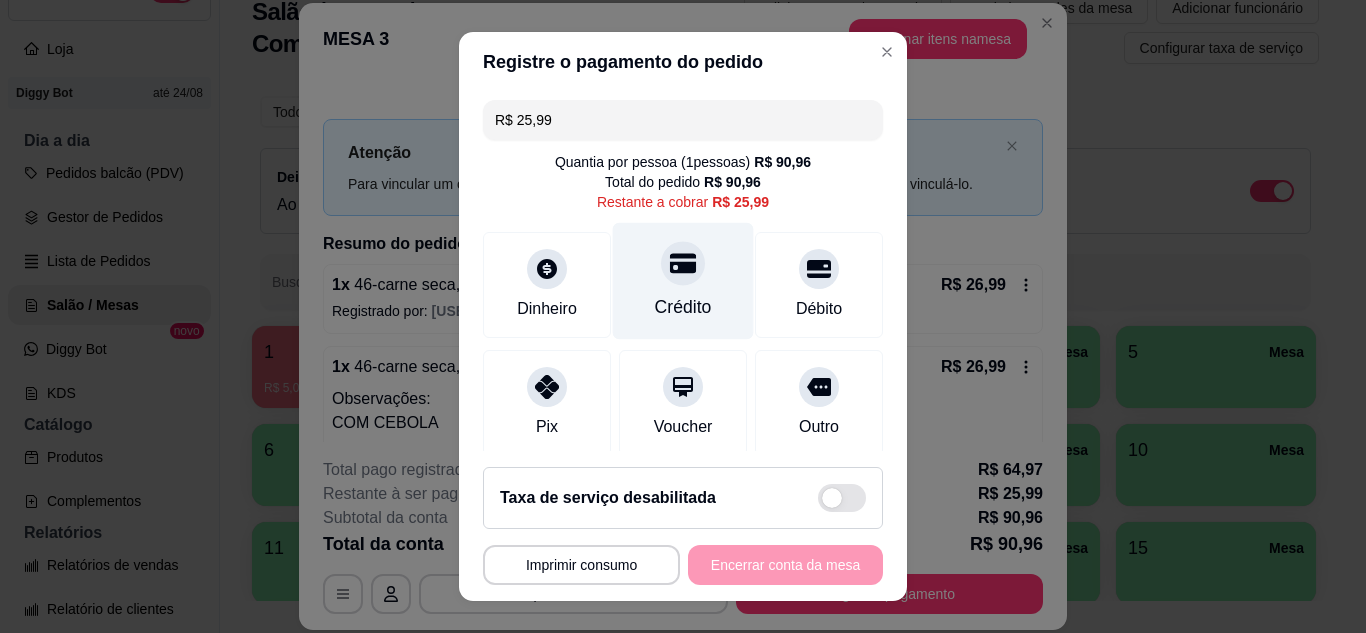 click on "Crédito" at bounding box center (683, 280) 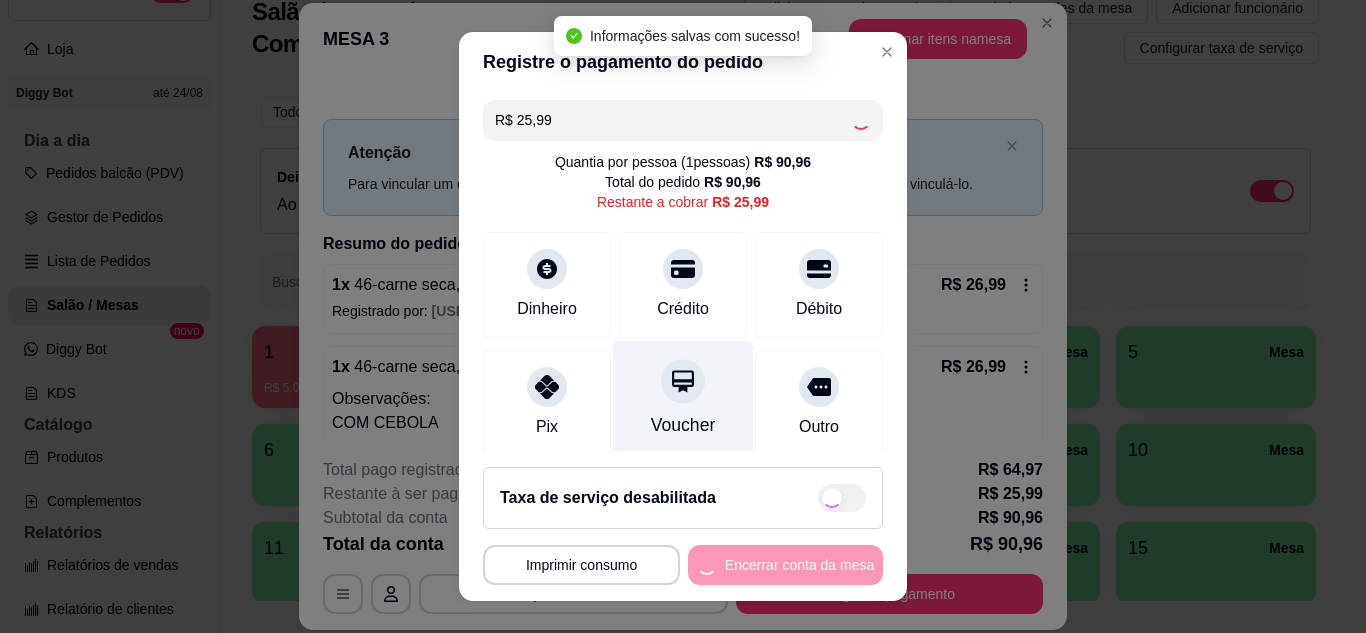 type on "R$ 0,00" 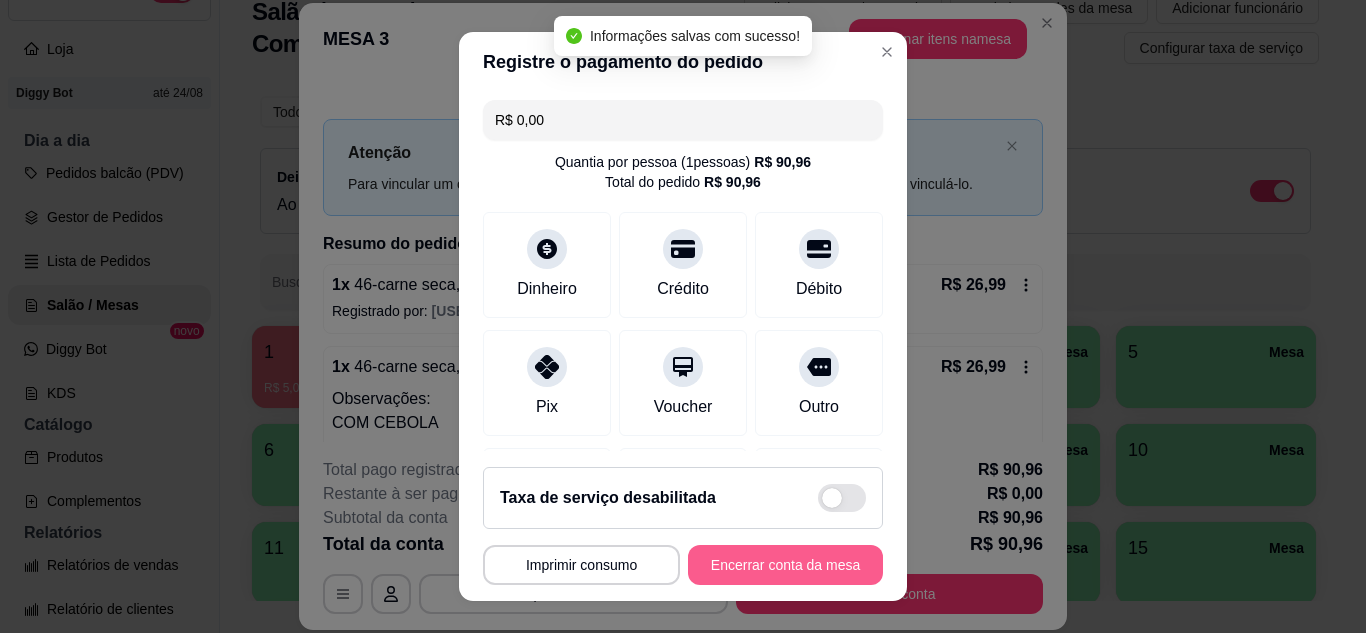 click on "Encerrar conta da mesa" at bounding box center [785, 565] 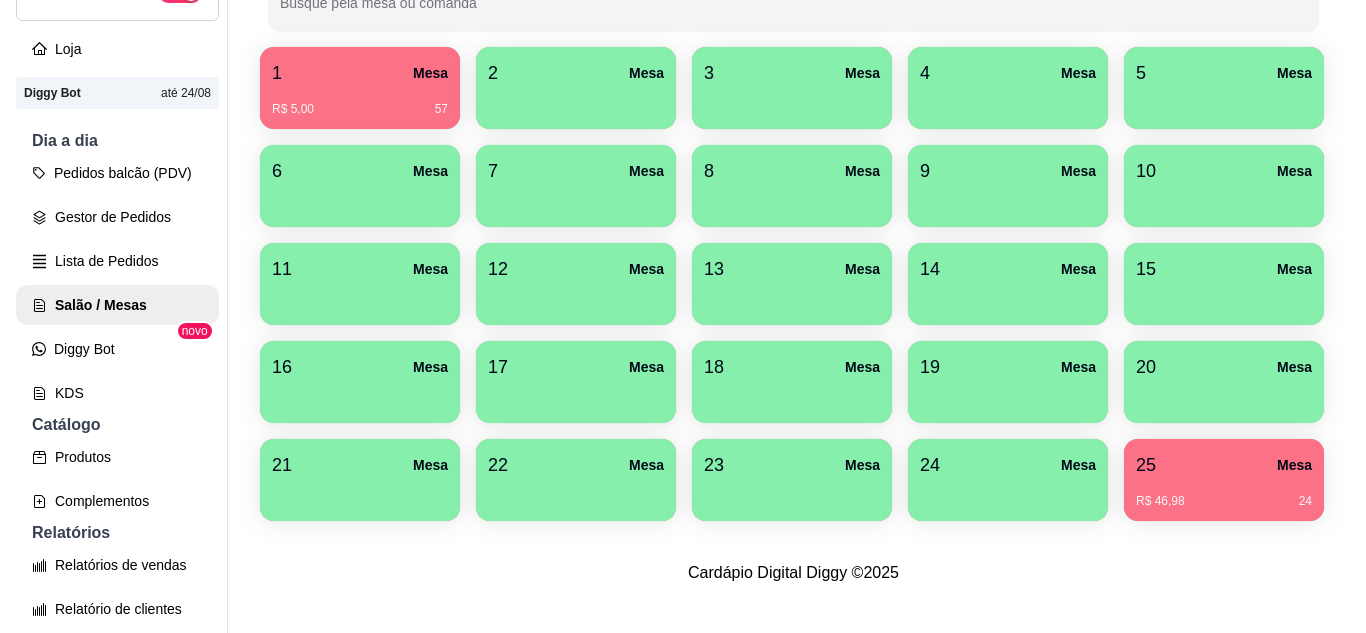 scroll, scrollTop: 490, scrollLeft: 0, axis: vertical 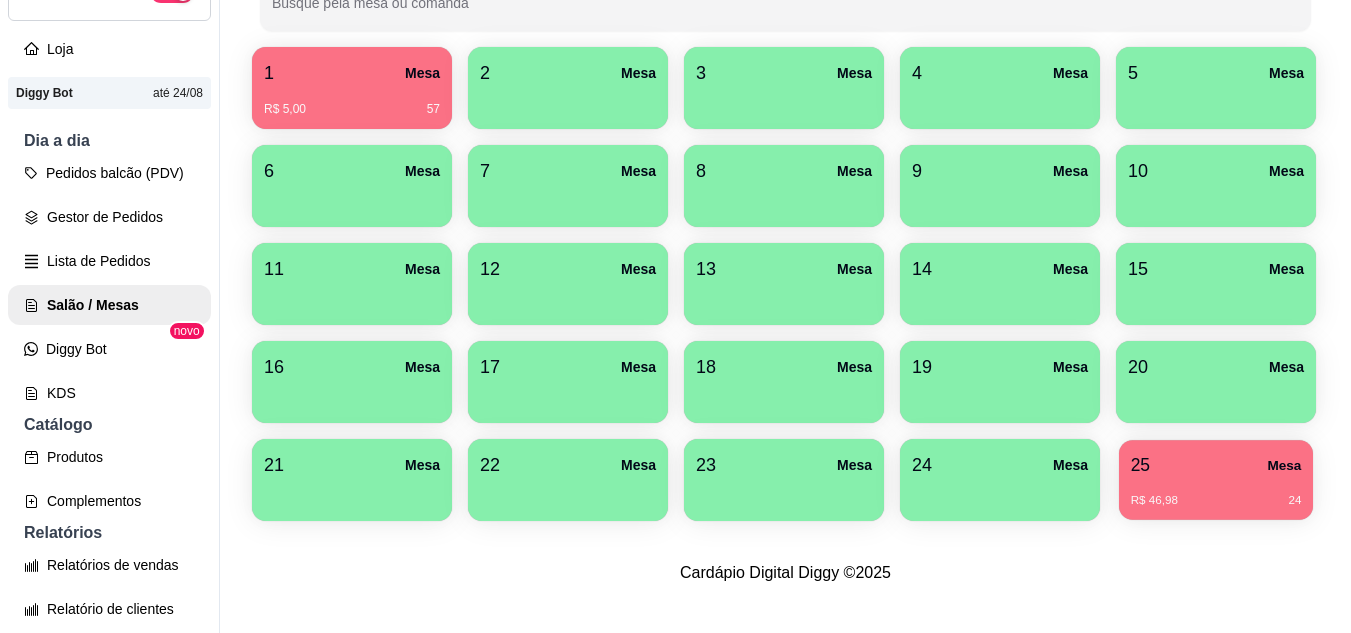 click on "R$ 46,98" at bounding box center [1154, 501] 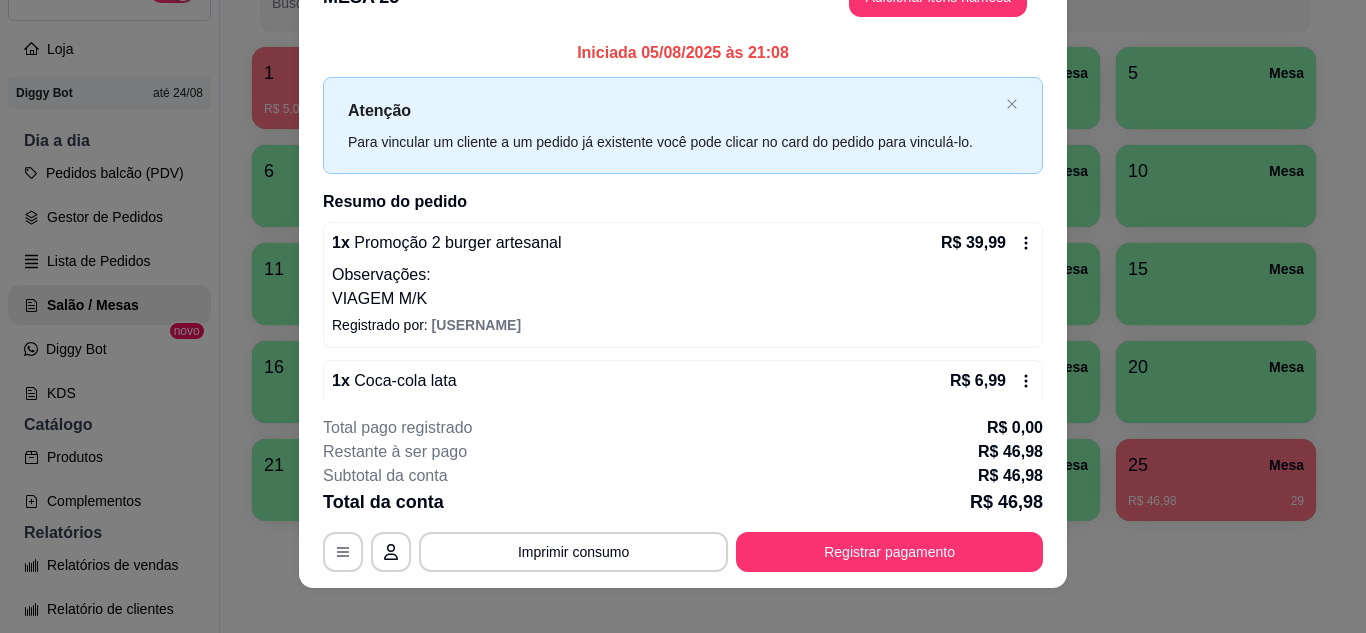 scroll, scrollTop: 61, scrollLeft: 0, axis: vertical 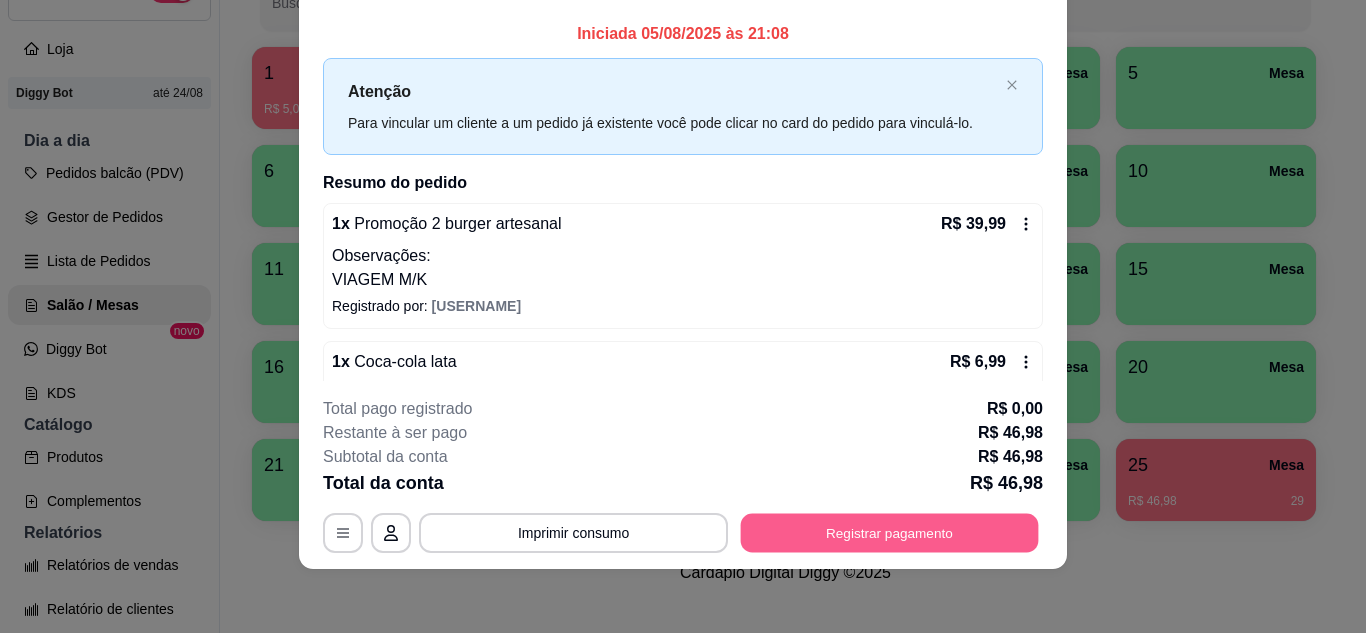 click on "Registrar pagamento" at bounding box center [890, 532] 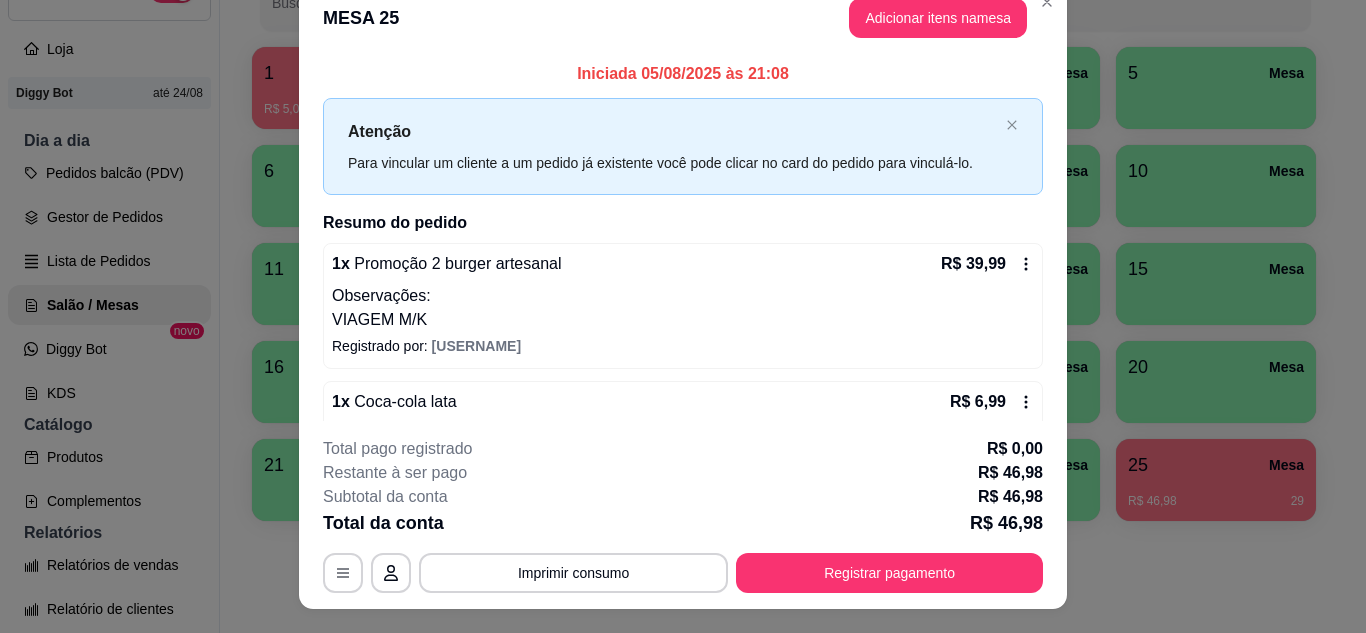 scroll, scrollTop: 0, scrollLeft: 0, axis: both 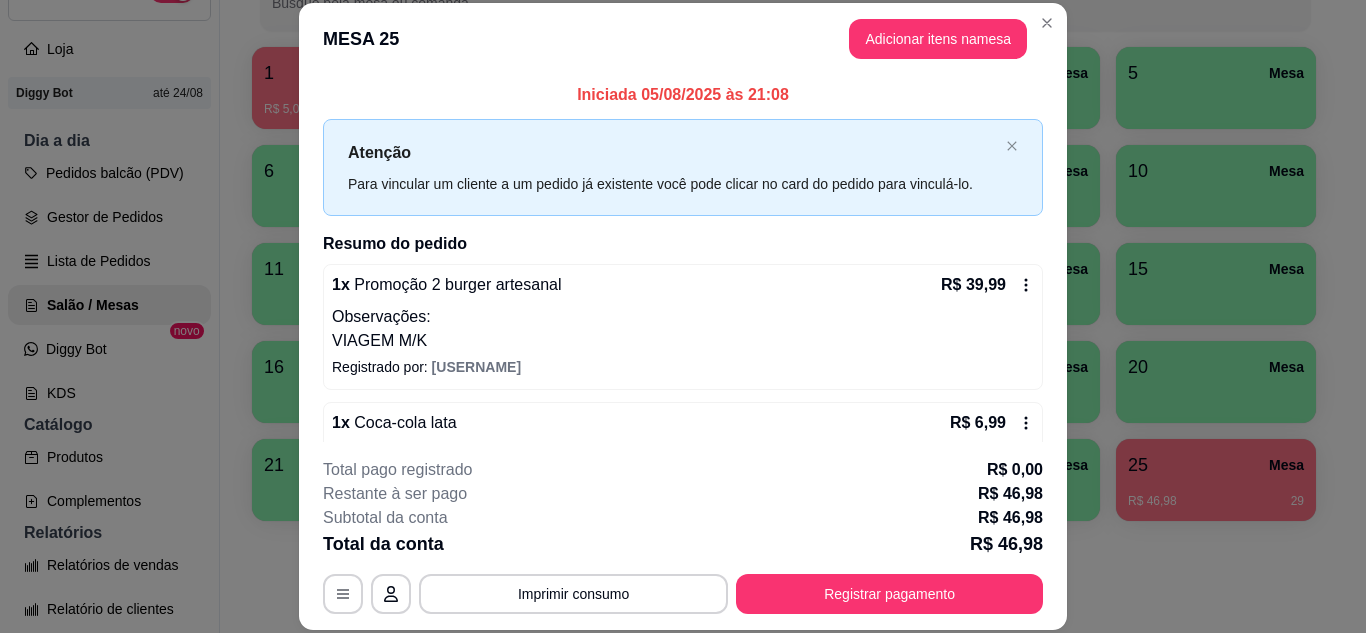 click on "MESA 25 Adicionar itens na  mesa" at bounding box center [683, 39] 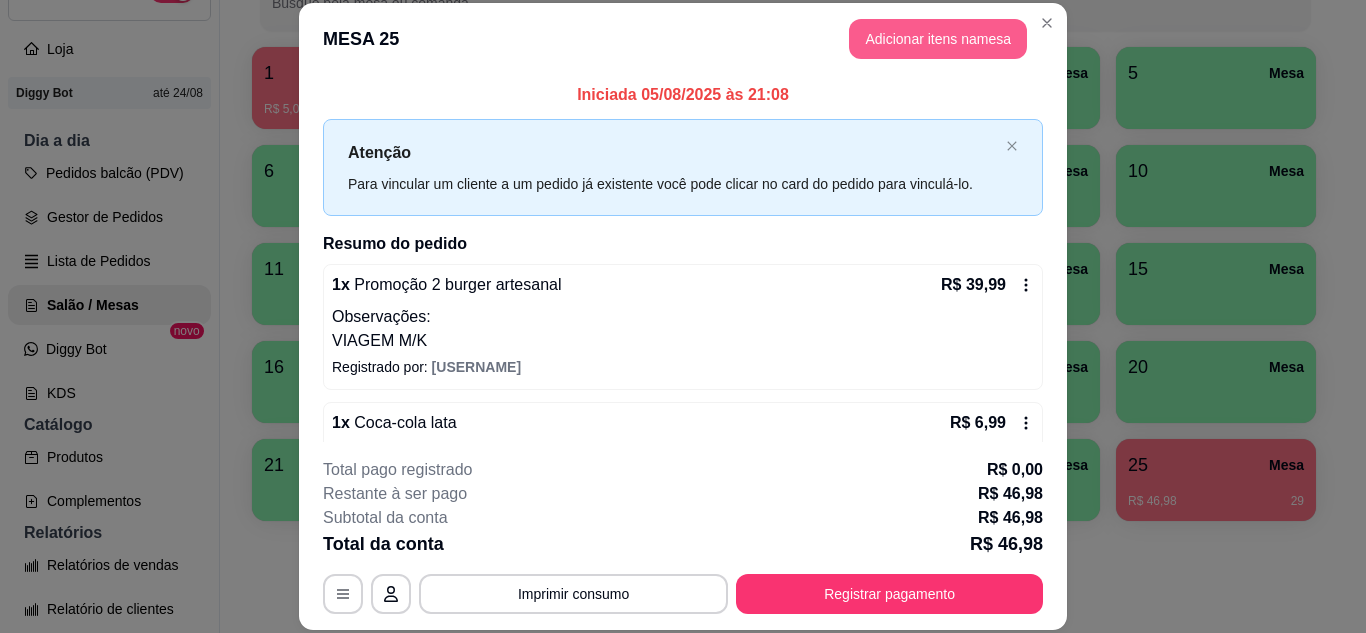click on "Adicionar itens na  mesa" at bounding box center [938, 39] 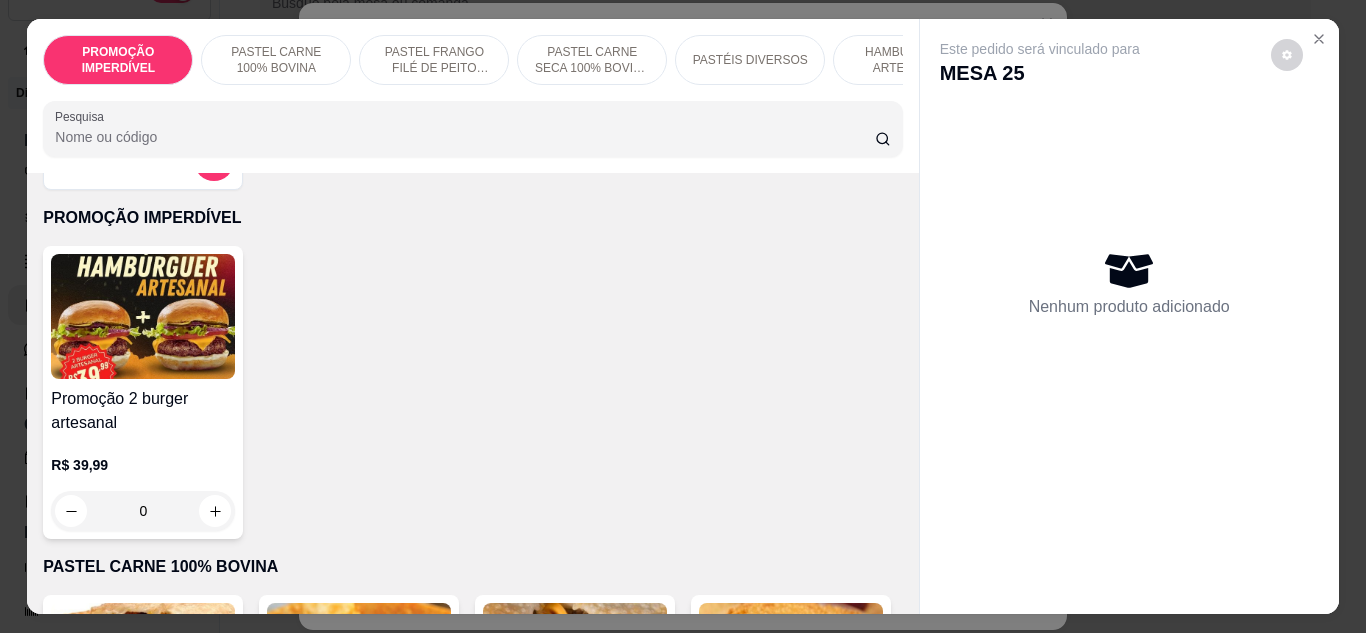 scroll, scrollTop: 100, scrollLeft: 0, axis: vertical 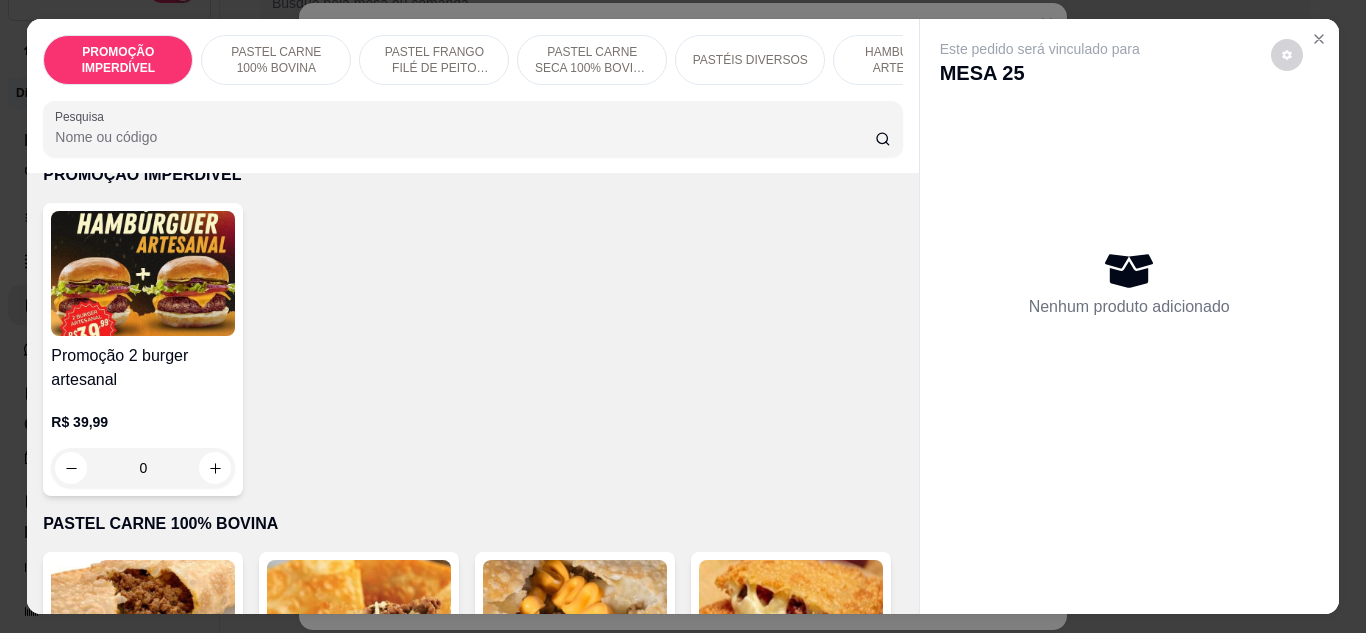 click on "0" at bounding box center (143, 468) 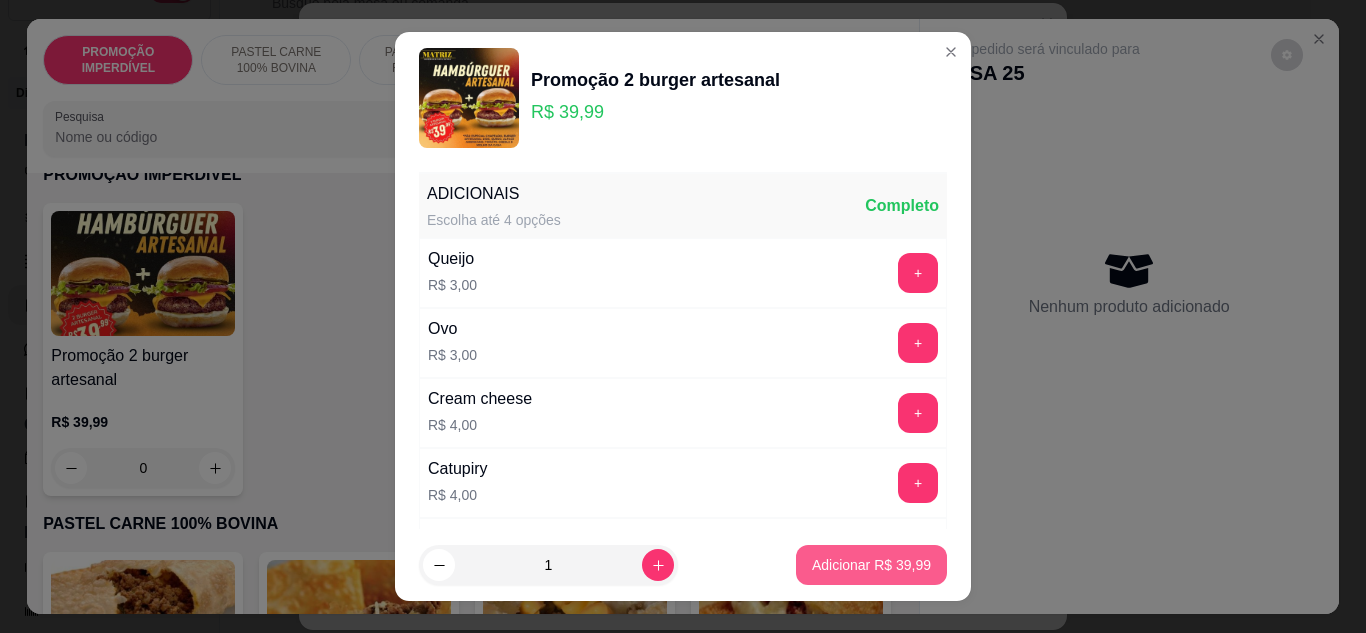 click on "Adicionar   R$ 39,99" at bounding box center [871, 565] 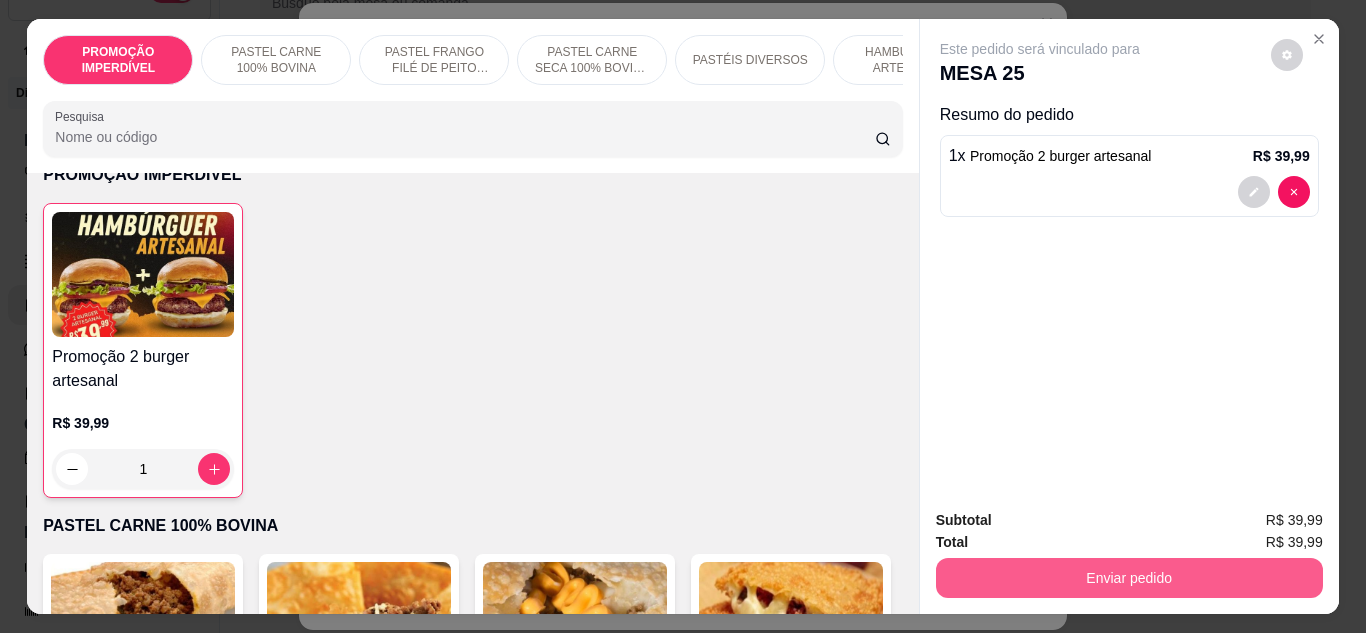click on "Enviar pedido" at bounding box center [1129, 578] 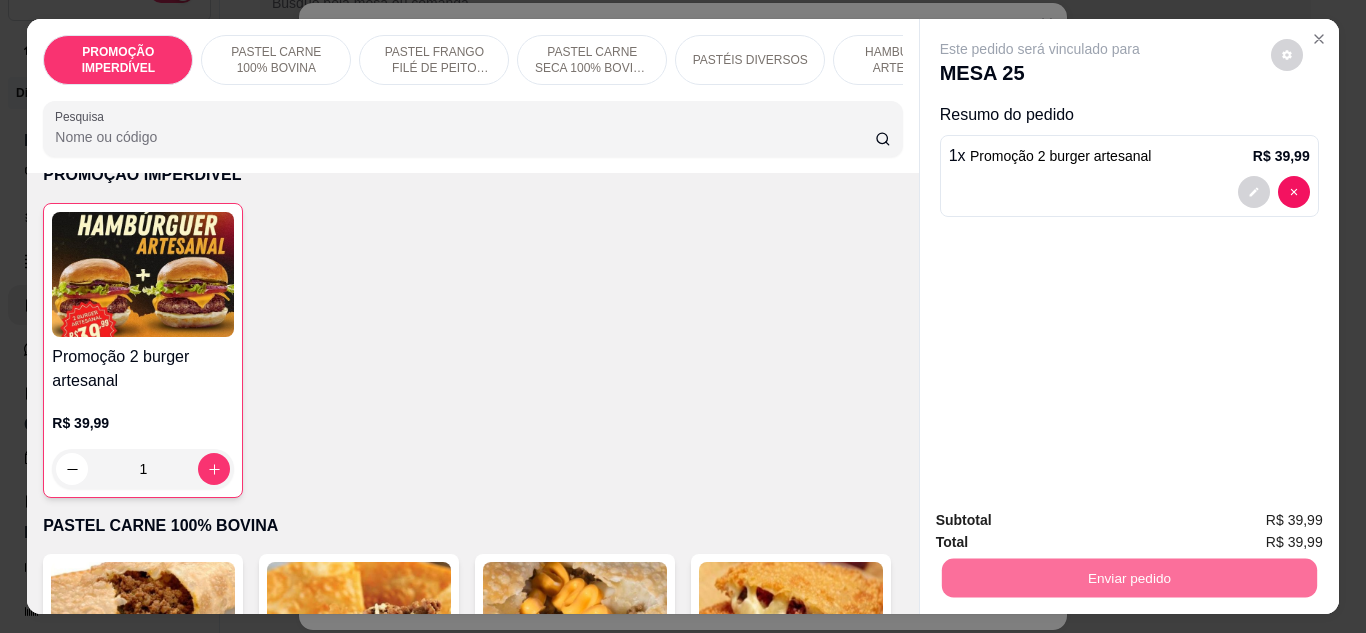 click on "Não registrar e enviar pedido" at bounding box center [1063, 522] 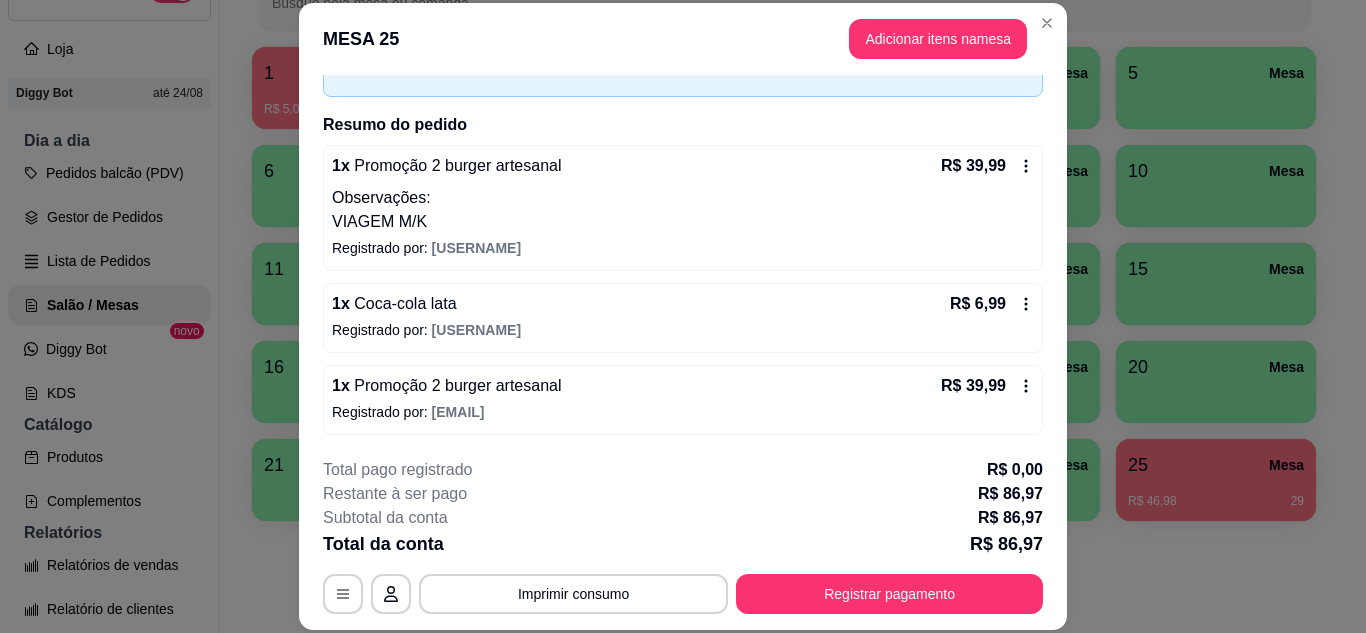 scroll, scrollTop: 120, scrollLeft: 0, axis: vertical 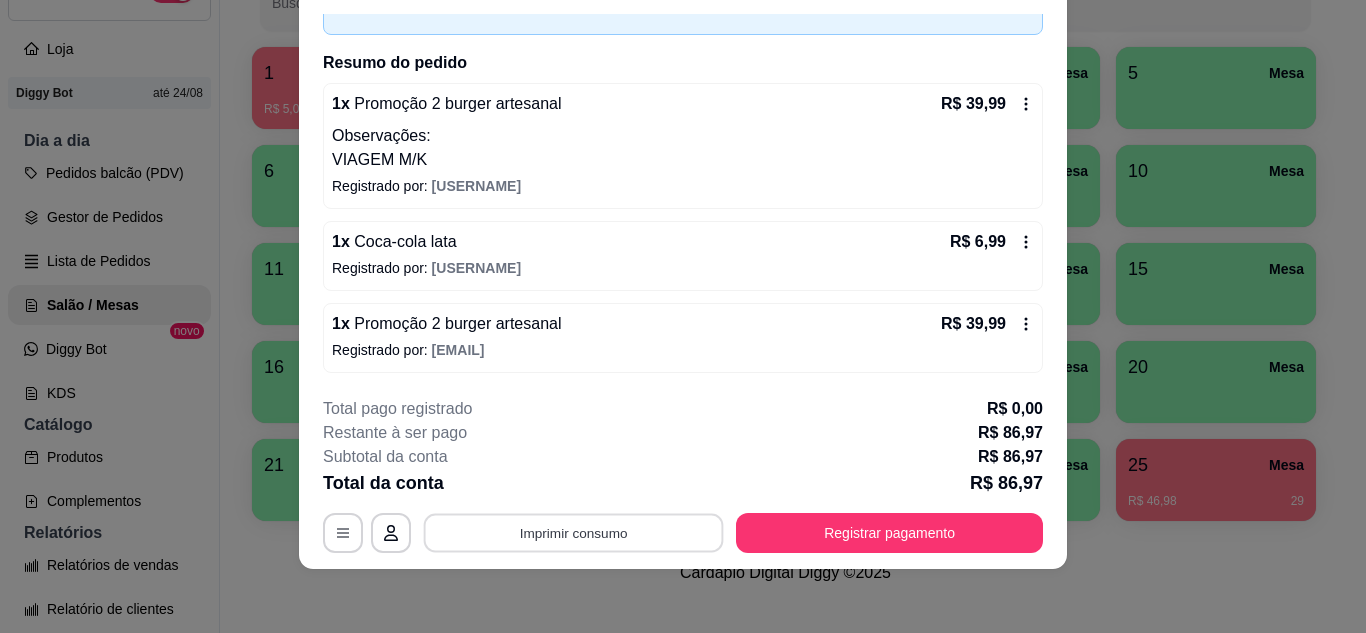 click on "Imprimir consumo" at bounding box center (574, 532) 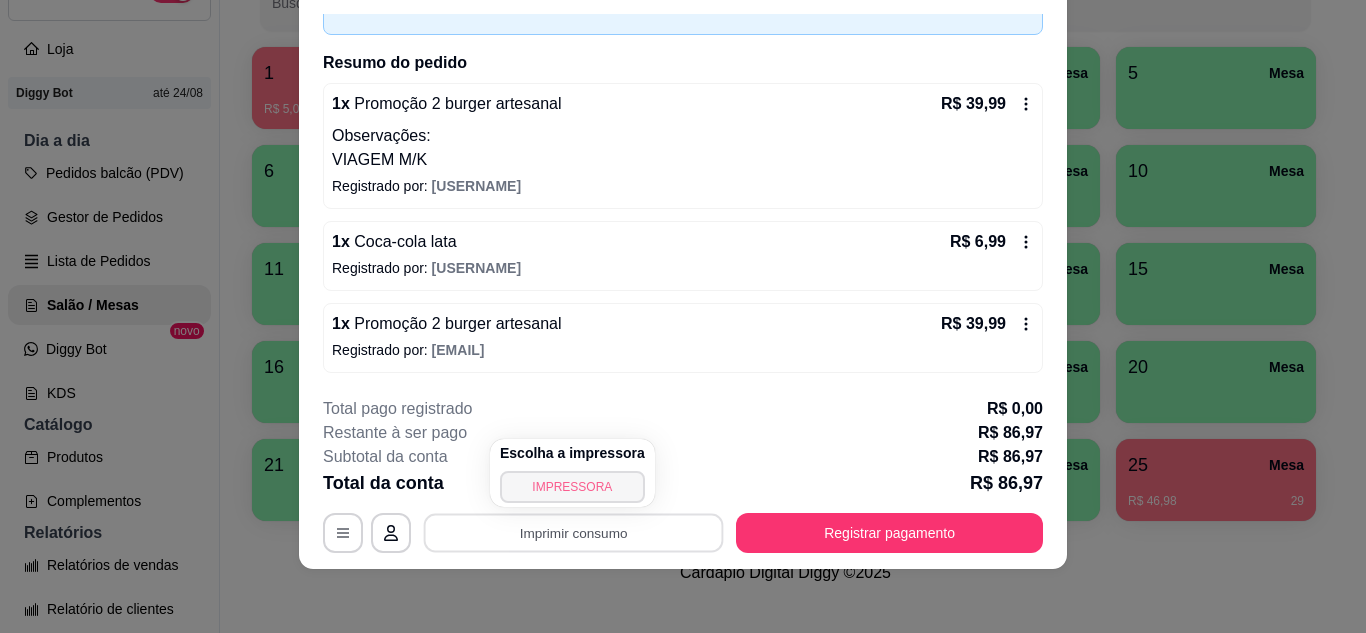 click on "IMPRESSORA" at bounding box center [572, 487] 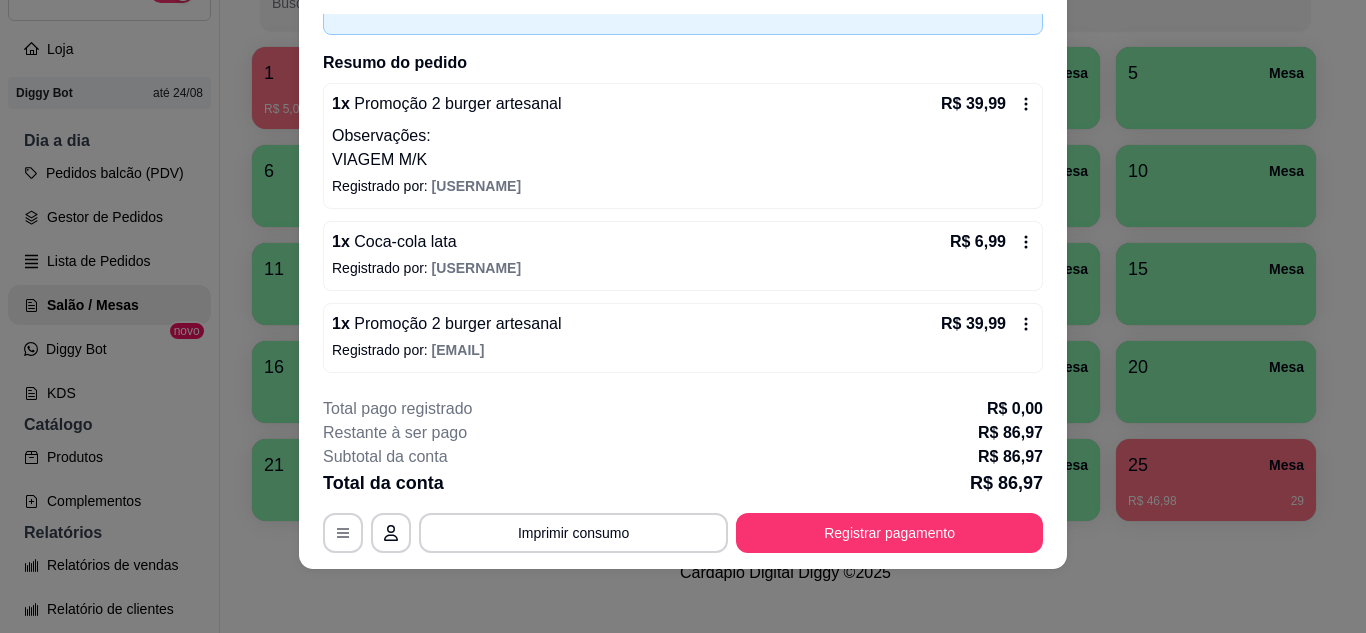 click 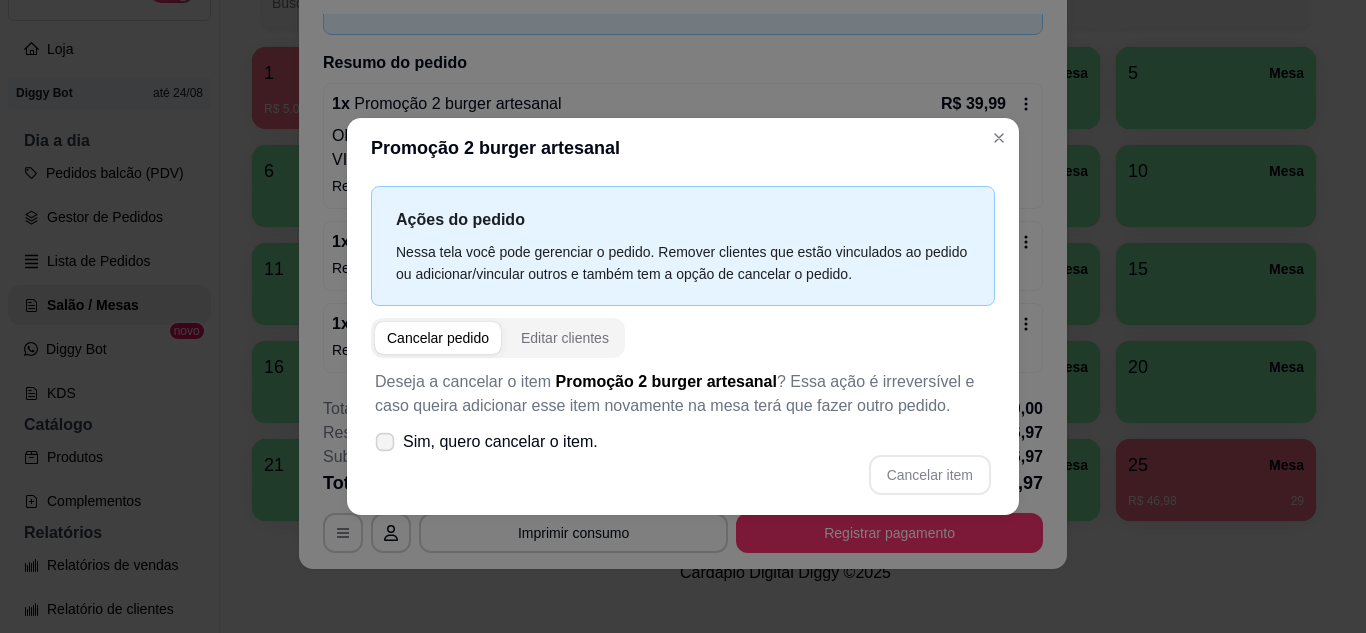 click 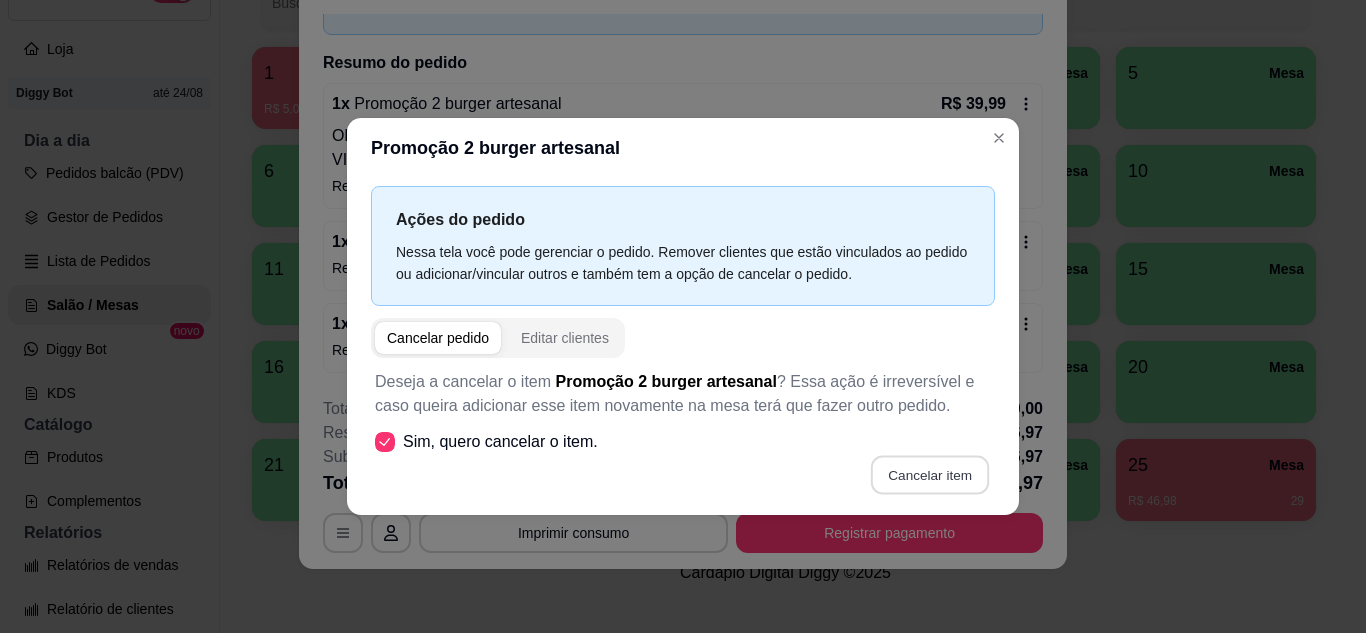 click on "Cancelar item" at bounding box center [929, 474] 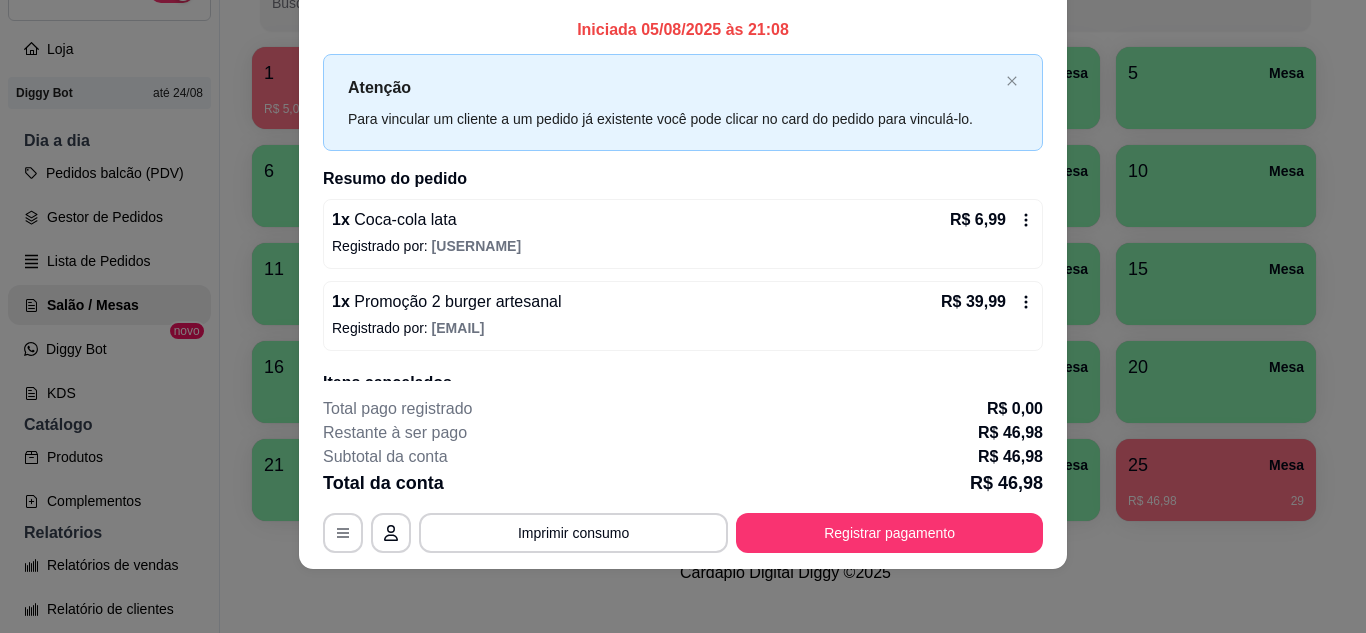 scroll, scrollTop: 0, scrollLeft: 0, axis: both 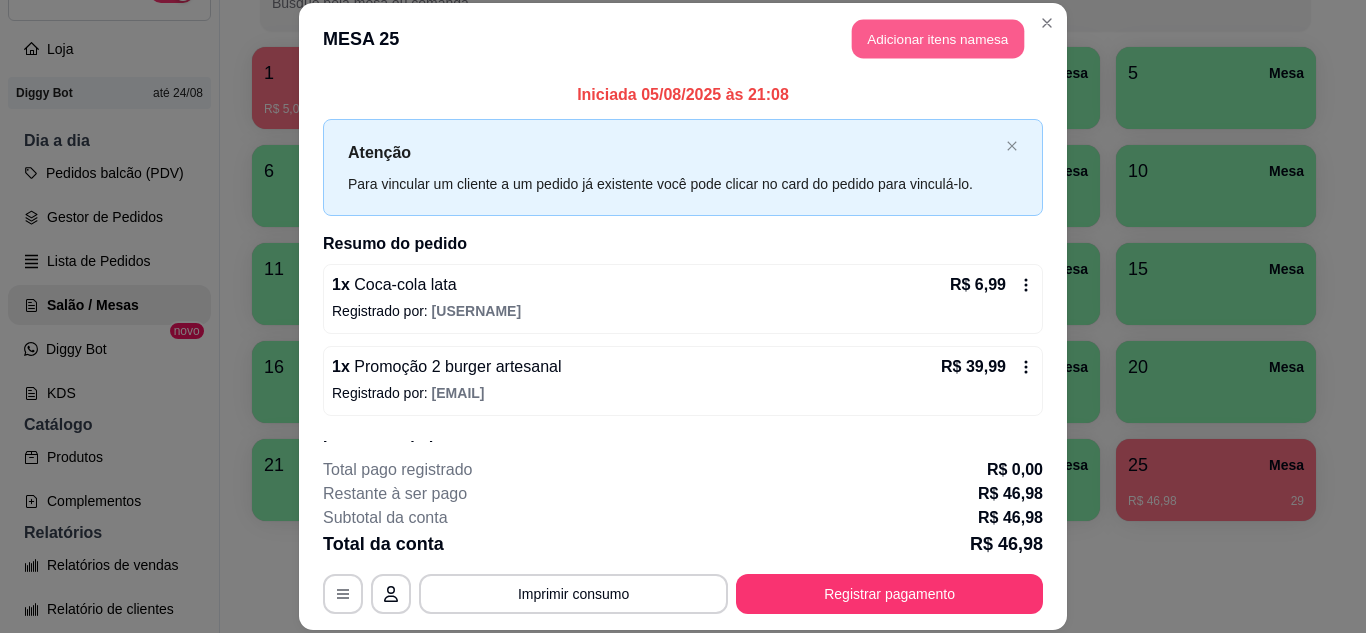 click on "Adicionar itens na  mesa" at bounding box center [938, 39] 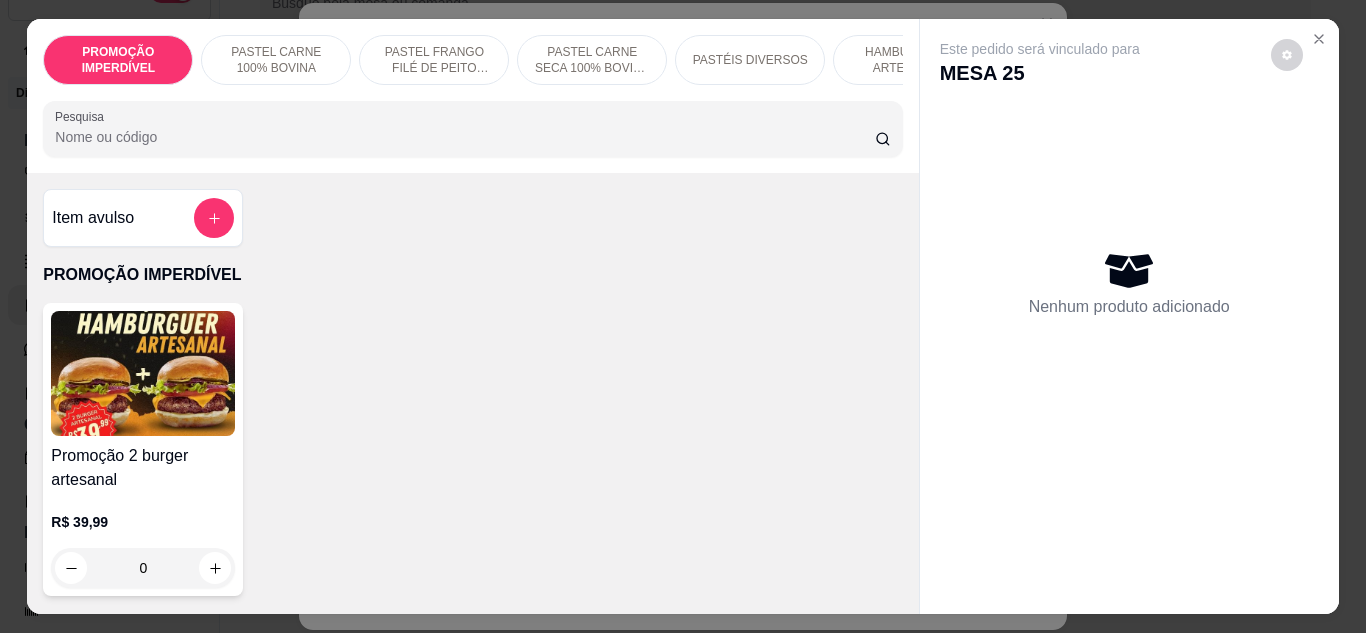 click on "HAMBÚRGUER  ARTESANAL" at bounding box center [908, 60] 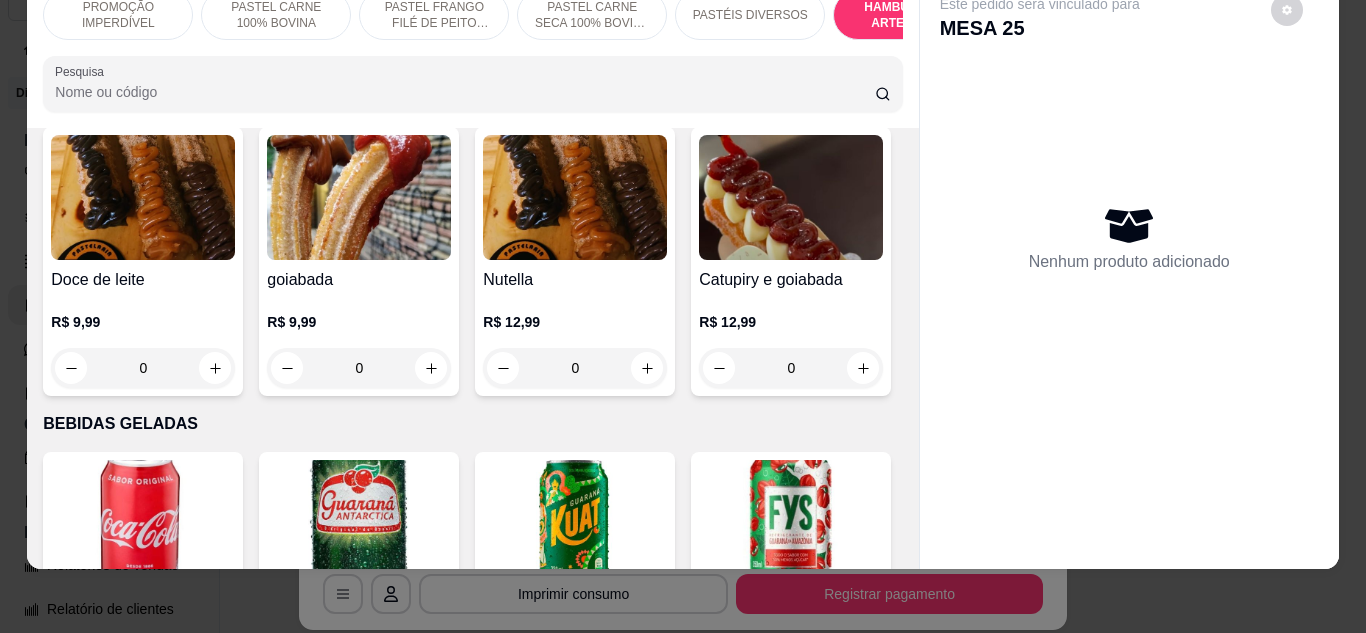 scroll, scrollTop: 5828, scrollLeft: 0, axis: vertical 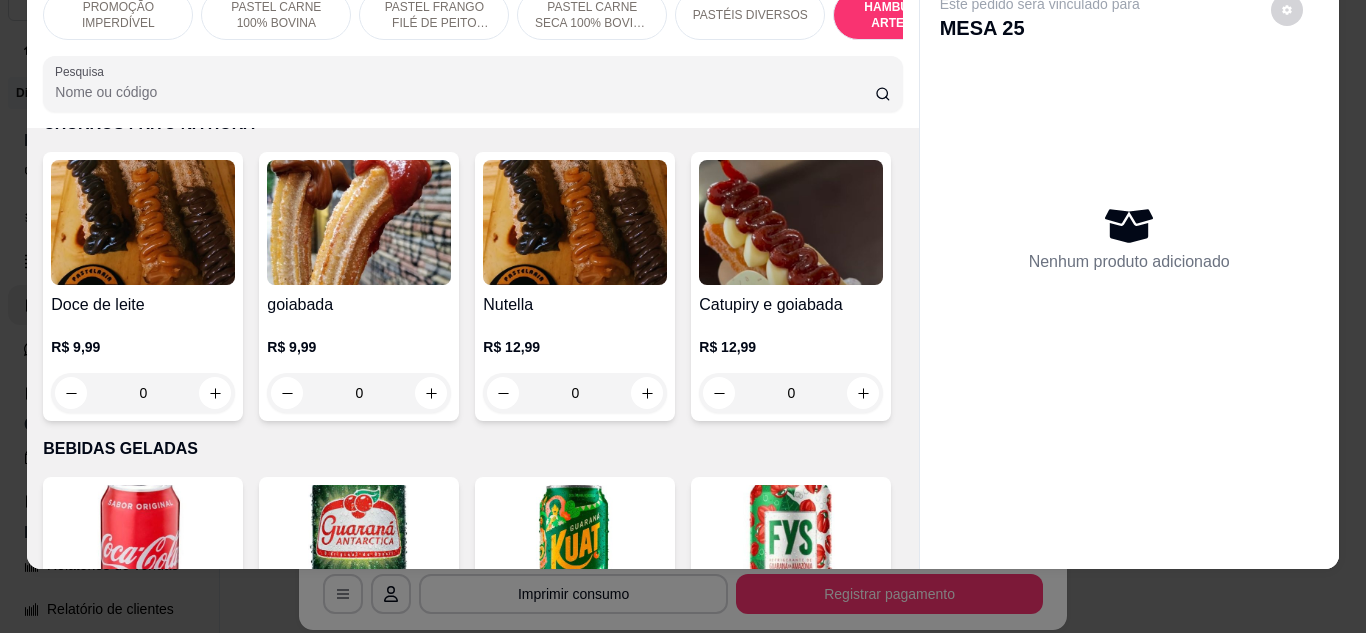 click on "Clássico" at bounding box center [143, -915] 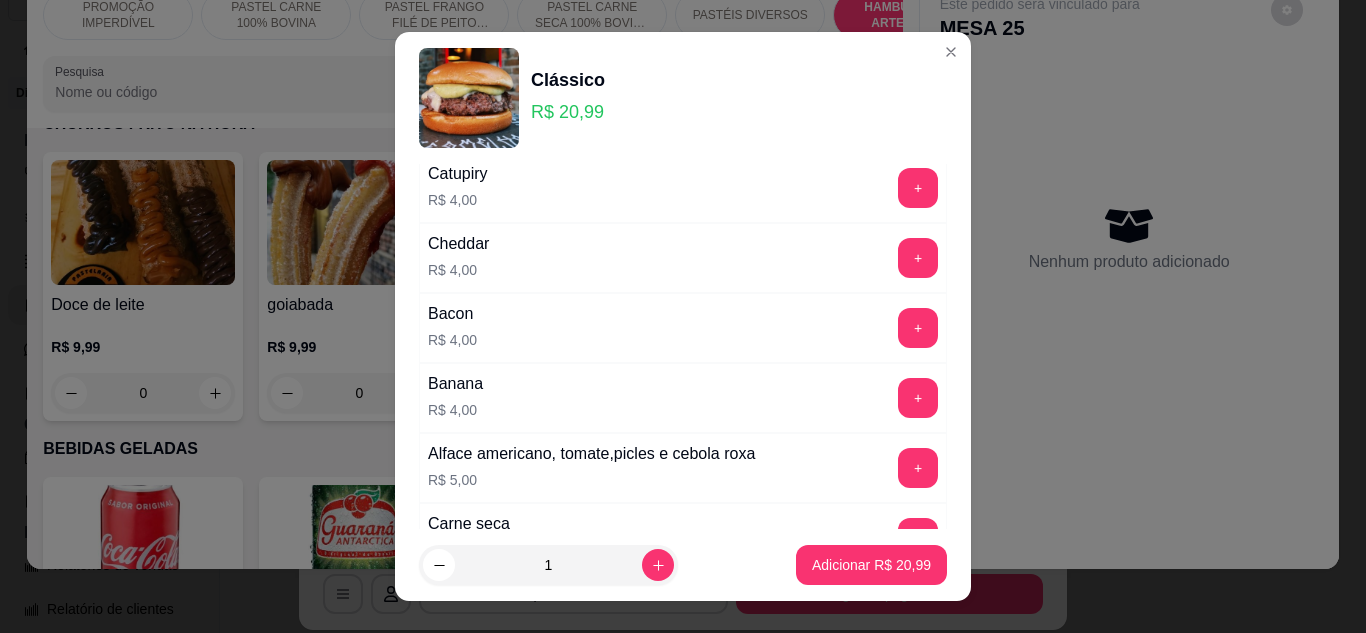 scroll, scrollTop: 300, scrollLeft: 0, axis: vertical 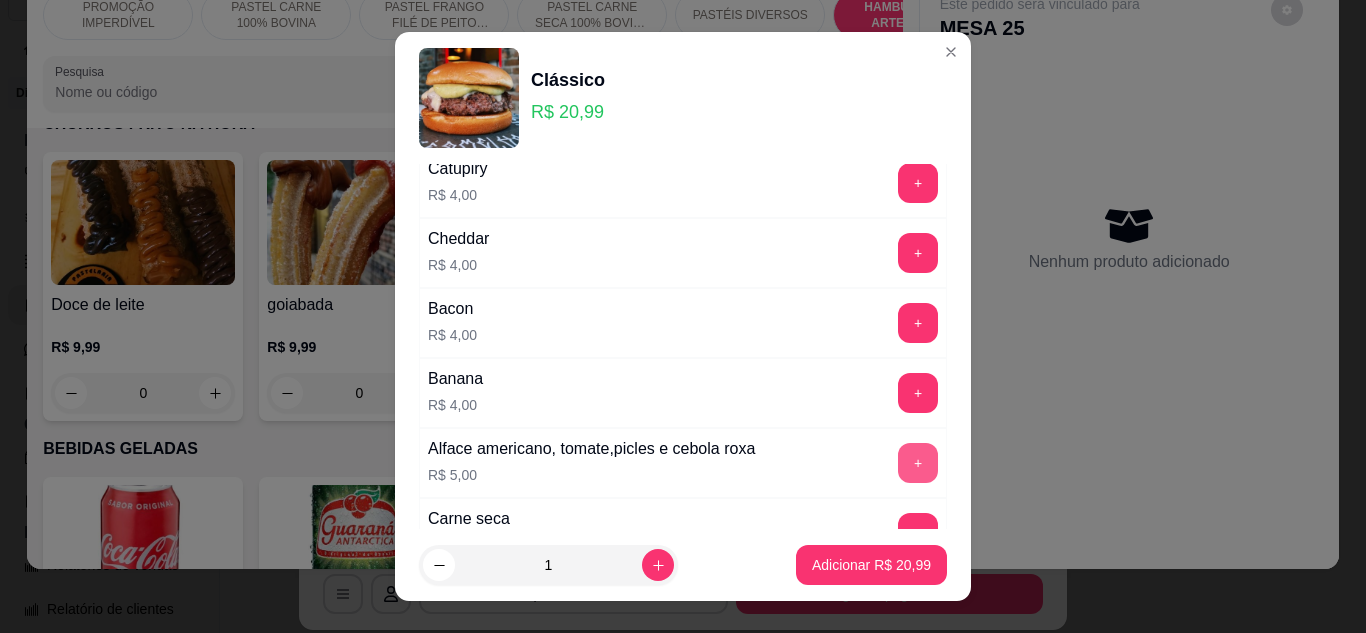 click on "+" at bounding box center [918, 463] 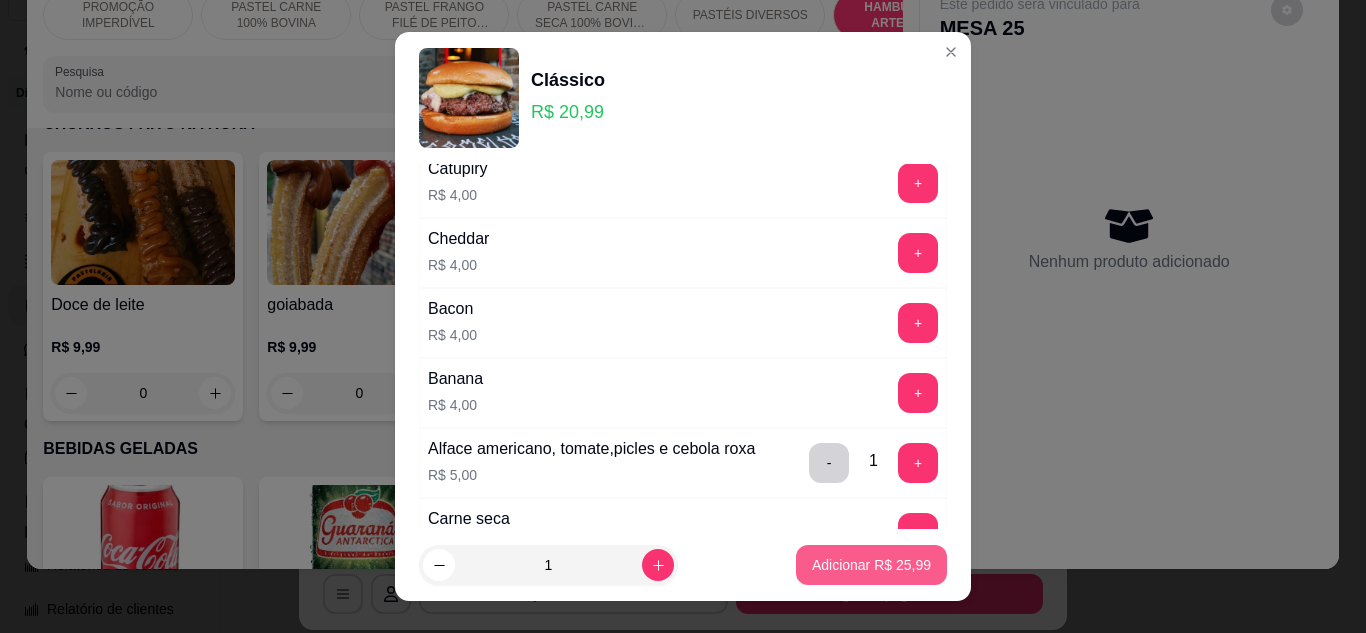 click on "Adicionar   R$ 25,99" at bounding box center (871, 565) 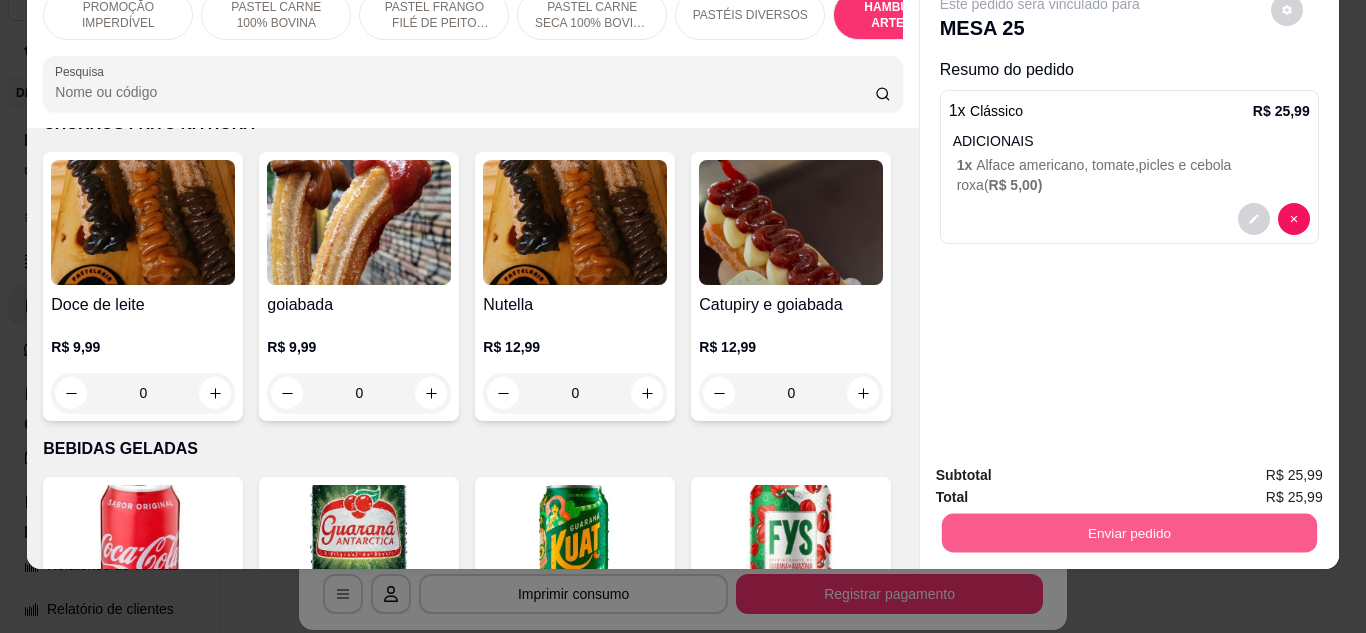 click on "Enviar pedido" at bounding box center (1128, 533) 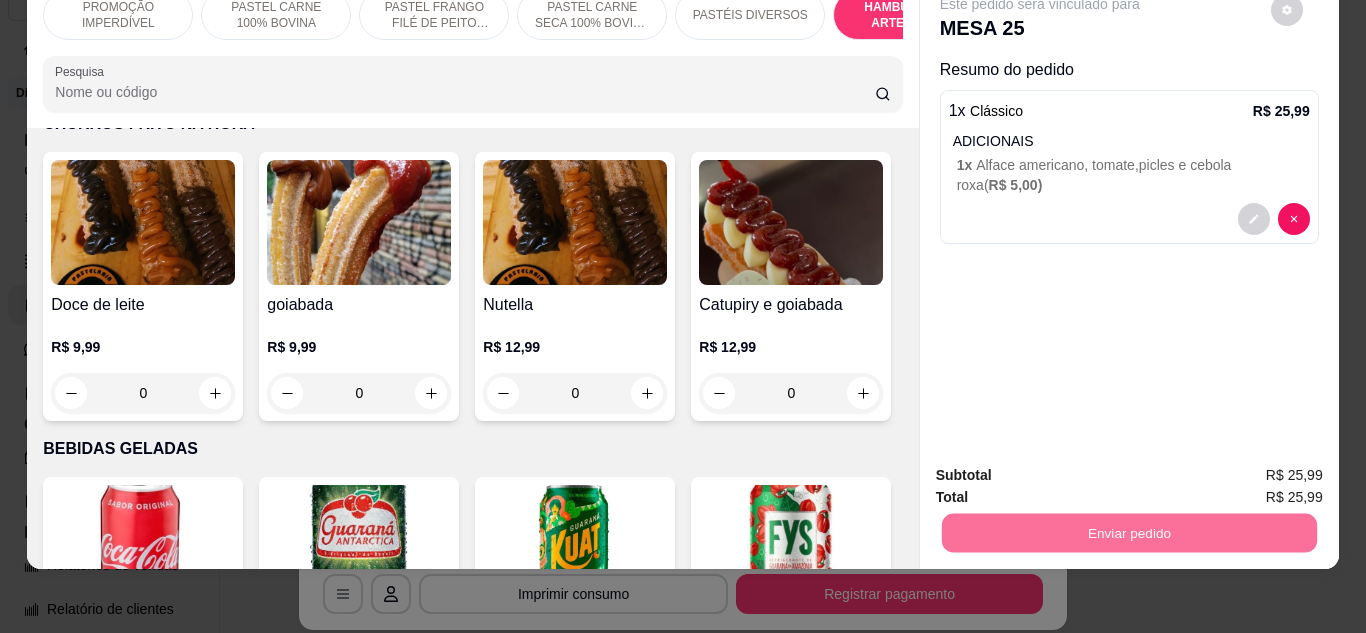 click on "Sim, quero registrar" at bounding box center (1253, 468) 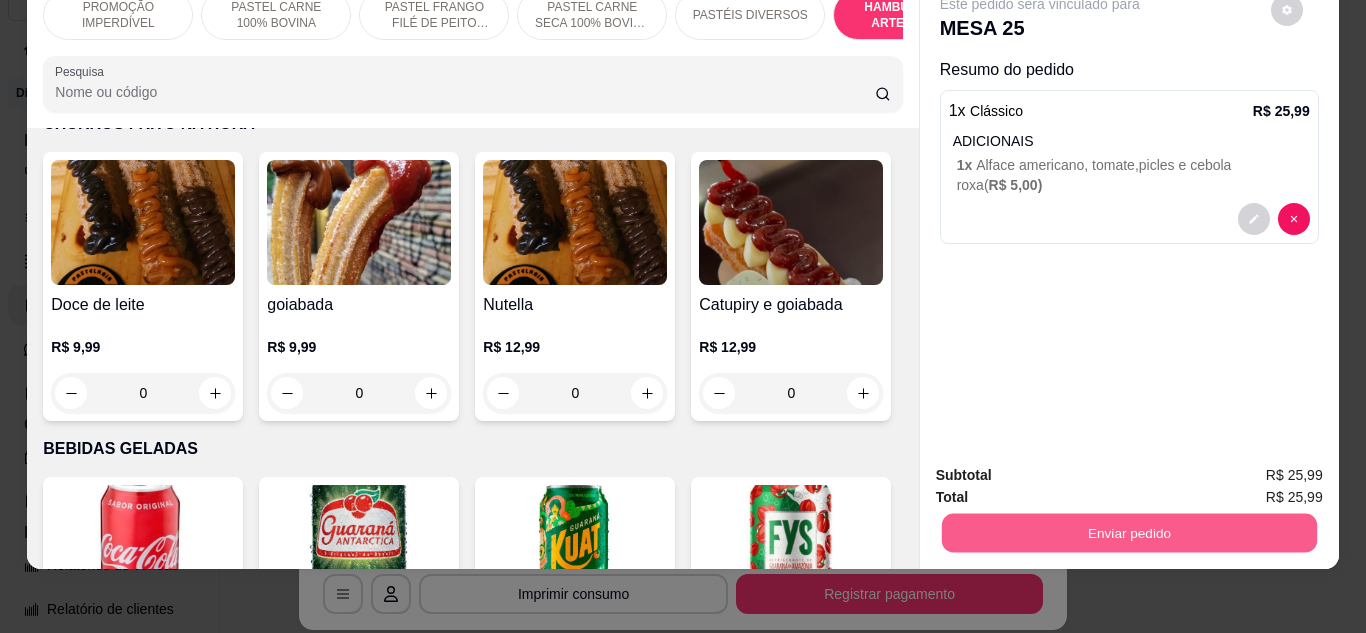 click on "Enviar pedido" at bounding box center [1128, 533] 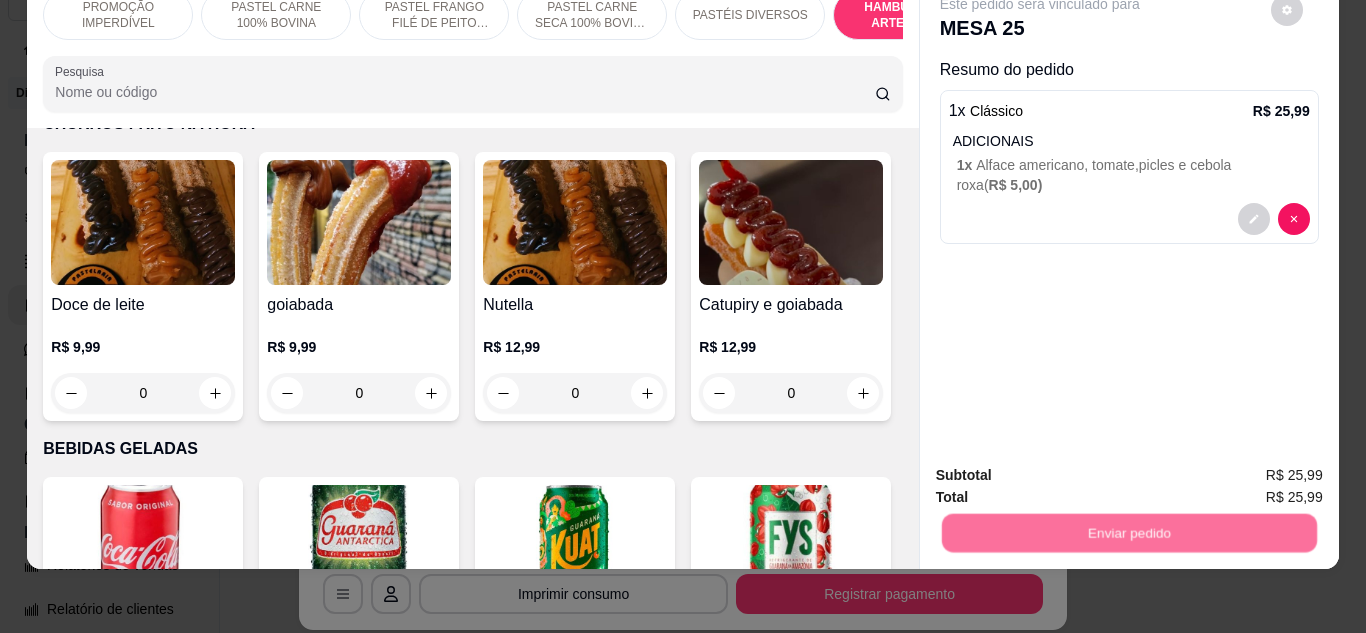 click on "Não registrar e enviar pedido" at bounding box center [1063, 467] 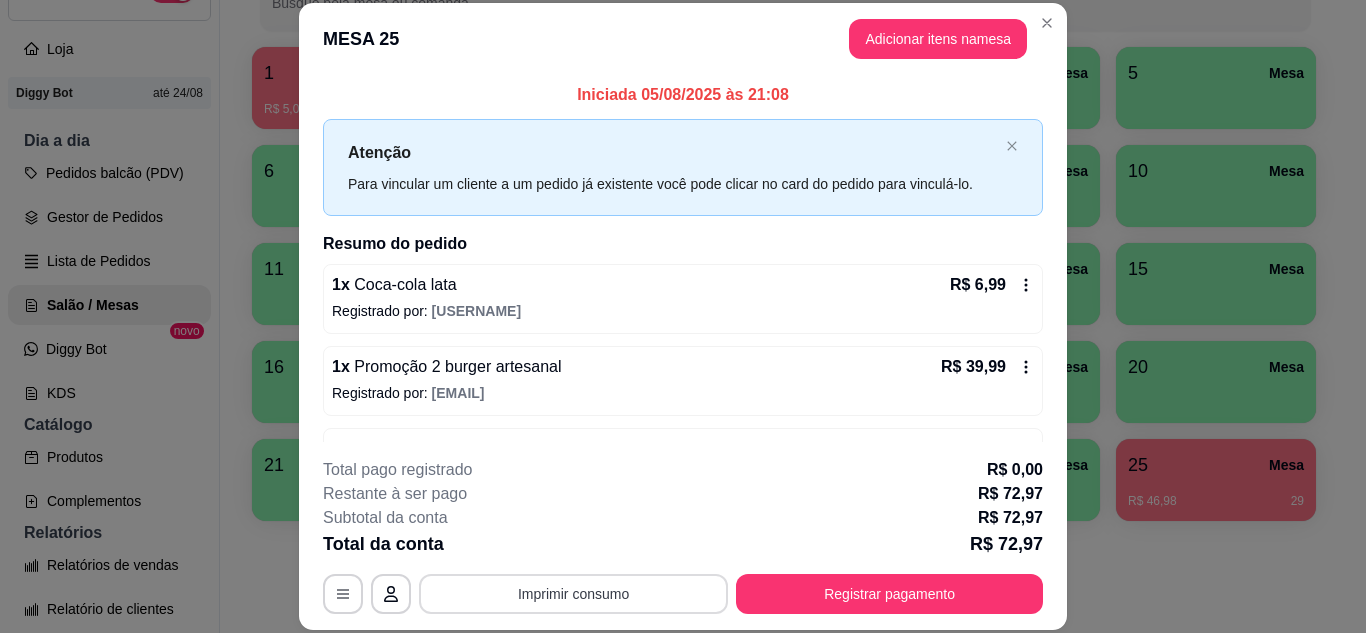 click on "Imprimir consumo" at bounding box center [573, 594] 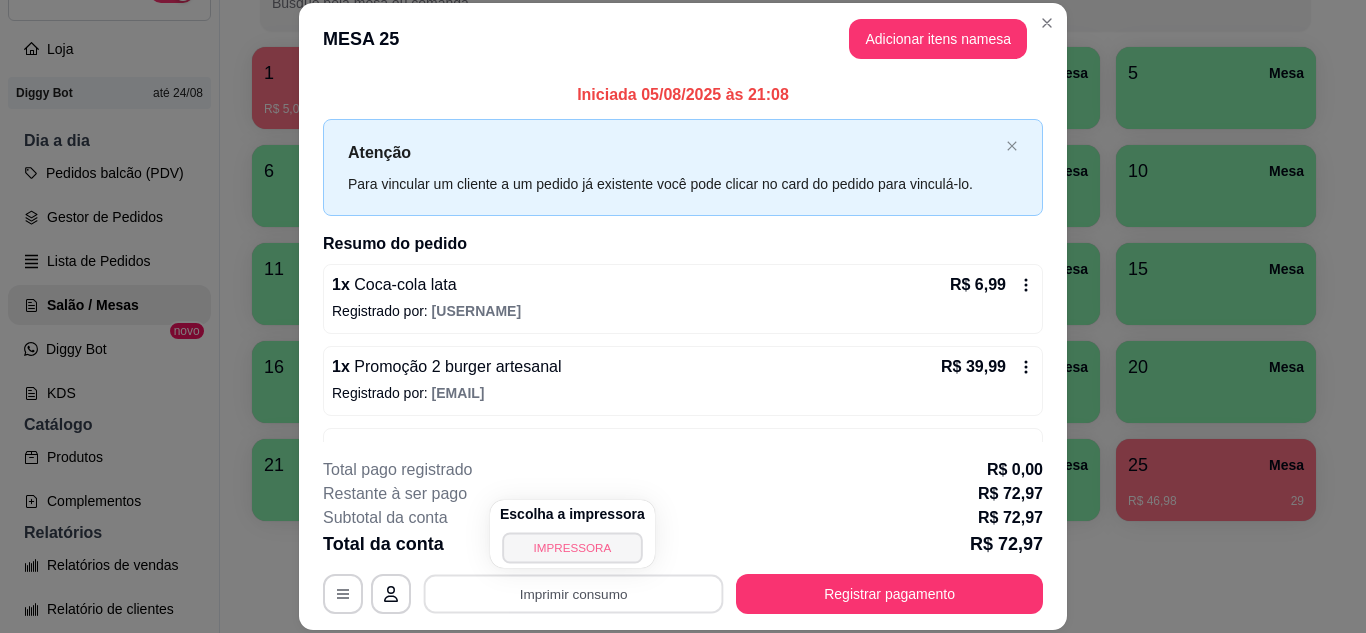 click on "IMPRESSORA" at bounding box center (572, 547) 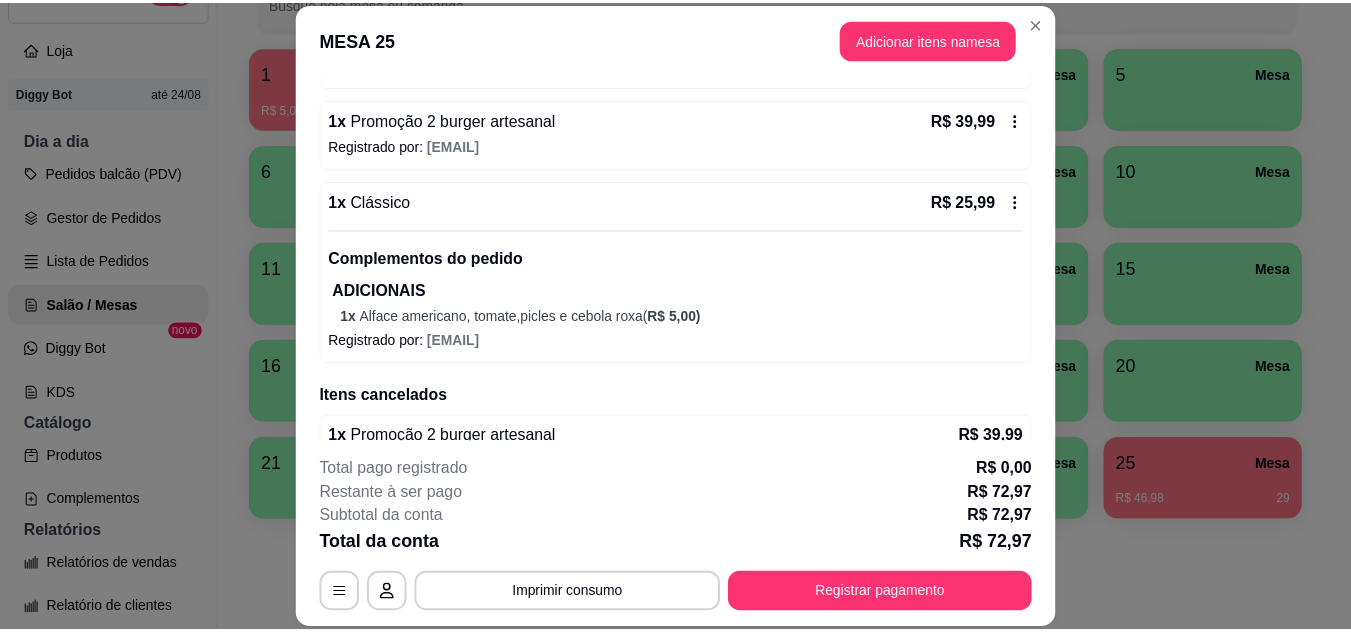 scroll, scrollTop: 200, scrollLeft: 0, axis: vertical 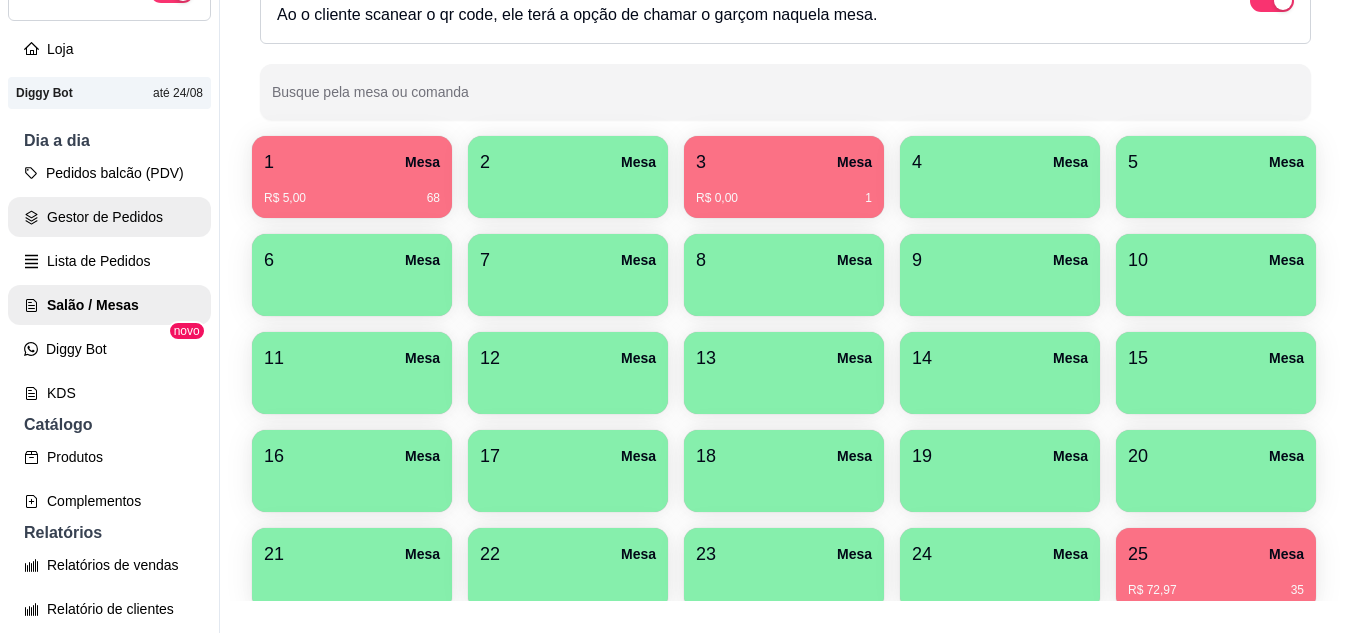 click on "Gestor de Pedidos" at bounding box center [109, 217] 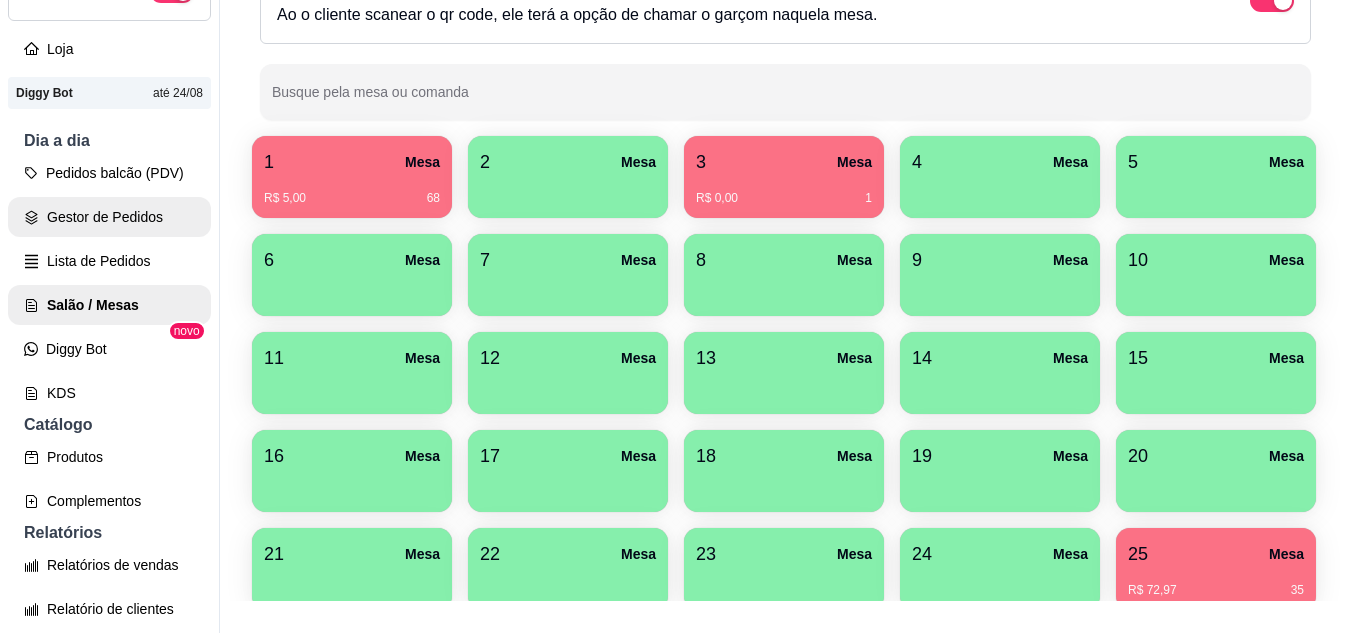 scroll, scrollTop: 0, scrollLeft: 0, axis: both 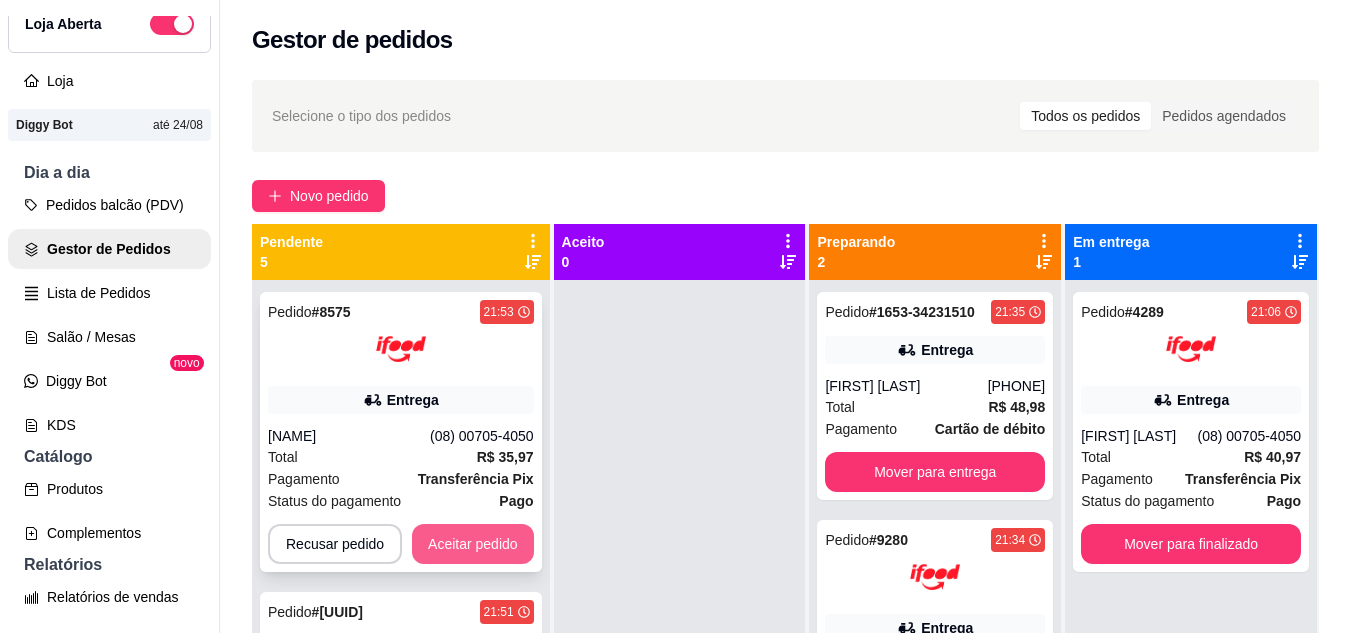 click on "Aceitar pedido" at bounding box center (473, 544) 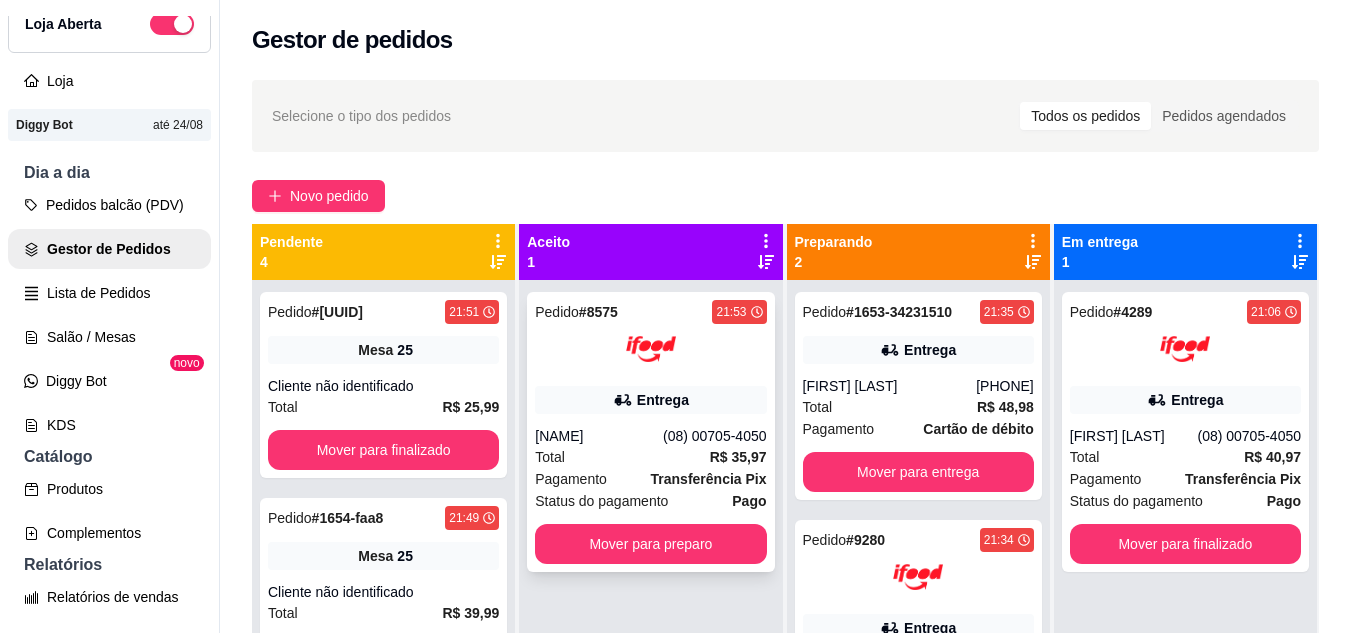 click on "R$ 35,97" at bounding box center [738, 457] 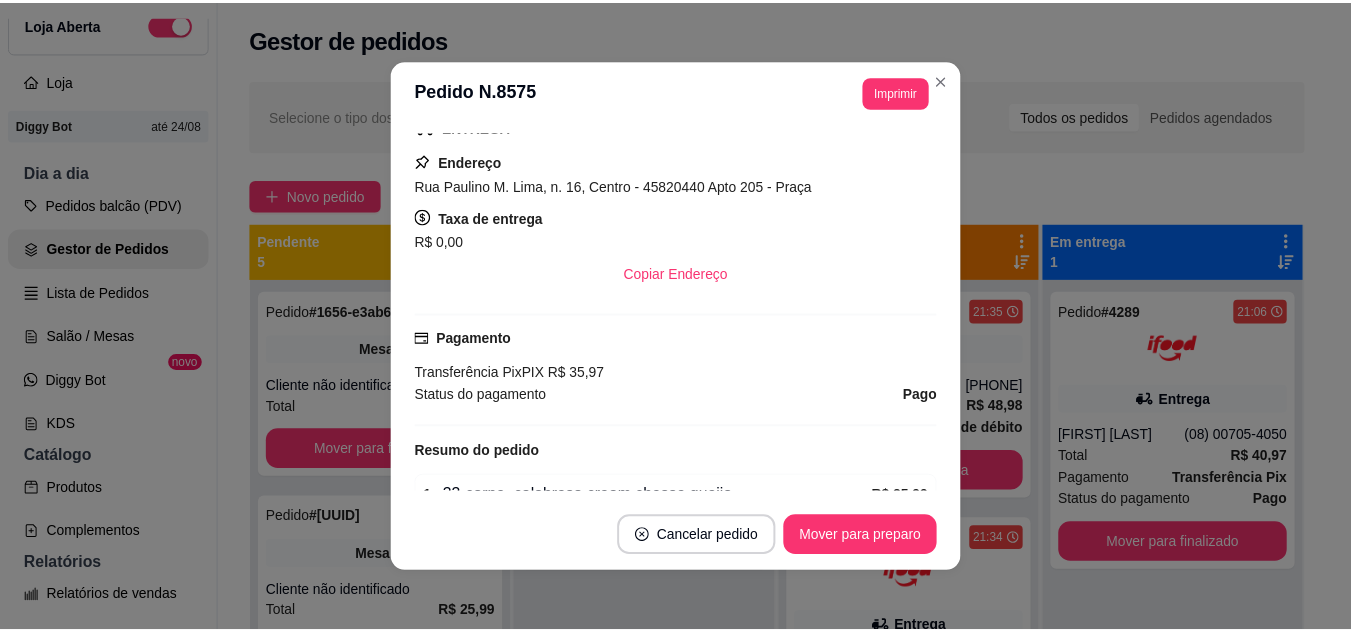 scroll, scrollTop: 600, scrollLeft: 0, axis: vertical 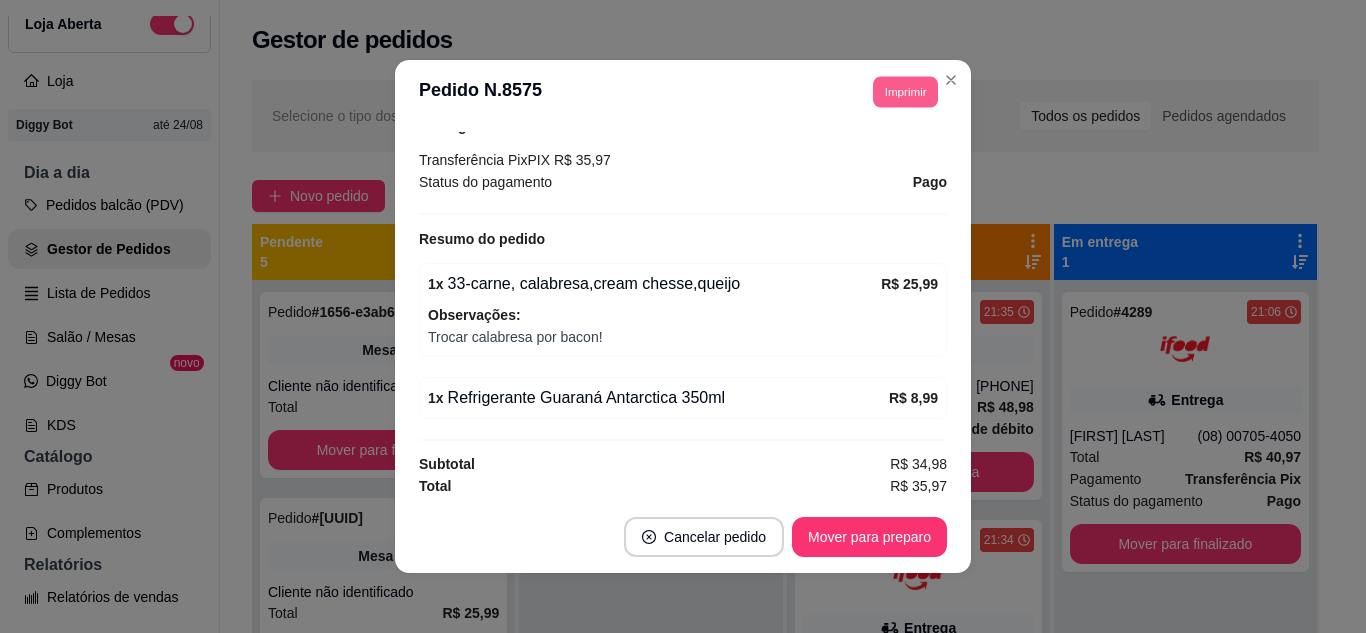 click on "Imprimir" at bounding box center (905, 91) 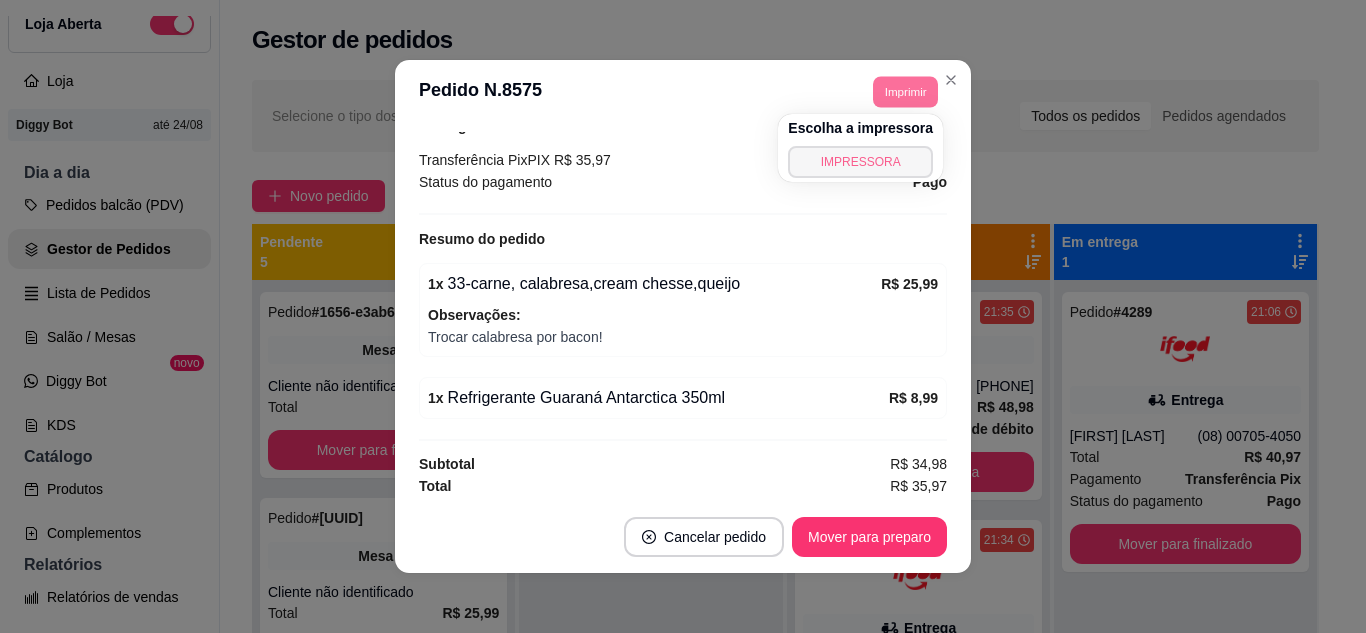 click on "IMPRESSORA" at bounding box center (860, 162) 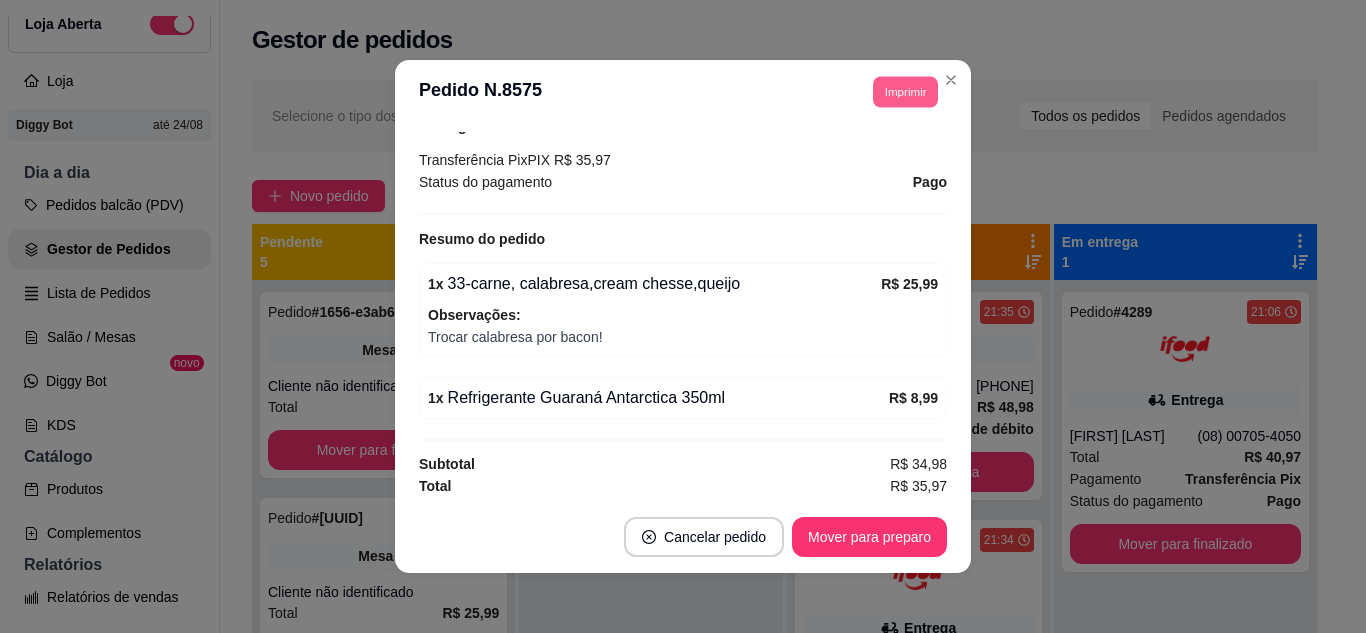 click on "Imprimir" at bounding box center (905, 91) 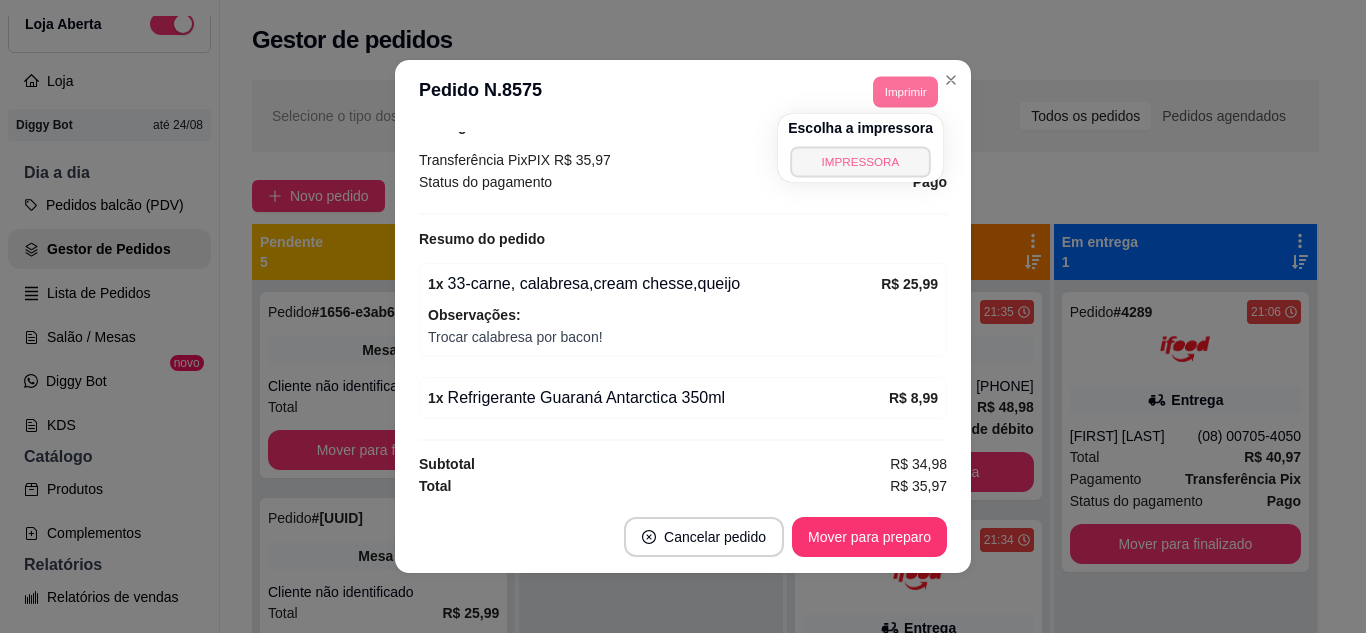 click on "IMPRESSORA" at bounding box center [860, 161] 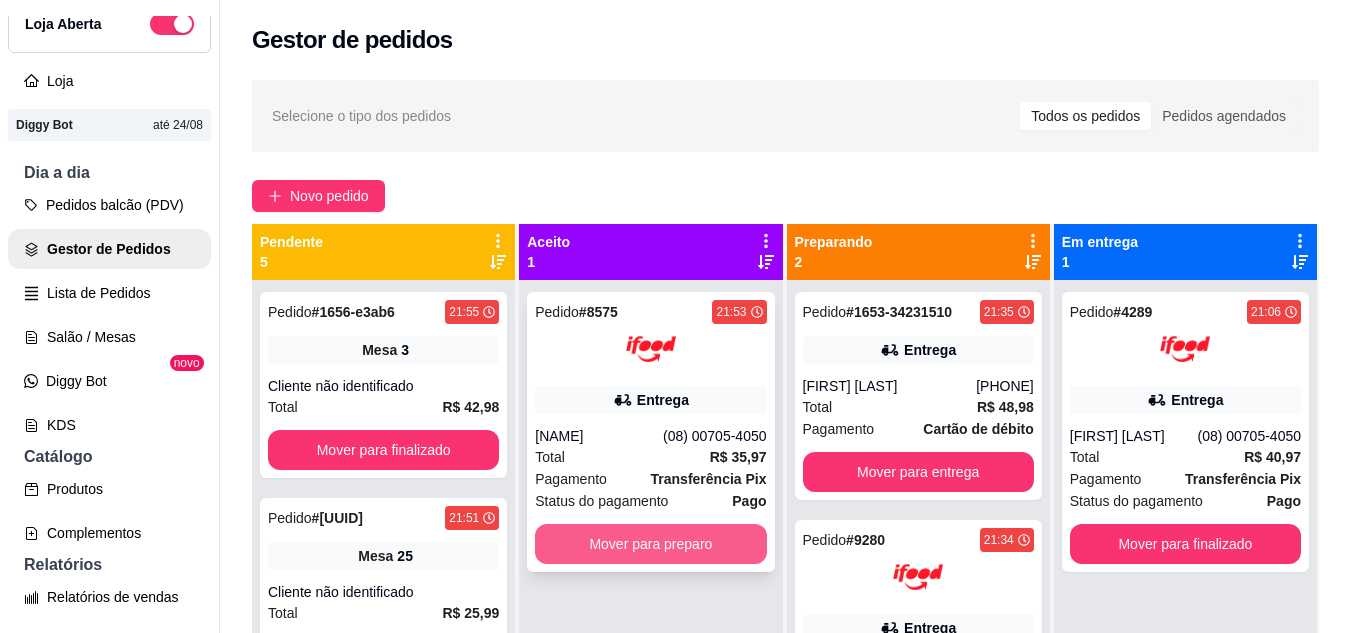 click on "Mover para preparo" at bounding box center [650, 544] 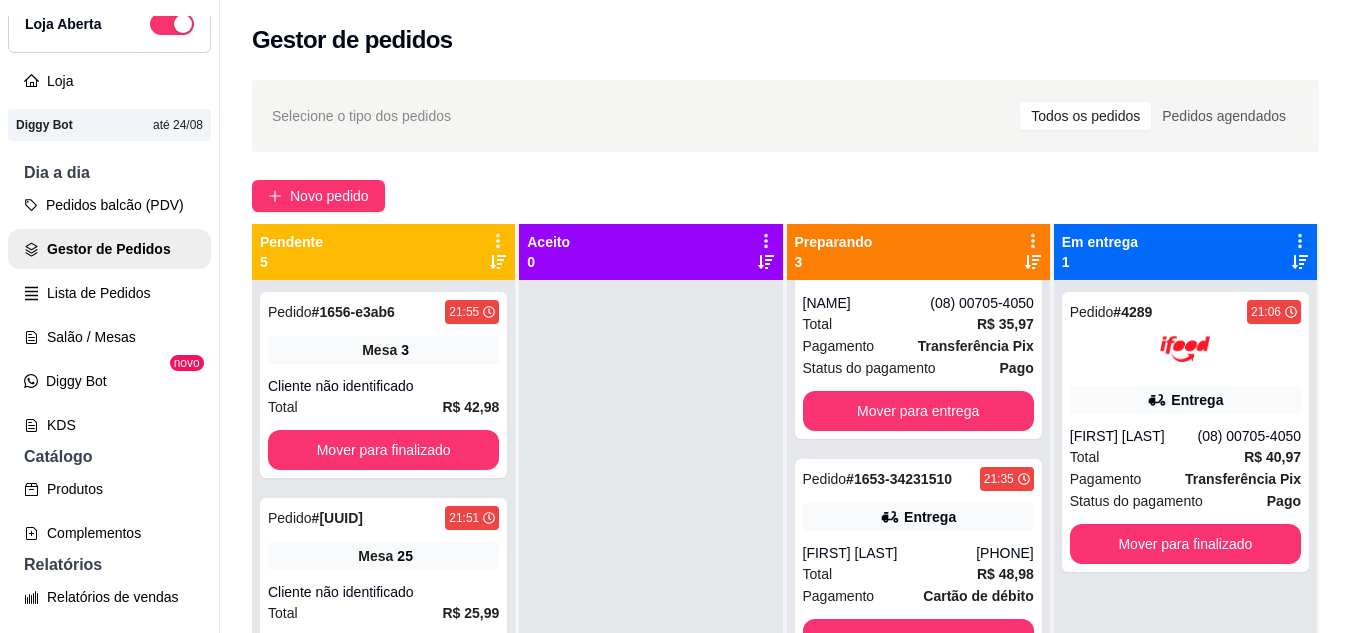 scroll, scrollTop: 255, scrollLeft: 0, axis: vertical 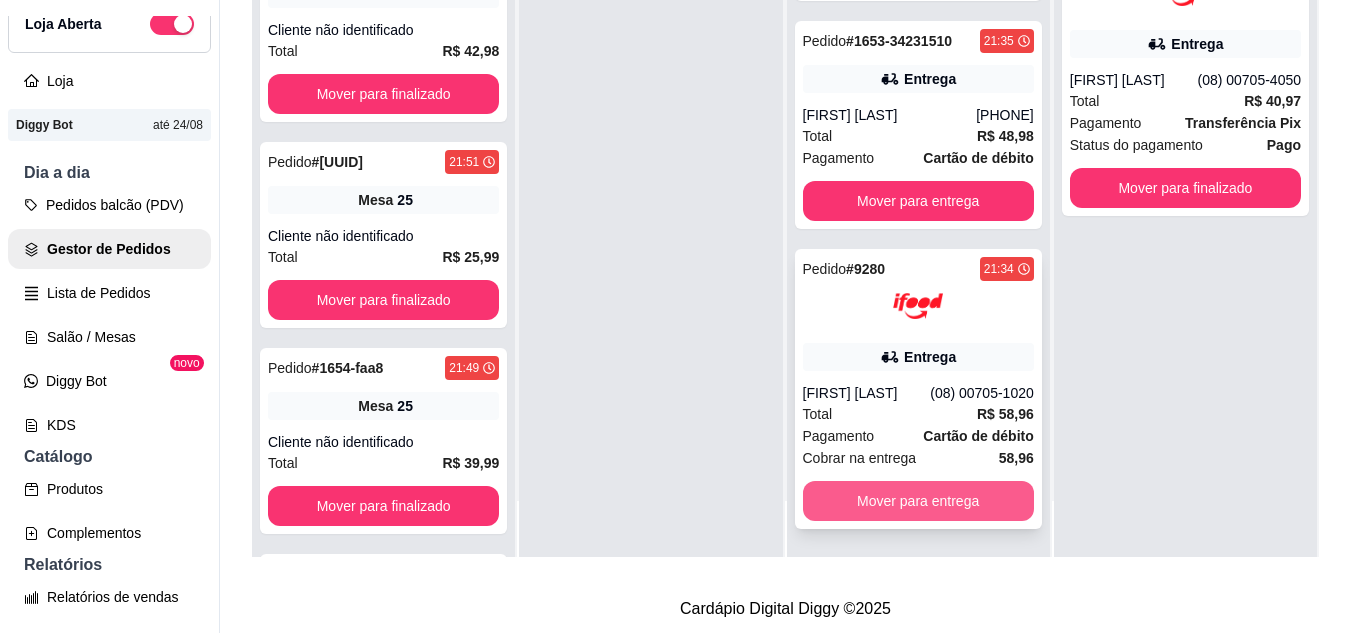 click on "Mover para entrega" at bounding box center (918, 501) 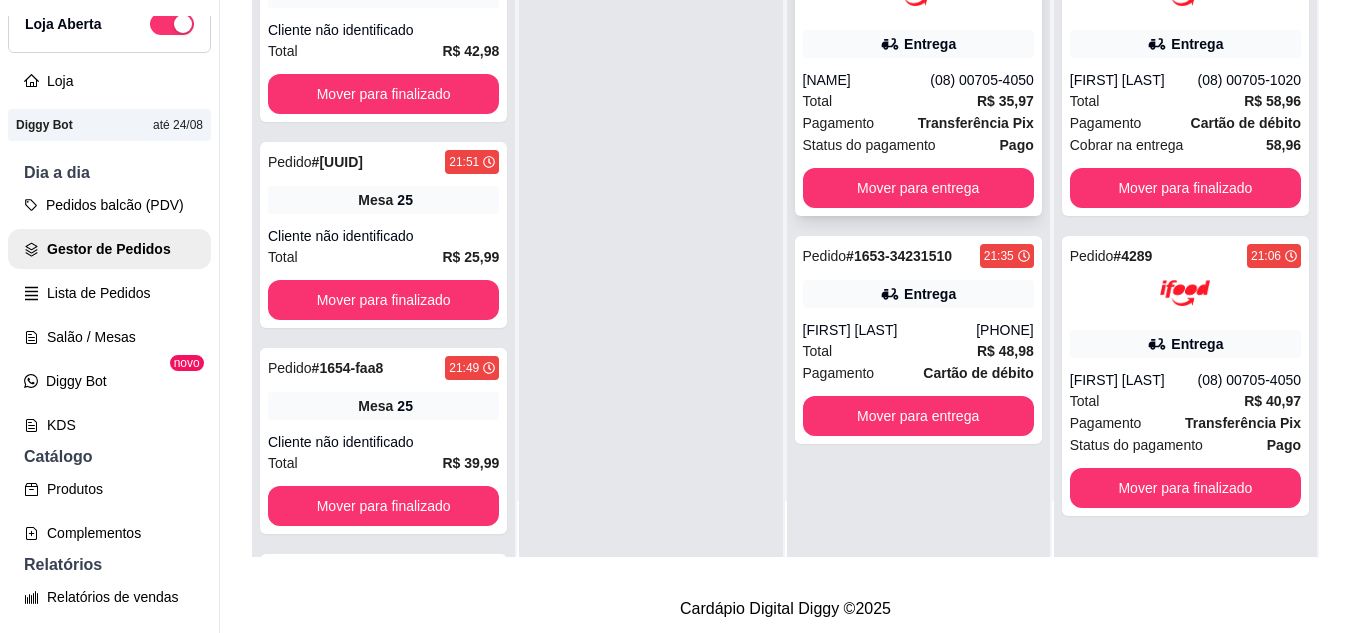 scroll, scrollTop: 0, scrollLeft: 0, axis: both 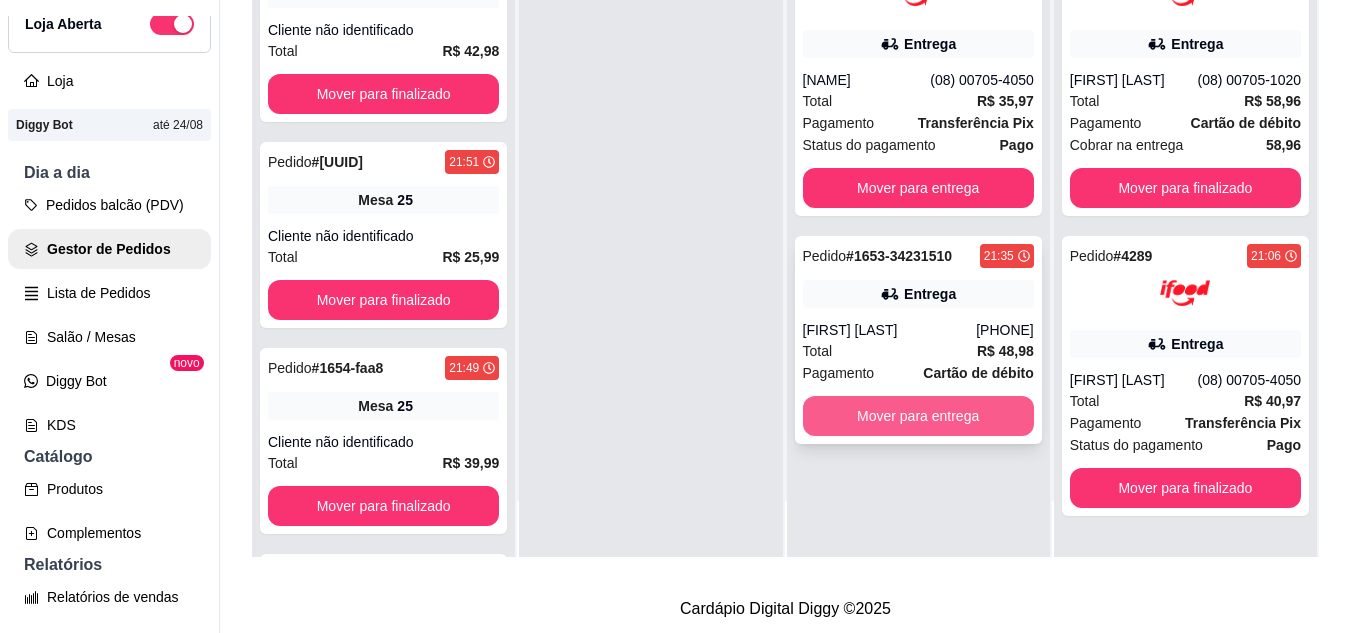 click on "Mover para entrega" at bounding box center (918, 416) 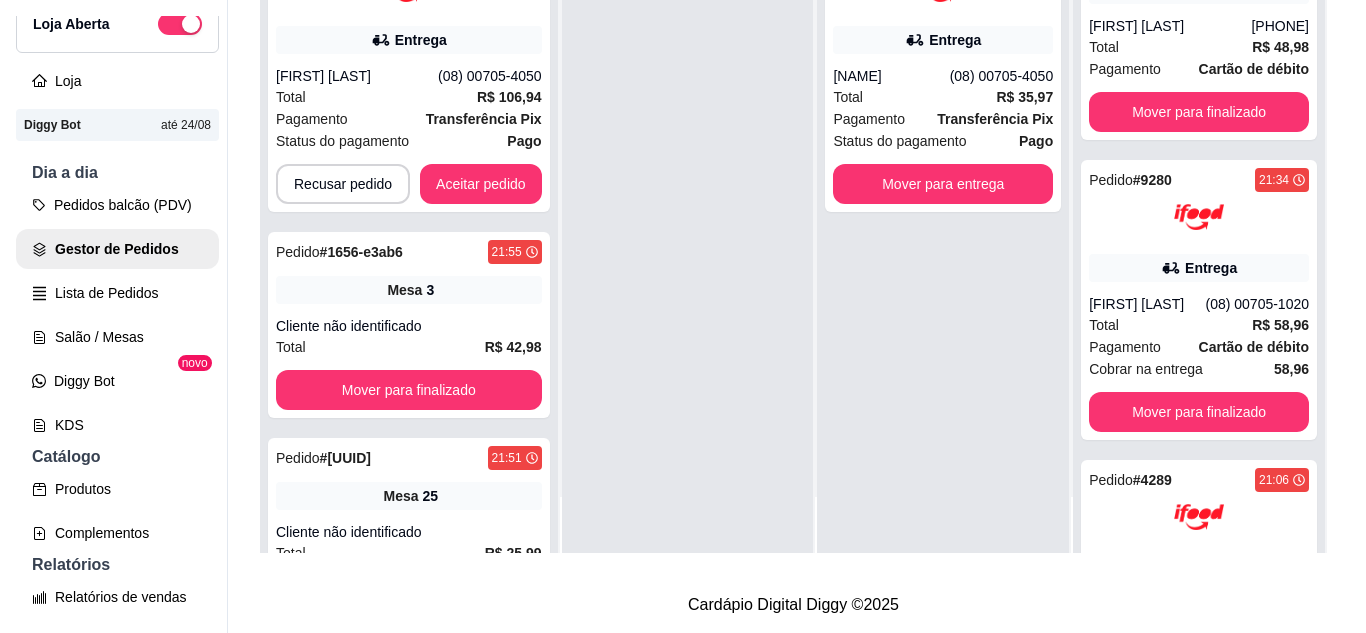 scroll, scrollTop: 300, scrollLeft: 0, axis: vertical 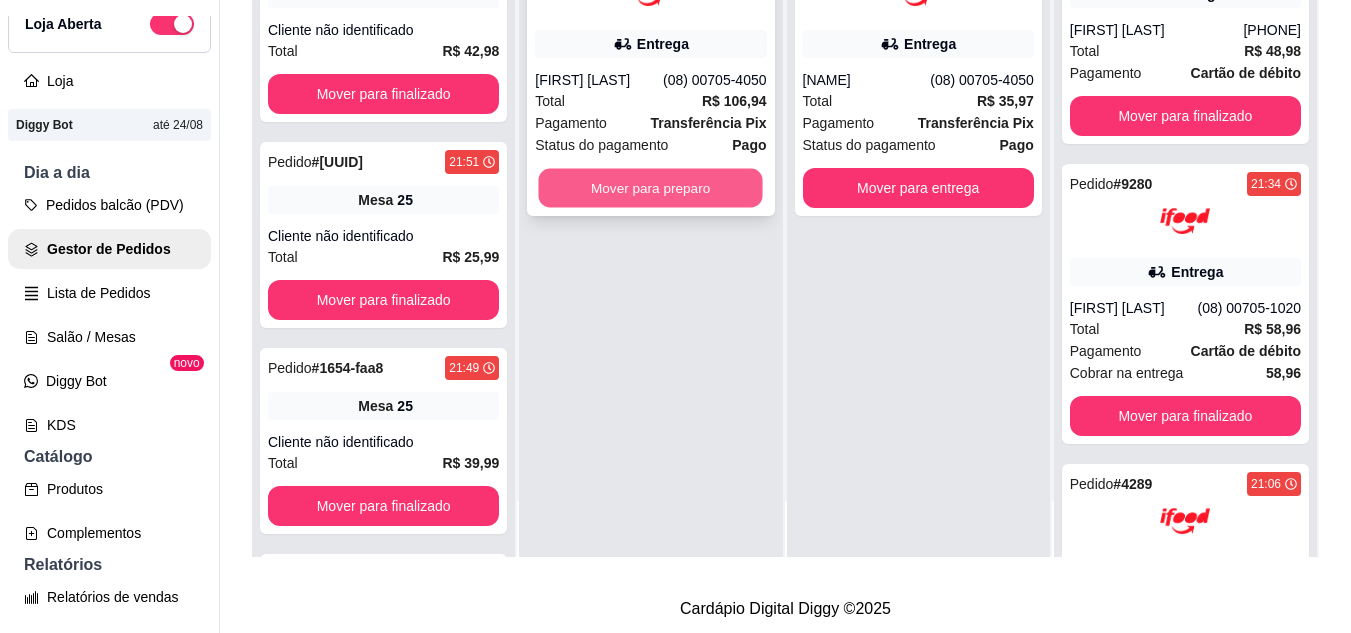 click on "Mover para preparo" at bounding box center (651, 188) 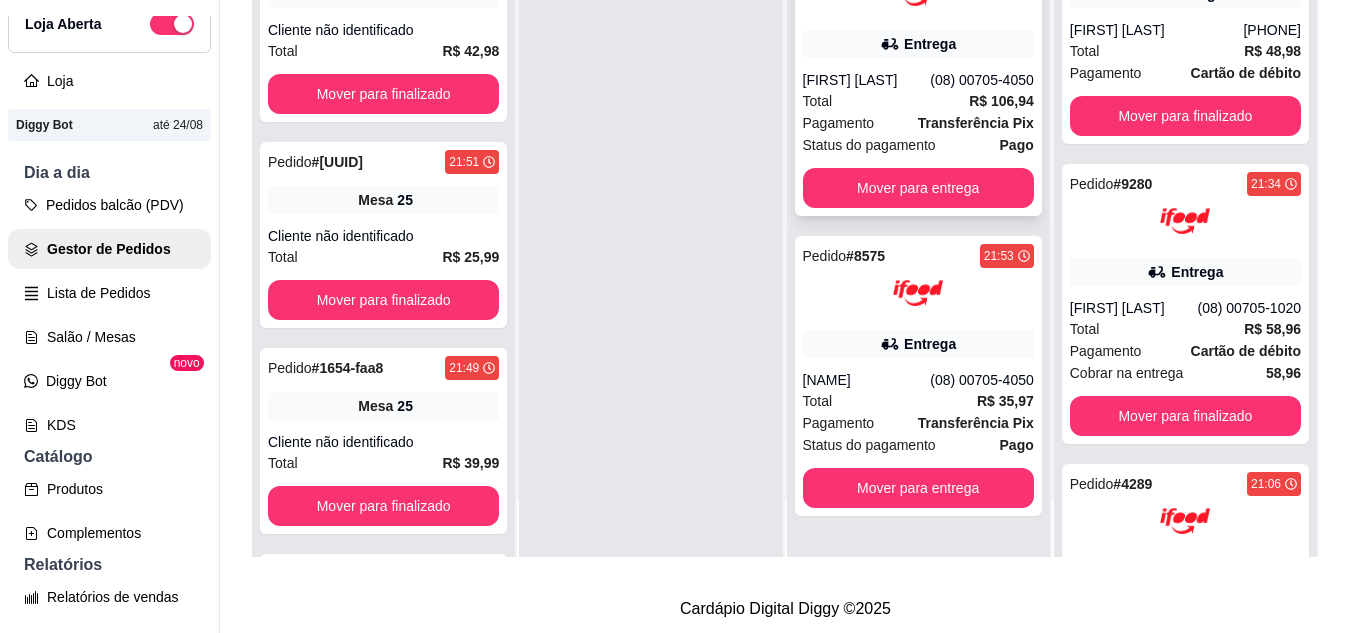 click on "(08) 00705-4050" at bounding box center (982, 80) 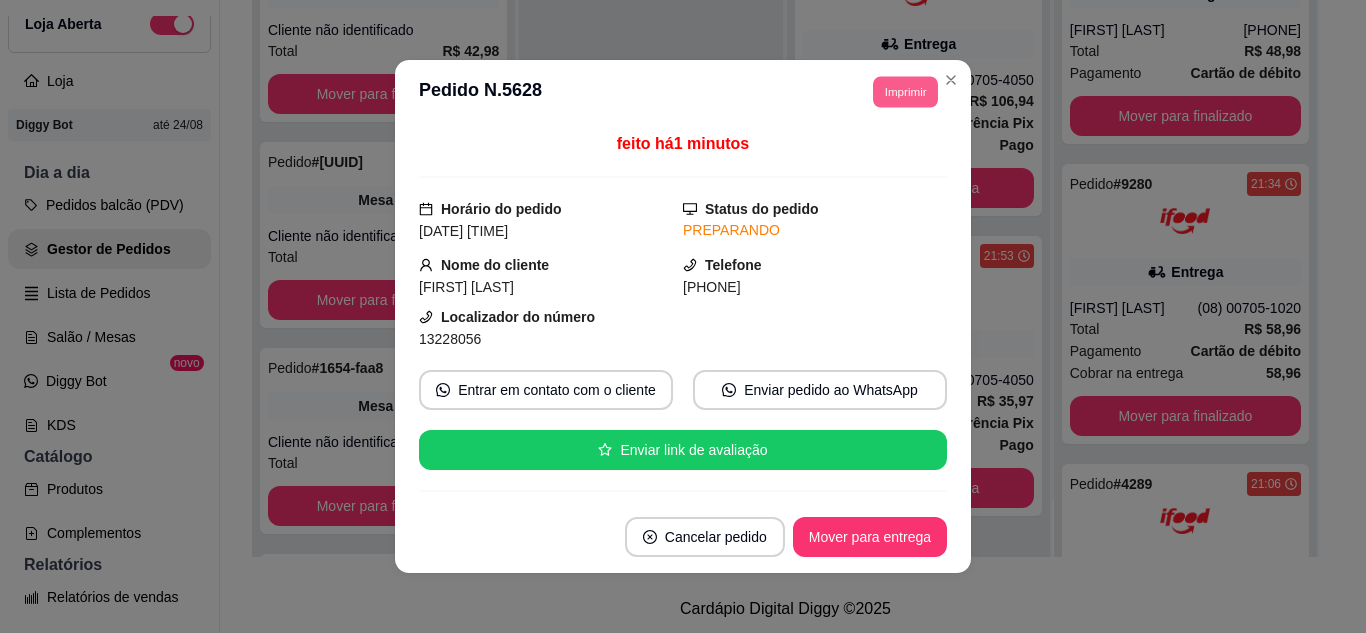 click on "Imprimir" at bounding box center (905, 91) 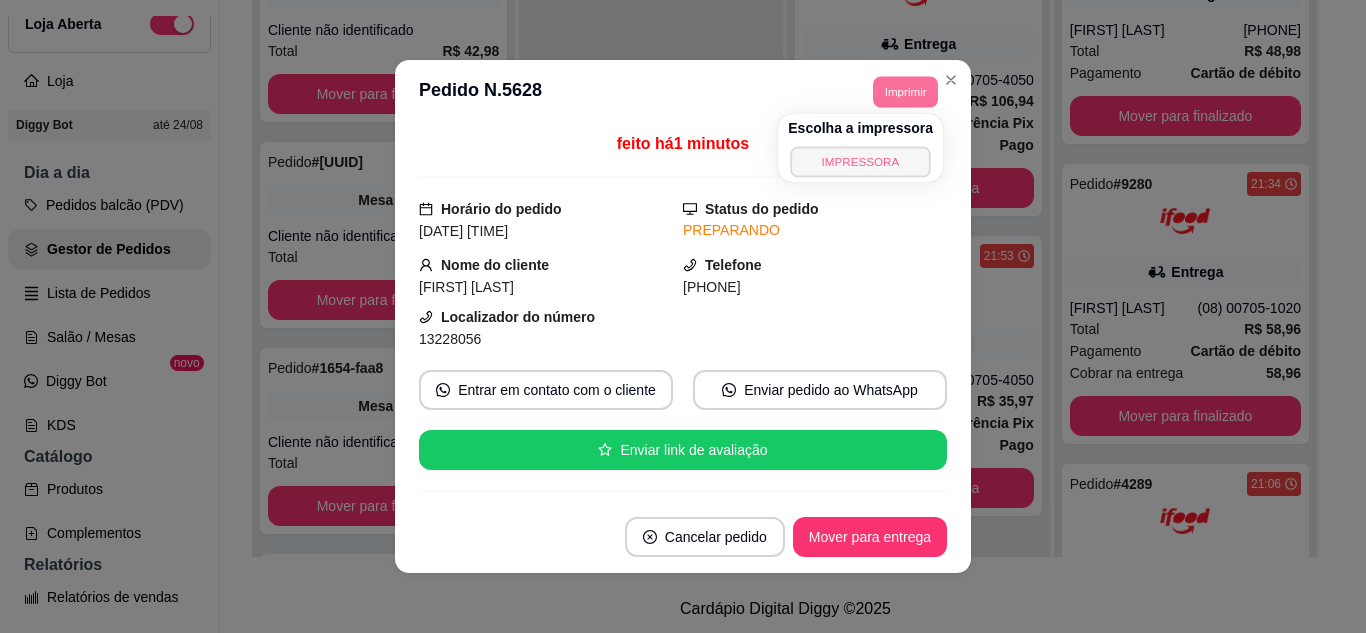 click on "IMPRESSORA" at bounding box center [860, 161] 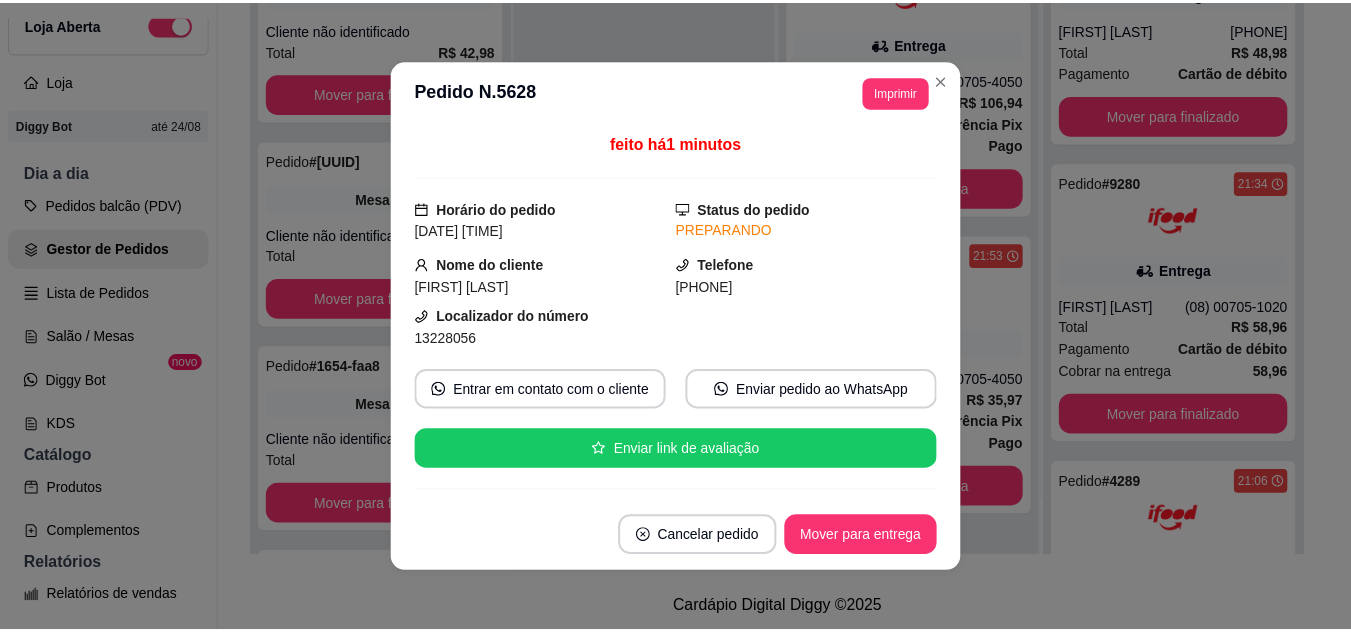scroll, scrollTop: 319, scrollLeft: 0, axis: vertical 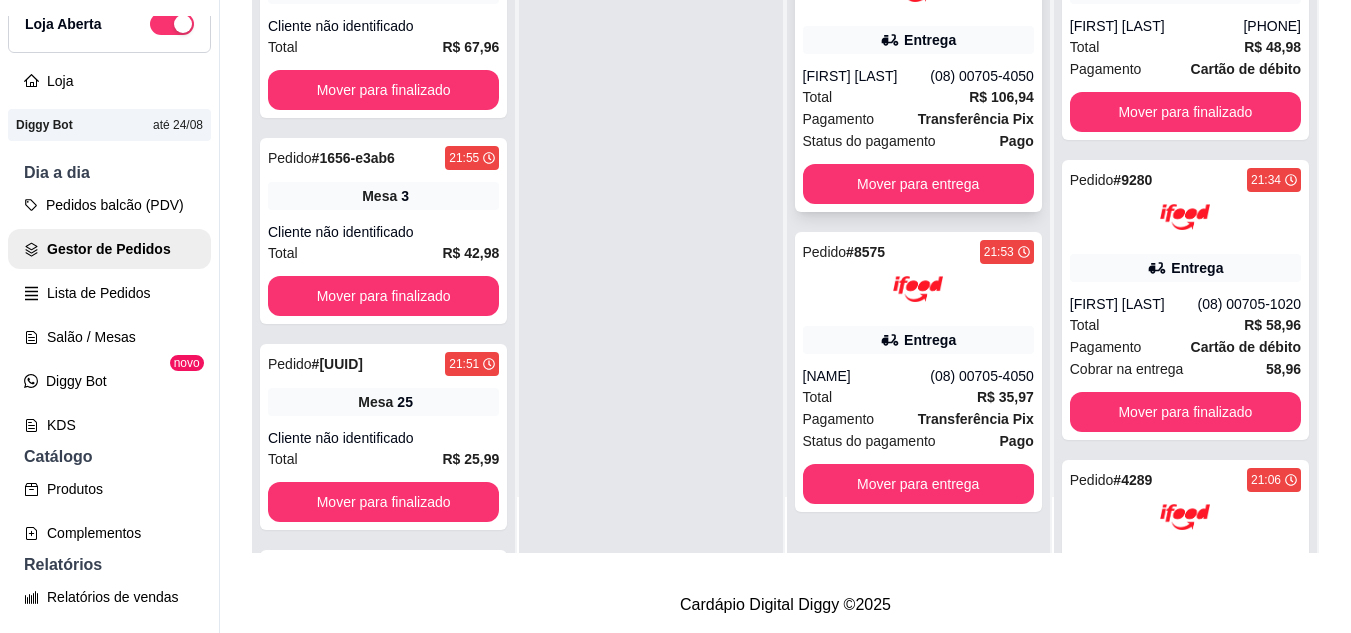 click on "(08) 00705-4050" at bounding box center (982, 76) 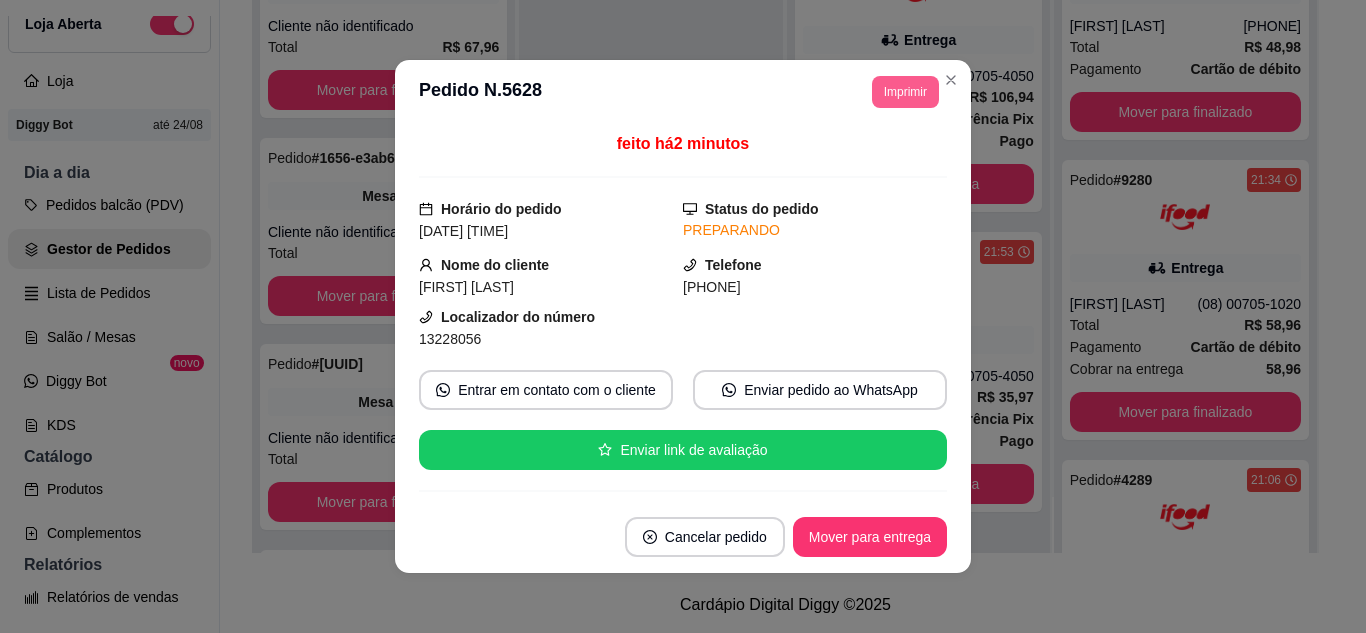 click on "Imprimir" at bounding box center (905, 92) 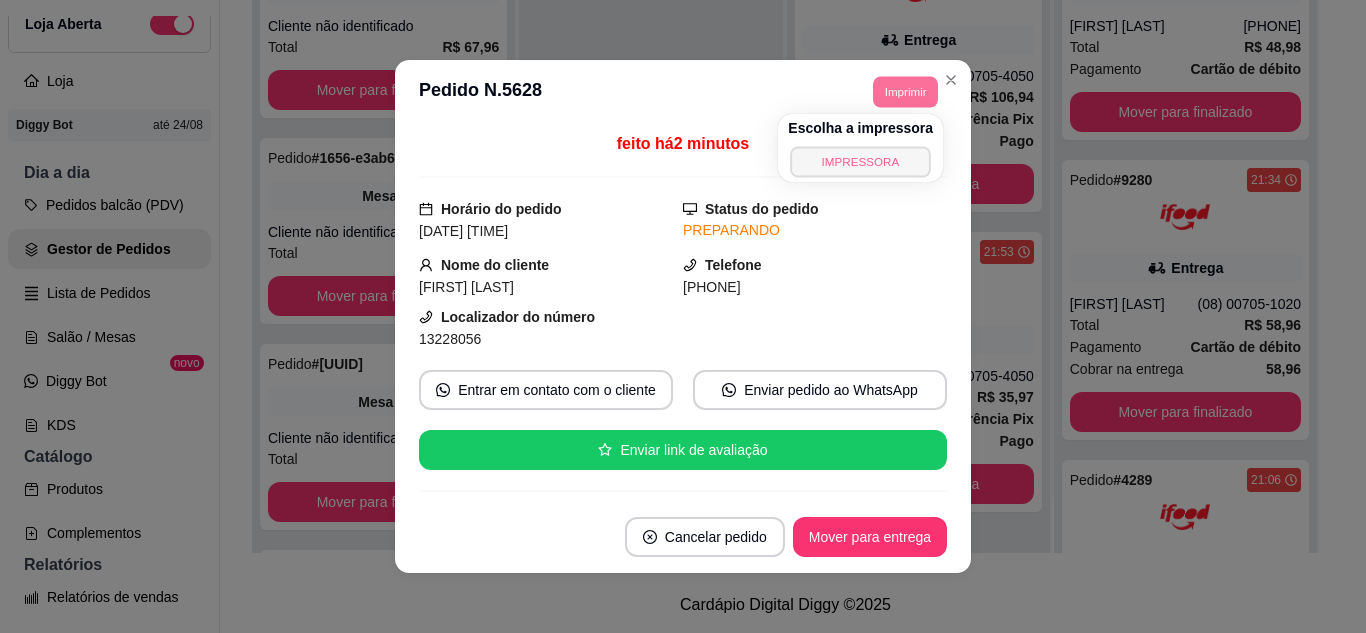 click on "IMPRESSORA" at bounding box center [860, 161] 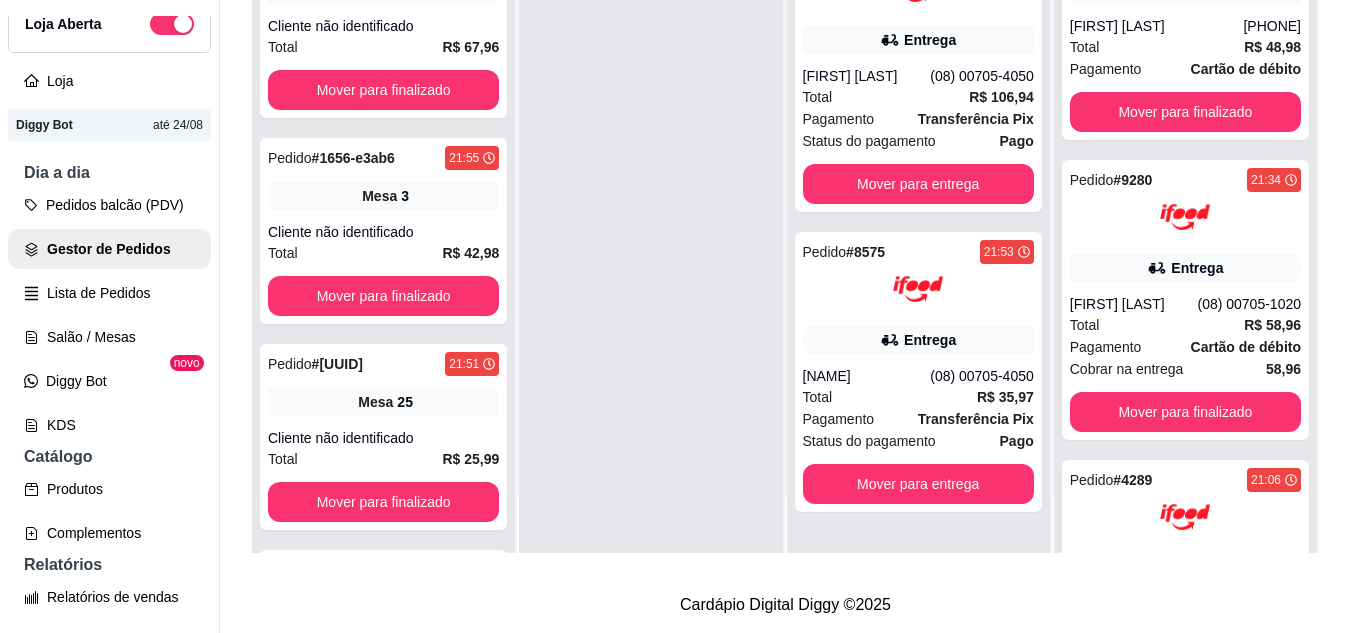 scroll, scrollTop: 7, scrollLeft: 0, axis: vertical 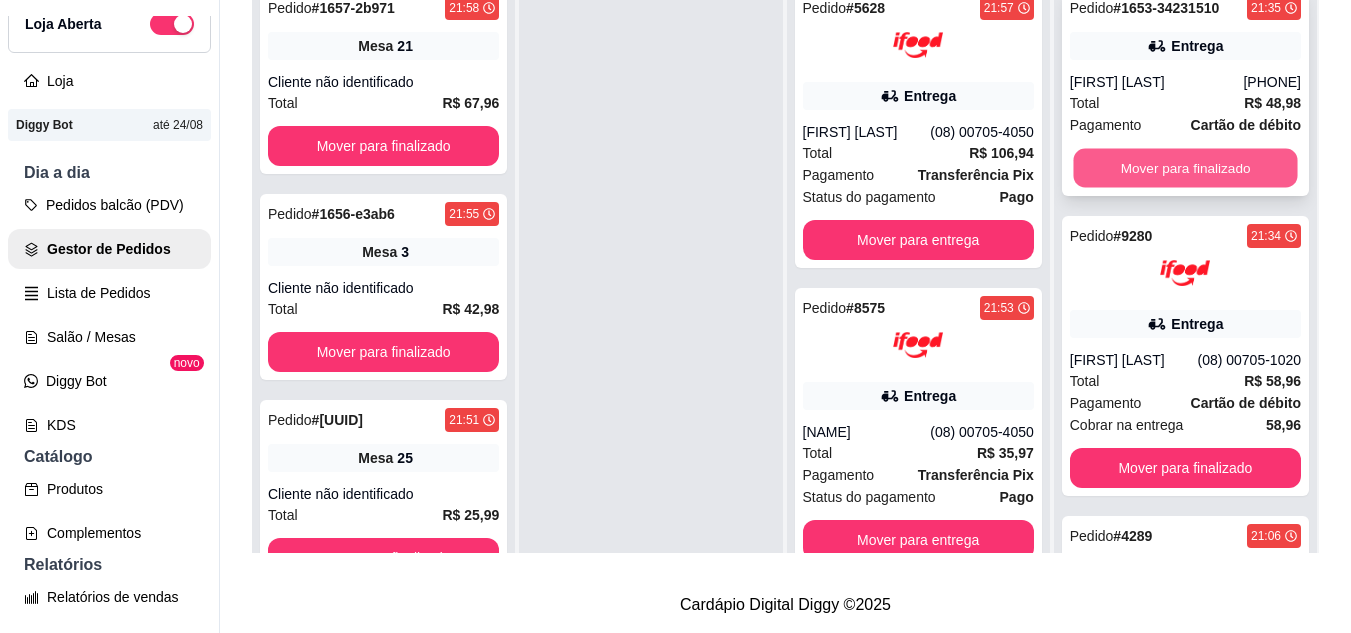 click on "Mover para finalizado" at bounding box center [1185, 168] 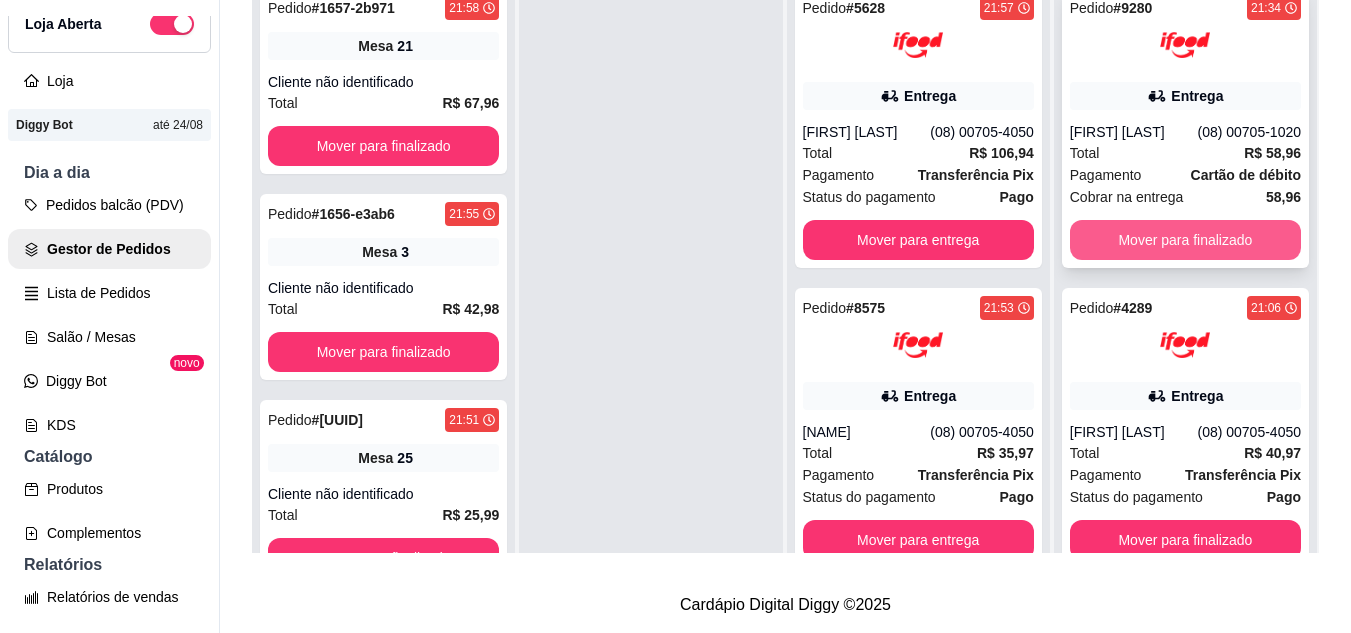 click on "Mover para finalizado" at bounding box center [1185, 240] 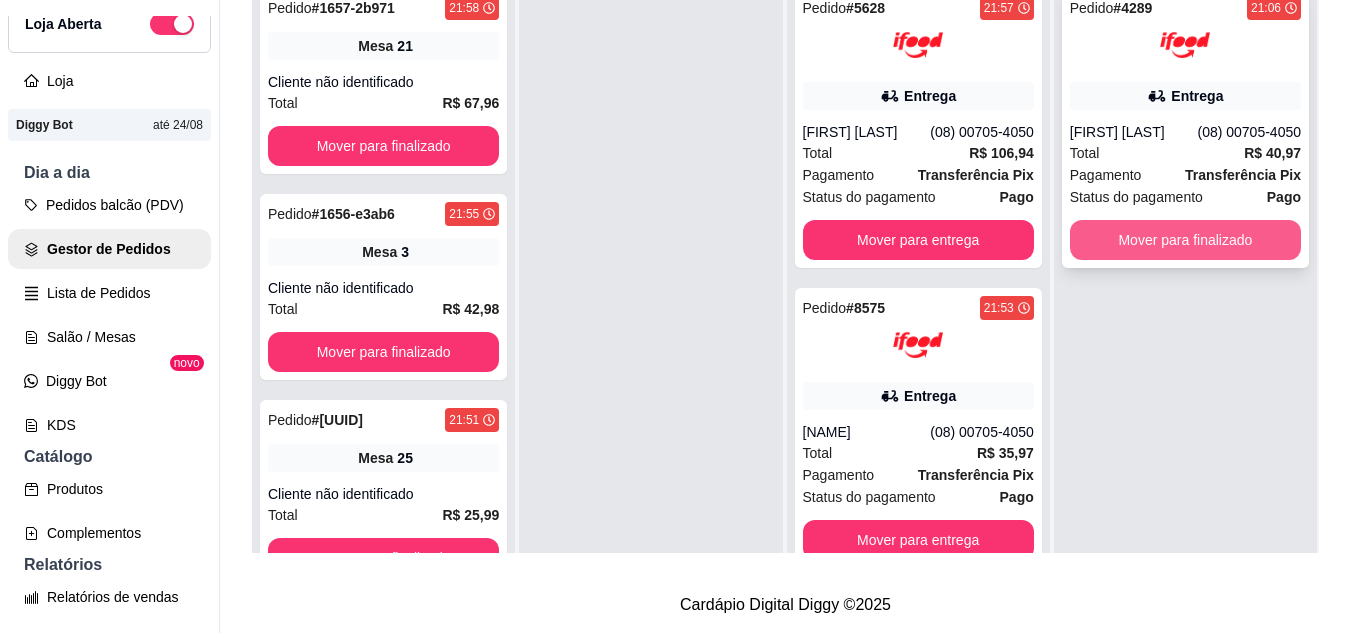 click on "Mover para finalizado" at bounding box center [1185, 240] 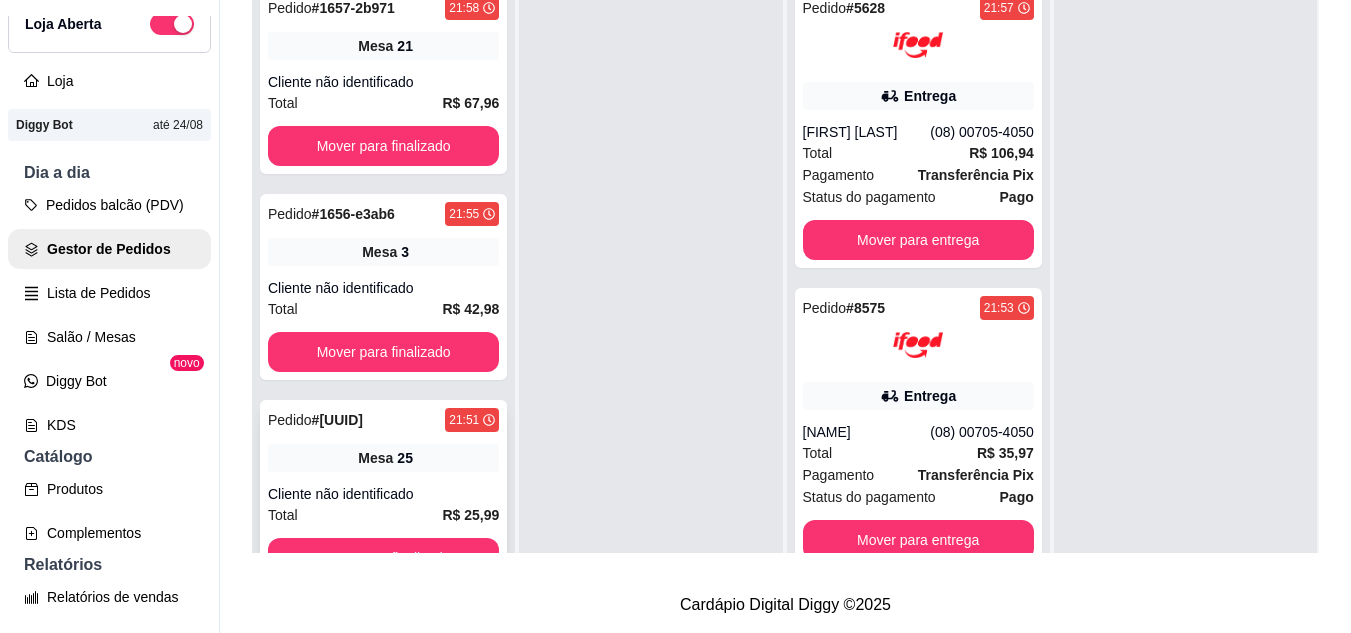 click on "Mesa 25" at bounding box center [383, 458] 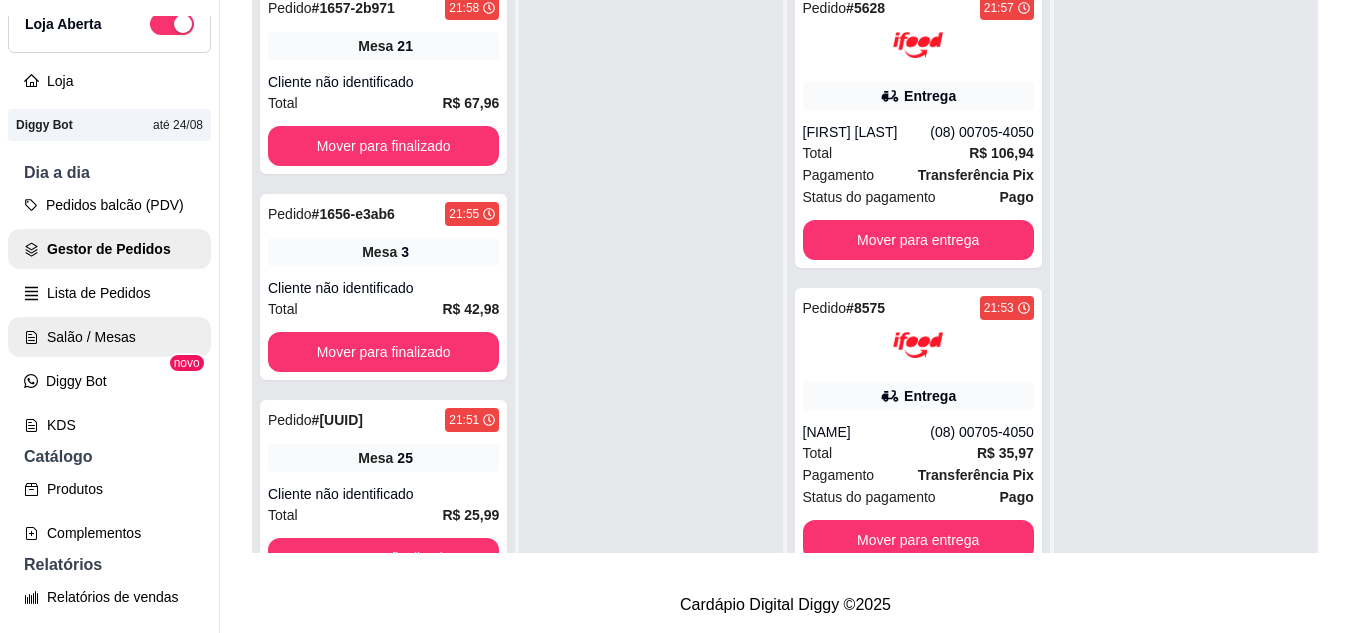 click on "Salão / Mesas" at bounding box center (109, 337) 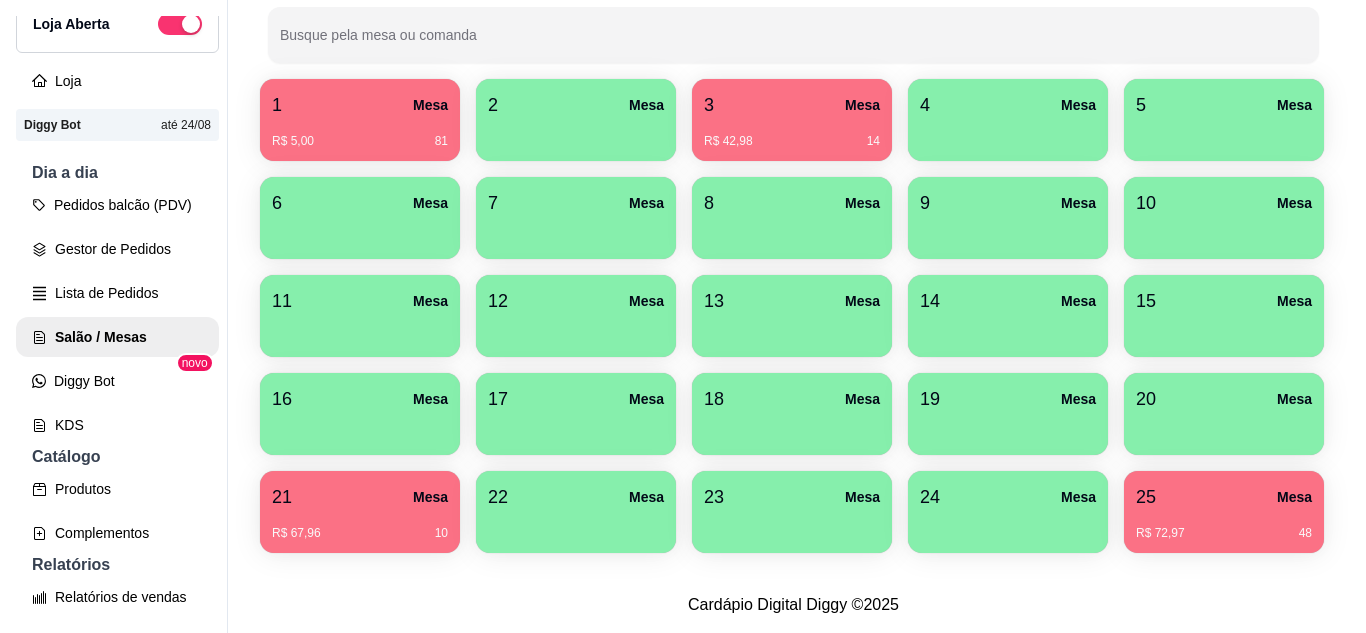 scroll, scrollTop: 490, scrollLeft: 0, axis: vertical 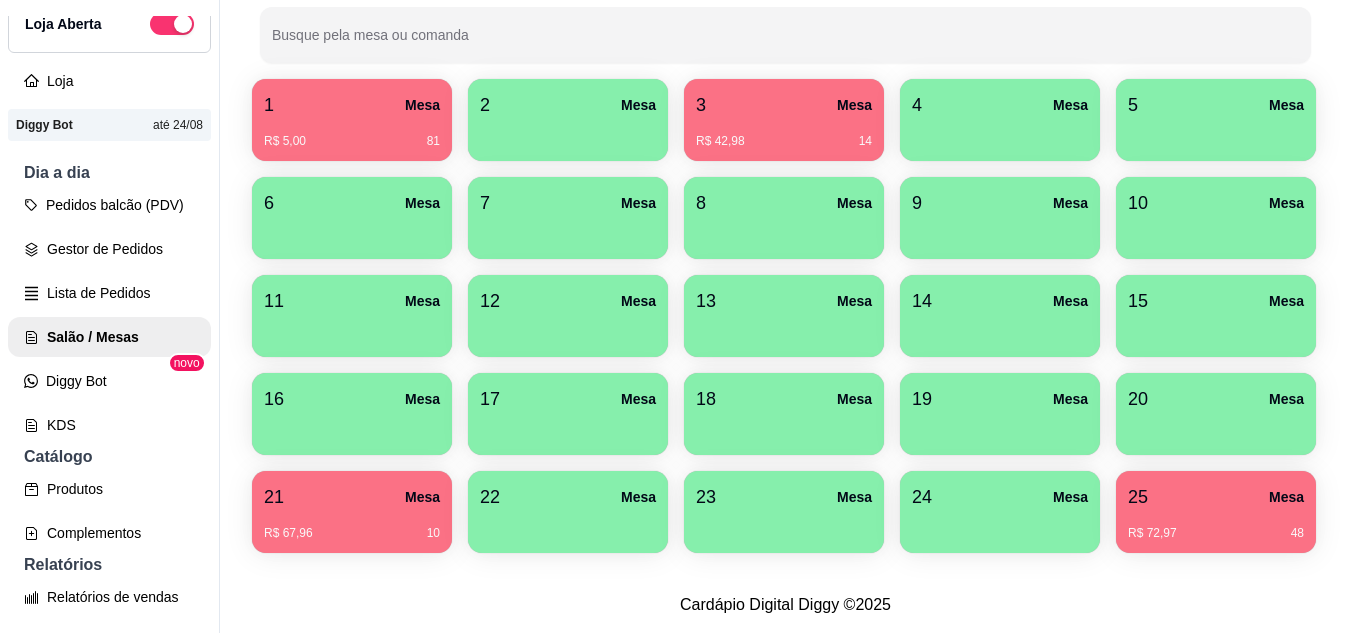 click on "25 Mesa" at bounding box center (1216, 497) 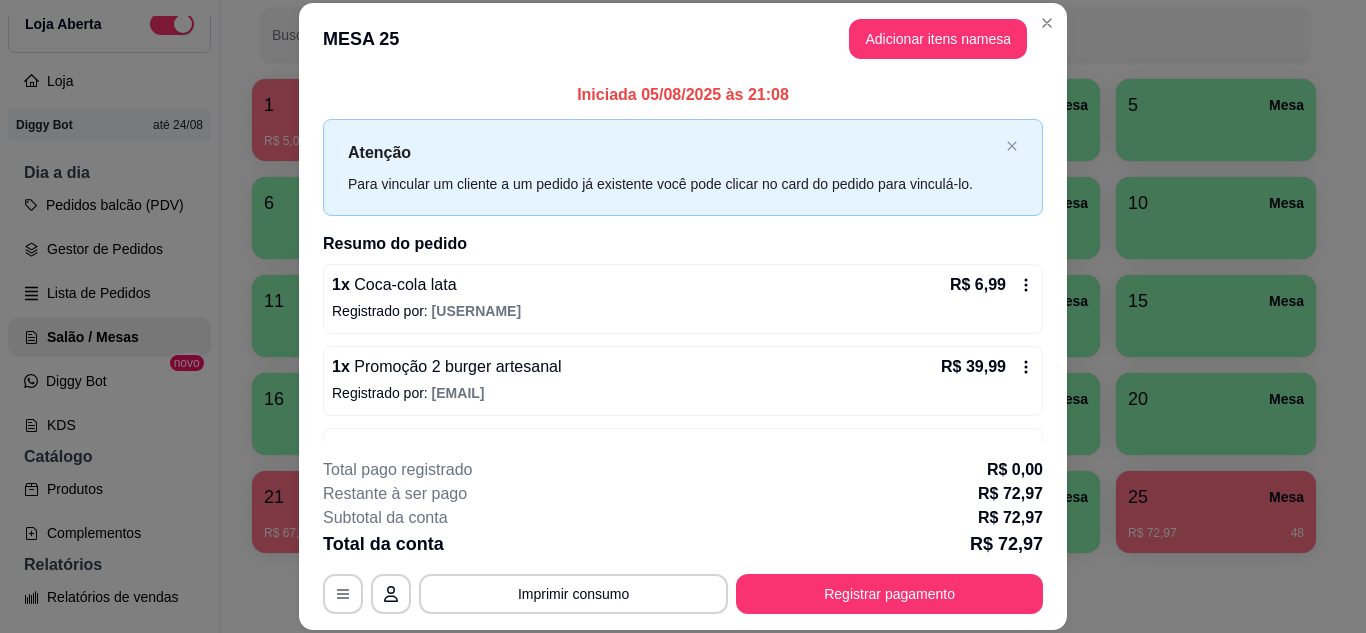 scroll, scrollTop: 61, scrollLeft: 0, axis: vertical 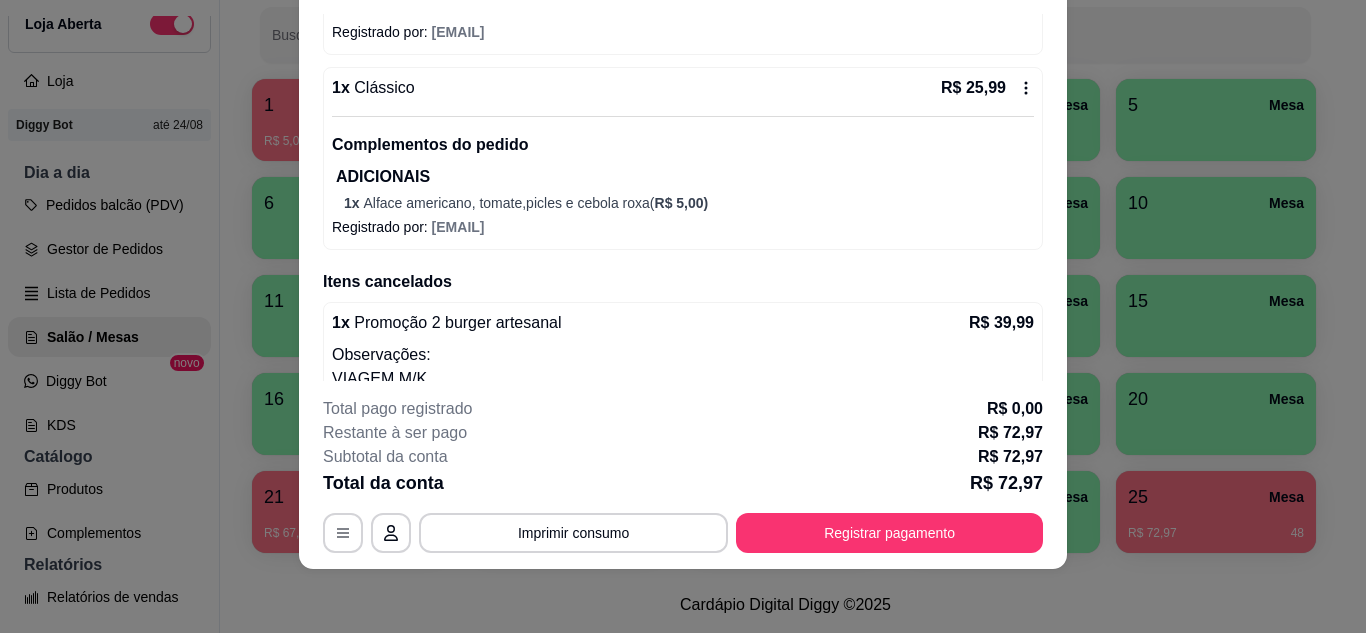 click 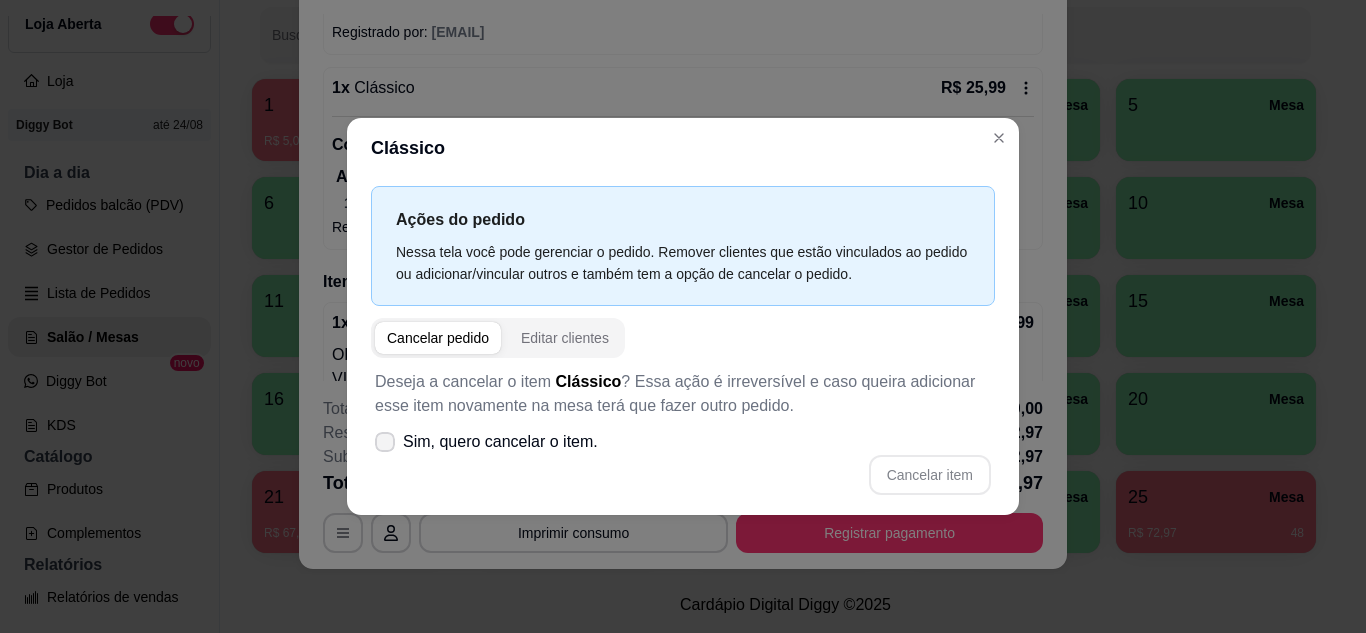 click 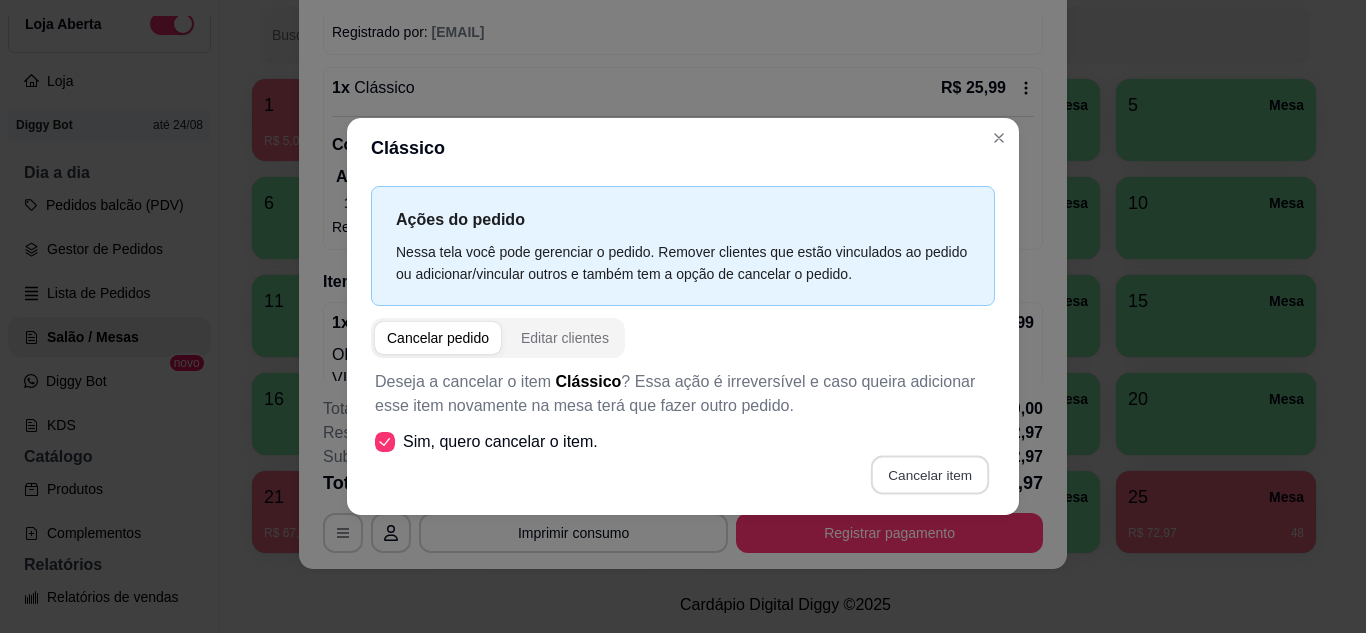 click on "Cancelar item" at bounding box center [929, 474] 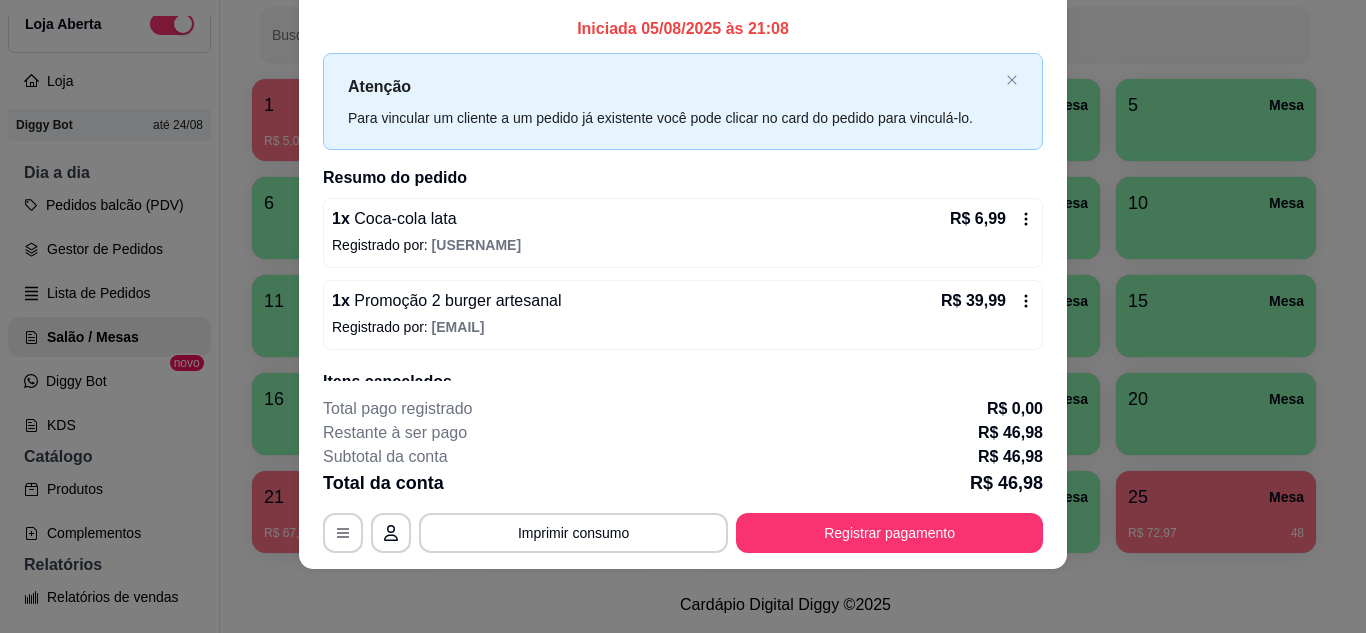 scroll, scrollTop: 0, scrollLeft: 0, axis: both 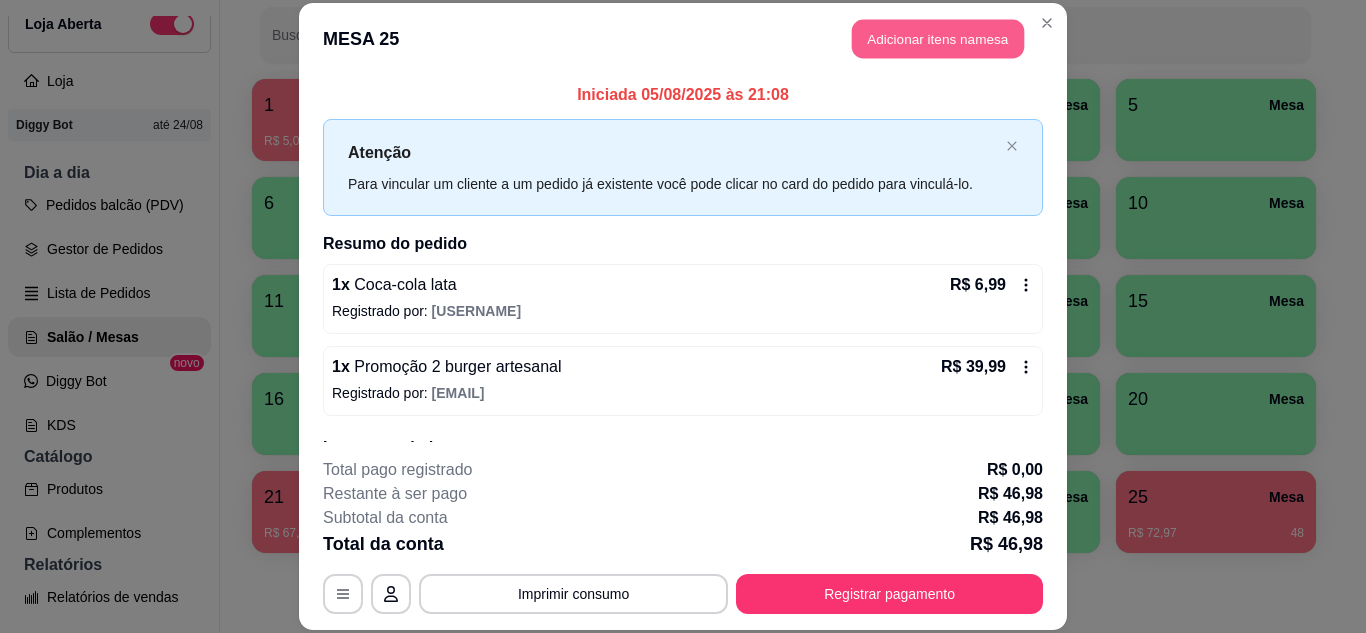 click on "Adicionar itens na  mesa" at bounding box center (938, 39) 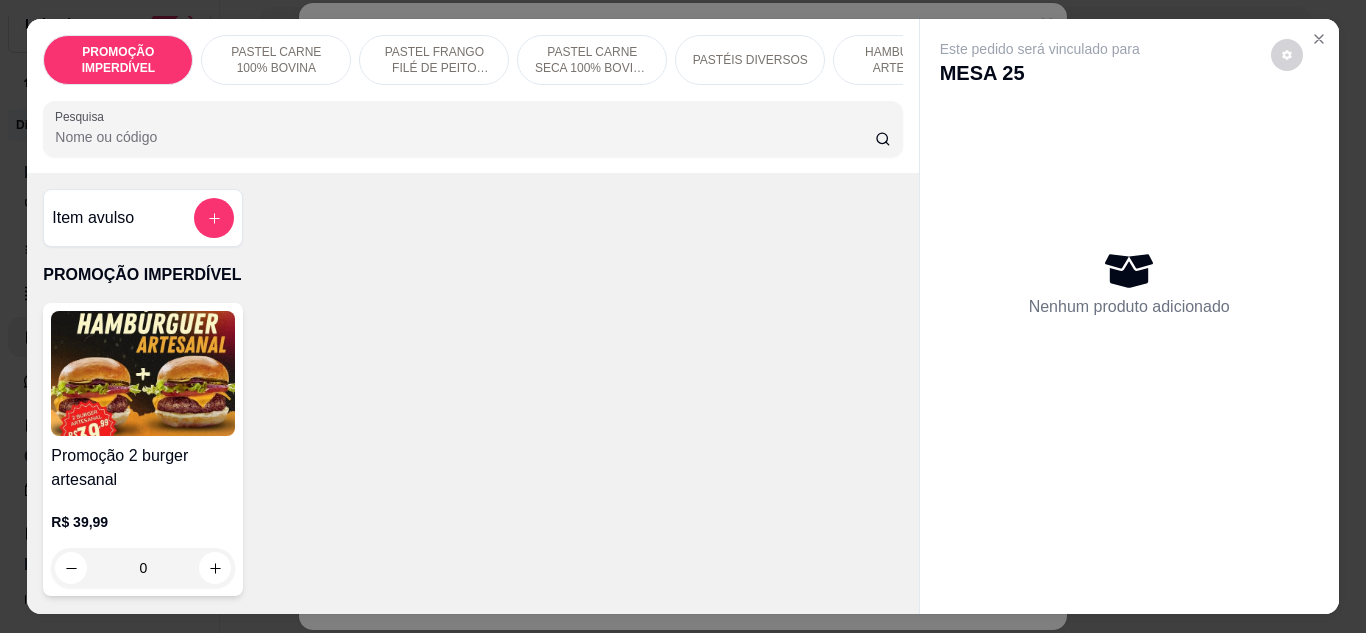 click on "0" at bounding box center [143, 568] 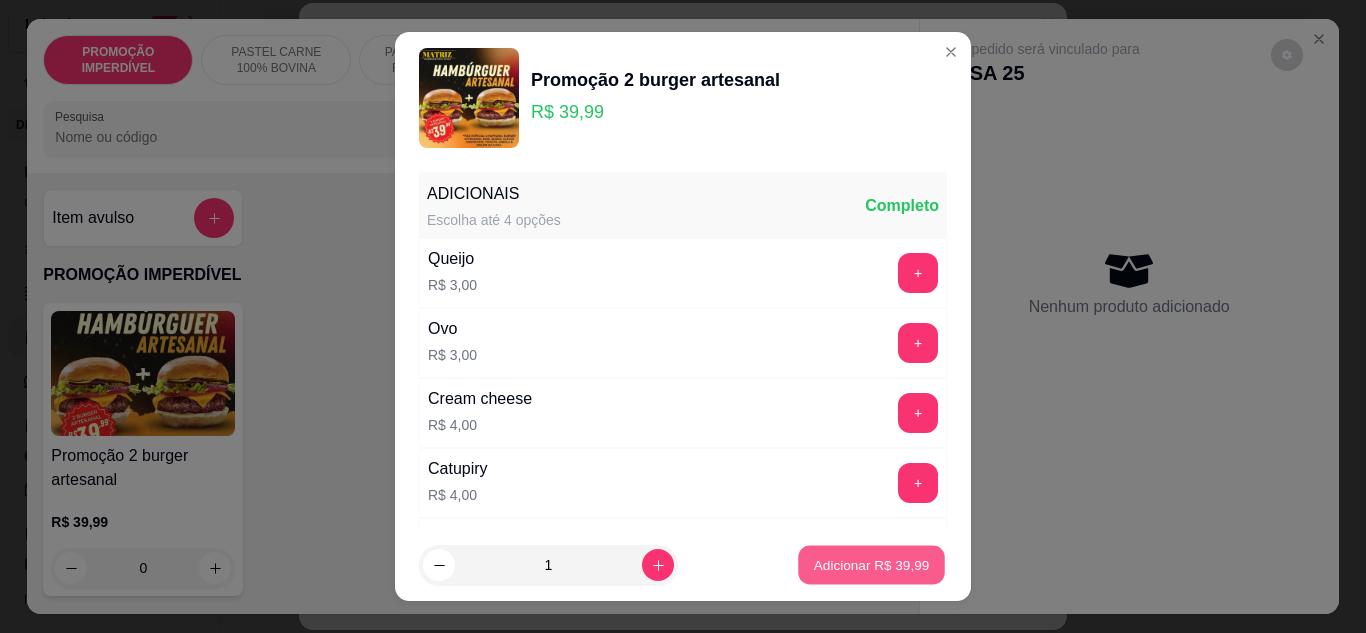 click on "Adicionar   R$ 39,99" at bounding box center [872, 565] 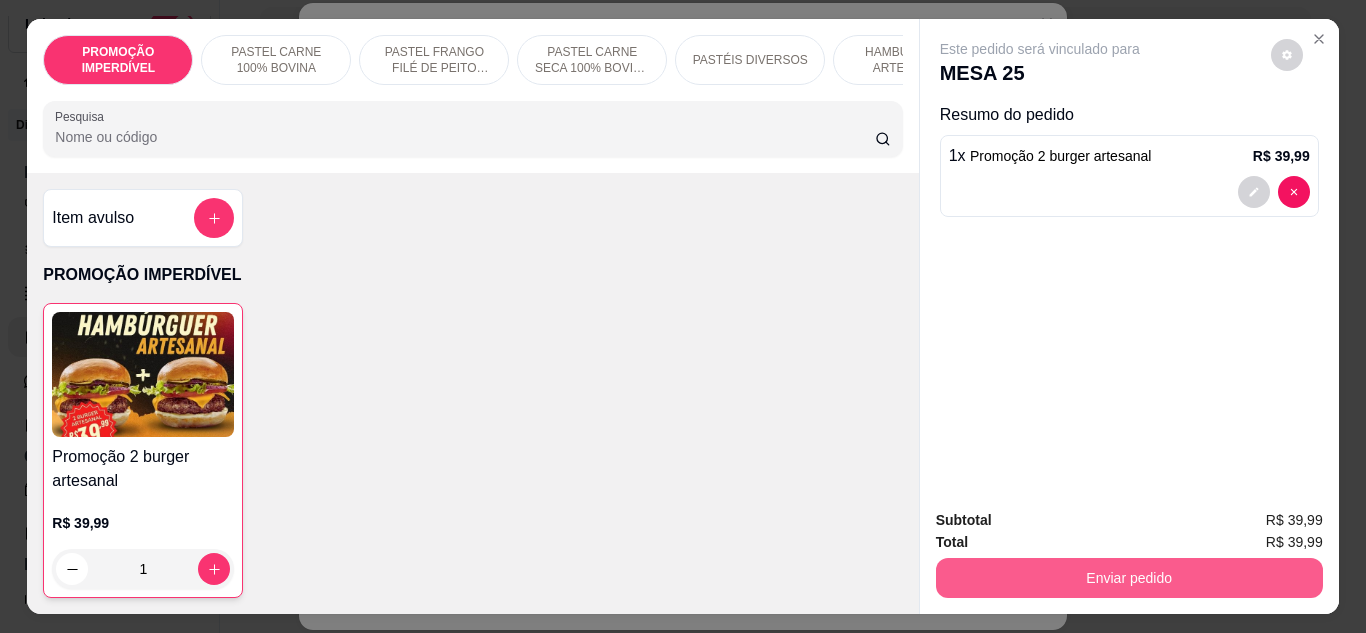 click on "Enviar pedido" at bounding box center (1129, 578) 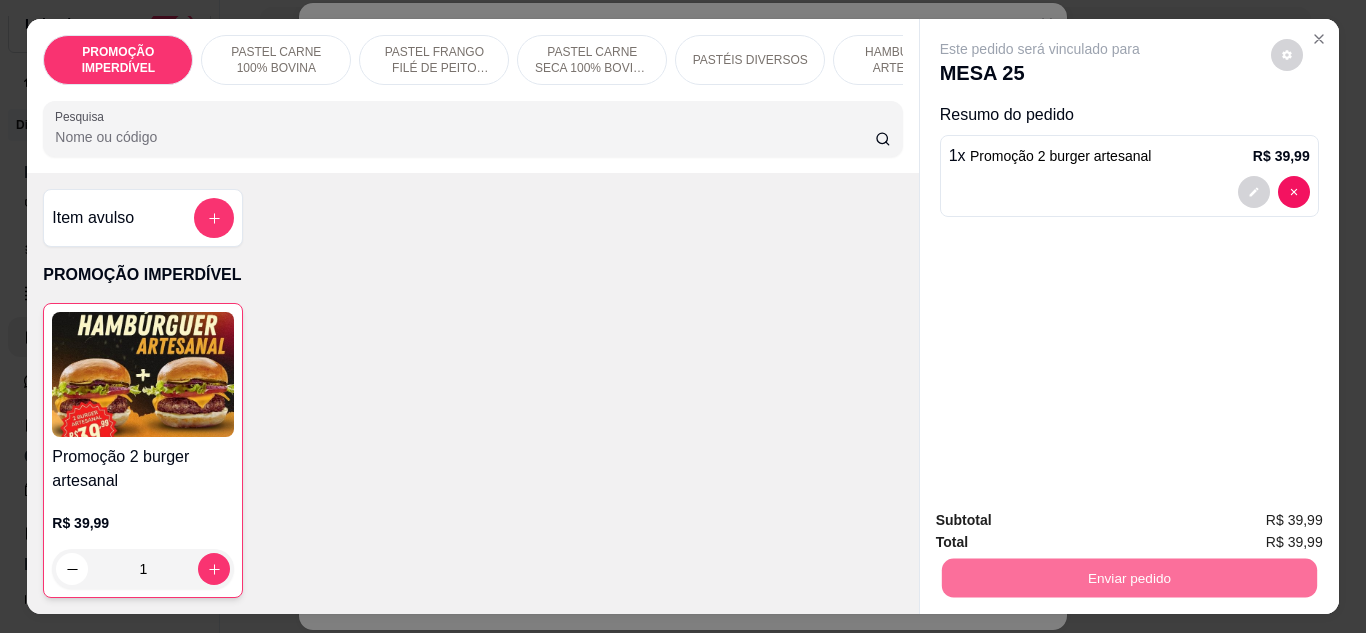 click on "Não registrar e enviar pedido" at bounding box center [1063, 521] 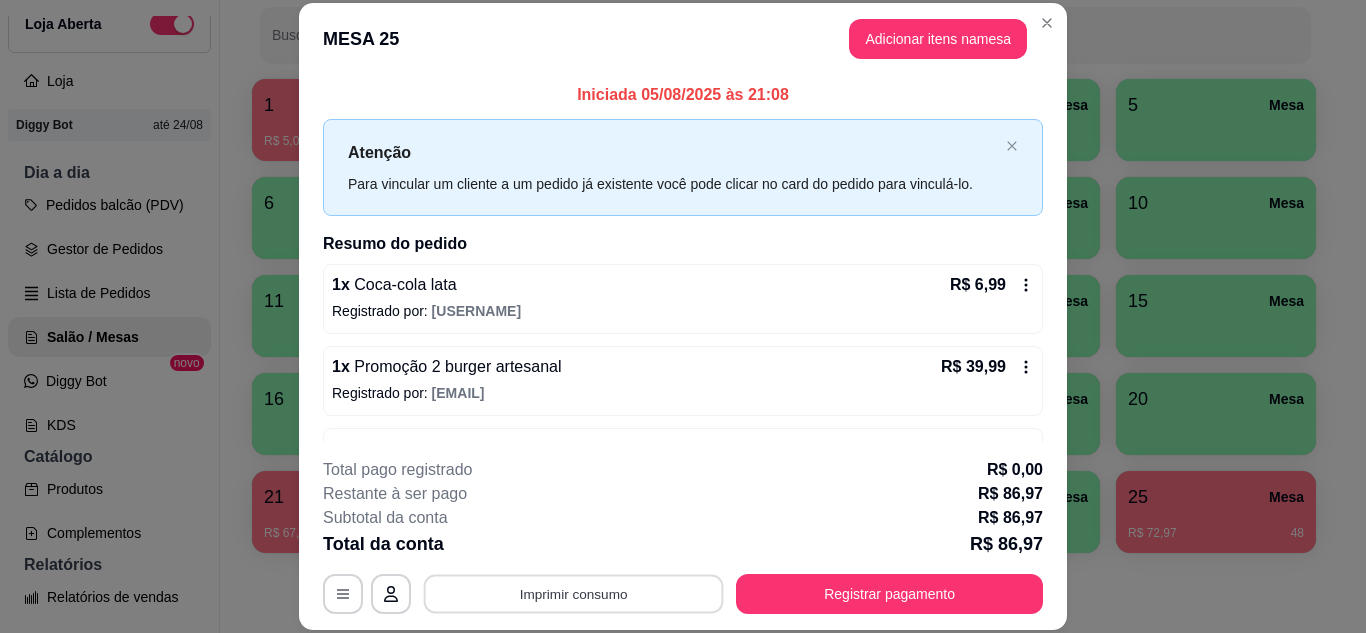click on "Imprimir consumo" at bounding box center (574, 593) 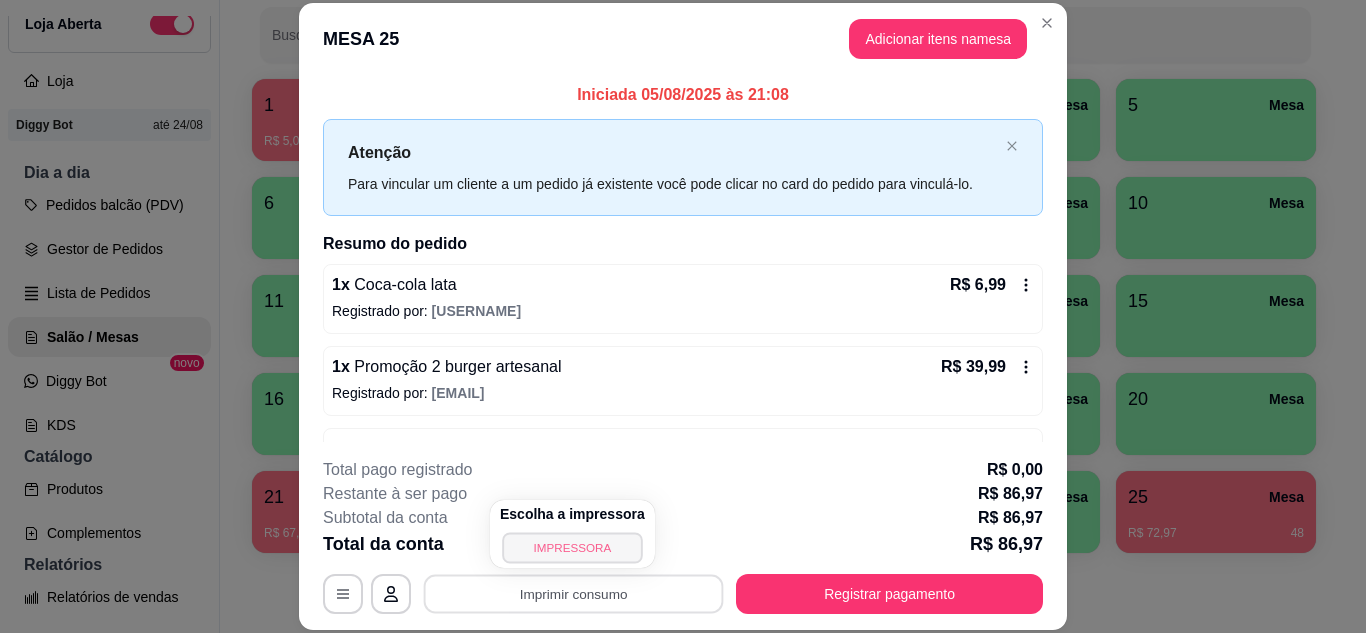 click on "IMPRESSORA" at bounding box center (572, 547) 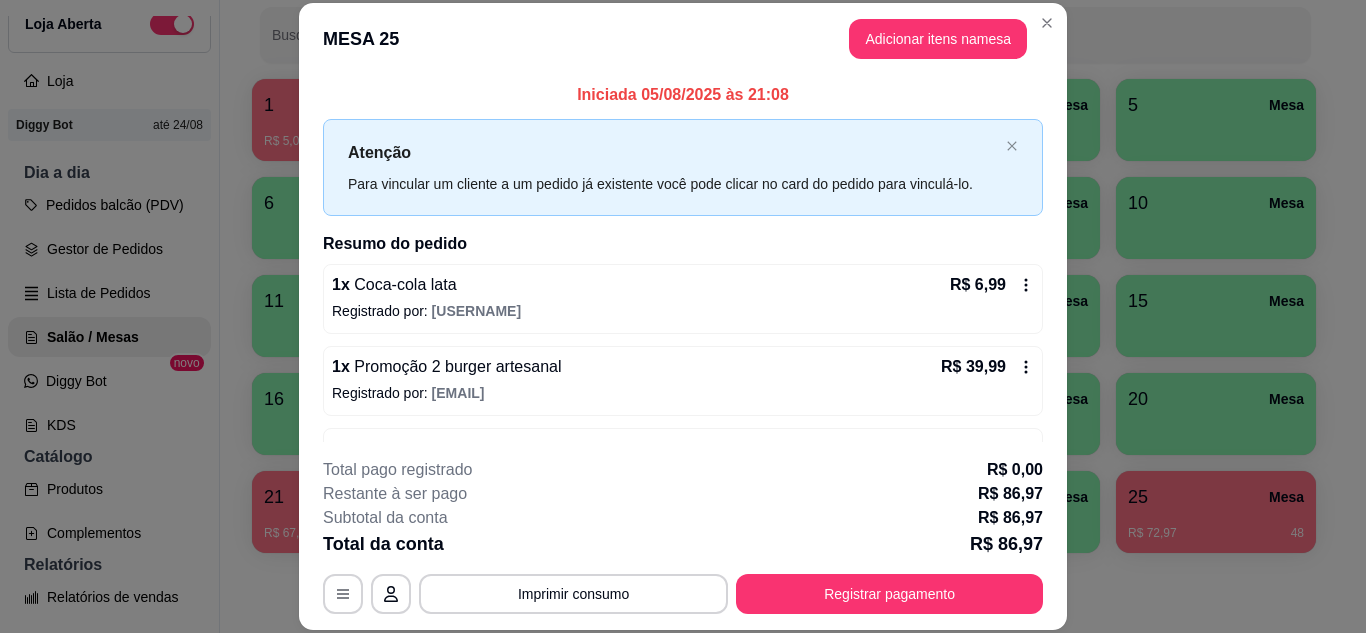 click on "MESA 25 Adicionar itens na  mesa" at bounding box center (683, 39) 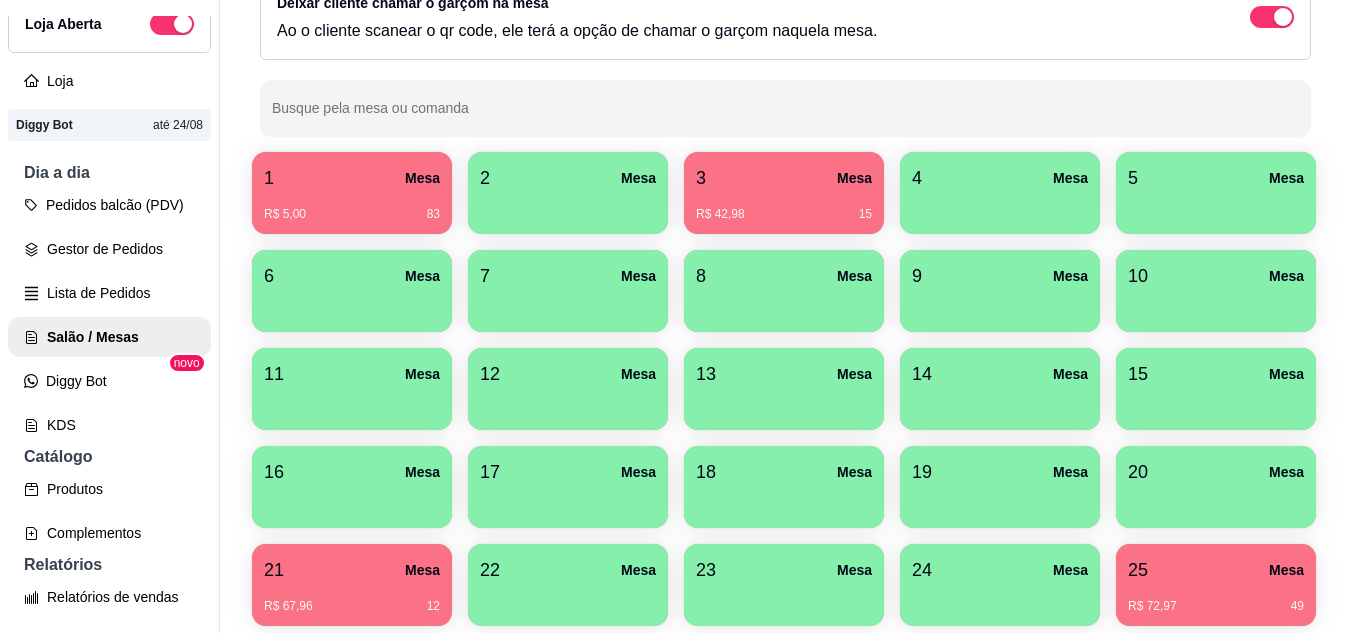 scroll, scrollTop: 190, scrollLeft: 0, axis: vertical 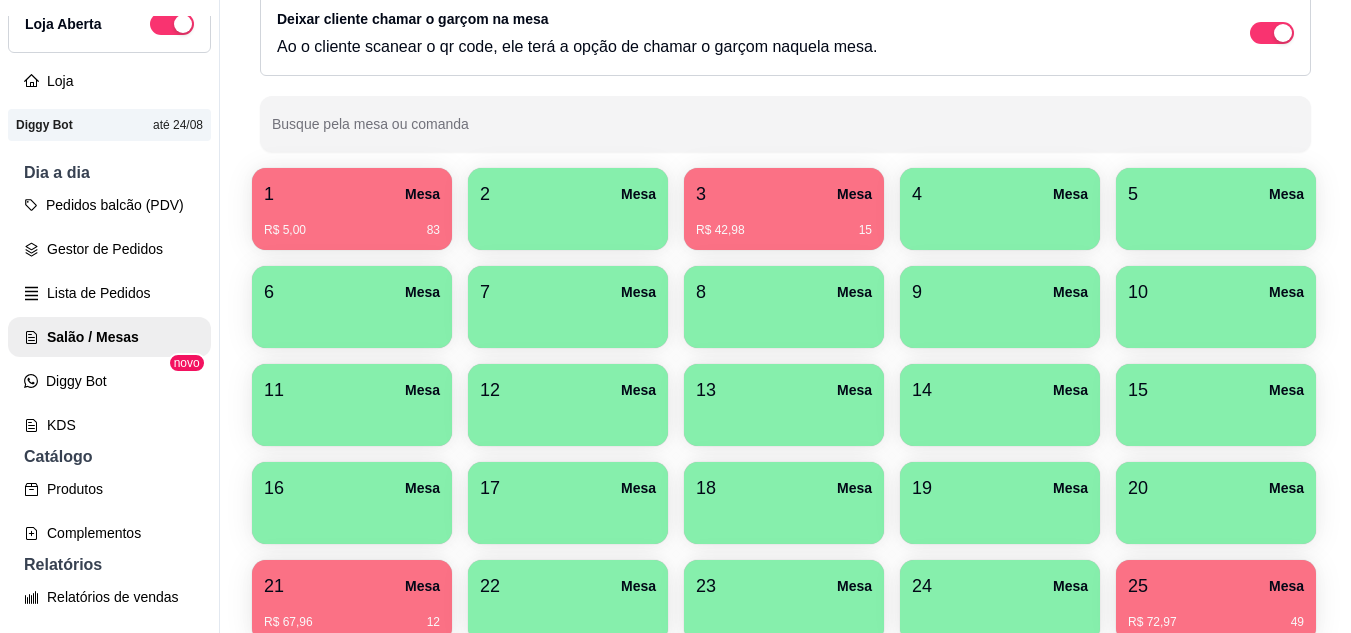 click on "3 Mesa" at bounding box center (784, 194) 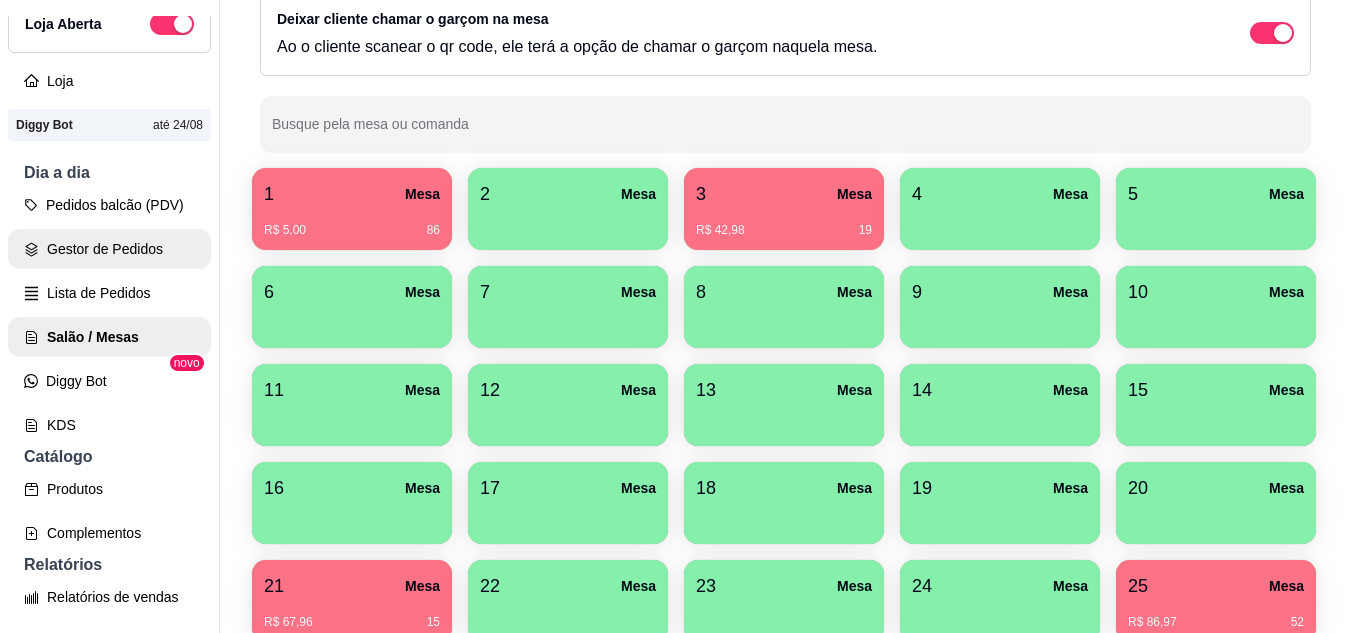 click on "Gestor de Pedidos" at bounding box center [109, 249] 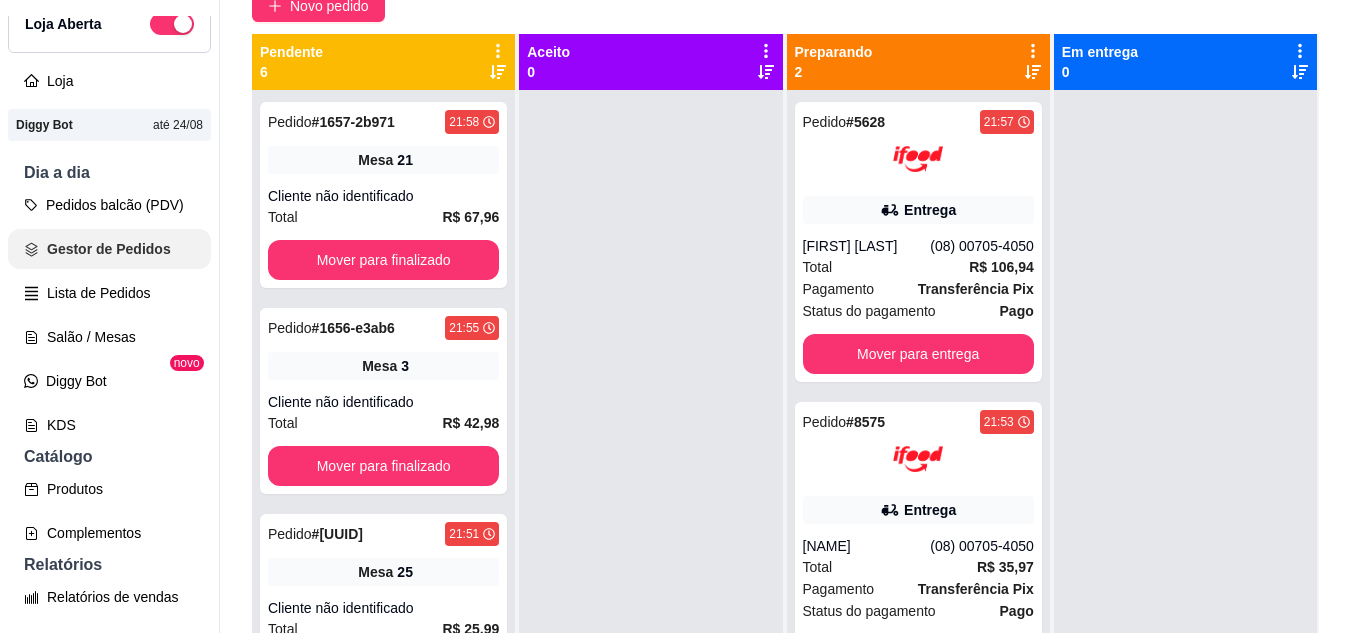 scroll, scrollTop: 0, scrollLeft: 0, axis: both 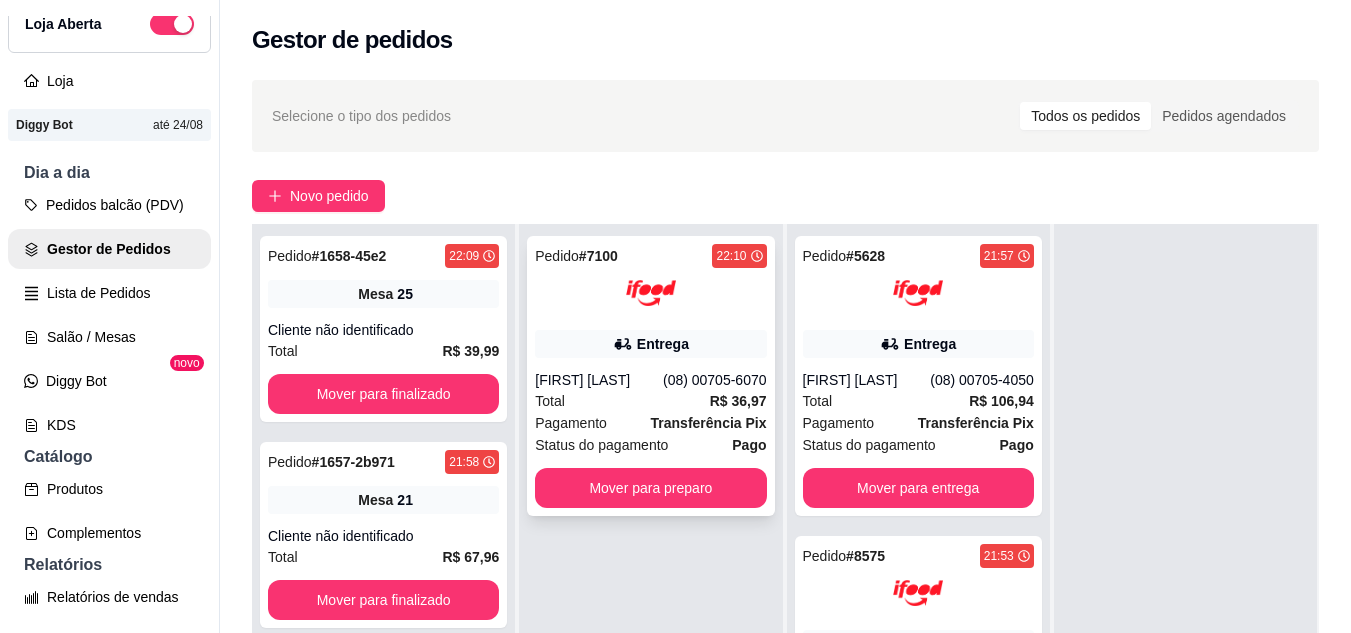 click on "Pagamento Transferência Pix" at bounding box center [650, 423] 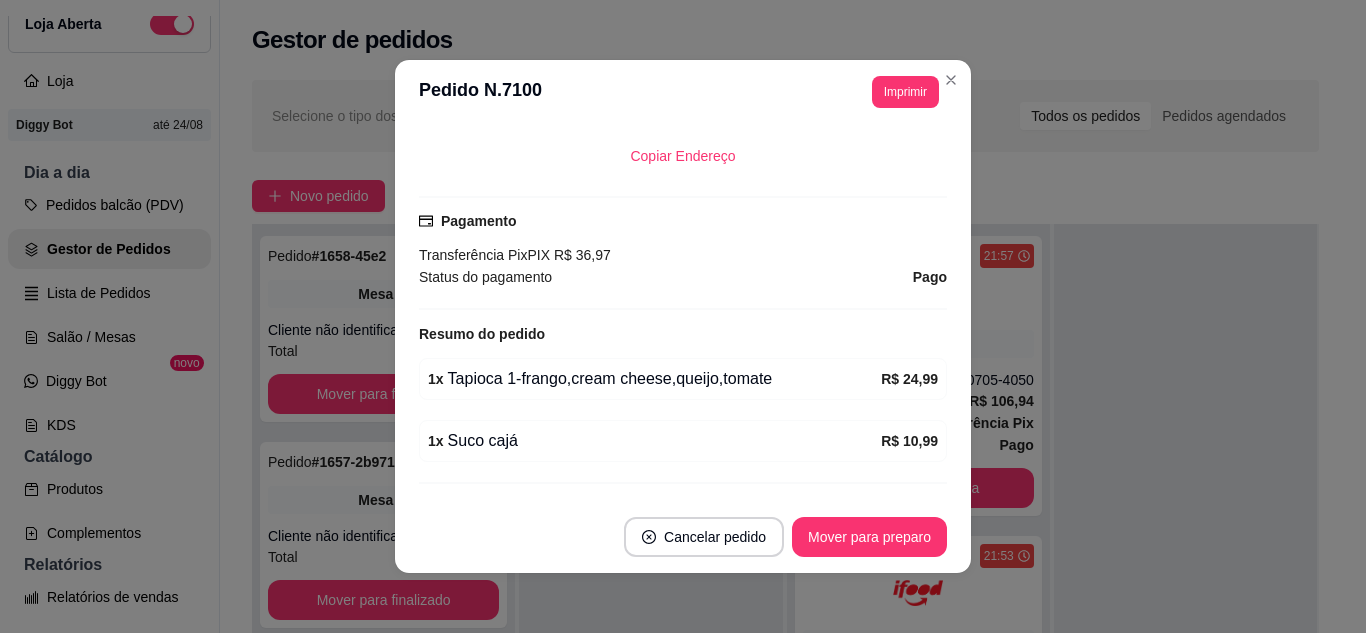 scroll, scrollTop: 552, scrollLeft: 0, axis: vertical 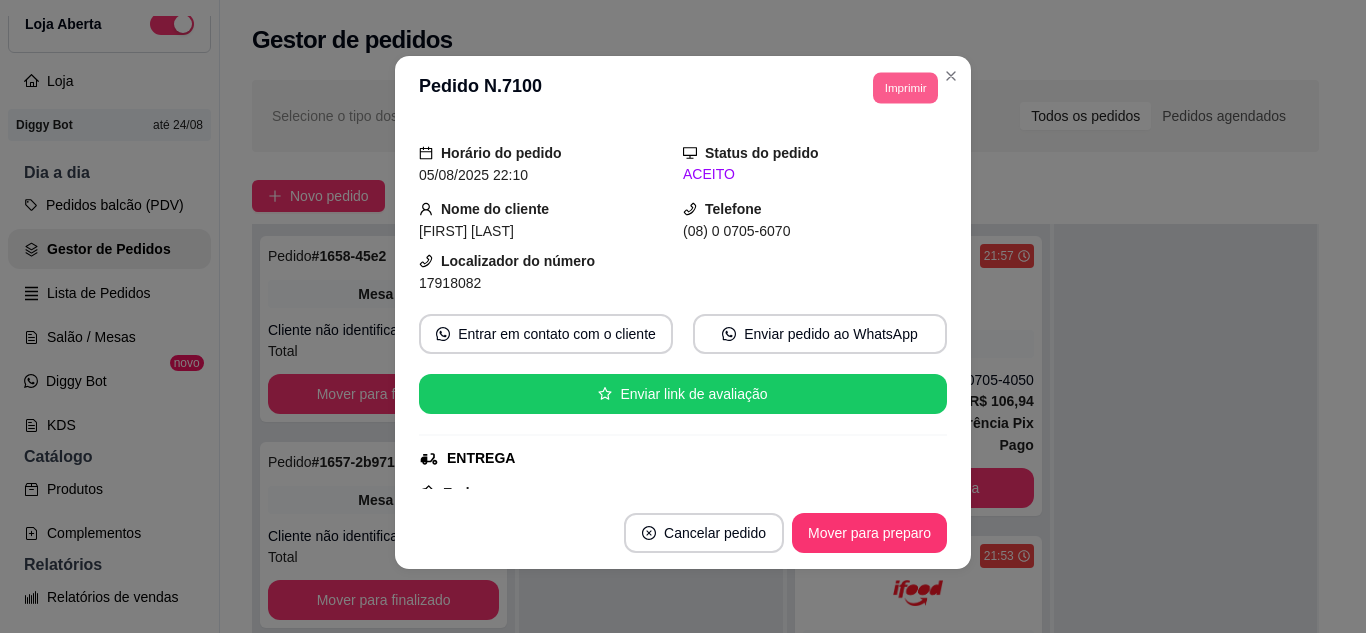 click on "Imprimir" at bounding box center (905, 87) 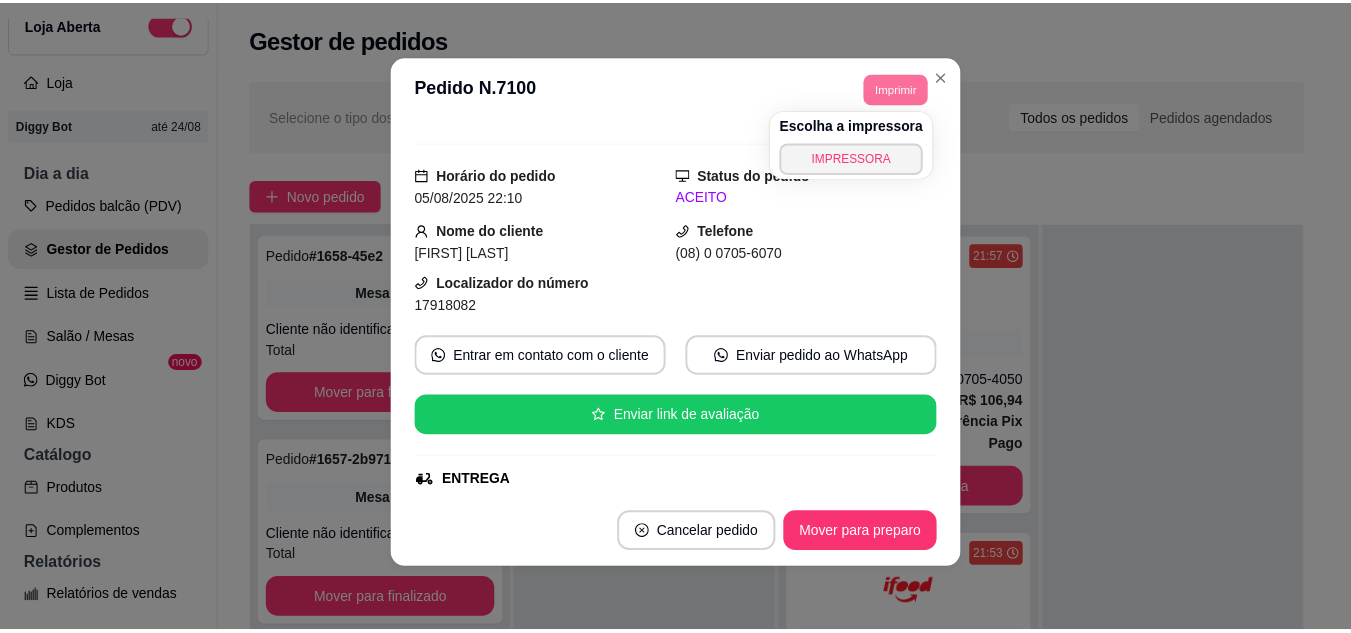 scroll, scrollTop: 0, scrollLeft: 0, axis: both 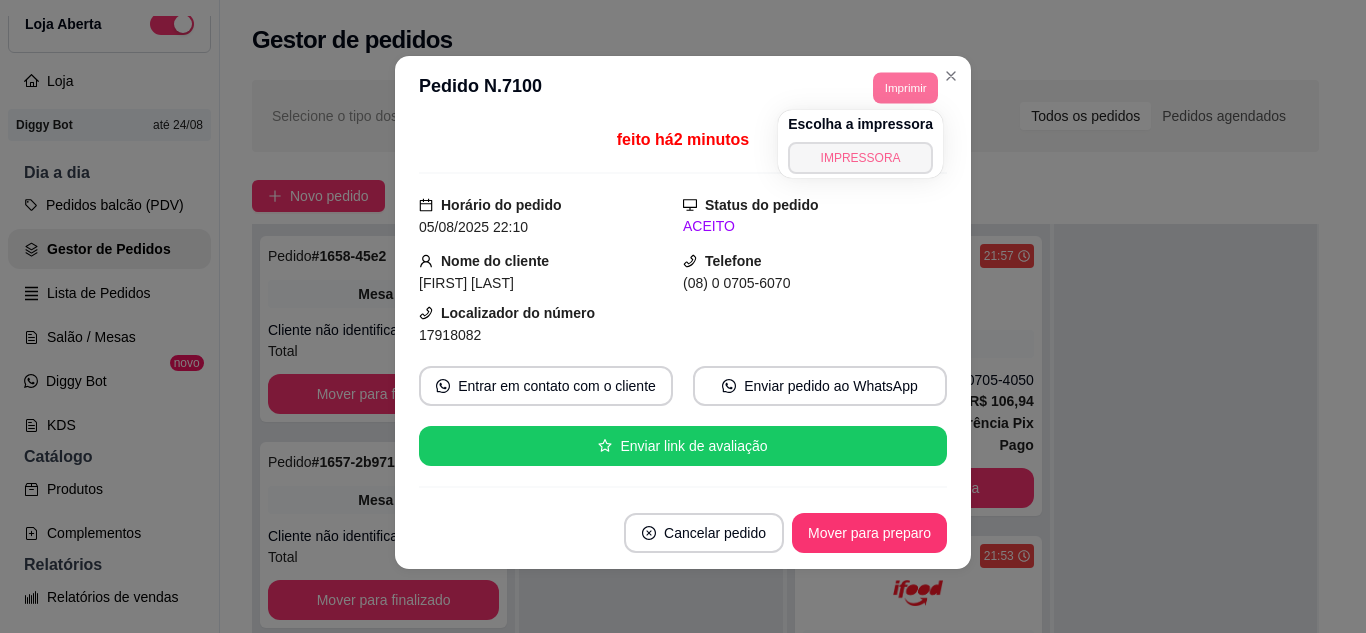 click on "IMPRESSORA" at bounding box center [860, 158] 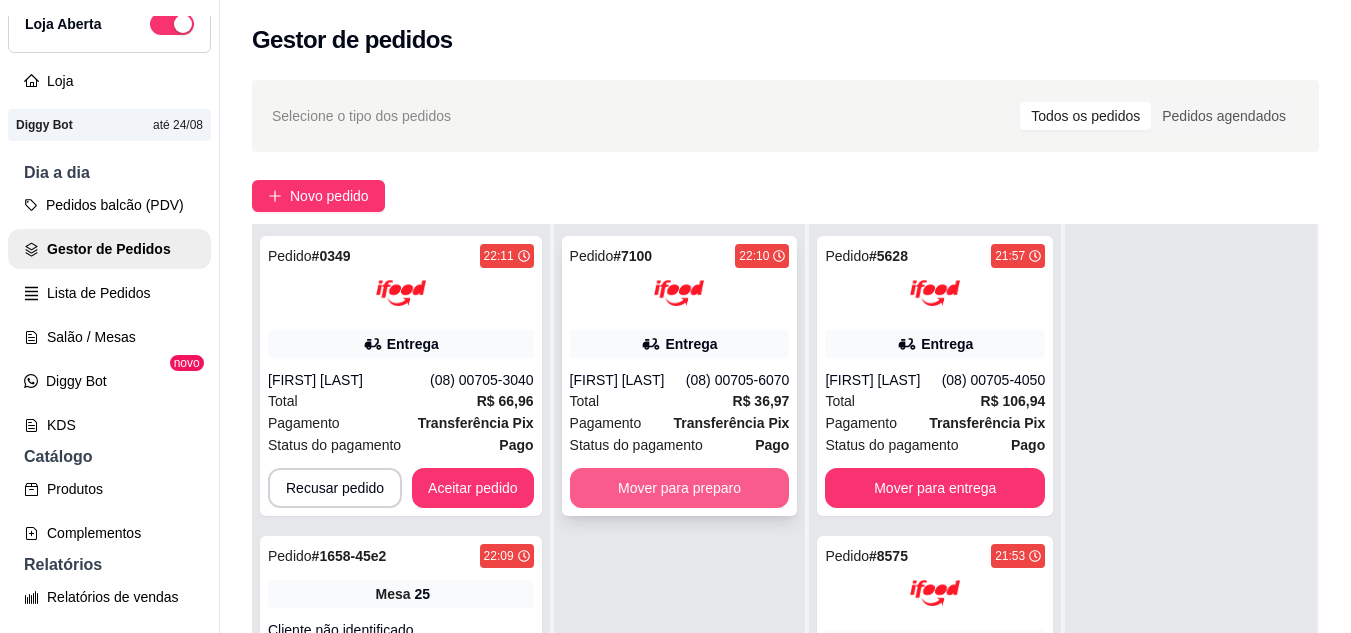 click on "Mover para preparo" at bounding box center (680, 488) 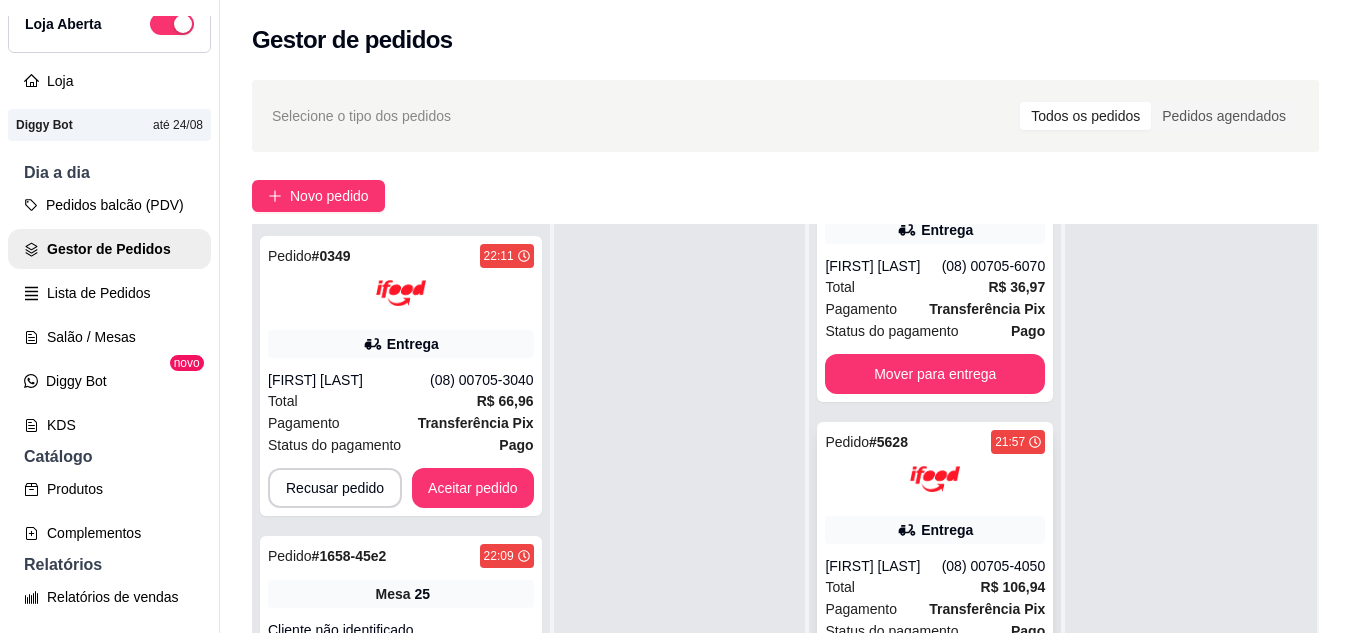 scroll, scrollTop: 307, scrollLeft: 0, axis: vertical 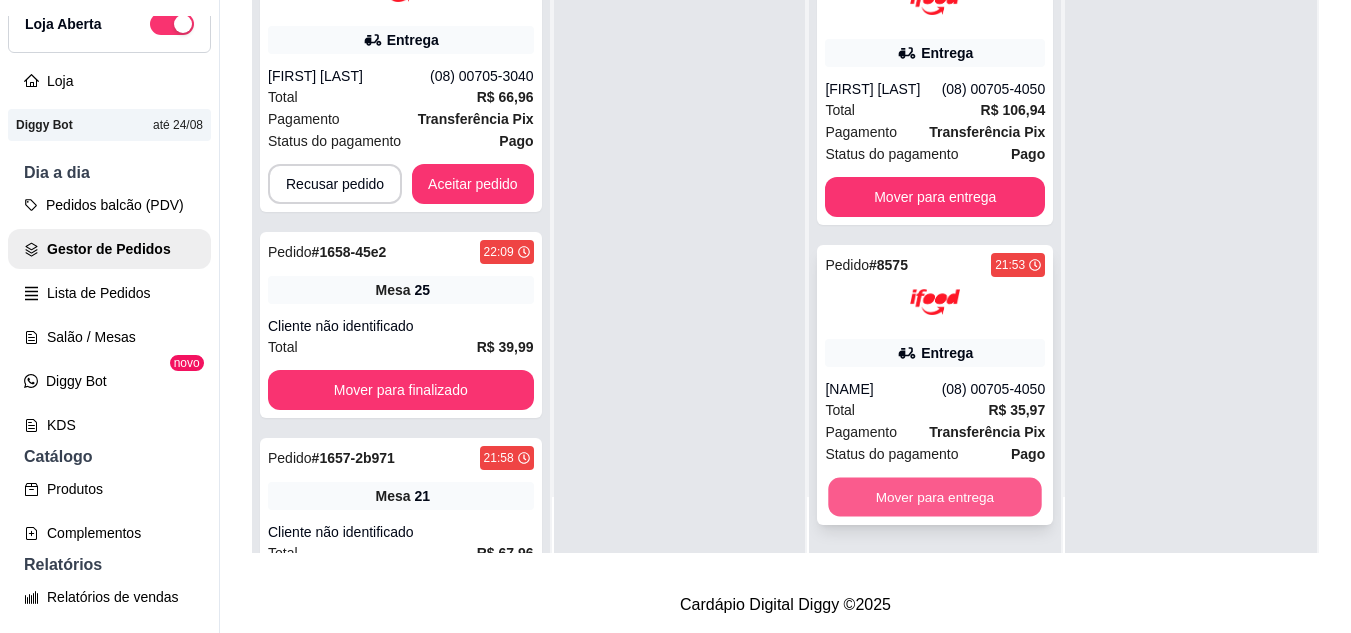 click on "Mover para entrega" at bounding box center [935, 497] 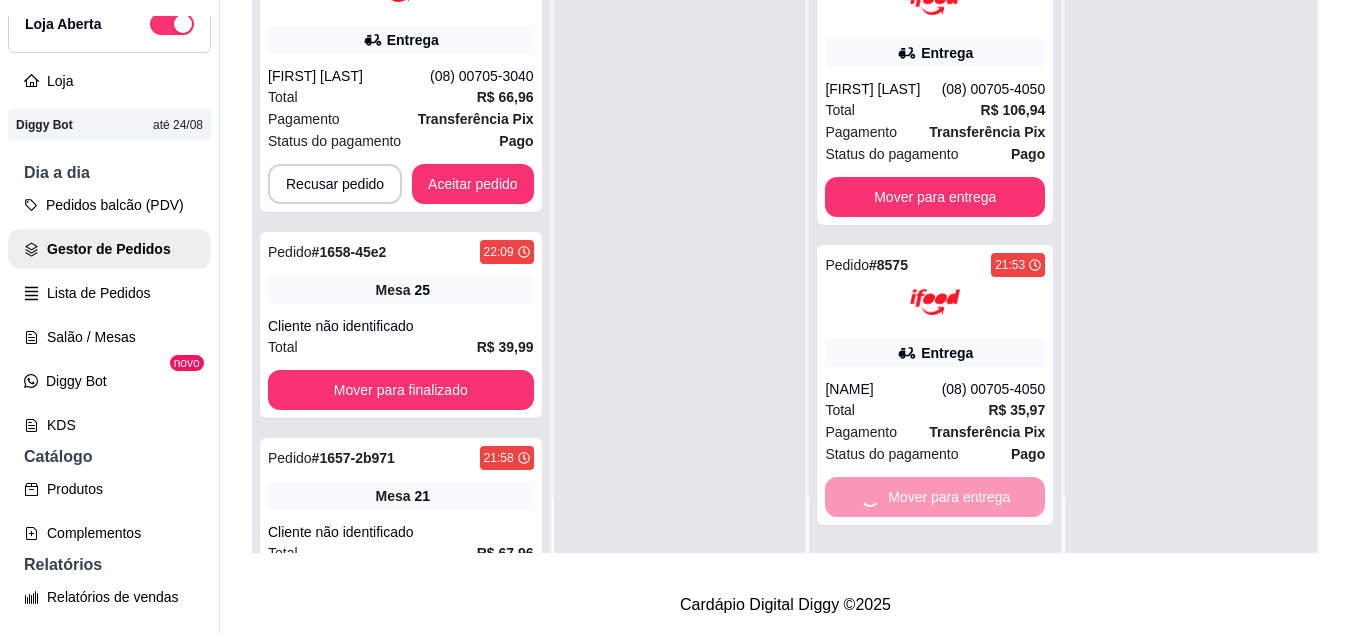 scroll, scrollTop: 0, scrollLeft: 0, axis: both 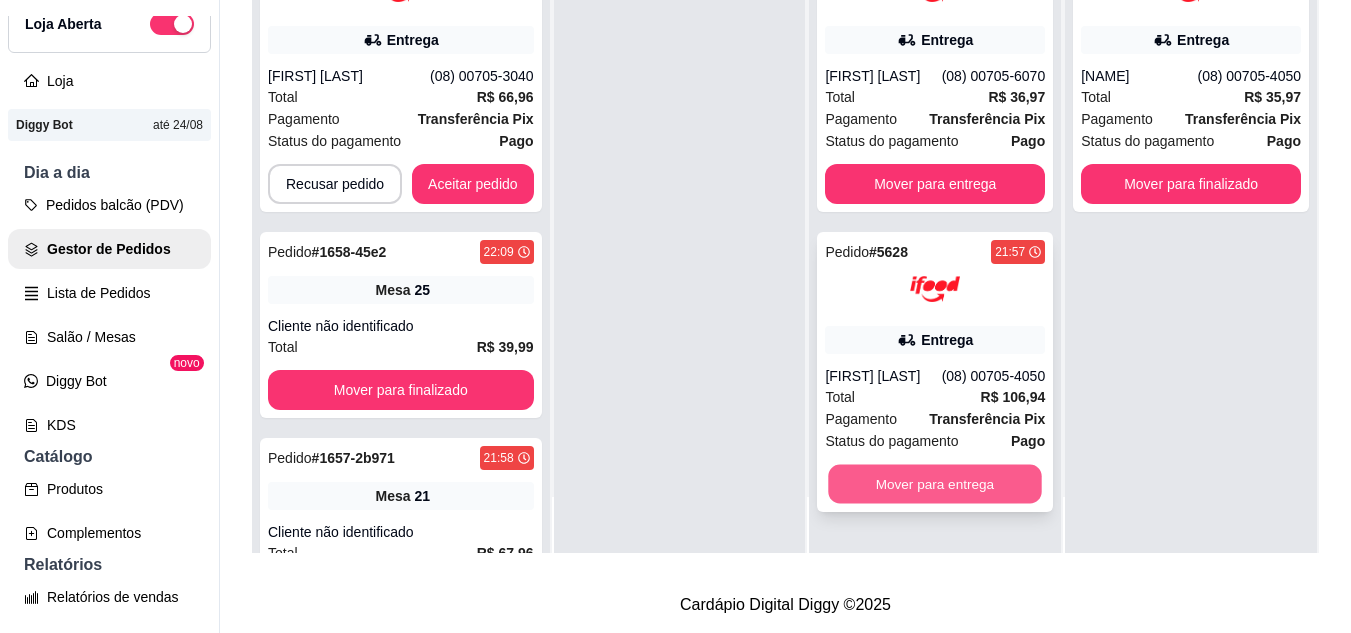 click on "Mover para entrega" at bounding box center [935, 484] 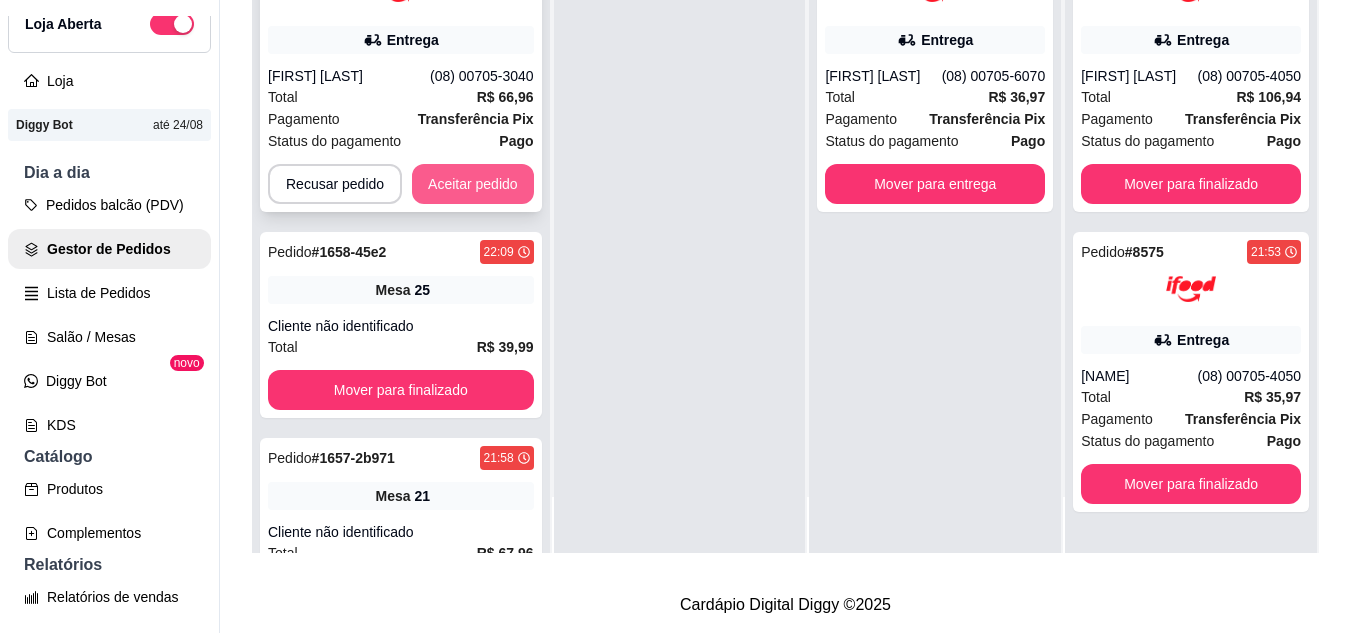 click on "Aceitar pedido" at bounding box center [473, 184] 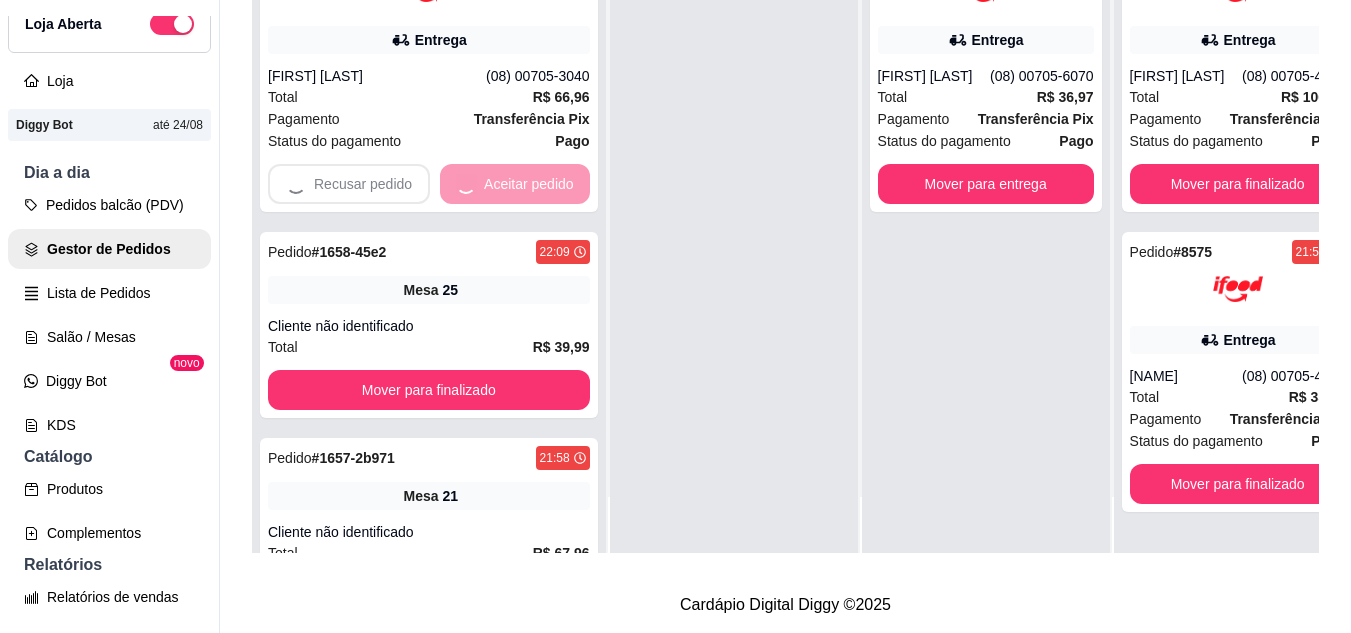 scroll, scrollTop: 0, scrollLeft: 0, axis: both 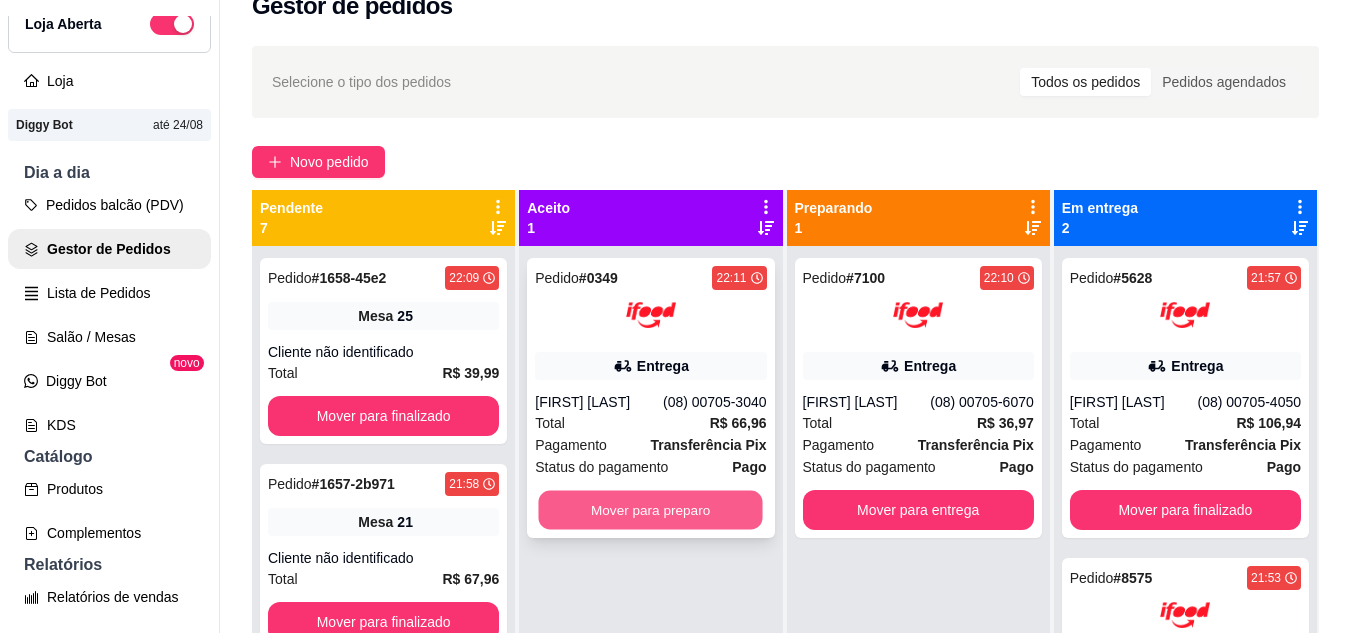 click on "Mover para preparo" at bounding box center (651, 510) 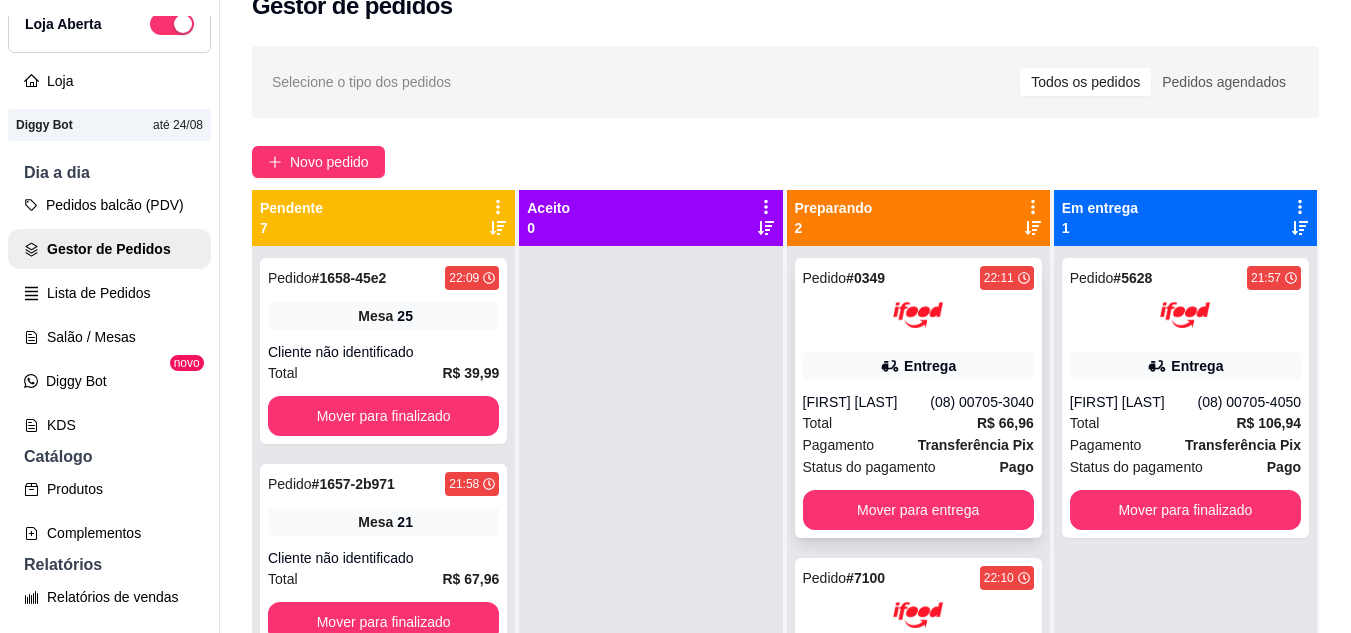 click on "[FIRST] [LAST]" at bounding box center (867, 402) 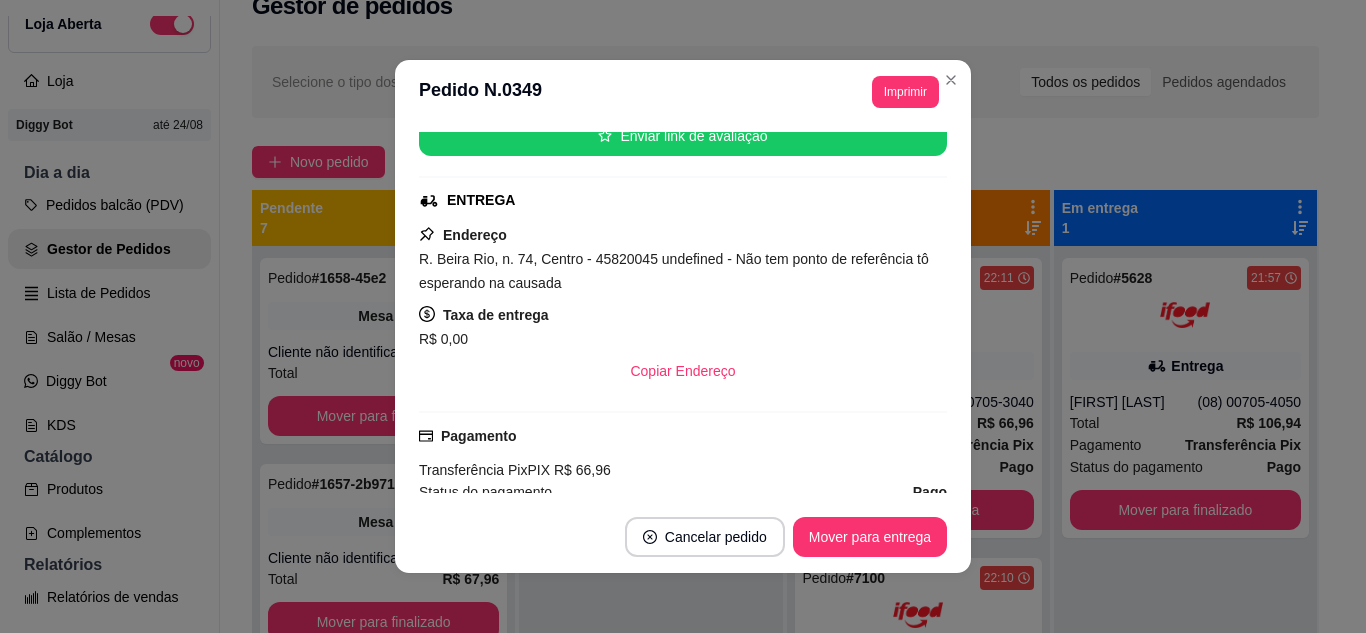 scroll, scrollTop: 300, scrollLeft: 0, axis: vertical 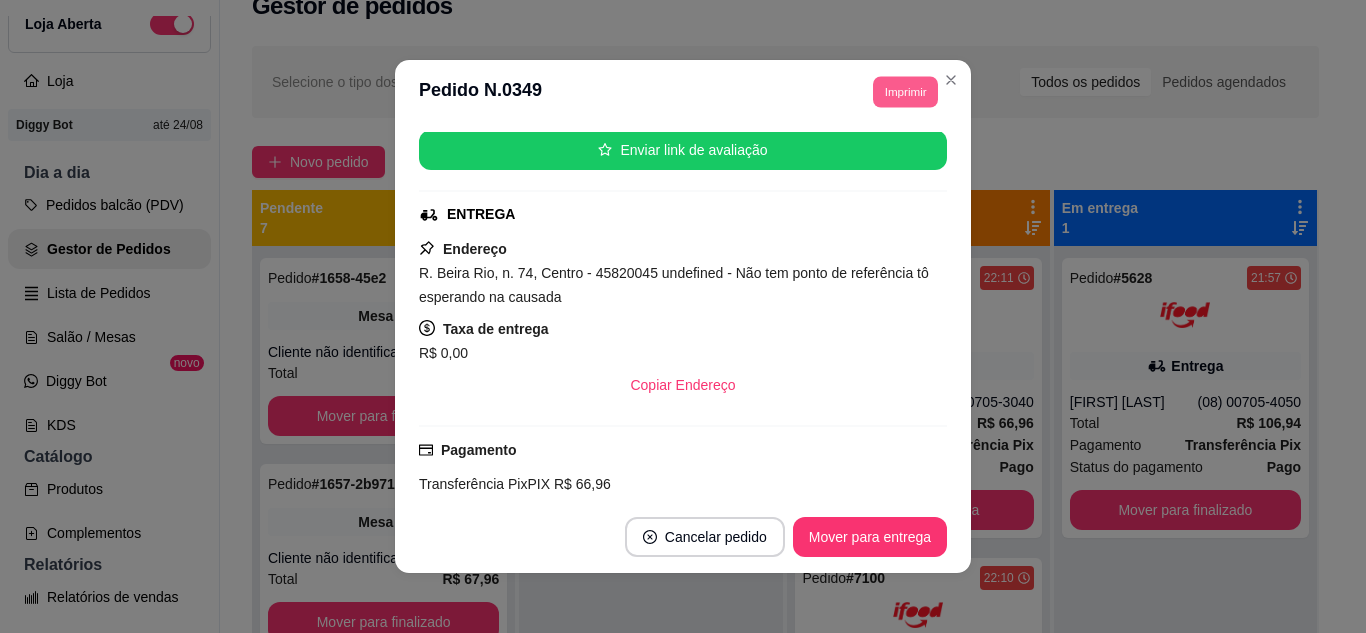click on "Imprimir" at bounding box center (905, 91) 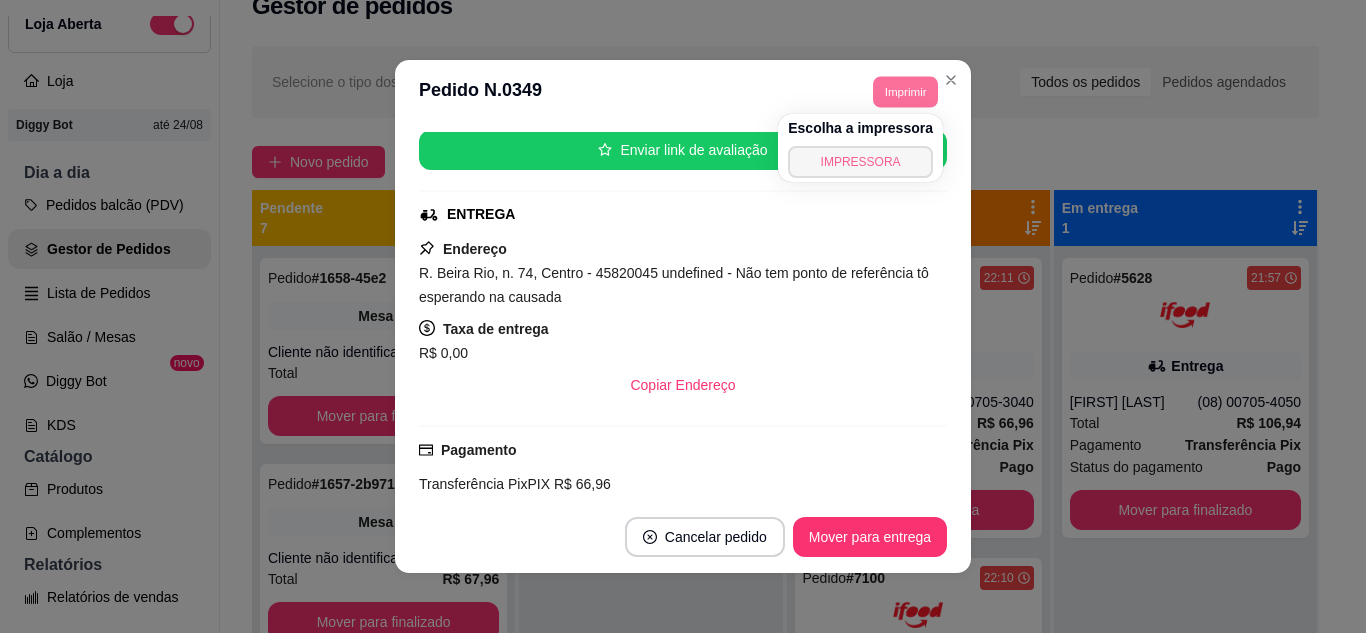 click on "IMPRESSORA" at bounding box center (860, 162) 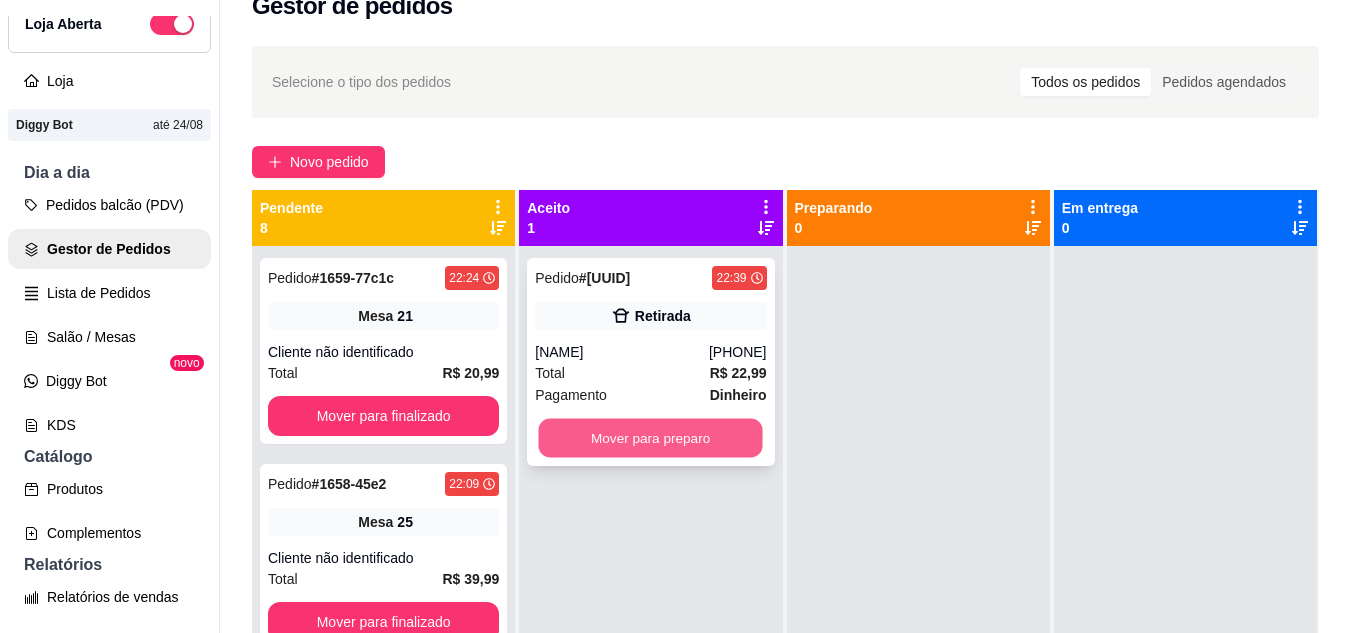 click on "Mover para preparo" at bounding box center (651, 438) 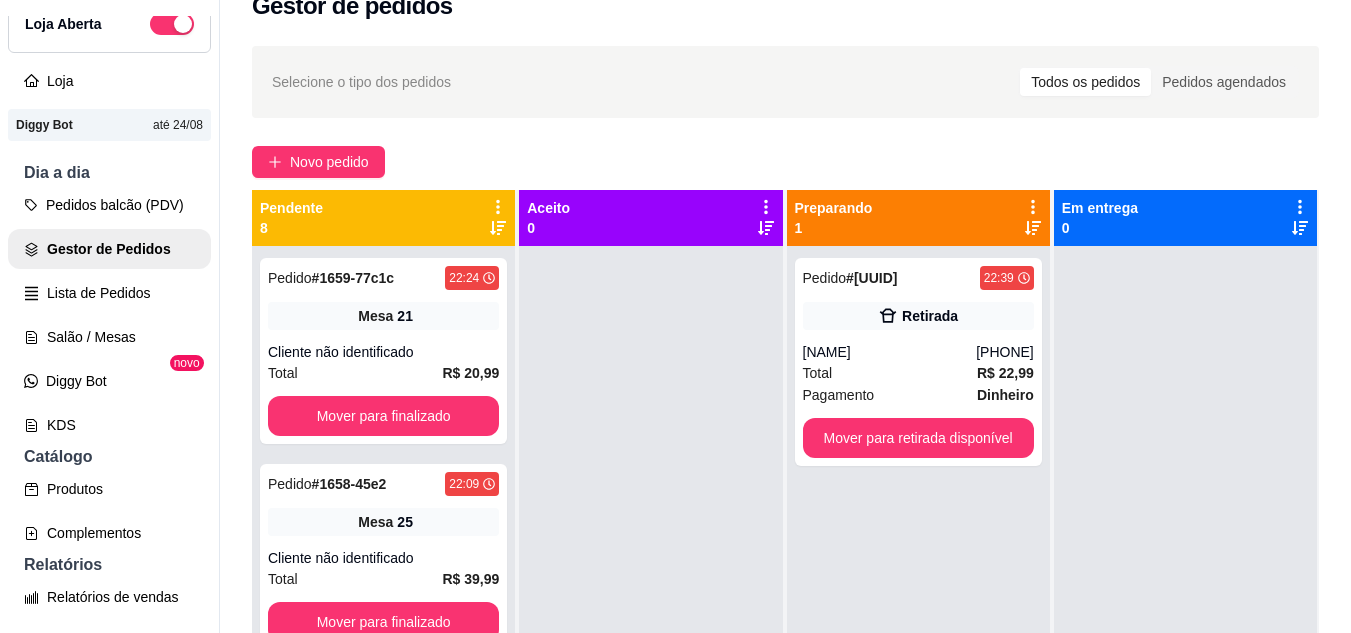click at bounding box center [650, 562] 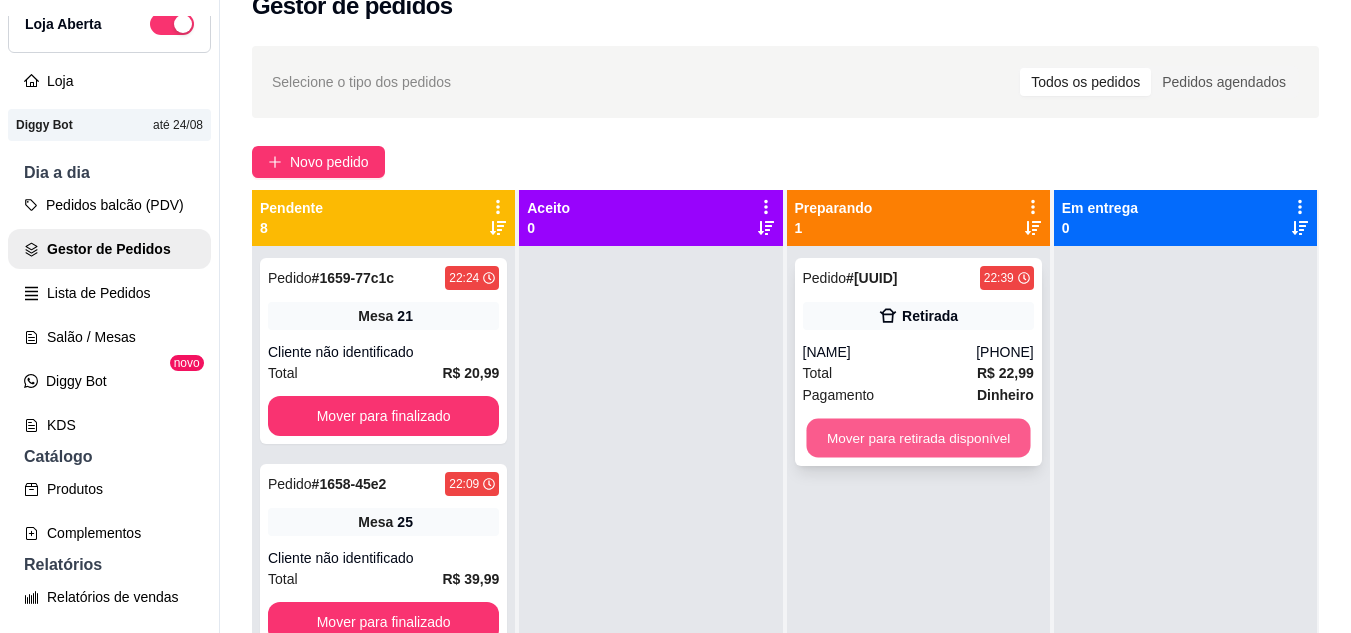 click on "Mover para retirada disponível" at bounding box center (918, 438) 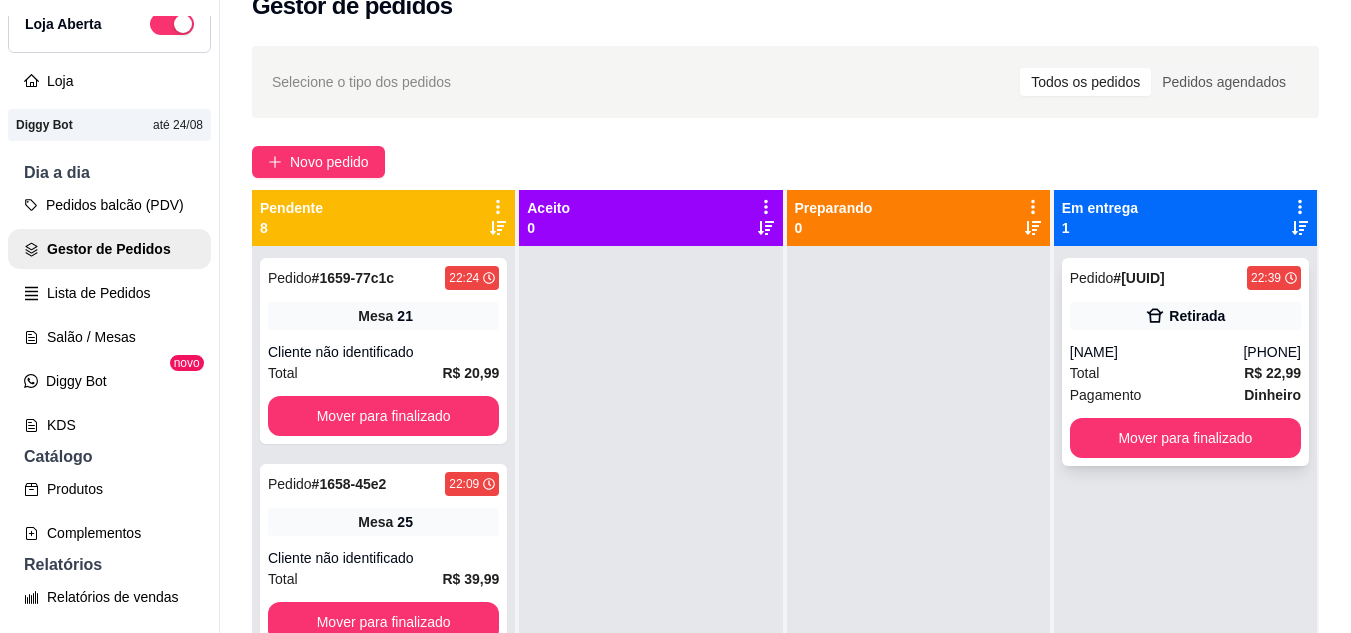 click on "[PHONE]" at bounding box center (1272, 352) 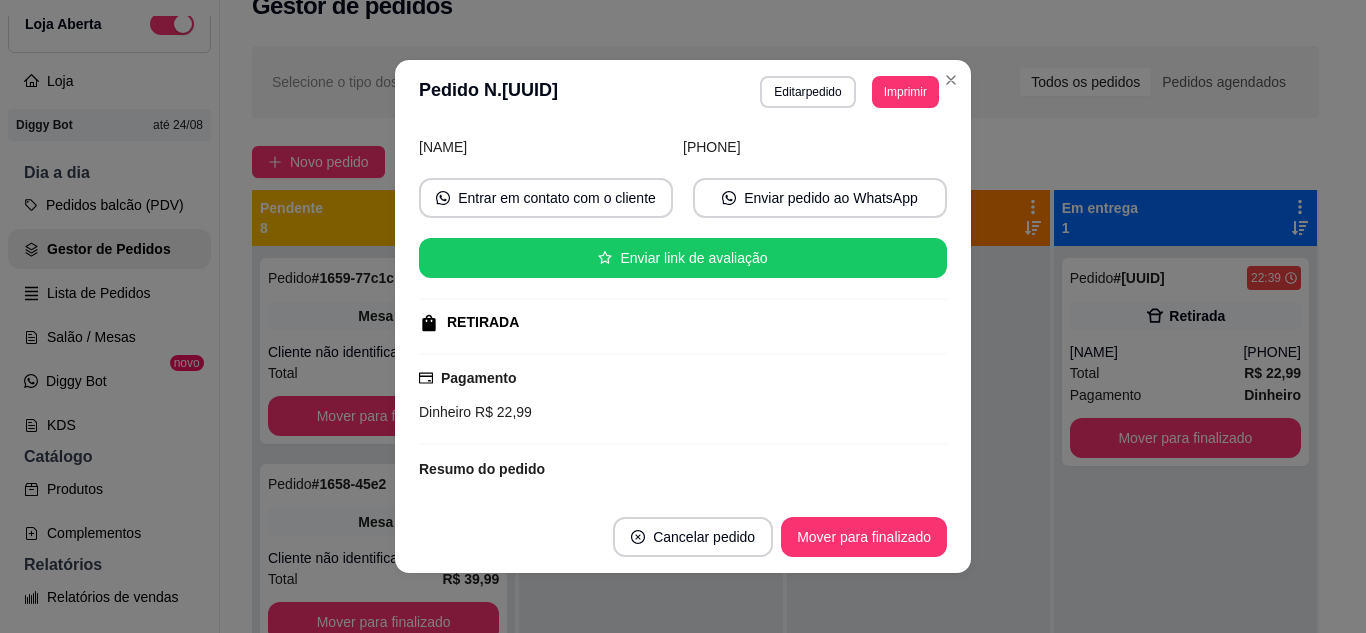 scroll, scrollTop: 282, scrollLeft: 0, axis: vertical 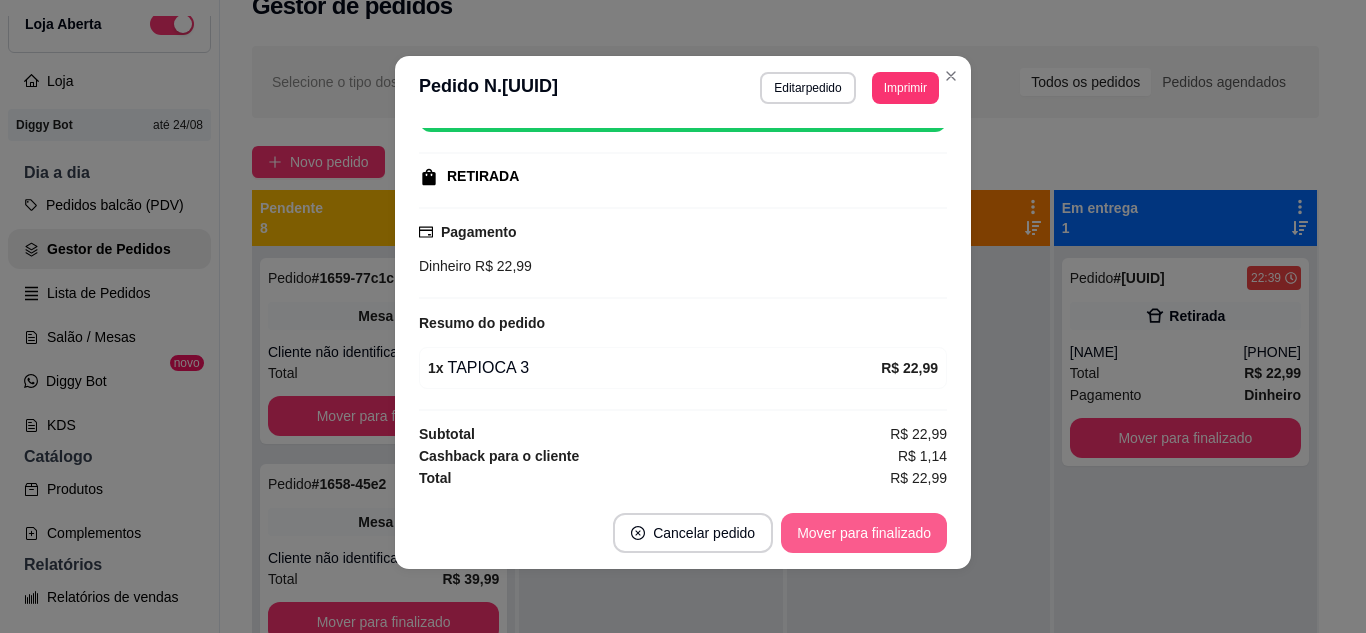 click on "Mover para finalizado" at bounding box center [864, 533] 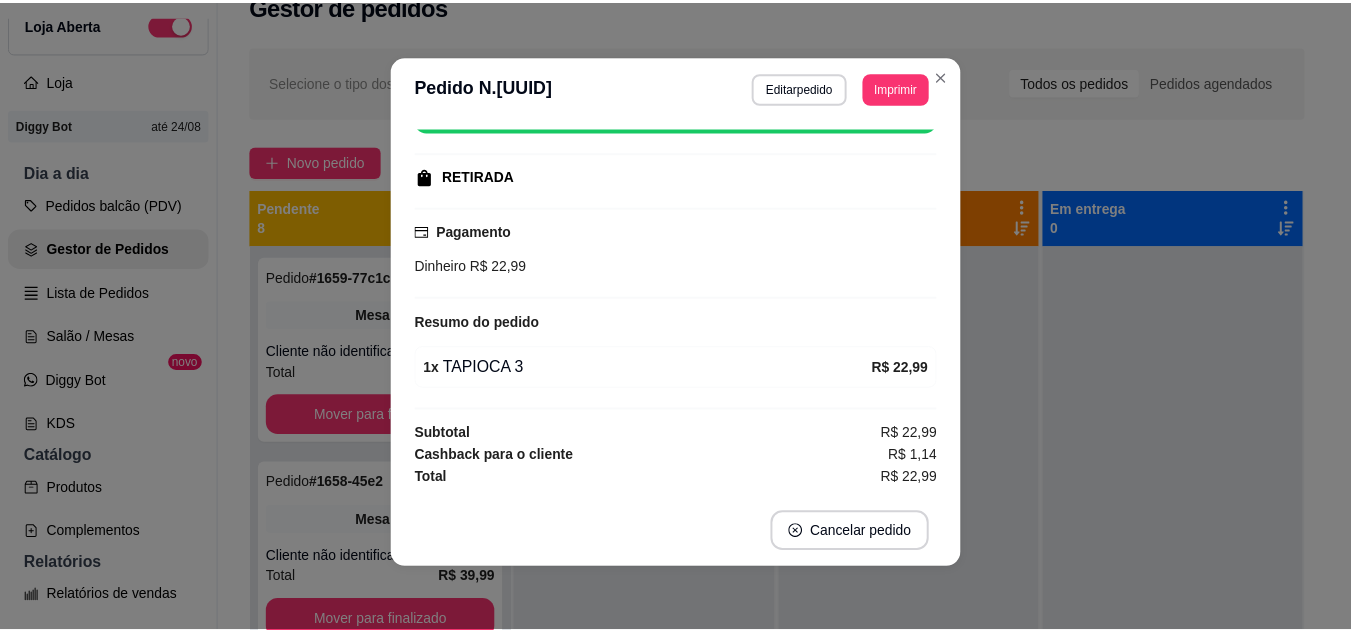 scroll, scrollTop: 236, scrollLeft: 0, axis: vertical 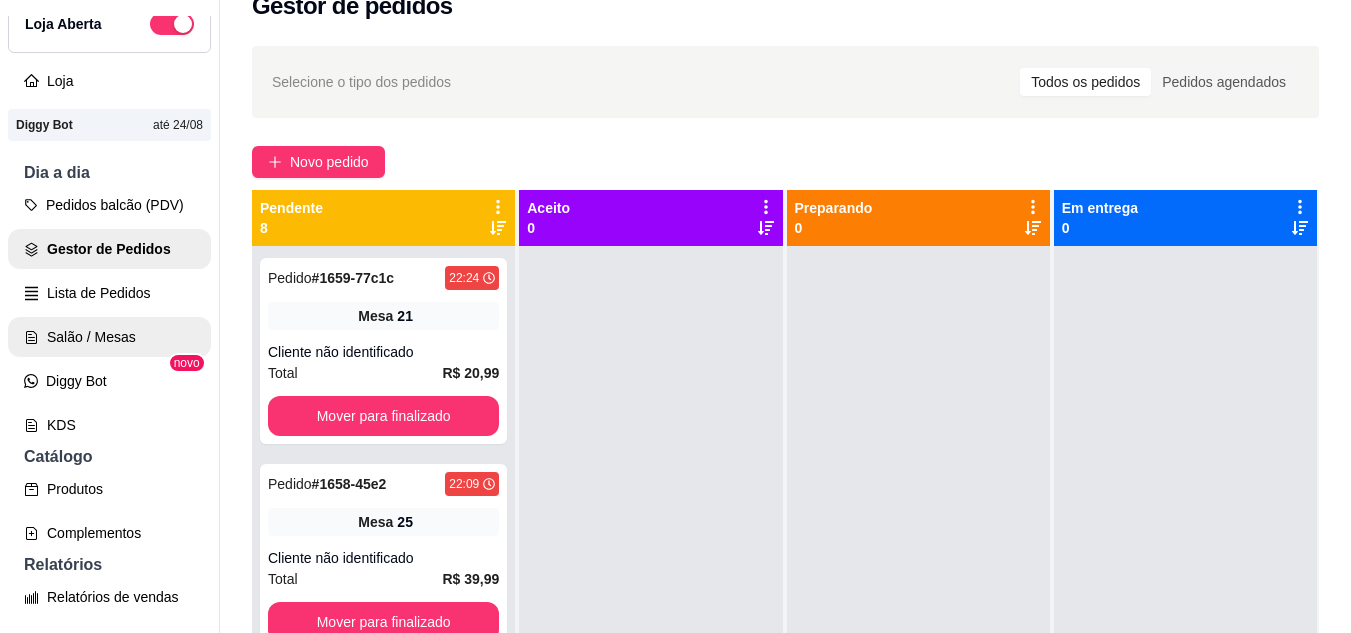 click on "Salão / Mesas" at bounding box center [109, 337] 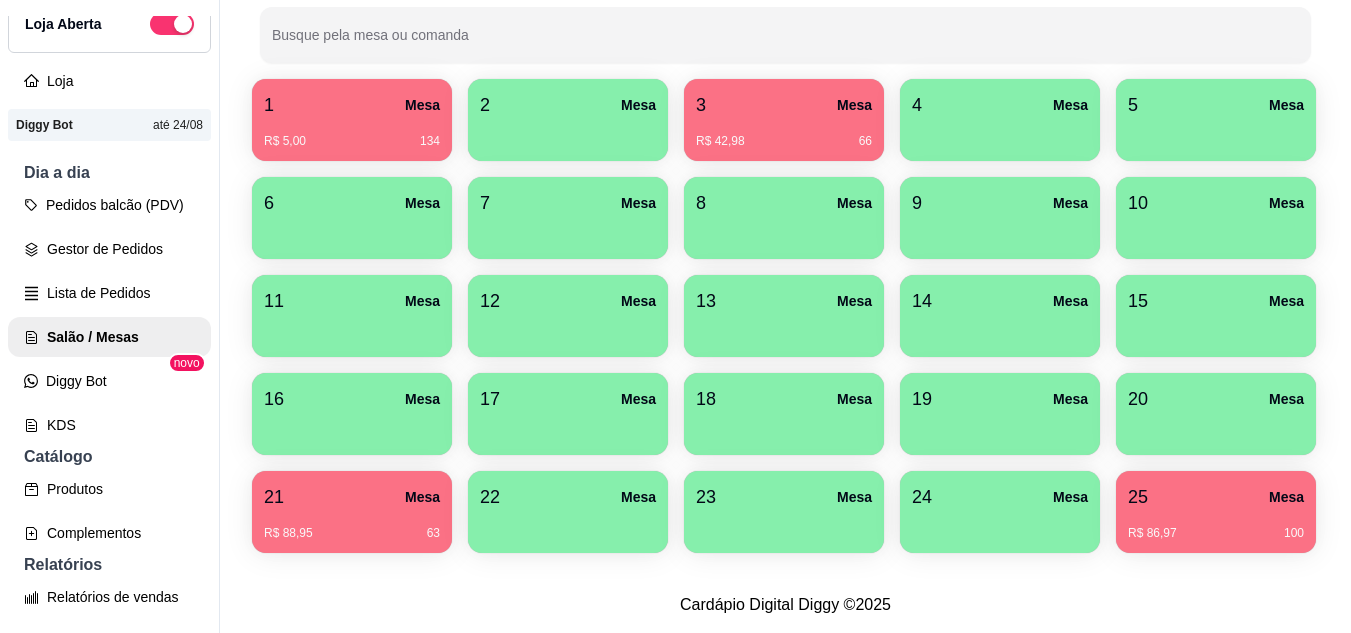 scroll, scrollTop: 490, scrollLeft: 0, axis: vertical 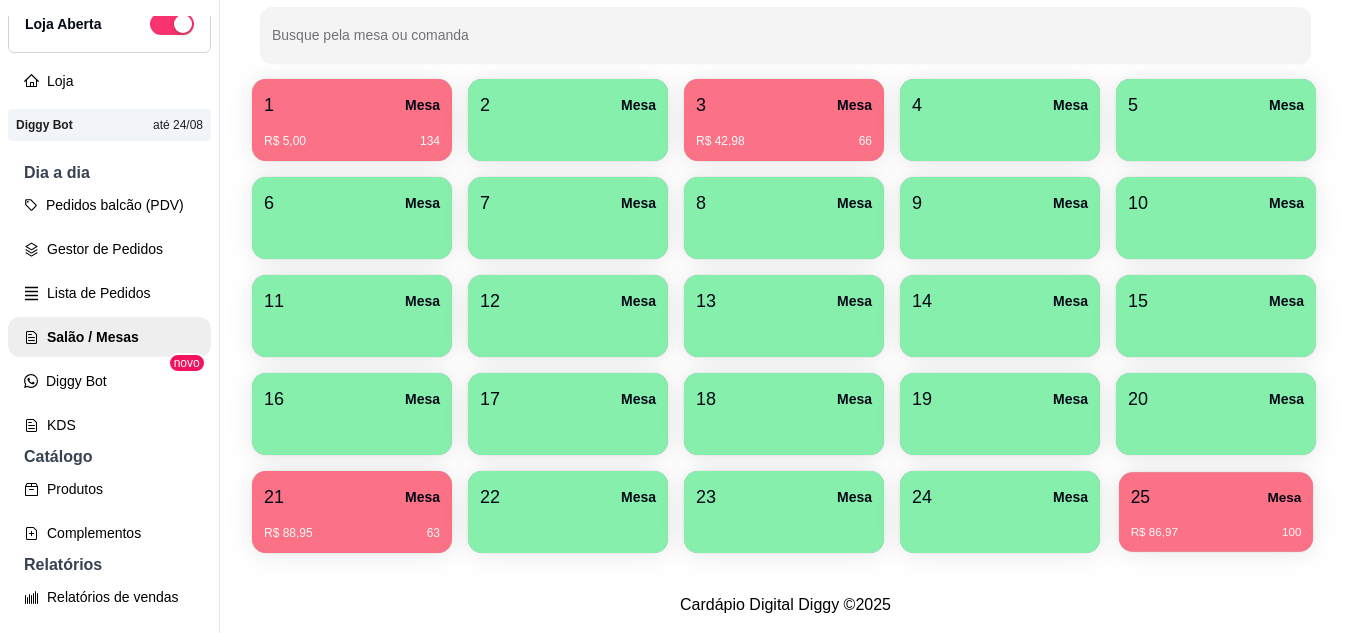 click on "25 Mesa" at bounding box center (1216, 497) 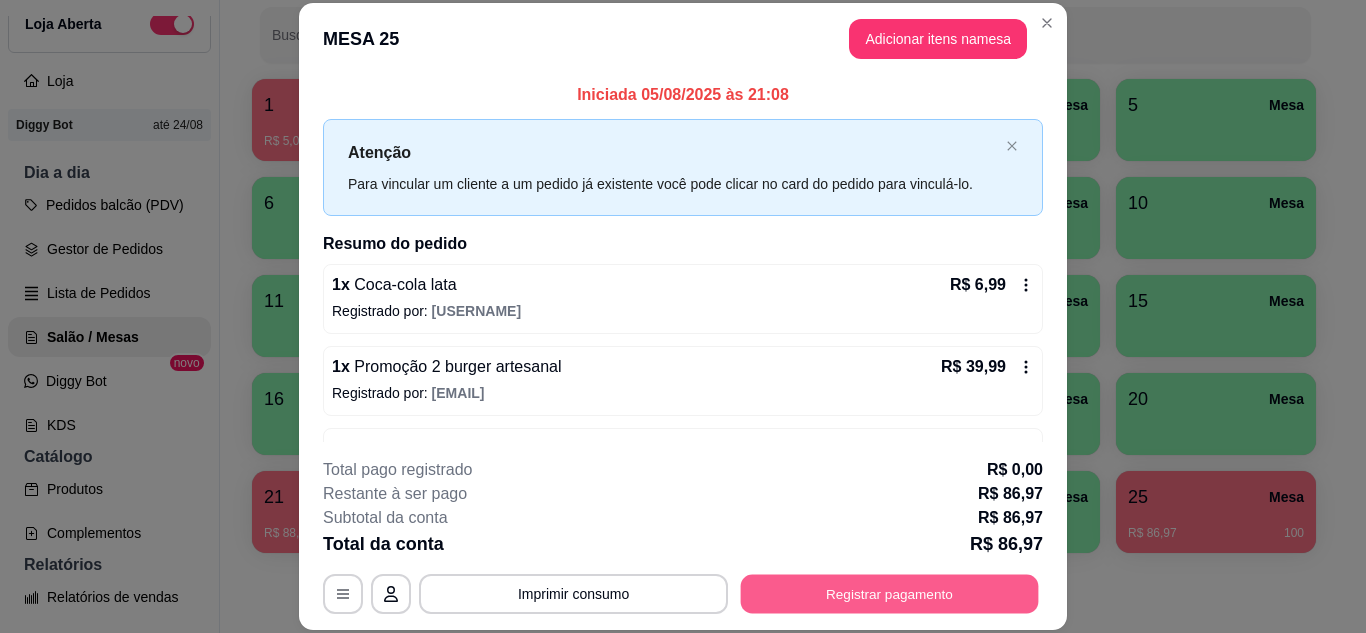 click on "Registrar pagamento" at bounding box center (890, 593) 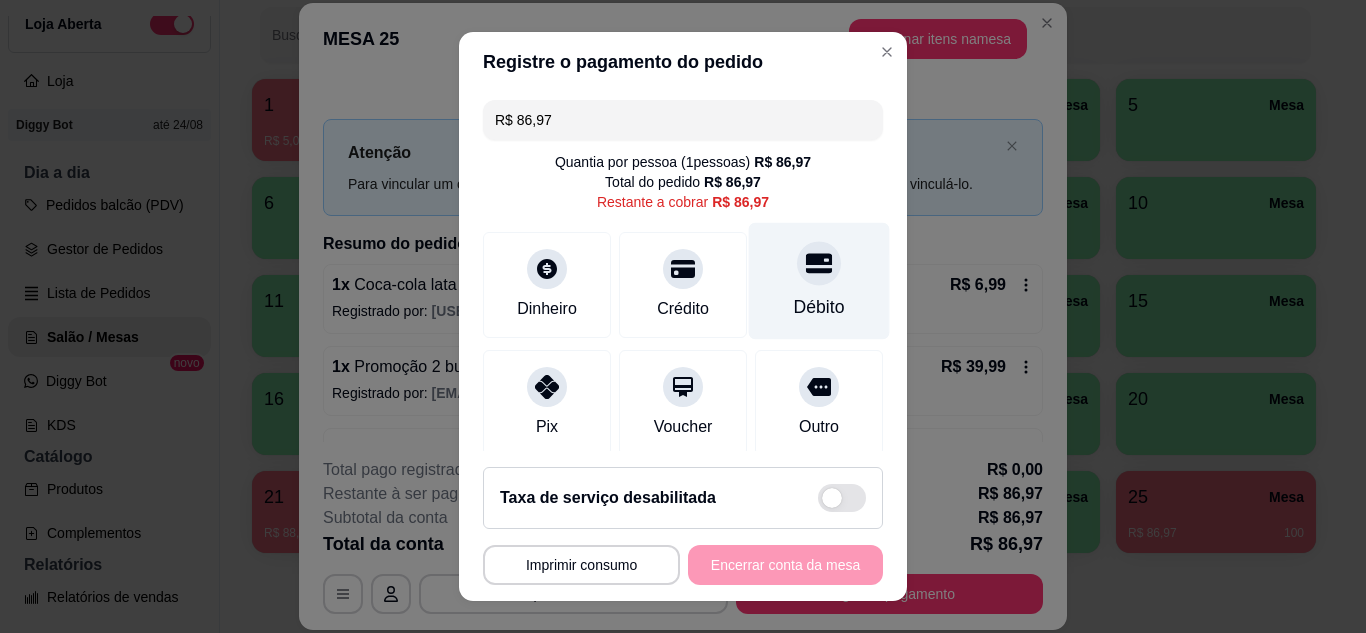 click on "Débito" at bounding box center [819, 280] 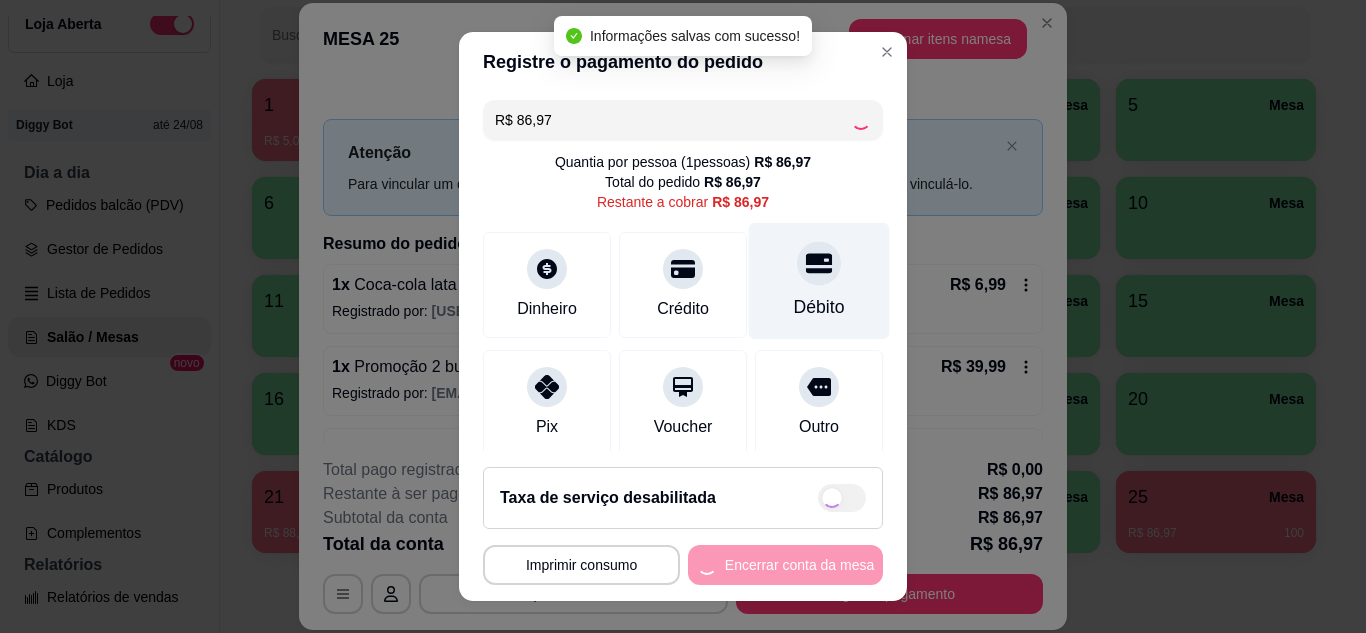 type on "R$ 0,00" 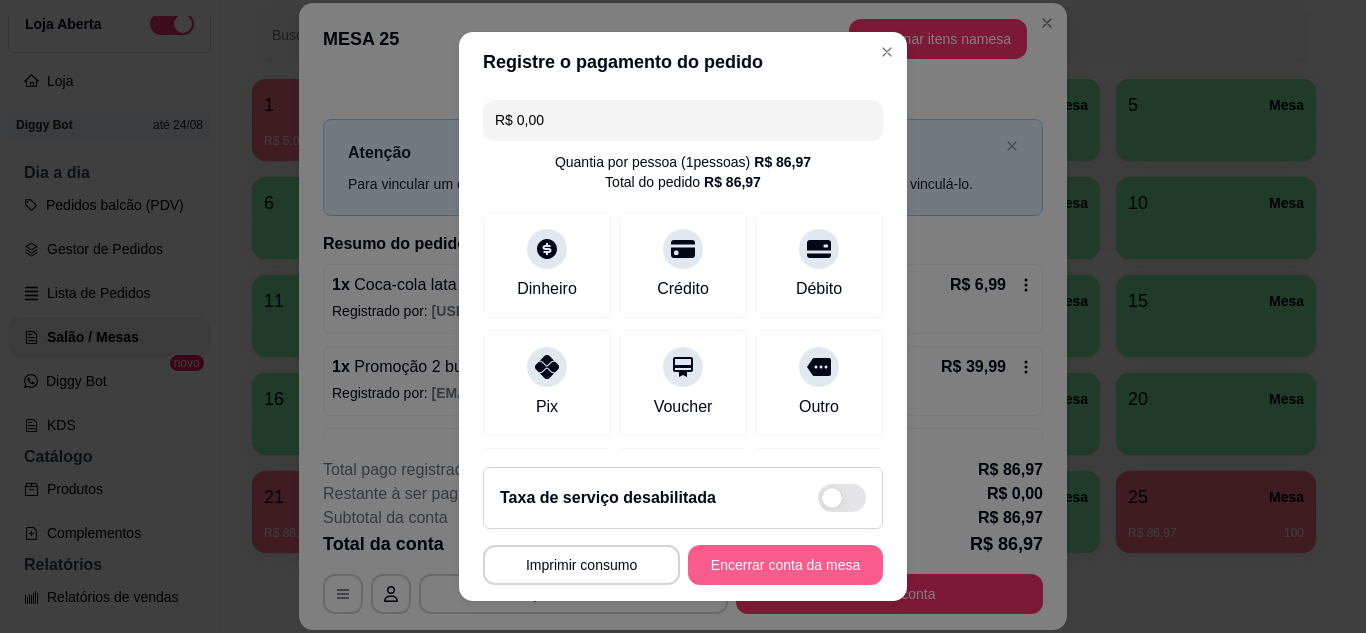 click on "Encerrar conta da mesa" at bounding box center (785, 565) 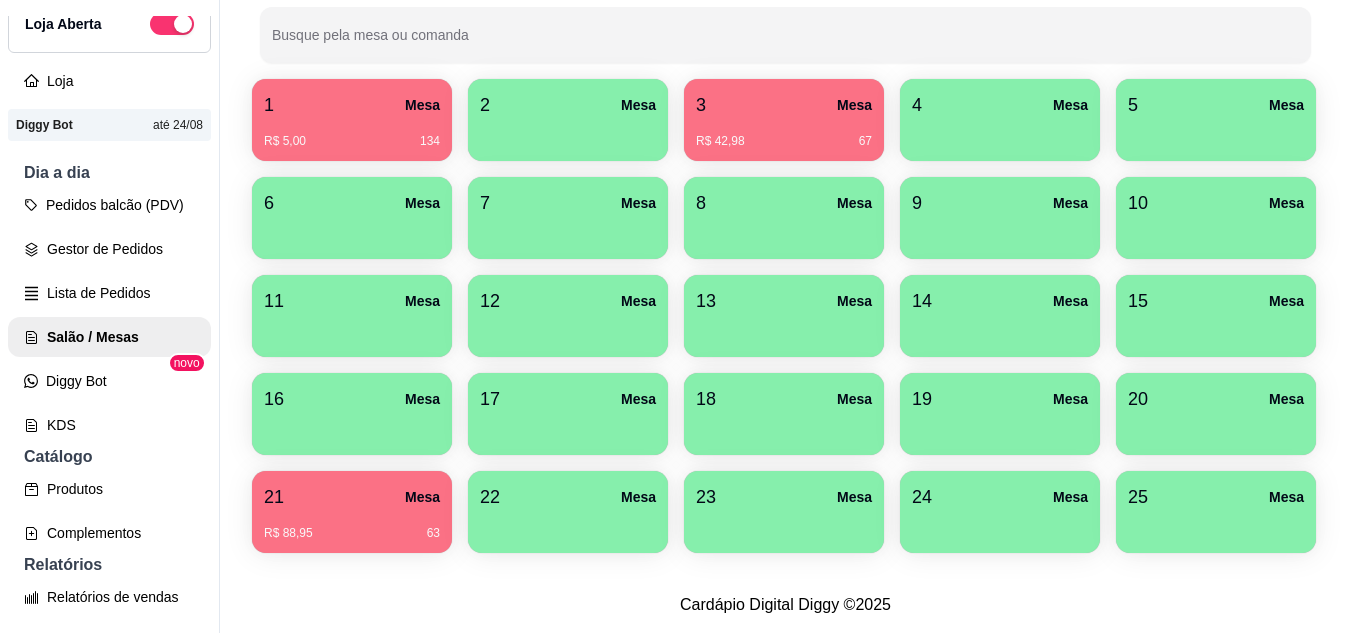 click on "21 Mesa" at bounding box center [352, 497] 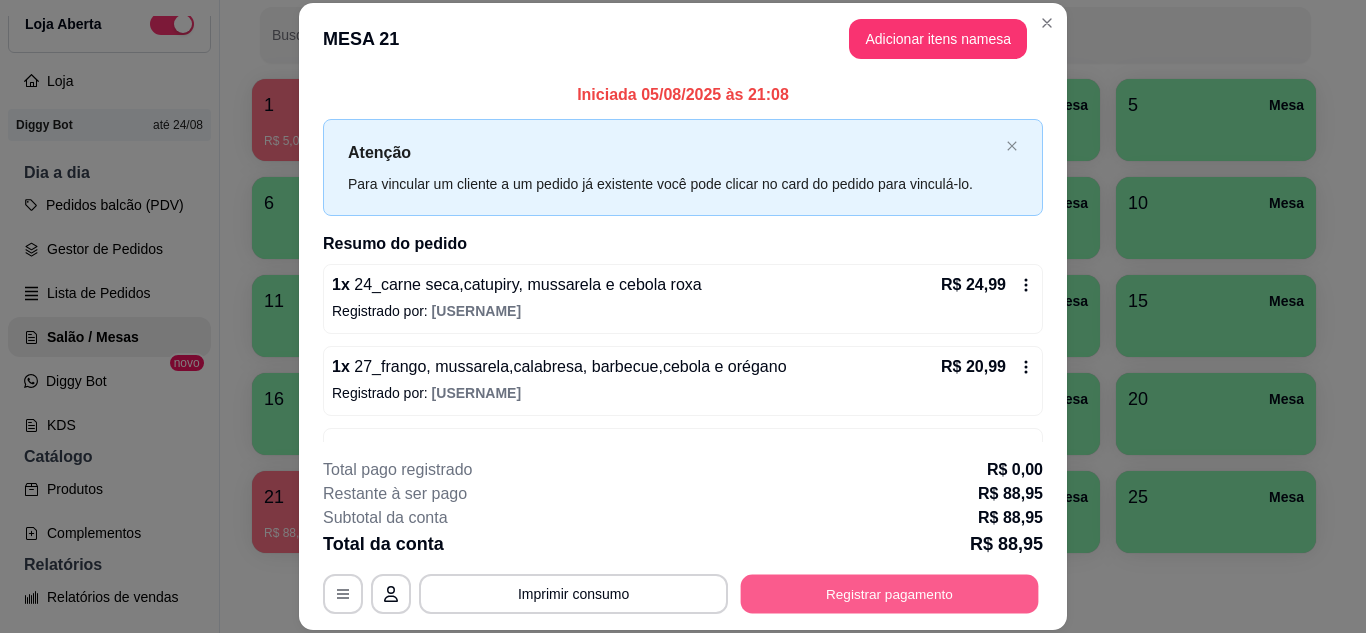 click on "Registrar pagamento" at bounding box center [890, 593] 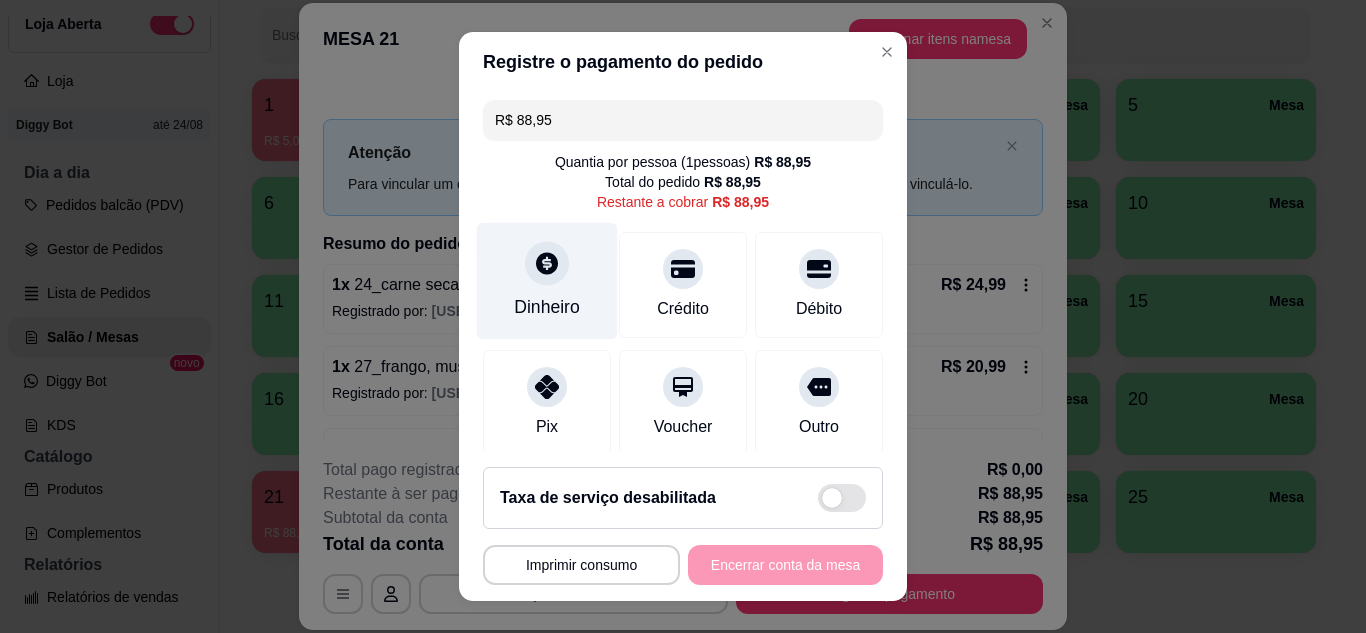 click on "Dinheiro" at bounding box center (547, 307) 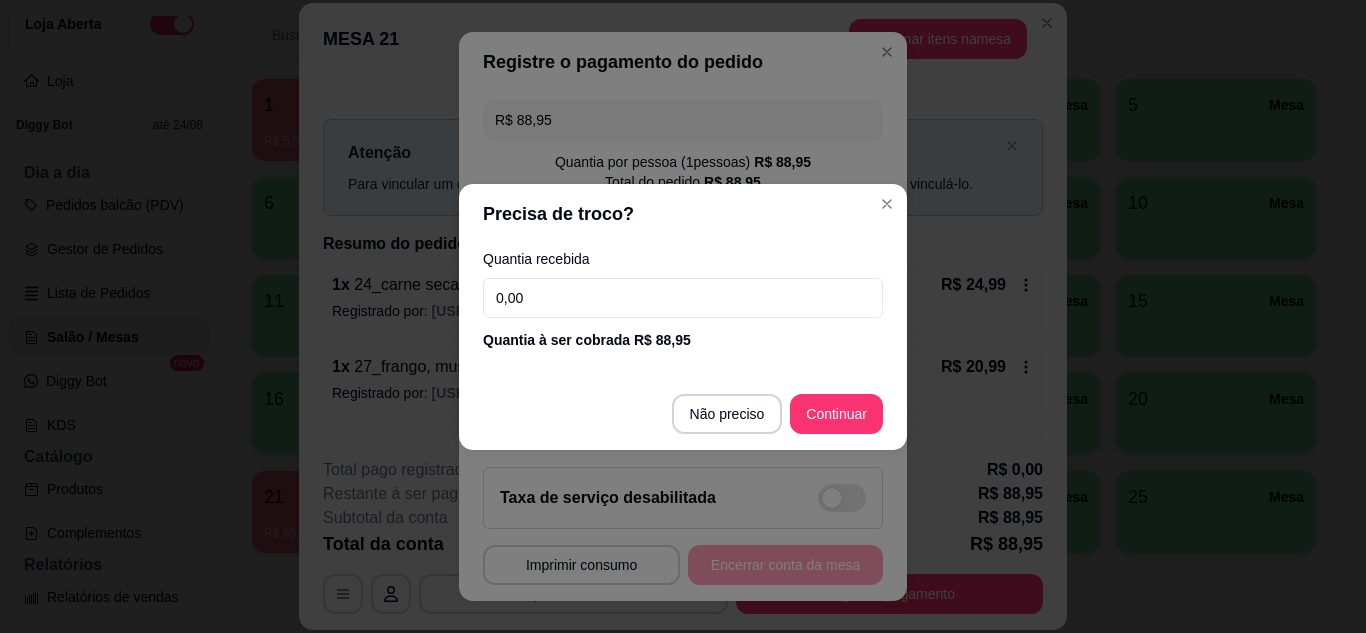 click on "0,00" at bounding box center [683, 298] 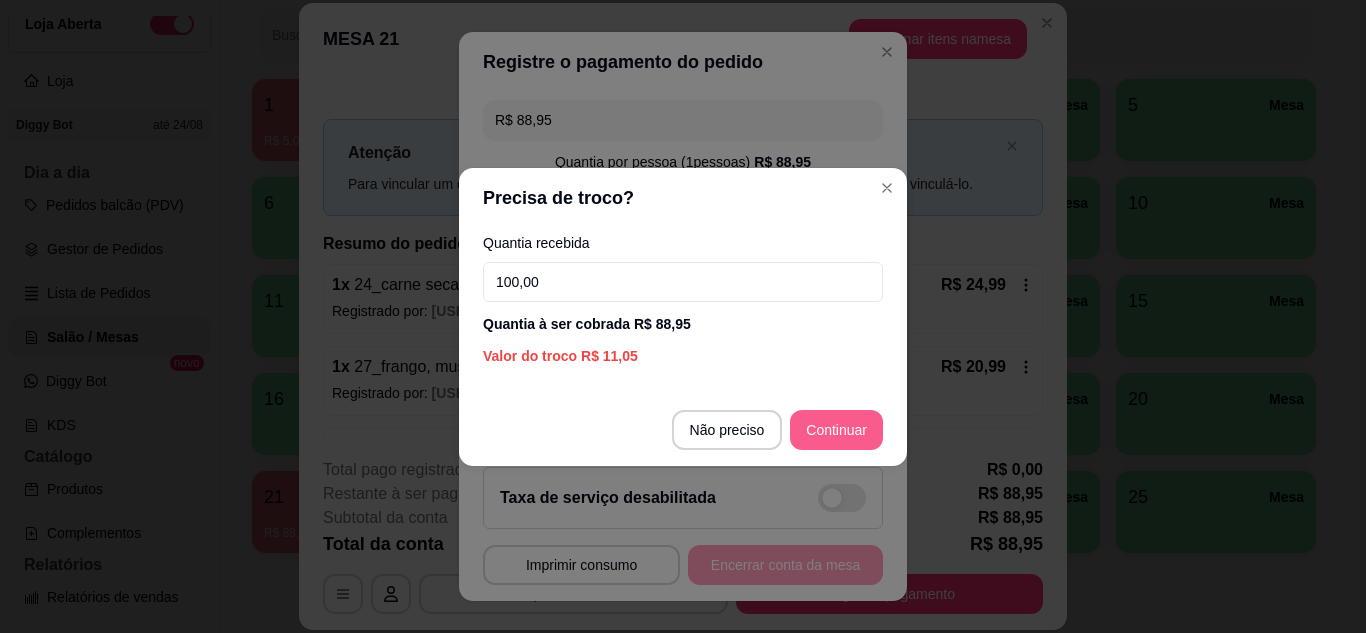type on "100,00" 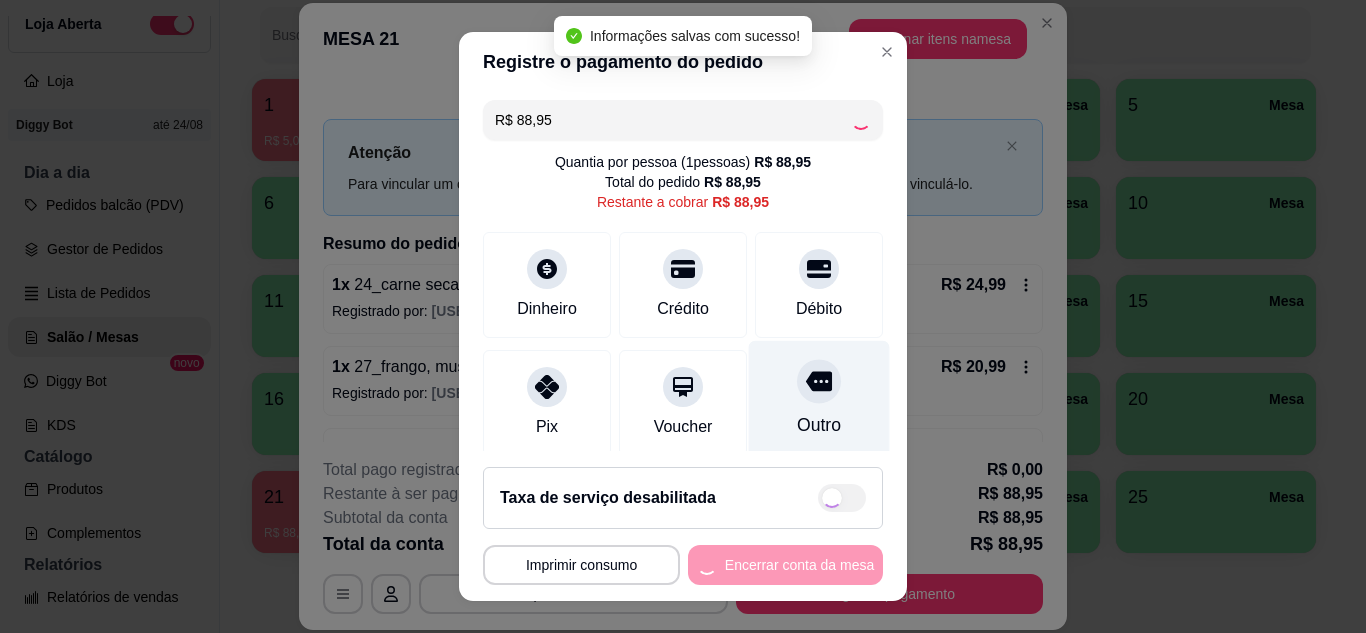 type on "R$ 0,00" 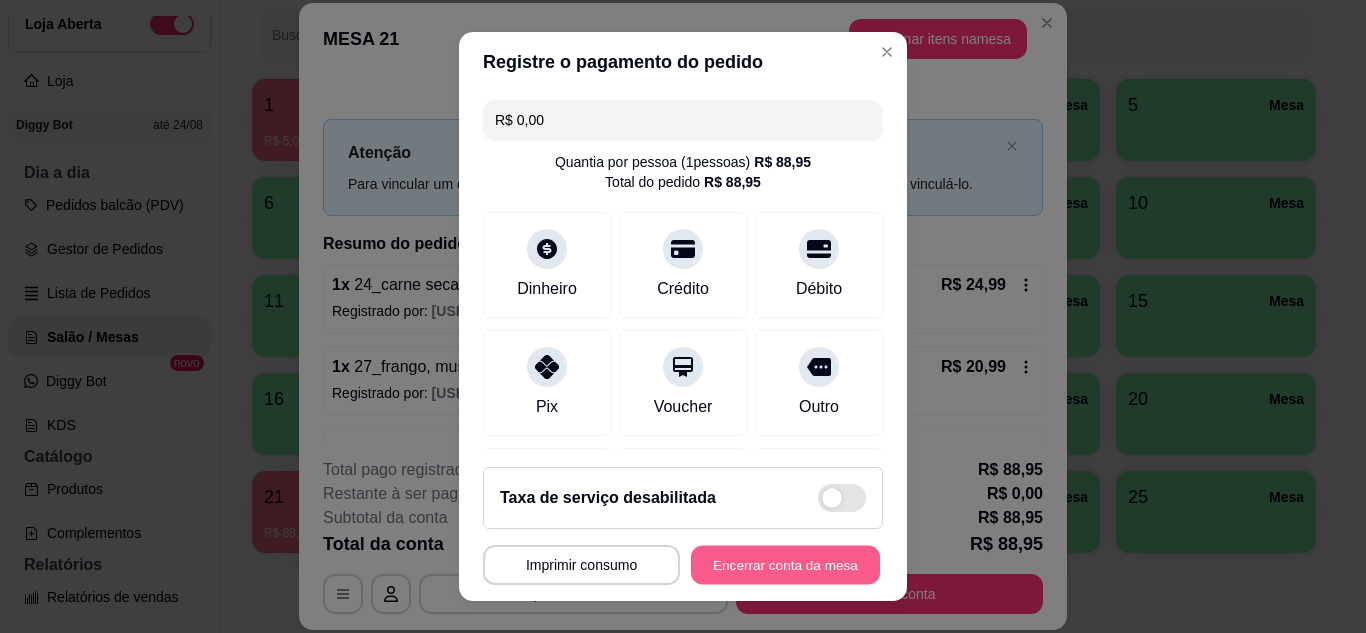 click on "Encerrar conta da mesa" at bounding box center [785, 565] 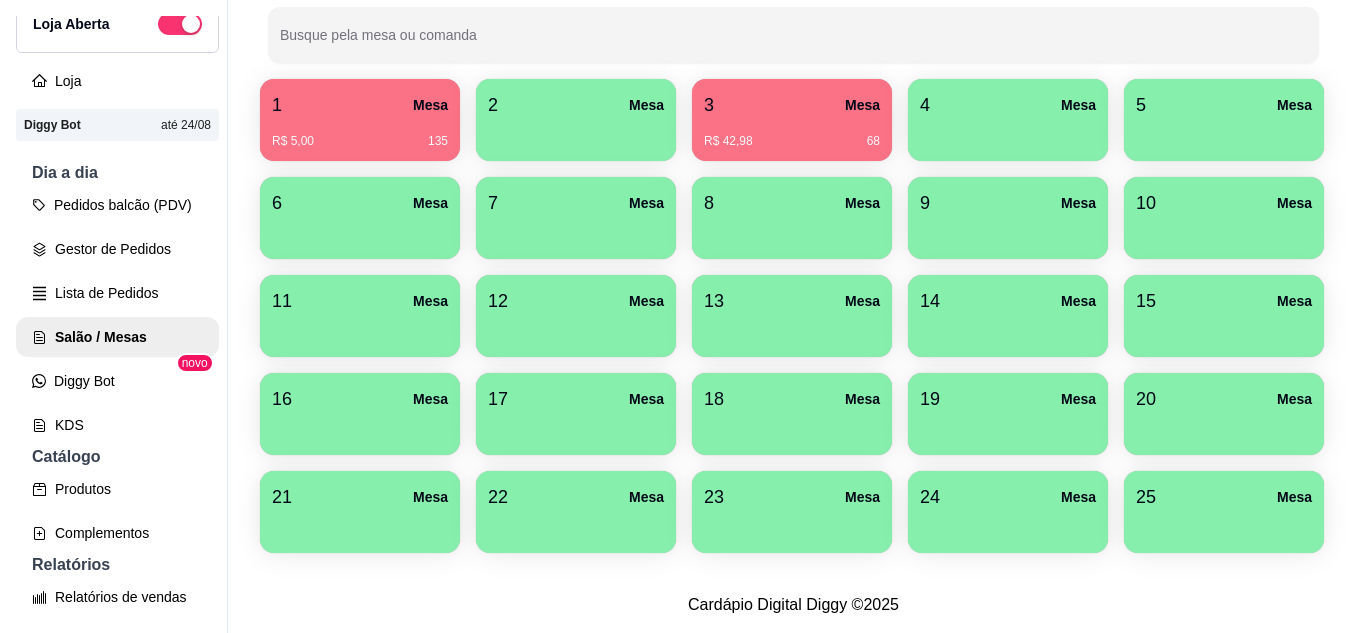scroll, scrollTop: 90, scrollLeft: 0, axis: vertical 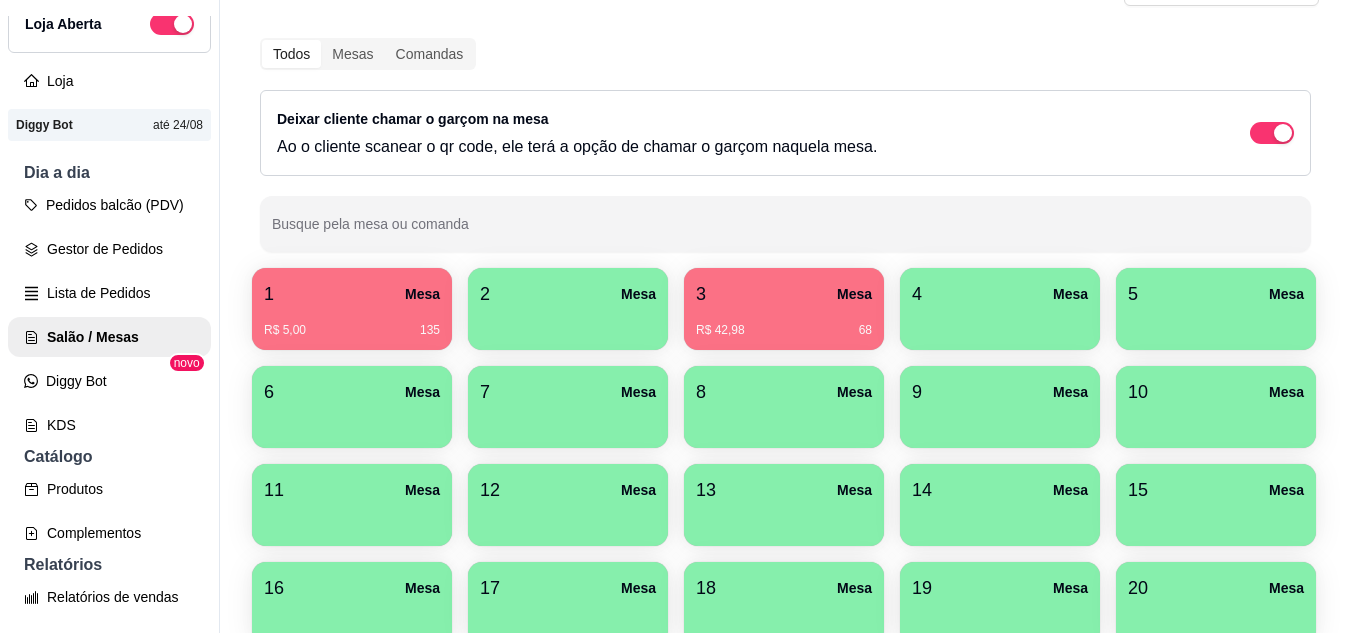 click on "3 Mesa" at bounding box center (784, 294) 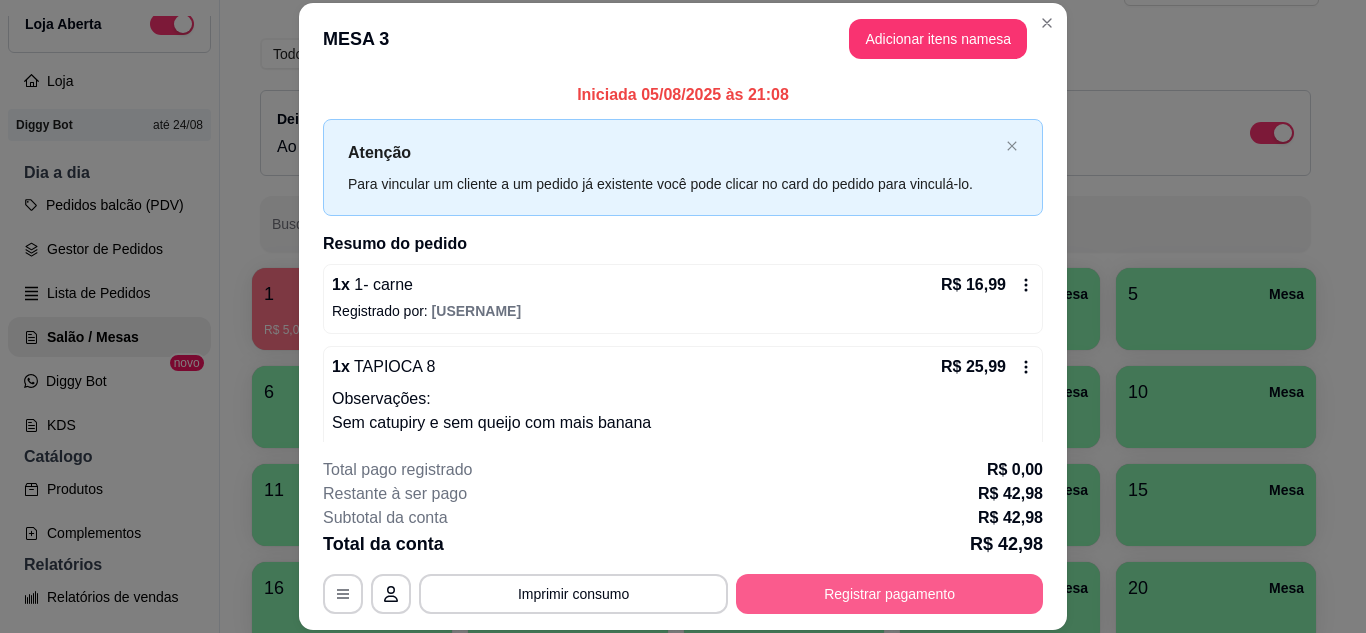 click on "Registrar pagamento" at bounding box center [889, 594] 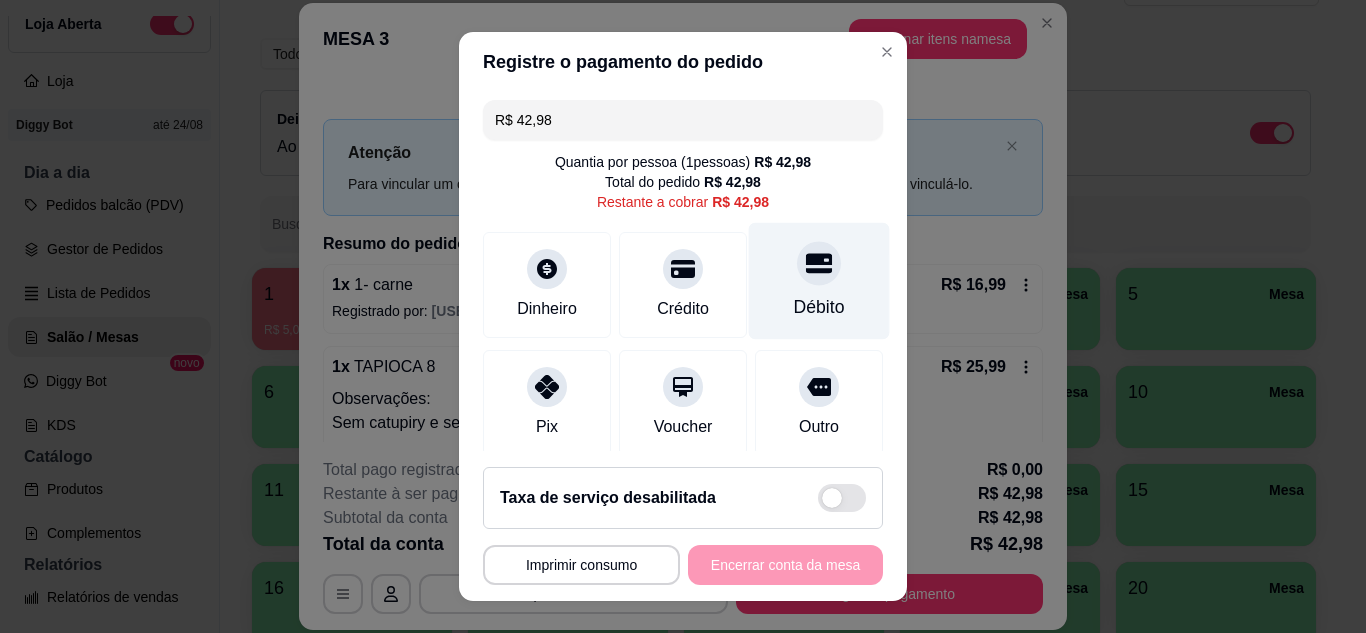 click on "Débito" at bounding box center (819, 280) 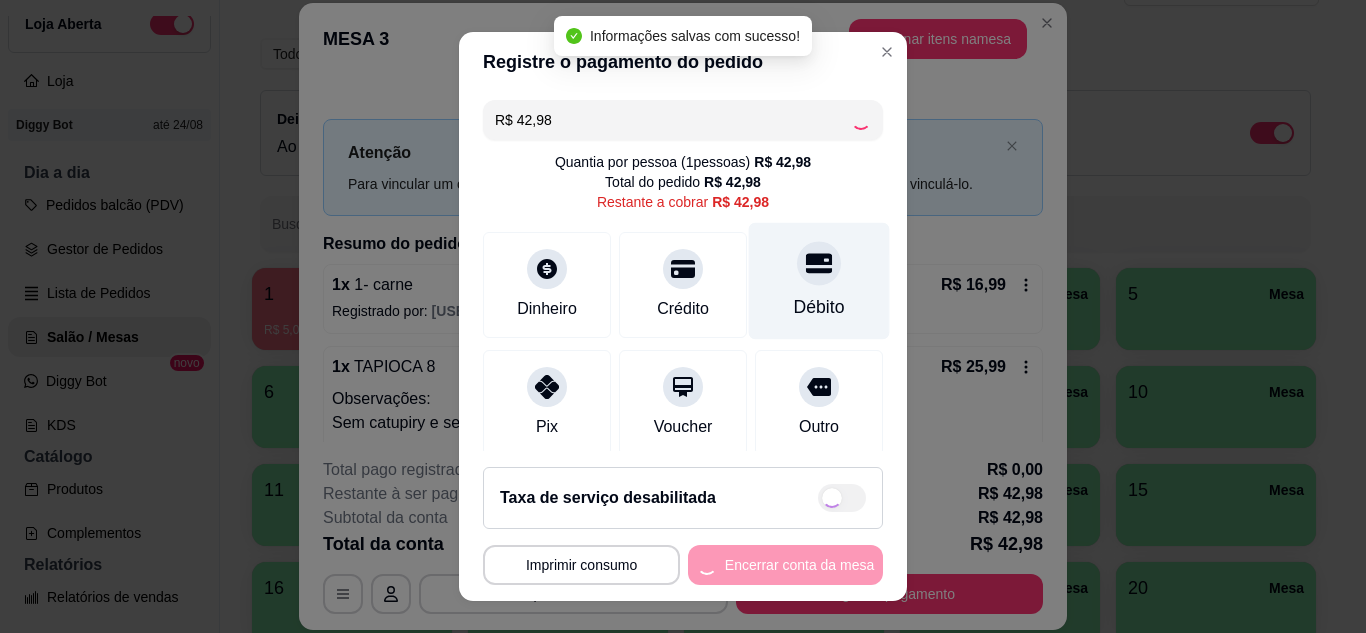 type on "R$ 0,00" 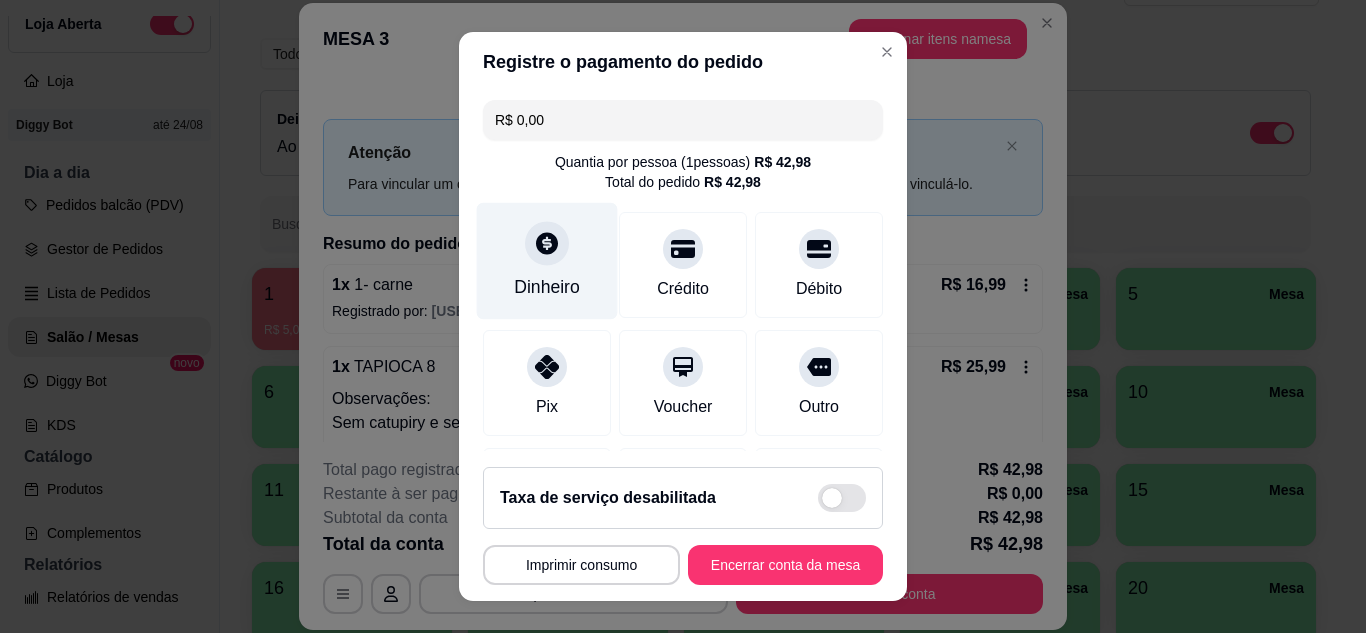 click 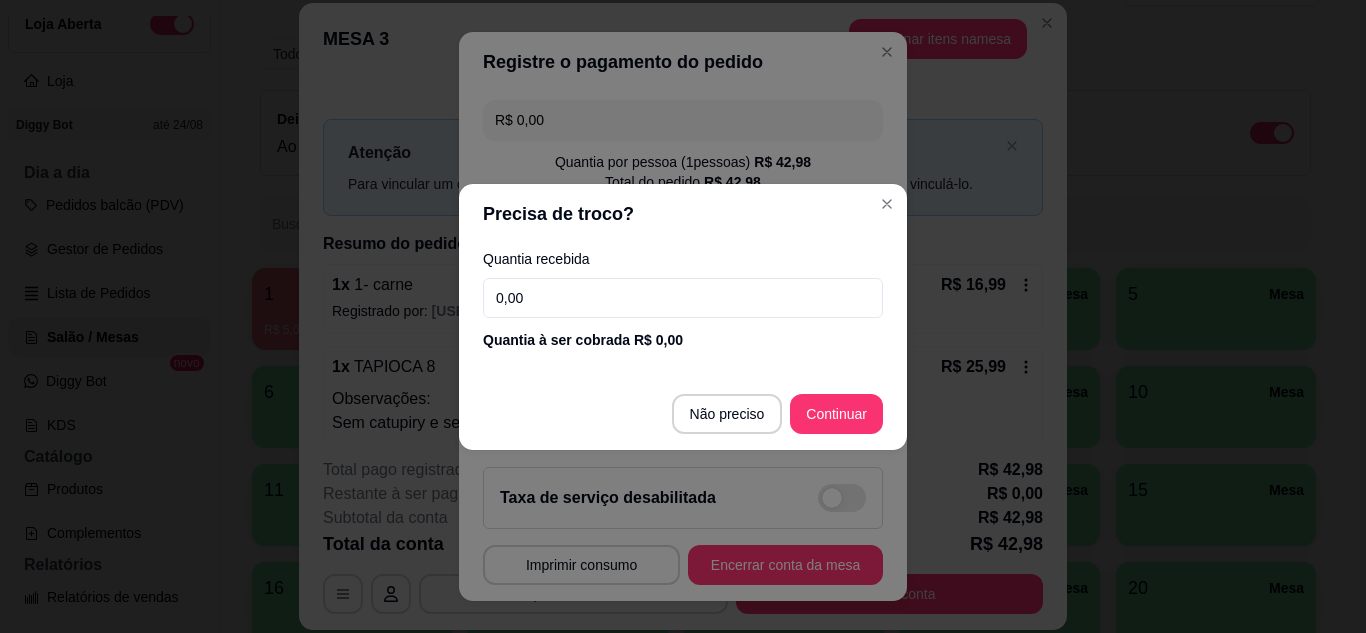 click on "0,00" at bounding box center [683, 298] 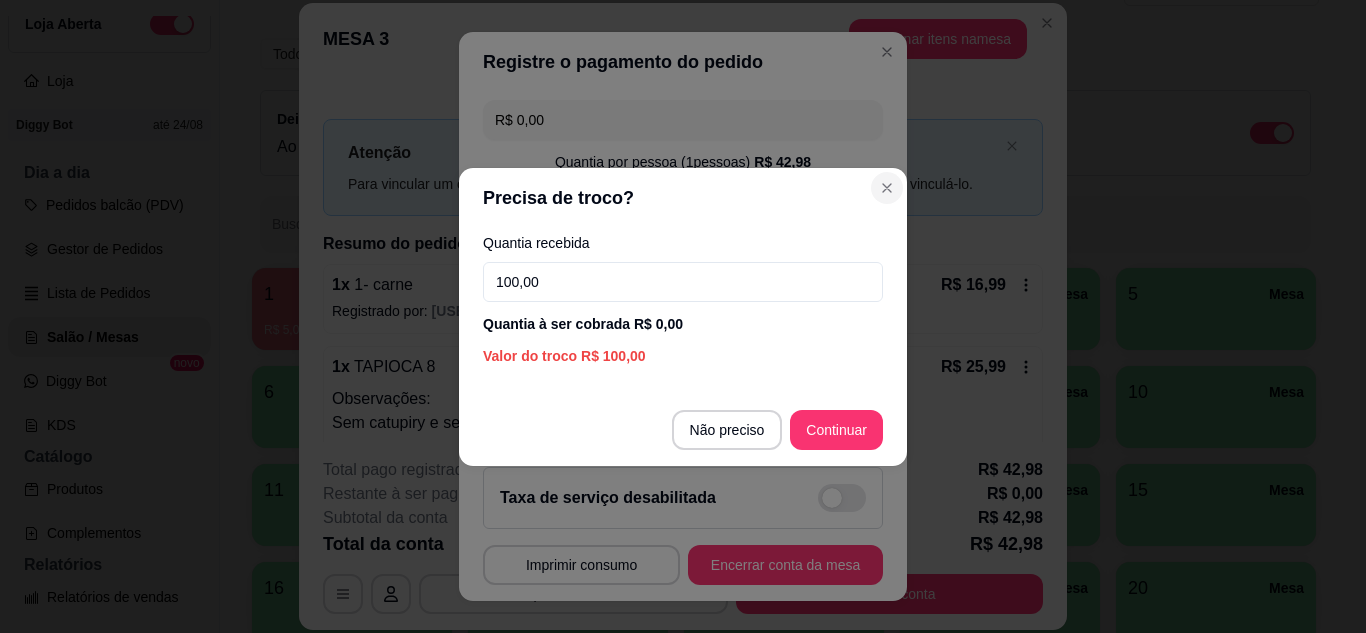 type on "100,00" 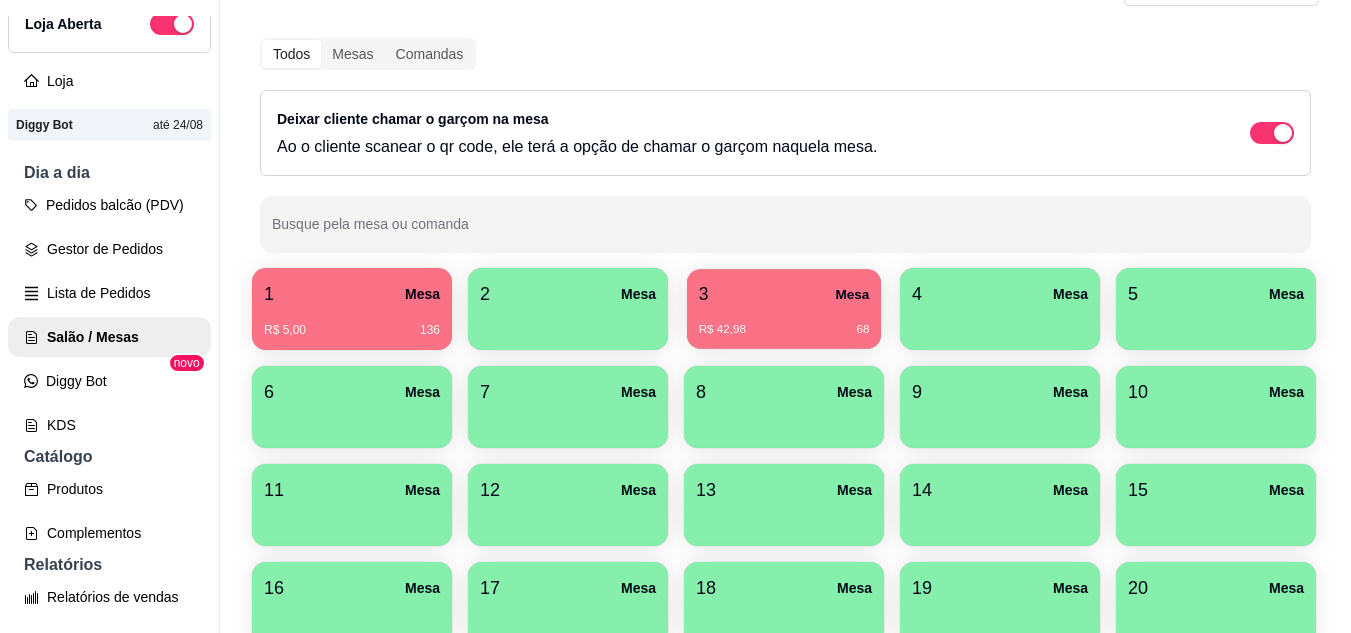 click on "3 Mesa" at bounding box center (784, 294) 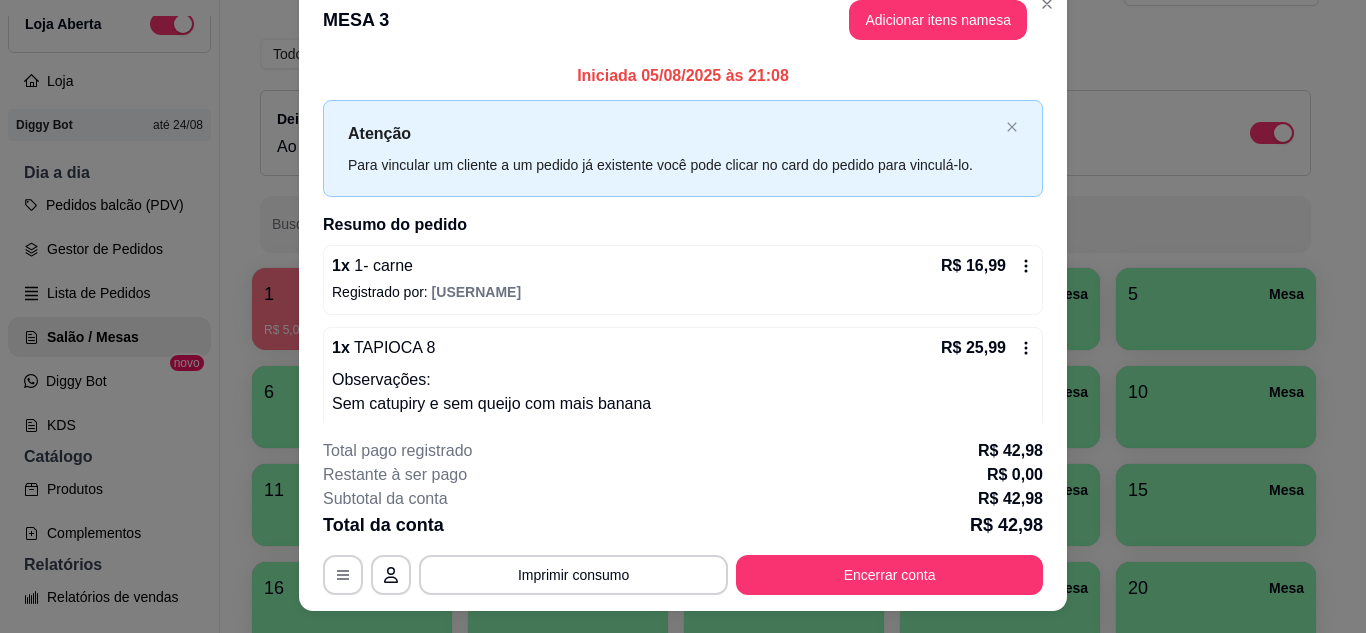 scroll, scrollTop: 0, scrollLeft: 0, axis: both 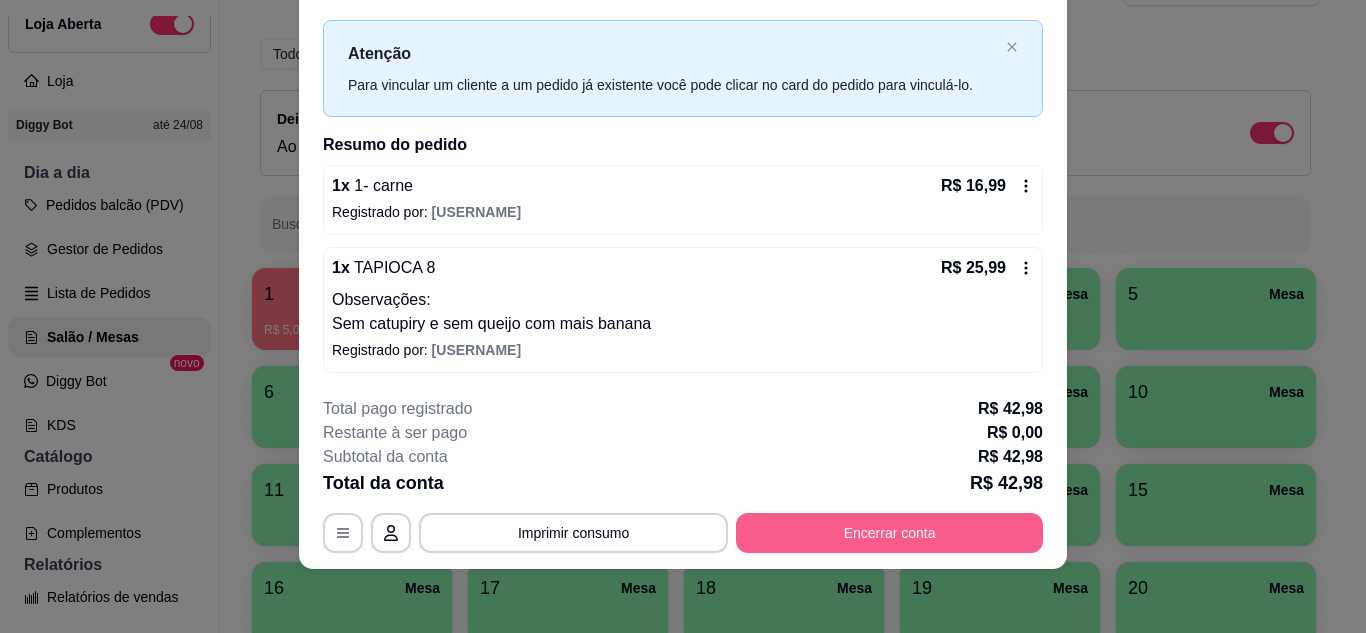 click on "Encerrar conta" at bounding box center [889, 533] 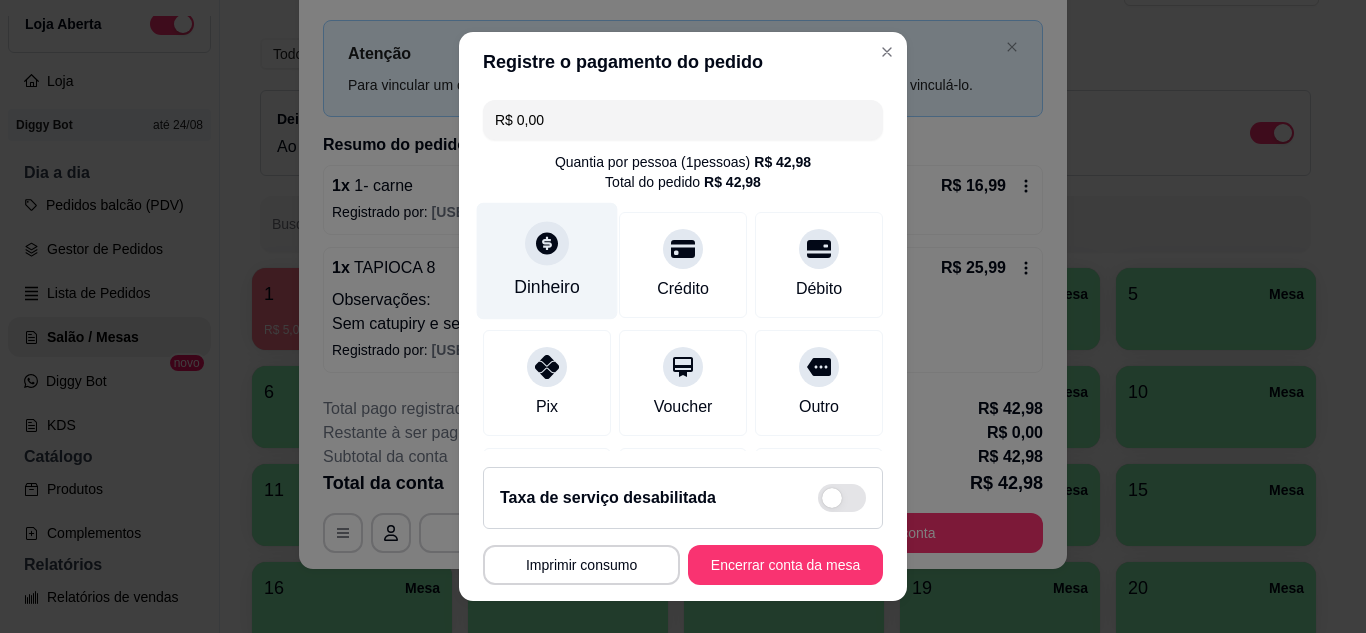 click on "Dinheiro" at bounding box center (547, 287) 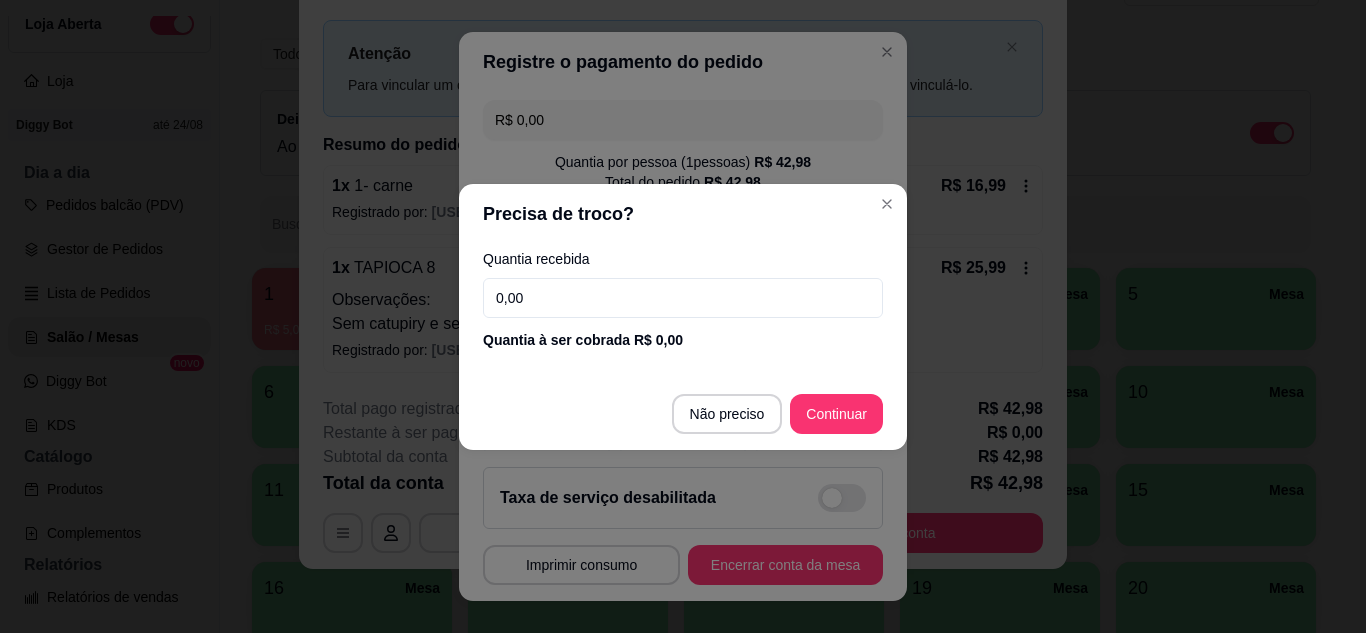 click on "0,00" at bounding box center [683, 298] 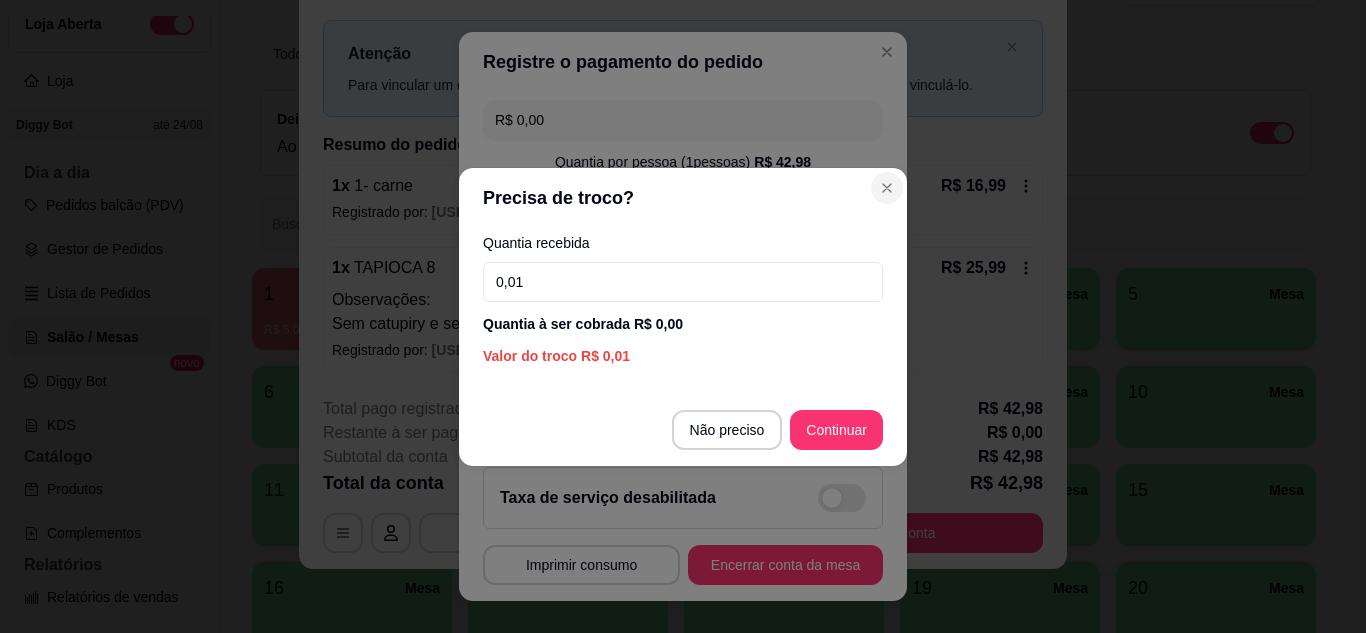 type on "0,01" 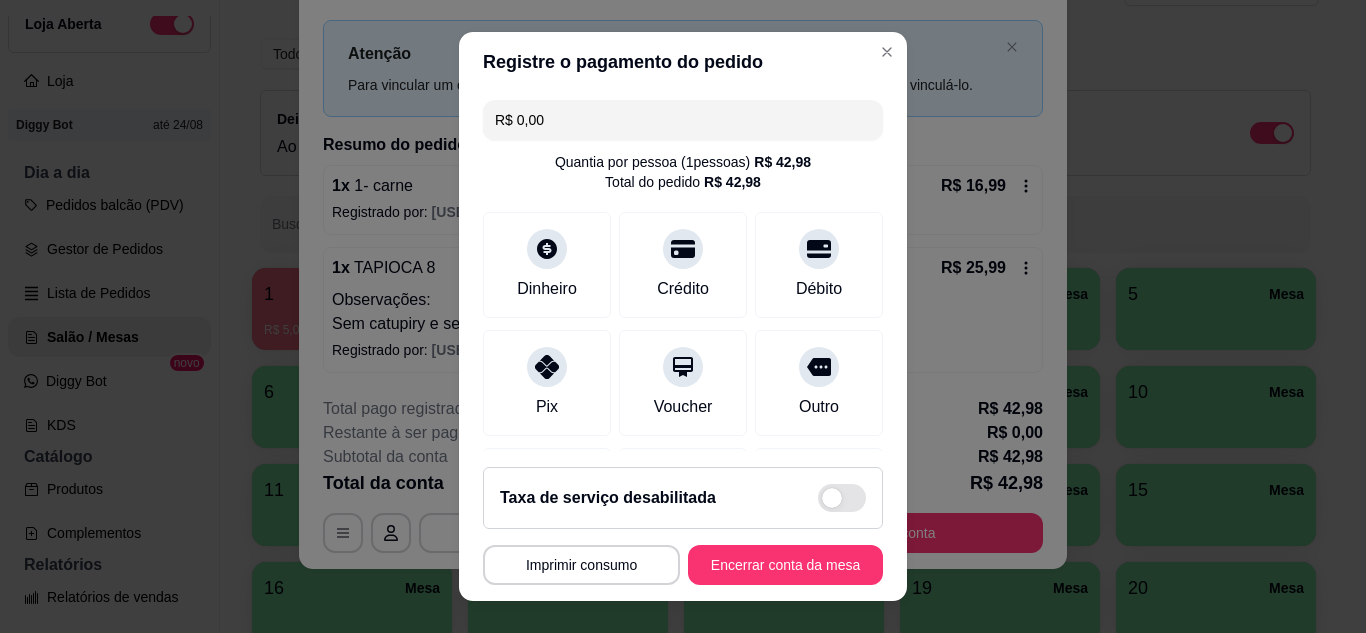 click on "**********" at bounding box center (683, 317) 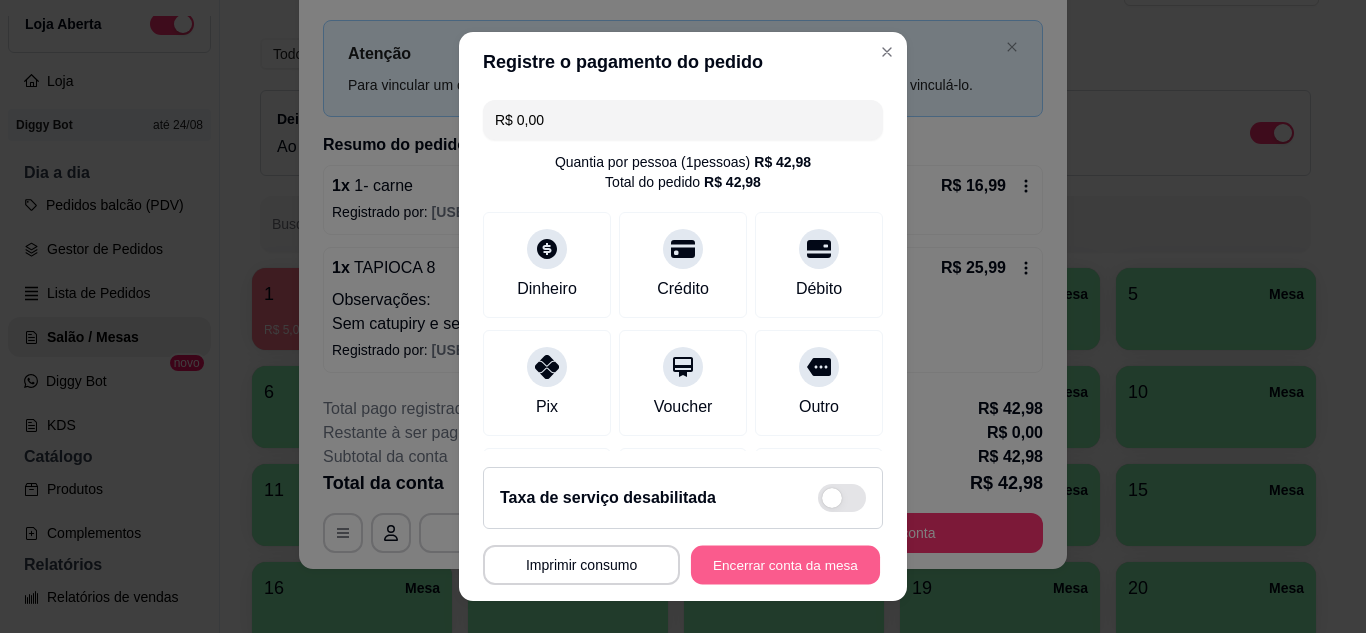 click on "Encerrar conta da mesa" at bounding box center [785, 565] 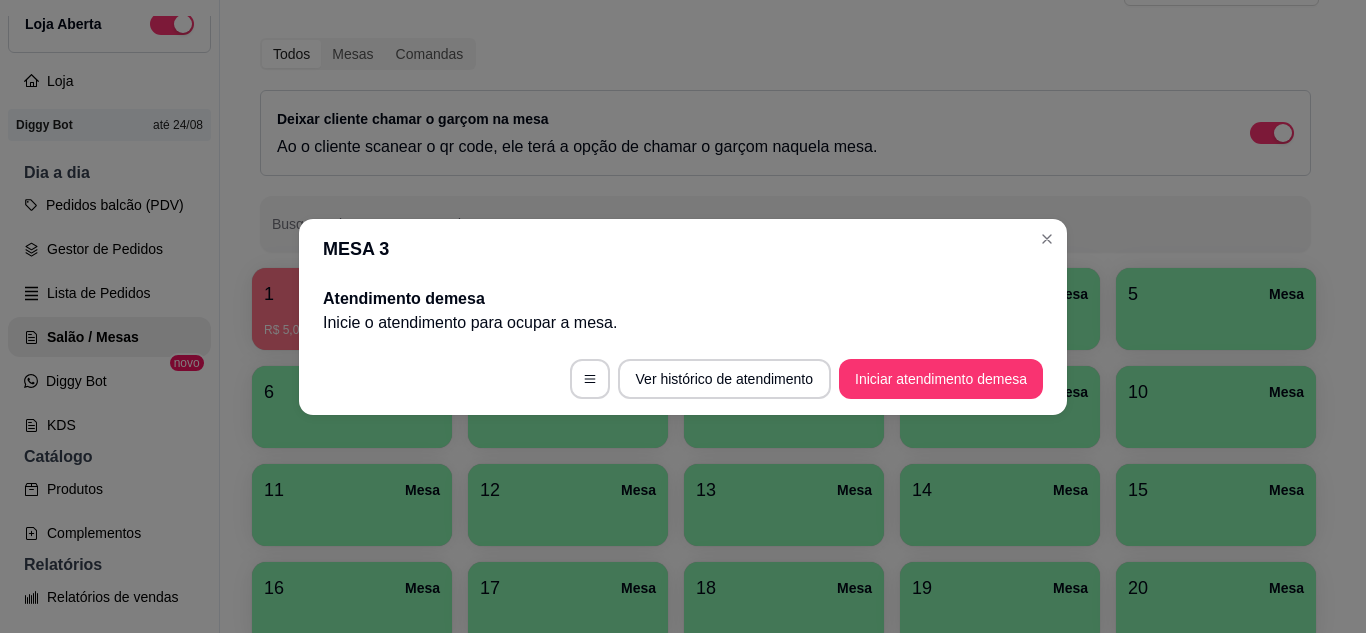 scroll, scrollTop: 0, scrollLeft: 0, axis: both 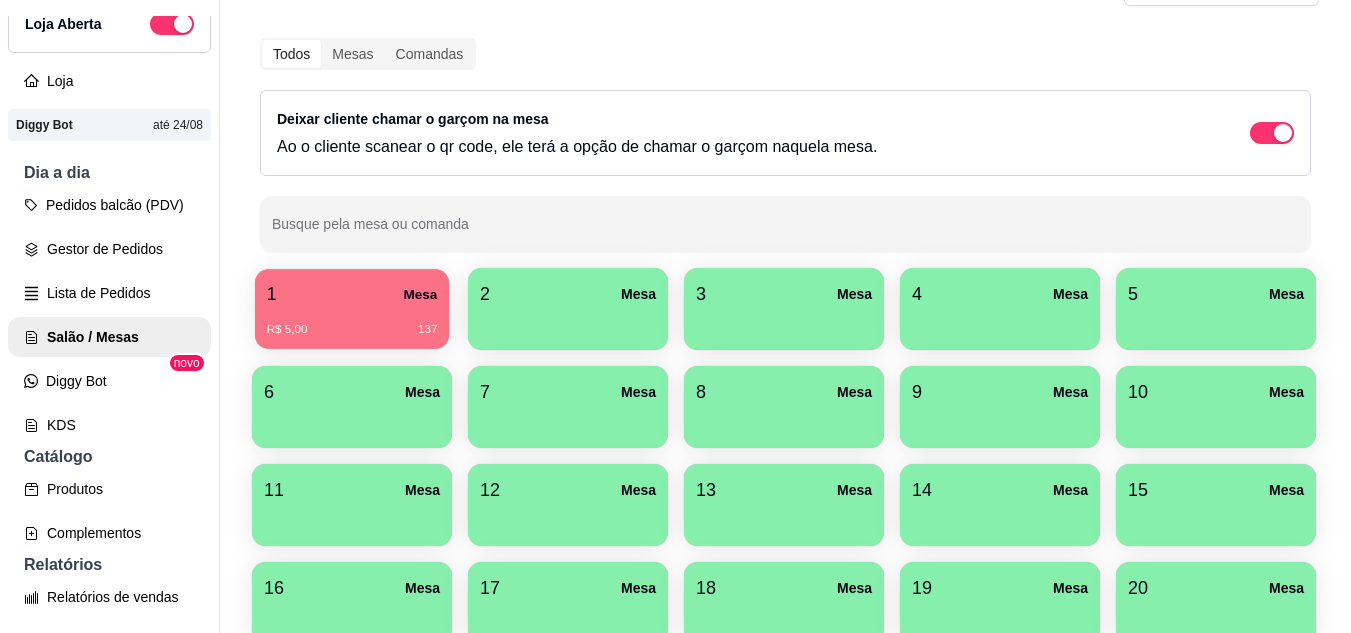 click on "R$ 5,00 137" at bounding box center [352, 322] 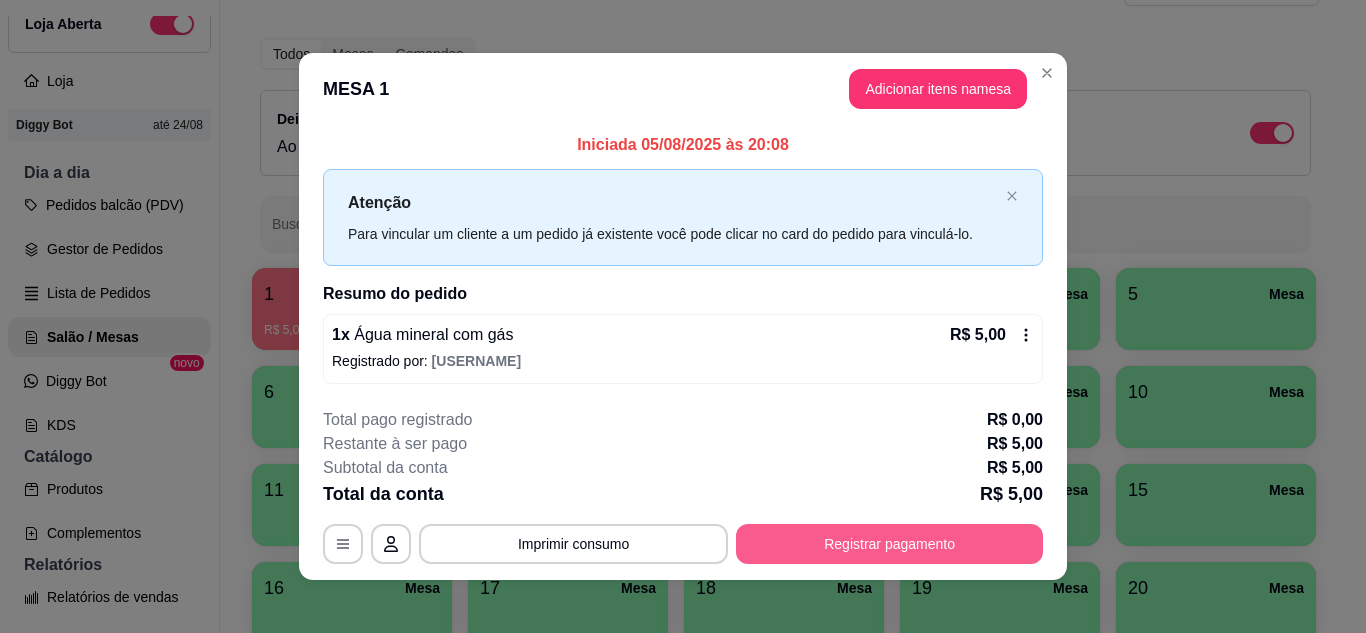 click on "Registrar pagamento" at bounding box center [889, 544] 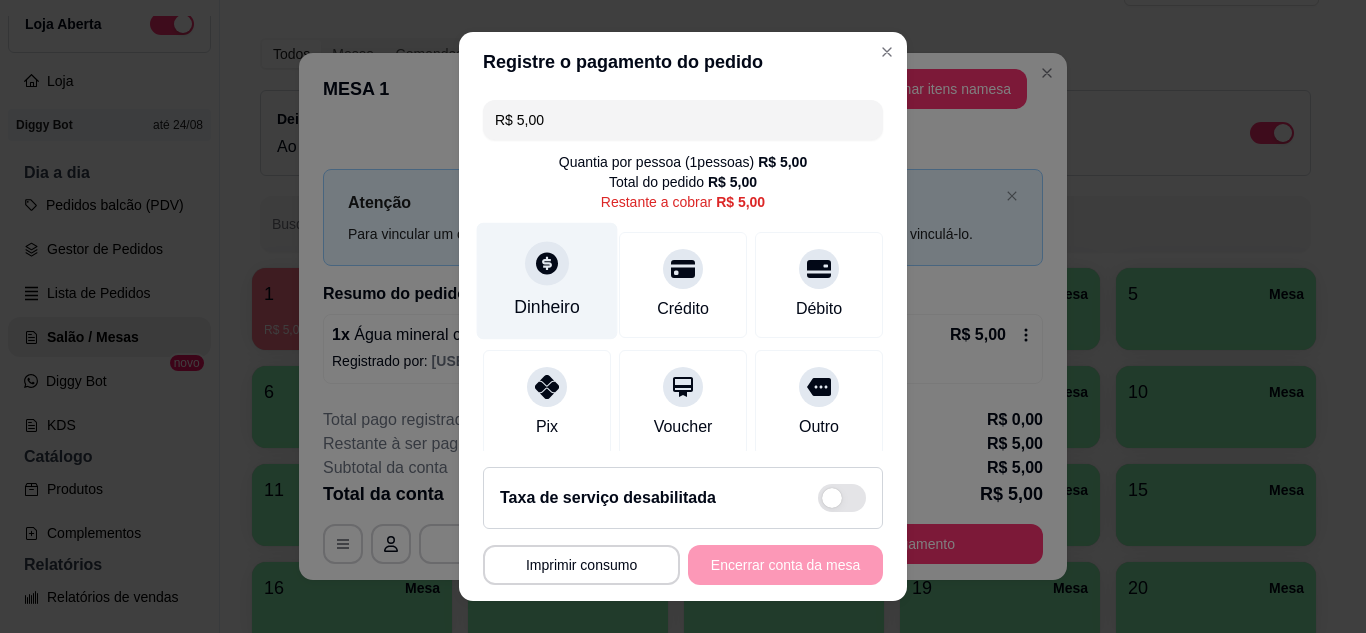 click on "Dinheiro" at bounding box center (547, 307) 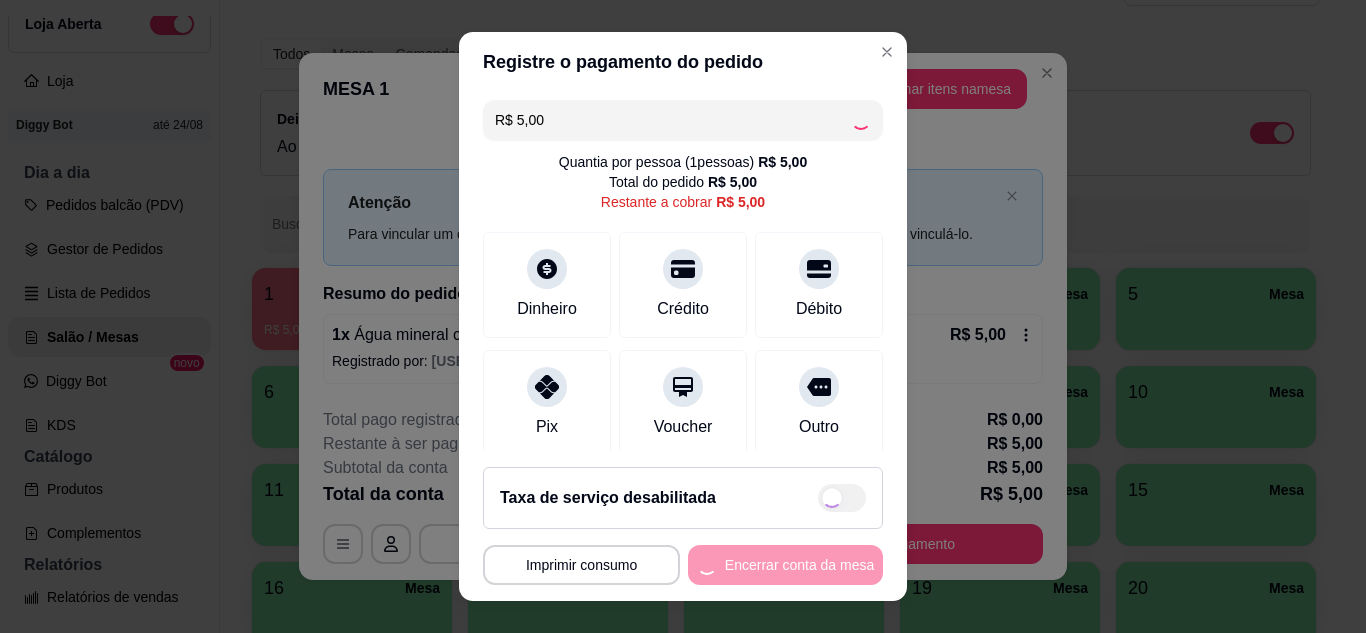 type on "R$ 0,00" 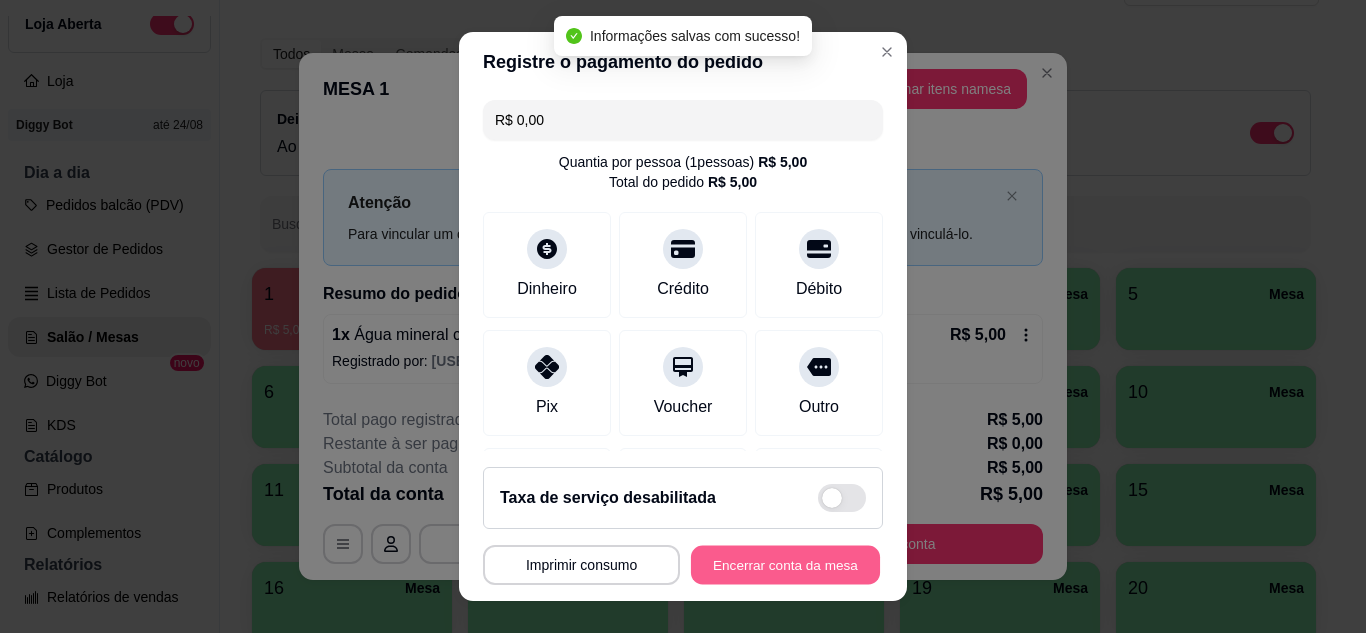 click on "Encerrar conta da mesa" at bounding box center (785, 565) 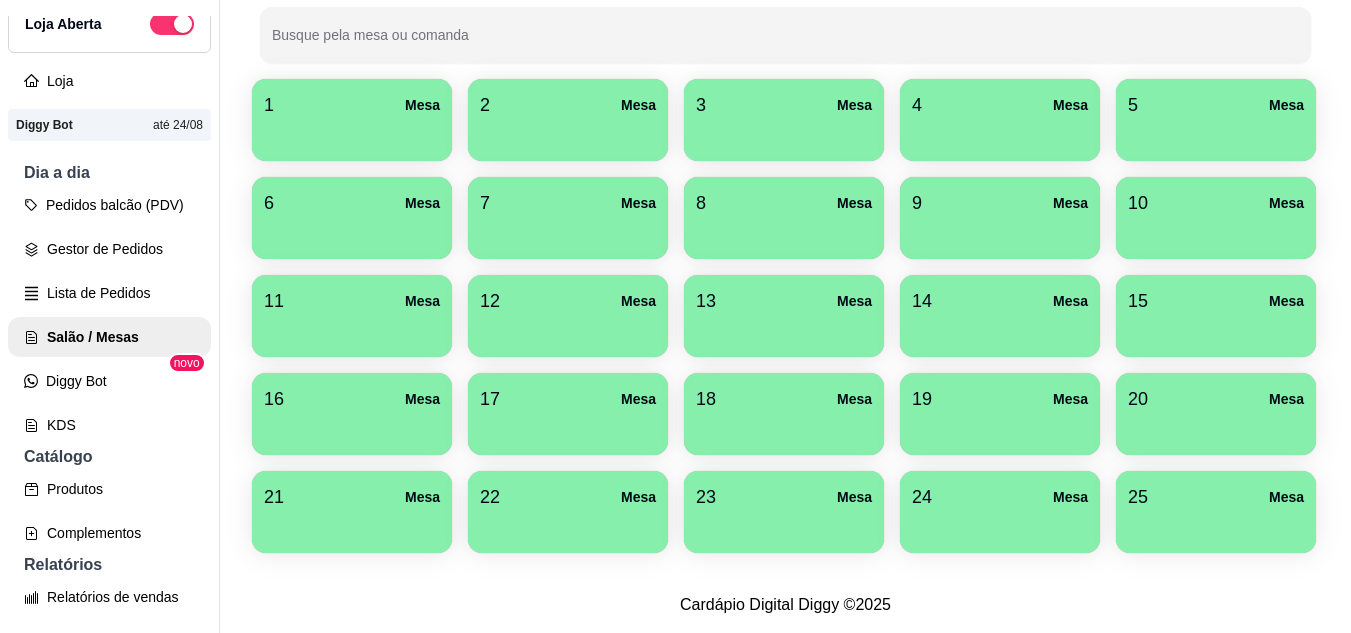 scroll, scrollTop: 490, scrollLeft: 0, axis: vertical 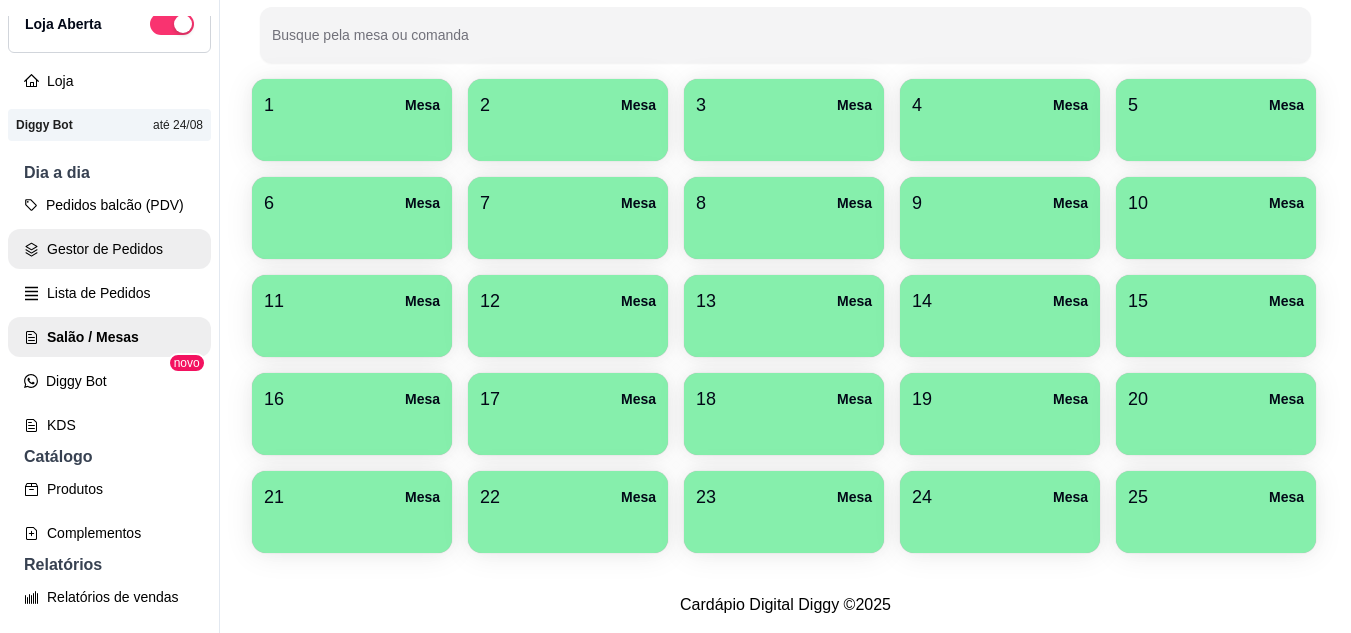 click on "Gestor de Pedidos" at bounding box center [109, 249] 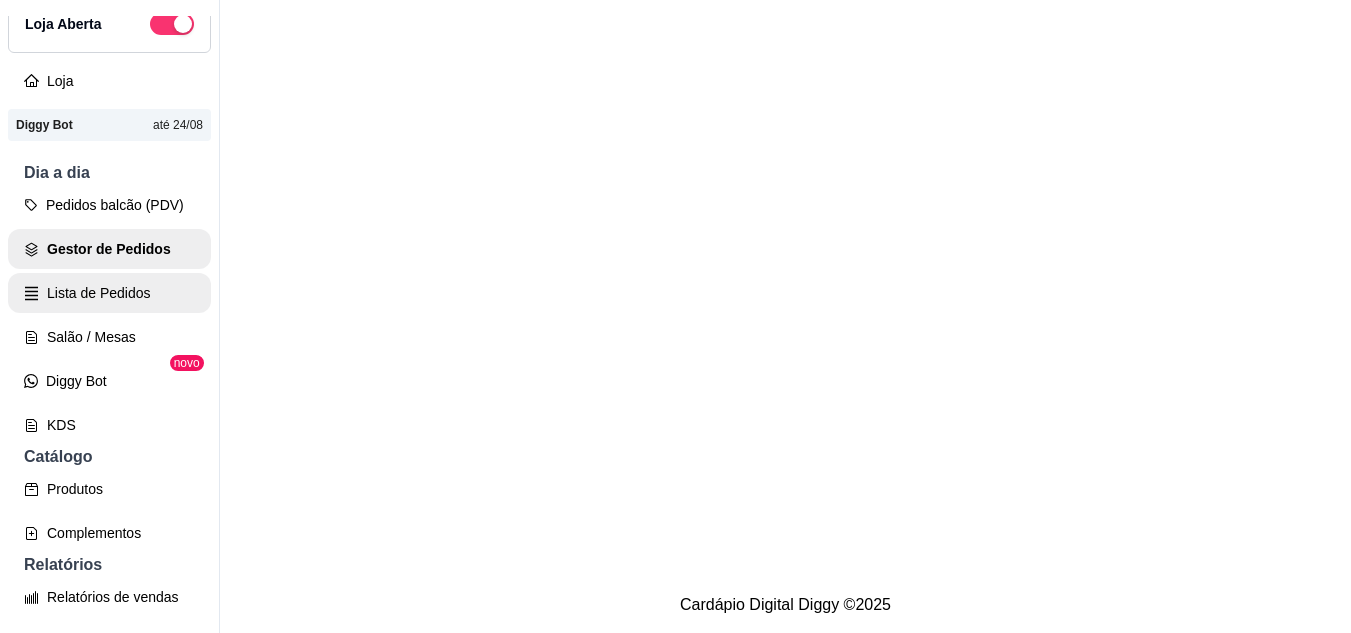click on "Lista de Pedidos" at bounding box center [109, 293] 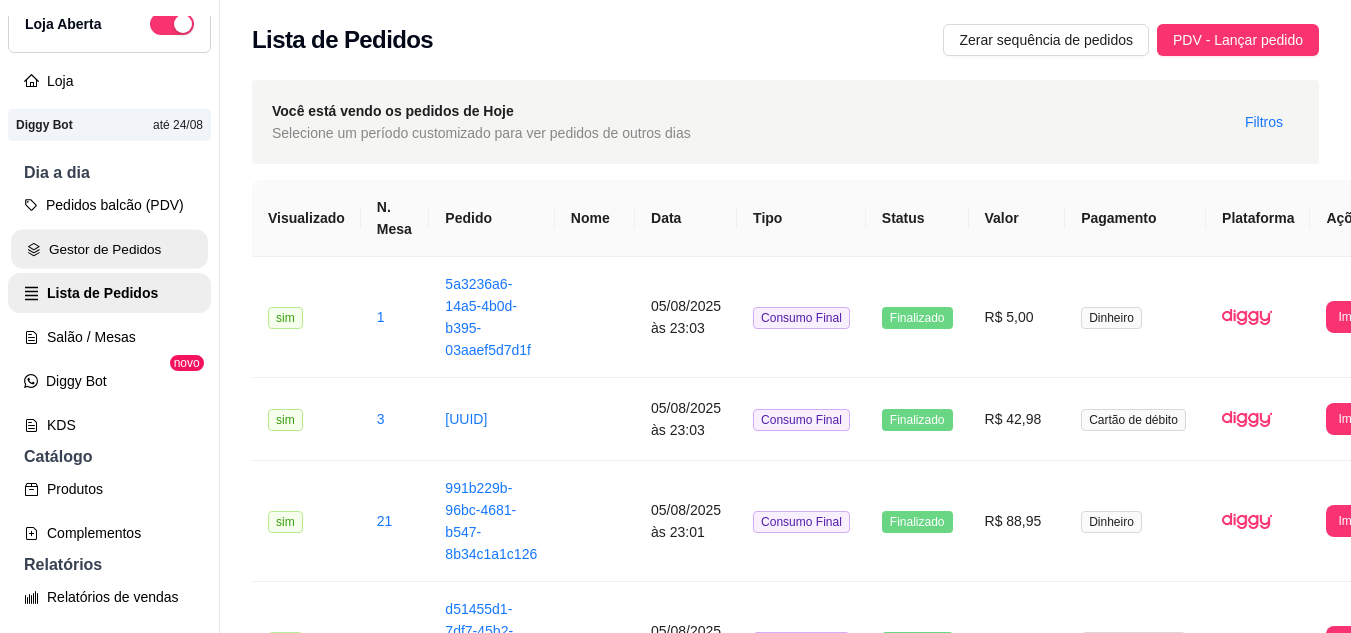 click on "Gestor de Pedidos" at bounding box center (109, 249) 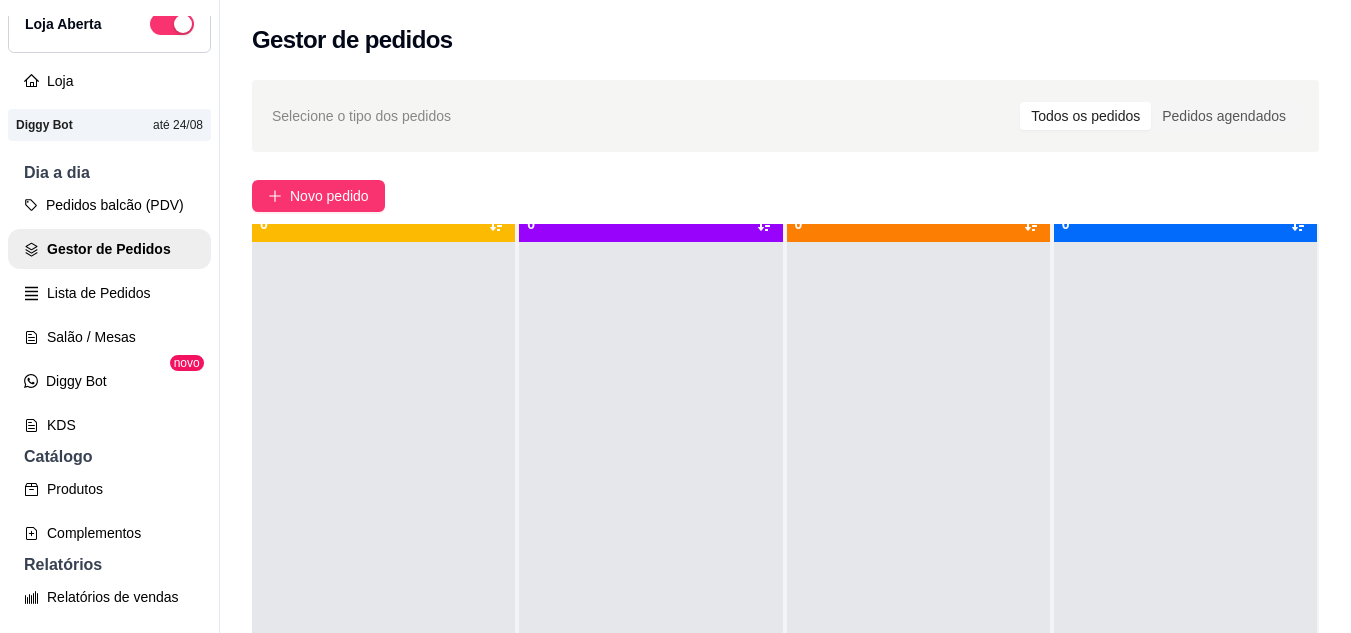 scroll, scrollTop: 56, scrollLeft: 0, axis: vertical 